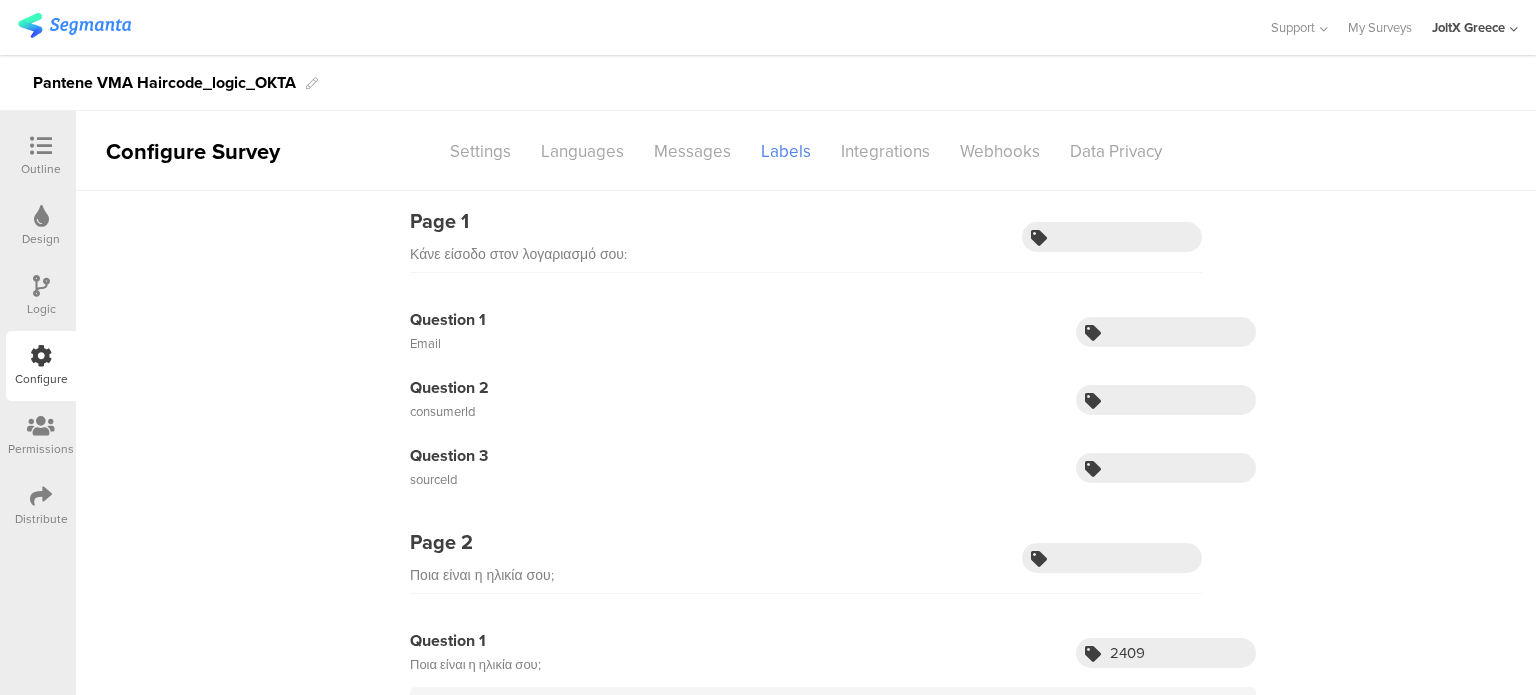 scroll, scrollTop: 0, scrollLeft: 0, axis: both 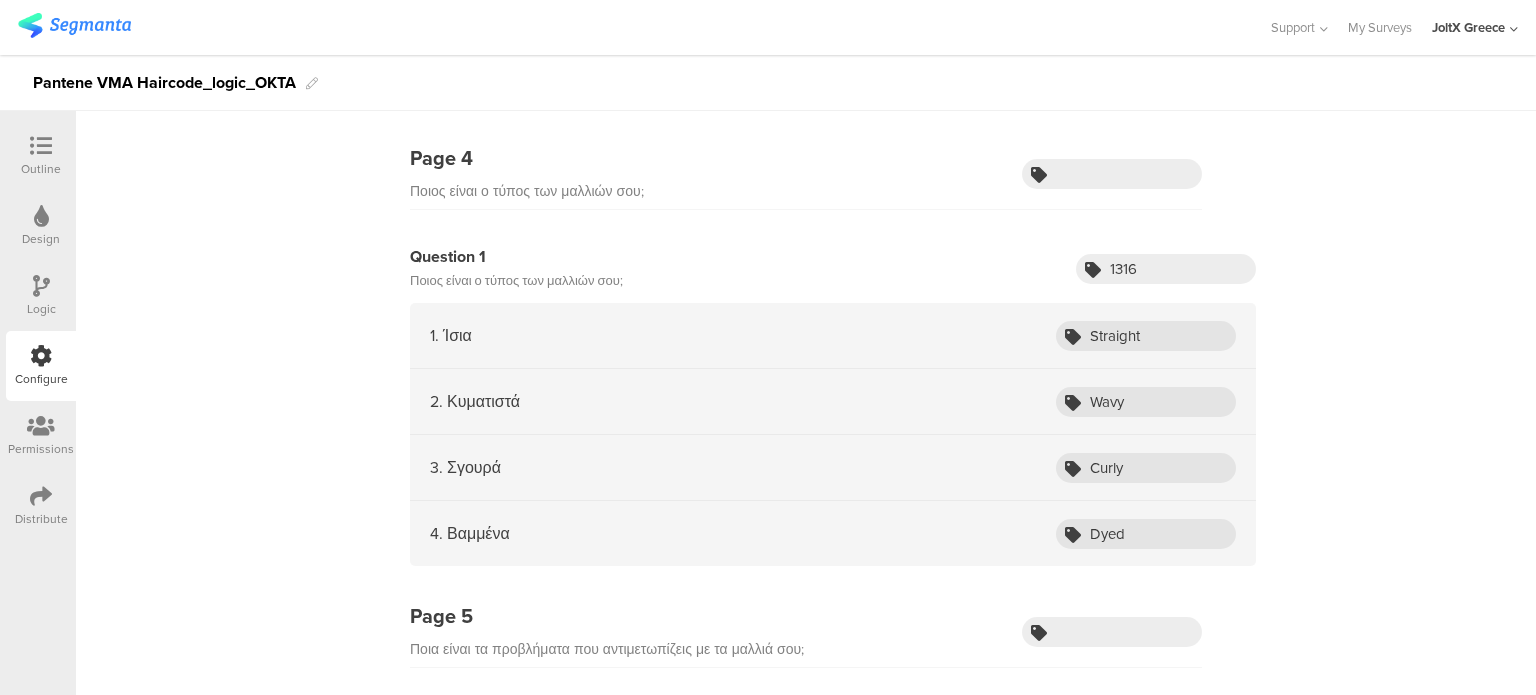 click on "1. Ίσια
Straight" at bounding box center [833, 336] 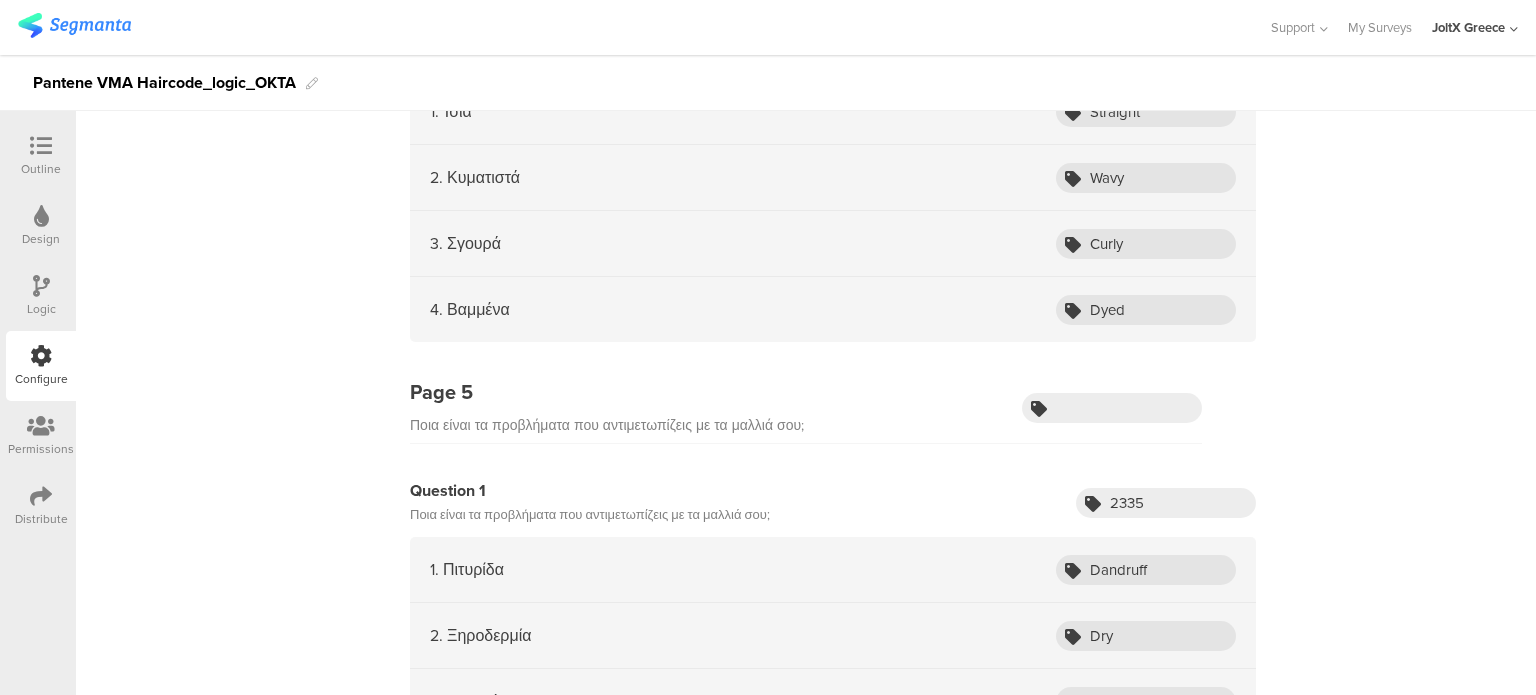 scroll, scrollTop: 1600, scrollLeft: 0, axis: vertical 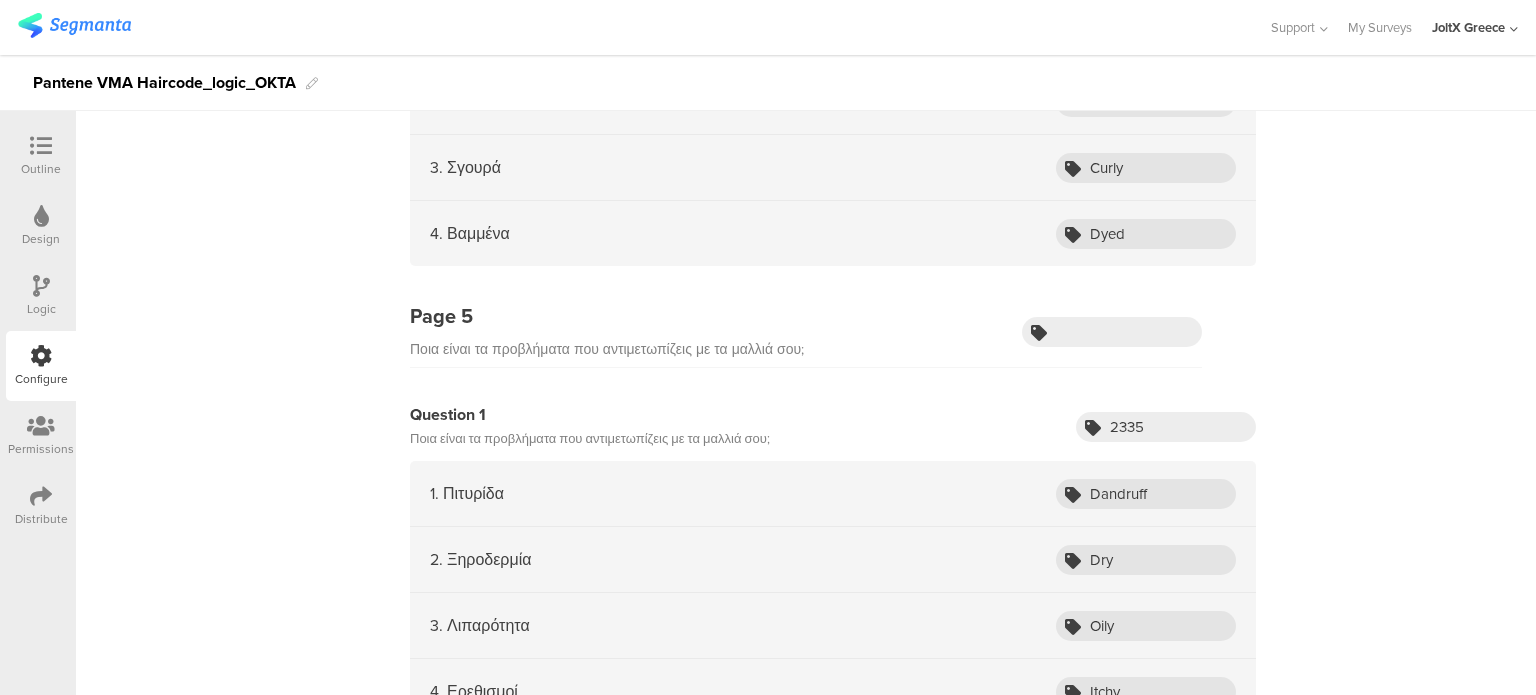 click on "Ποια είναι τα προβλήματα που αντιμετωπίζεις με τα μαλλιά σου;" at bounding box center [590, 439] 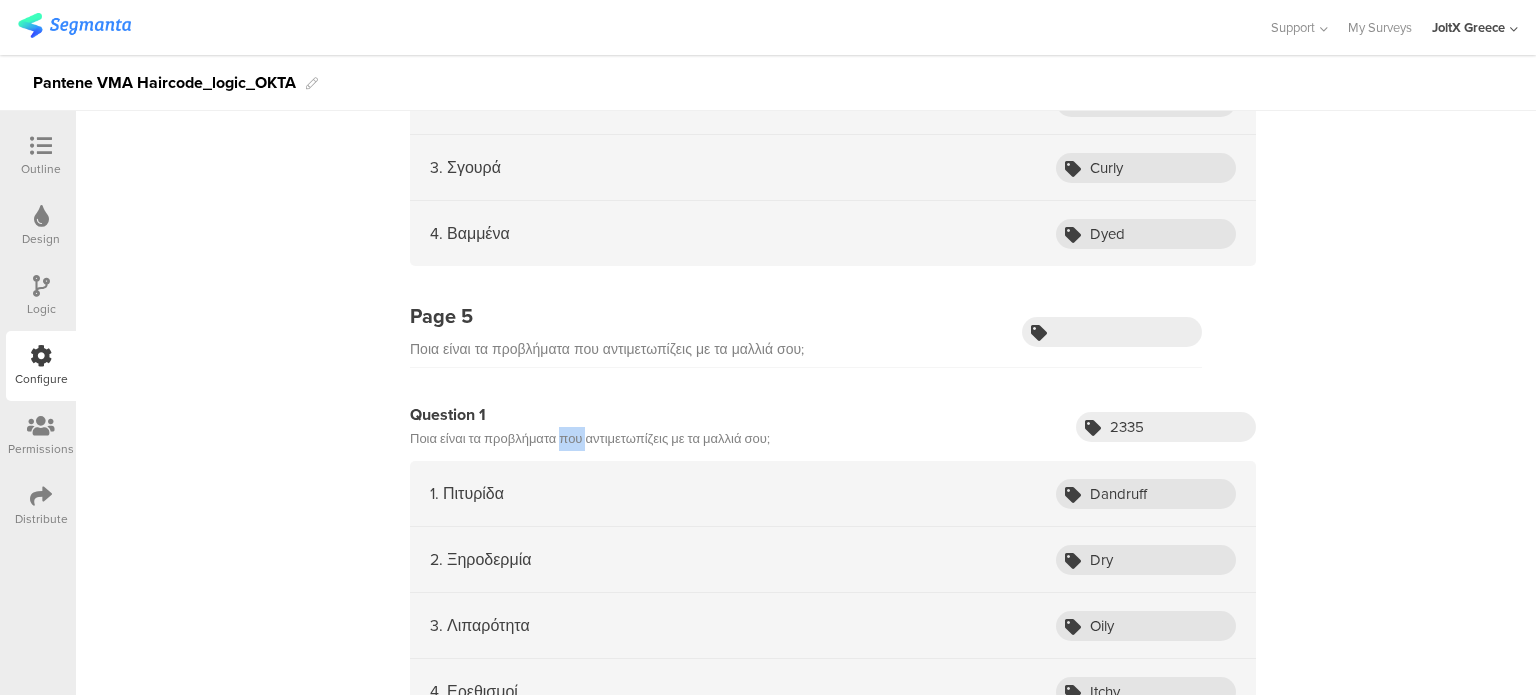 click on "Ποια είναι τα προβλήματα που αντιμετωπίζεις με τα μαλλιά σου;" at bounding box center [590, 439] 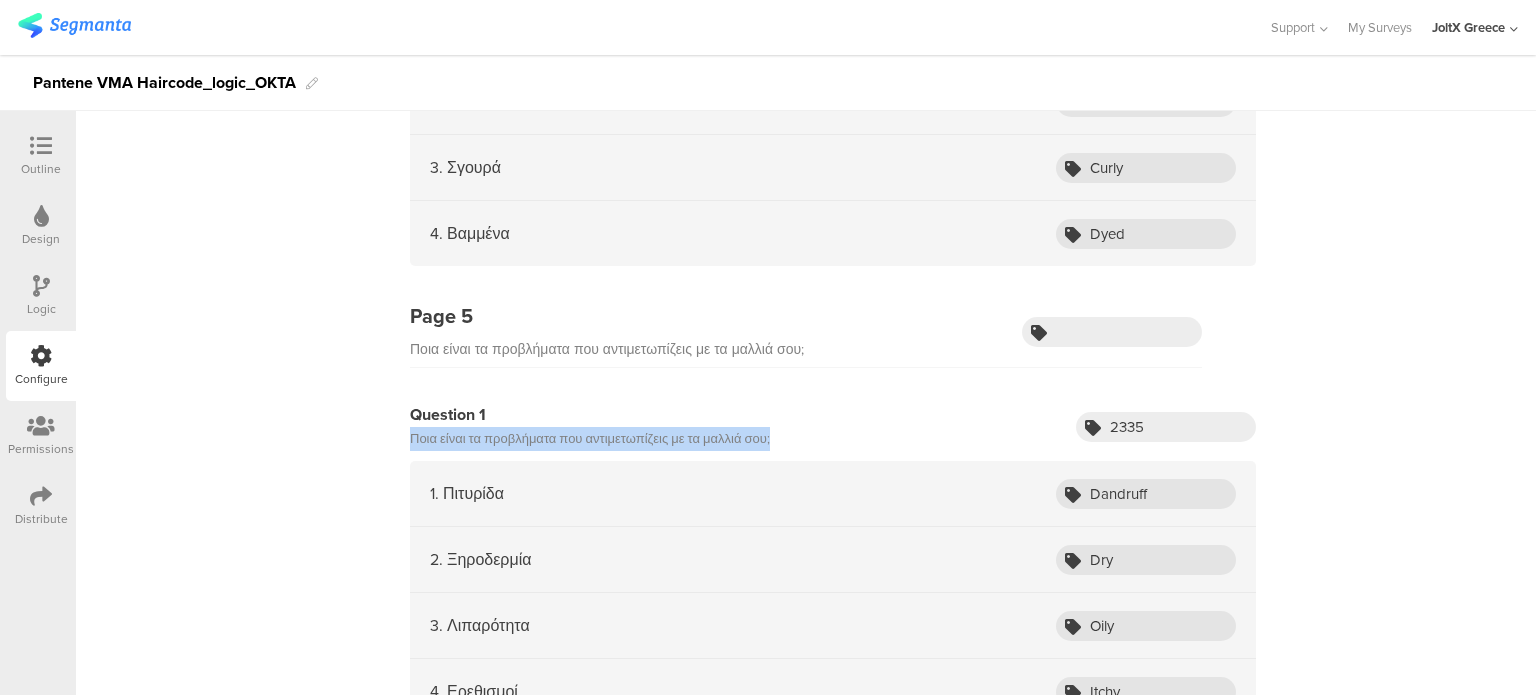 click on "Ποια είναι τα προβλήματα που αντιμετωπίζεις με τα μαλλιά σου;" at bounding box center [590, 439] 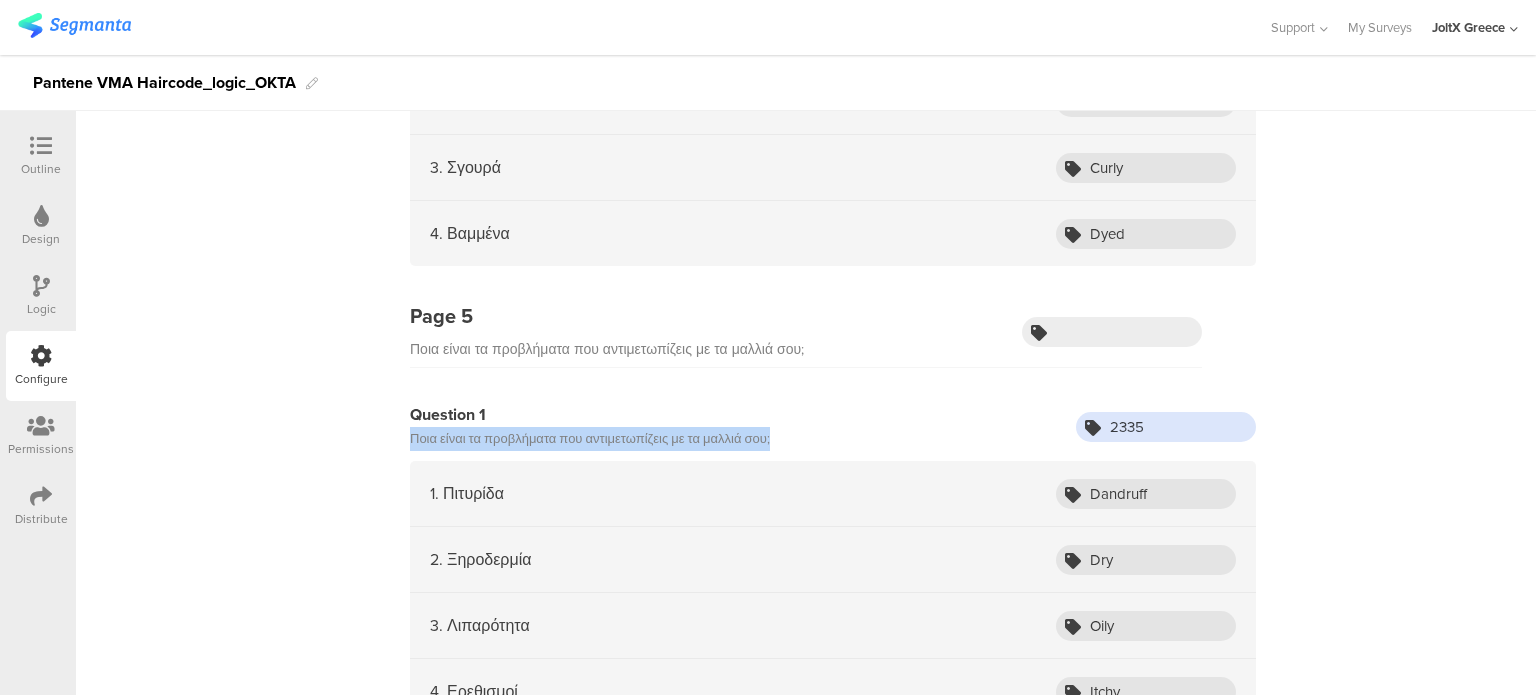 click on "2335" at bounding box center (1166, 427) 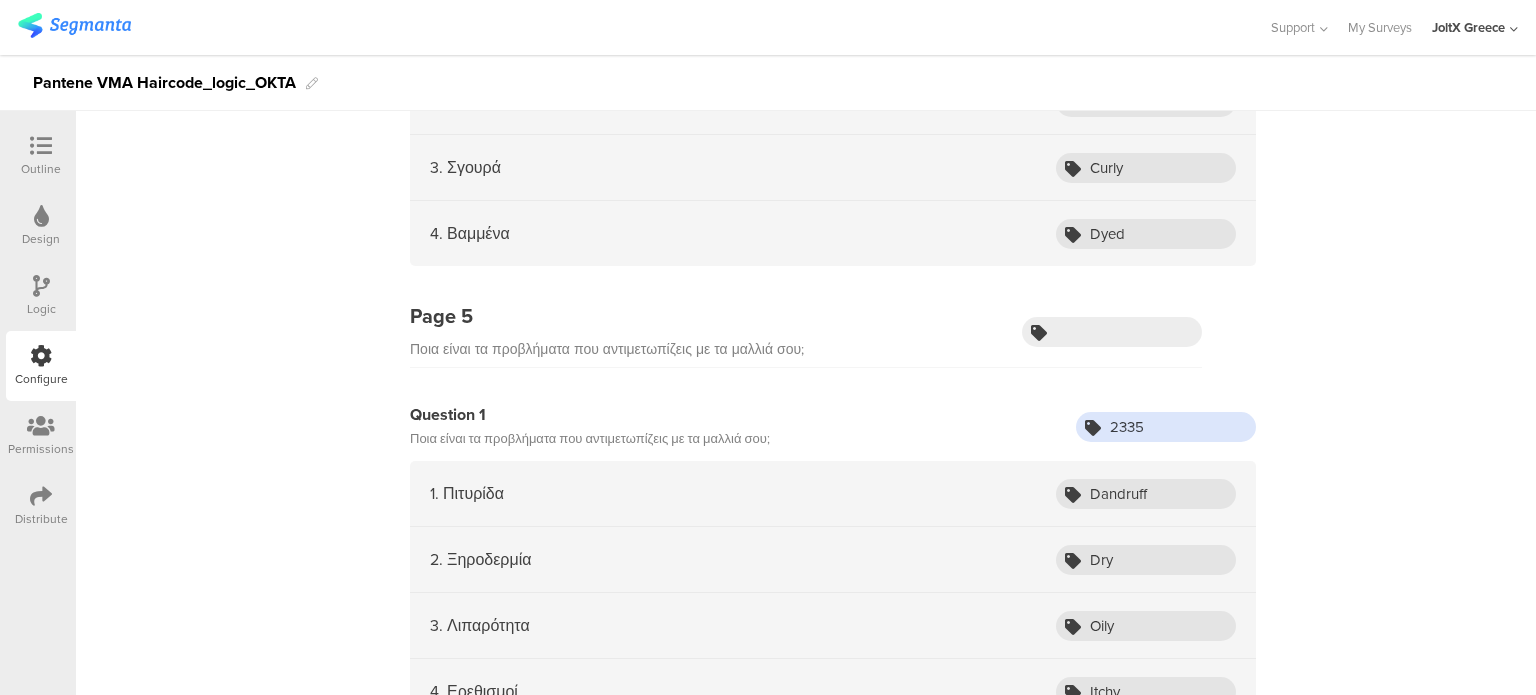 click on "2335" at bounding box center (1166, 427) 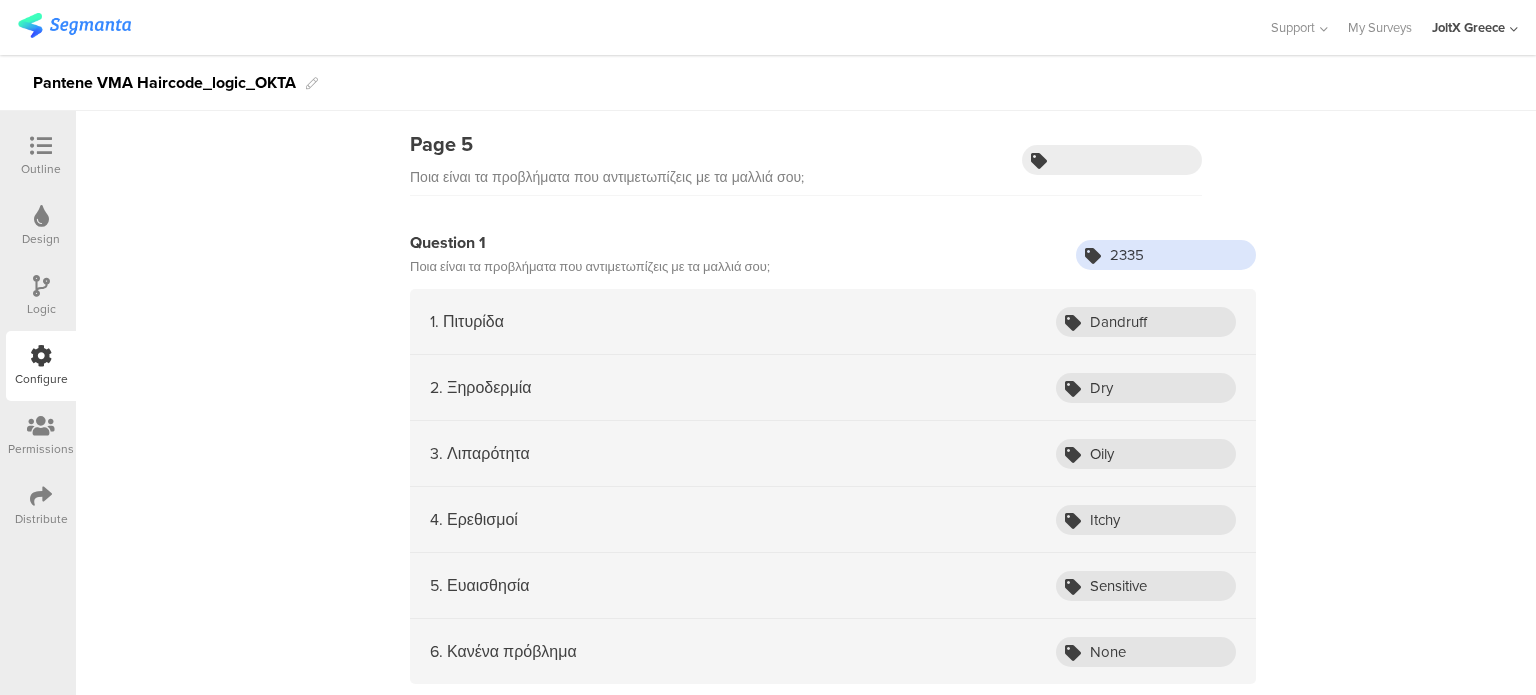 scroll, scrollTop: 1900, scrollLeft: 0, axis: vertical 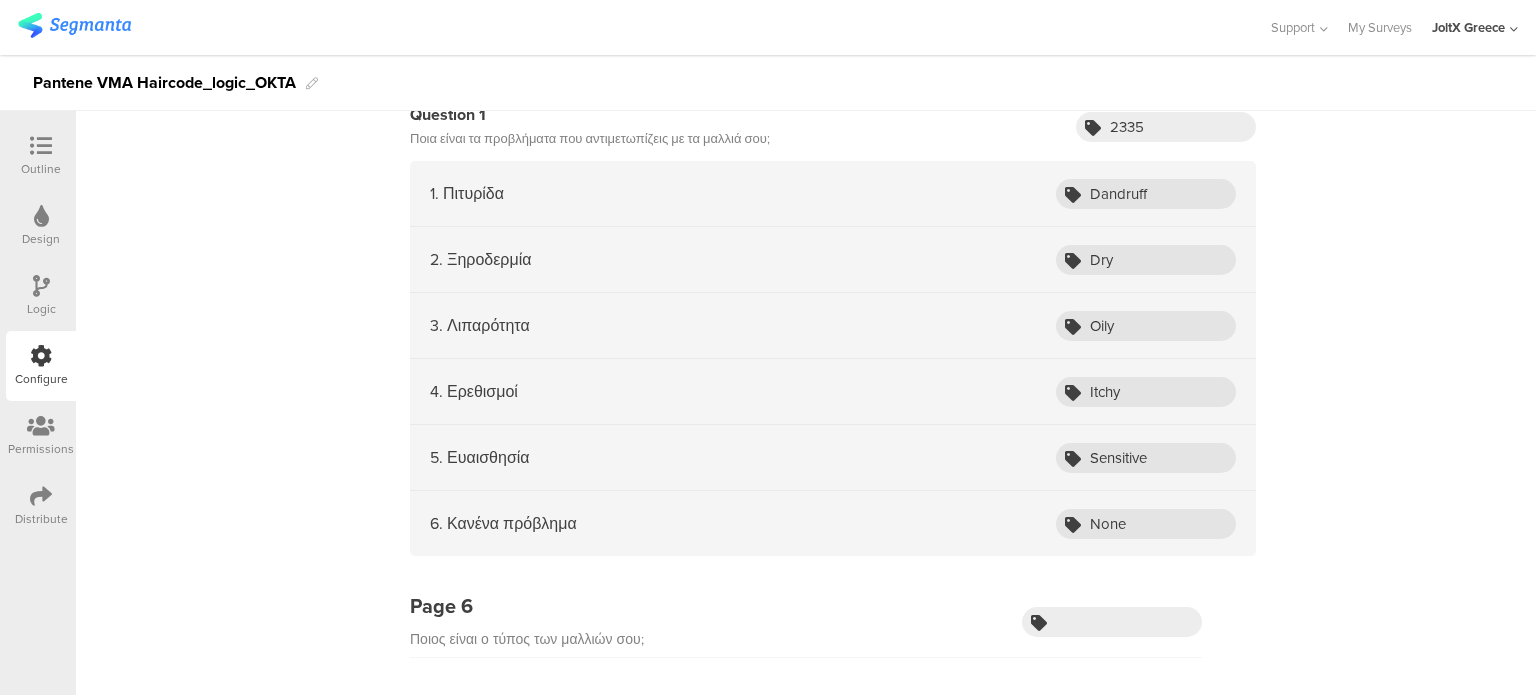 click on "1. Πιτυρίδα
Dandruff" at bounding box center [833, 194] 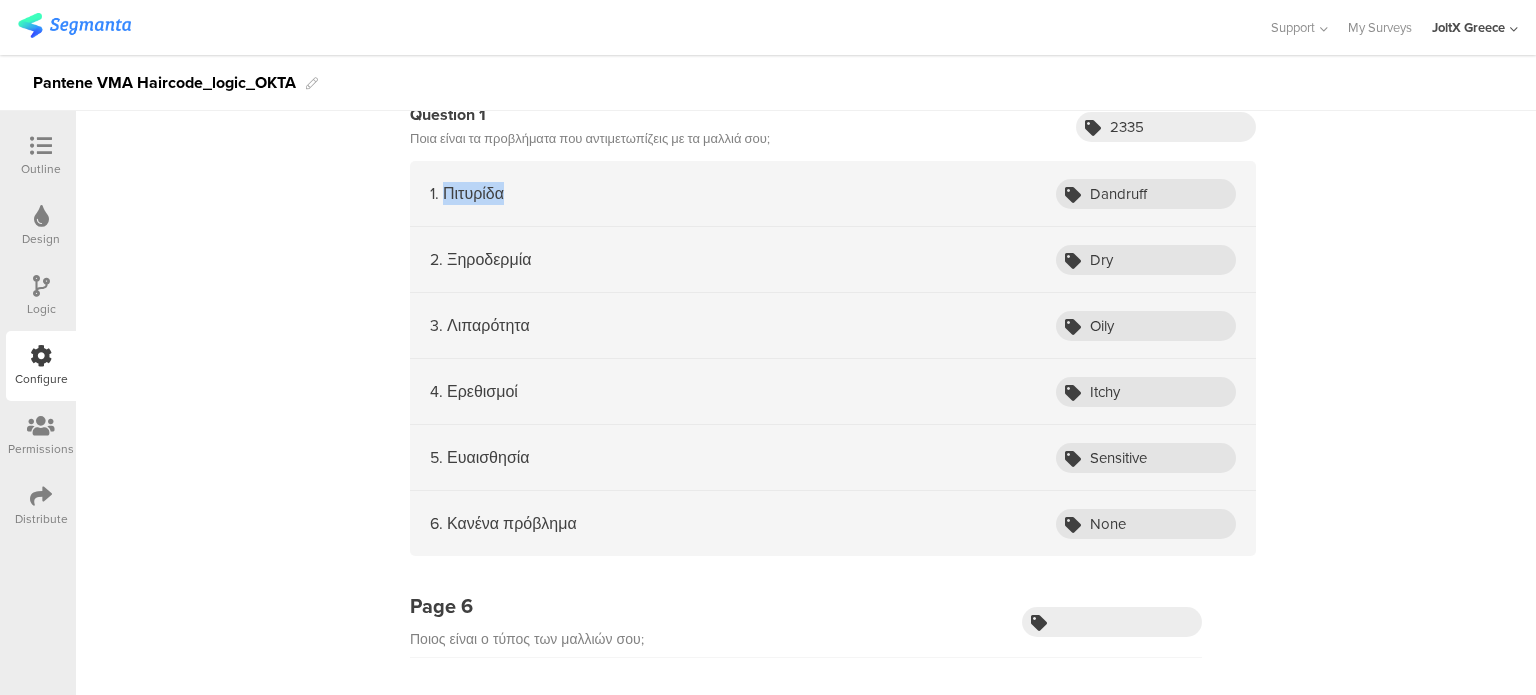 drag, startPoint x: 535, startPoint y: 197, endPoint x: 436, endPoint y: 187, distance: 99.50377 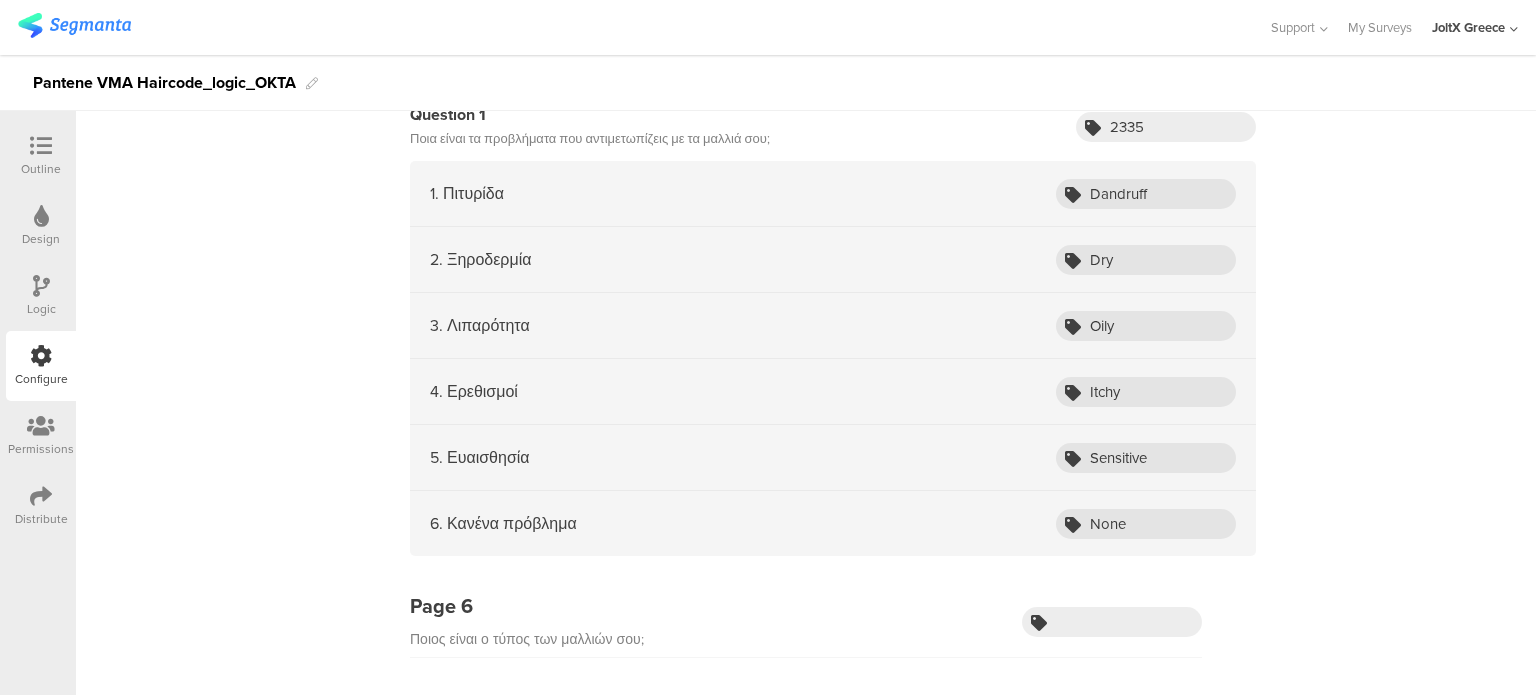 drag, startPoint x: 285, startPoint y: 351, endPoint x: 376, endPoint y: 323, distance: 95.2103 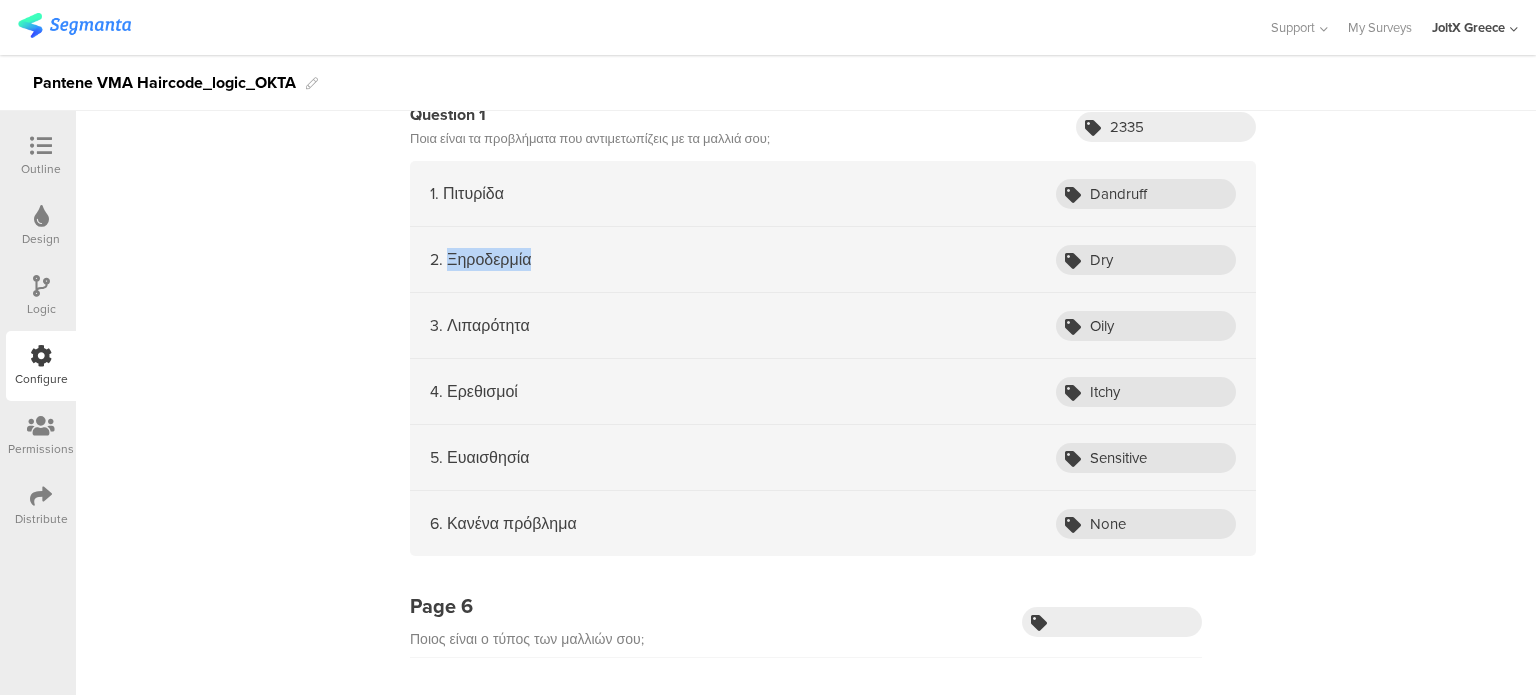 click on "2. Ξηροδερμία" at bounding box center (480, 259) 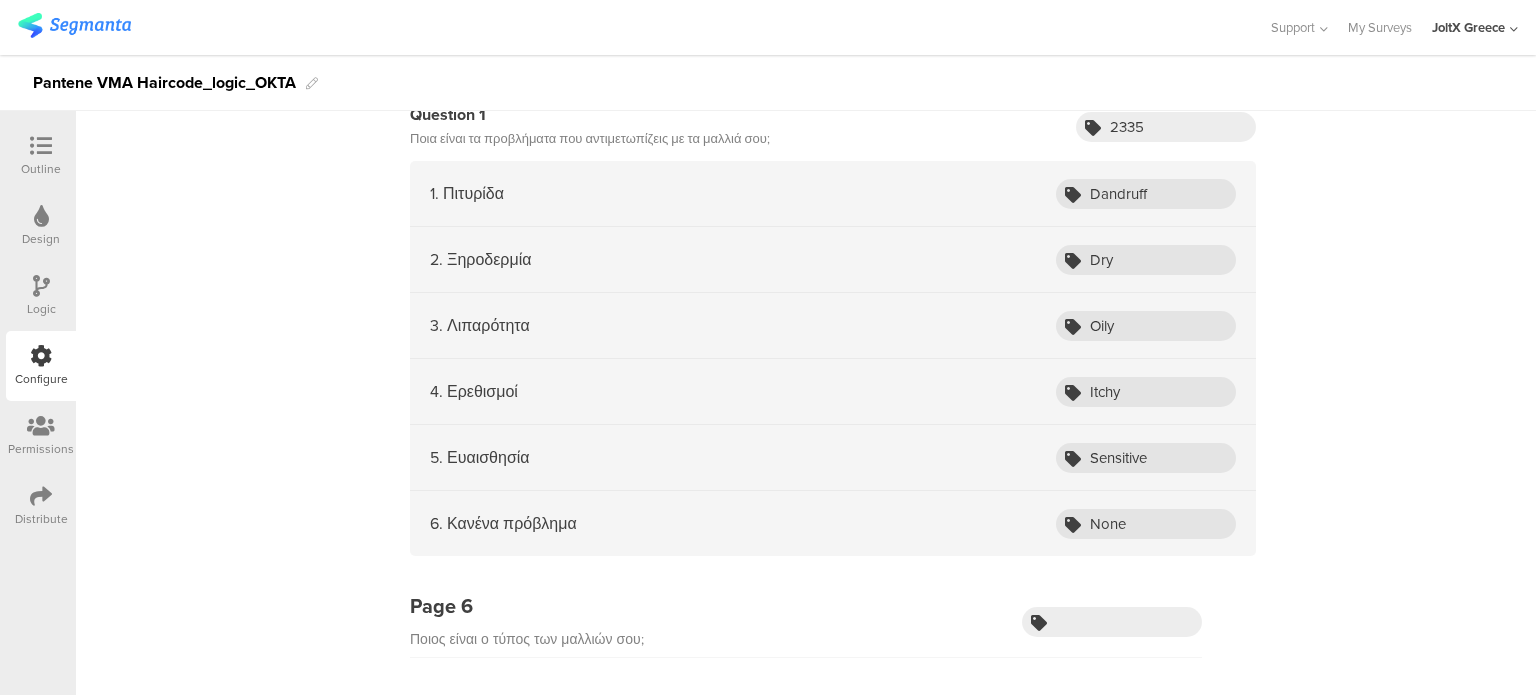 click on "2. Ξηροδερμία" at bounding box center [480, 259] 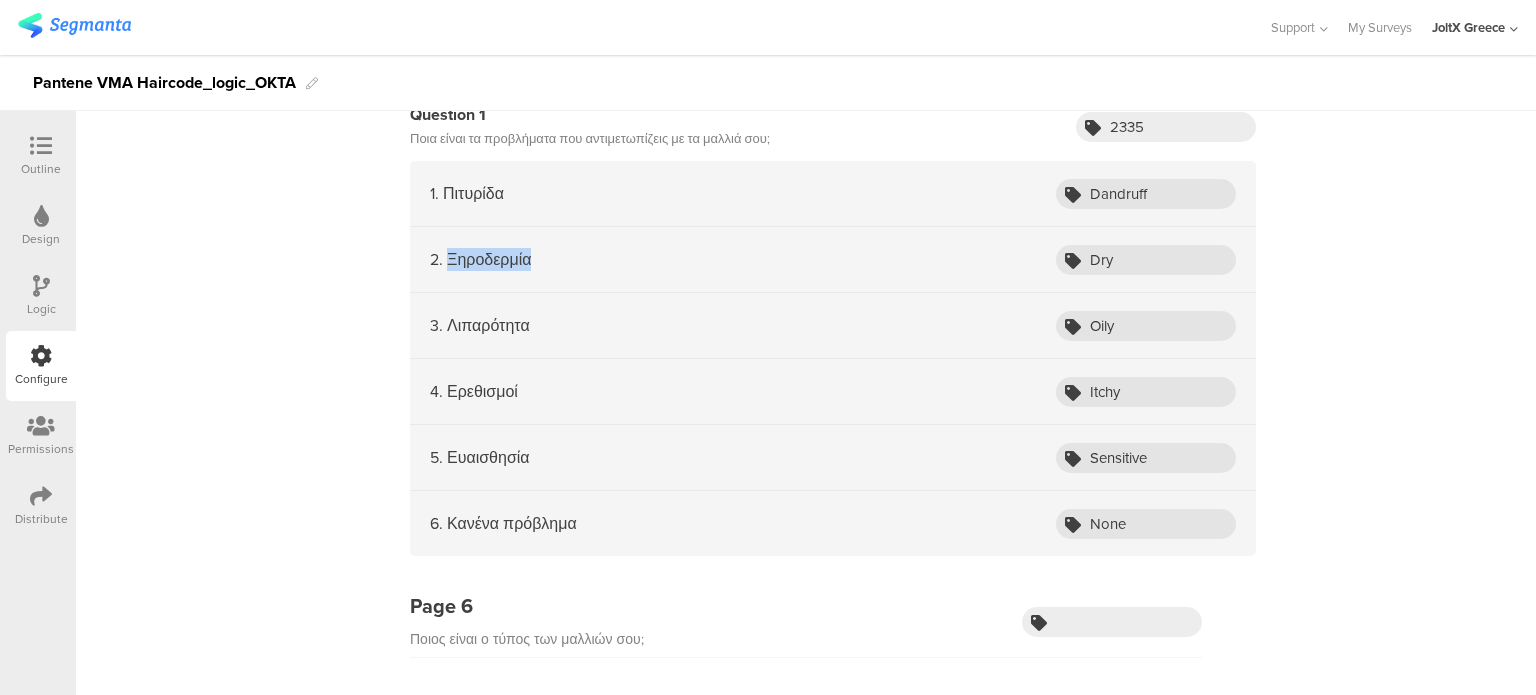 click on "2. Ξηροδερμία" at bounding box center (480, 259) 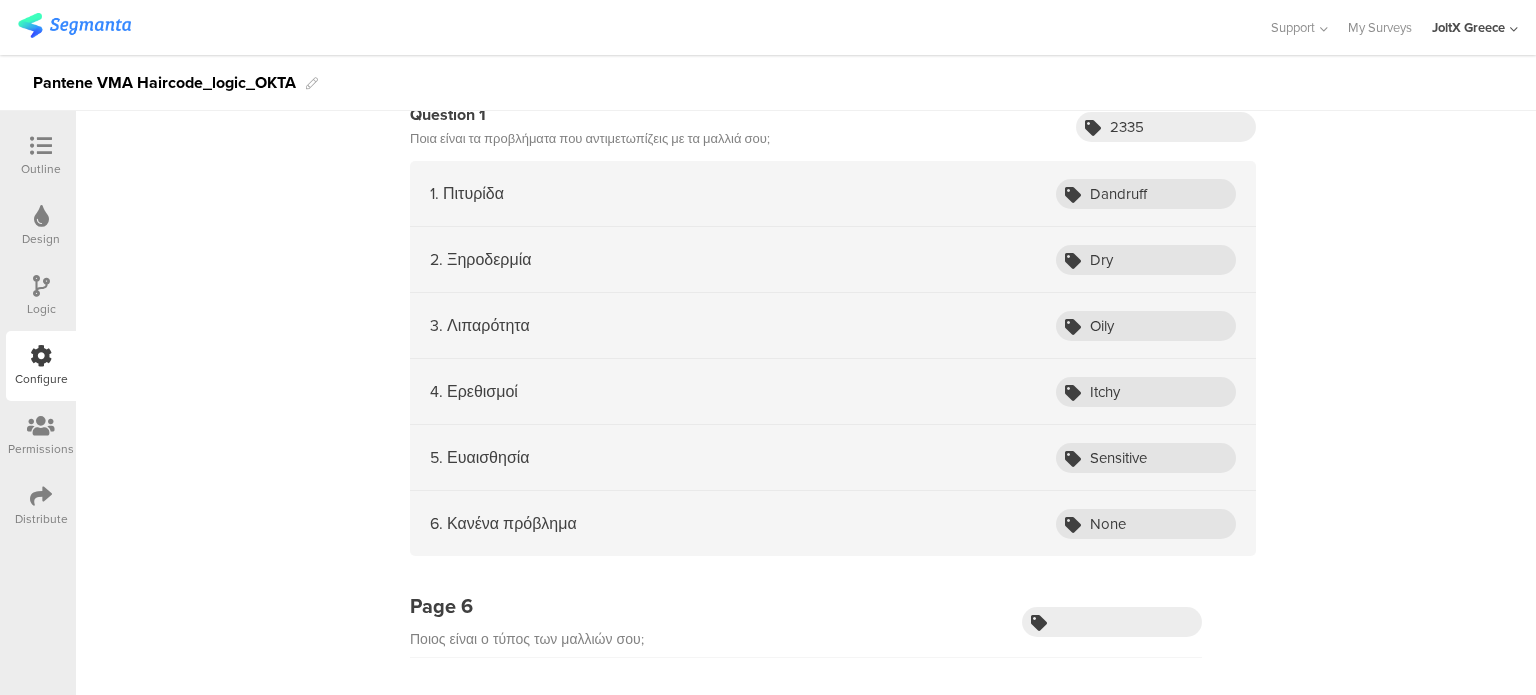 click on "3. Λιπαρότητα" at bounding box center [480, 325] 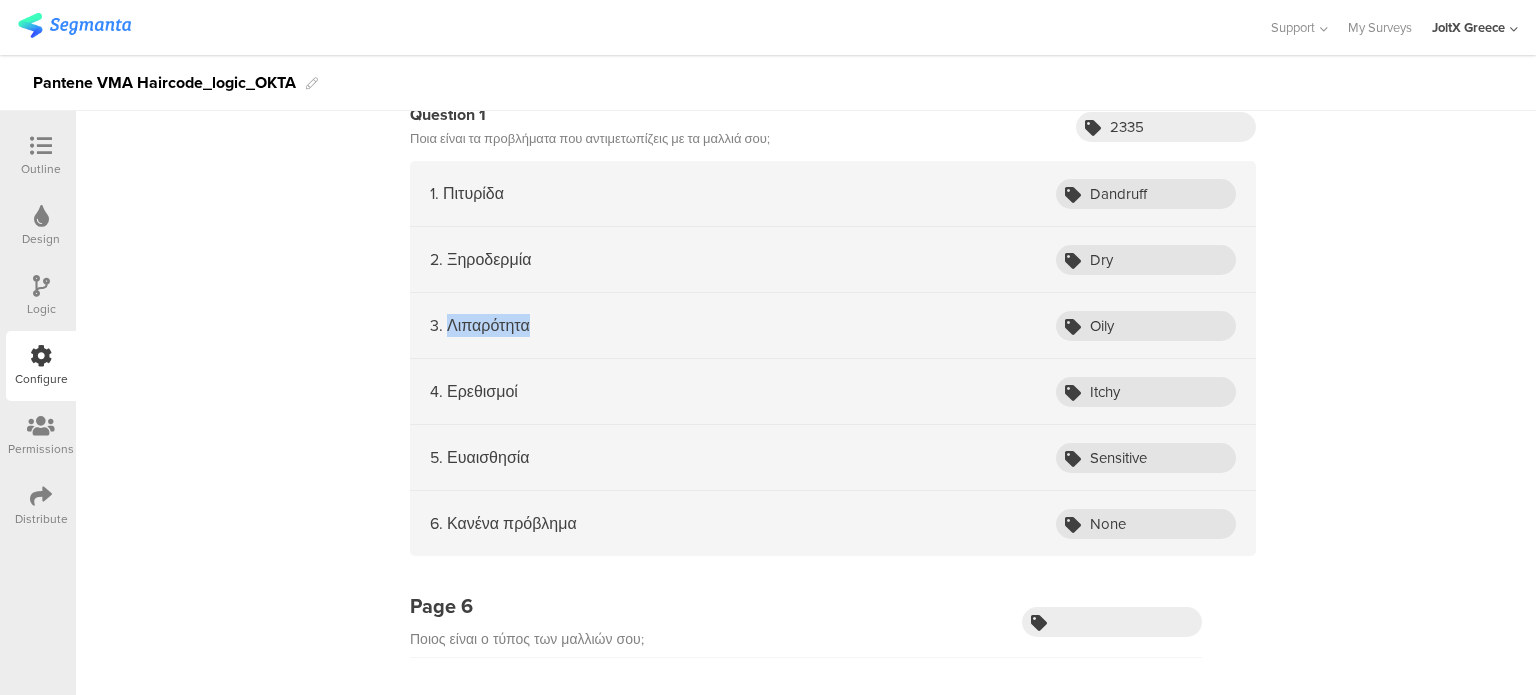 click on "3. Λιπαρότητα" at bounding box center (480, 325) 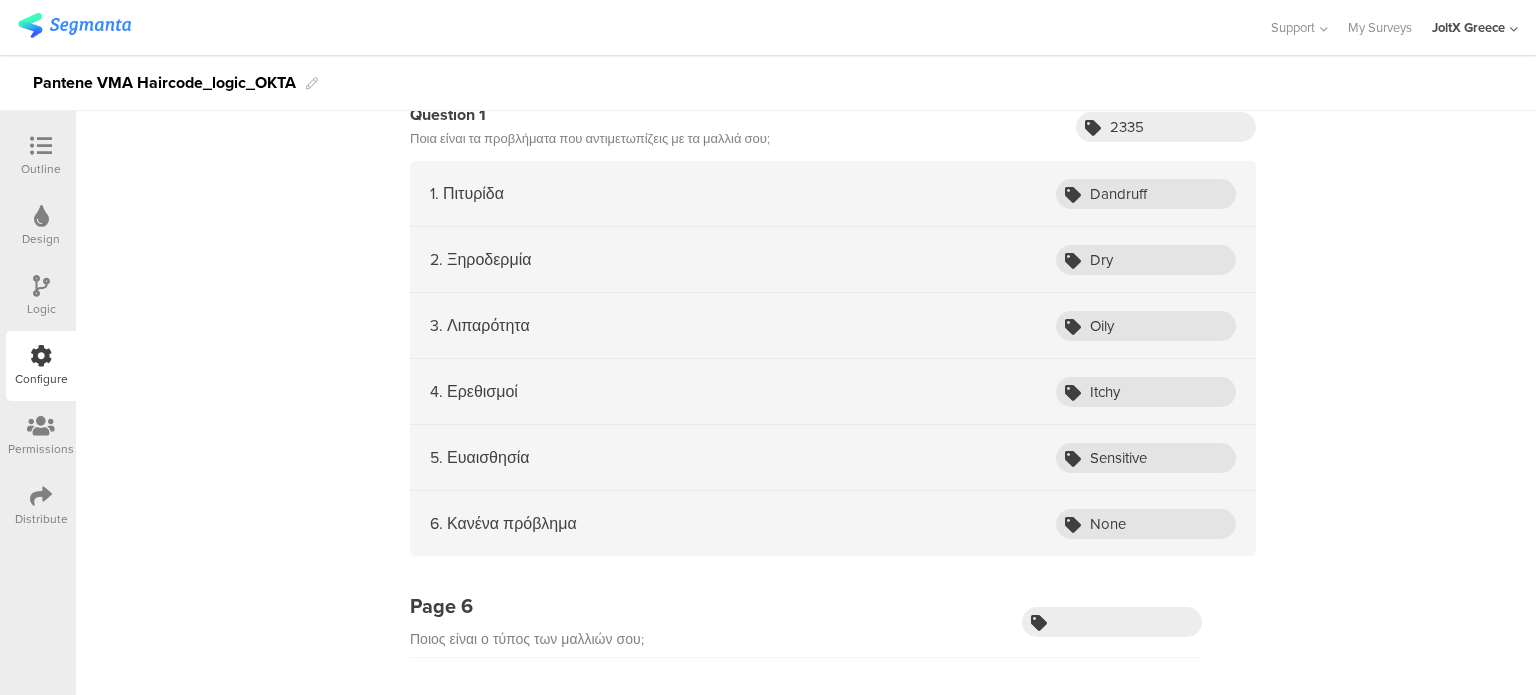 click on "4. Ερεθισμοί" at bounding box center (474, 391) 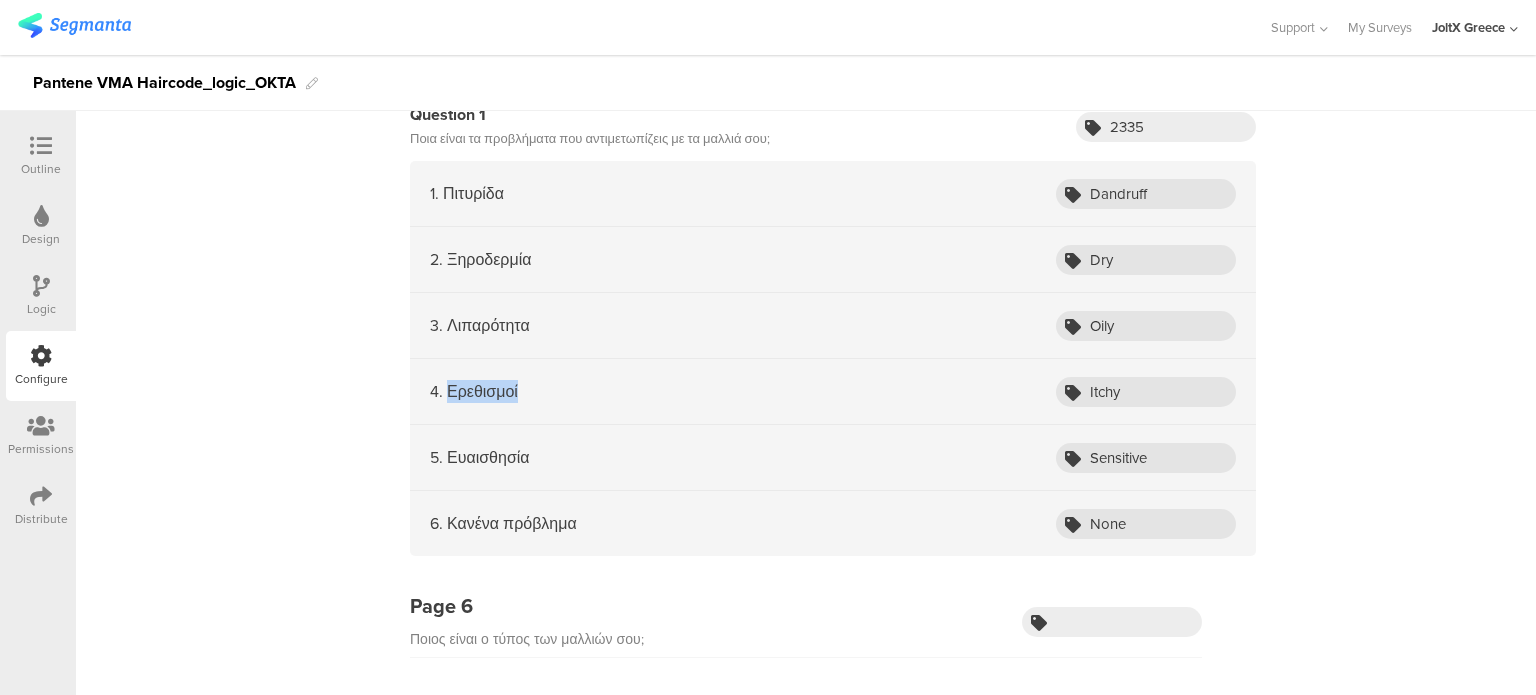 click on "4. Ερεθισμοί" at bounding box center [474, 391] 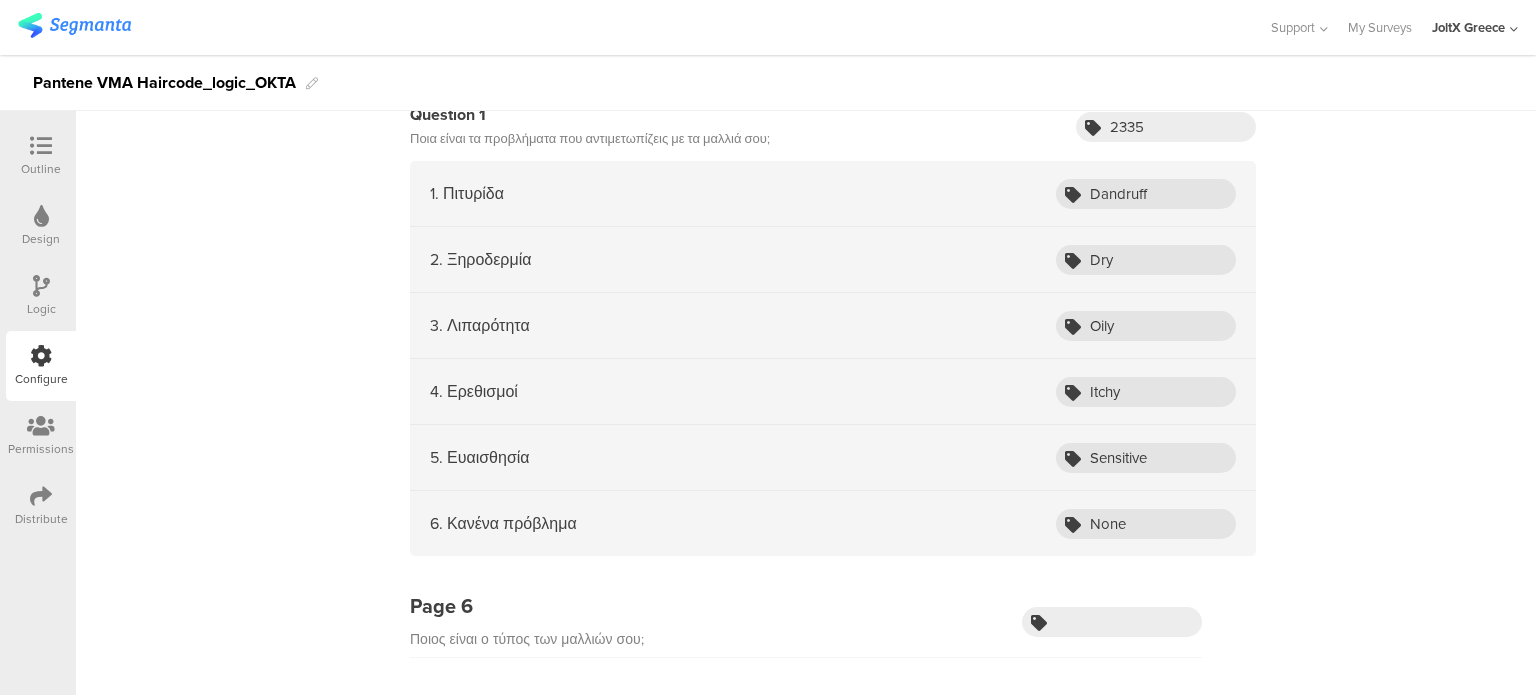click on "5. Ευαισθησία" at bounding box center [480, 457] 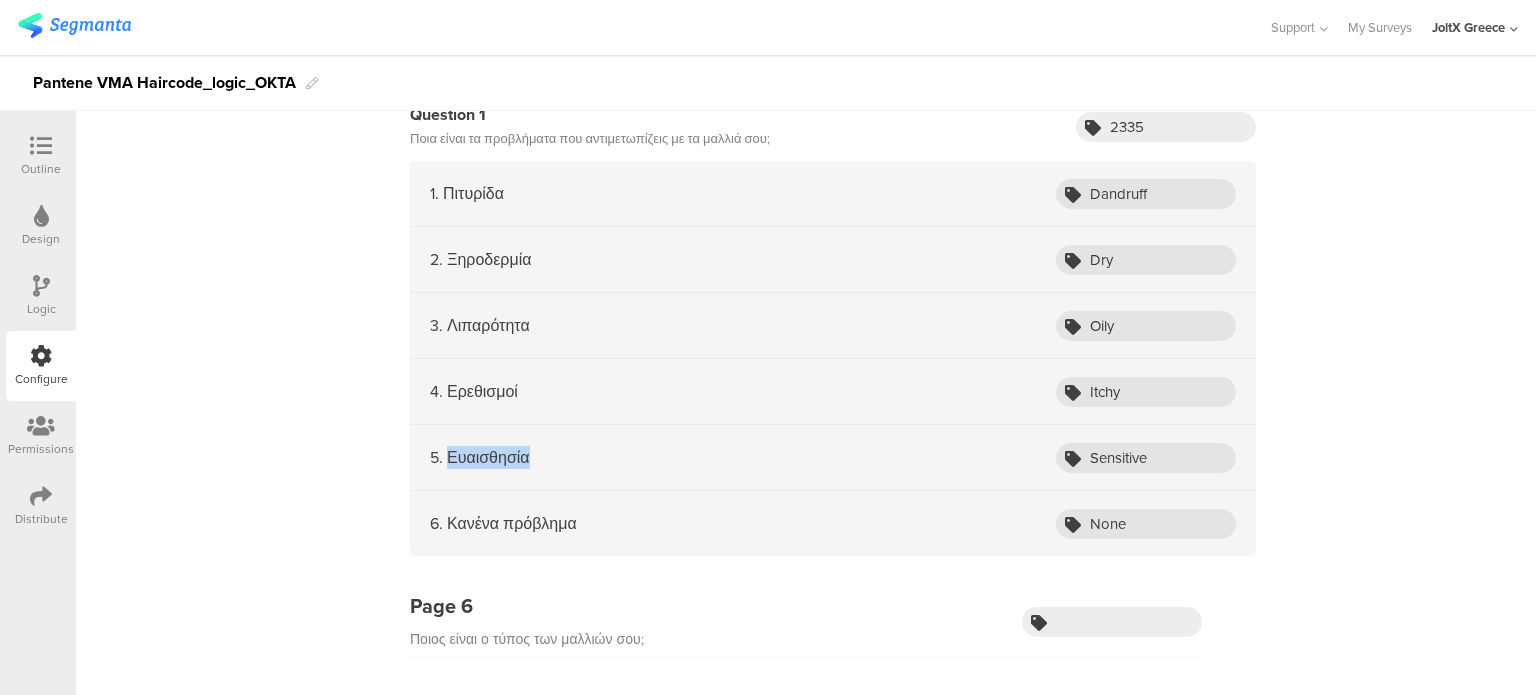 click on "5. Ευαισθησία" at bounding box center (480, 457) 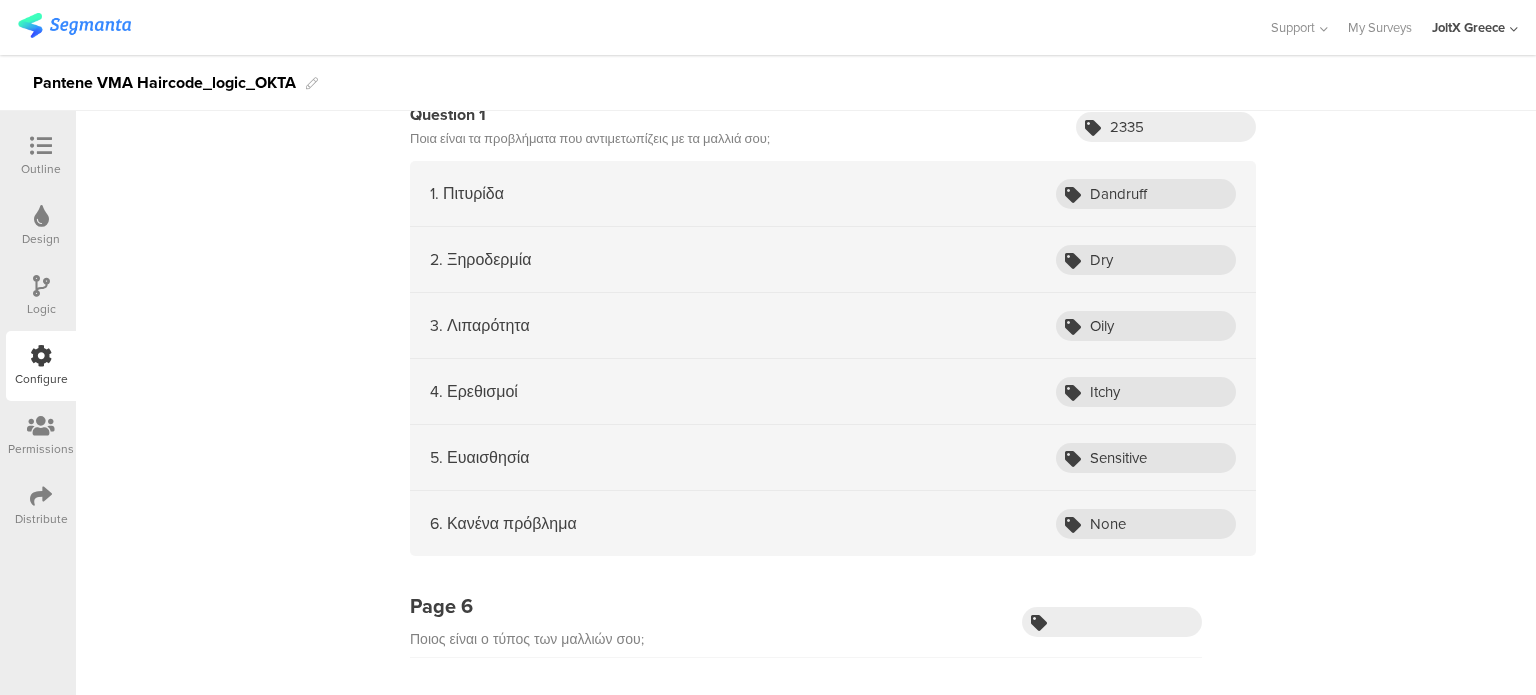 click on "6. Κανένα πρόβλημα" at bounding box center (503, 523) 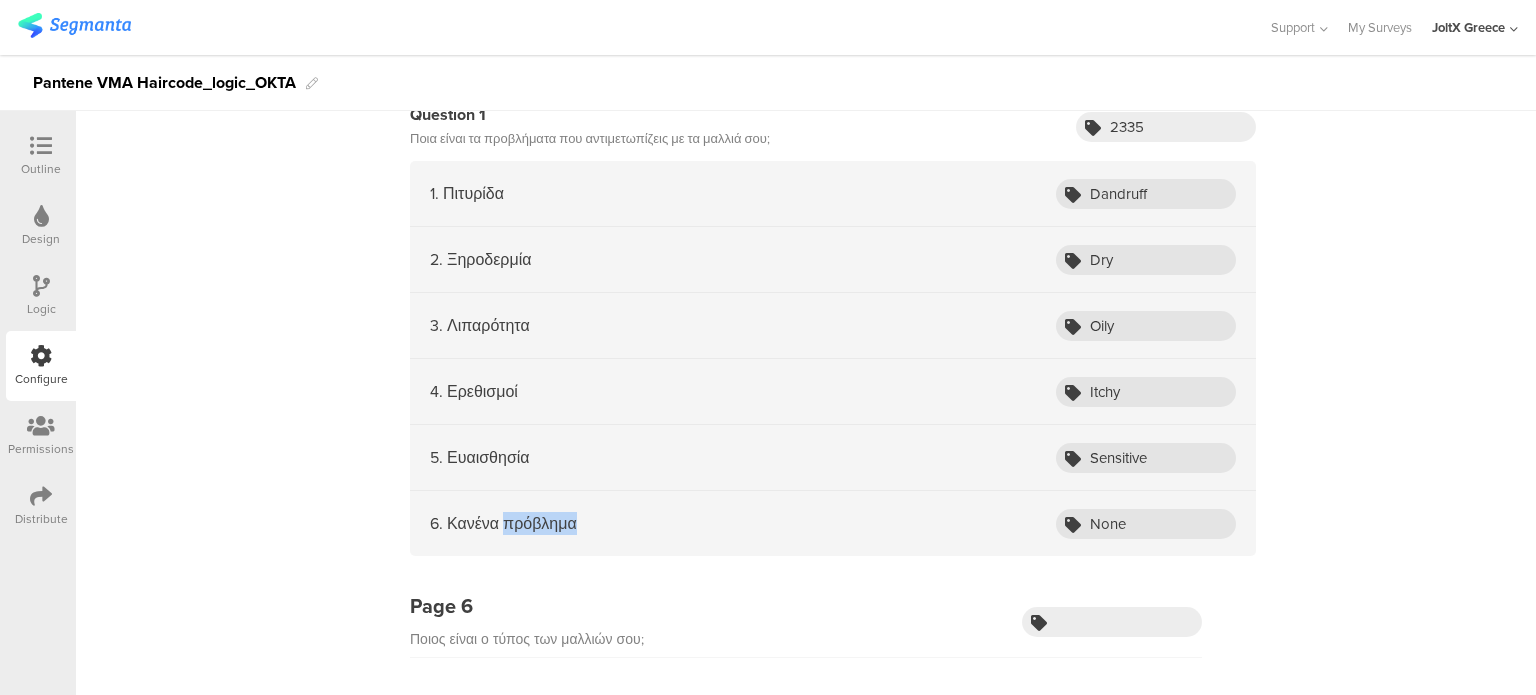 click on "6. Κανένα πρόβλημα" at bounding box center [503, 523] 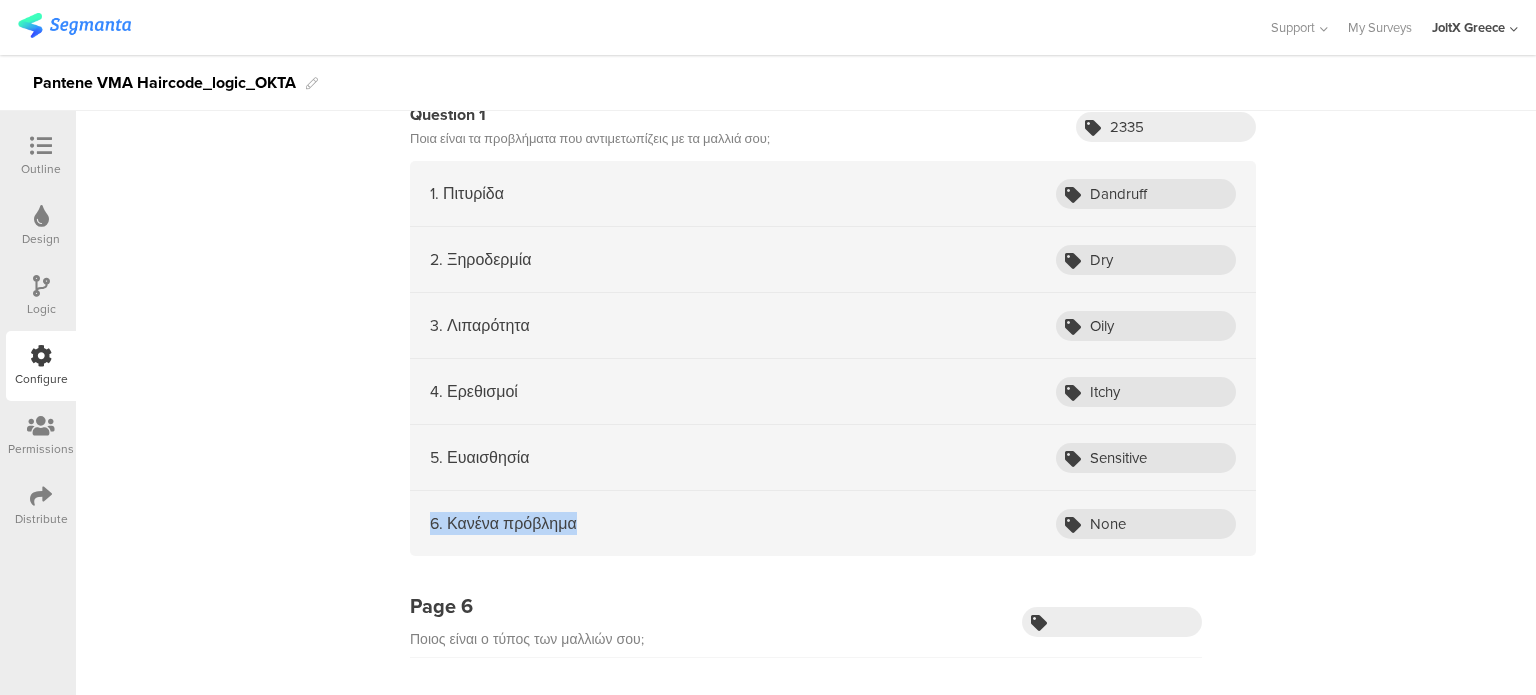 click on "6. Κανένα πρόβλημα" at bounding box center [503, 523] 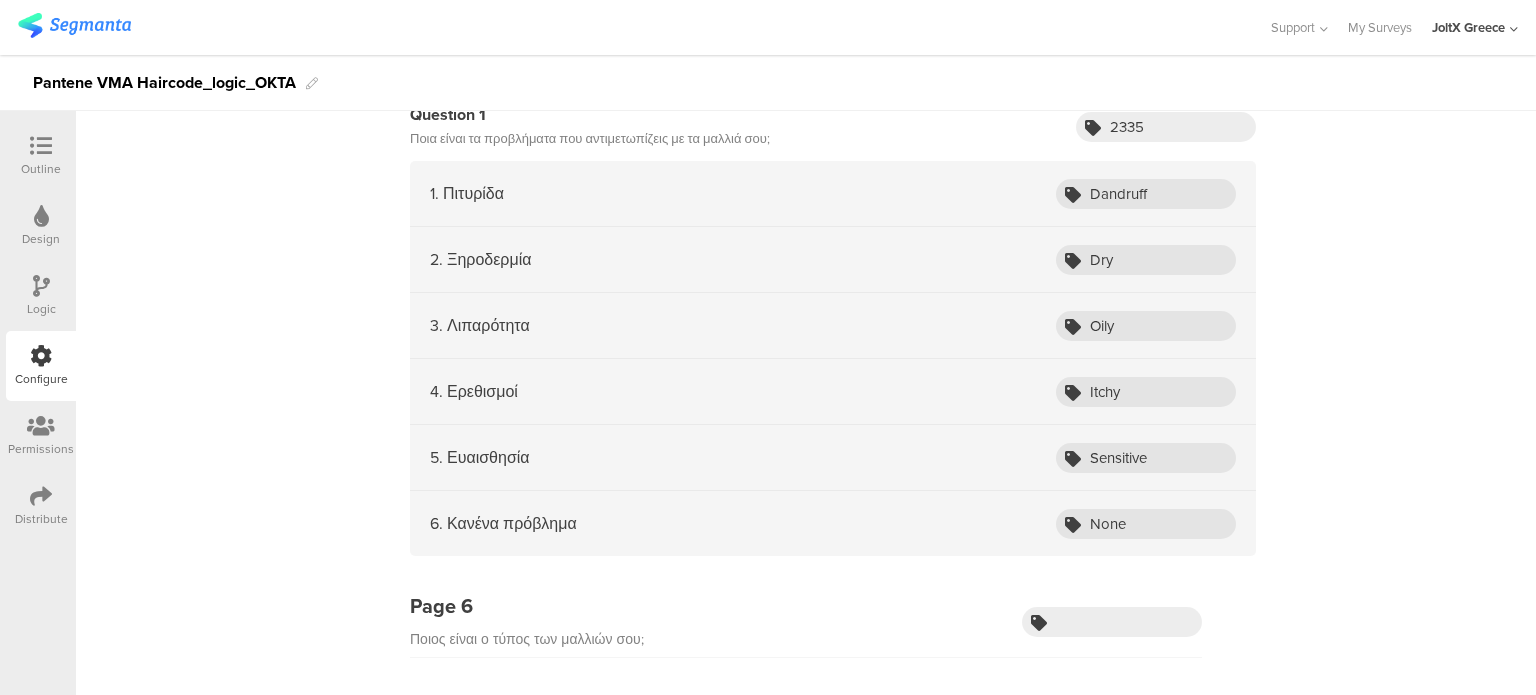 drag, startPoint x: 664, startPoint y: 515, endPoint x: 635, endPoint y: 523, distance: 30.083218 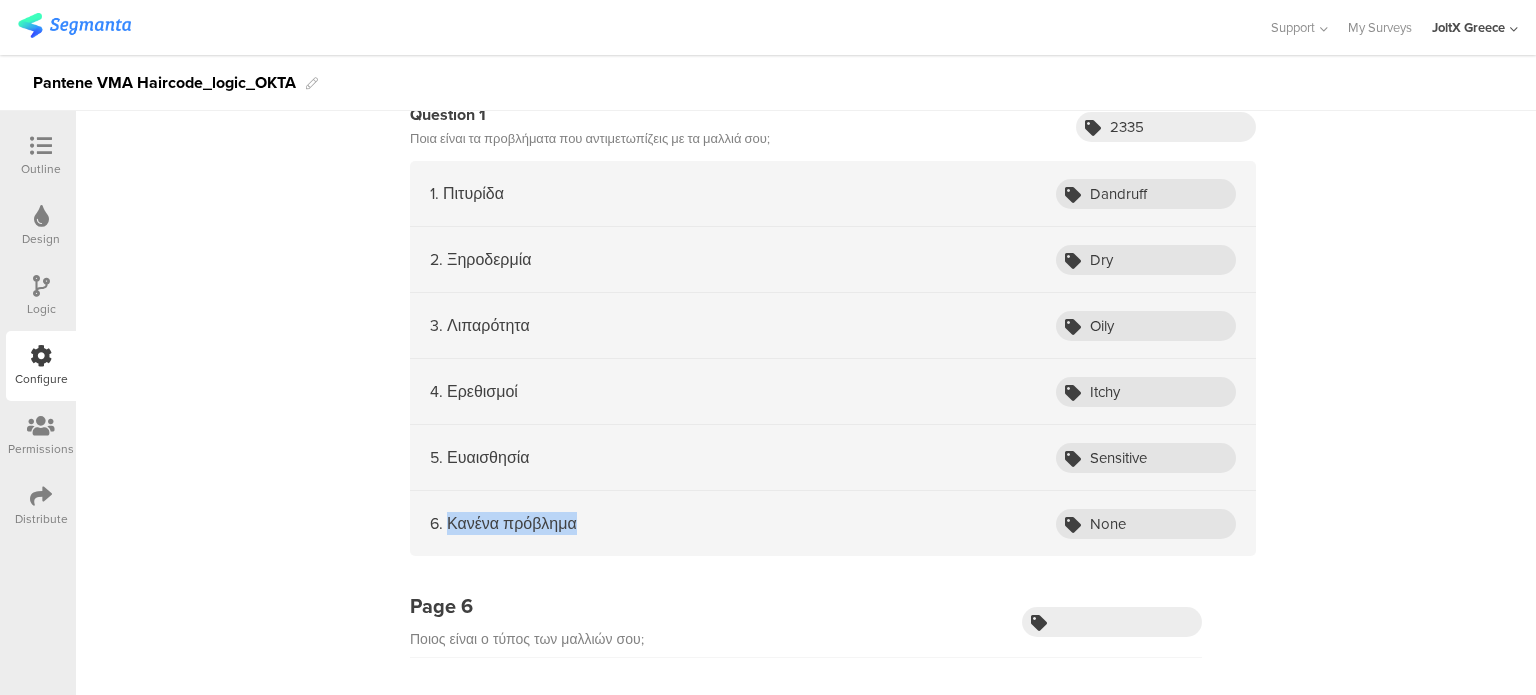drag, startPoint x: 635, startPoint y: 523, endPoint x: 440, endPoint y: 517, distance: 195.09229 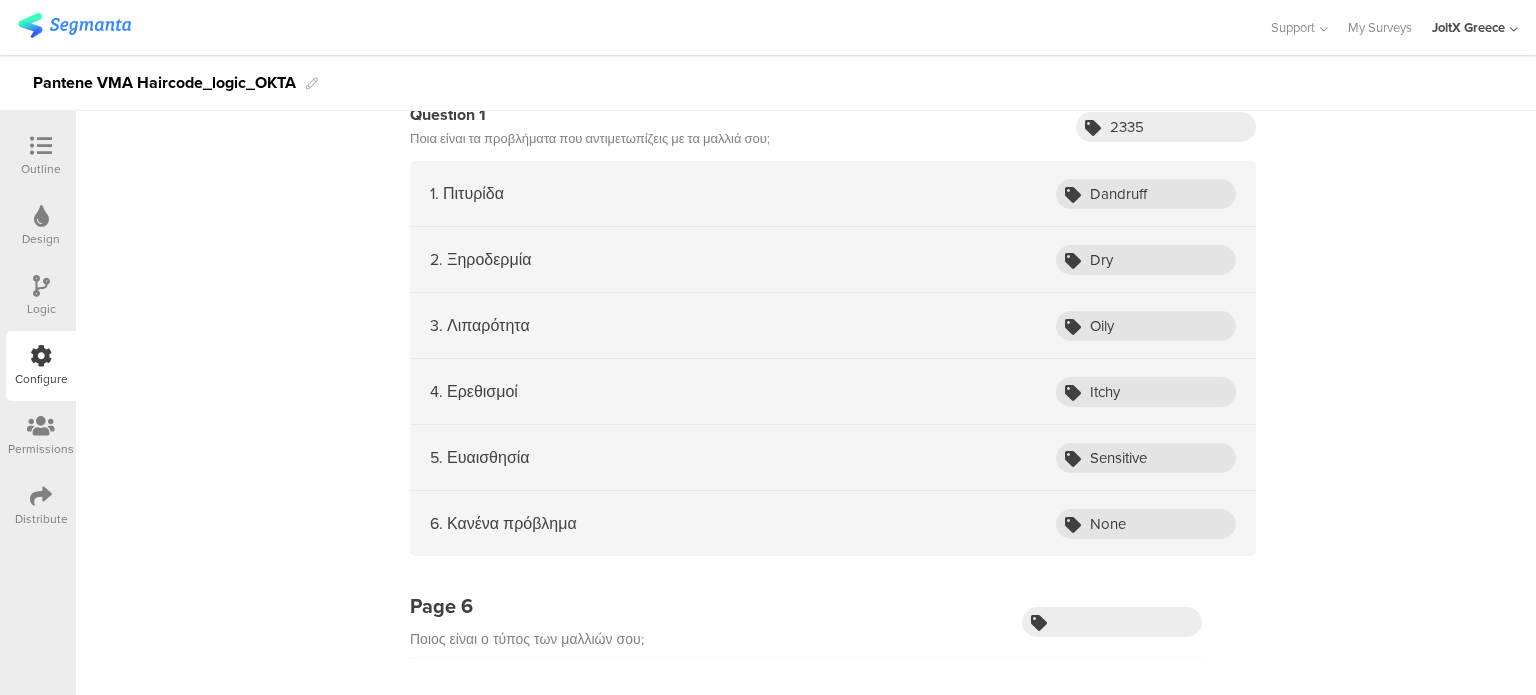 click on "6. Κανένα πρόβλημα" at bounding box center (503, 523) 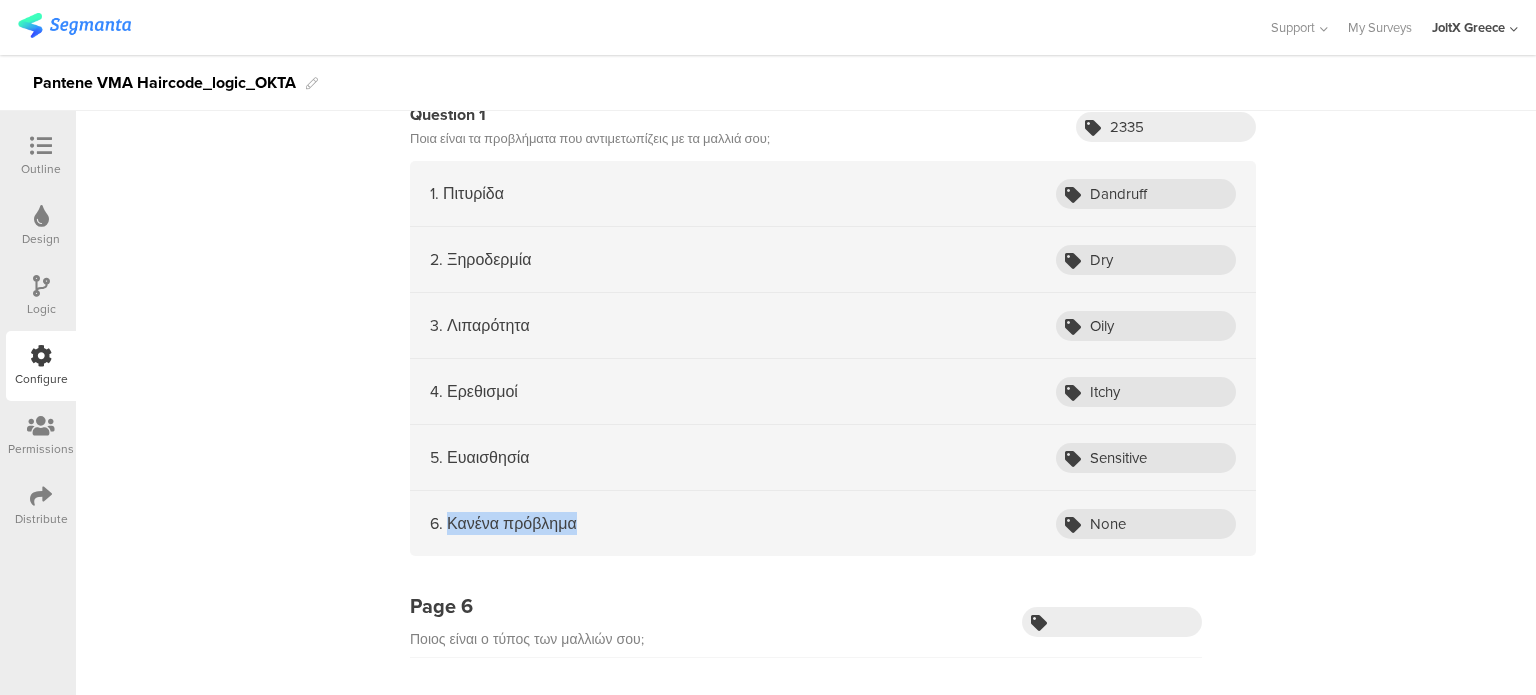 drag, startPoint x: 573, startPoint y: 520, endPoint x: 443, endPoint y: 523, distance: 130.0346 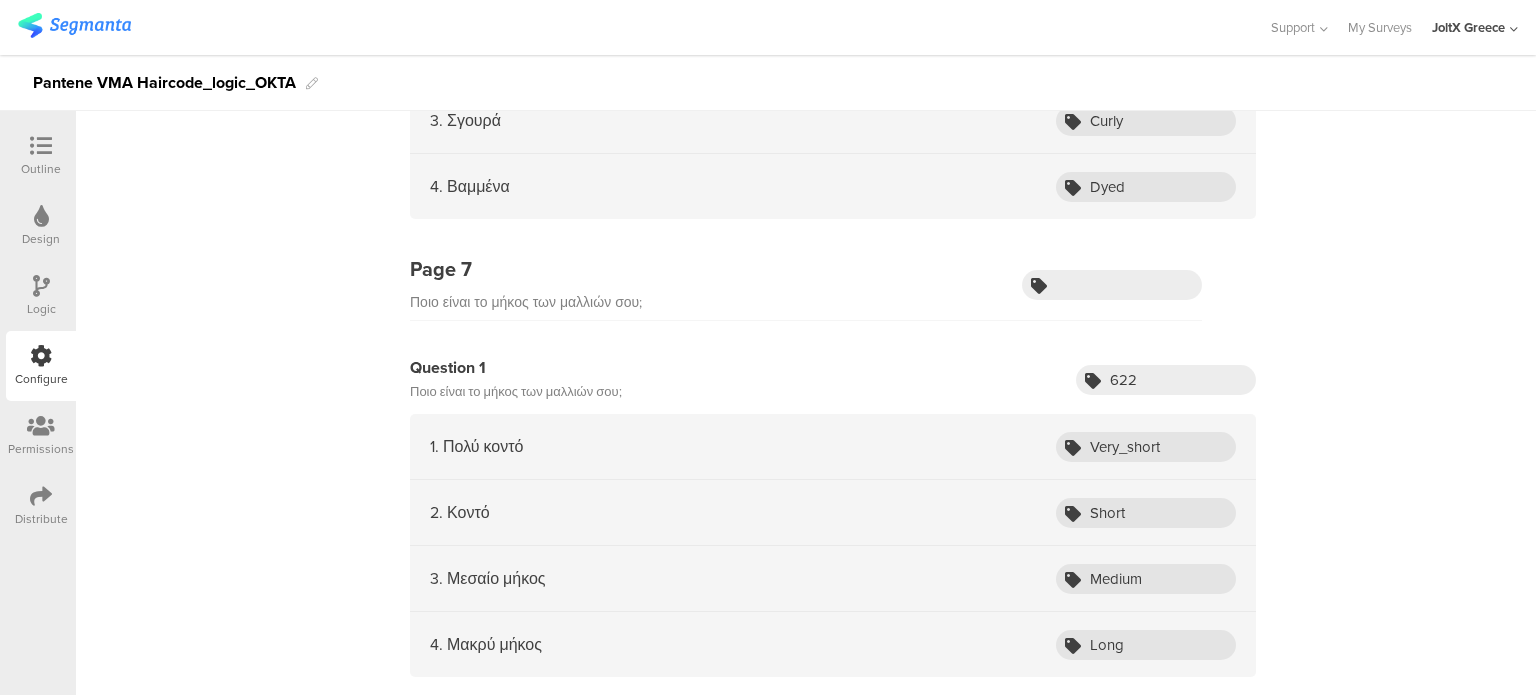 scroll, scrollTop: 2700, scrollLeft: 0, axis: vertical 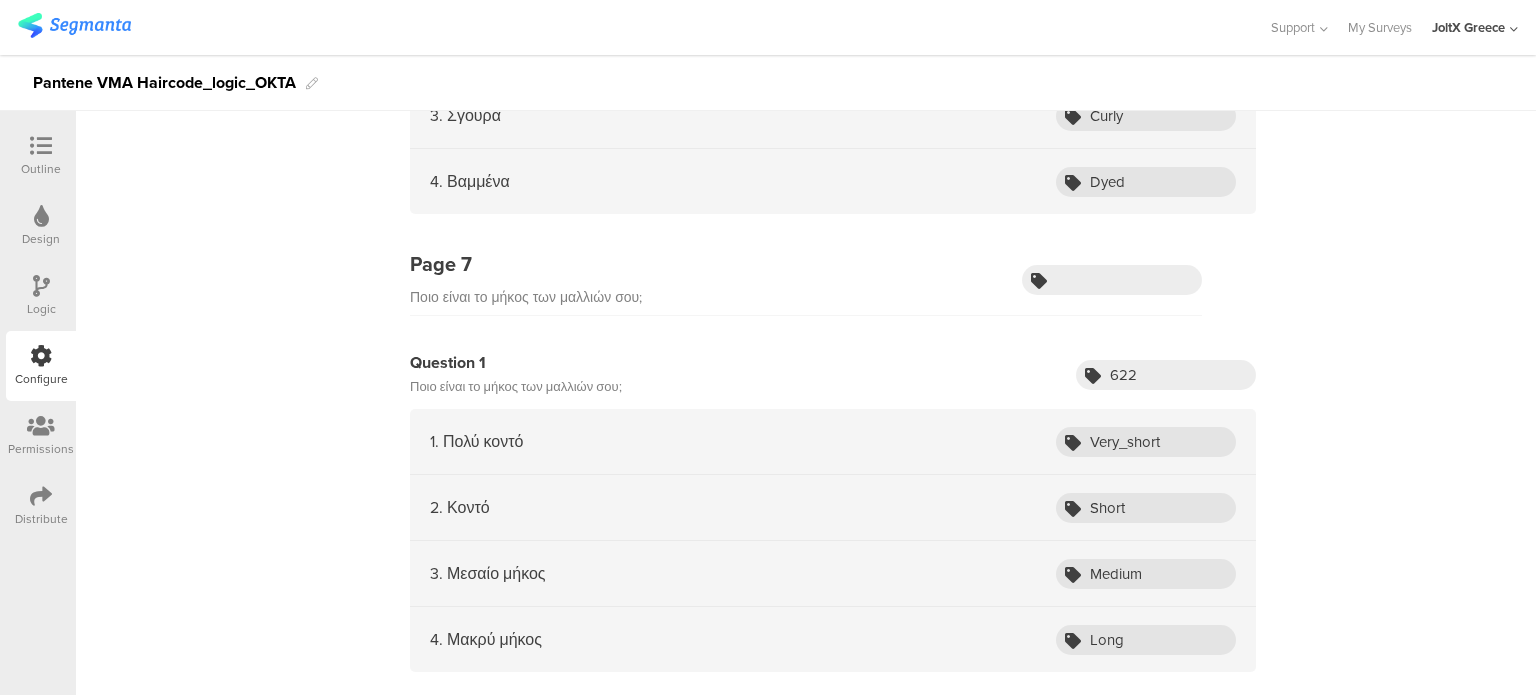 click on "Ποιο είναι το μήκος των μαλλιών σου;" at bounding box center (526, 298) 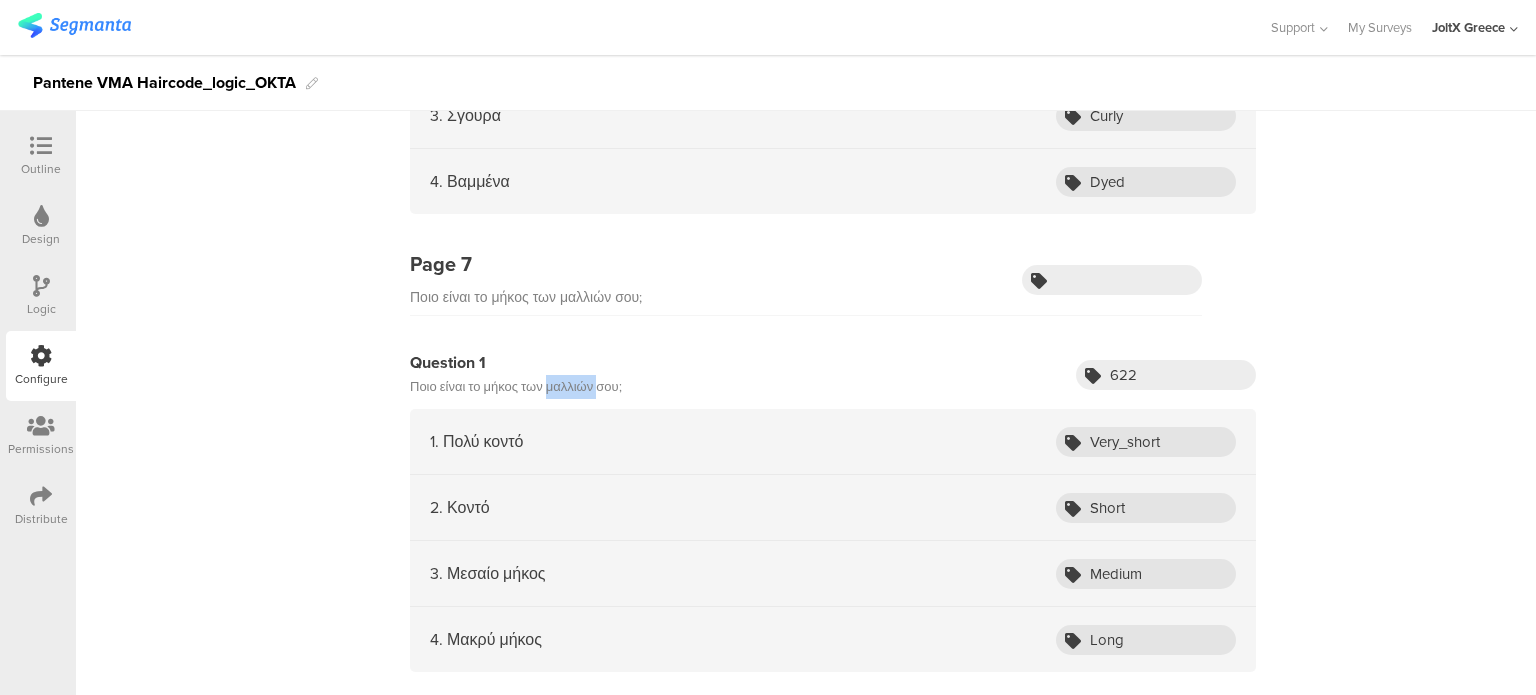 click on "Ποιο είναι το μήκος των μαλλιών σου;" at bounding box center (516, 387) 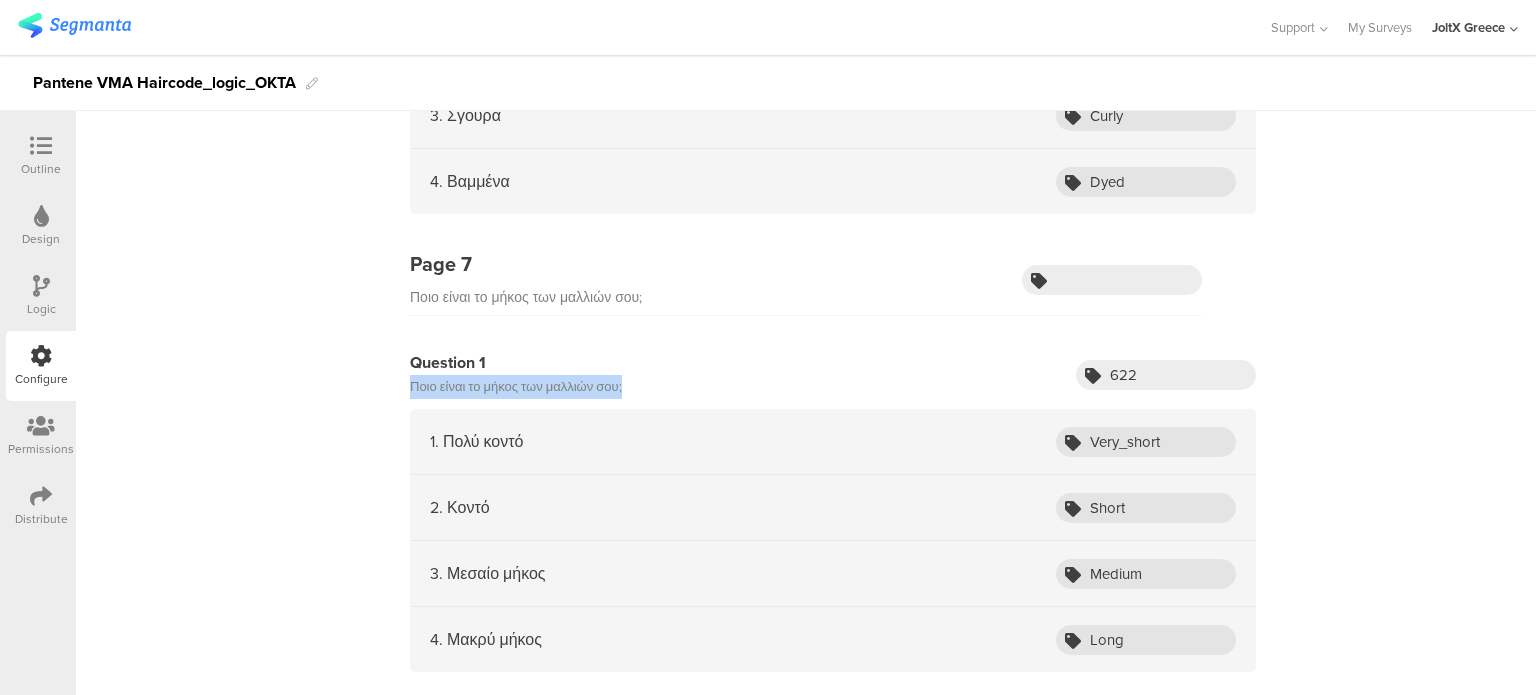 click on "Ποιο είναι το μήκος των μαλλιών σου;" at bounding box center (516, 387) 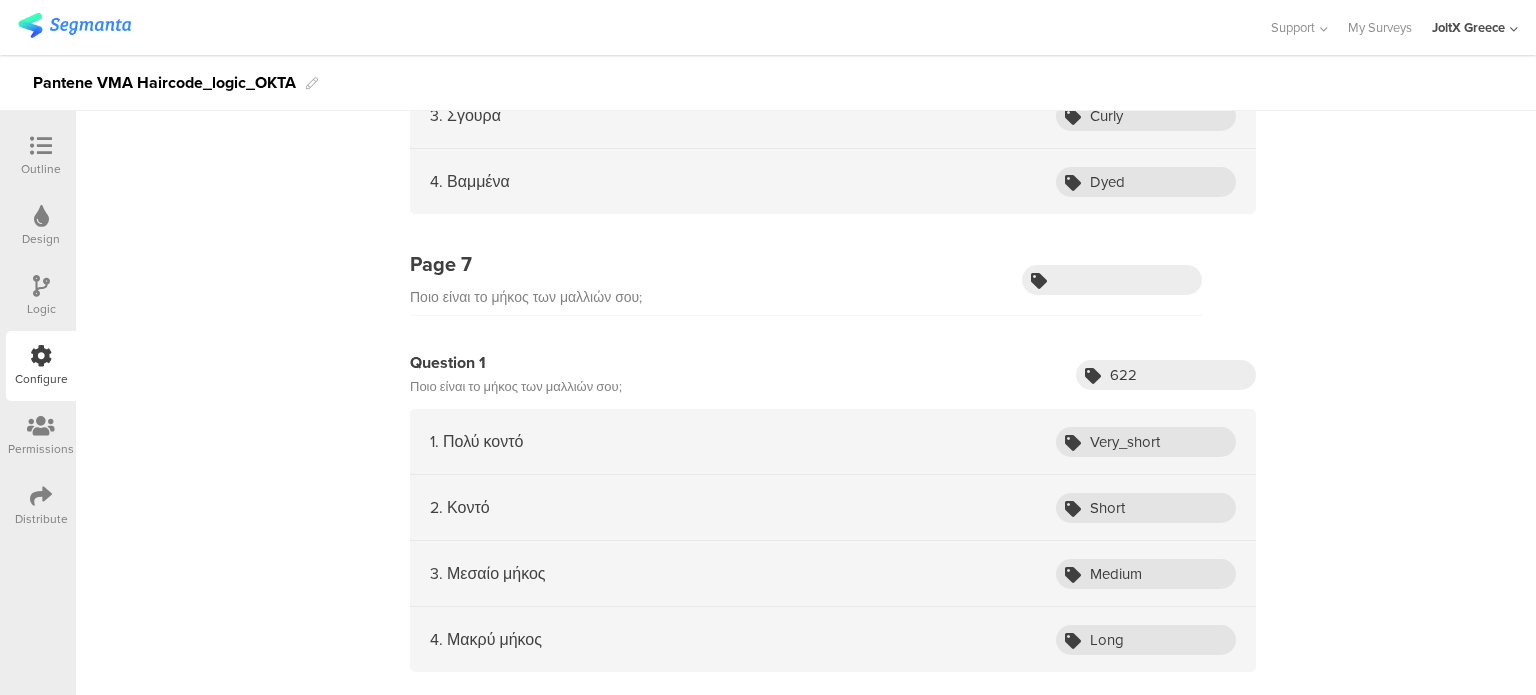 click on "Ποιο είναι το μήκος των μαλλιών σου;" at bounding box center [516, 387] 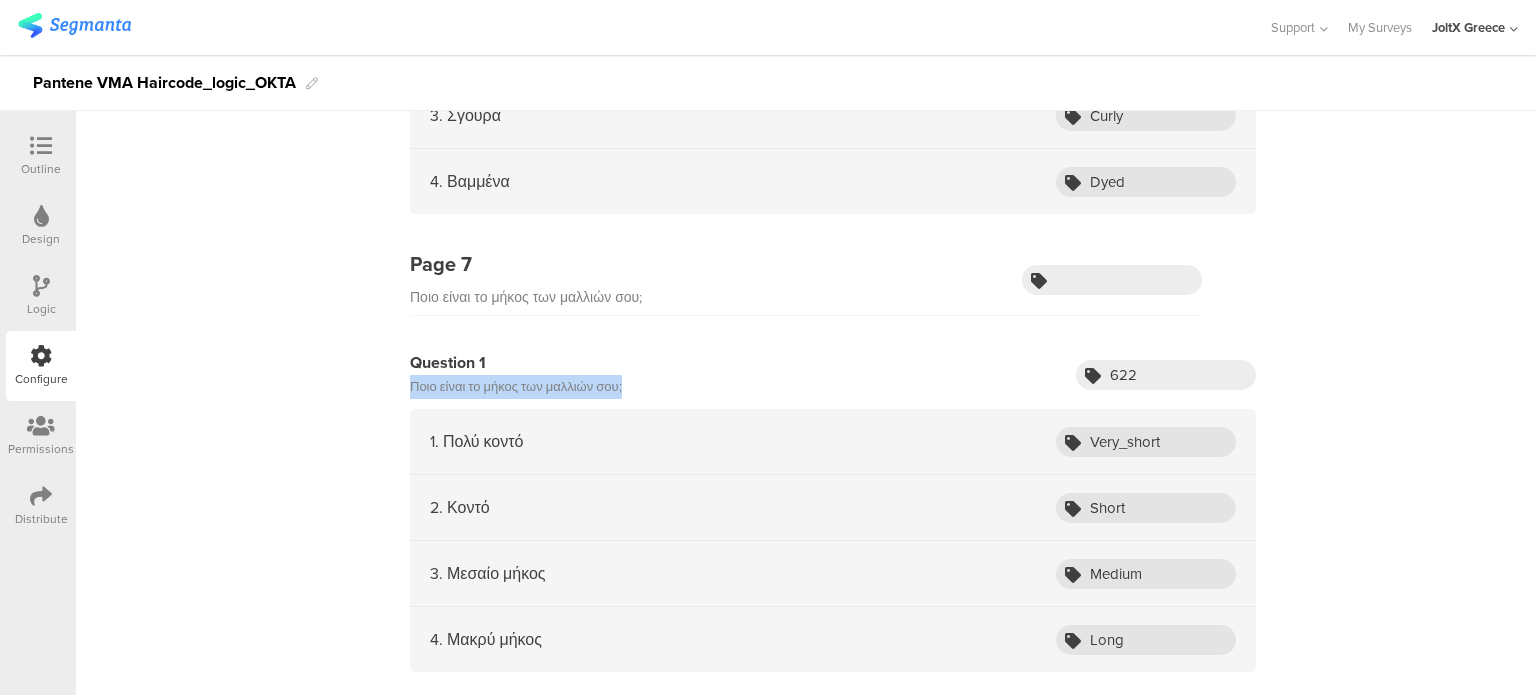 drag, startPoint x: 632, startPoint y: 377, endPoint x: 396, endPoint y: 374, distance: 236.01907 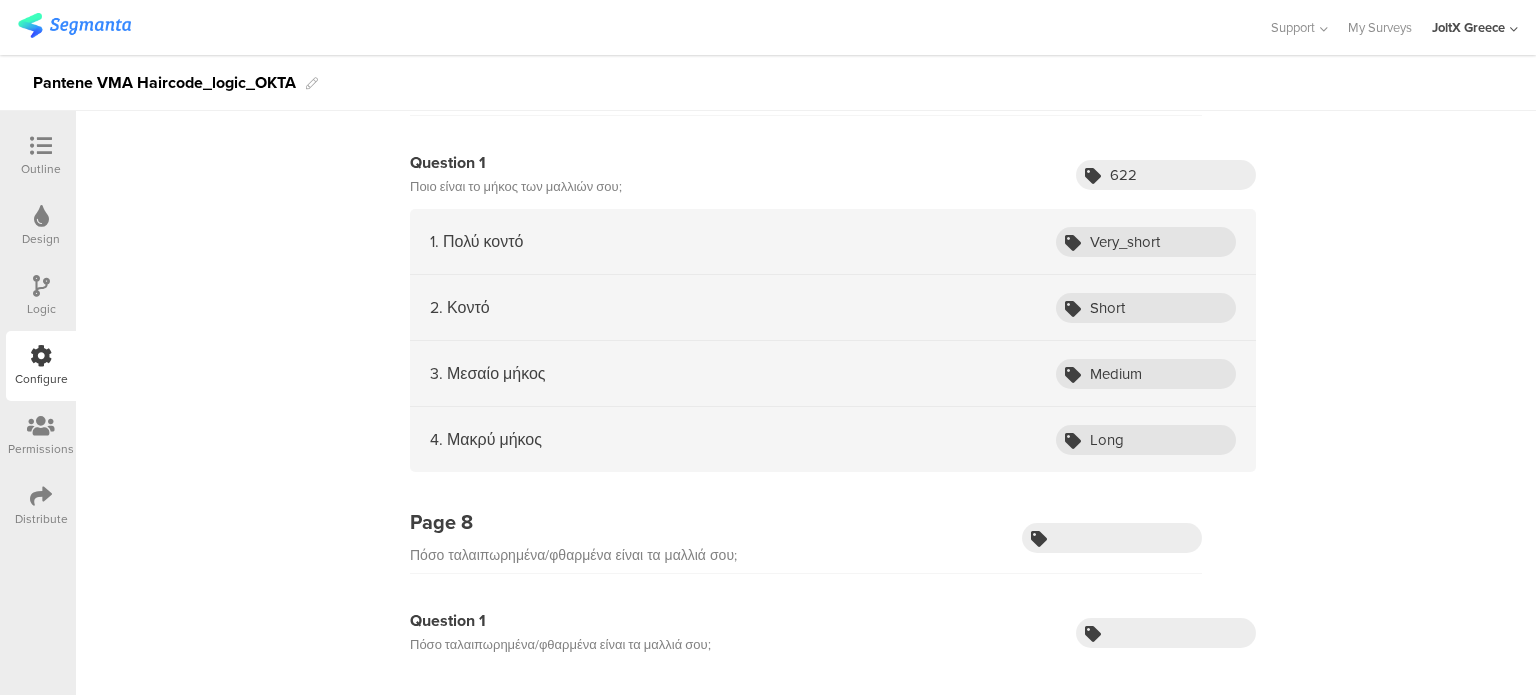 click on "1. Πολύ κοντό" at bounding box center [476, 241] 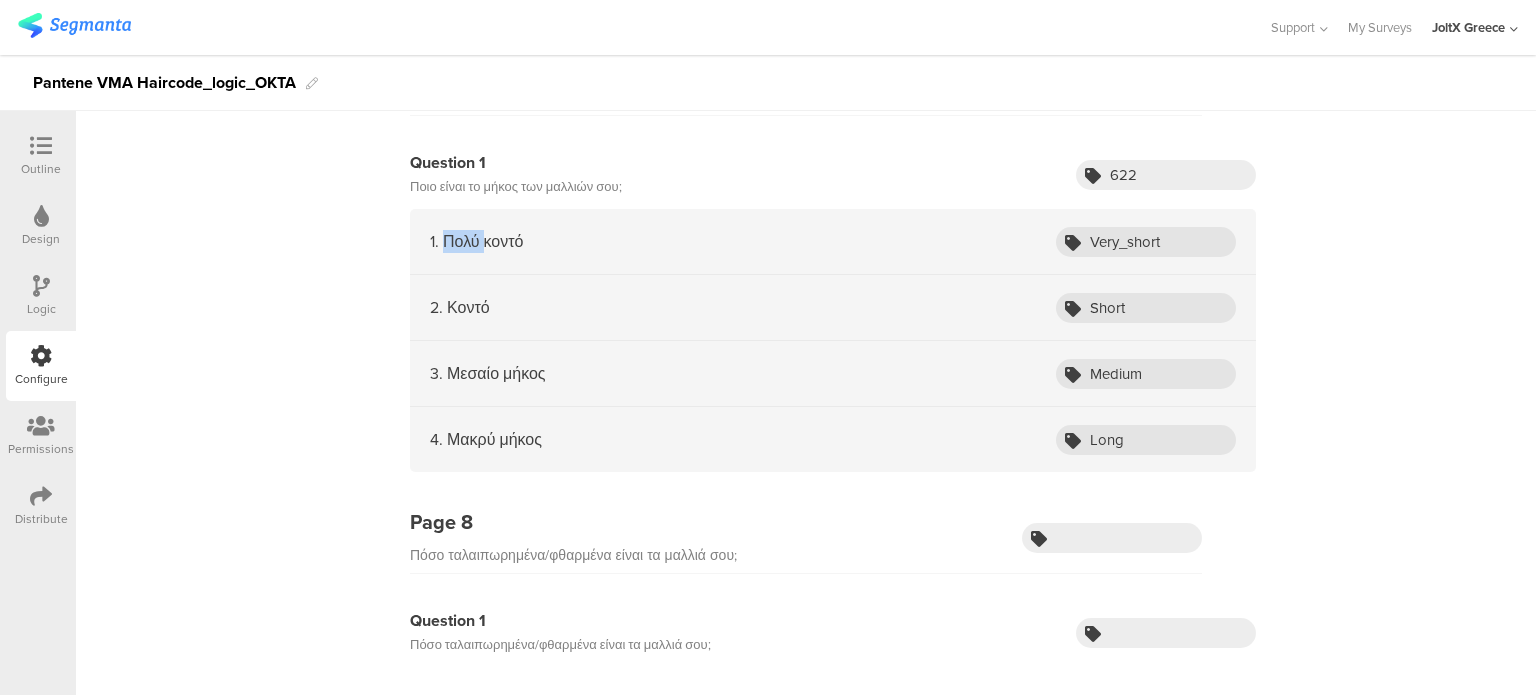 click on "1. Πολύ κοντό" at bounding box center [476, 241] 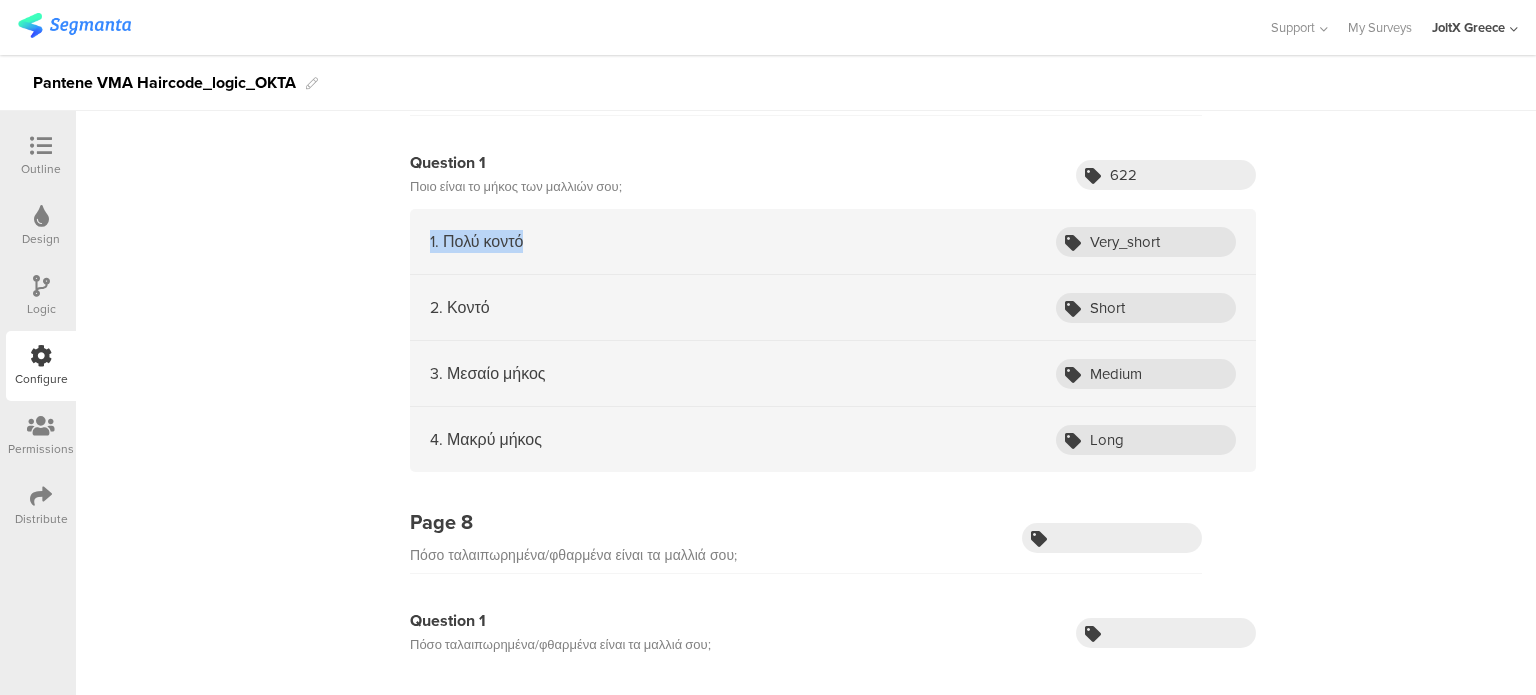 click on "1. Πολύ κοντό" at bounding box center [476, 241] 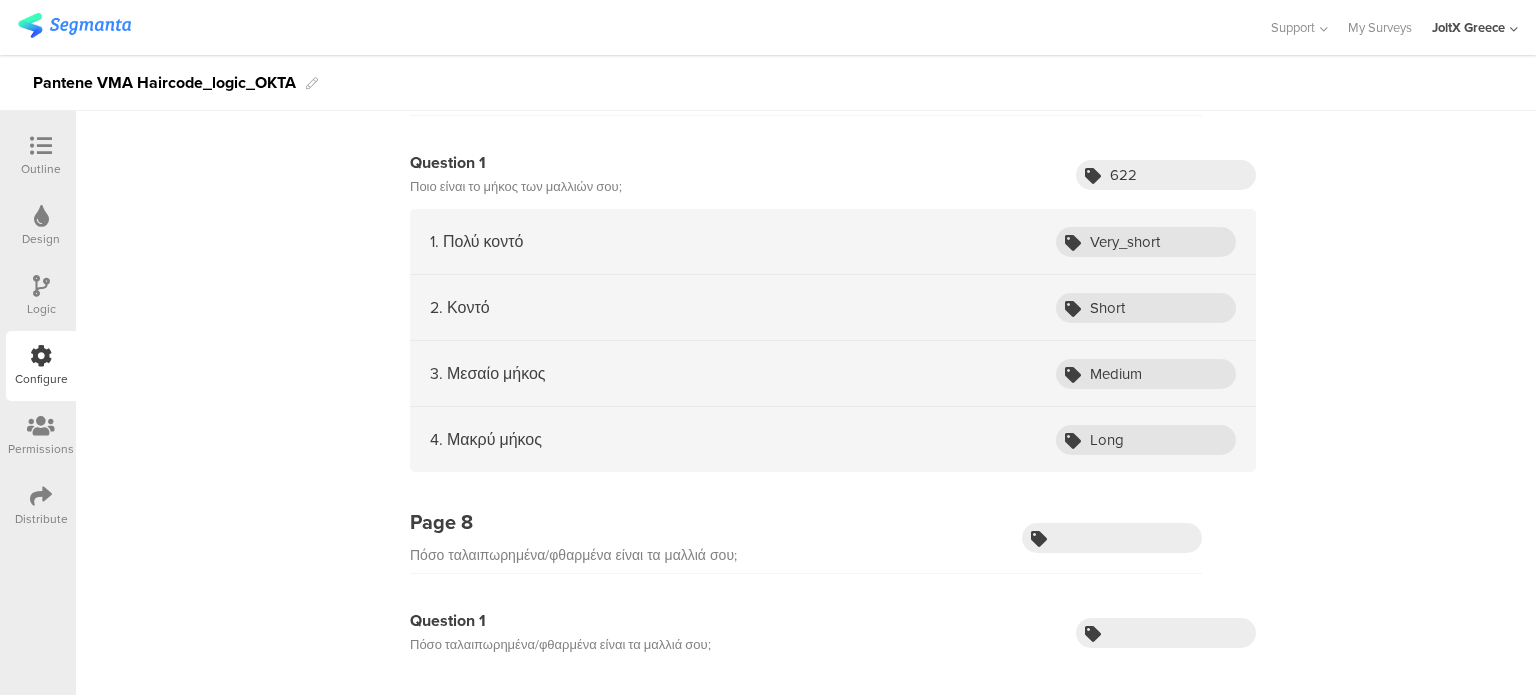 click on "Page 1
Κάνε είσοδο στον λογαριασμό σου:
Question 1
Email
Question 2
consumerId
Question 3
sourceId
Page 2" at bounding box center (806, 393) 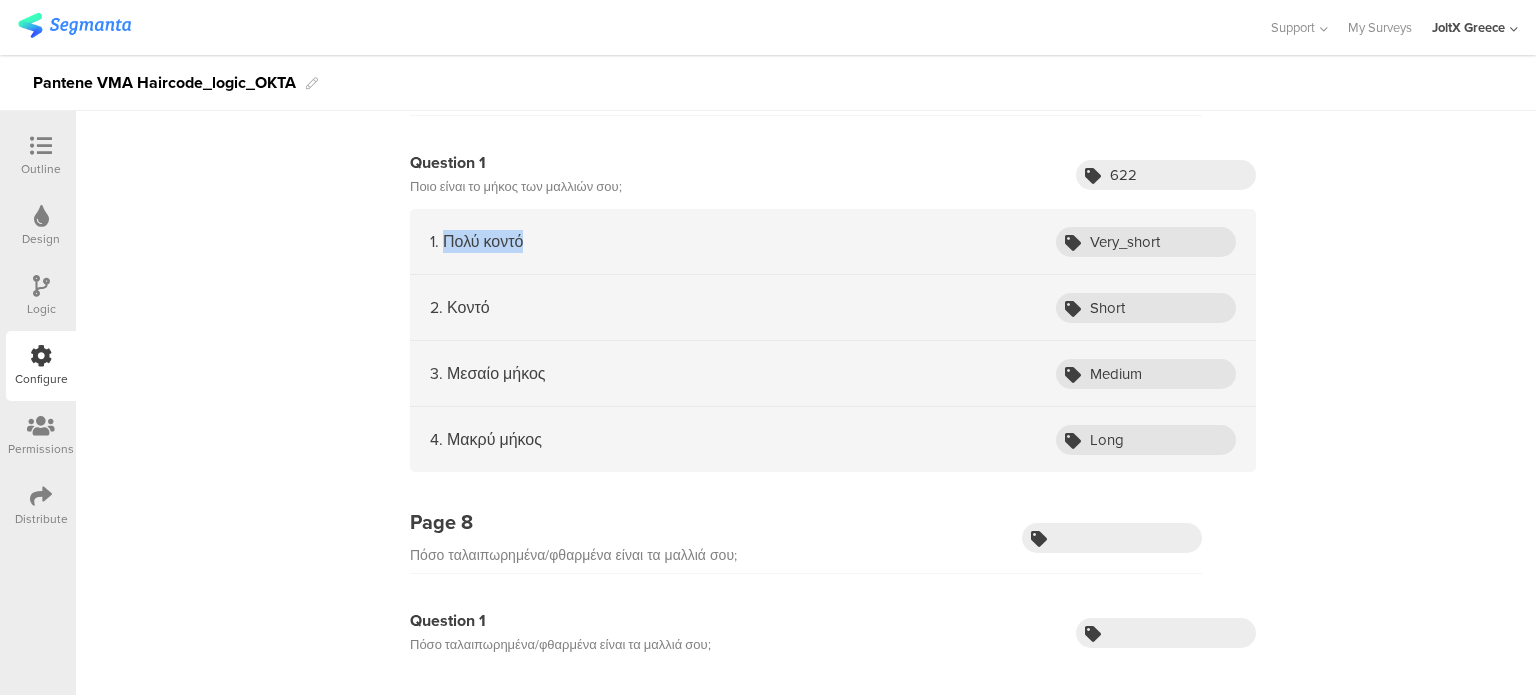 drag, startPoint x: 554, startPoint y: 244, endPoint x: 137, endPoint y: 395, distance: 443.49747 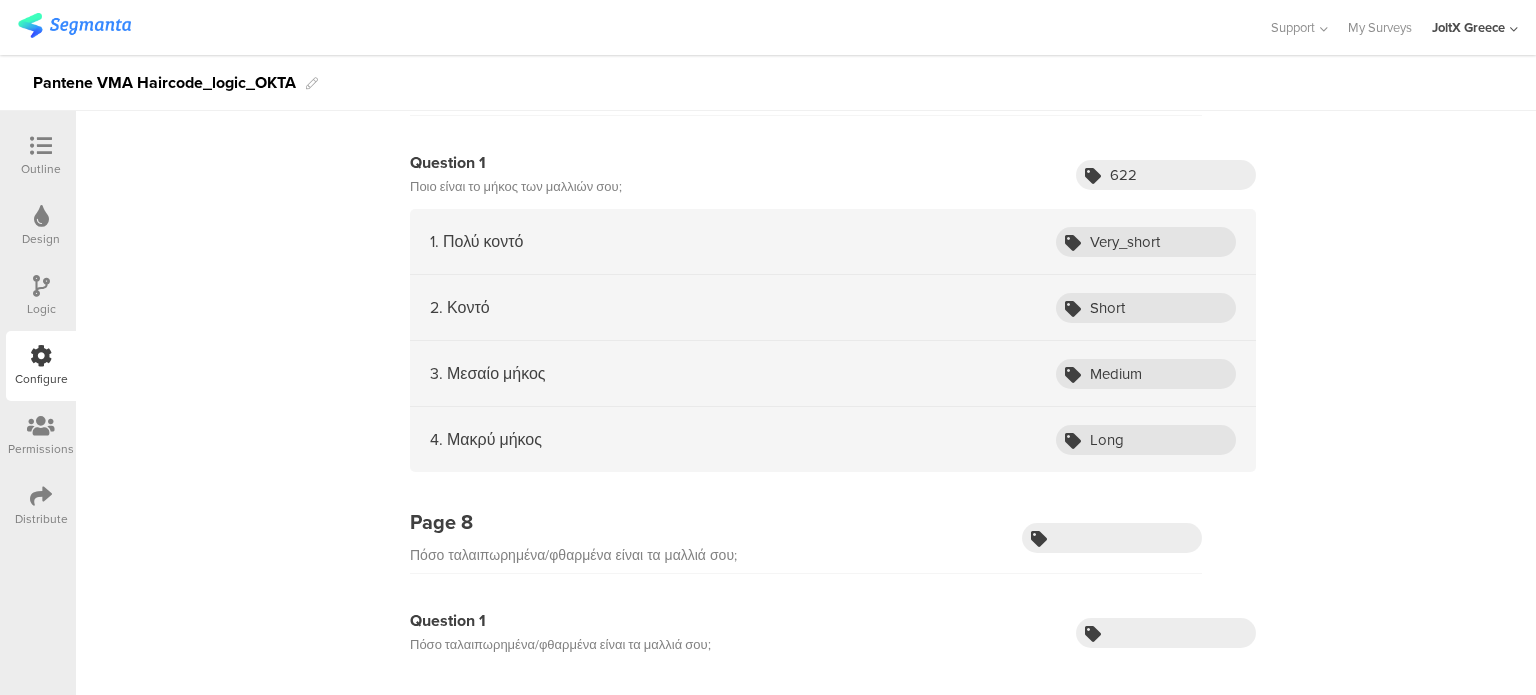drag, startPoint x: 536, startPoint y: 335, endPoint x: 518, endPoint y: 323, distance: 21.633308 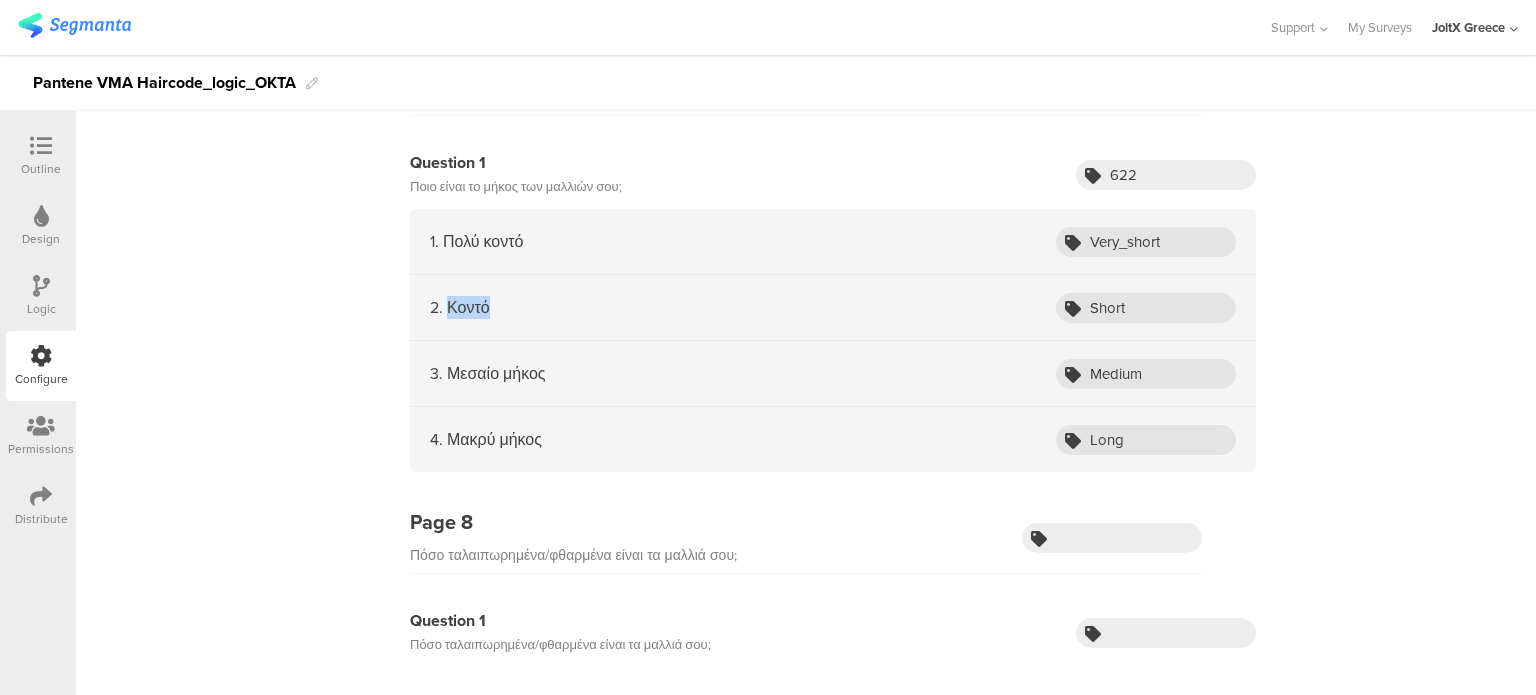 drag, startPoint x: 503, startPoint y: 302, endPoint x: 444, endPoint y: 302, distance: 59 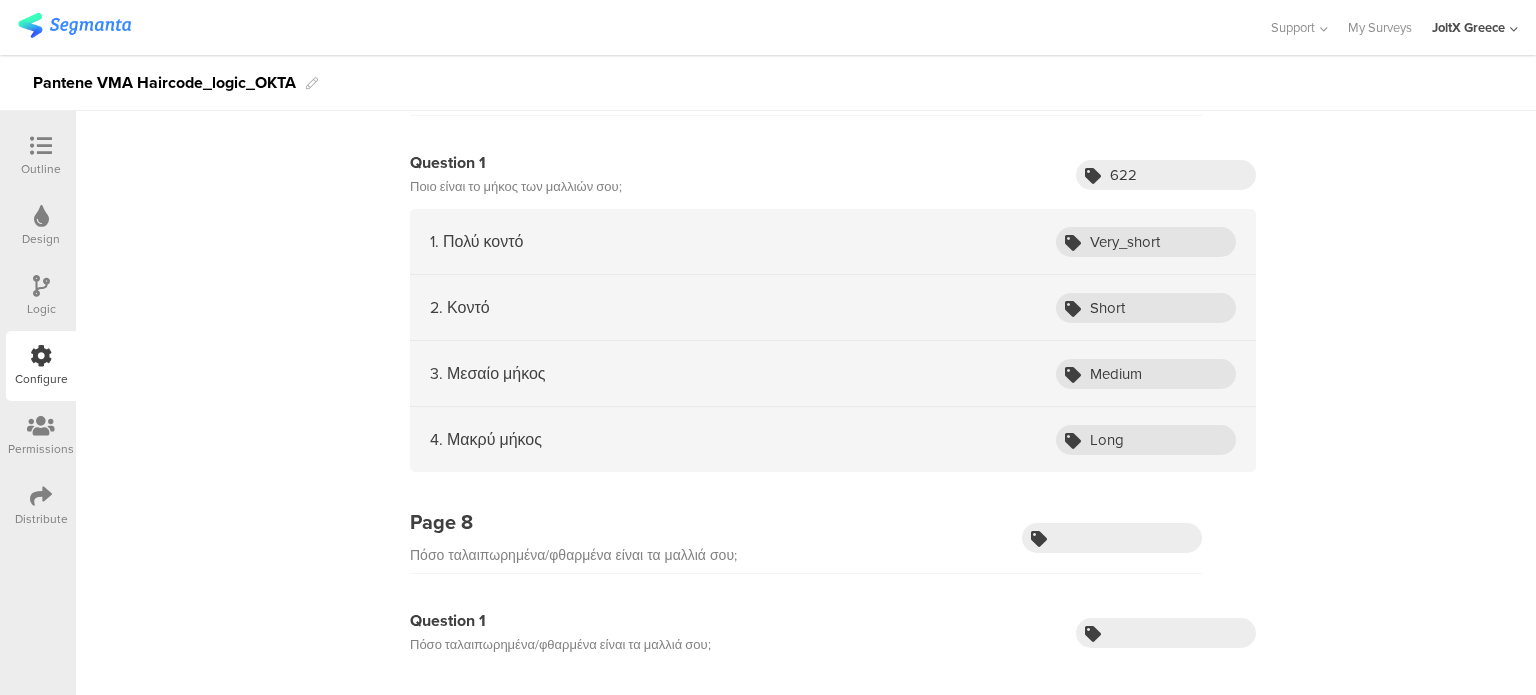 drag, startPoint x: 326, startPoint y: 454, endPoint x: 344, endPoint y: 454, distance: 18 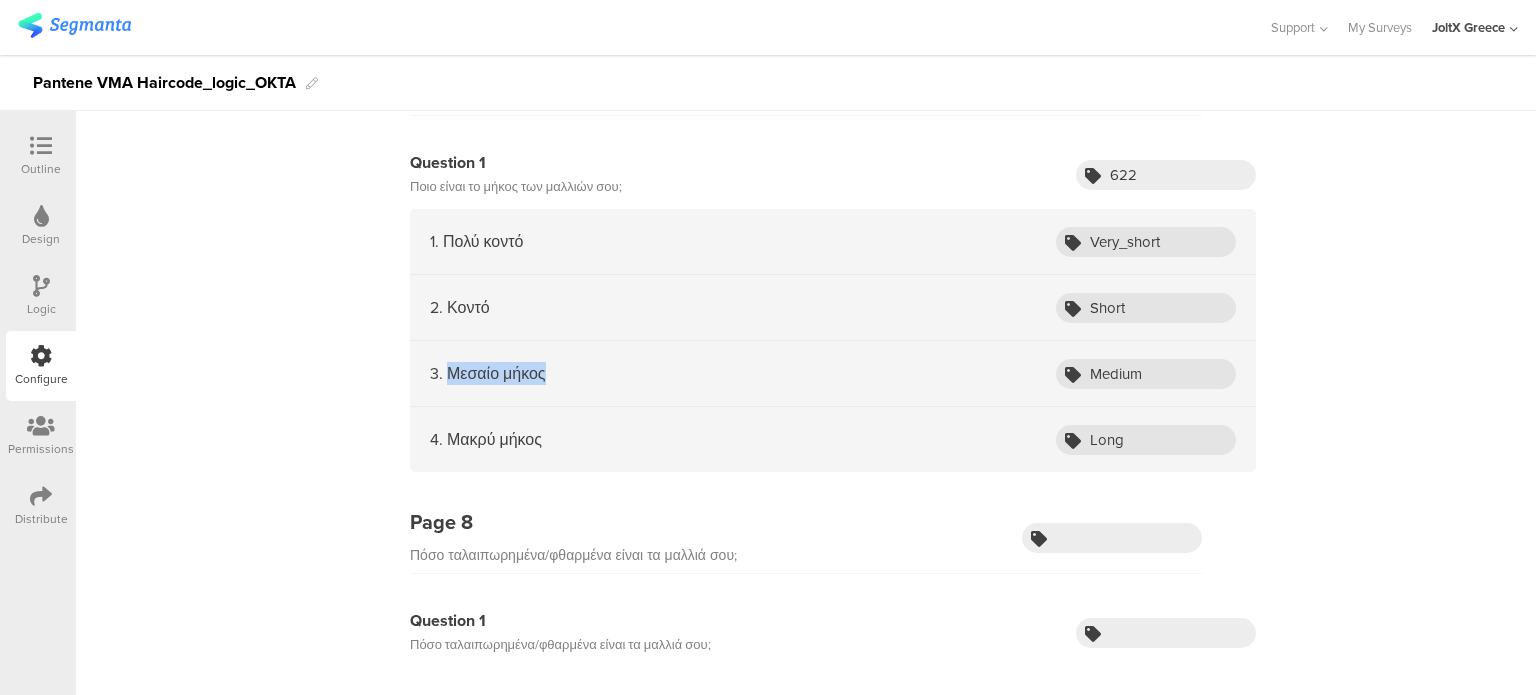 drag, startPoint x: 550, startPoint y: 376, endPoint x: 441, endPoint y: 373, distance: 109.041275 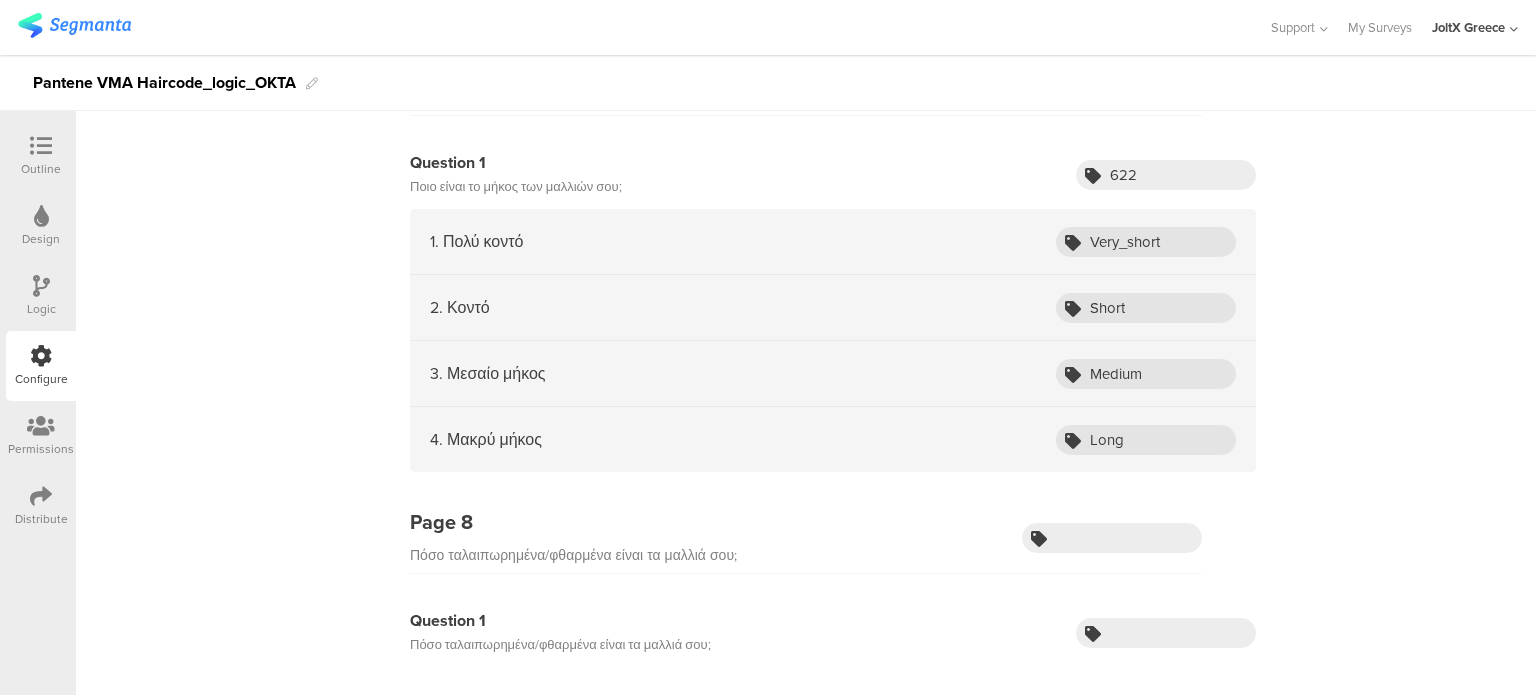 click on "Question 1
Ποιο είναι το μήκος των μαλλιών σου;
622
1. Πολύ κοντό
Very_short
2. Κοντό
Short
3. Μεσαίο μήκος
Medium
4. Μακρύ μήκος
Long" at bounding box center (806, 321) 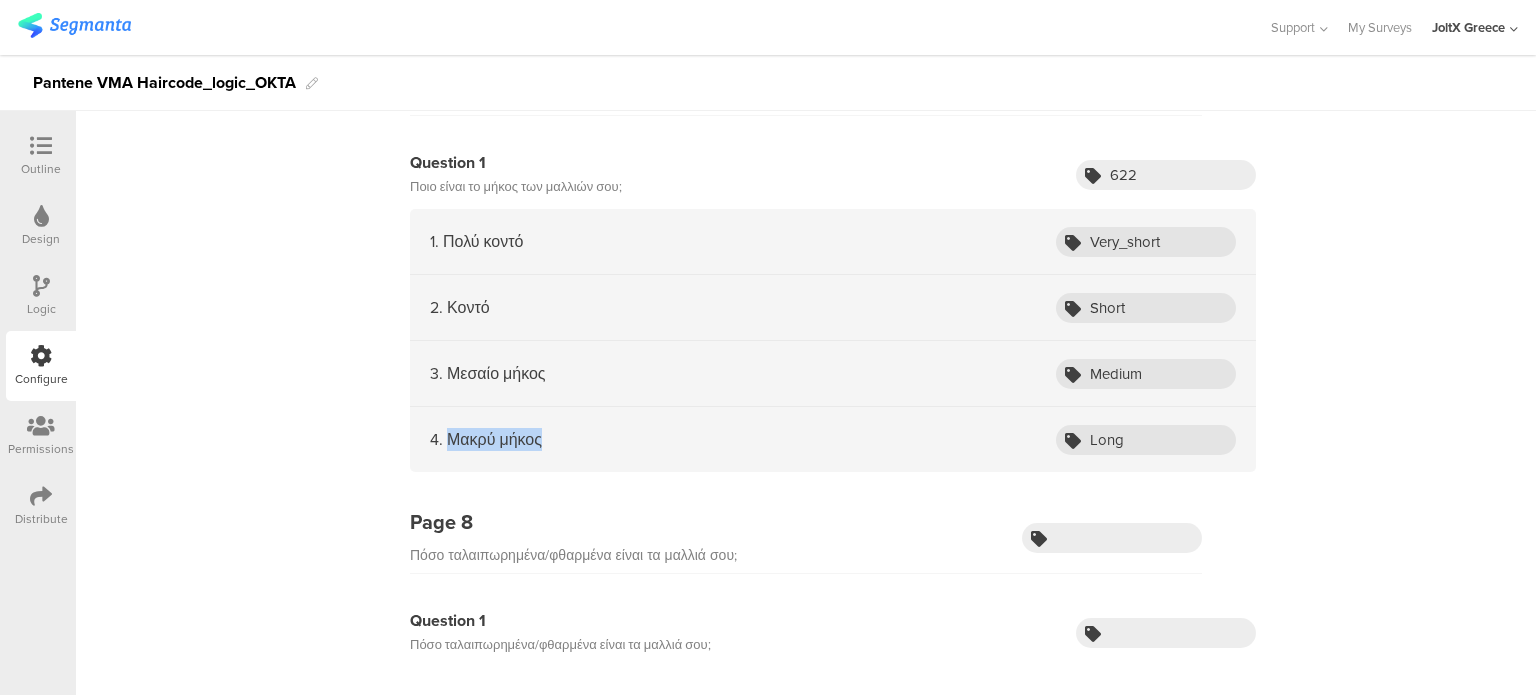 drag, startPoint x: 561, startPoint y: 441, endPoint x: 444, endPoint y: 432, distance: 117.34564 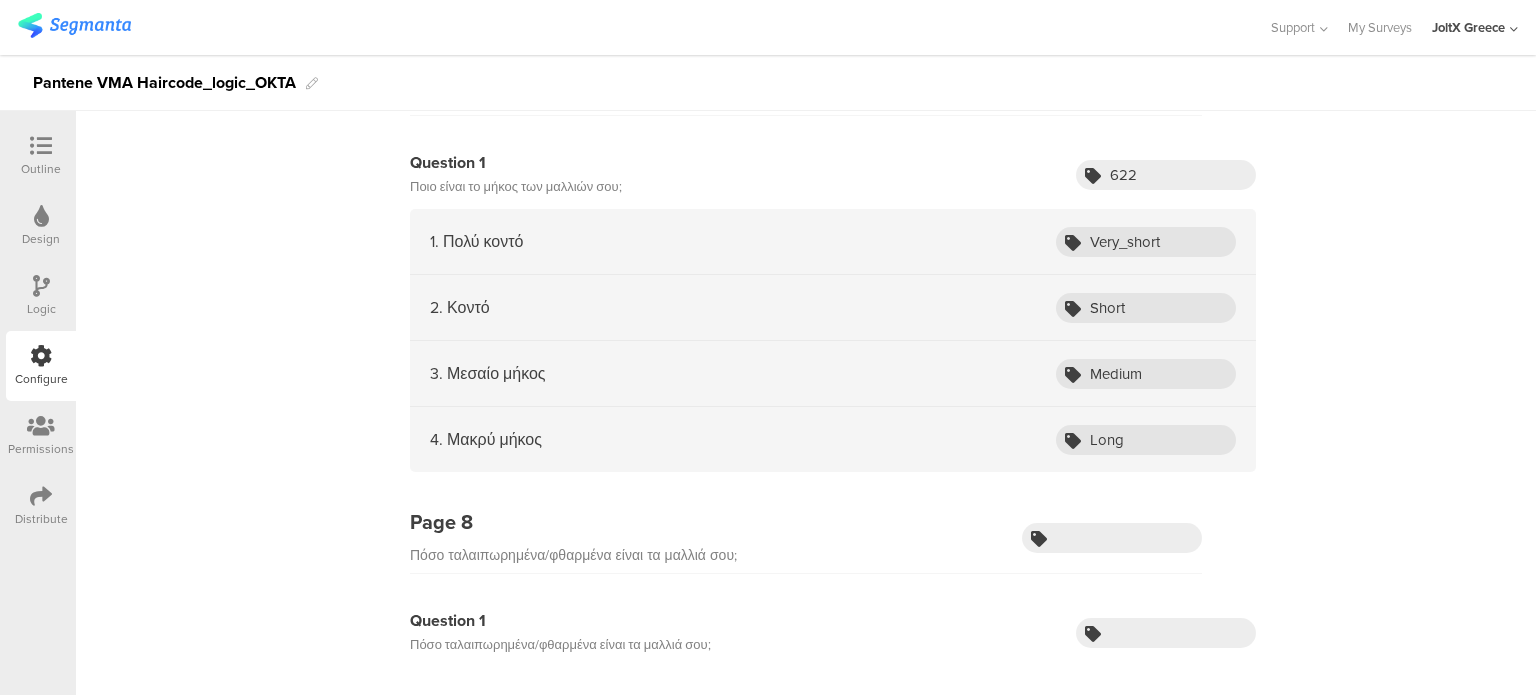 drag, startPoint x: 711, startPoint y: 339, endPoint x: 602, endPoint y: 399, distance: 124.42267 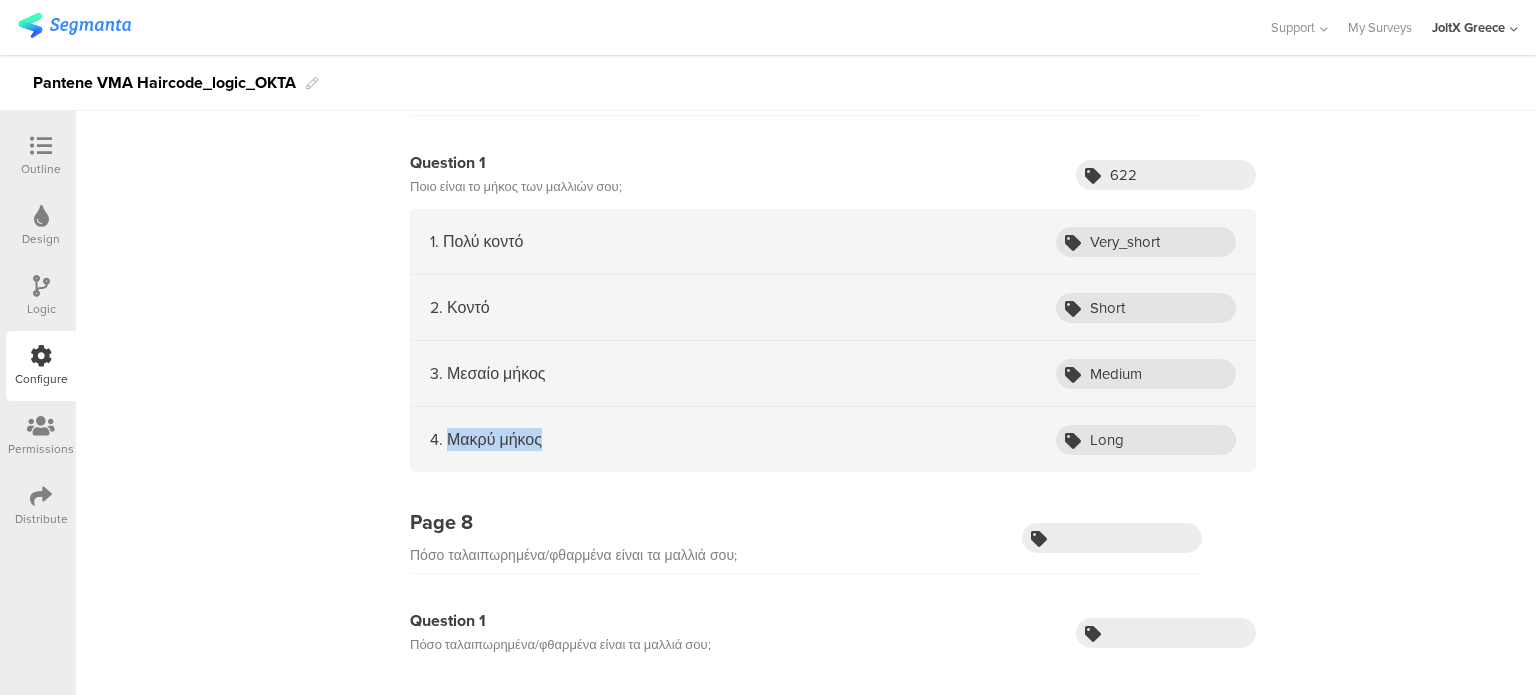 drag, startPoint x: 548, startPoint y: 438, endPoint x: 444, endPoint y: 427, distance: 104.58012 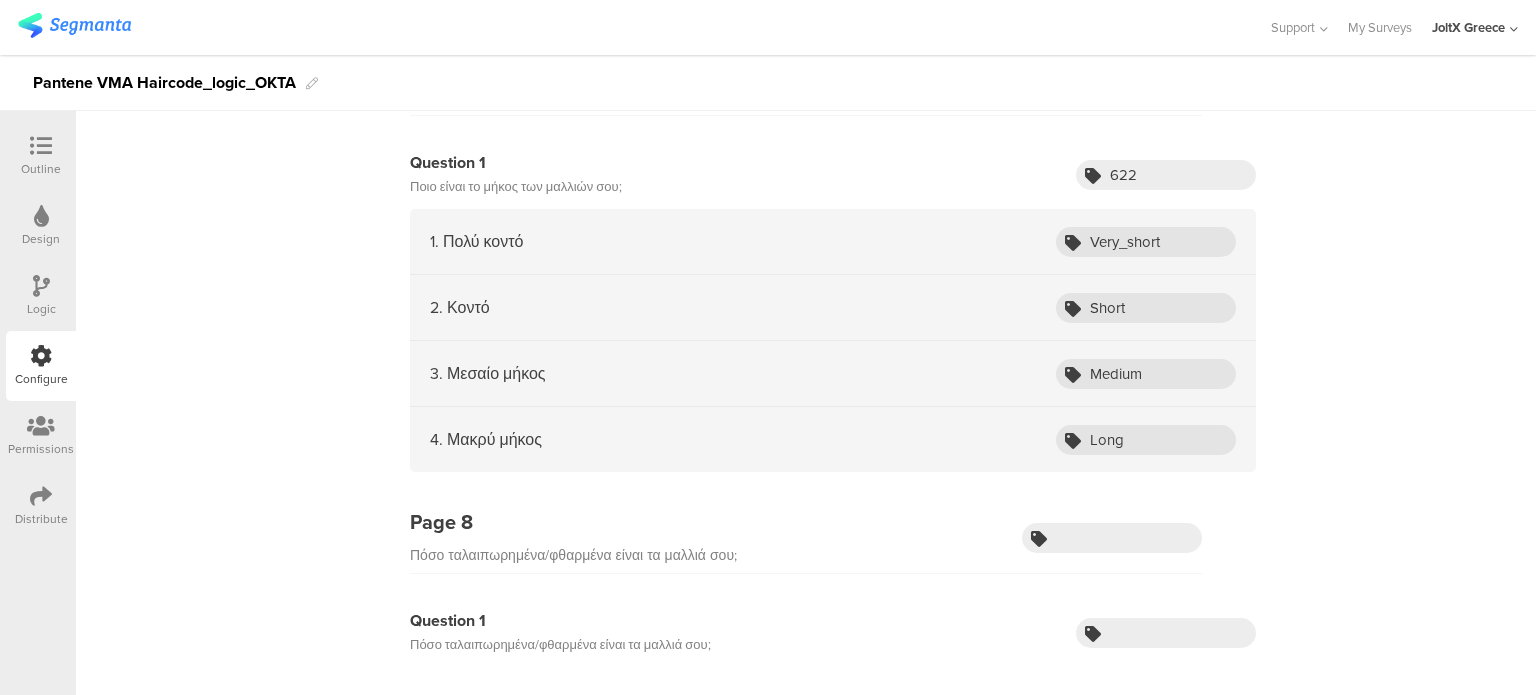 click on "Page 1
Κάνε είσοδο στον λογαριασμό σου:
Question 1
Email
Question 2
consumerId
Question 3
sourceId
Page 2" at bounding box center [806, 393] 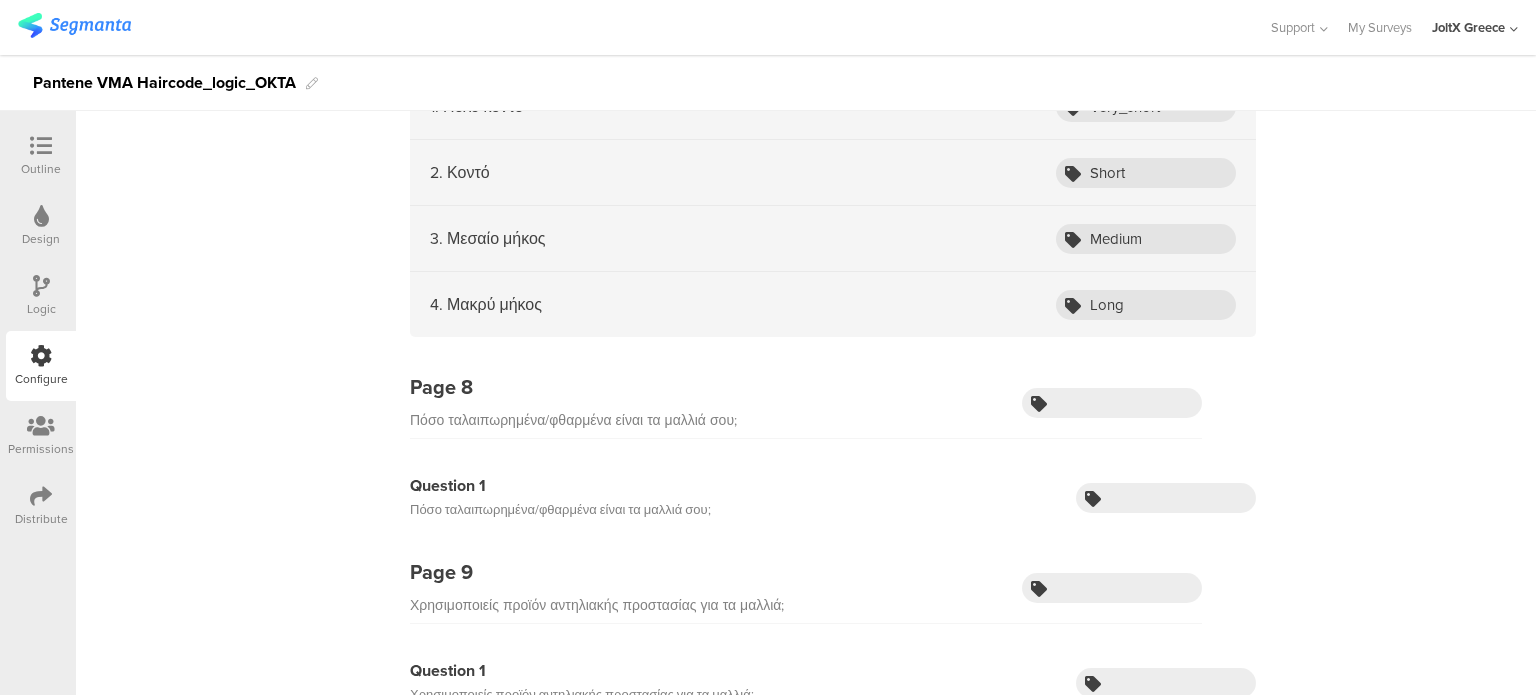 scroll, scrollTop: 3000, scrollLeft: 0, axis: vertical 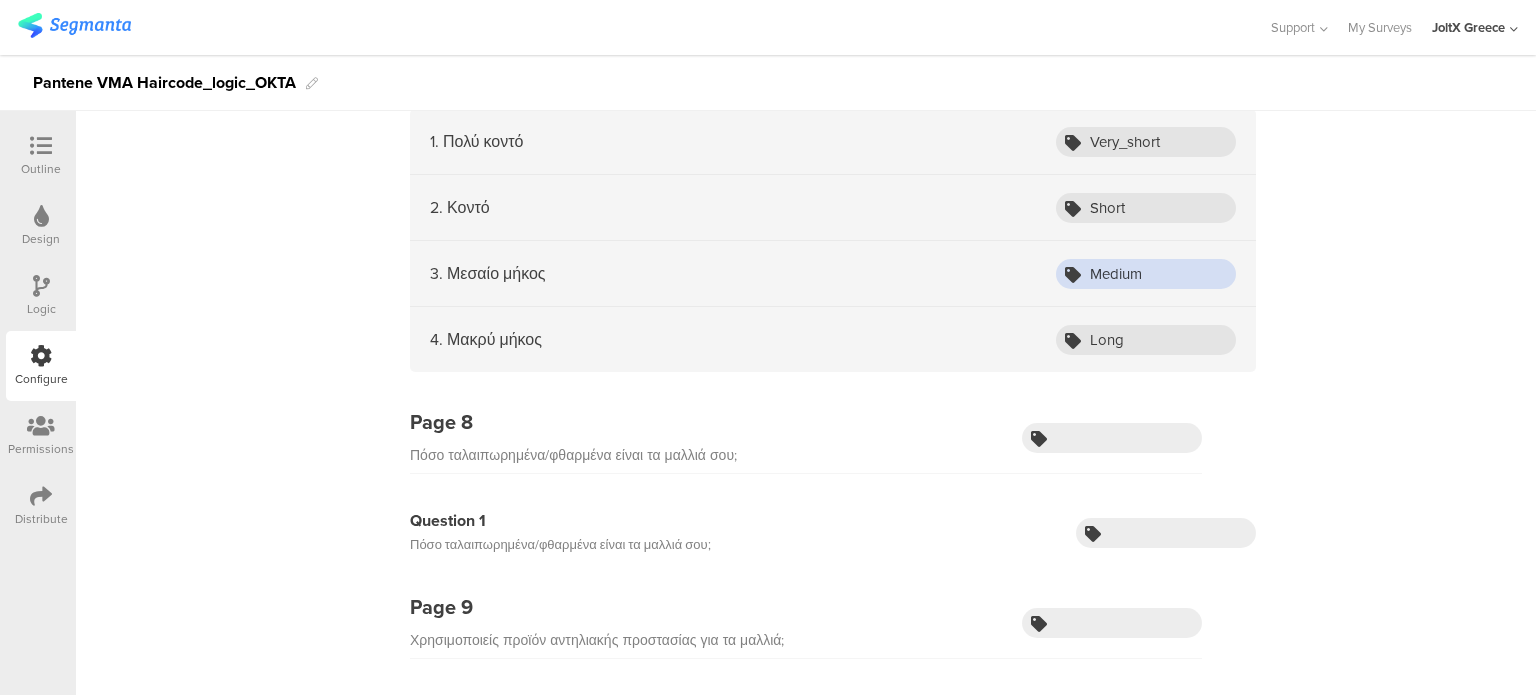 click on "Medium" at bounding box center (1146, 274) 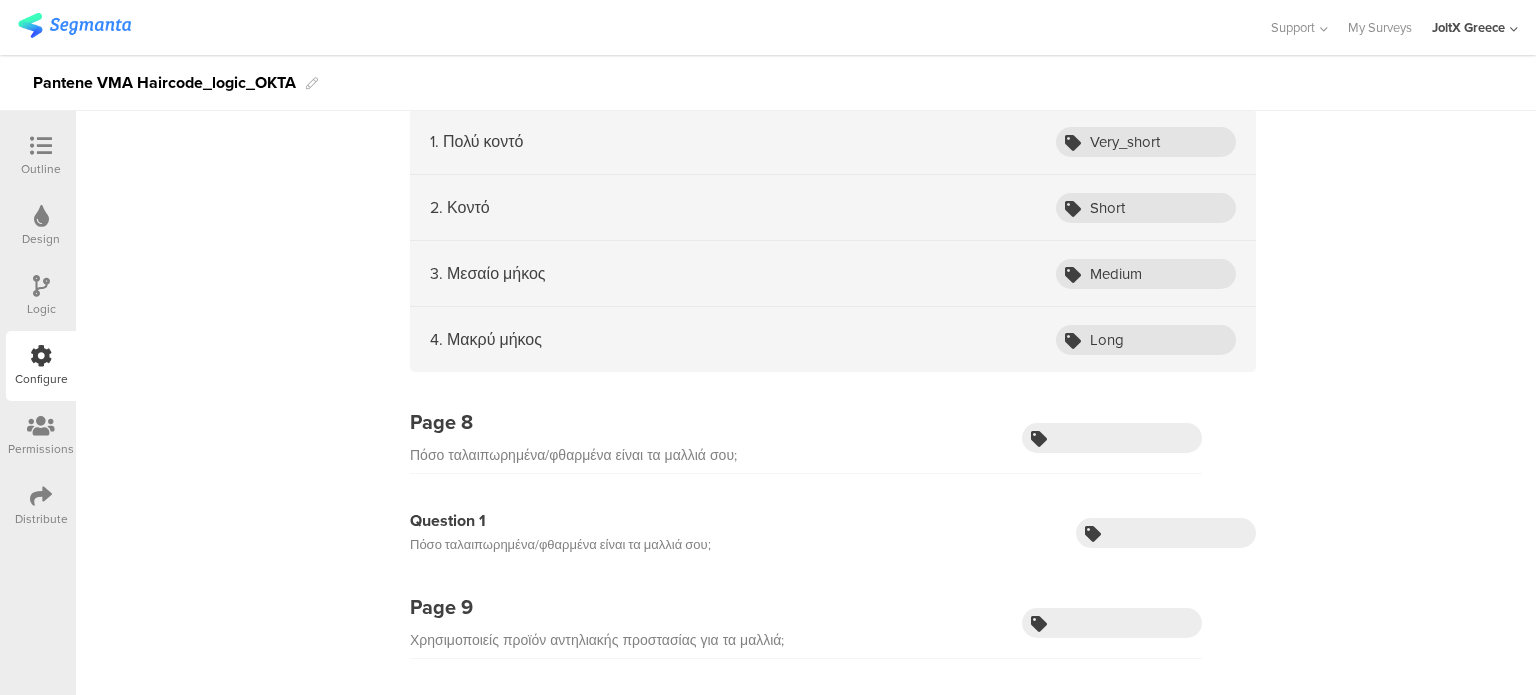 click on "Page 1
Κάνε είσοδο στον λογαριασμό σου:
Question 1
Email
Question 2
consumerId
Question 3
sourceId
Page 2" at bounding box center [806, 293] 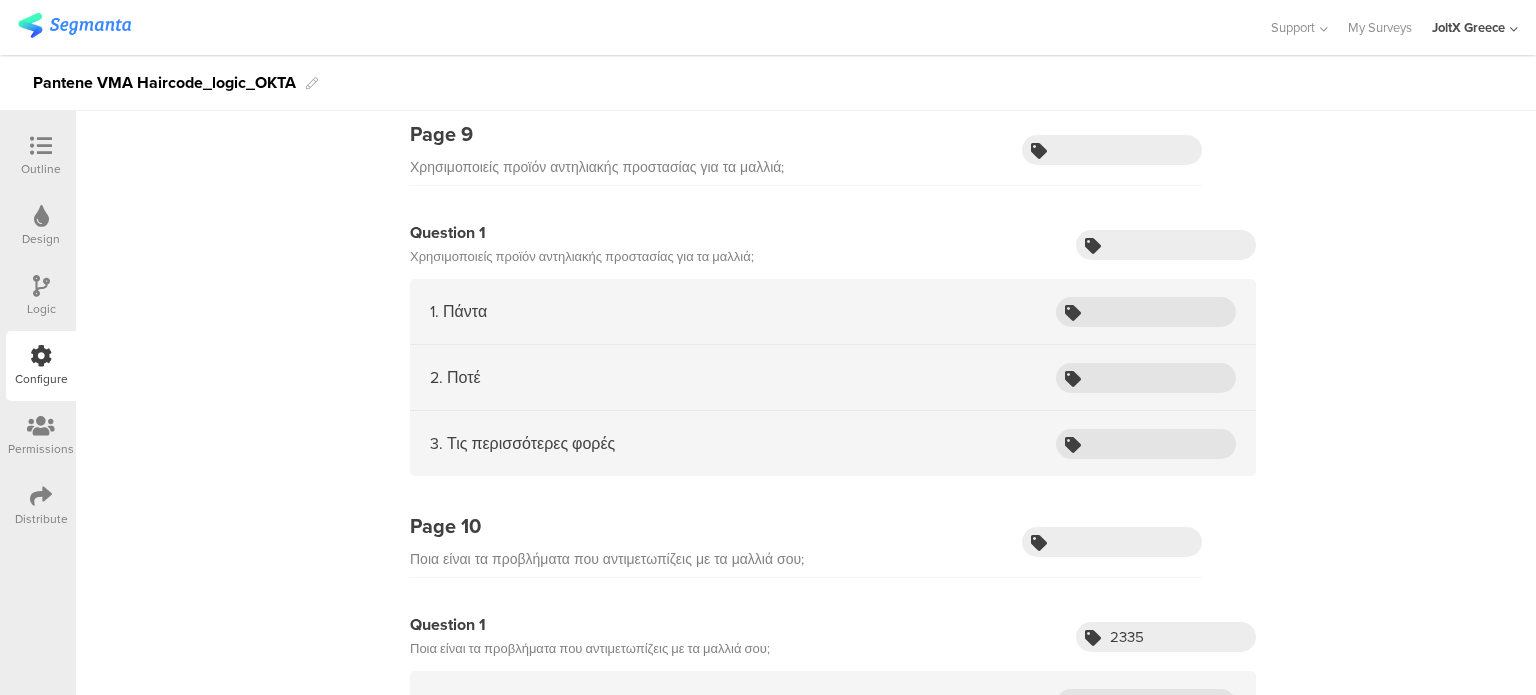 scroll, scrollTop: 3500, scrollLeft: 0, axis: vertical 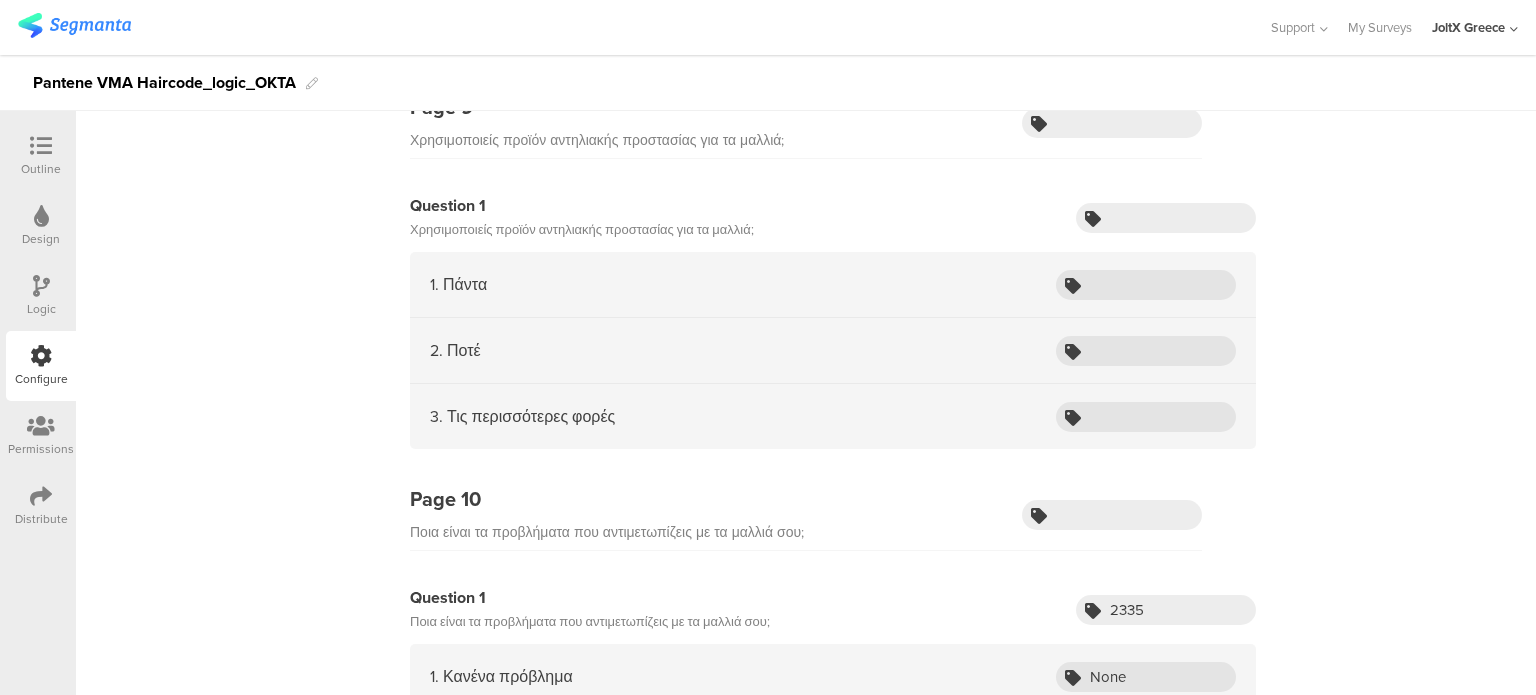 click on "Χρησιμοποιείς προϊόν αντηλιακής προστασίας για τα μαλλιά;" at bounding box center (582, 230) 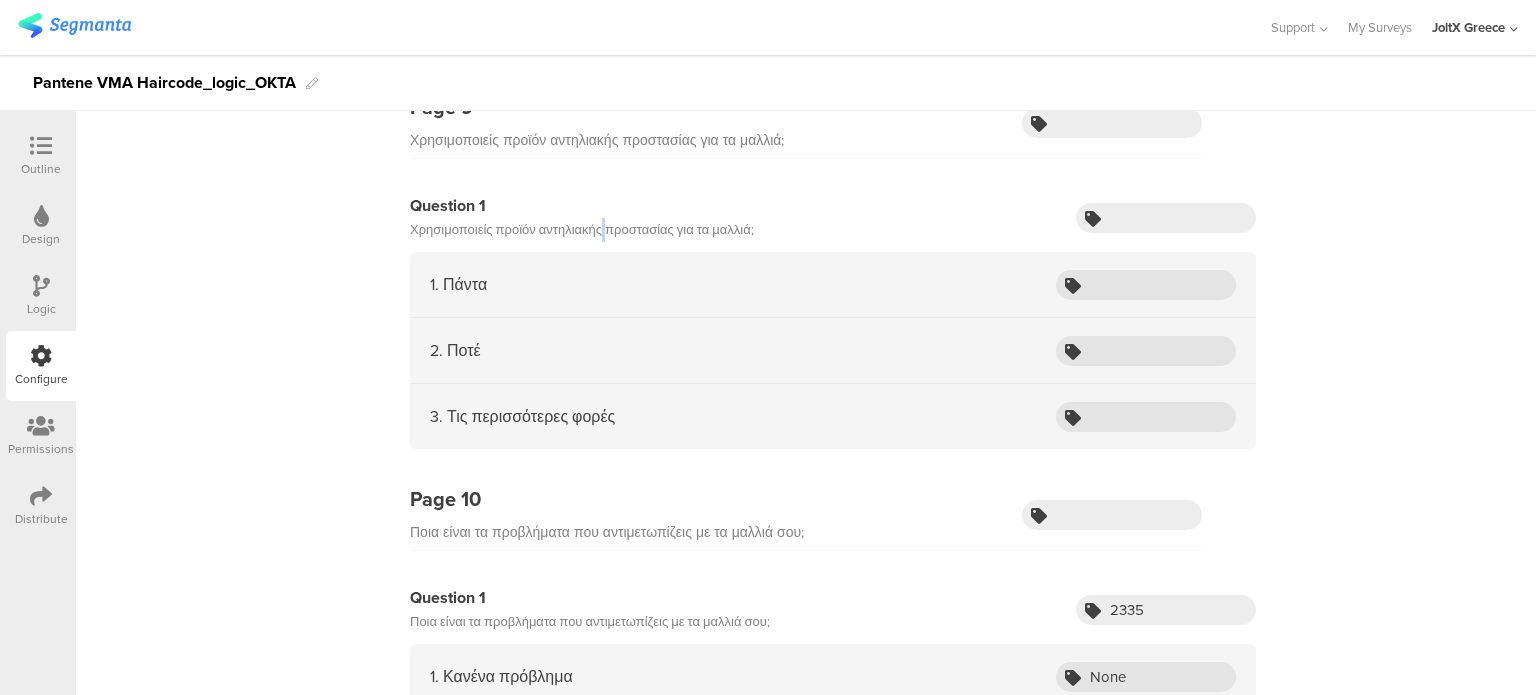 click on "Χρησιμοποιείς προϊόν αντηλιακής προστασίας για τα μαλλιά;" at bounding box center (582, 230) 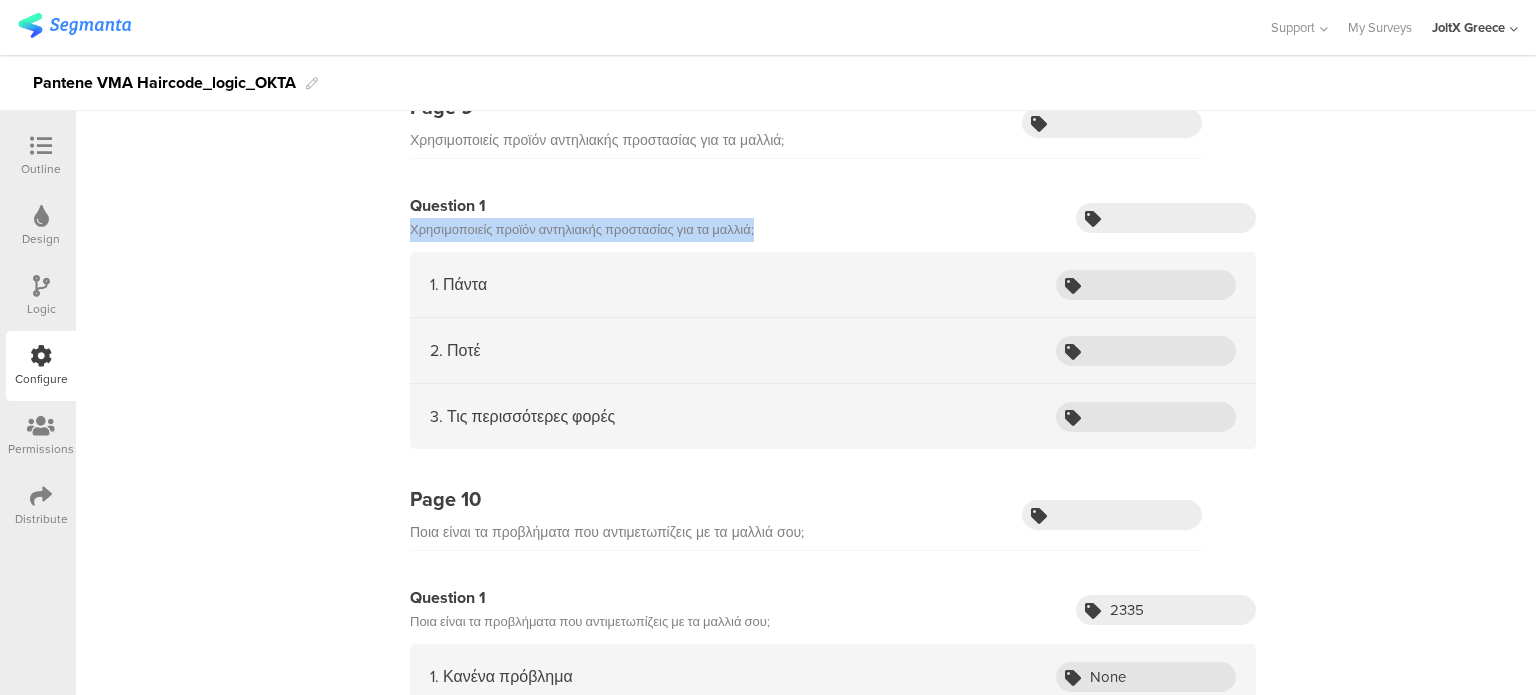 click on "Χρησιμοποιείς προϊόν αντηλιακής προστασίας για τα μαλλιά;" at bounding box center (582, 230) 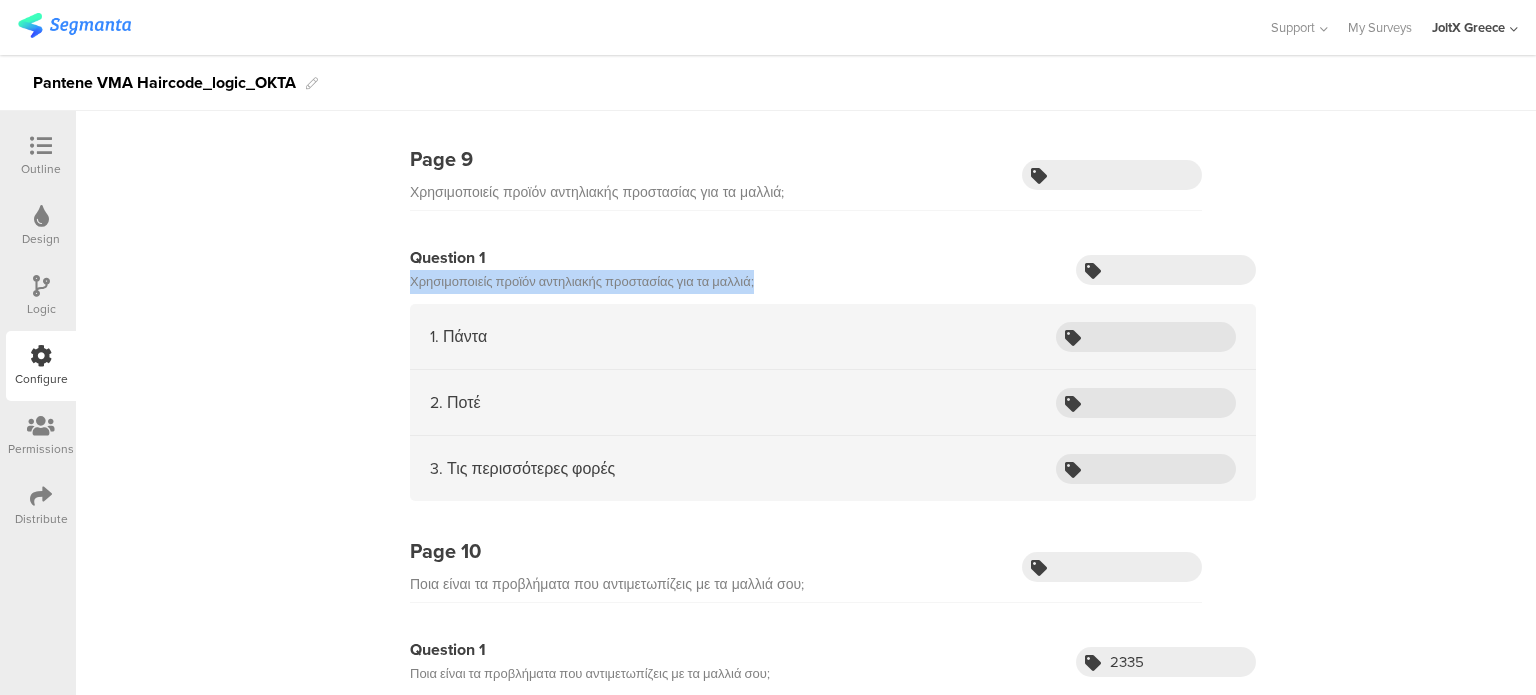 scroll, scrollTop: 3400, scrollLeft: 0, axis: vertical 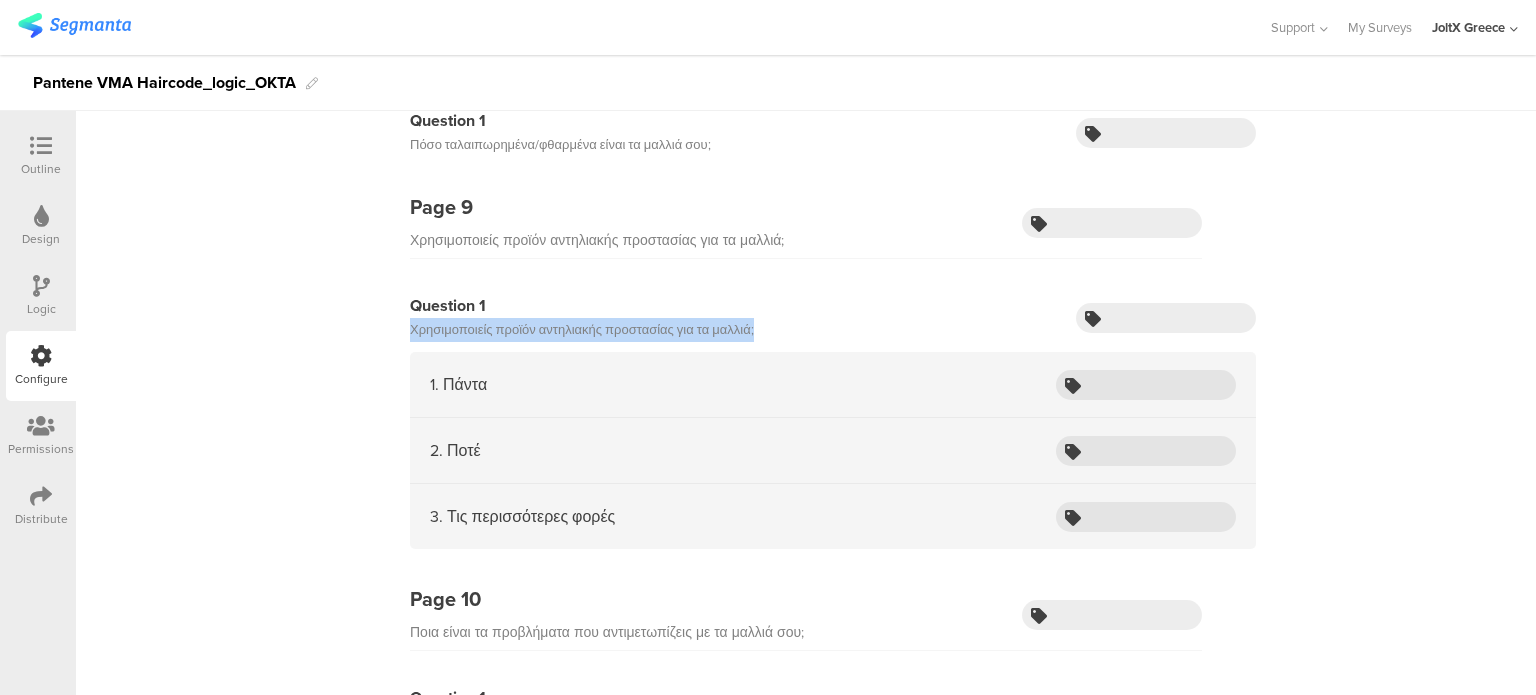 click on "Χρησιμοποιείς προϊόν αντηλιακής προστασίας για τα μαλλιά;" at bounding box center [582, 330] 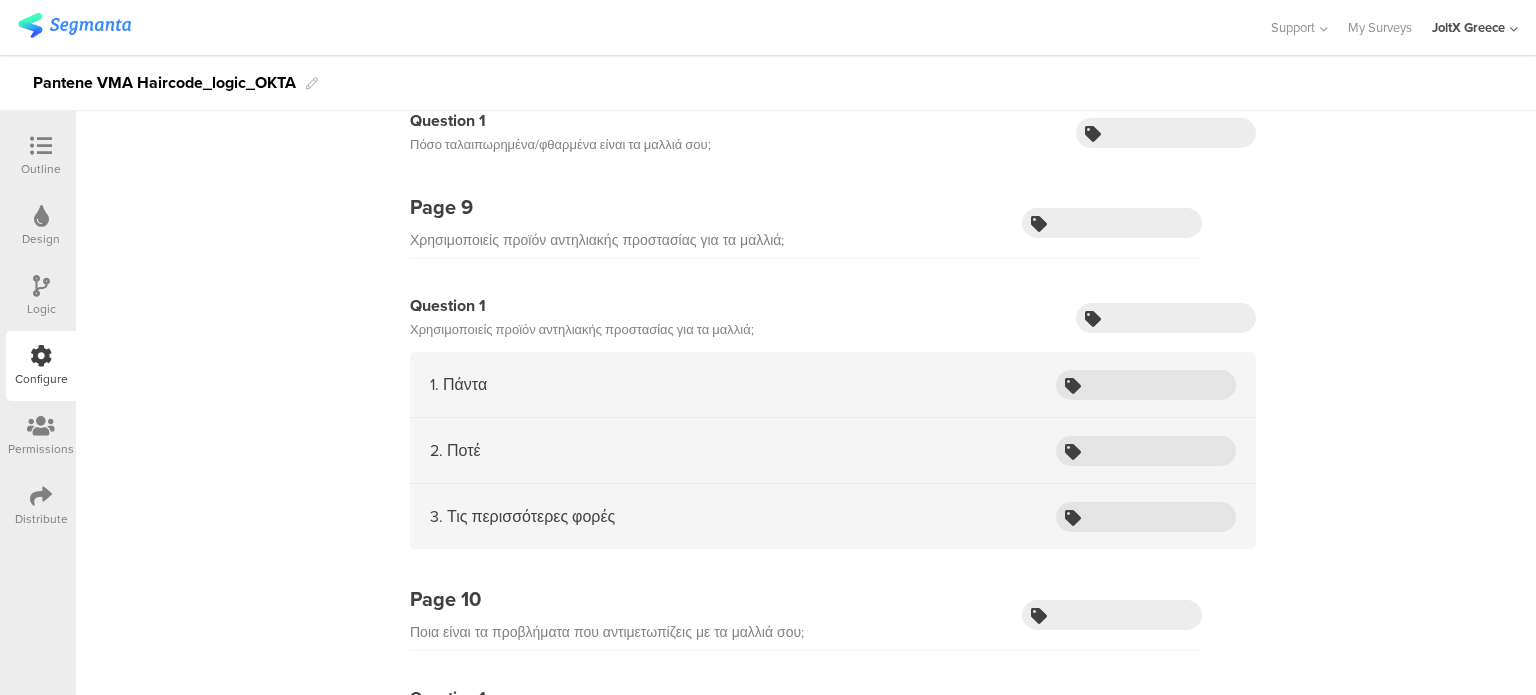 click on "Χρησιμοποιείς προϊόν αντηλιακής προστασίας για τα μαλλιά;" at bounding box center (582, 330) 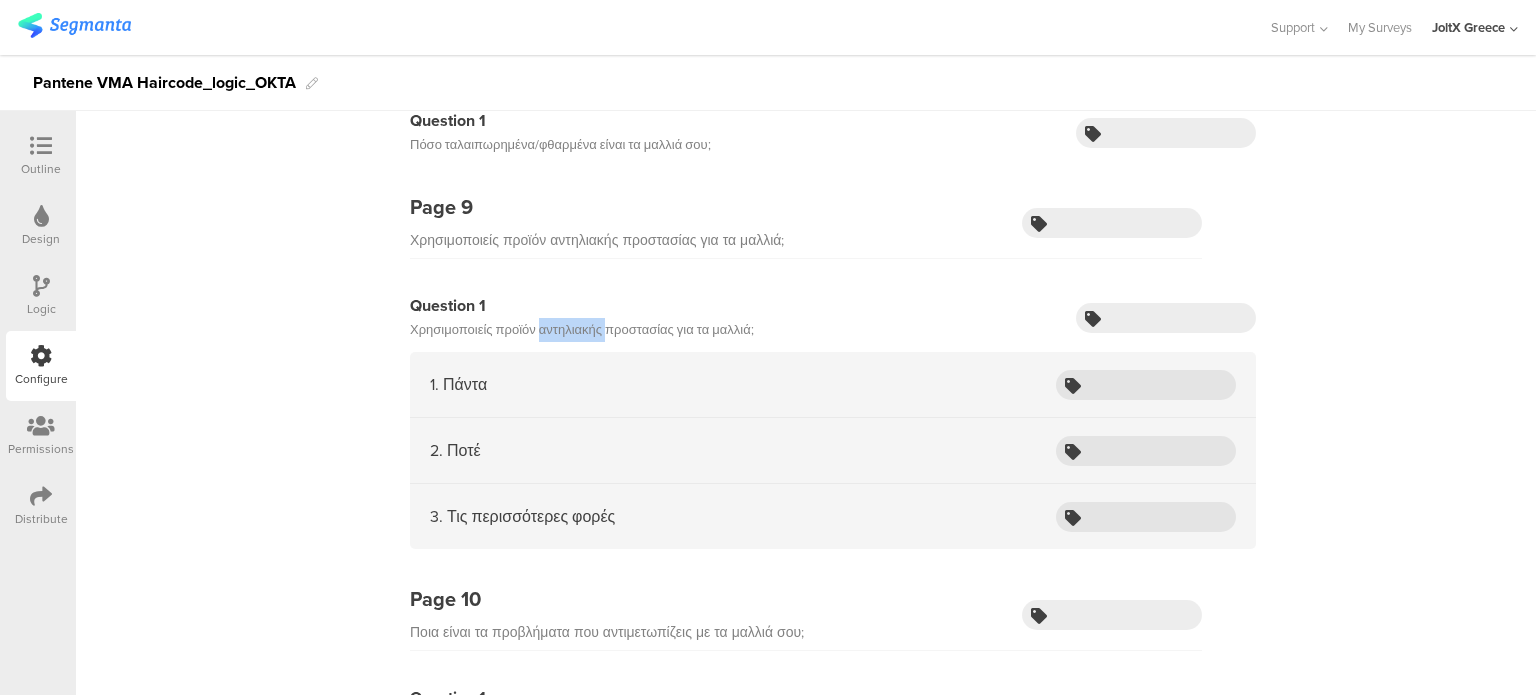 click on "Χρησιμοποιείς προϊόν αντηλιακής προστασίας για τα μαλλιά;" at bounding box center [582, 330] 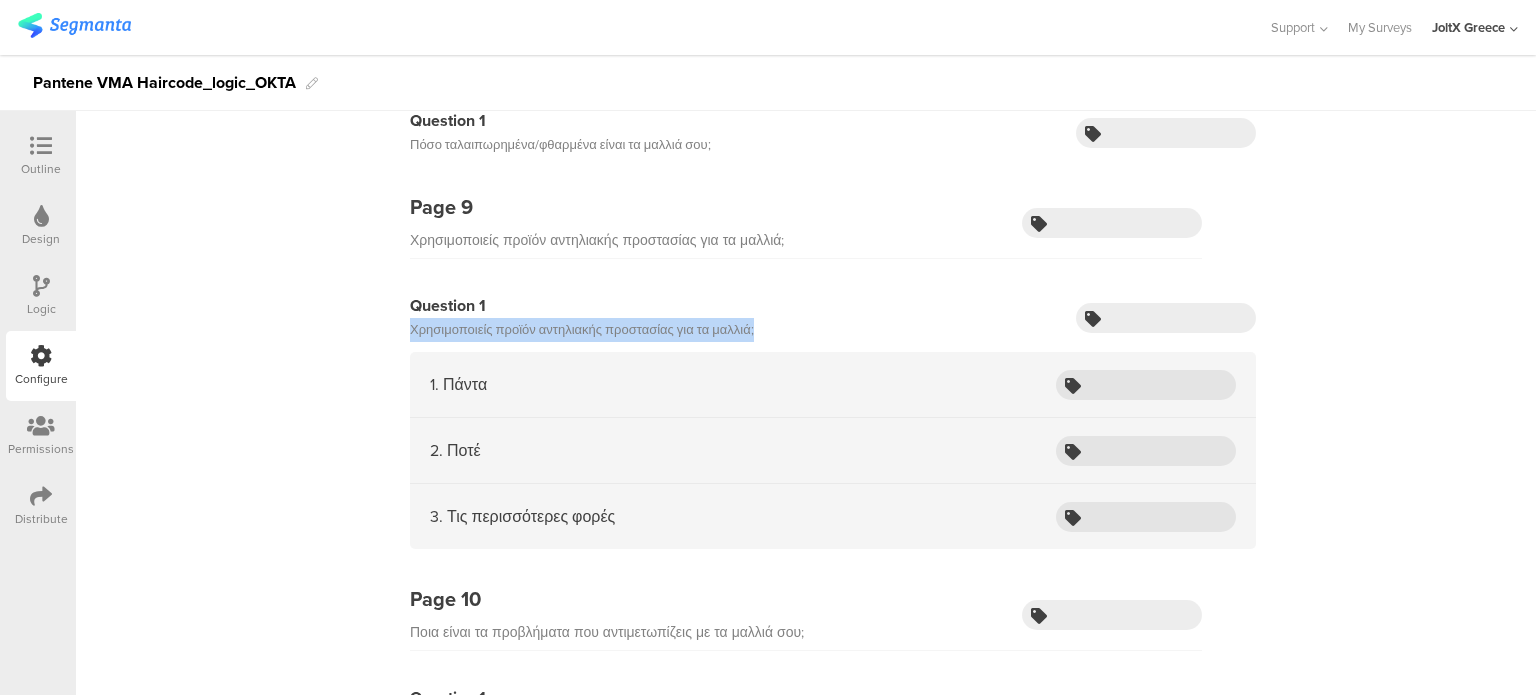 click on "Χρησιμοποιείς προϊόν αντηλιακής προστασίας για τα μαλλιά;" at bounding box center [582, 330] 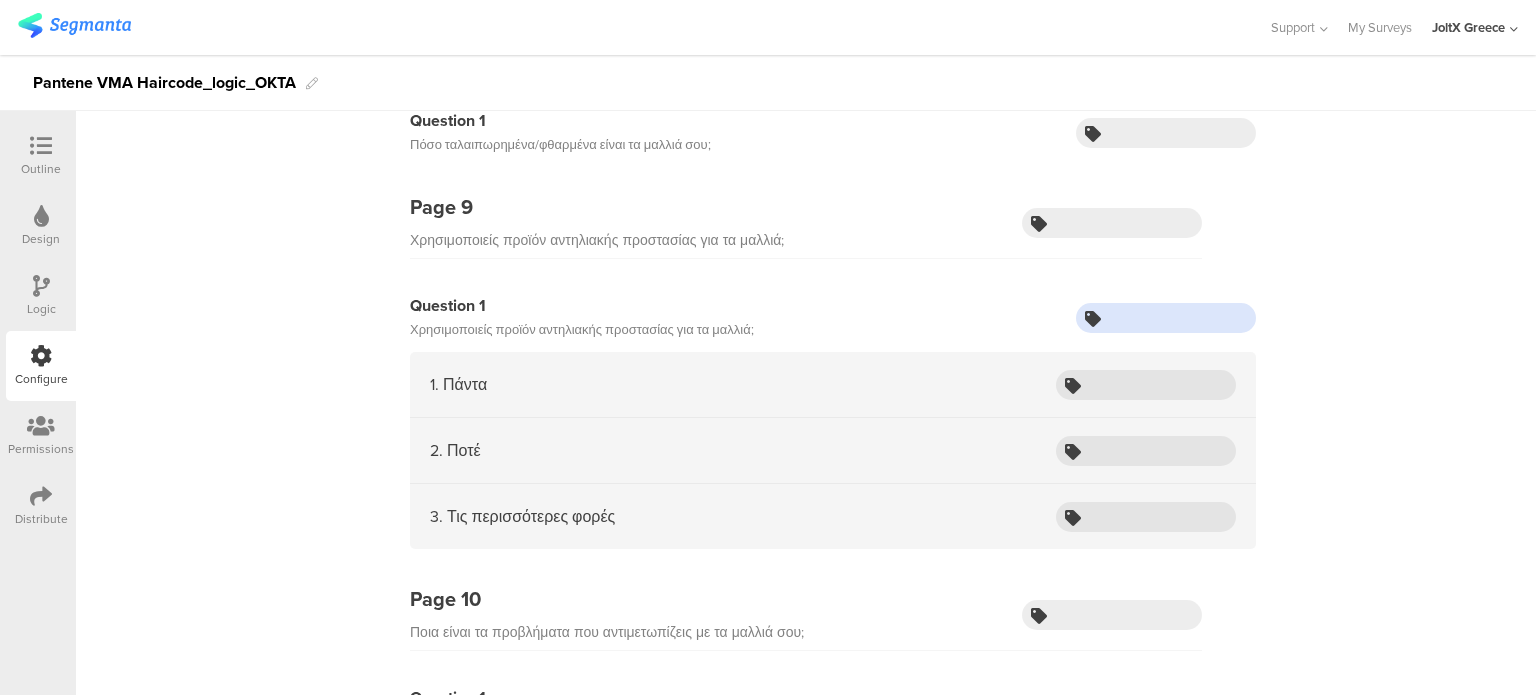 click at bounding box center (1166, 318) 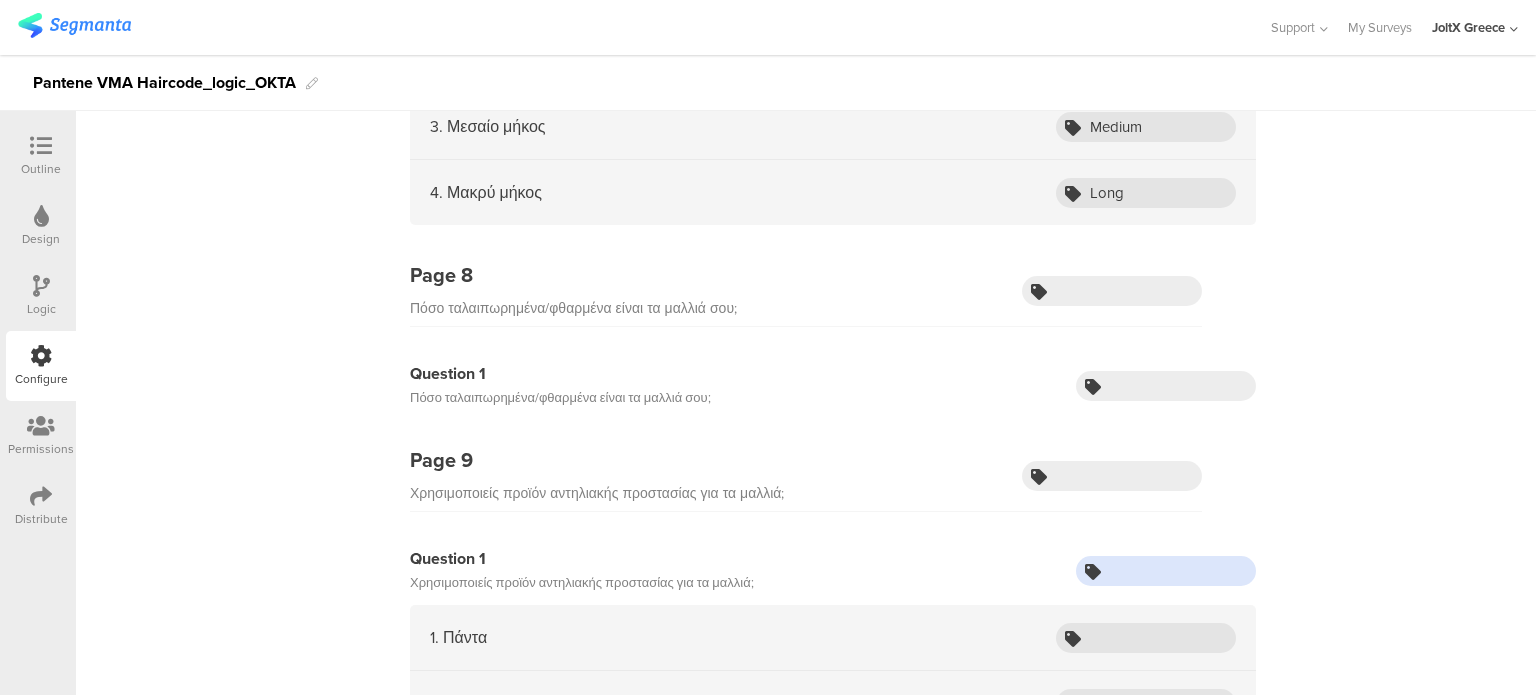 scroll, scrollTop: 3000, scrollLeft: 0, axis: vertical 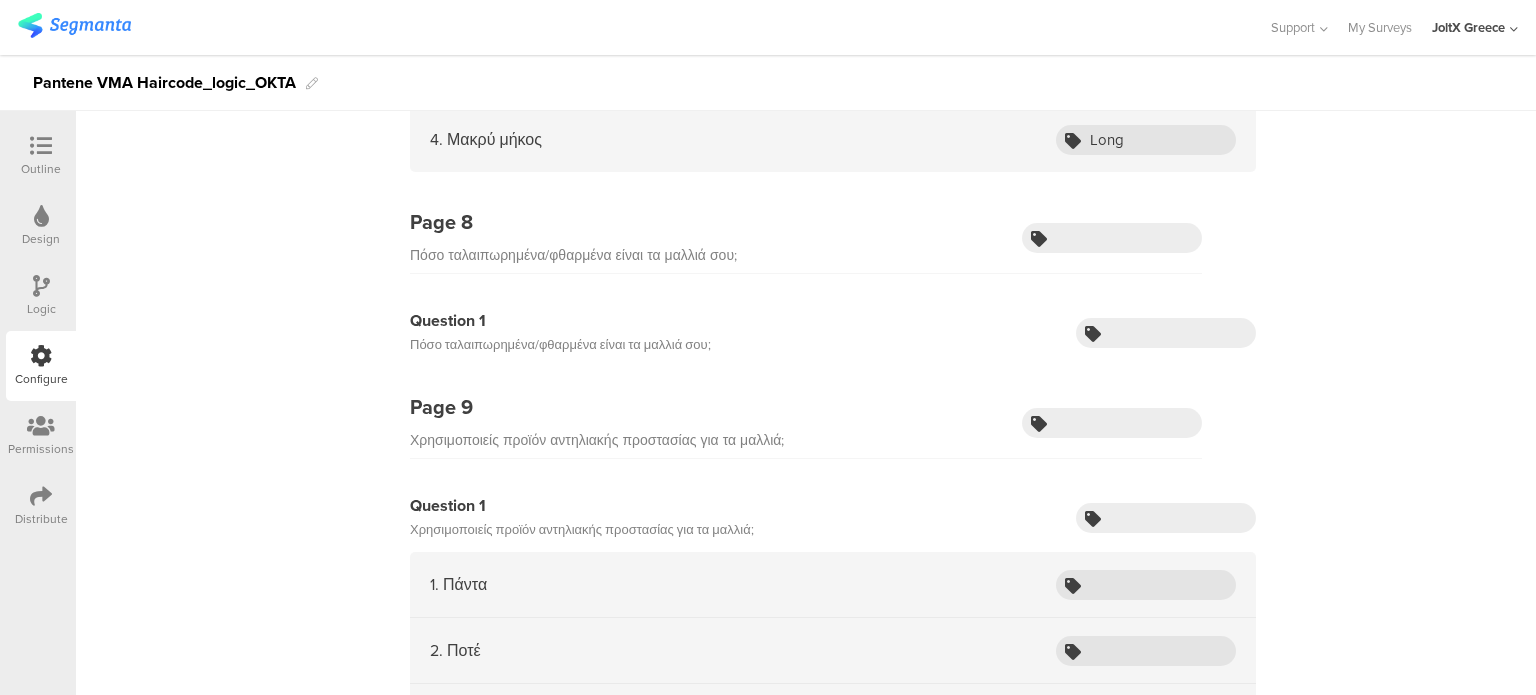 click on "Χρησιμοποιείς προϊόν αντηλιακής προστασίας για τα μαλλιά;" at bounding box center [582, 530] 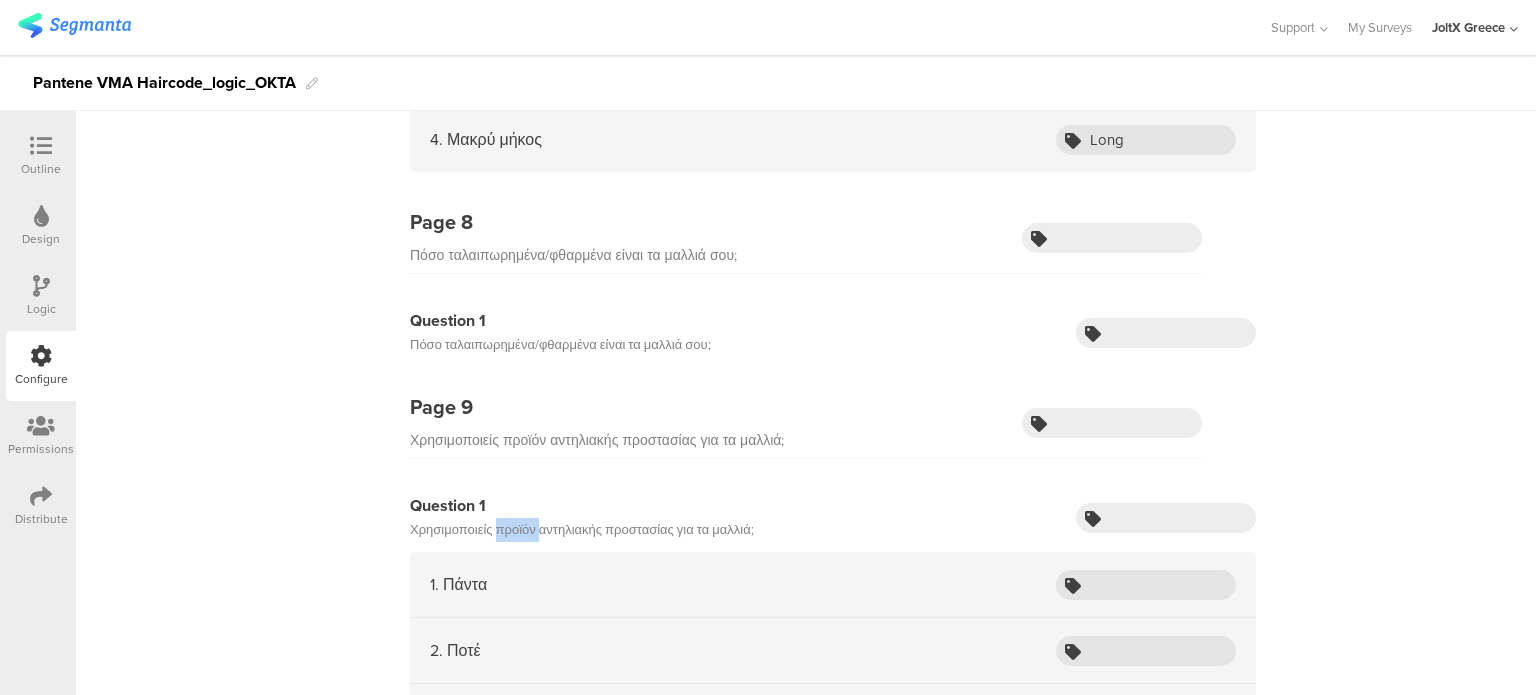 click on "Χρησιμοποιείς προϊόν αντηλιακής προστασίας για τα μαλλιά;" at bounding box center (582, 530) 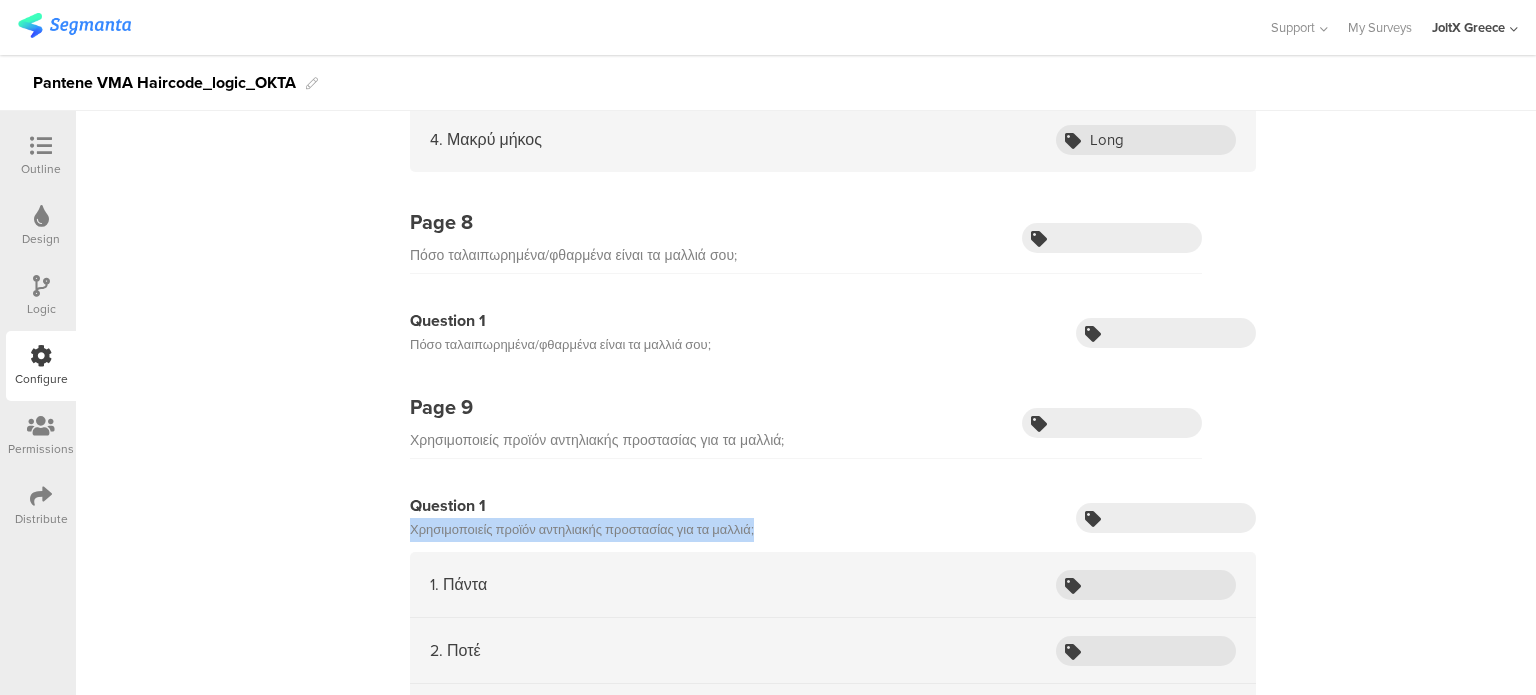 click on "Χρησιμοποιείς προϊόν αντηλιακής προστασίας για τα μαλλιά;" at bounding box center (582, 530) 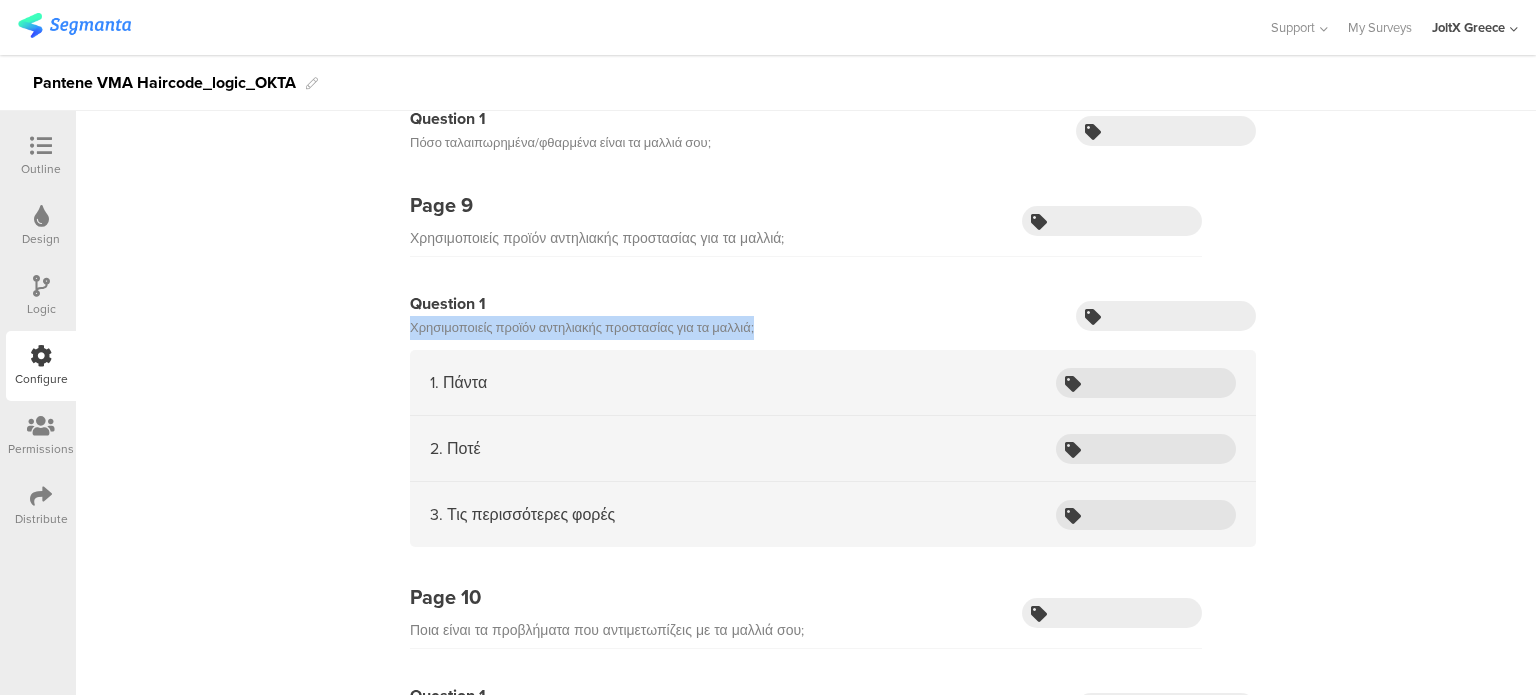 scroll, scrollTop: 3400, scrollLeft: 0, axis: vertical 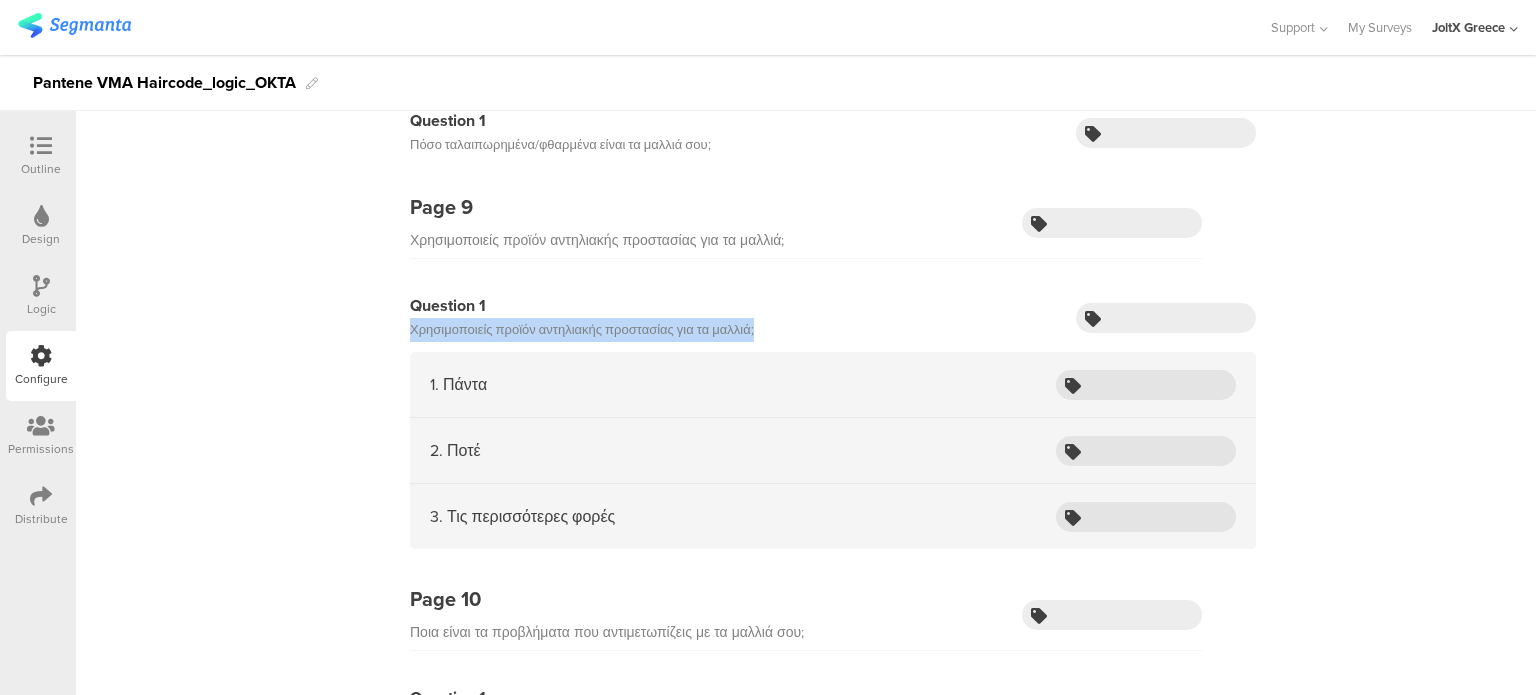 click on "Χρησιμοποιείς προϊόν αντηλιακής προστασίας για τα μαλλιά;" at bounding box center (582, 330) 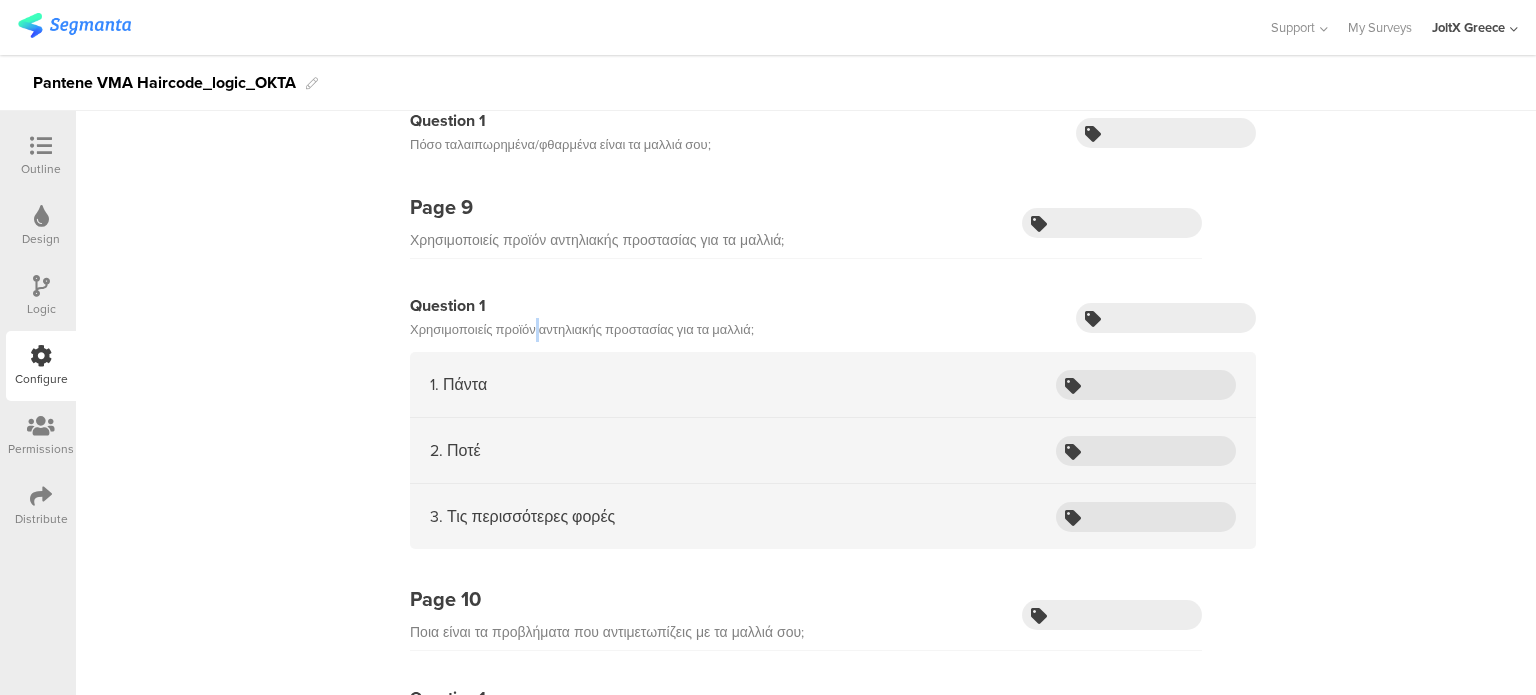 click on "Χρησιμοποιείς προϊόν αντηλιακής προστασίας για τα μαλλιά;" at bounding box center (582, 330) 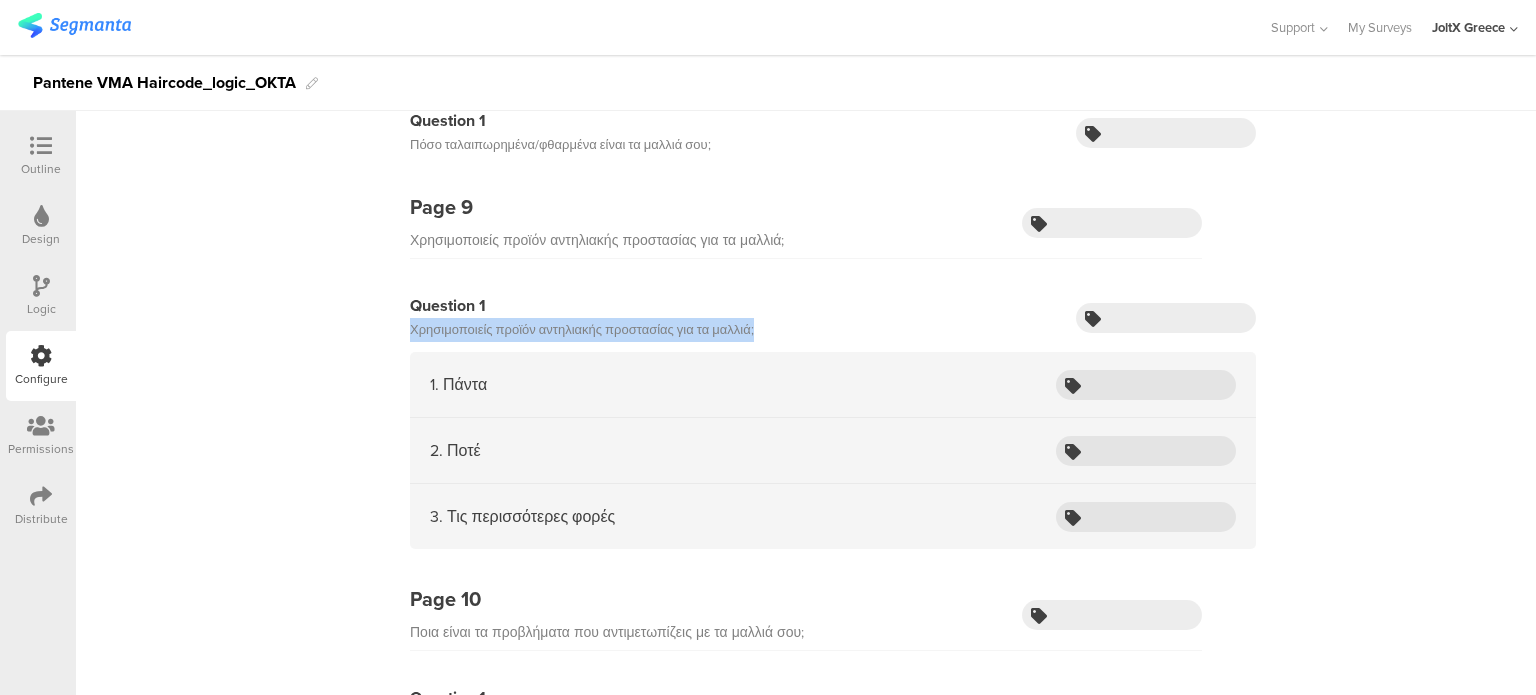 click on "Χρησιμοποιείς προϊόν αντηλιακής προστασίας για τα μαλλιά;" at bounding box center [582, 330] 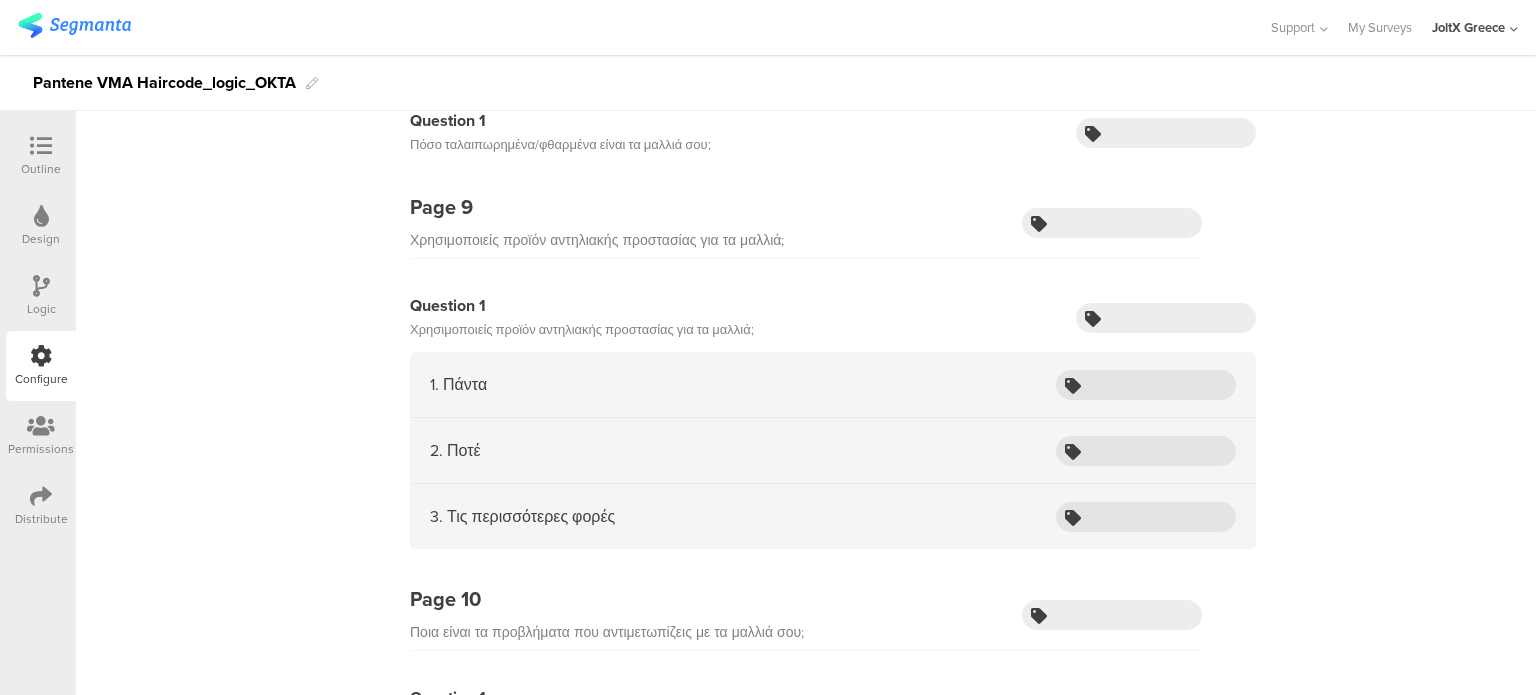 click on "Χρησιμοποιείς προϊόν αντηλιακής προστασίας για τα μαλλιά;" at bounding box center [582, 330] 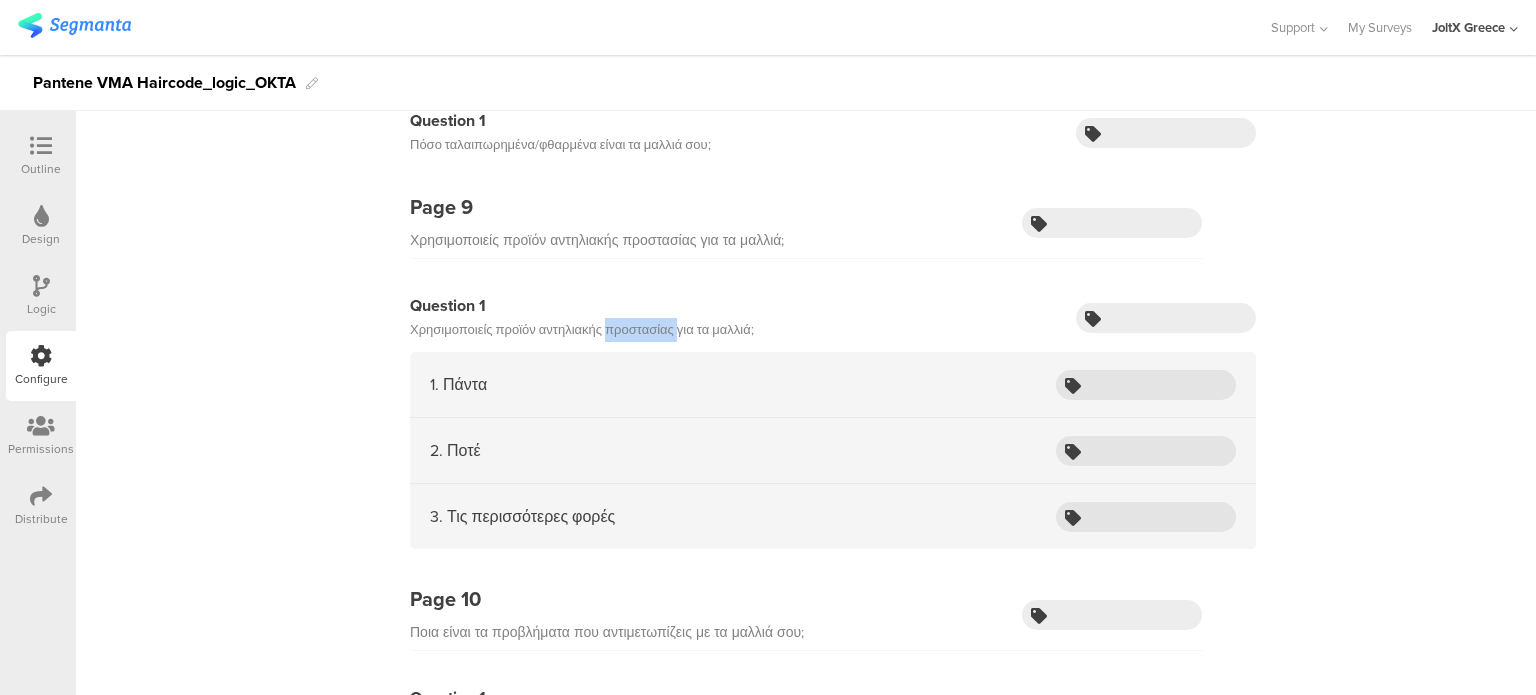 click on "Χρησιμοποιείς προϊόν αντηλιακής προστασίας για τα μαλλιά;" at bounding box center [582, 330] 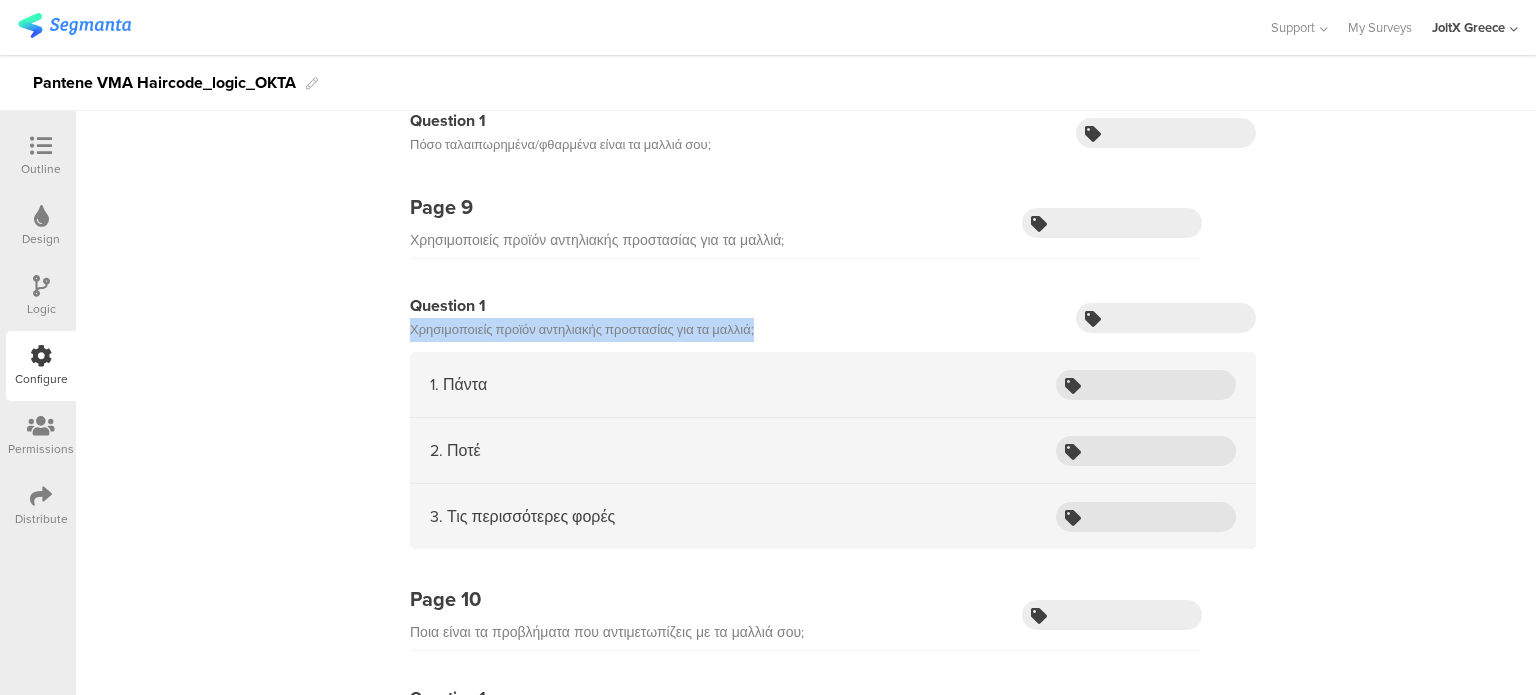 click on "Χρησιμοποιείς προϊόν αντηλιακής προστασίας για τα μαλλιά;" at bounding box center (582, 330) 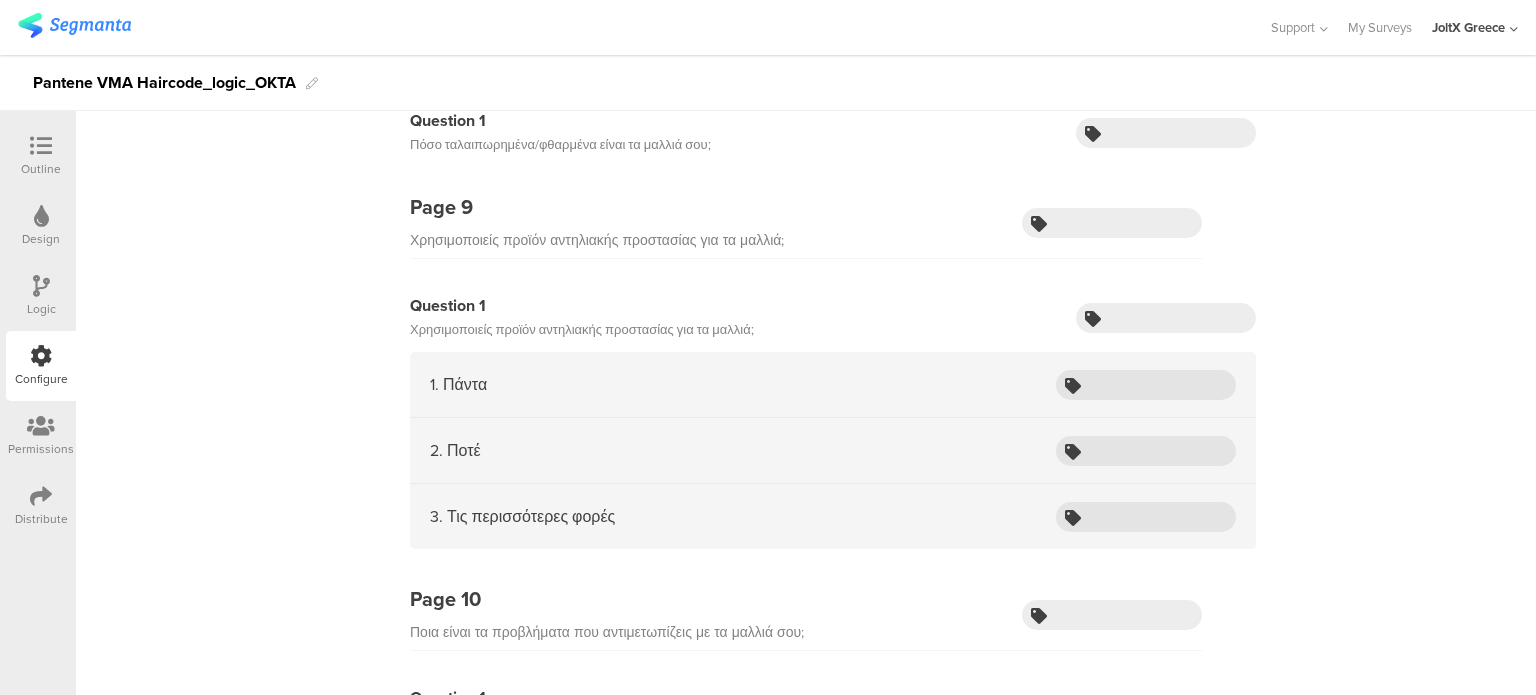 click on "1. Πάντα" at bounding box center (833, 385) 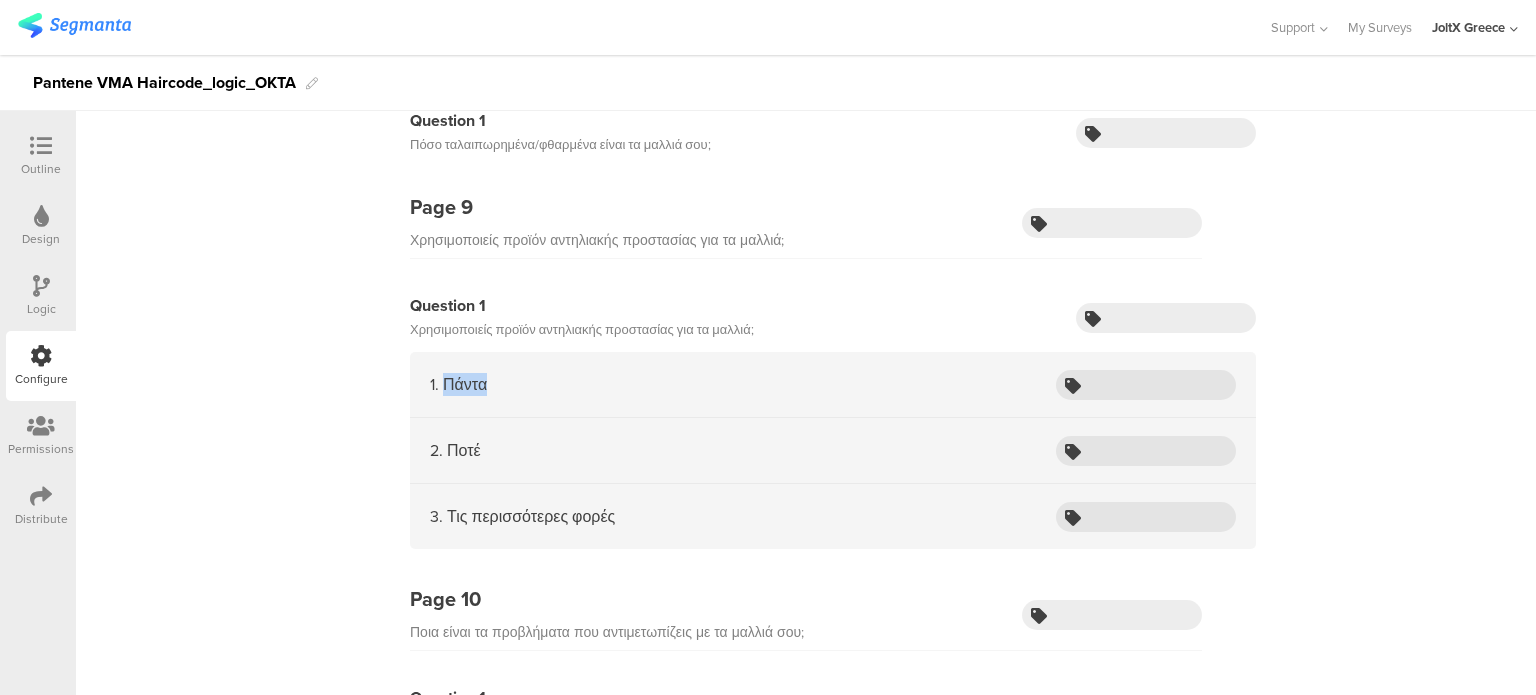 drag, startPoint x: 503, startPoint y: 379, endPoint x: 448, endPoint y: 382, distance: 55.081757 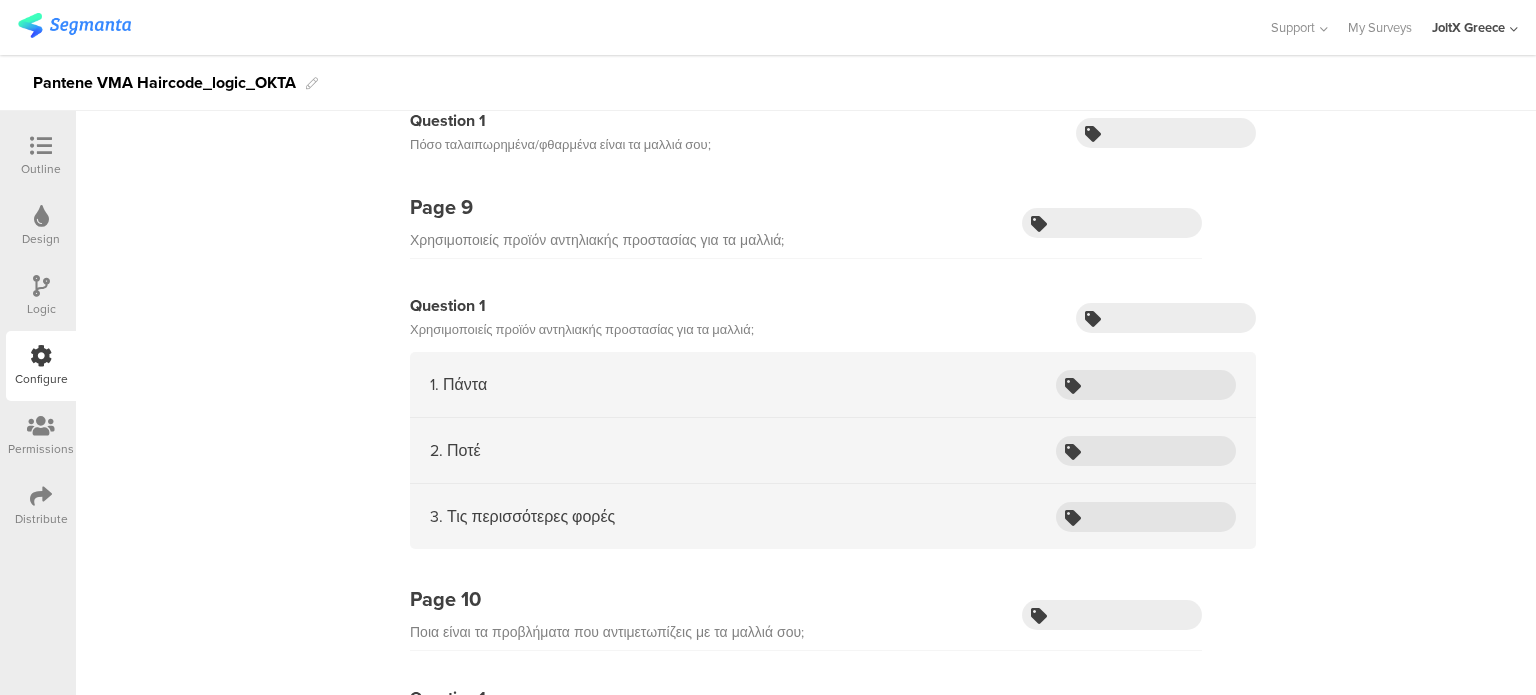 click on "2. Ποτέ" at bounding box center [833, 451] 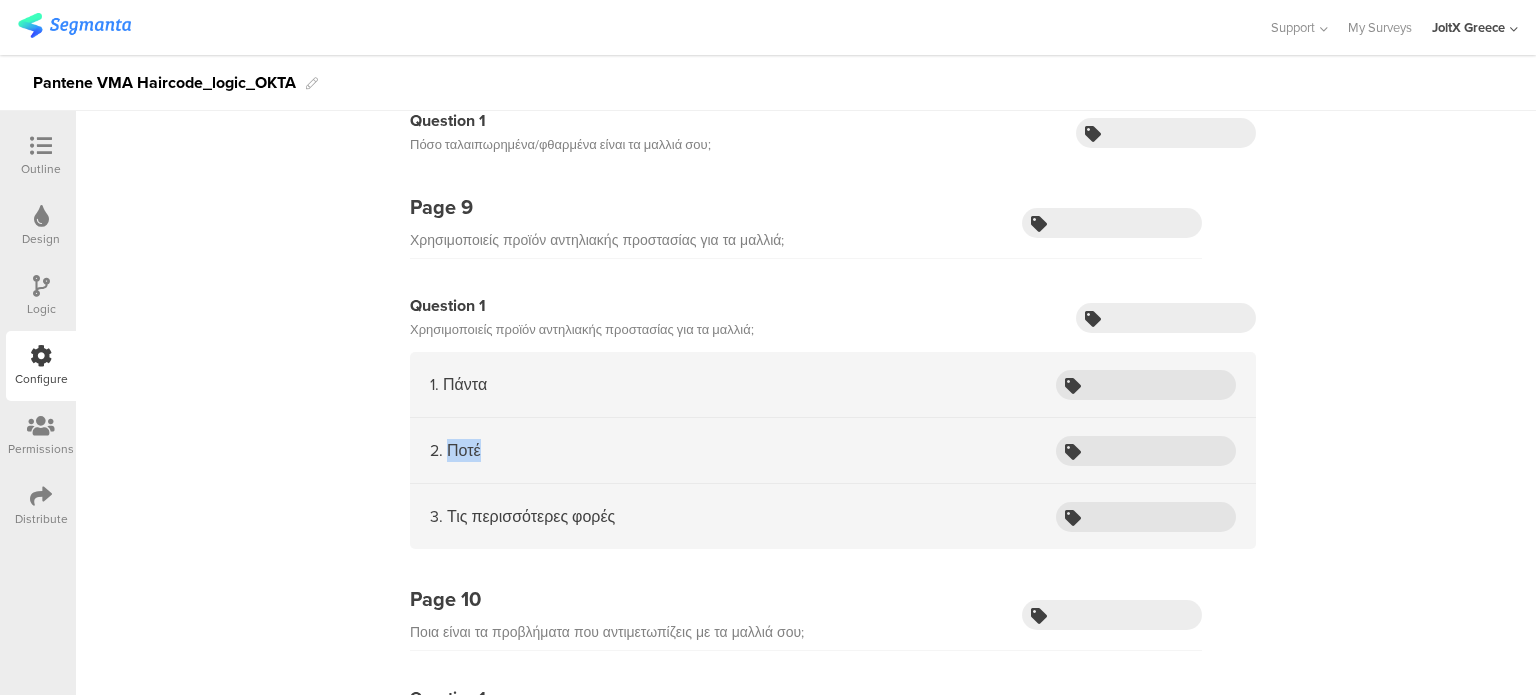 drag, startPoint x: 496, startPoint y: 437, endPoint x: 446, endPoint y: 439, distance: 50.039986 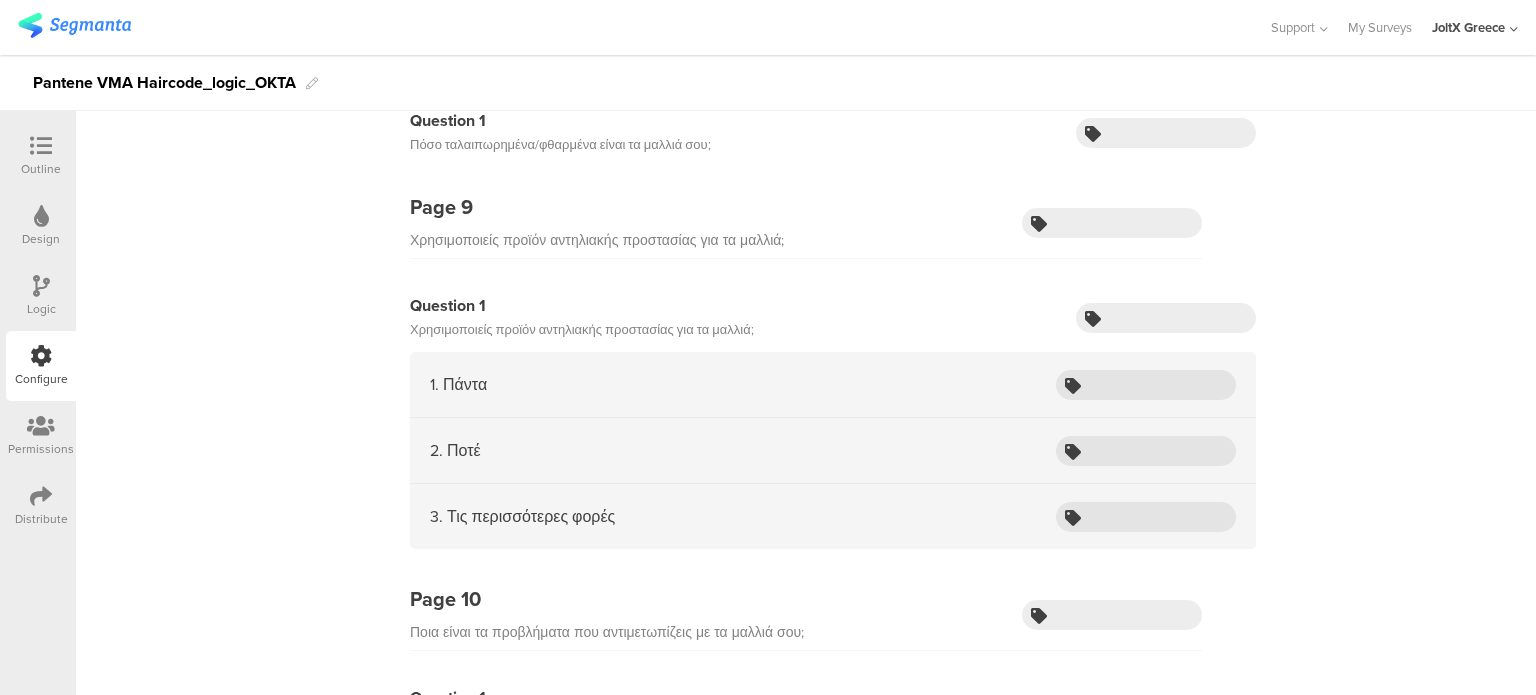 click on "3. Τις περισσότερες φορές" at bounding box center [833, 516] 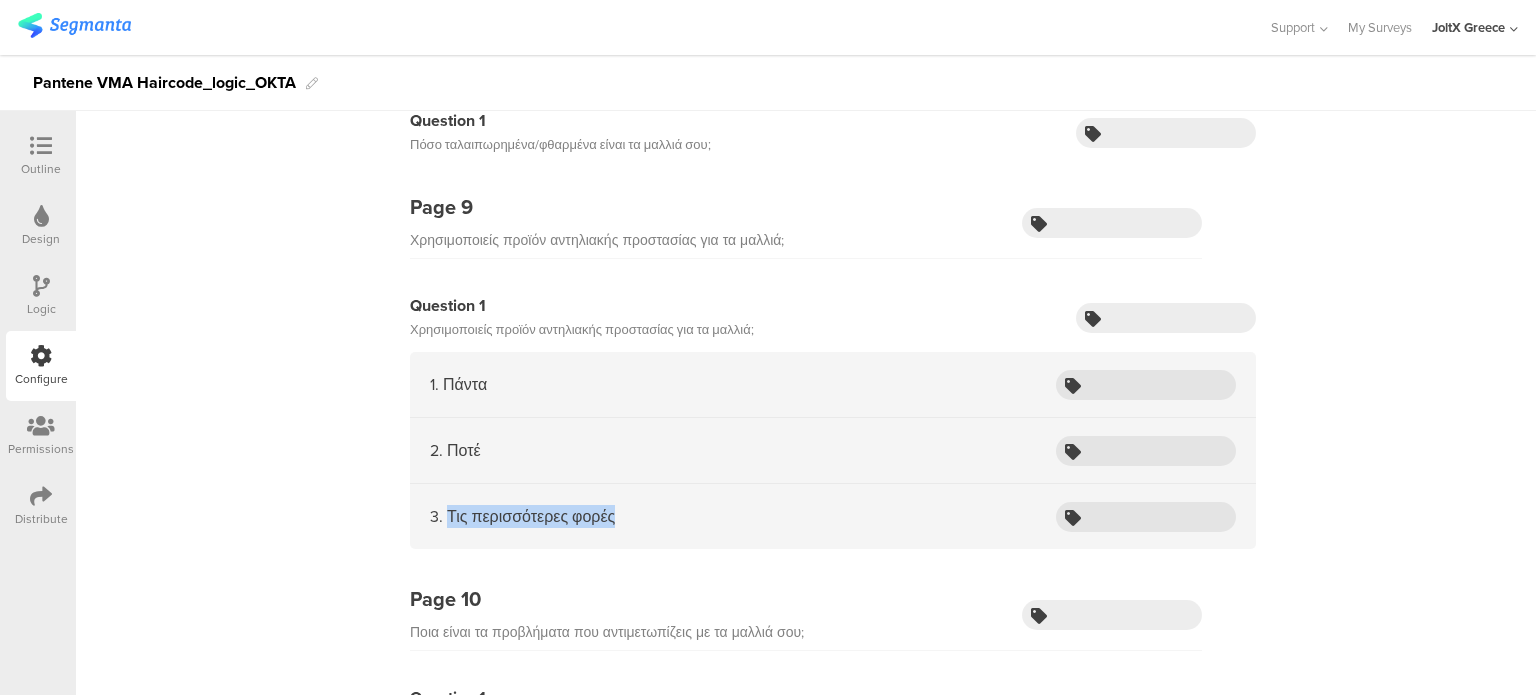 drag, startPoint x: 629, startPoint y: 499, endPoint x: 440, endPoint y: 503, distance: 189.04233 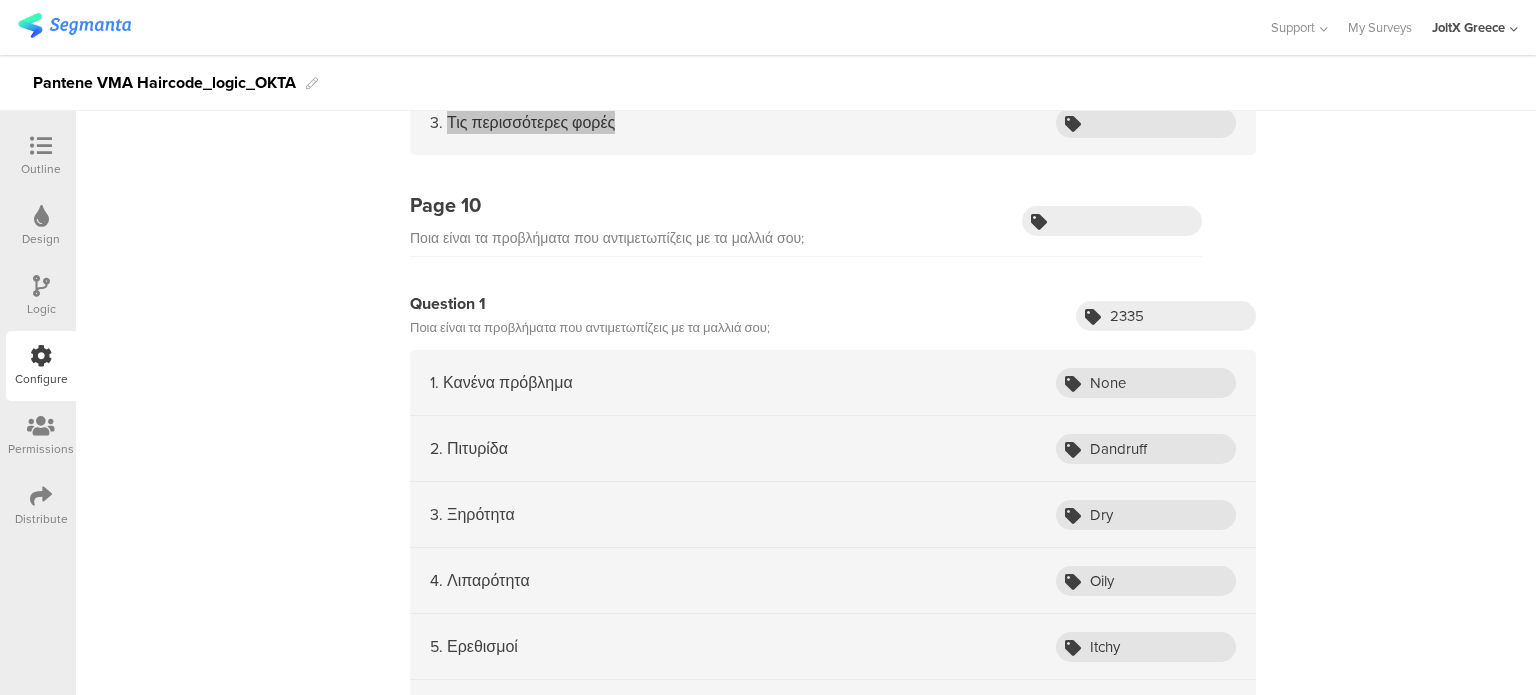 scroll, scrollTop: 3800, scrollLeft: 0, axis: vertical 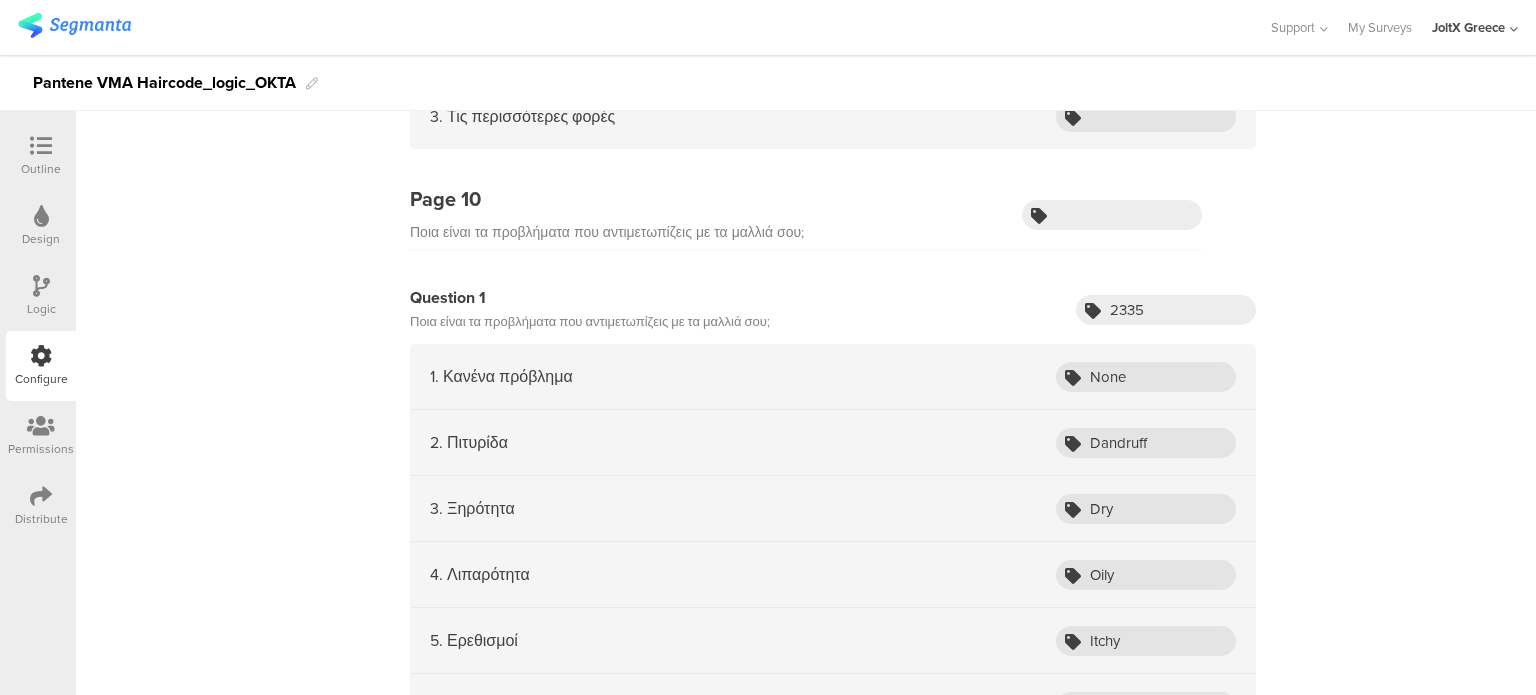 click on "Ποια είναι τα προβλήματα που αντιμετωπίζεις με τα μαλλιά σου;" at bounding box center (590, 322) 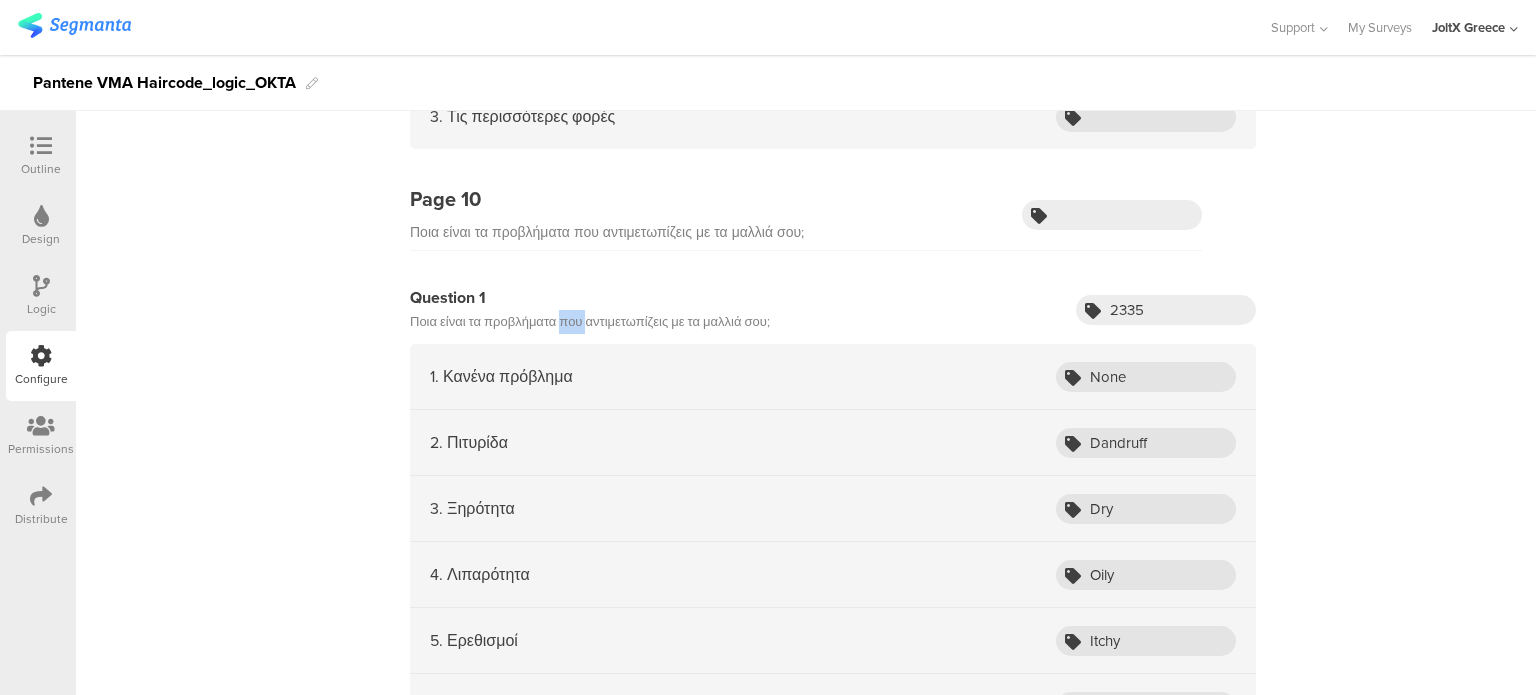 click on "Ποια είναι τα προβλήματα που αντιμετωπίζεις με τα μαλλιά σου;" at bounding box center [590, 322] 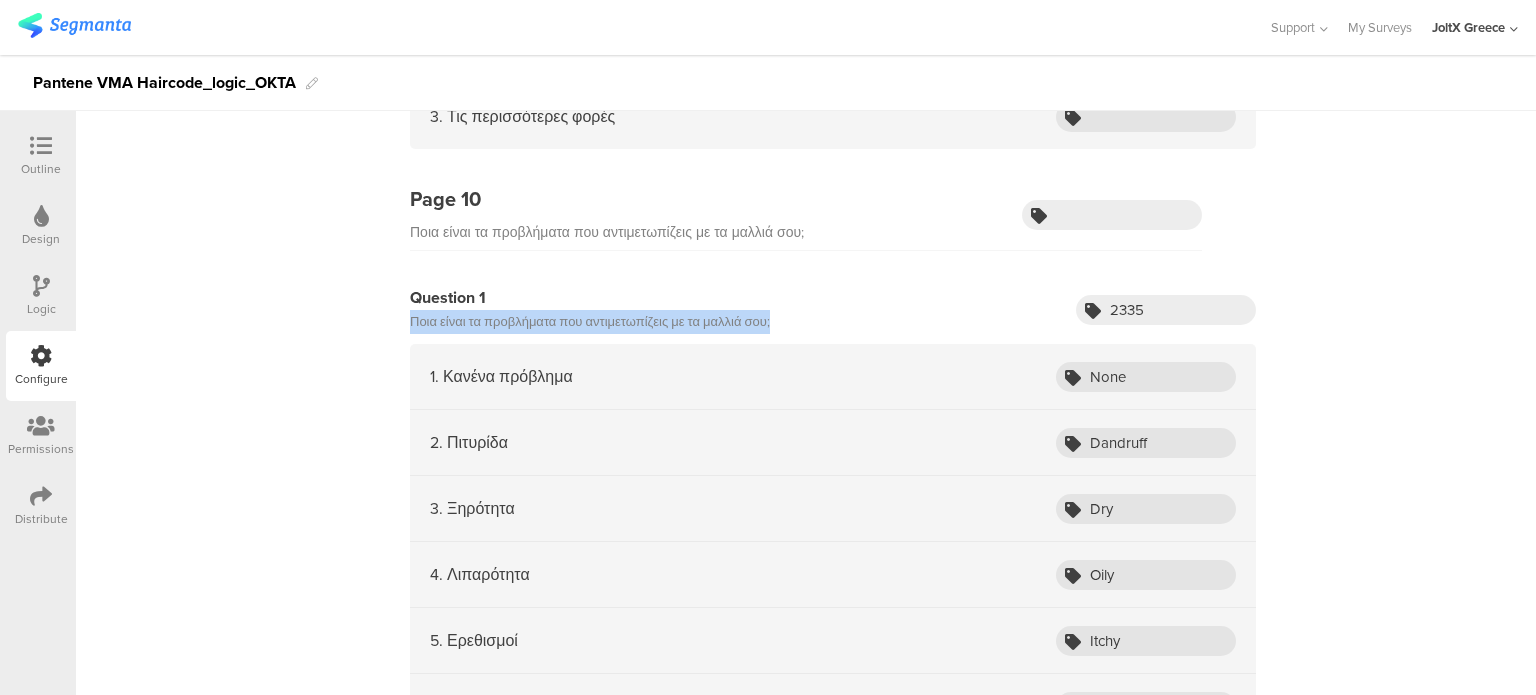 click on "Ποια είναι τα προβλήματα που αντιμετωπίζεις με τα μαλλιά σου;" at bounding box center (590, 322) 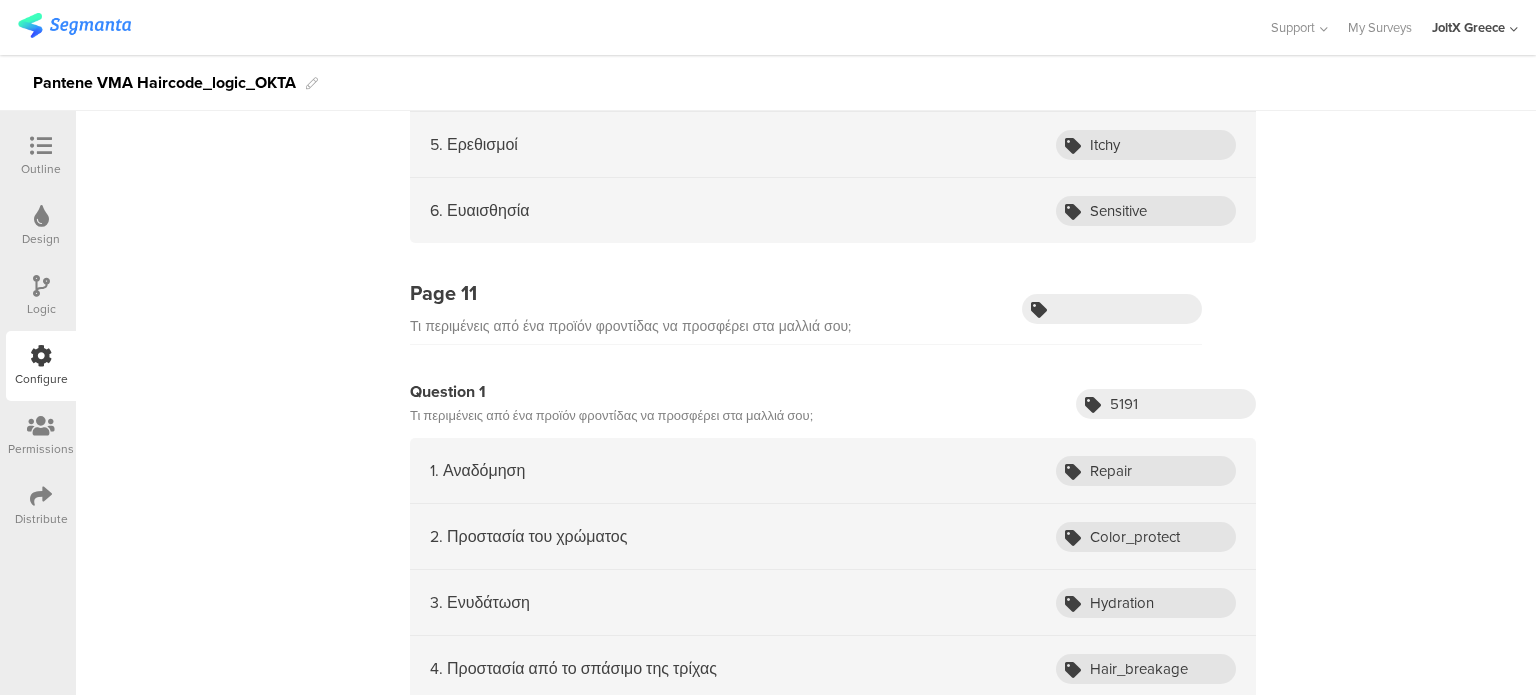 scroll, scrollTop: 4300, scrollLeft: 0, axis: vertical 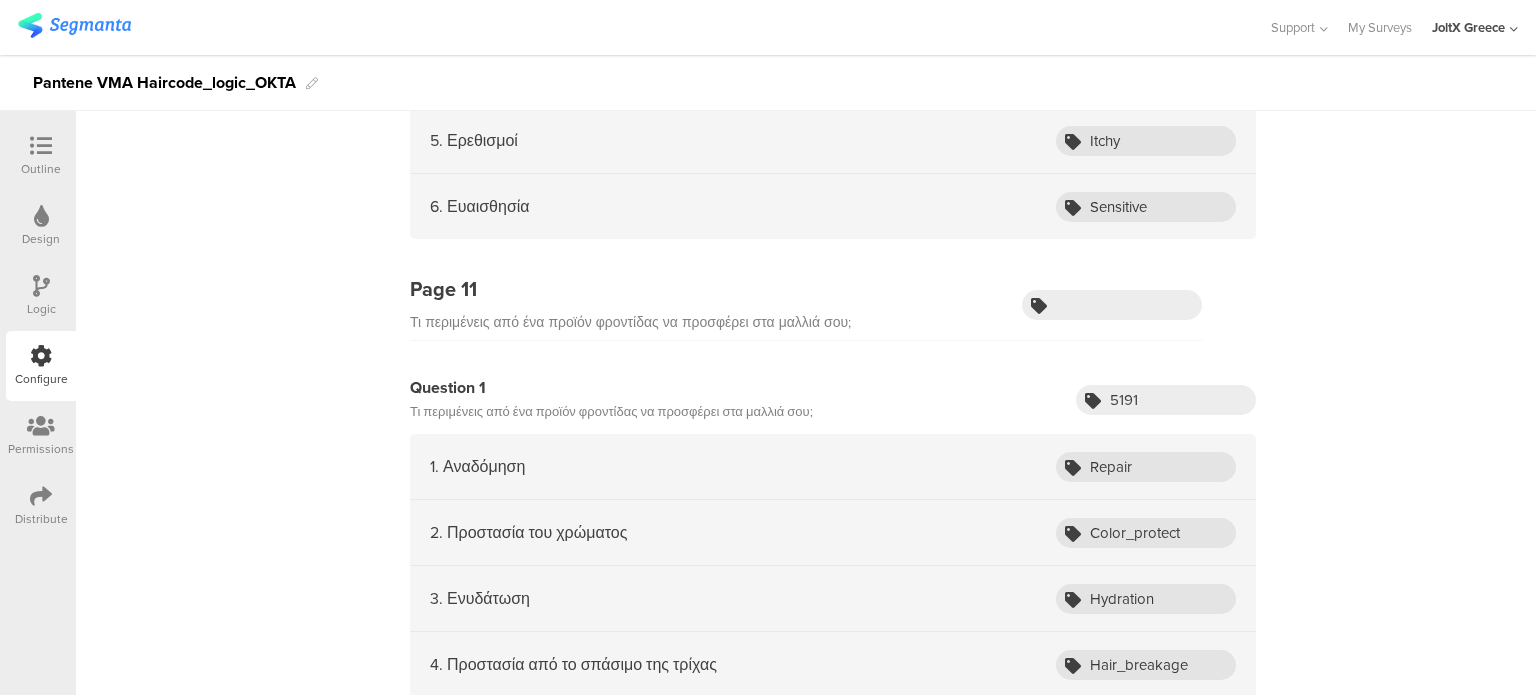 click on "Τι περιμένεις από ένα προϊόν φροντίδας να προσφέρει στα μαλλιά σου;" at bounding box center [611, 412] 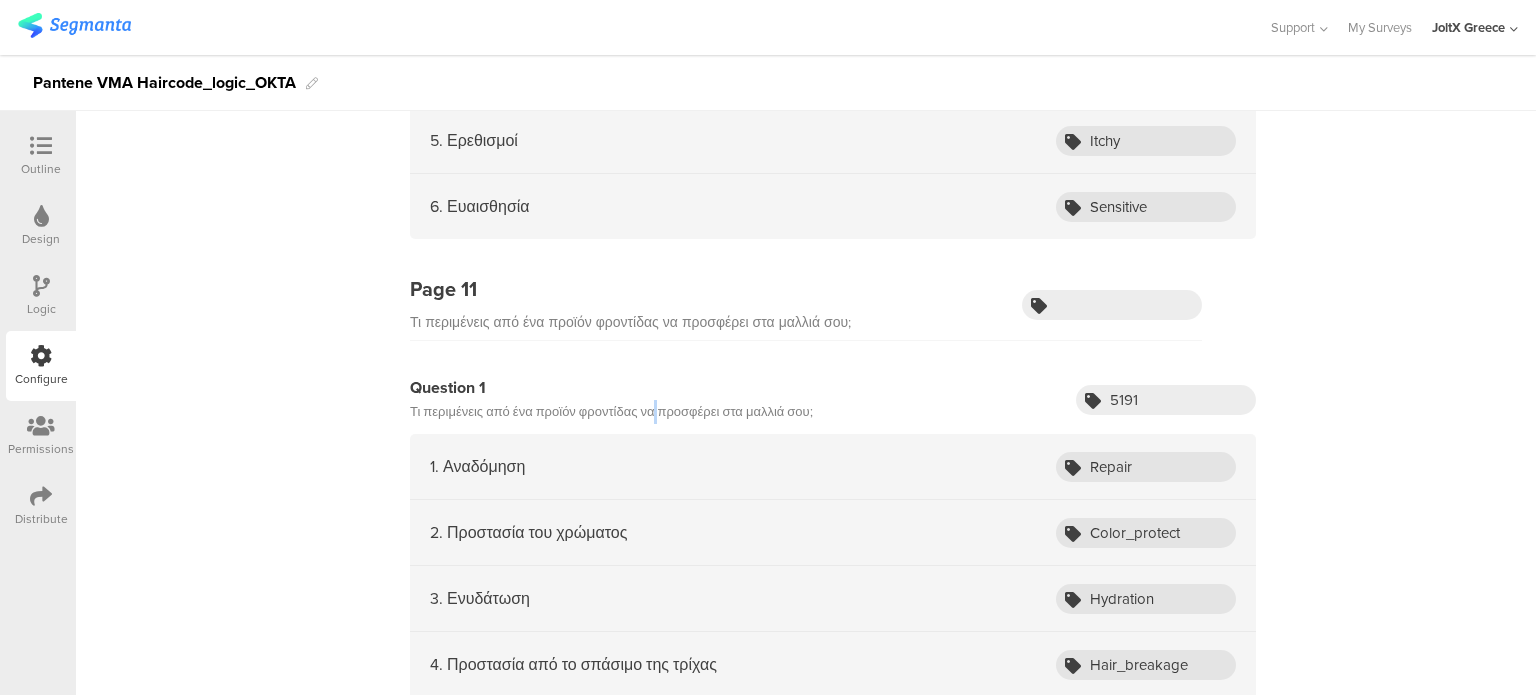 click on "Τι περιμένεις από ένα προϊόν φροντίδας να προσφέρει στα μαλλιά σου;" at bounding box center [611, 412] 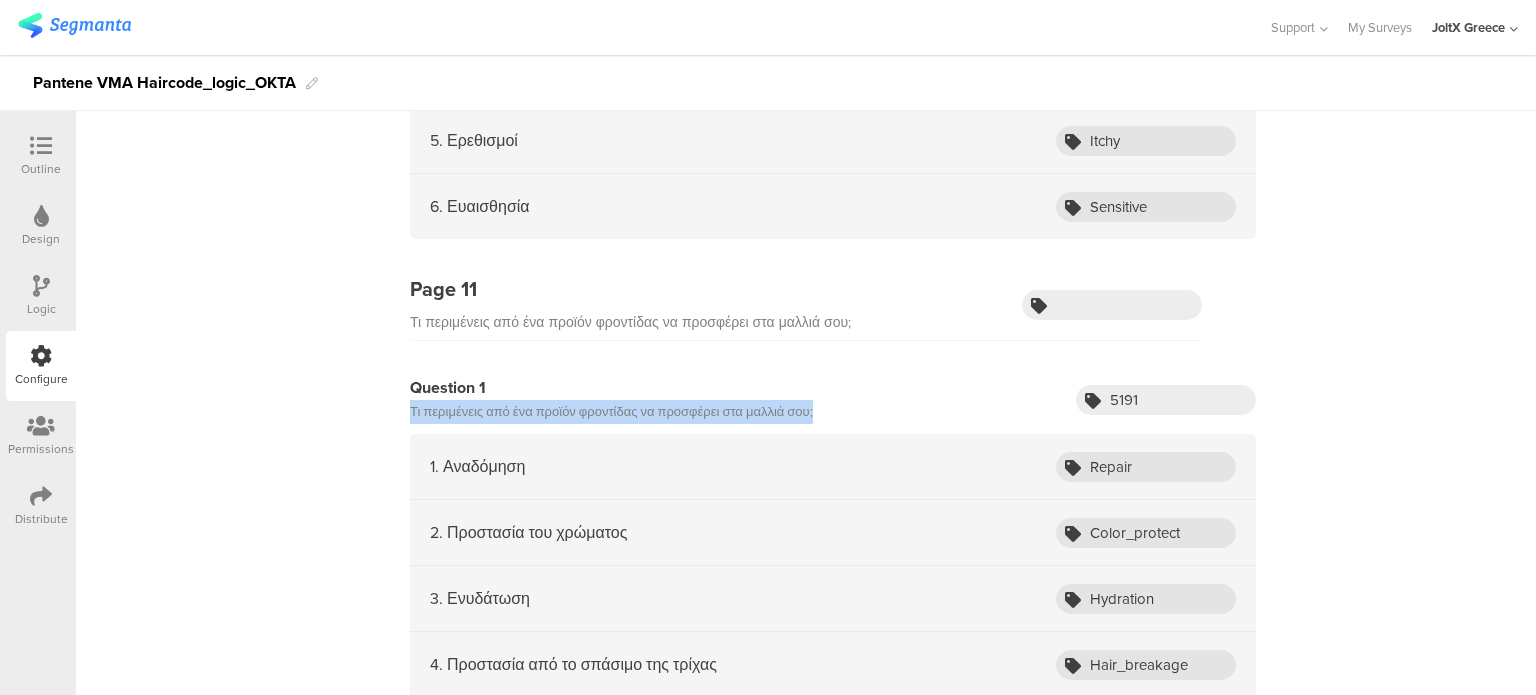 click on "Τι περιμένεις από ένα προϊόν φροντίδας να προσφέρει στα μαλλιά σου;" at bounding box center [611, 412] 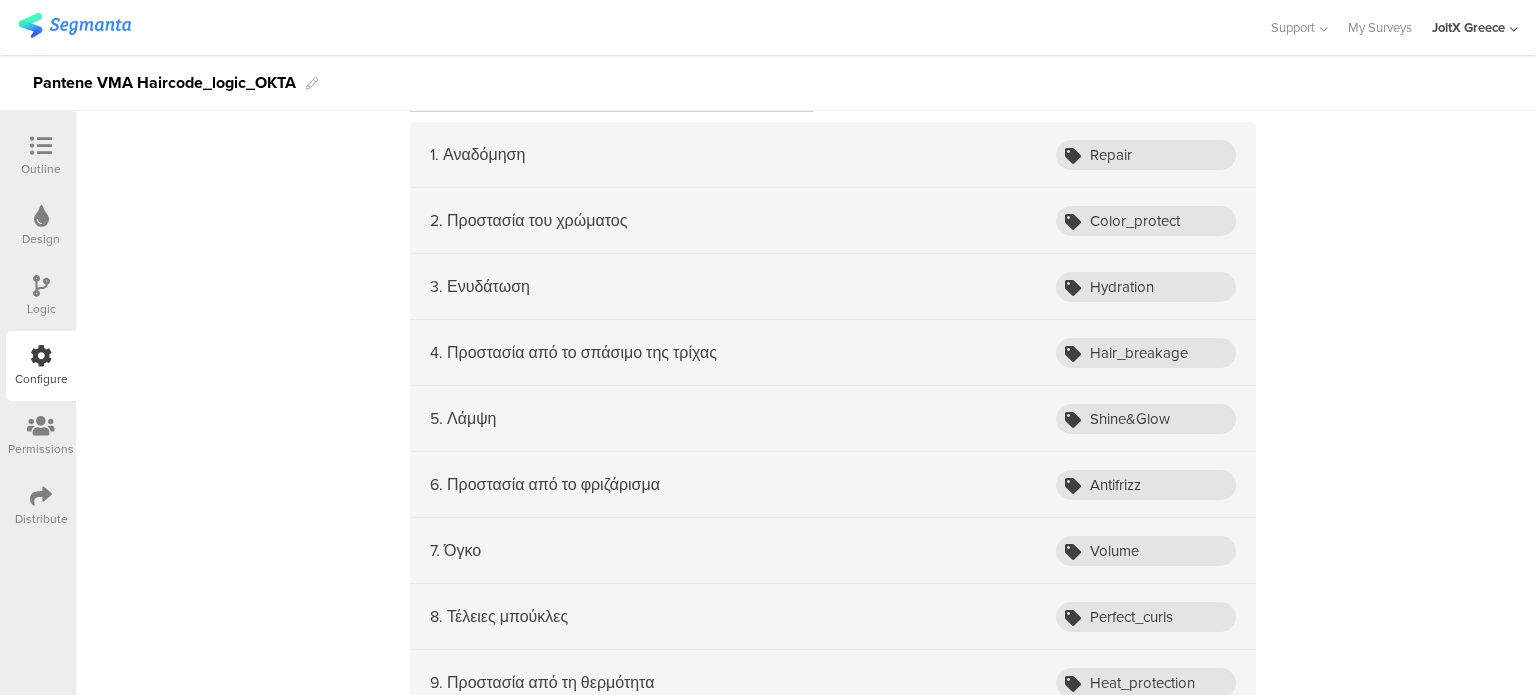 scroll, scrollTop: 4500, scrollLeft: 0, axis: vertical 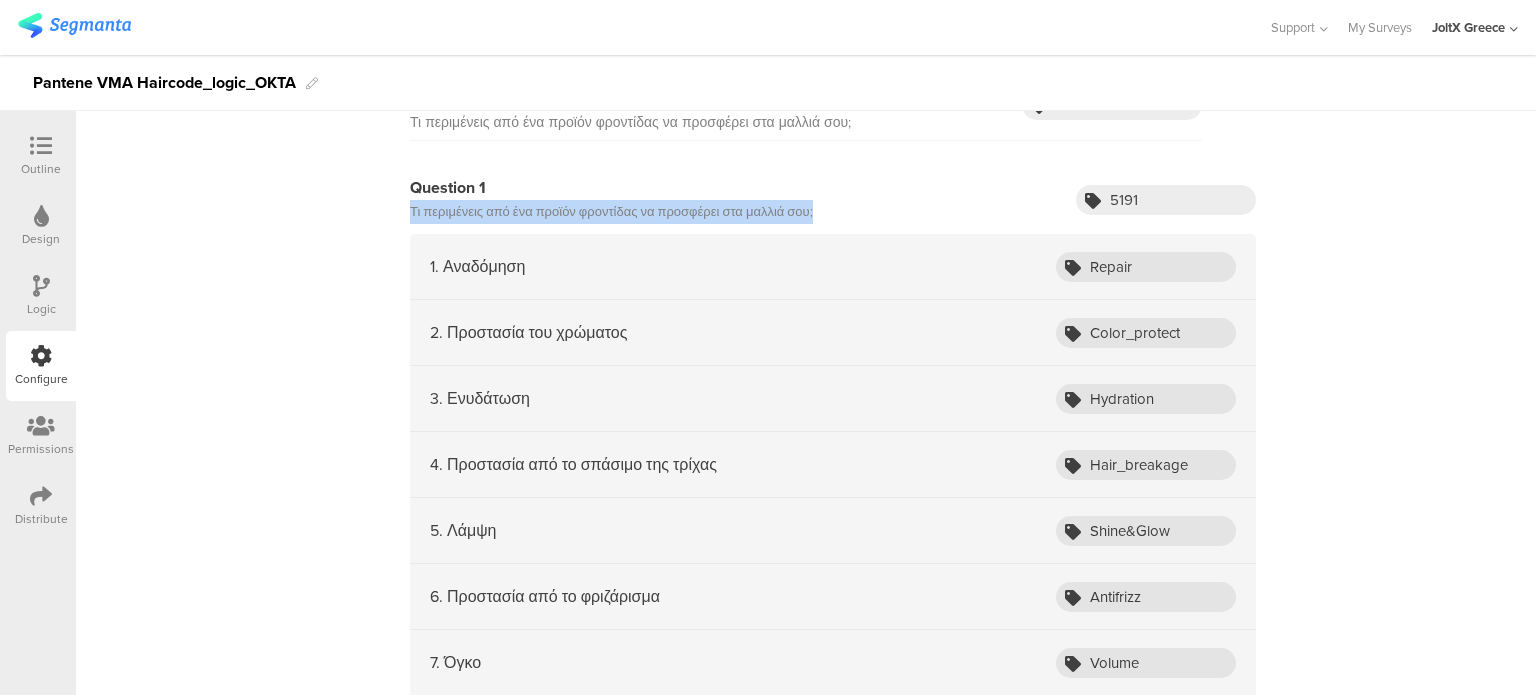 click on "Τι περιμένεις από ένα προϊόν φροντίδας να προσφέρει στα μαλλιά σου;" at bounding box center [611, 212] 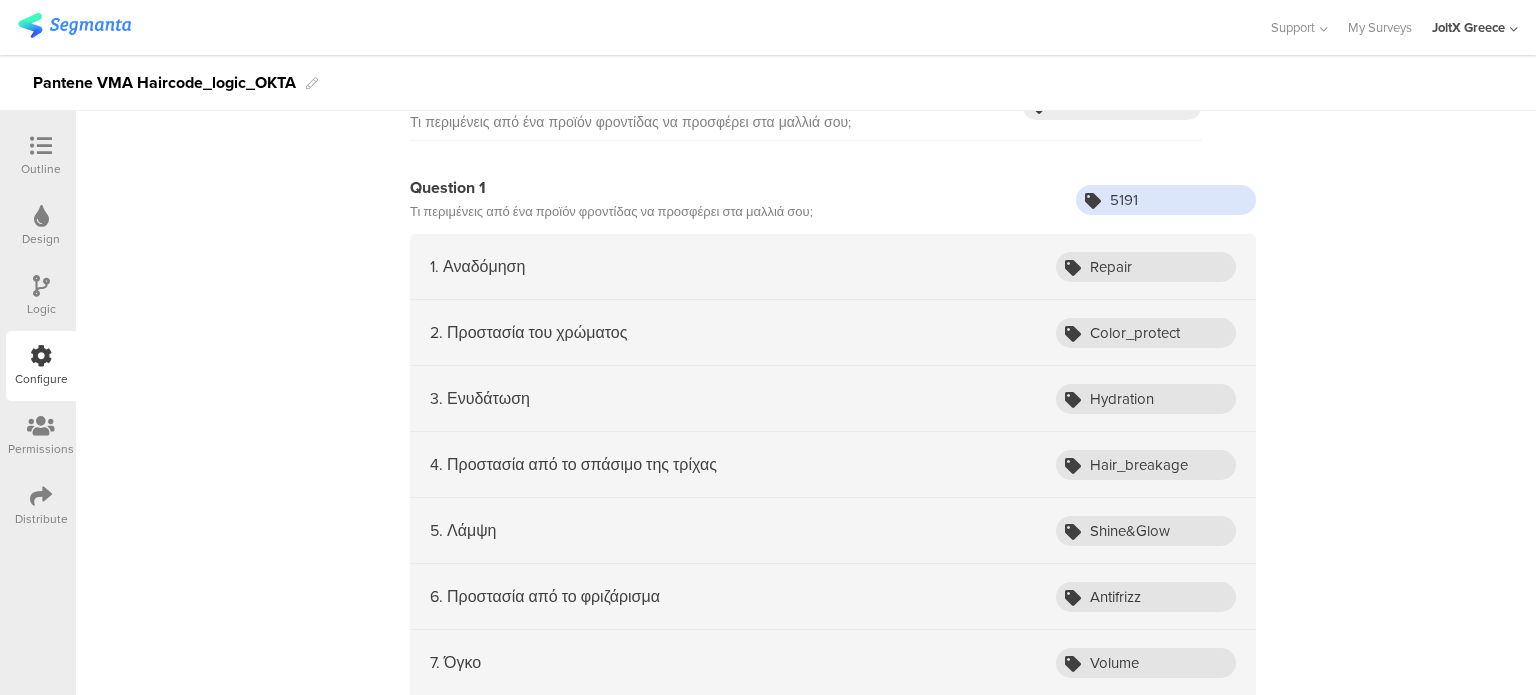 click on "5191" at bounding box center [1166, 200] 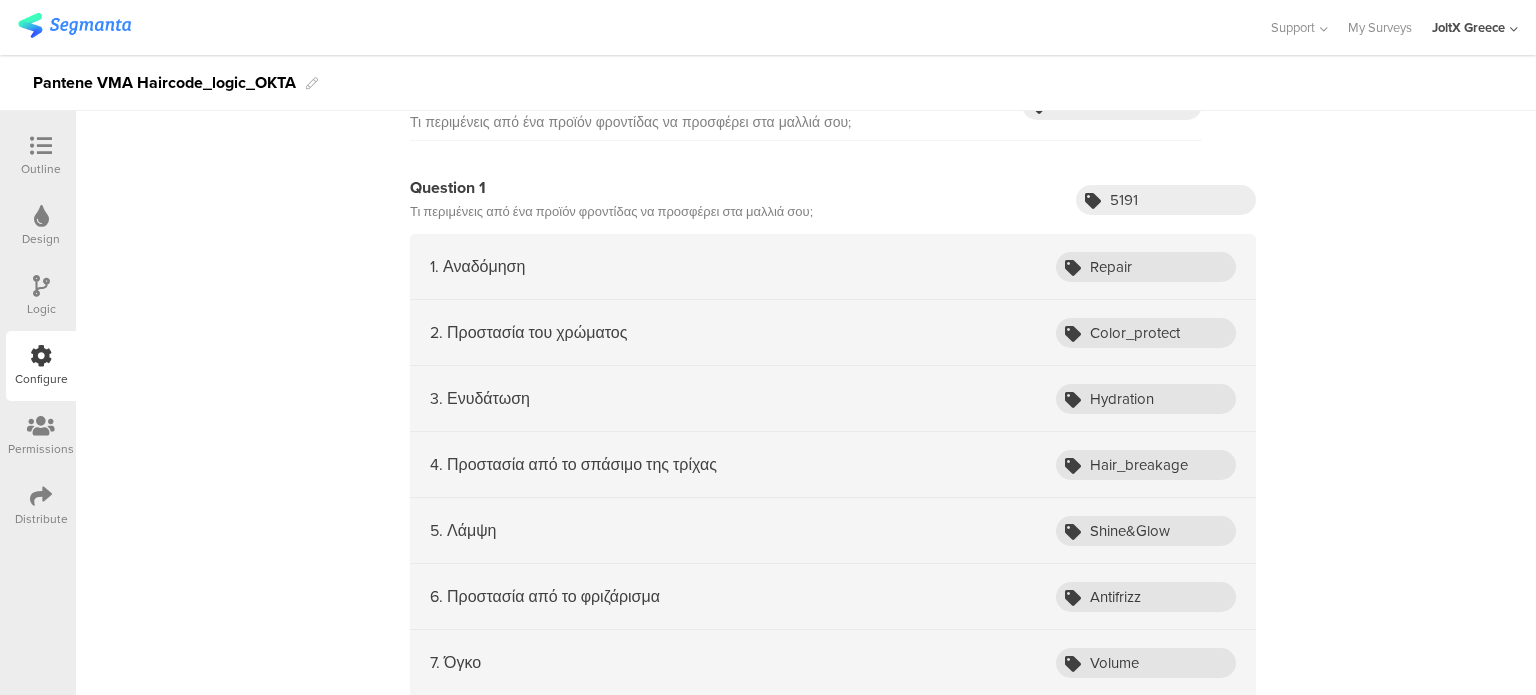click on "Question 1
Τι περιμένεις από ένα προϊόν φροντίδας να προσφέρει στα μαλλιά σου;
5191" at bounding box center [833, 200] 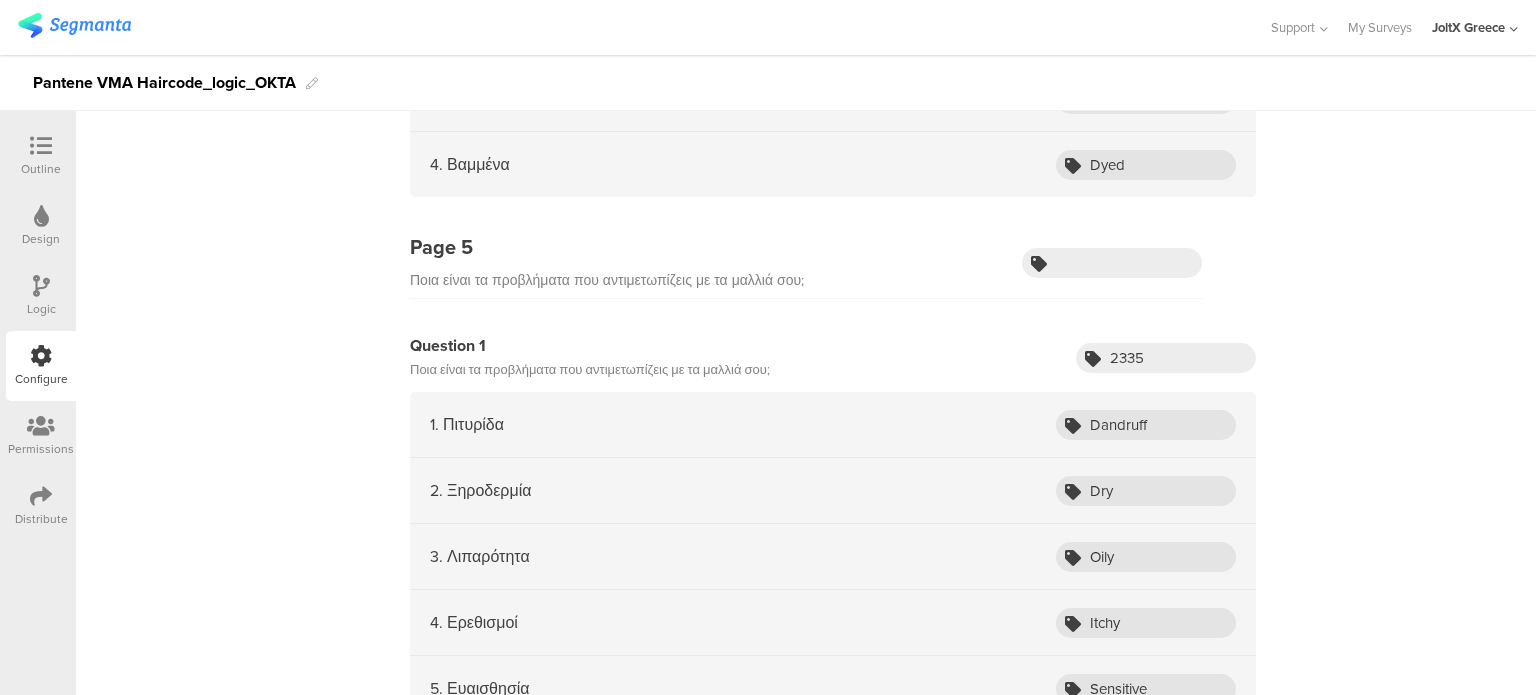 click on "Page 5
Ποια είναι τα προβλήματα που αντιμετωπίζεις με τα μαλλιά σου;" at bounding box center [806, 265] 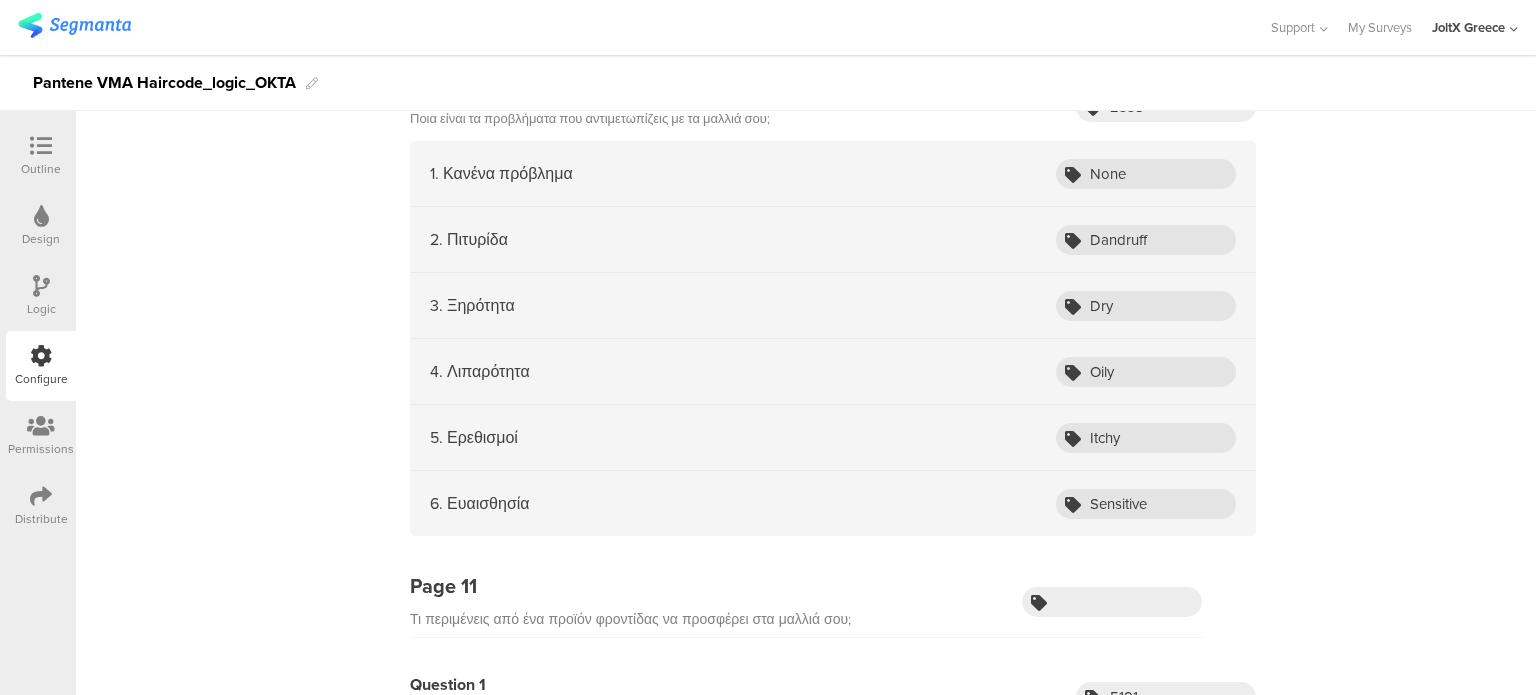 scroll, scrollTop: 3969, scrollLeft: 0, axis: vertical 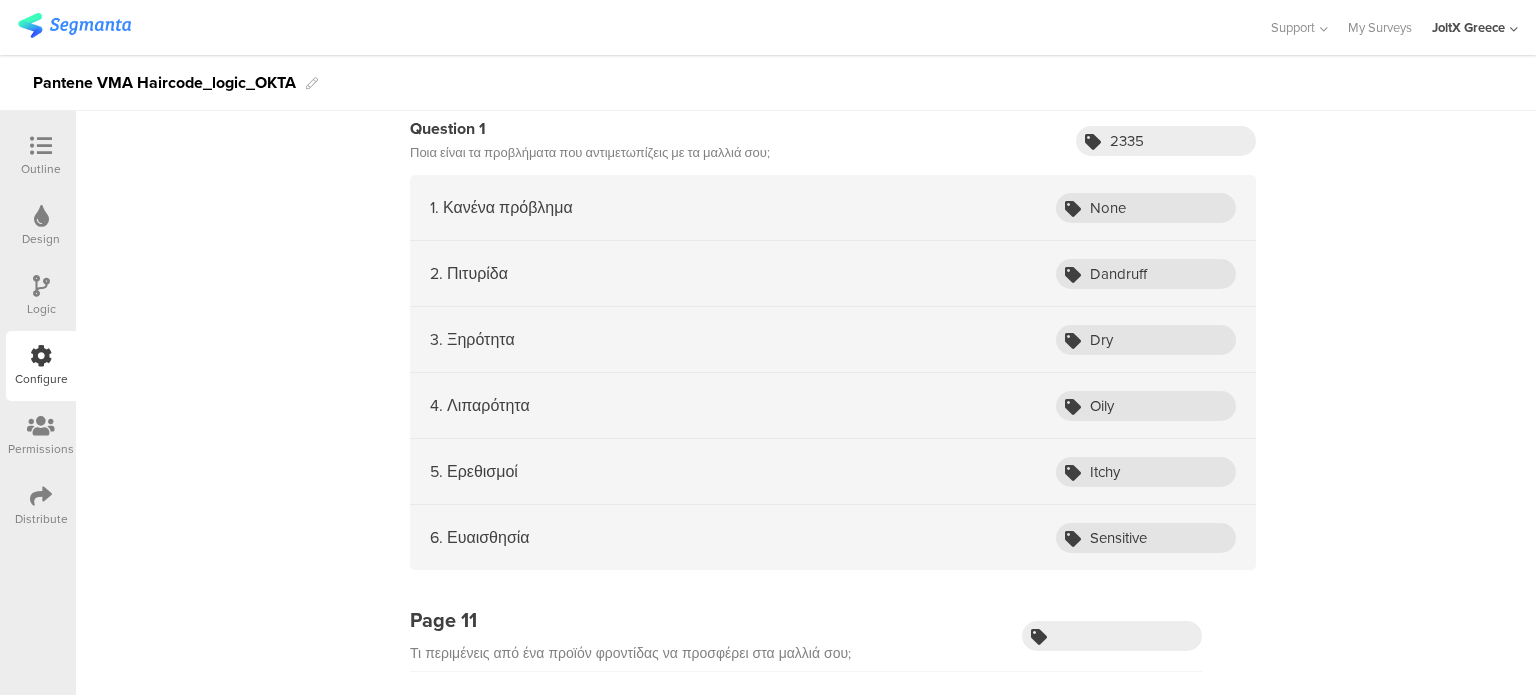 click on "Ποια είναι τα προβλήματα που αντιμετωπίζεις με τα μαλλιά σου;" at bounding box center [590, 153] 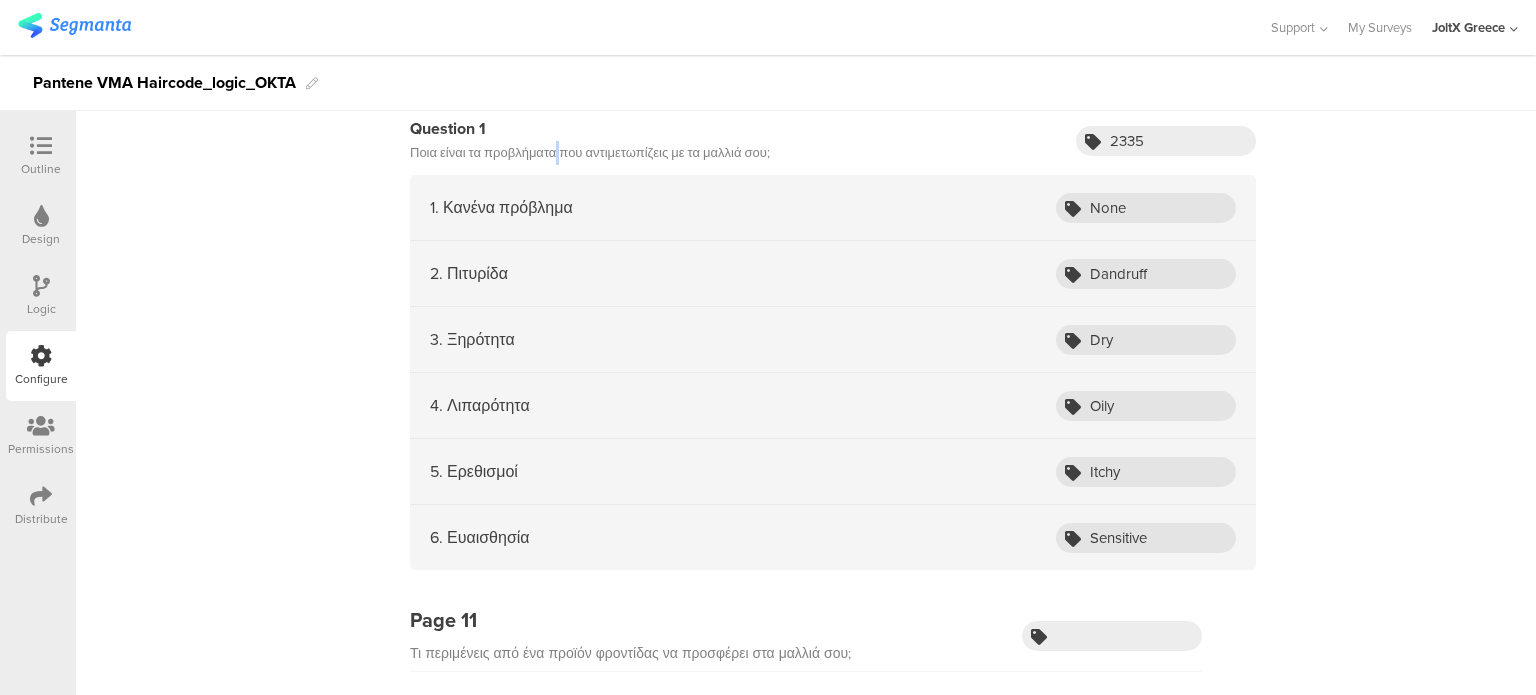 click on "Ποια είναι τα προβλήματα που αντιμετωπίζεις με τα μαλλιά σου;" at bounding box center [590, 153] 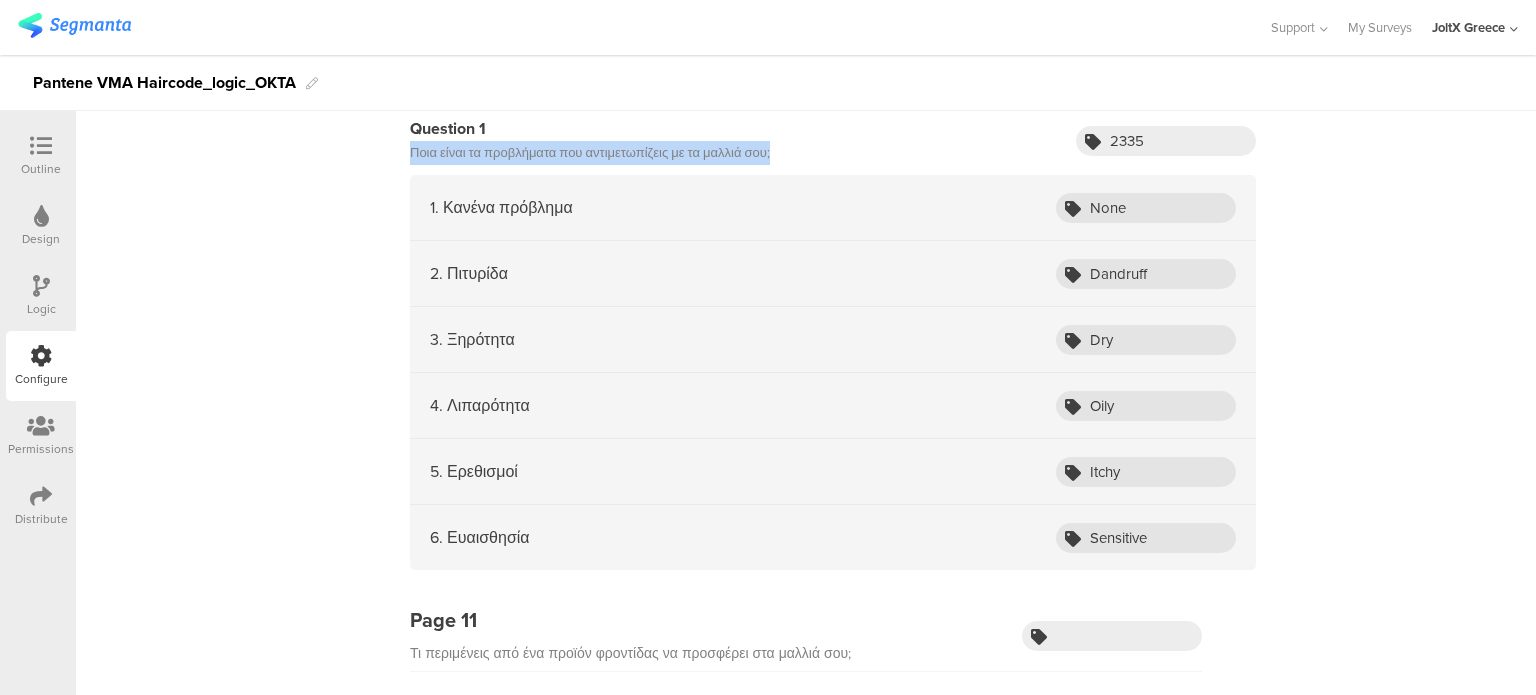 click on "Ποια είναι τα προβλήματα που αντιμετωπίζεις με τα μαλλιά σου;" at bounding box center (590, 153) 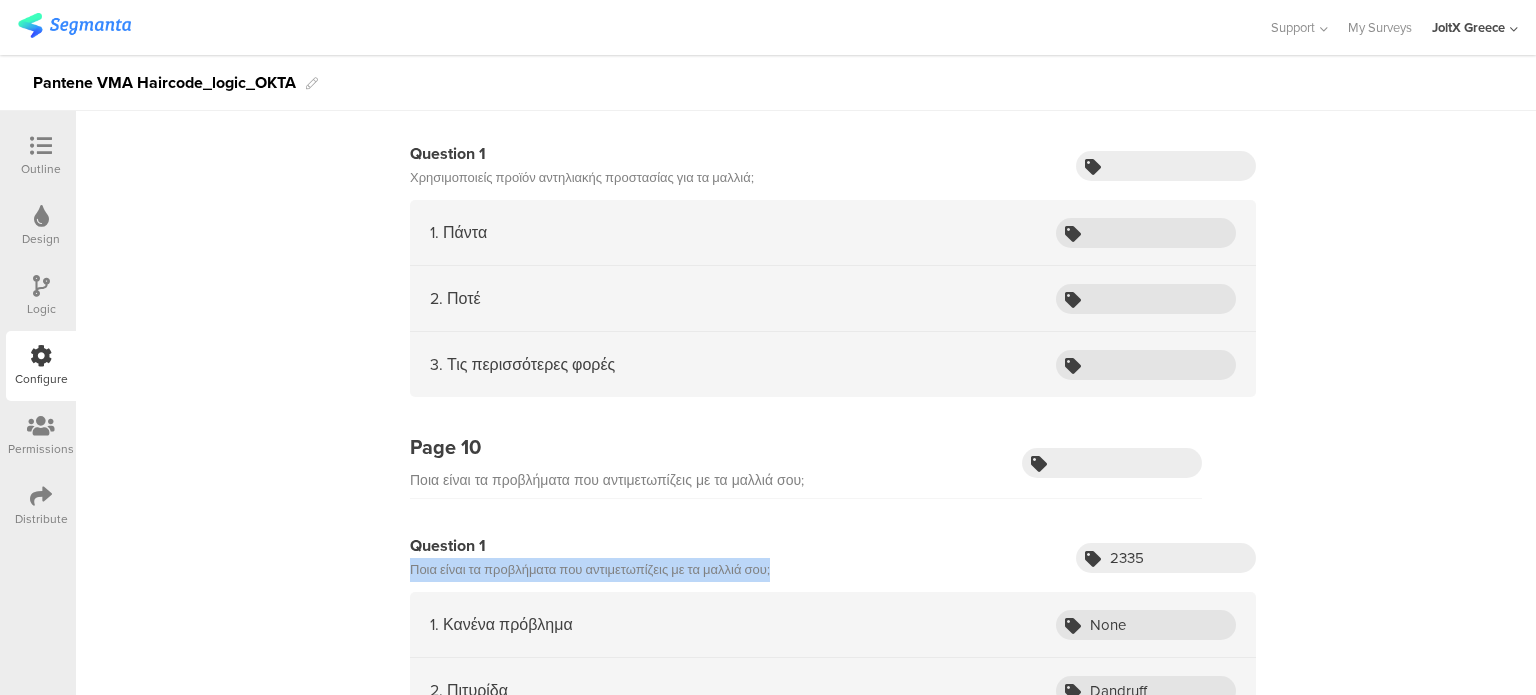 scroll, scrollTop: 2204, scrollLeft: 0, axis: vertical 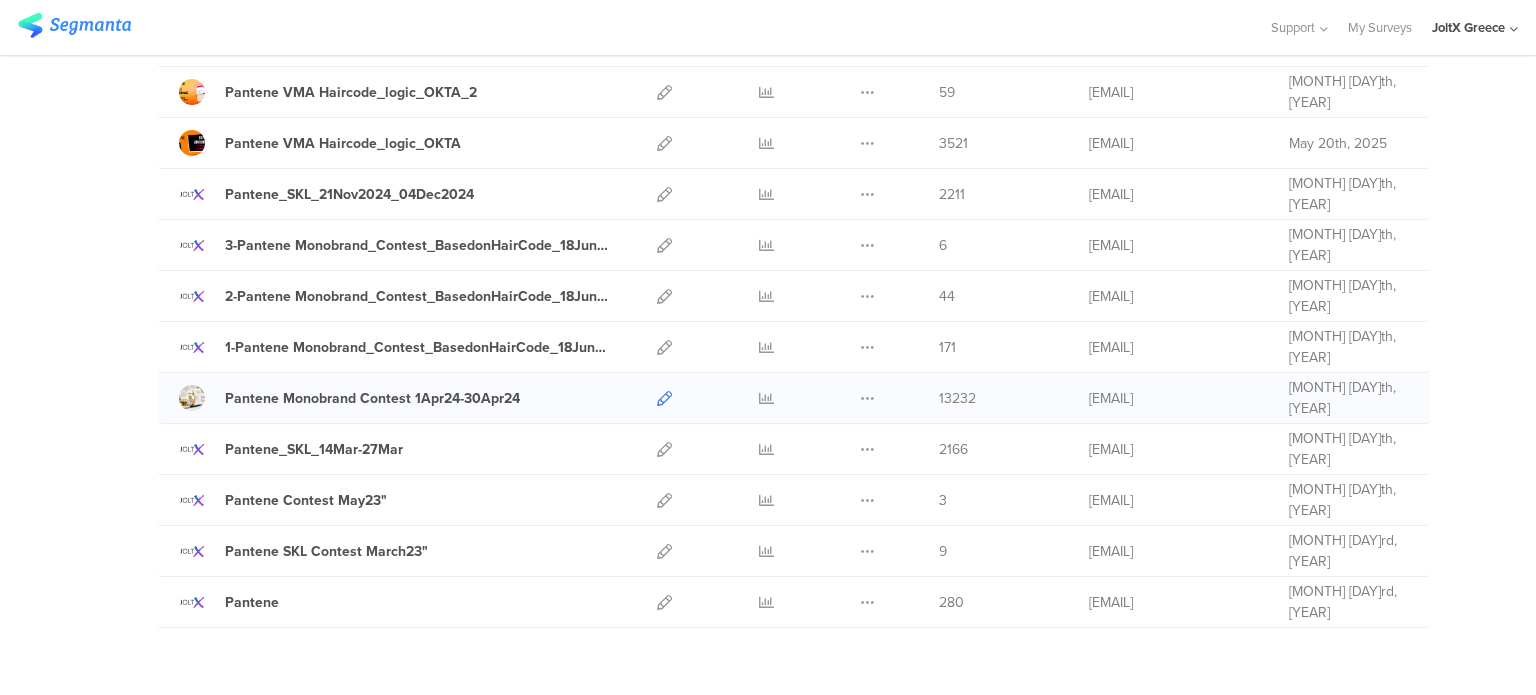 click at bounding box center [664, 398] 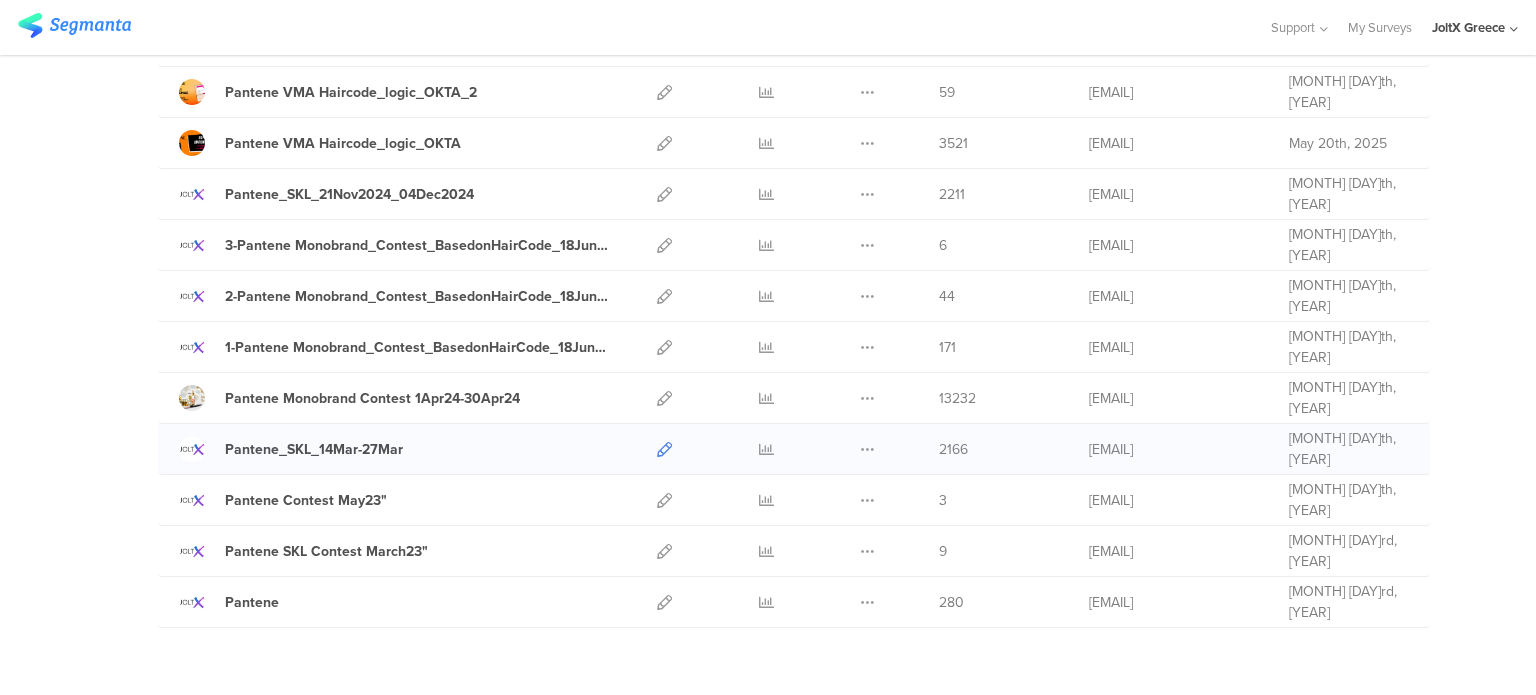 click at bounding box center (664, 449) 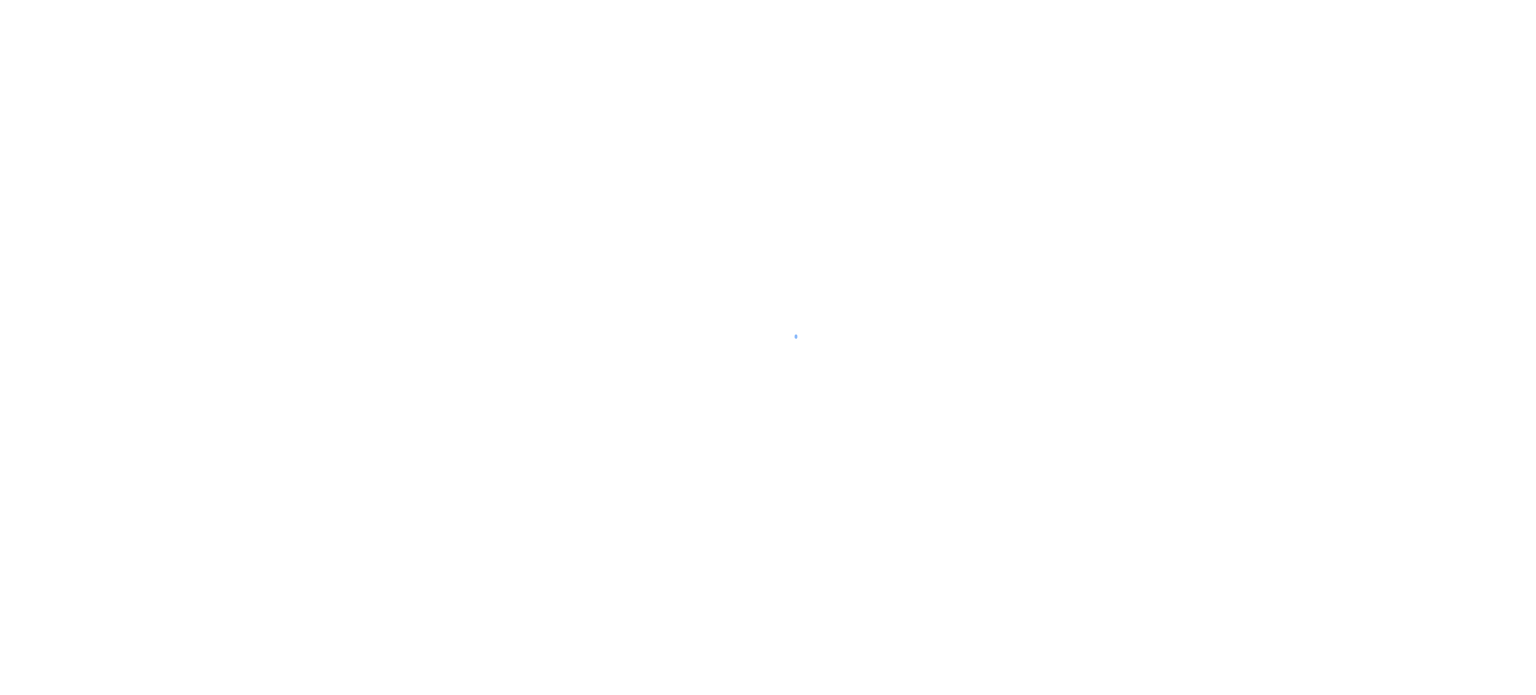 scroll, scrollTop: 0, scrollLeft: 0, axis: both 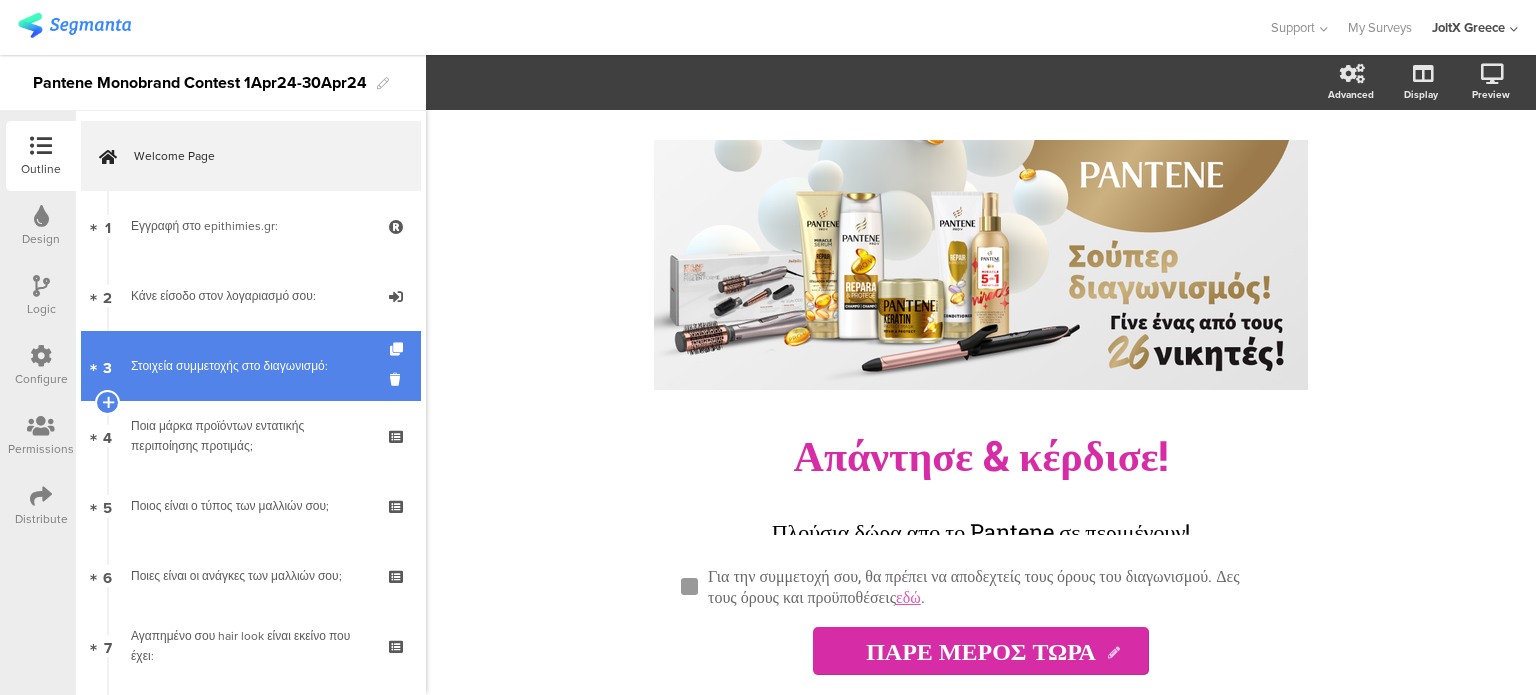 click on "3
Στοιχεία συμμετοχής στο διαγωνισμό:" at bounding box center [251, 366] 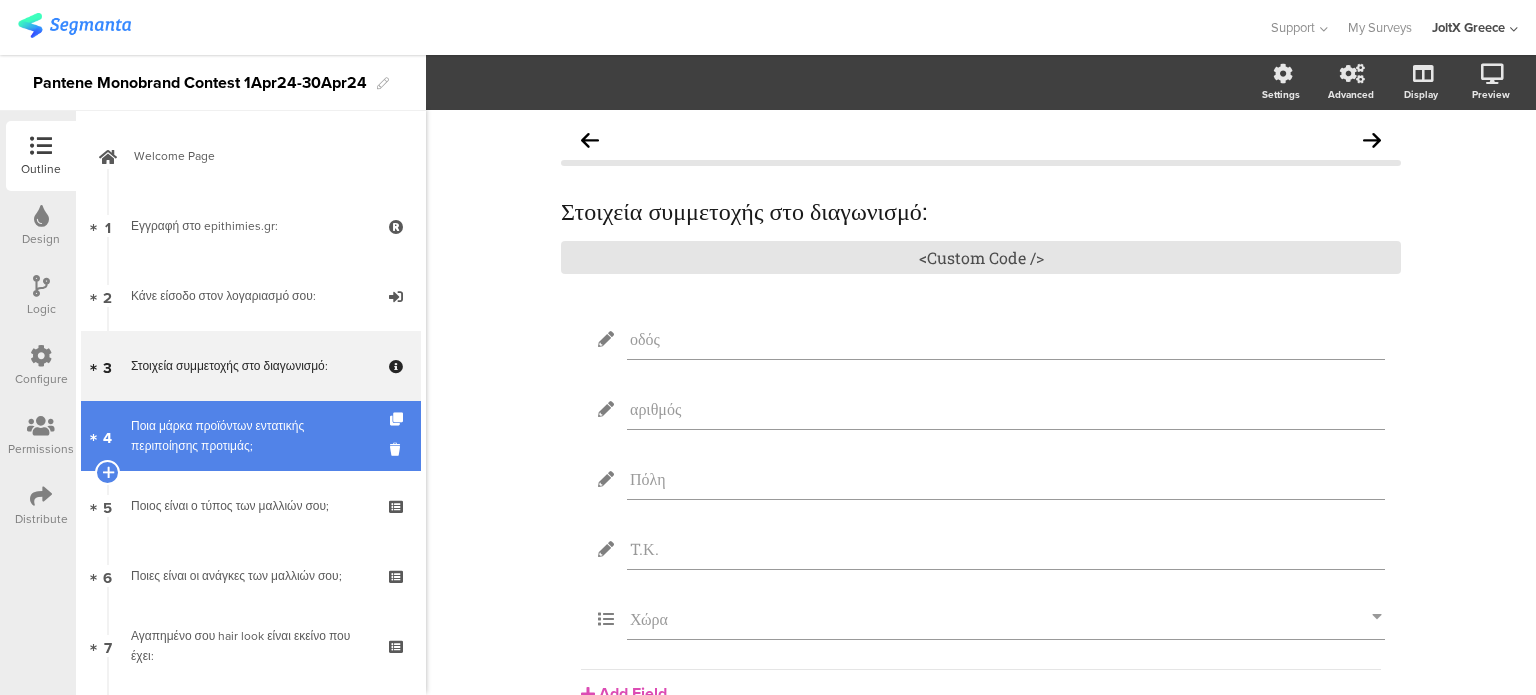 click on "4
​Ποια μάρκα προϊόντων εντατικής περιποίησης προτιμάς;" at bounding box center (251, 436) 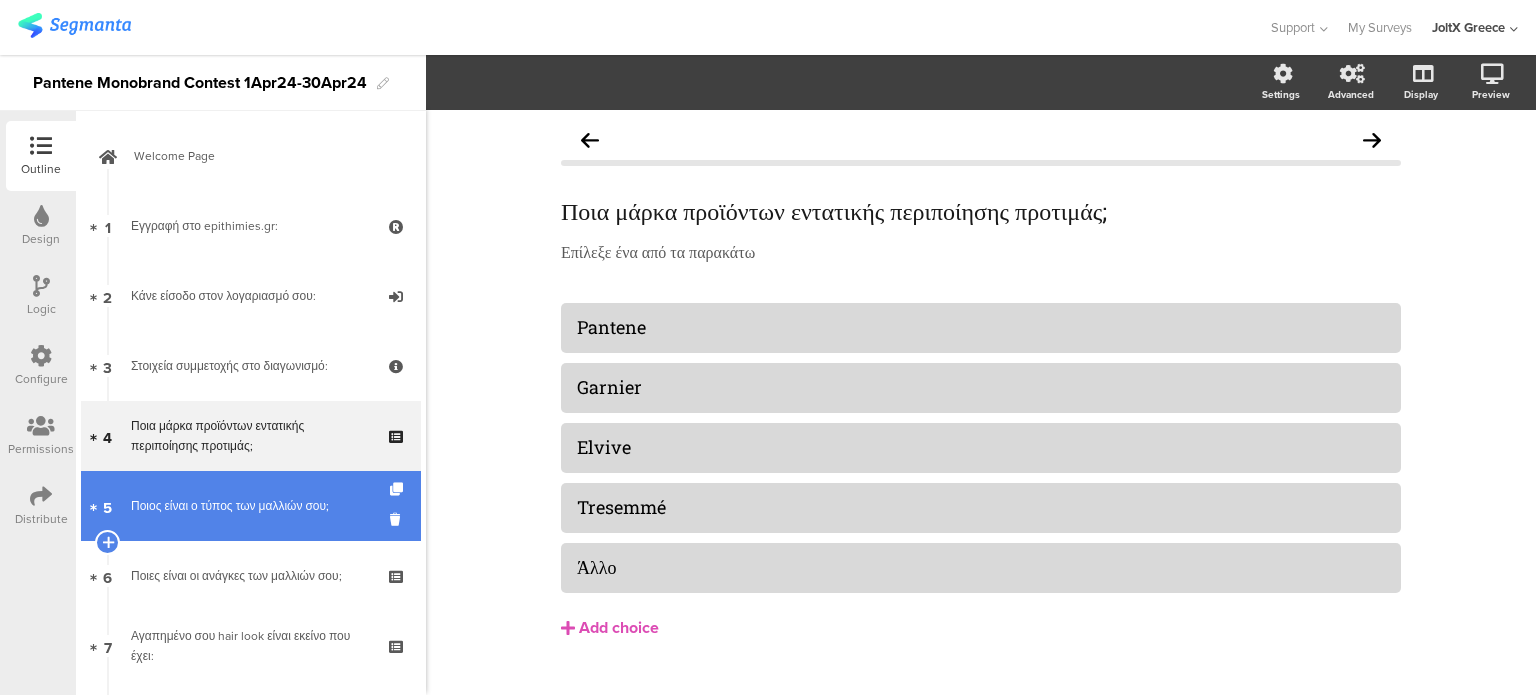 click on "5
Ποιος είναι ο τύπος των μαλλιών σου;​" at bounding box center [251, 506] 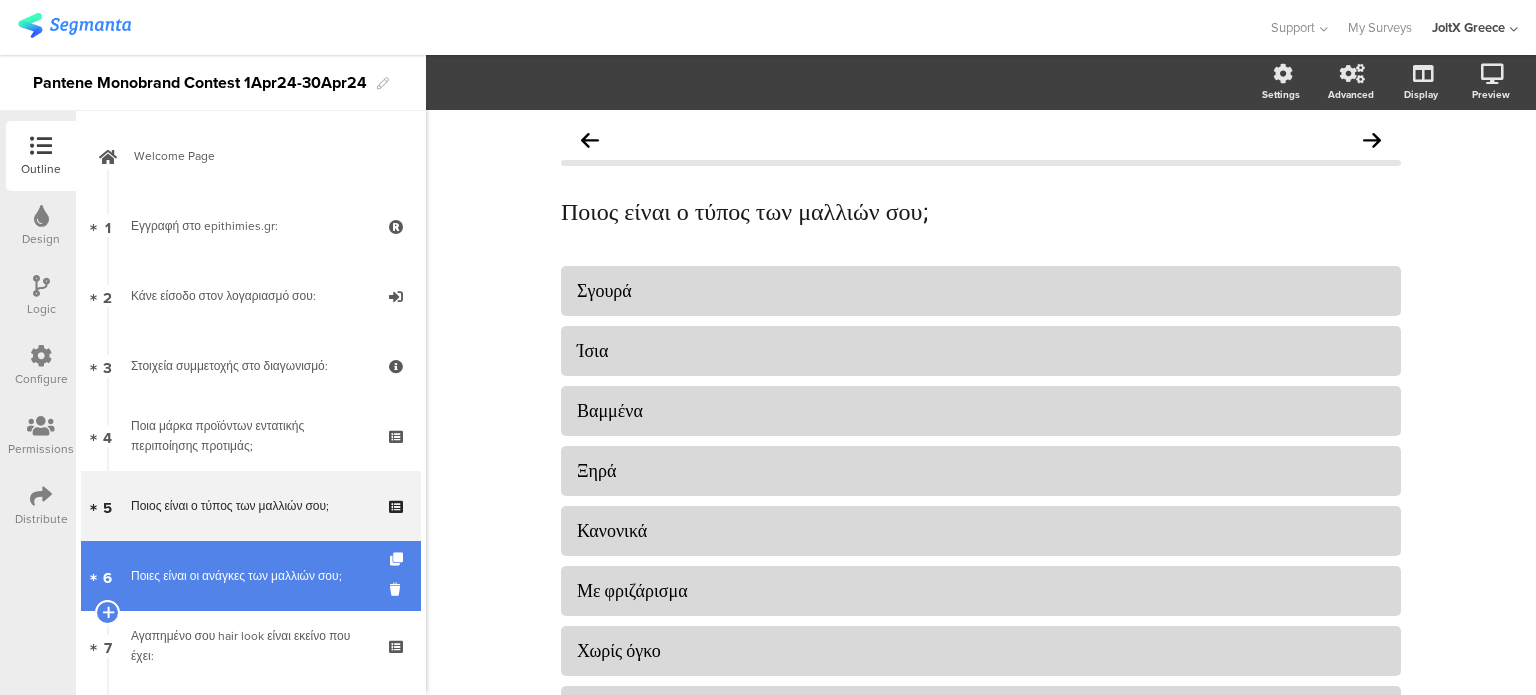 click on "6
Ποιες είναι οι ανάγκες των μαλλιών σου;" at bounding box center (251, 576) 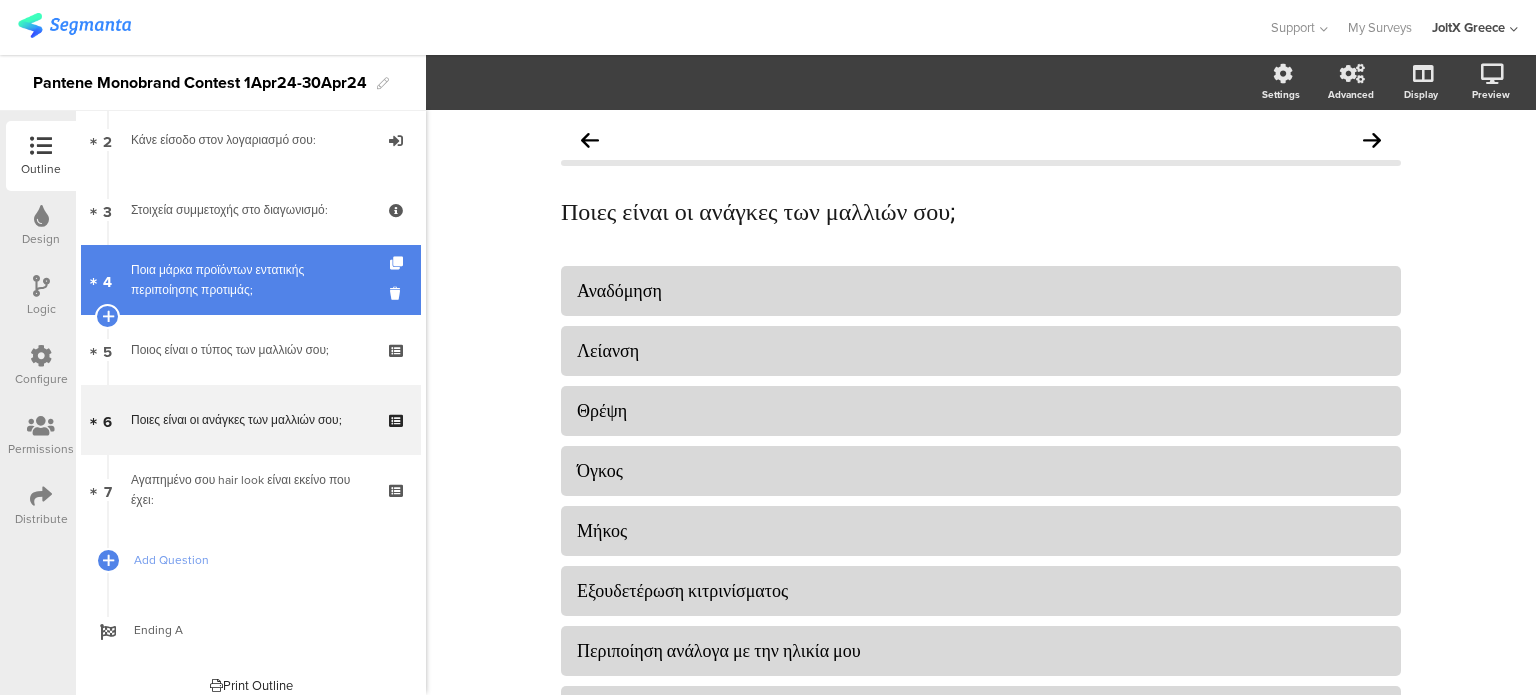 scroll, scrollTop: 171, scrollLeft: 0, axis: vertical 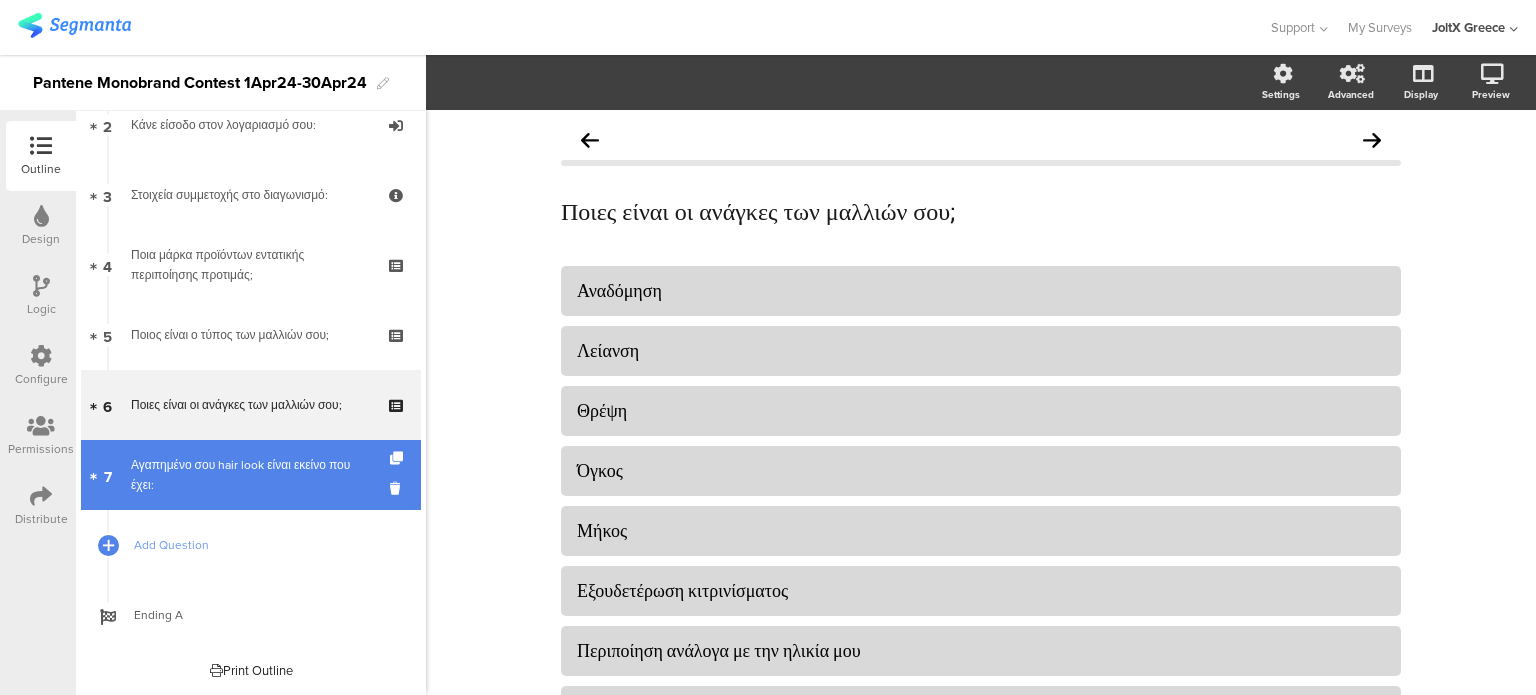 click on "Αγαπημένο σου hair look είναι εκείνο που έχει:" at bounding box center [250, 475] 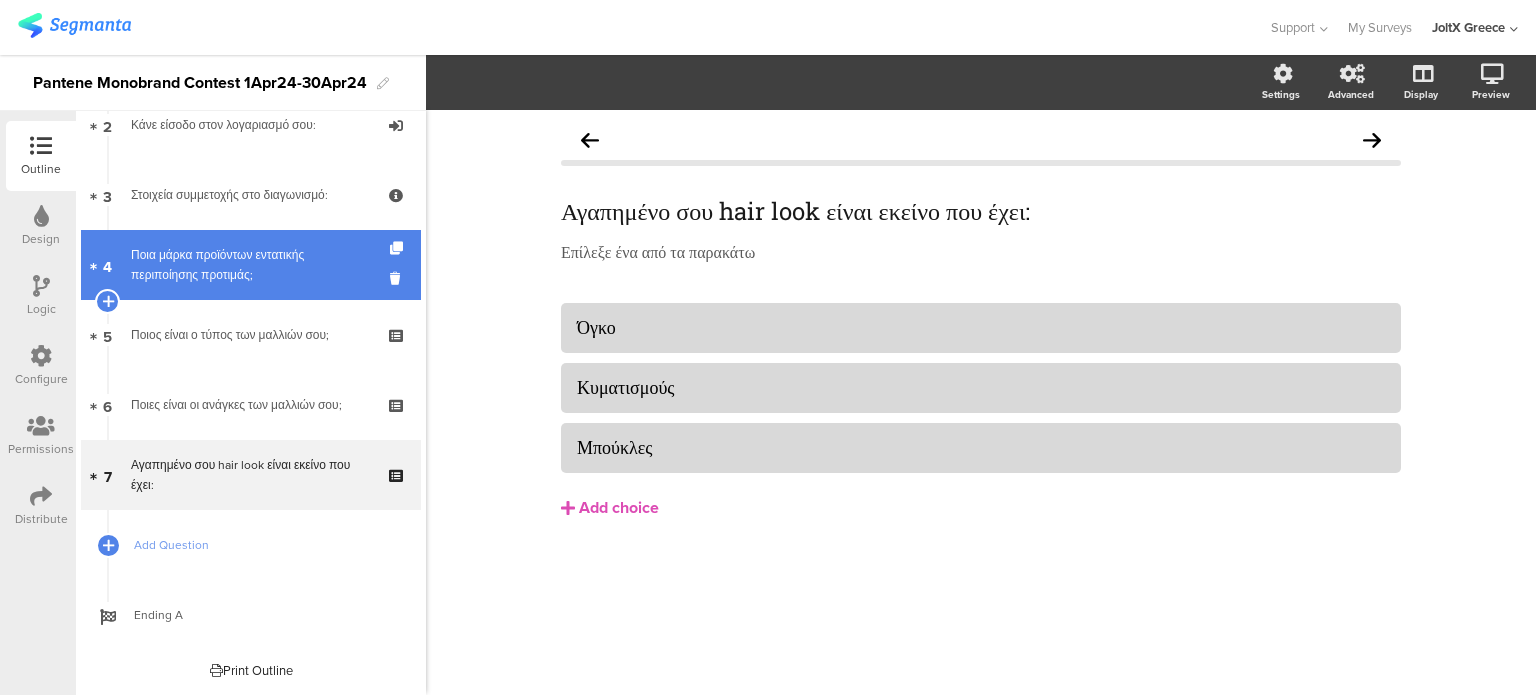 click on "​Ποια μάρκα προϊόντων εντατικής περιποίησης προτιμάς;" at bounding box center (250, 265) 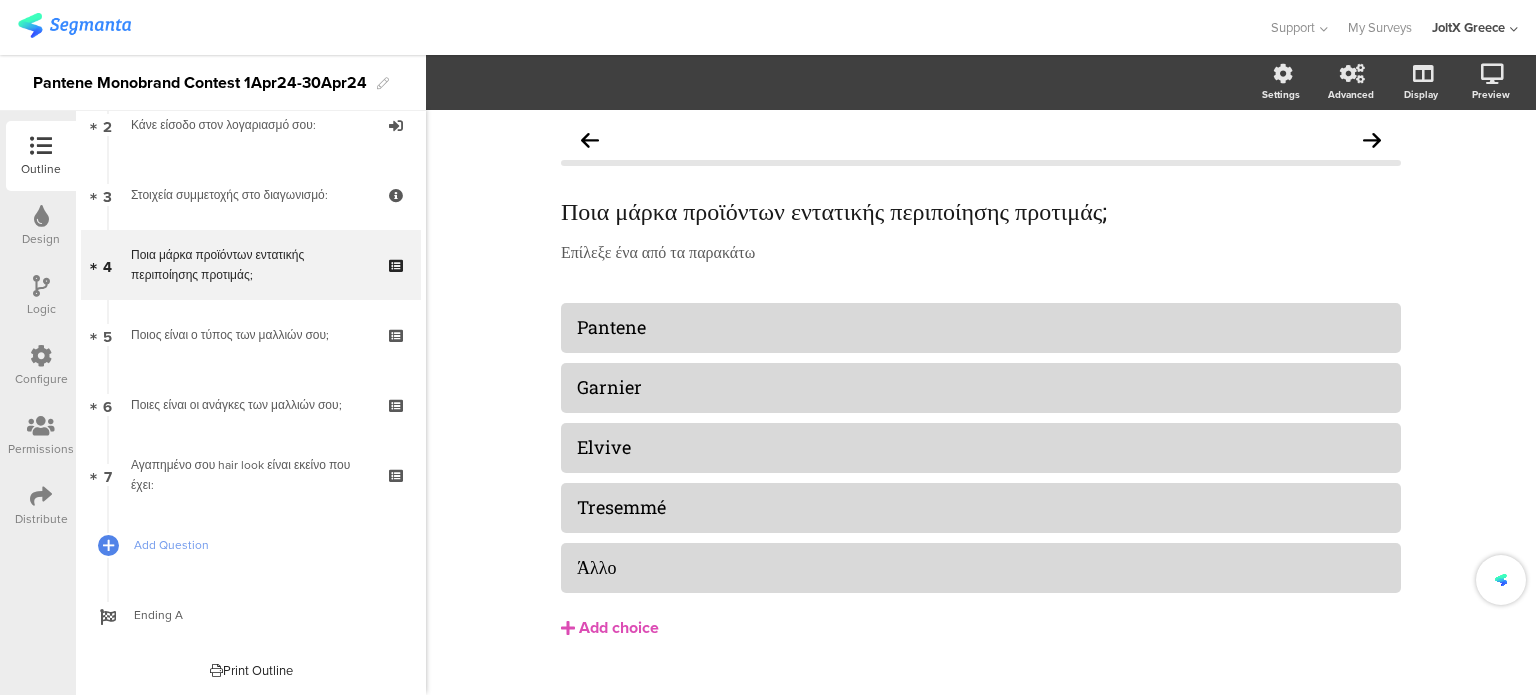 scroll, scrollTop: 100, scrollLeft: 0, axis: vertical 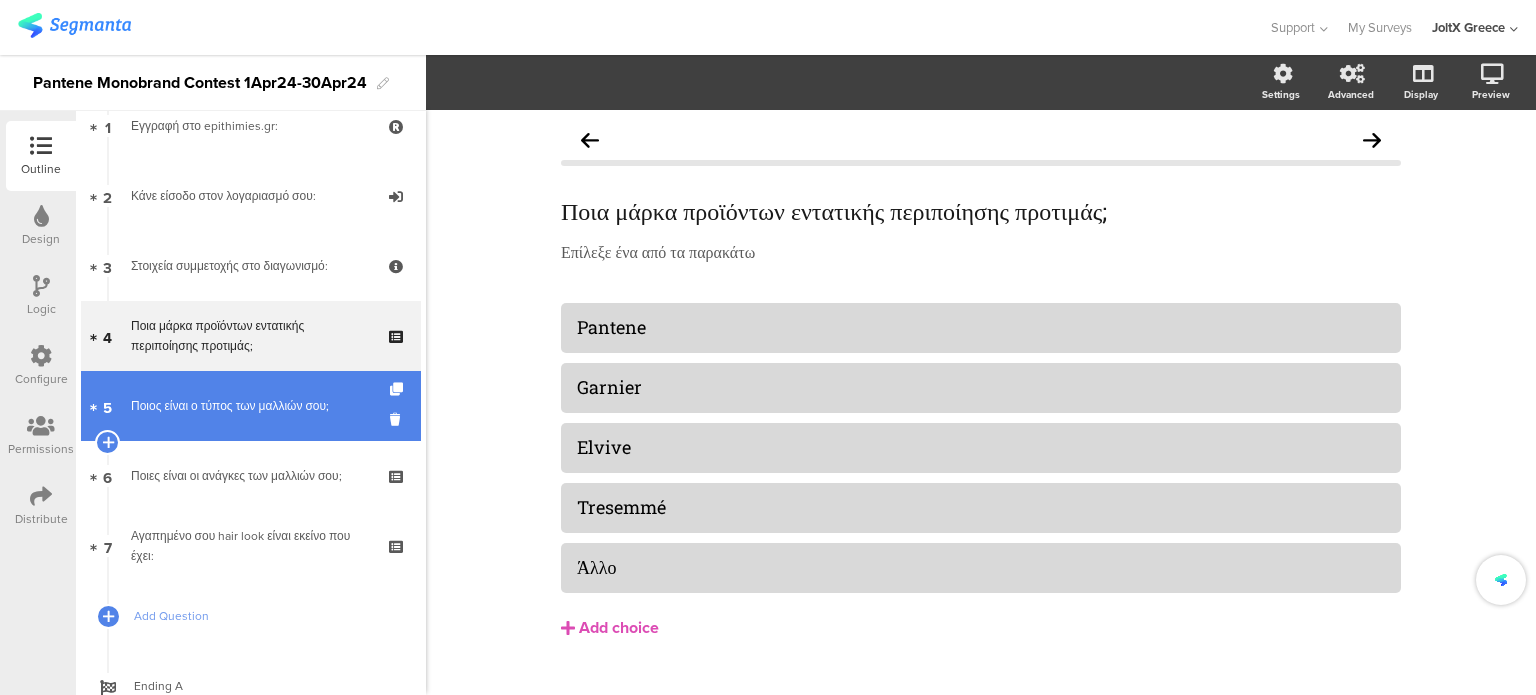 click on "5
Ποιος είναι ο τύπος των μαλλιών σου;​" at bounding box center [251, 406] 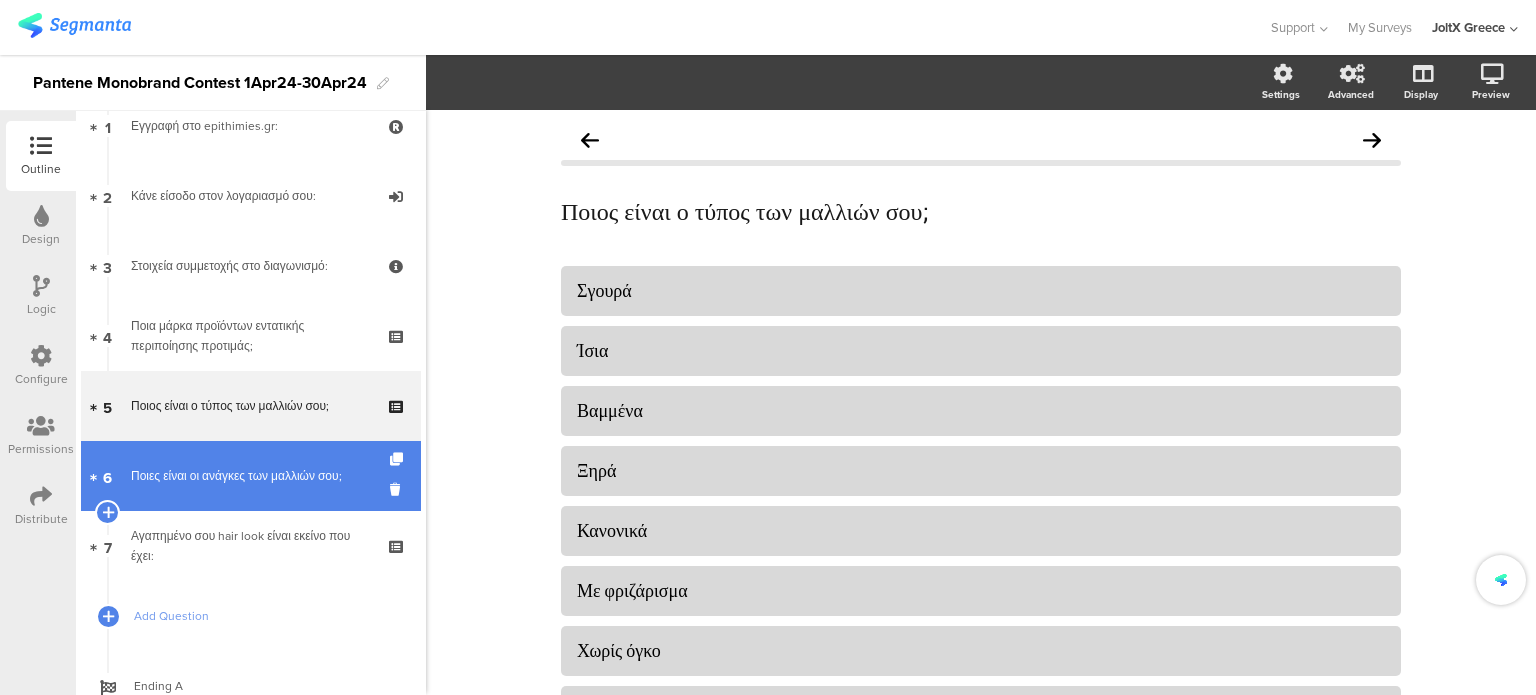 click on "6
Ποιες είναι οι ανάγκες των μαλλιών σου;" at bounding box center (251, 476) 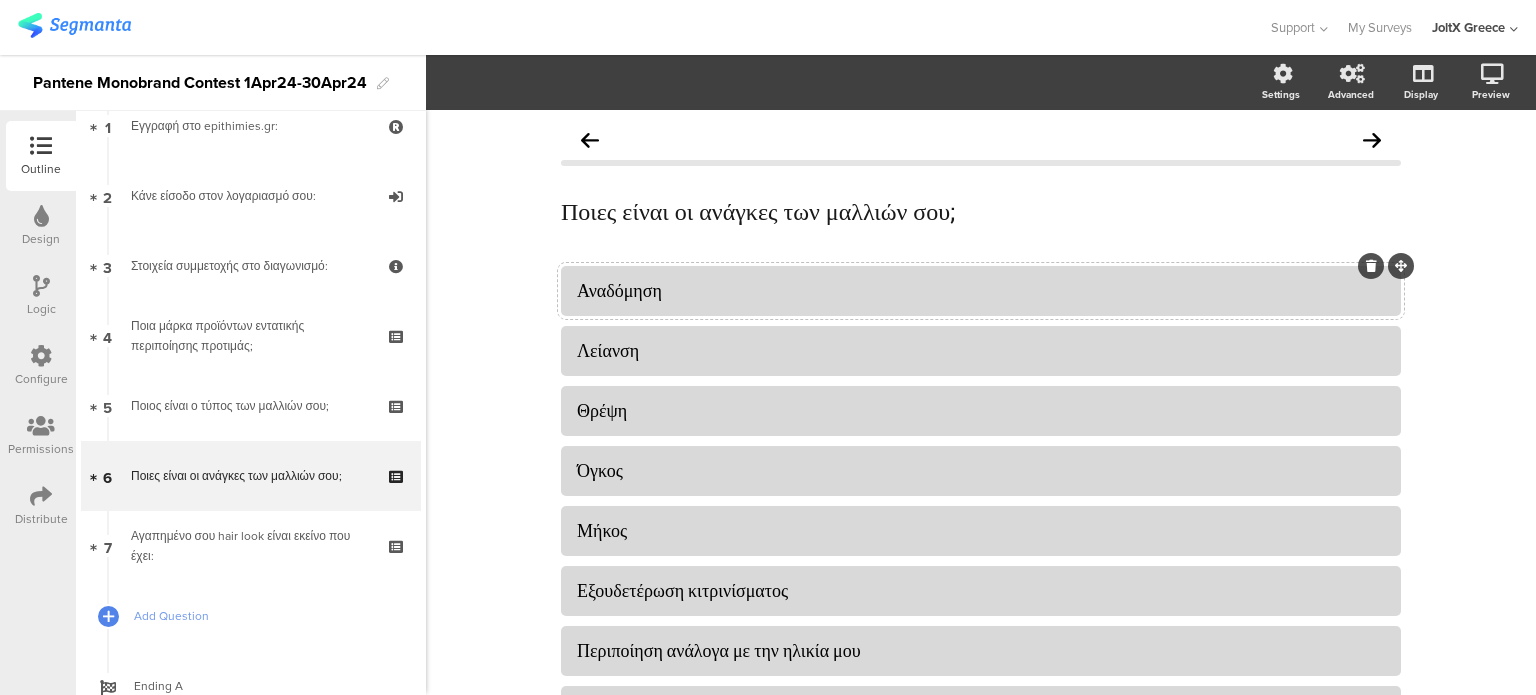 click on "Αναδόμηση" 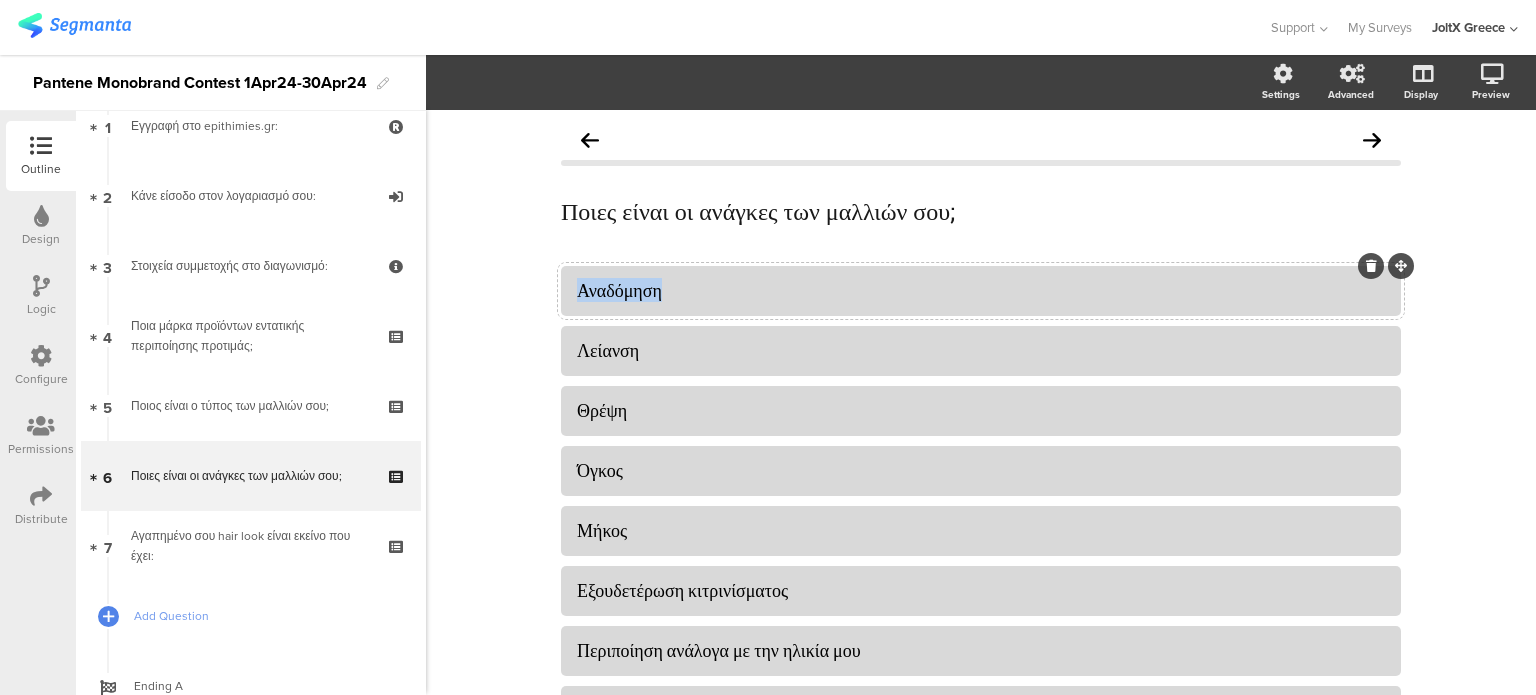 click on "Αναδόμηση" 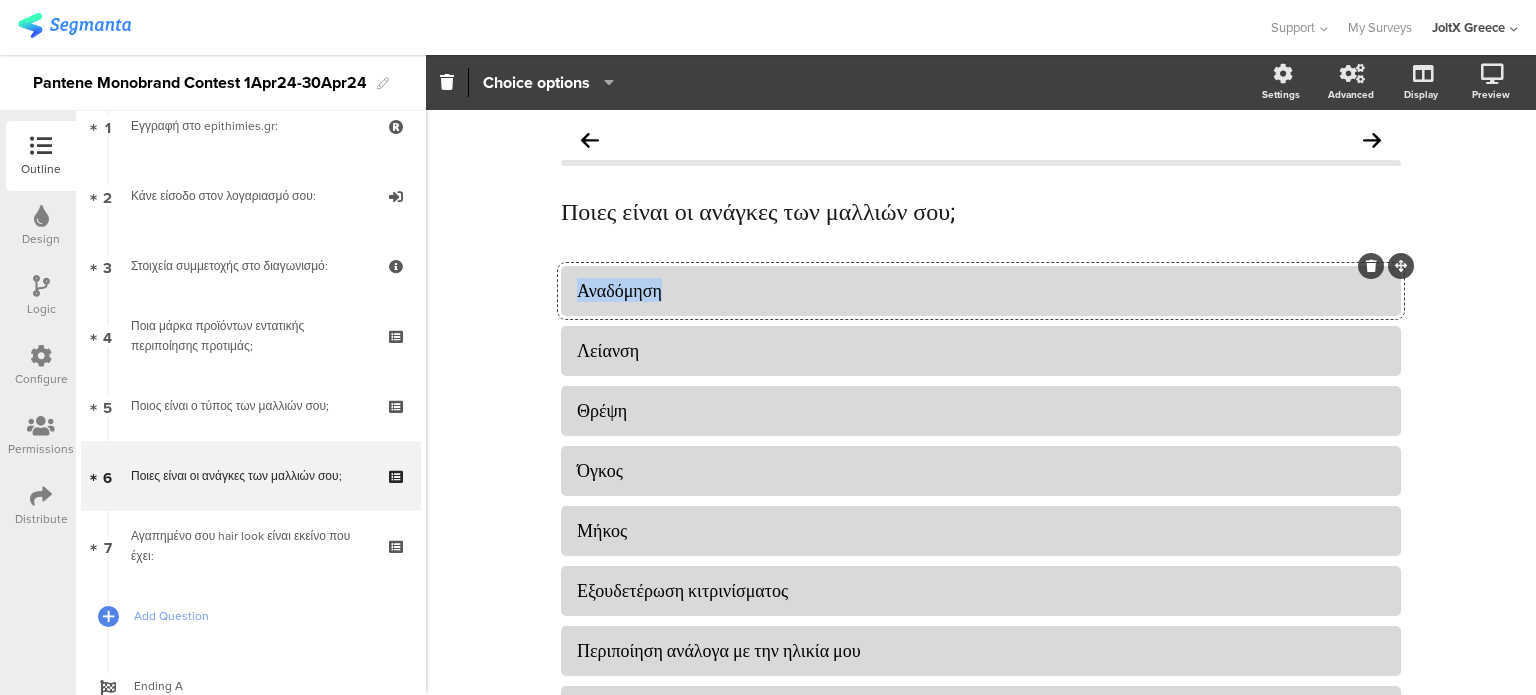 copy on "Αναδόμηση" 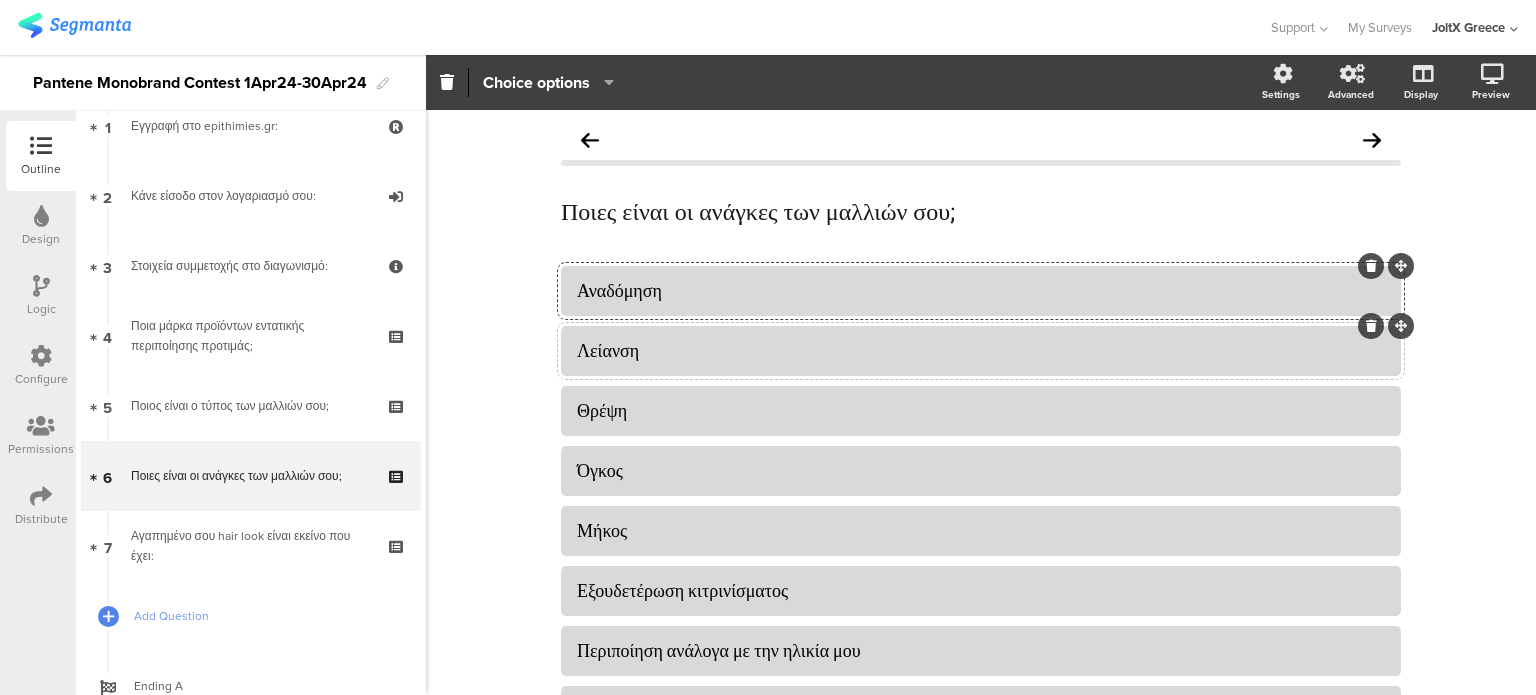 click on "Λείανση" 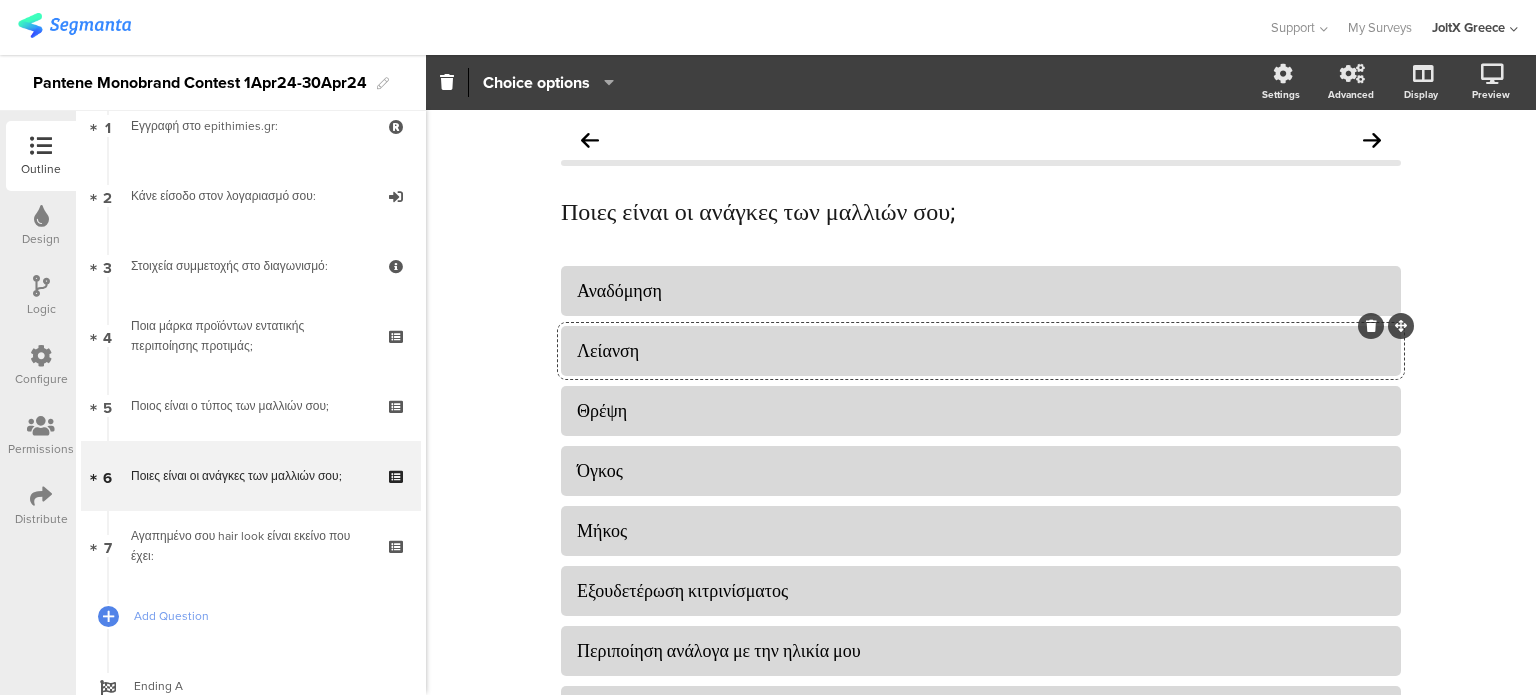 click on "Λείανση" 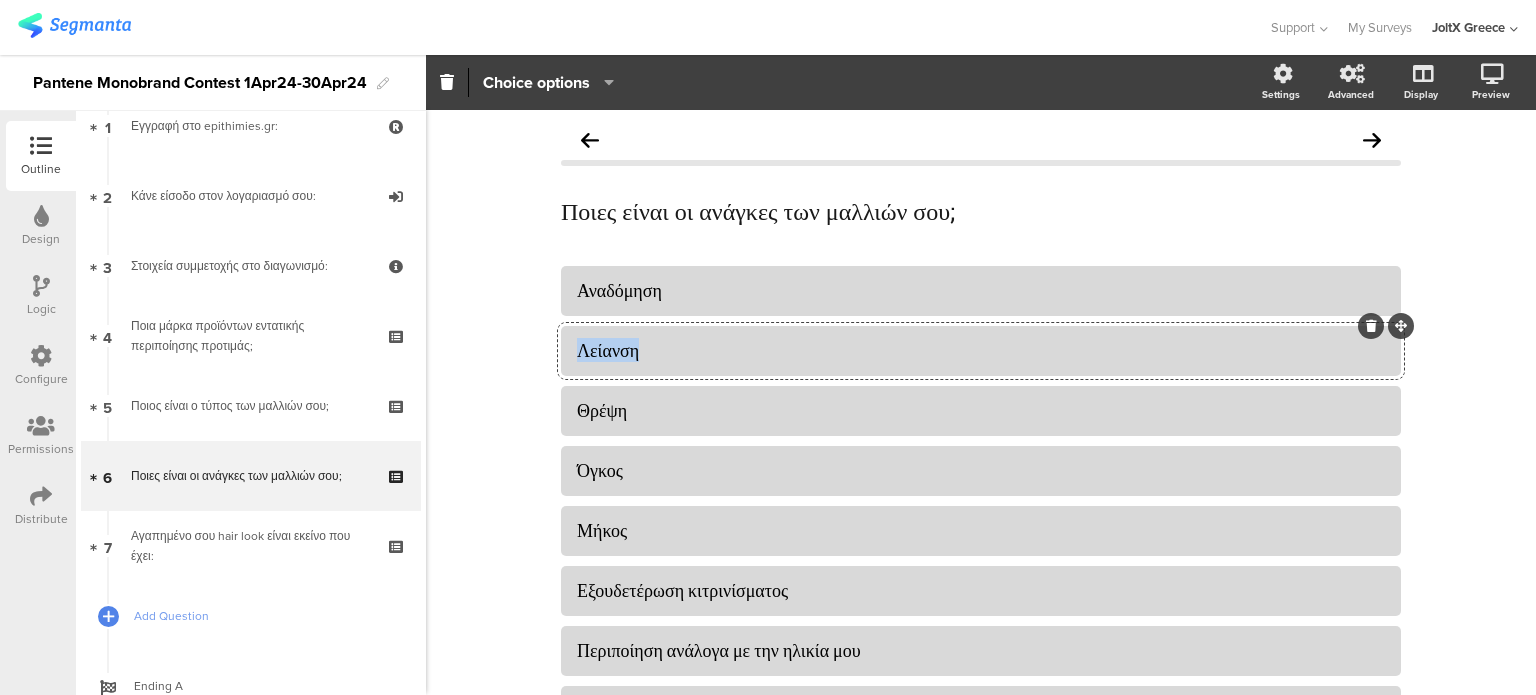 click on "Λείανση" 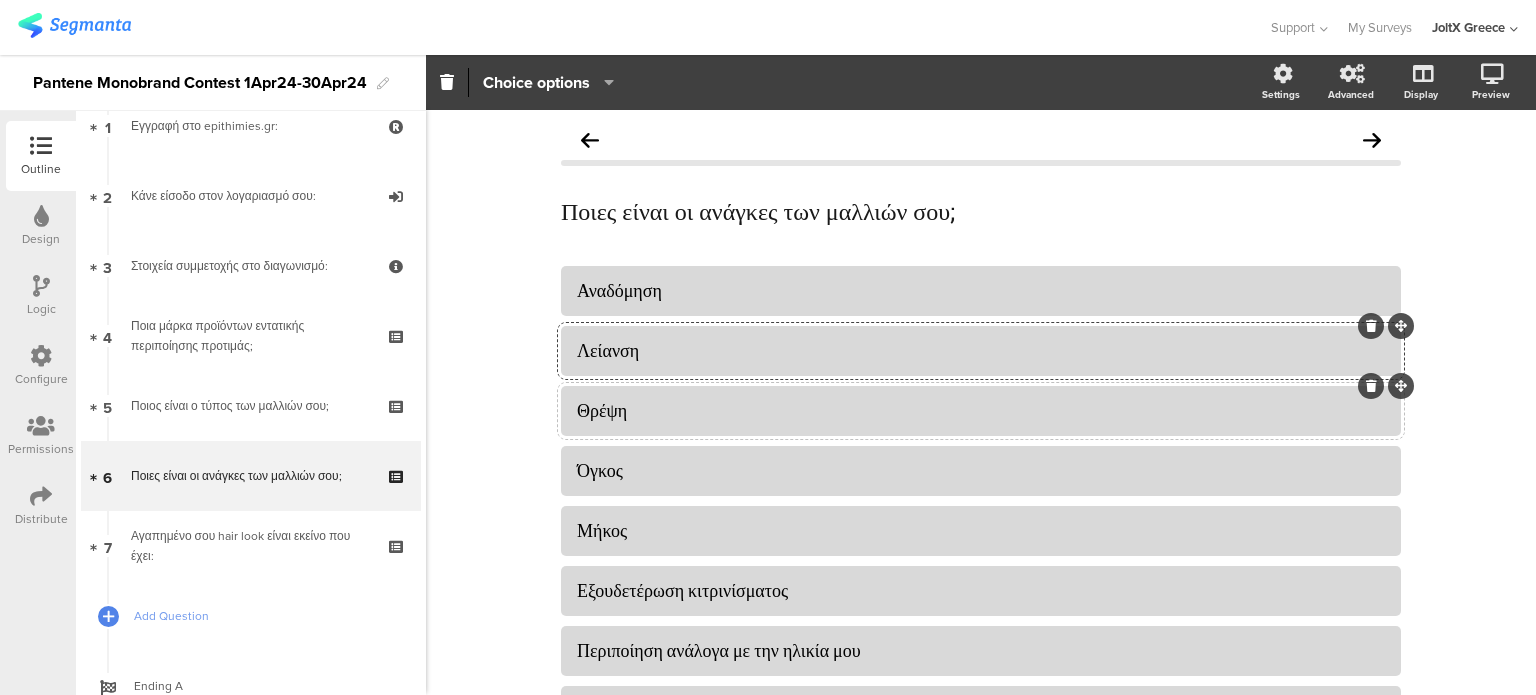 click on "Θρέψη" 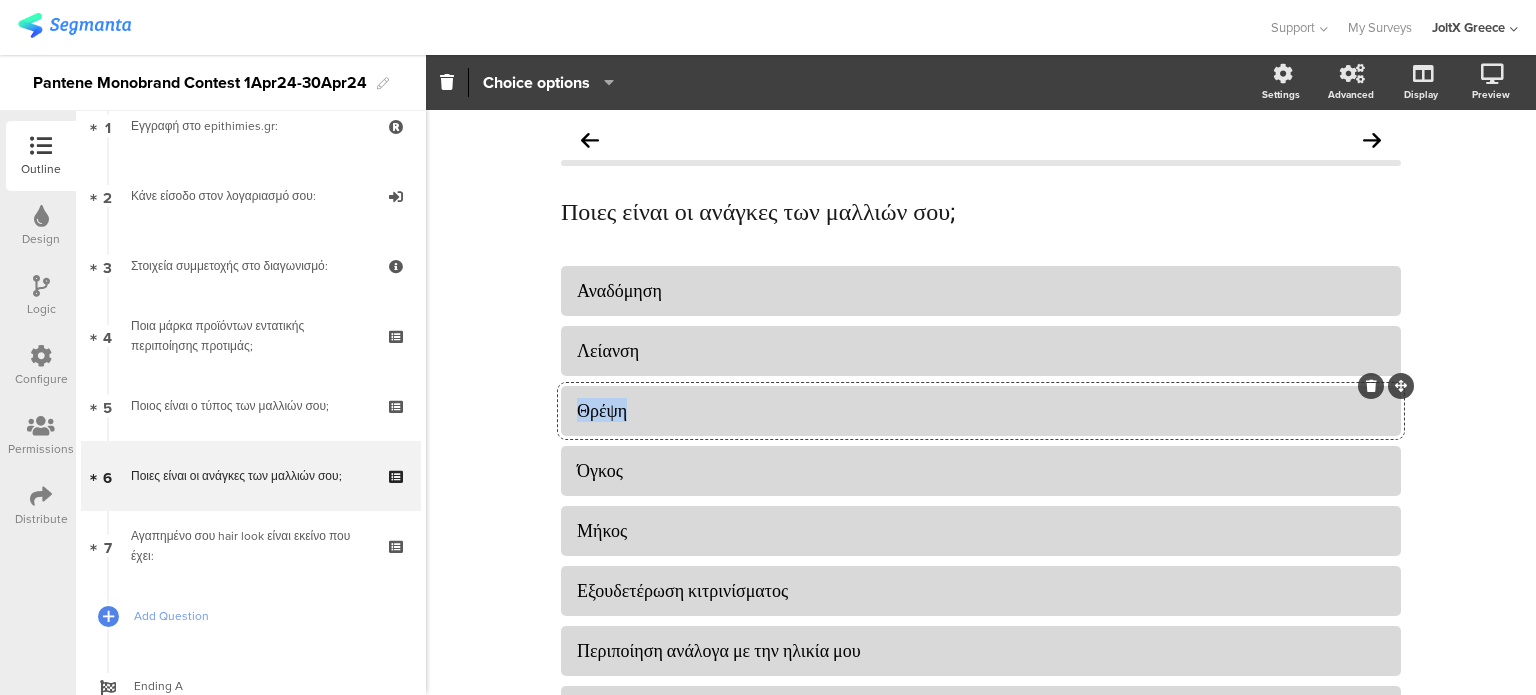 click on "Θρέψη" 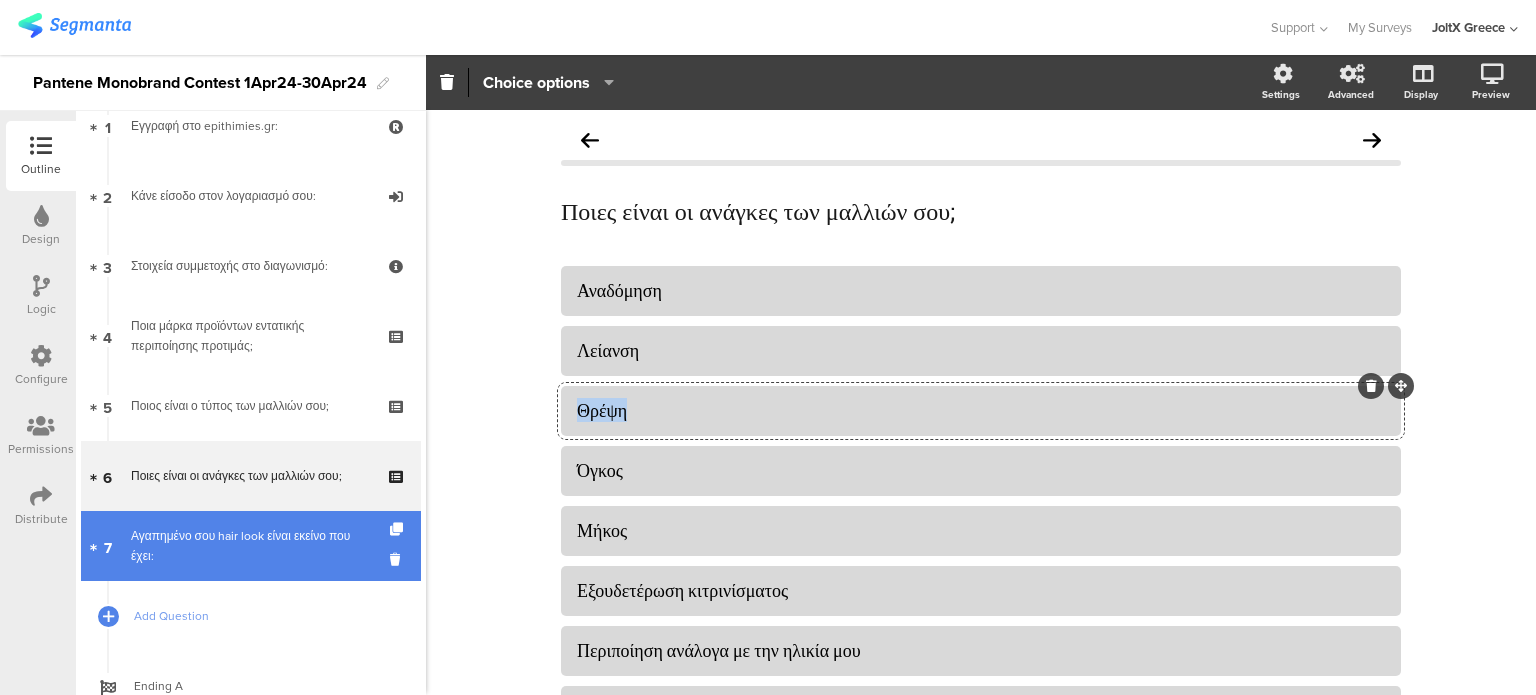copy on "Θρέψη" 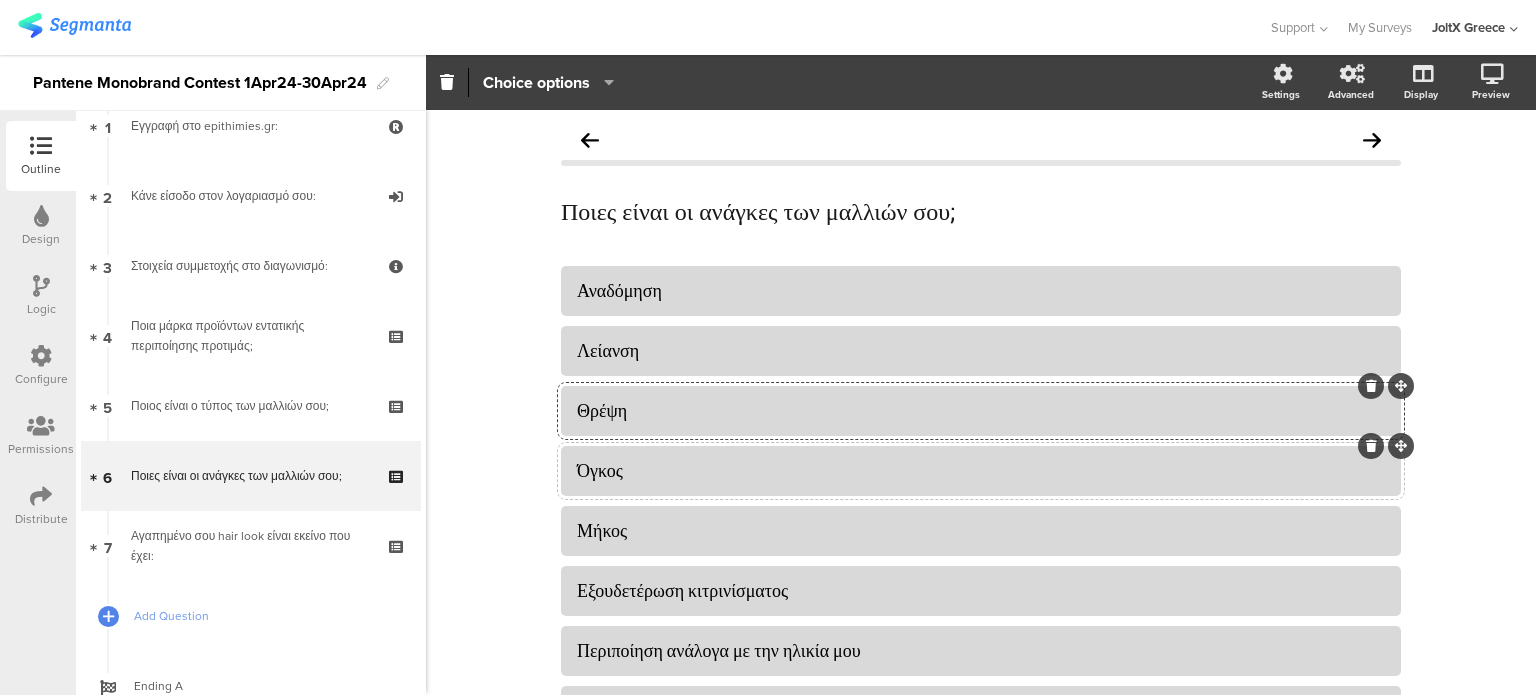 click on "Όγκος" 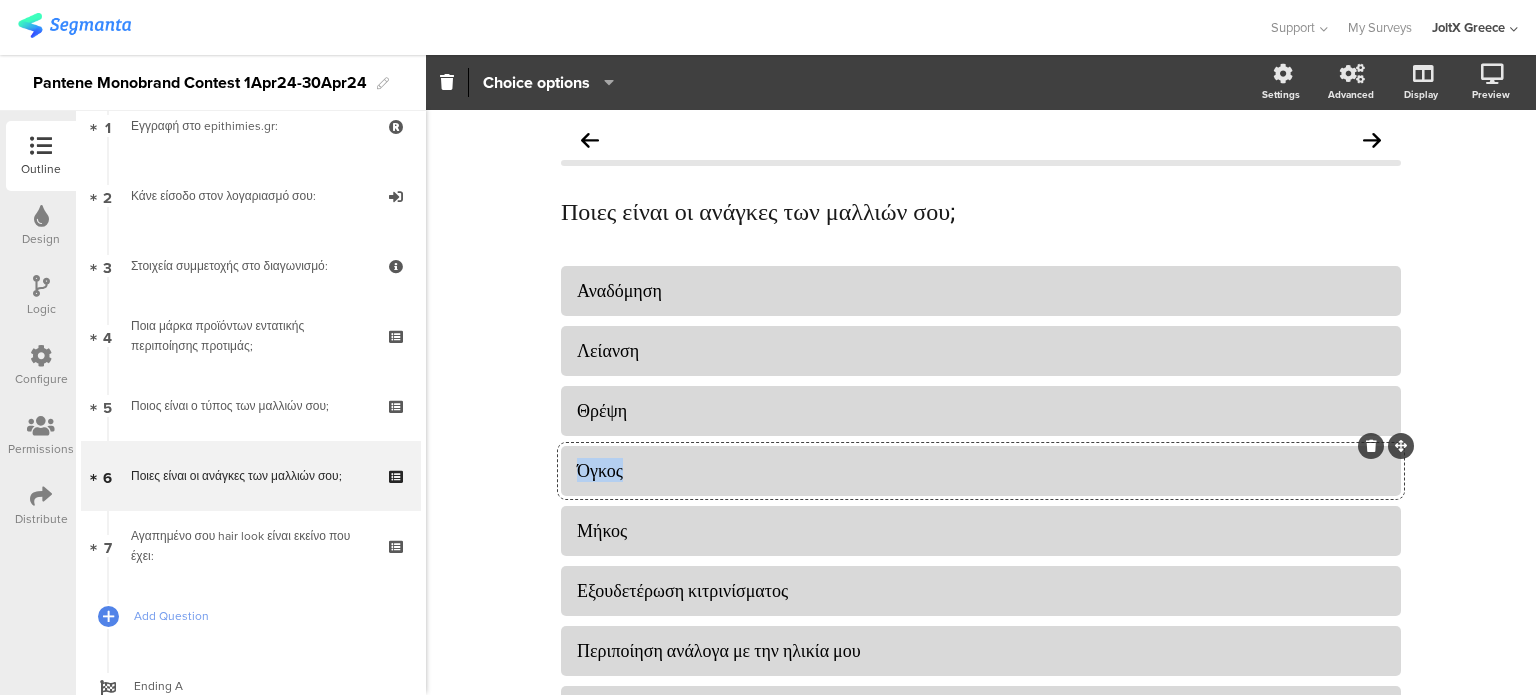 click on "Όγκος" 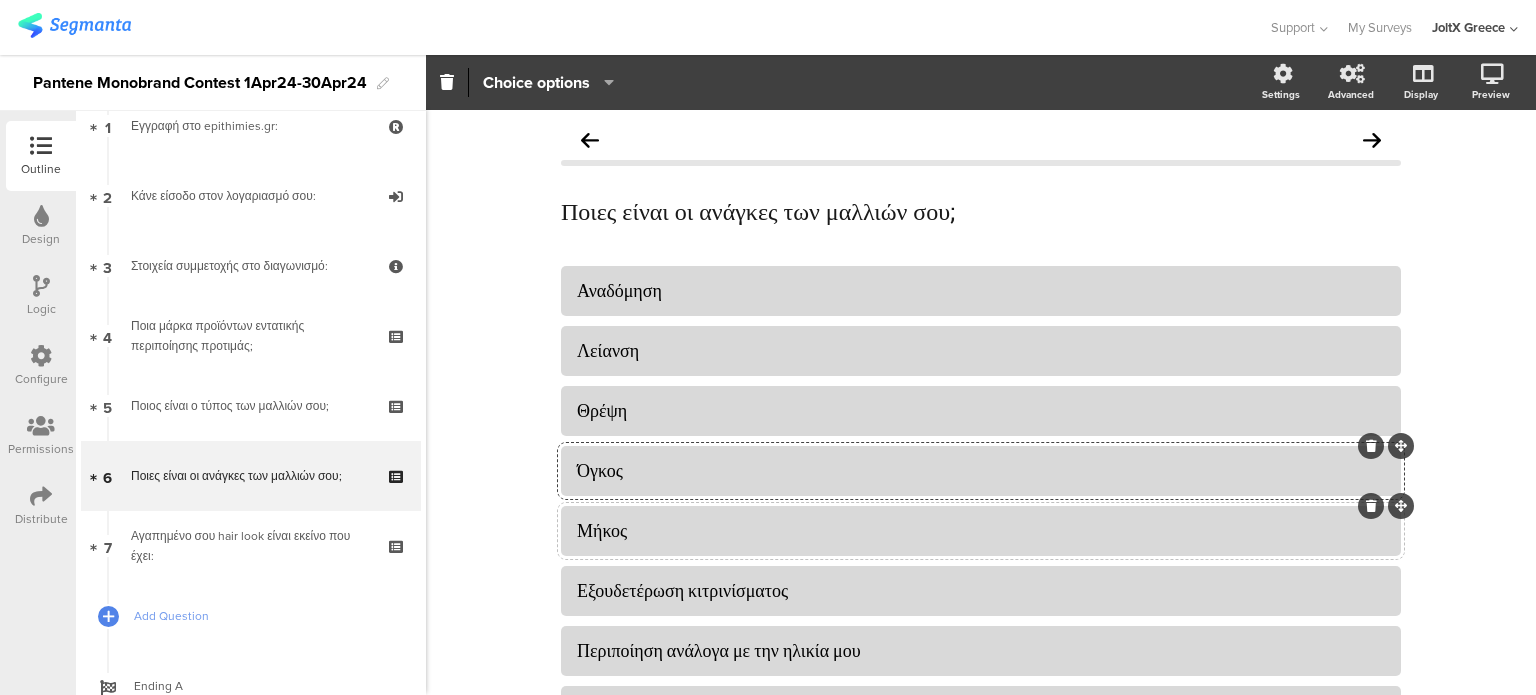 click on "Μήκος" 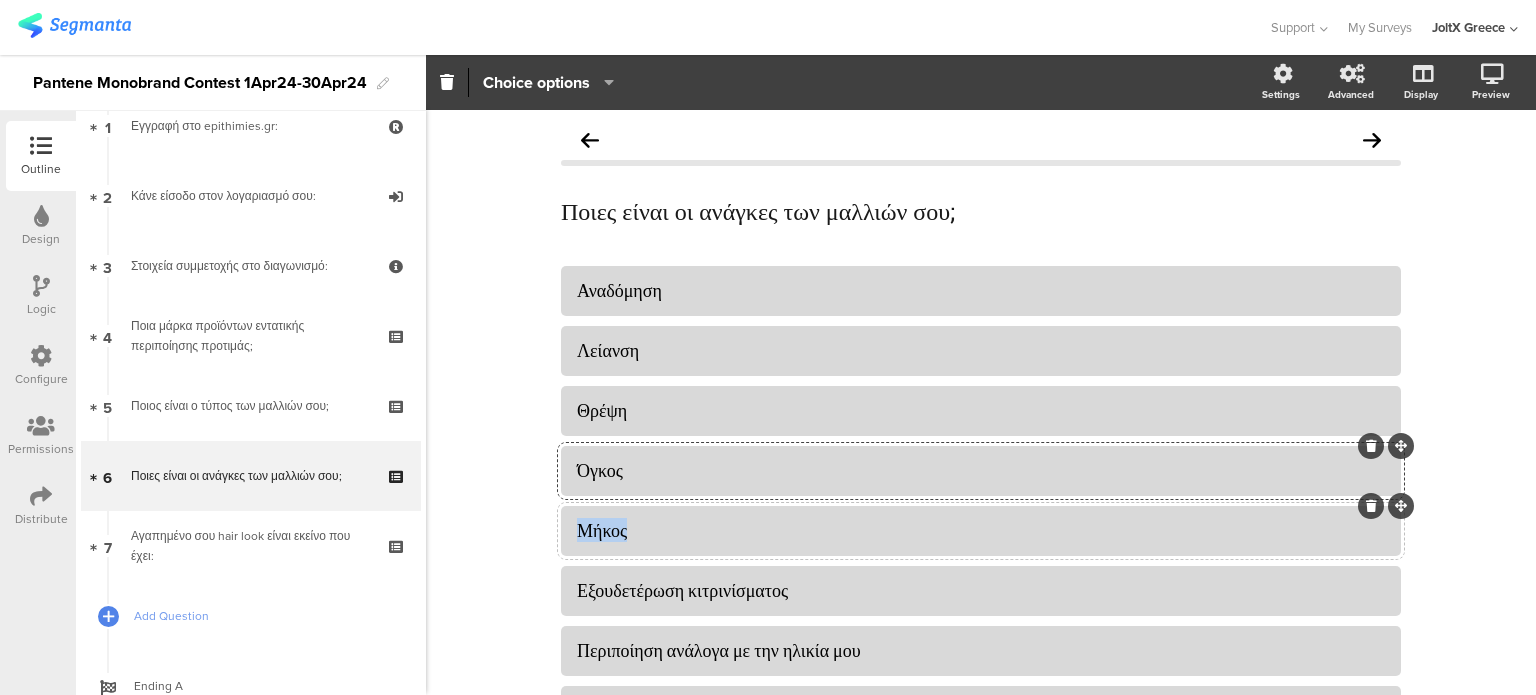 click on "Μήκος" 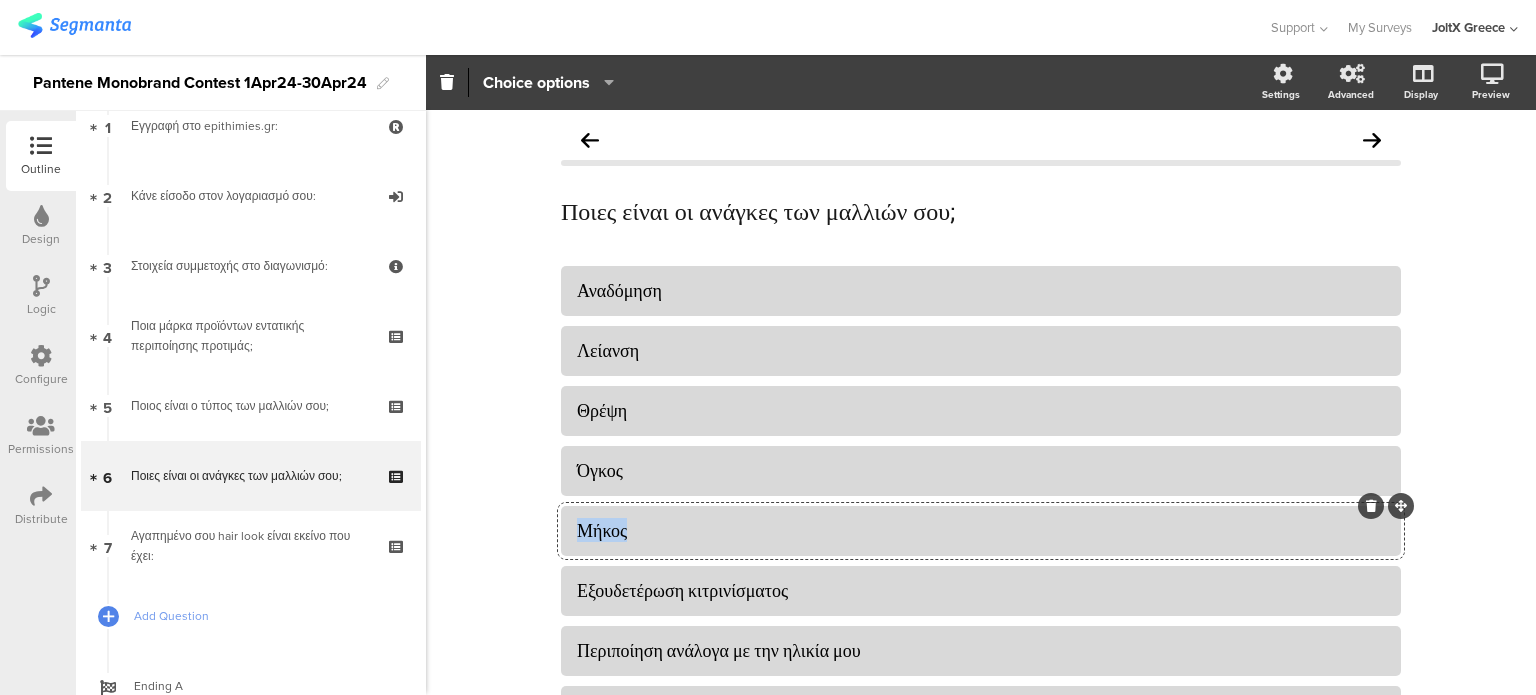 click on "Μήκος" 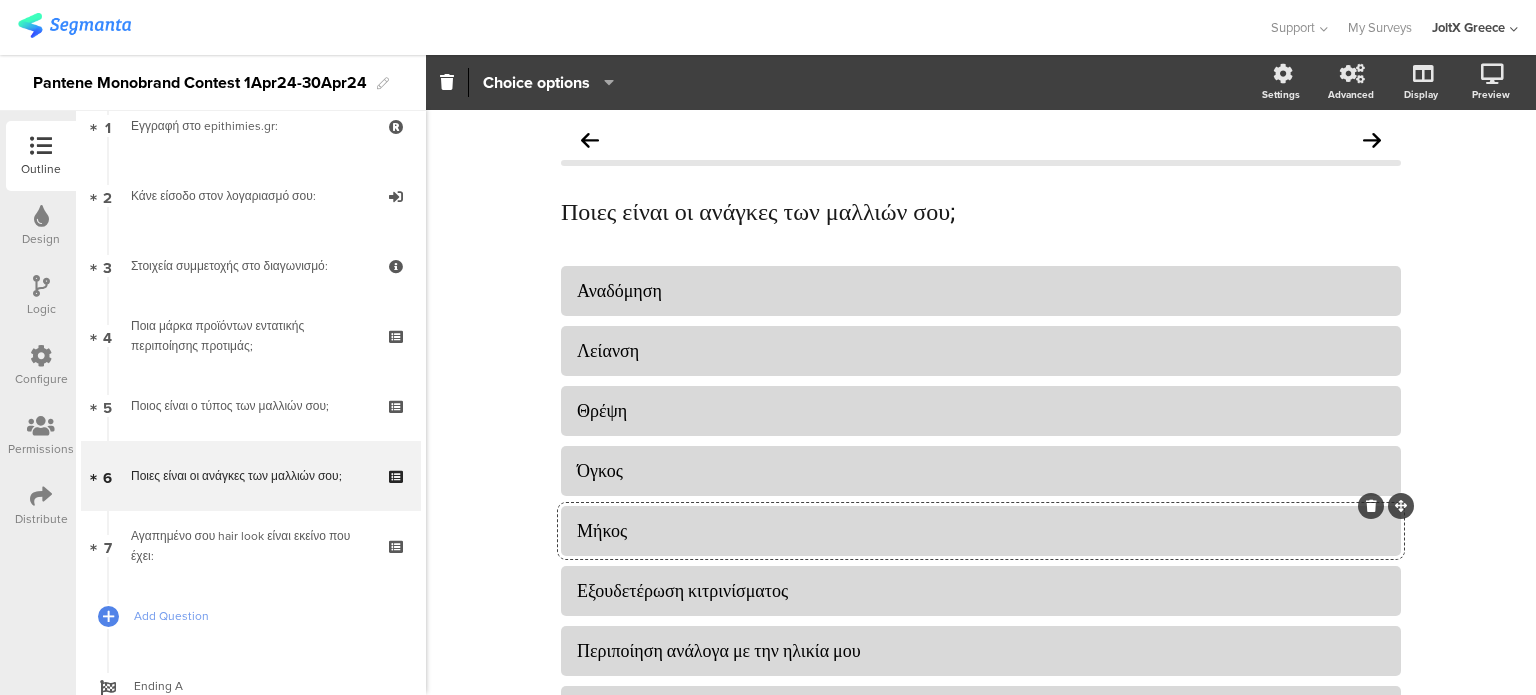 drag, startPoint x: 630, startPoint y: 537, endPoint x: 591, endPoint y: 543, distance: 39.45884 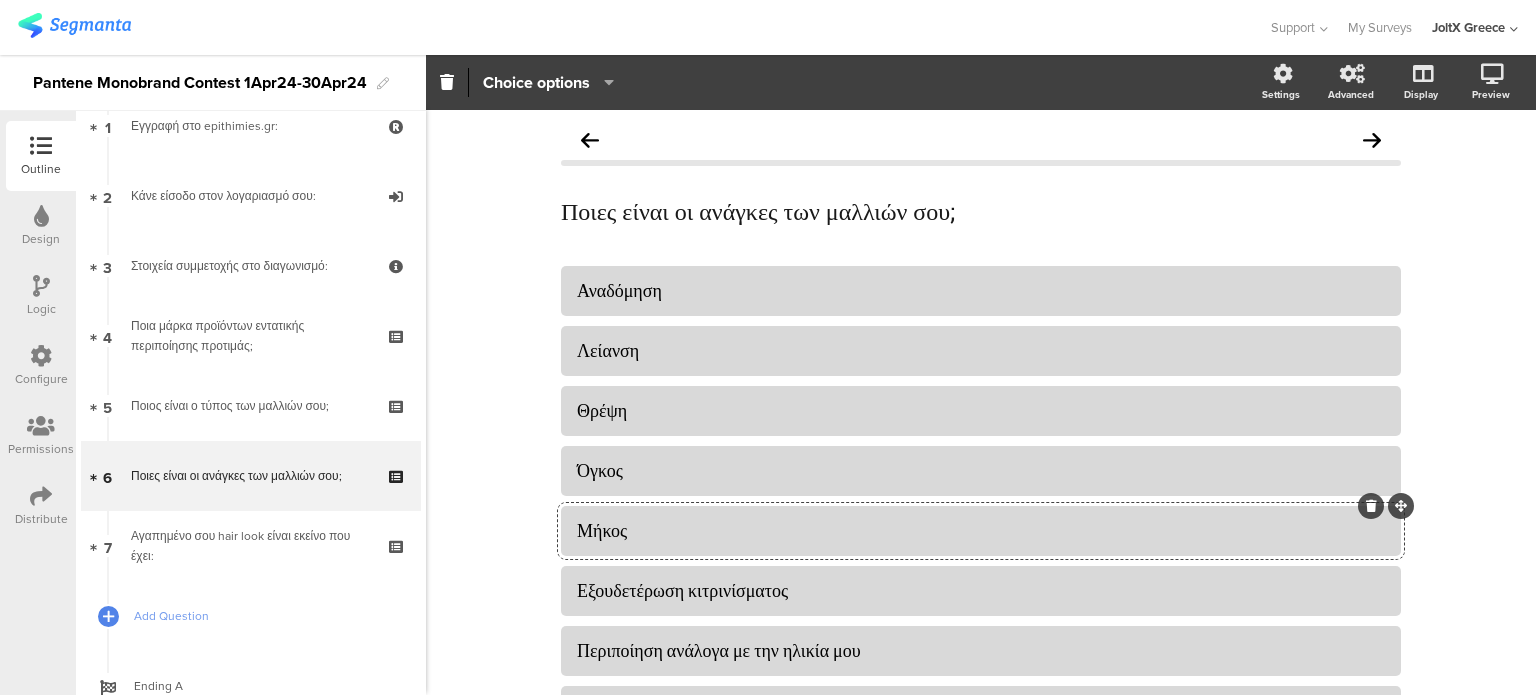 click on "Μήκος" 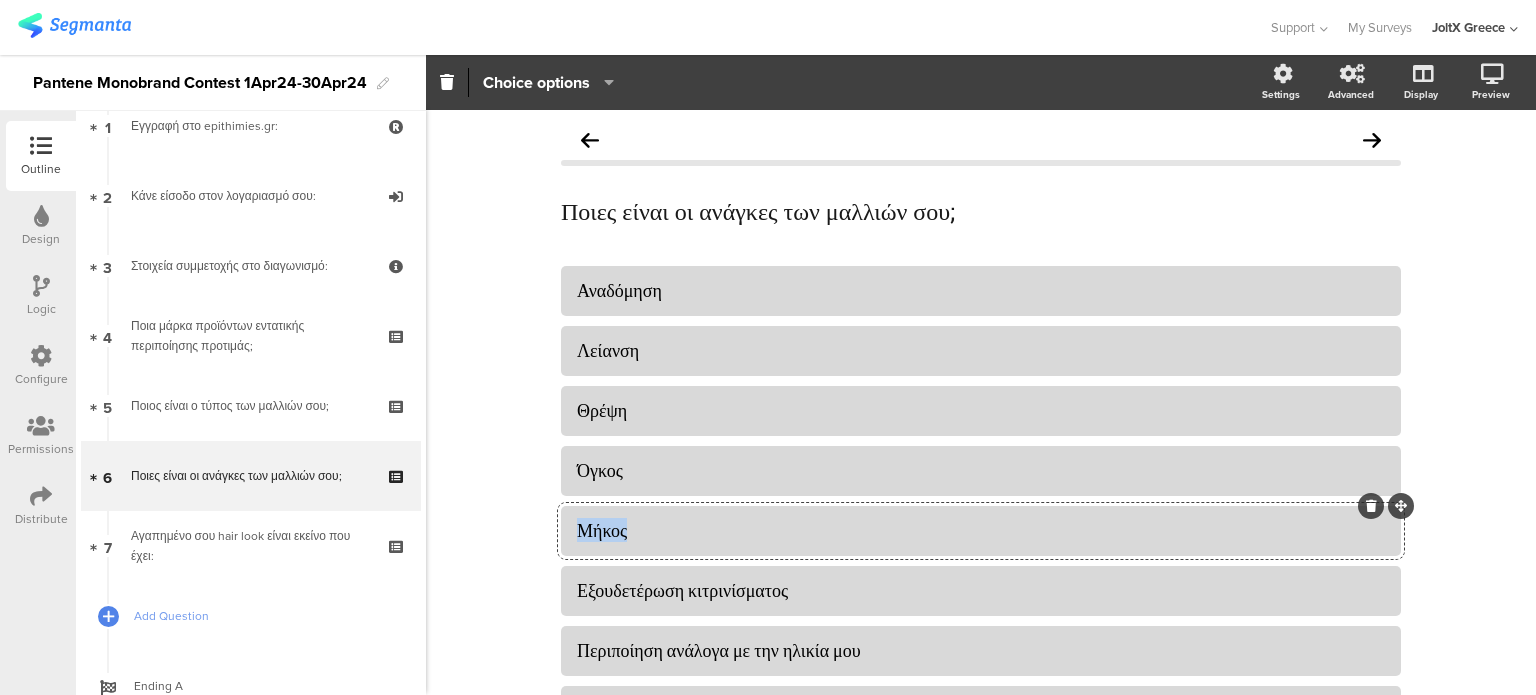 click on "Μήκος" 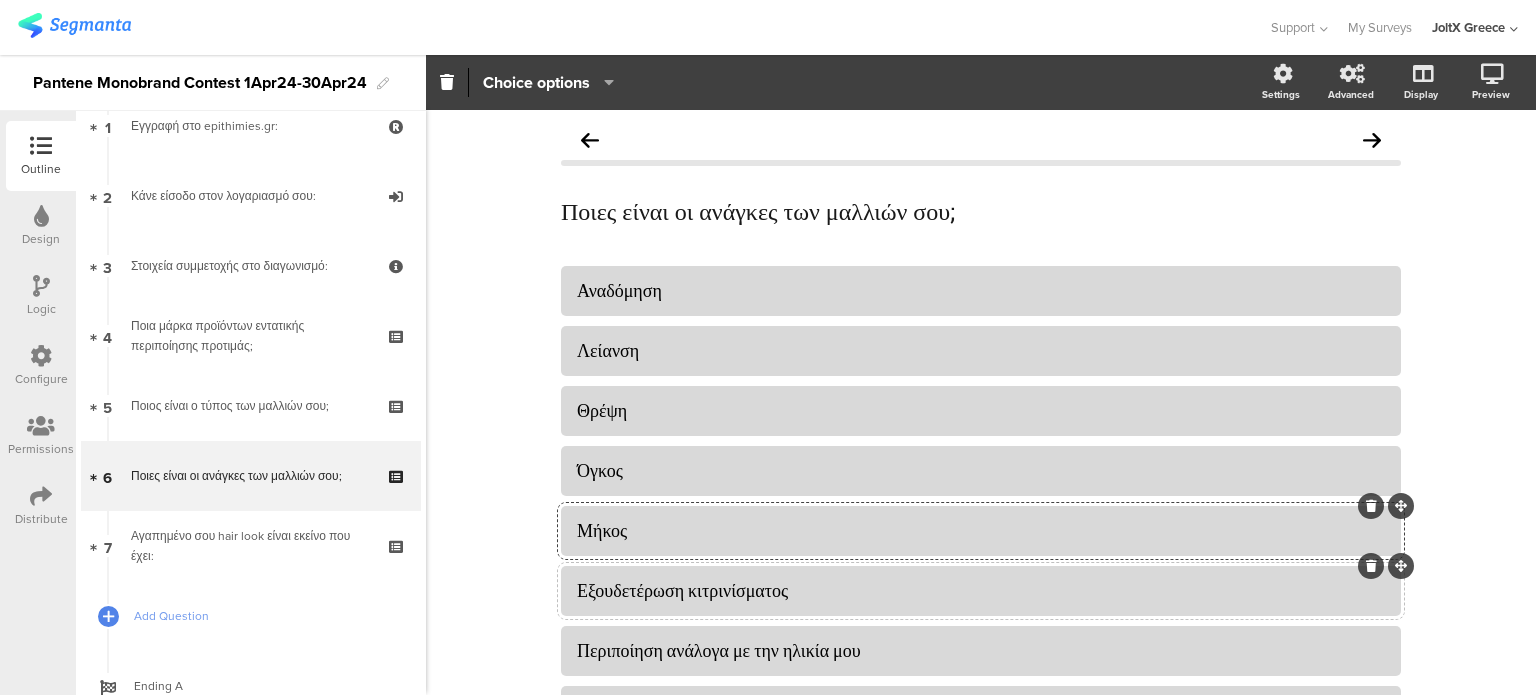 click on "Εξουδετέρωση κιτρινίσματος" 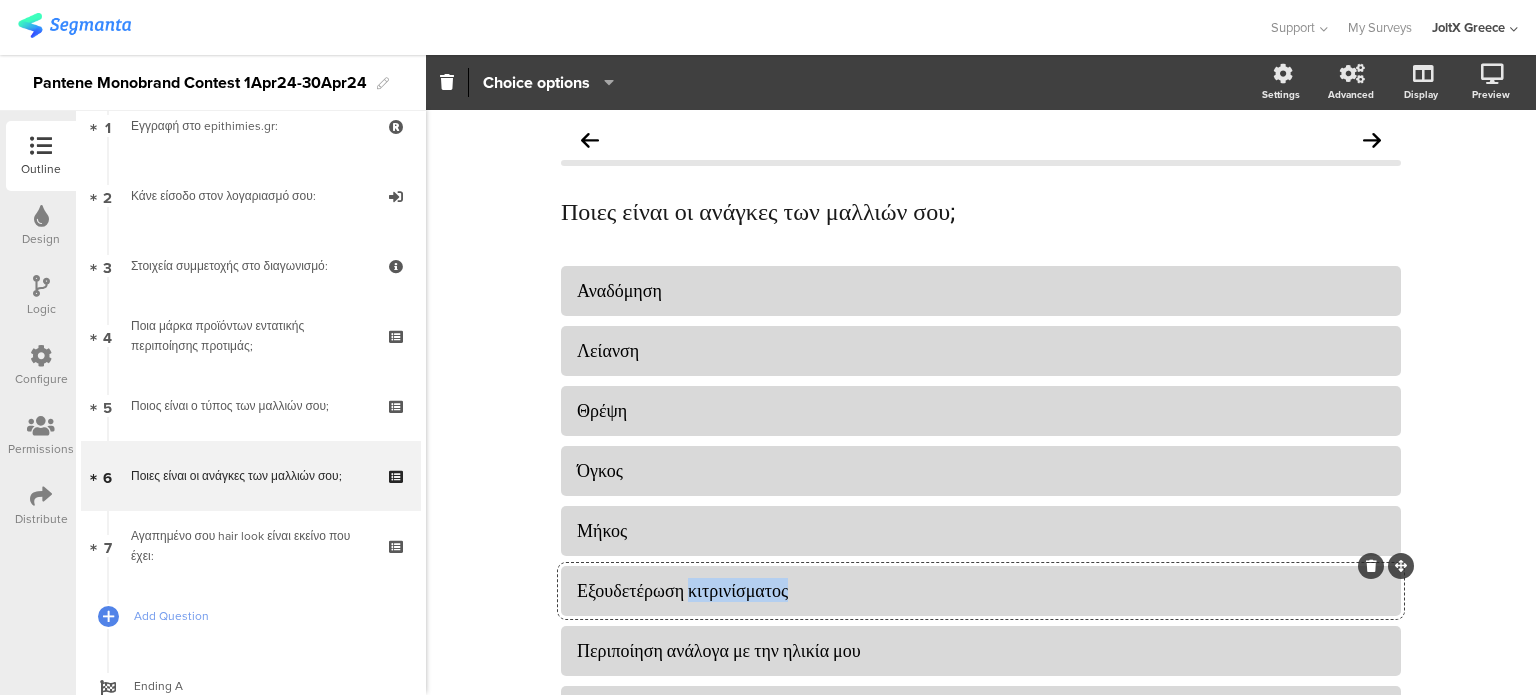 click on "Εξουδετέρωση κιτρινίσματος" 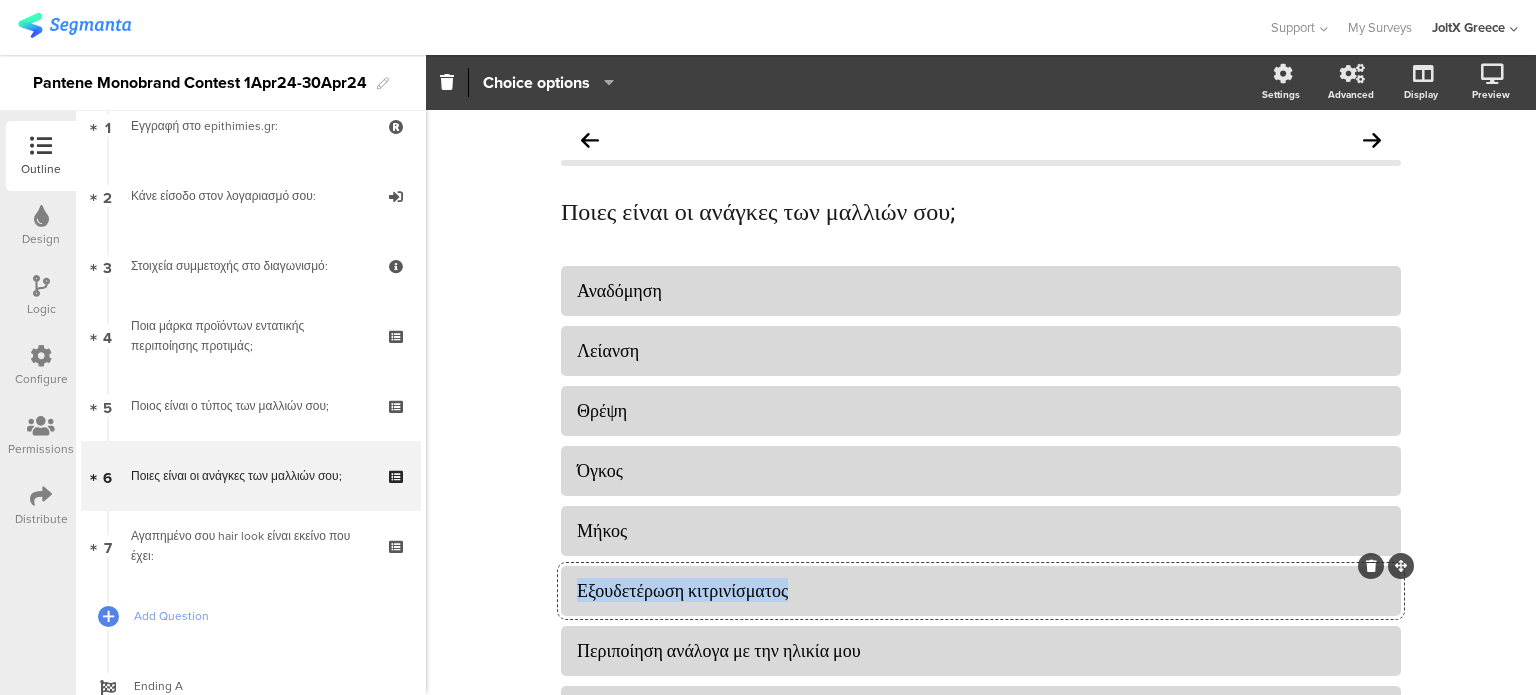 click on "Εξουδετέρωση κιτρινίσματος" 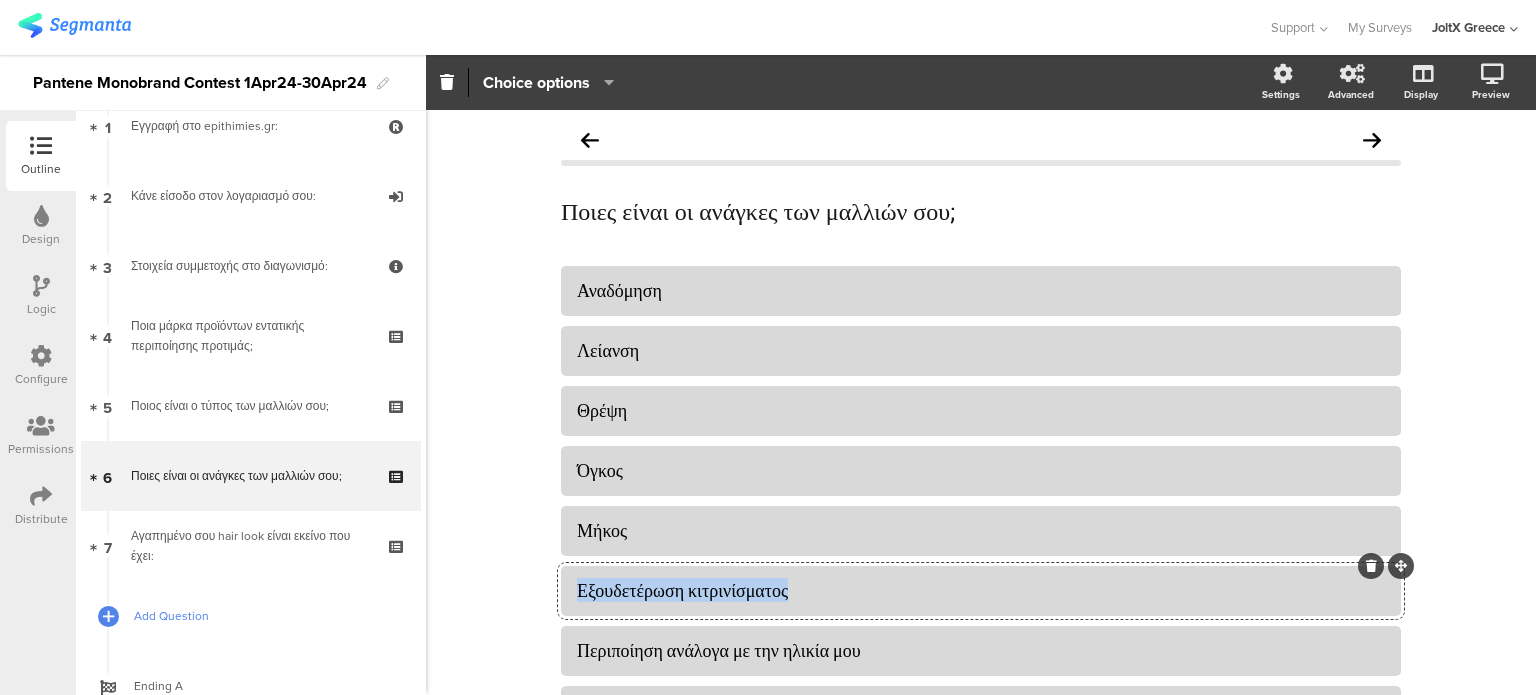 copy on "Εξουδετέρωση κιτρινίσματος" 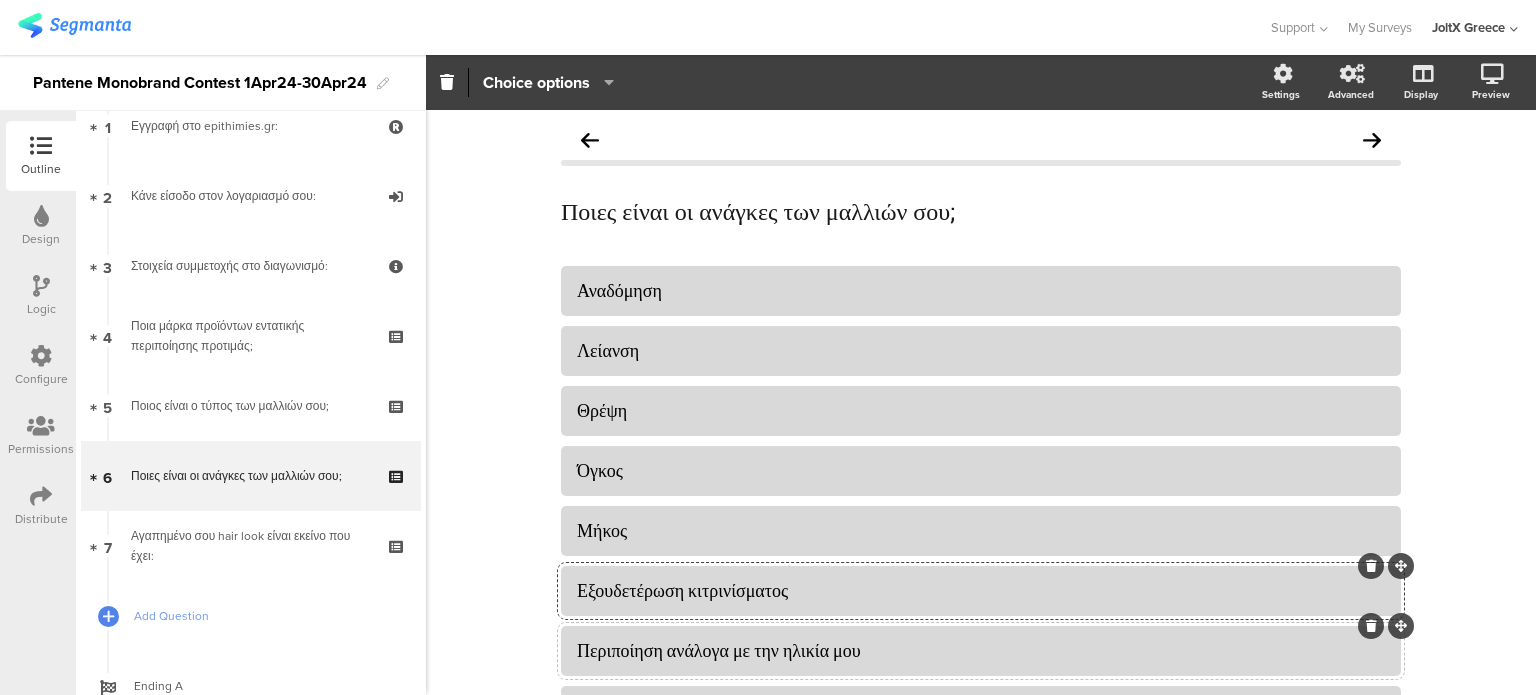 click on "Περιποίηση ανάλογα με την ηλικία μου" 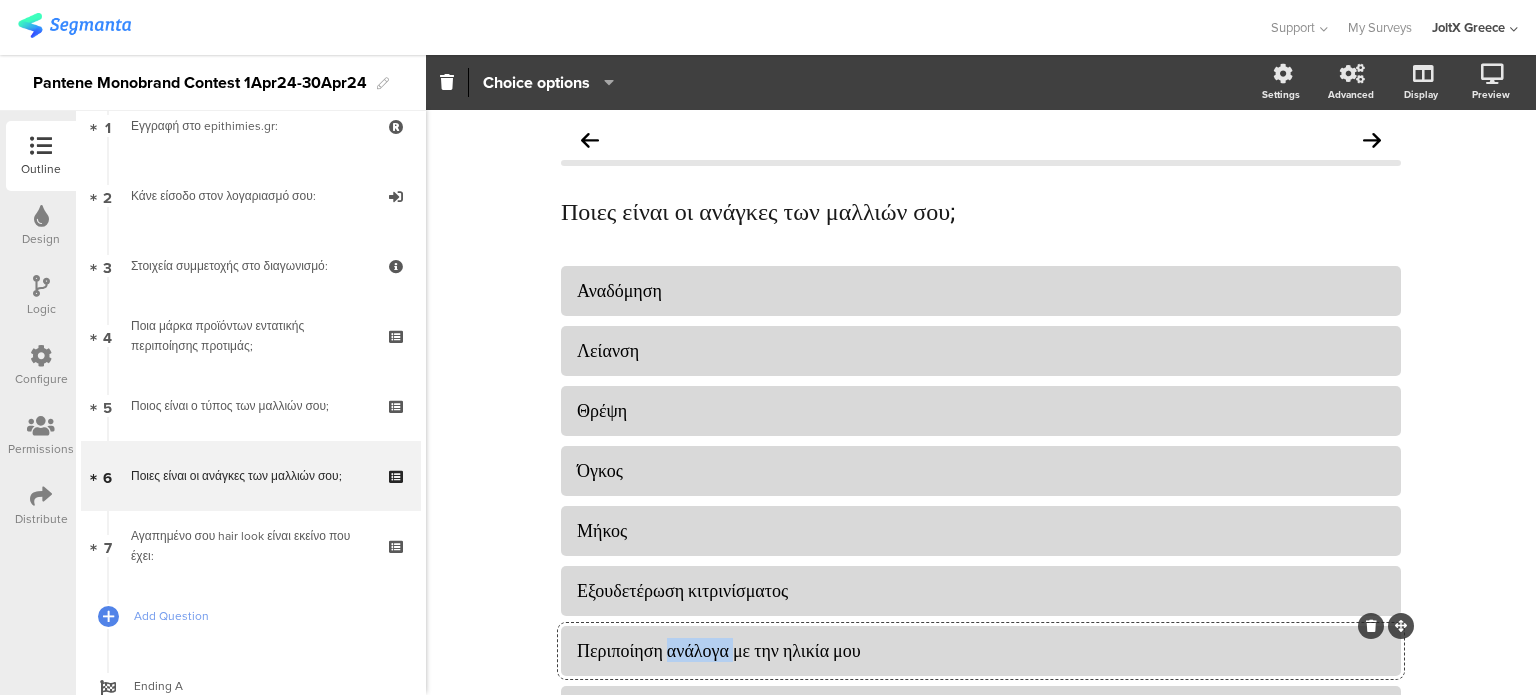 click on "Περιποίηση ανάλογα με την ηλικία μου" 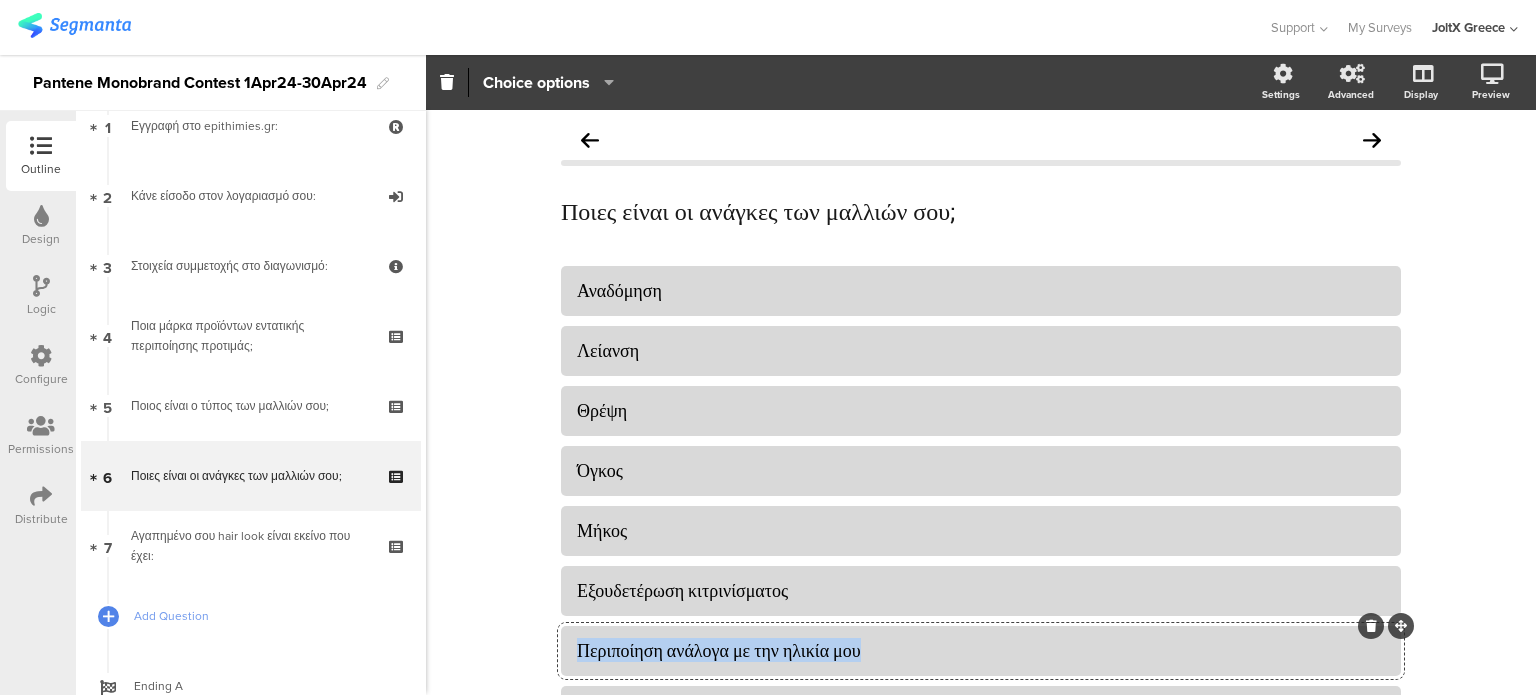 click on "Περιποίηση ανάλογα με την ηλικία μου" 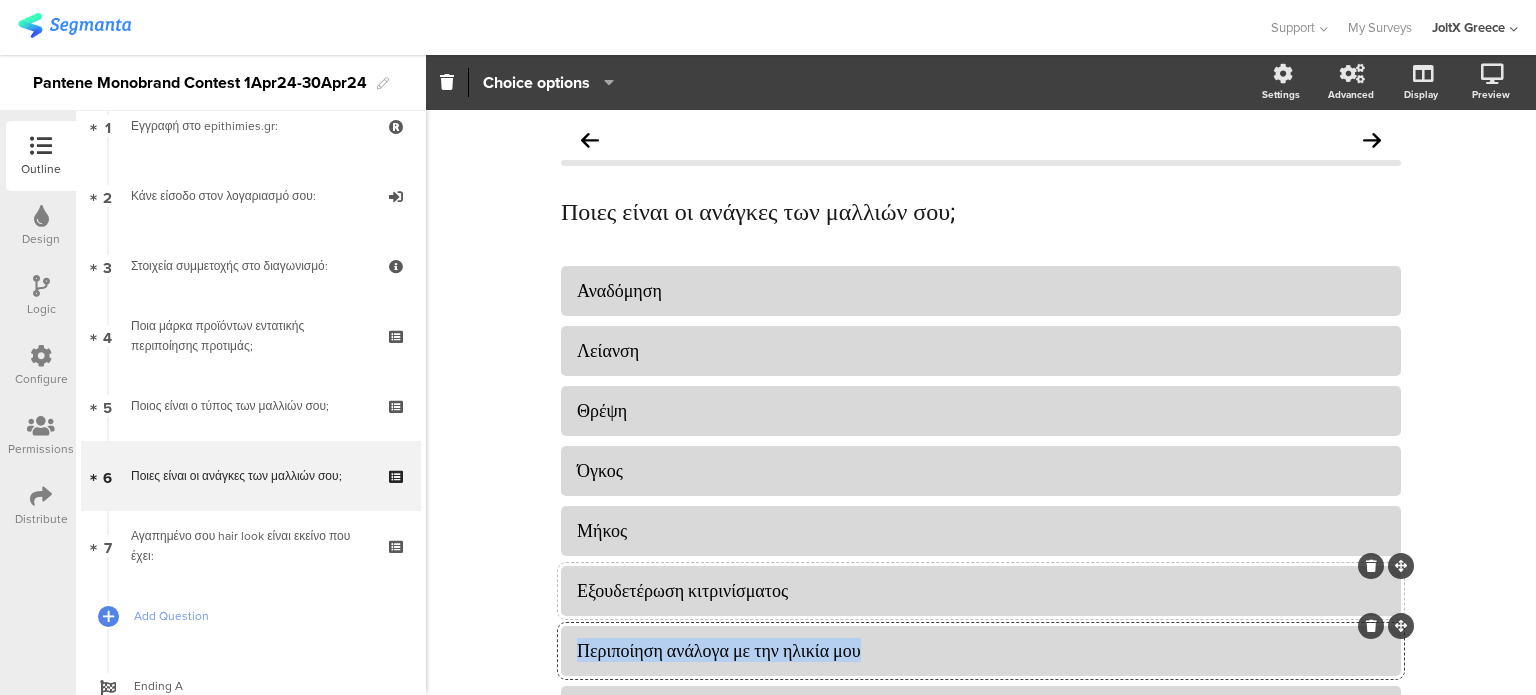 copy on "Περιποίηση ανάλογα με την ηλικία μου" 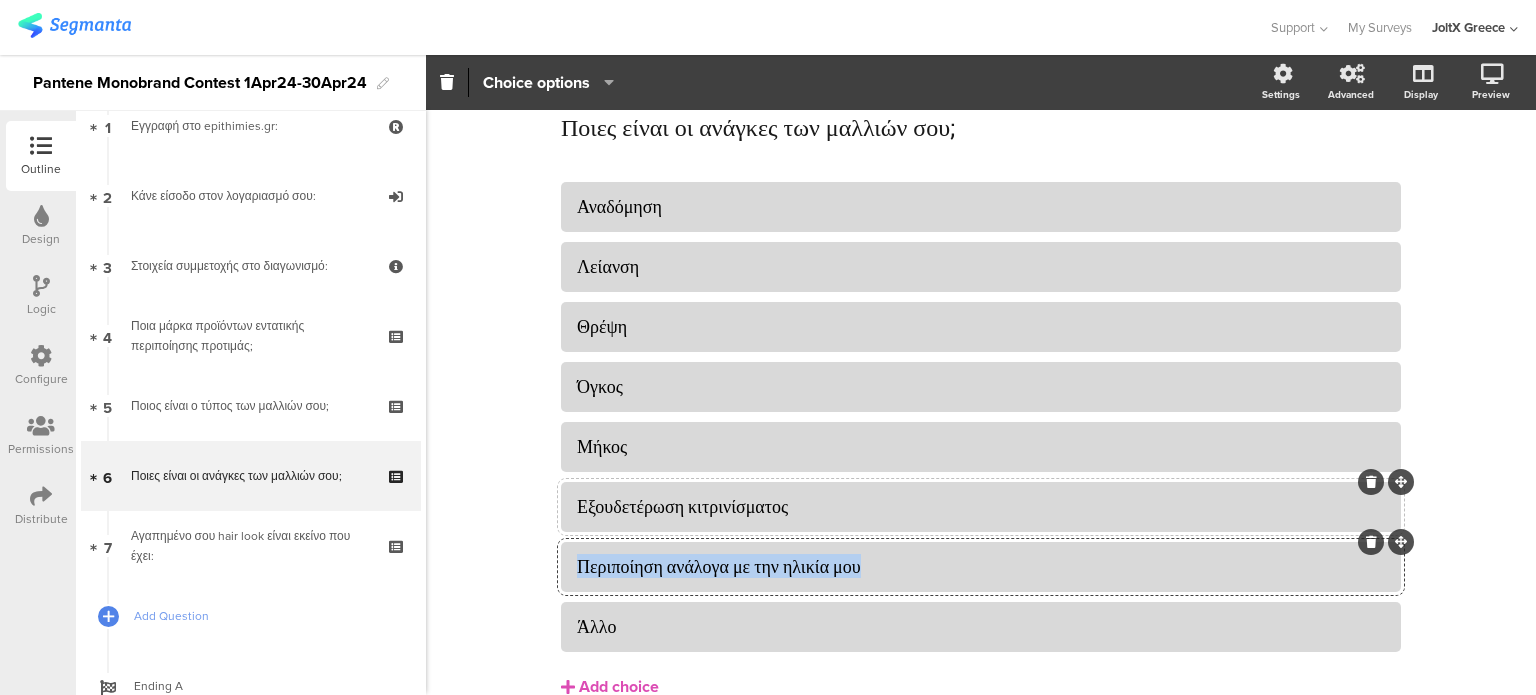 scroll, scrollTop: 180, scrollLeft: 0, axis: vertical 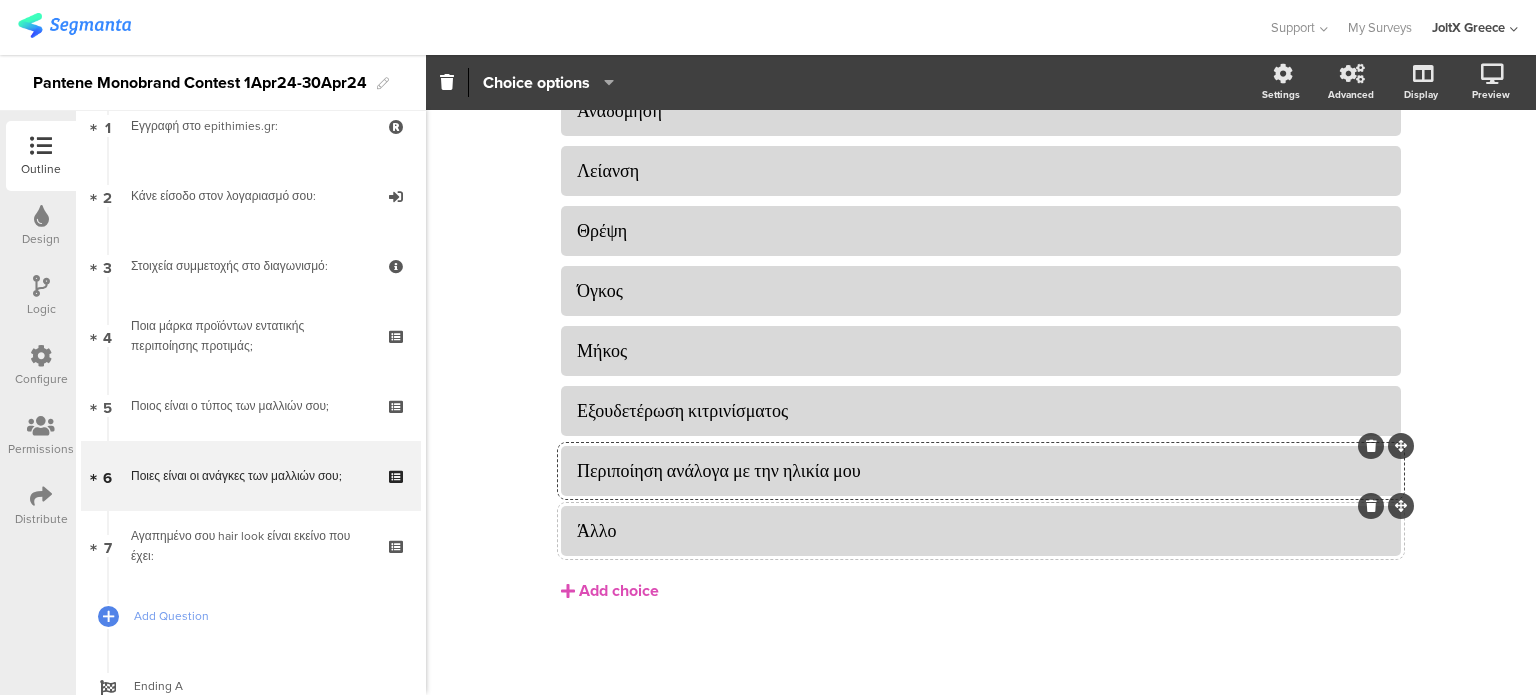 click on "Άλλο" 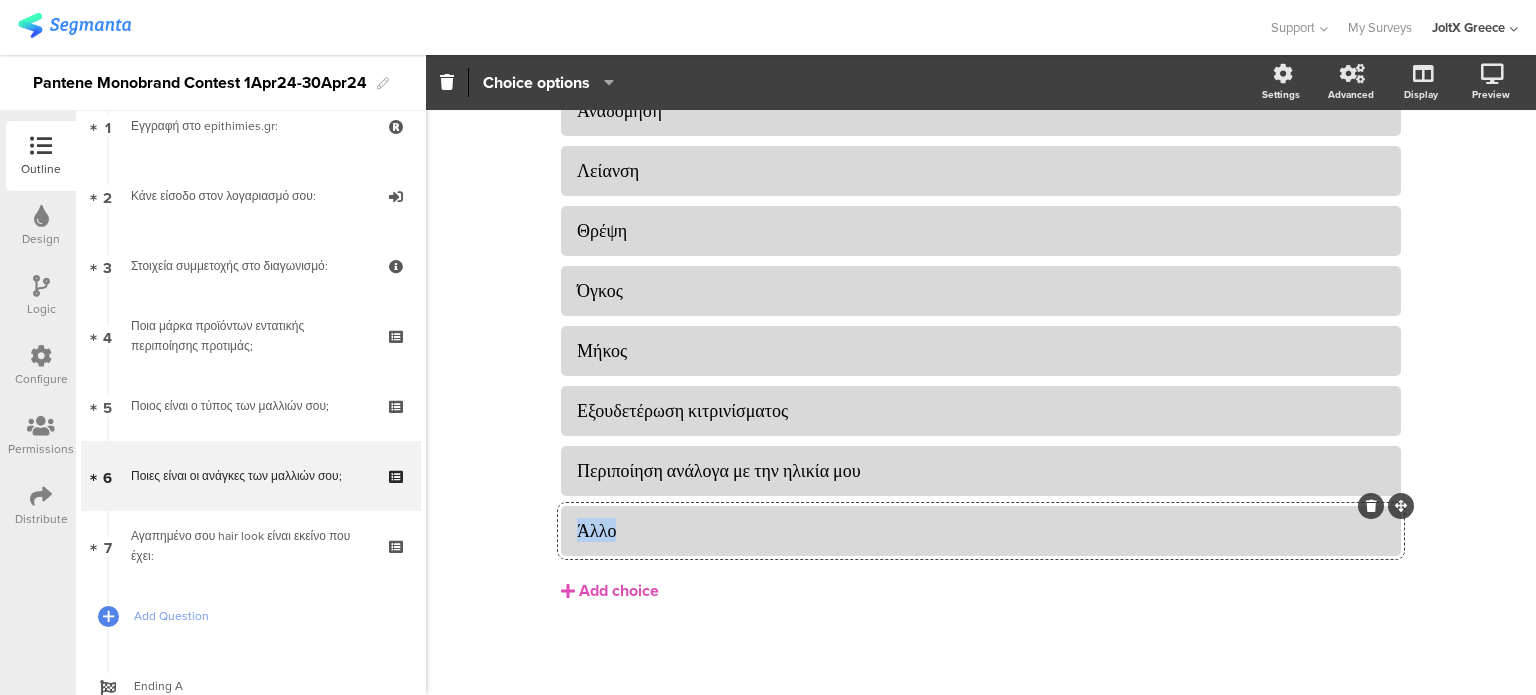 click on "Άλλο" 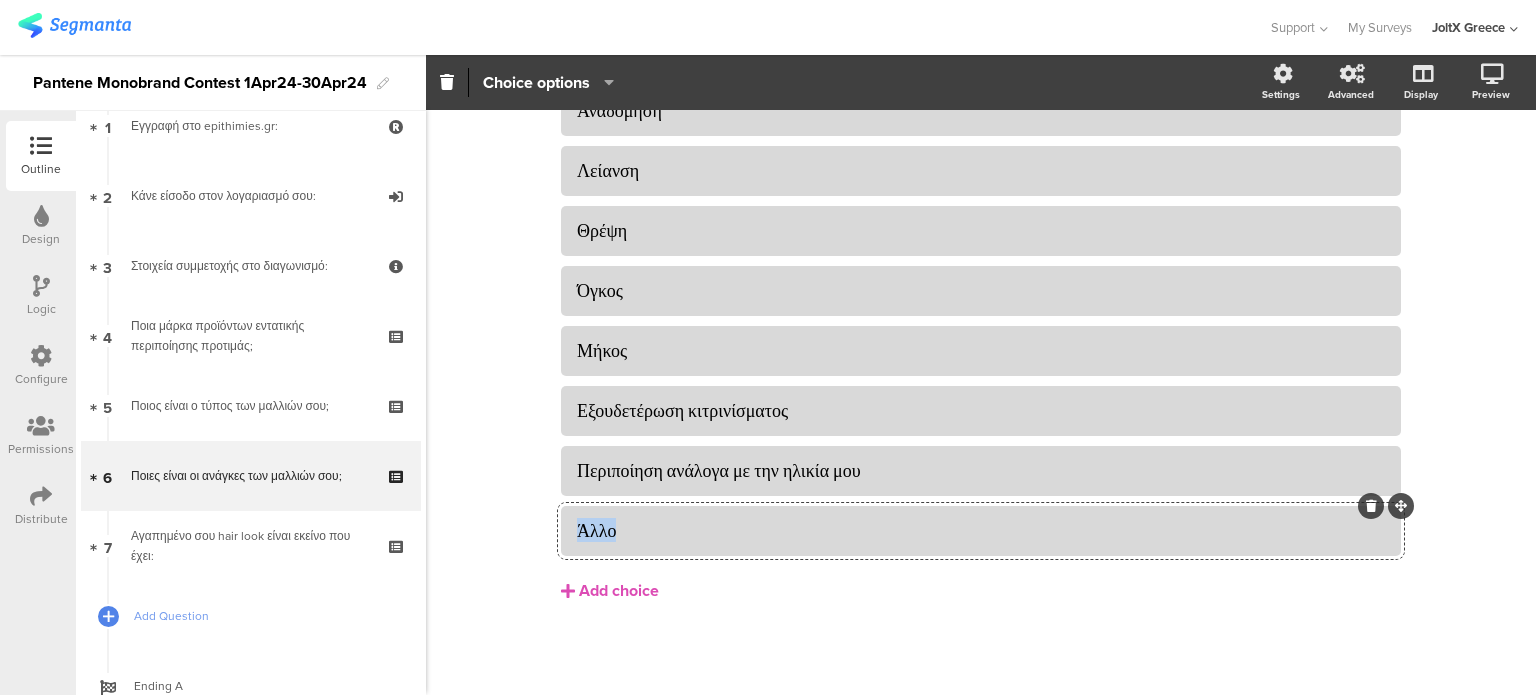 copy on "Άλλο" 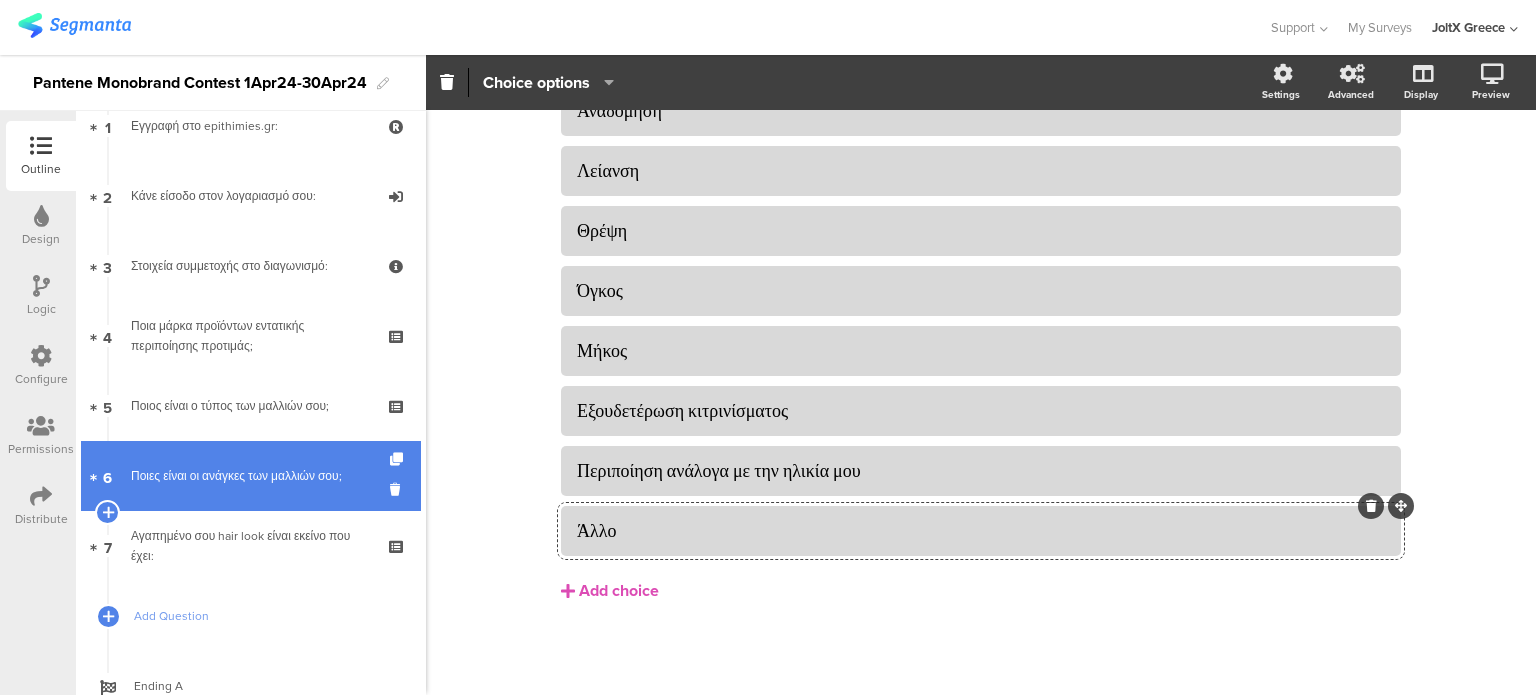 drag, startPoint x: 224, startPoint y: 517, endPoint x: 225, endPoint y: 494, distance: 23.021729 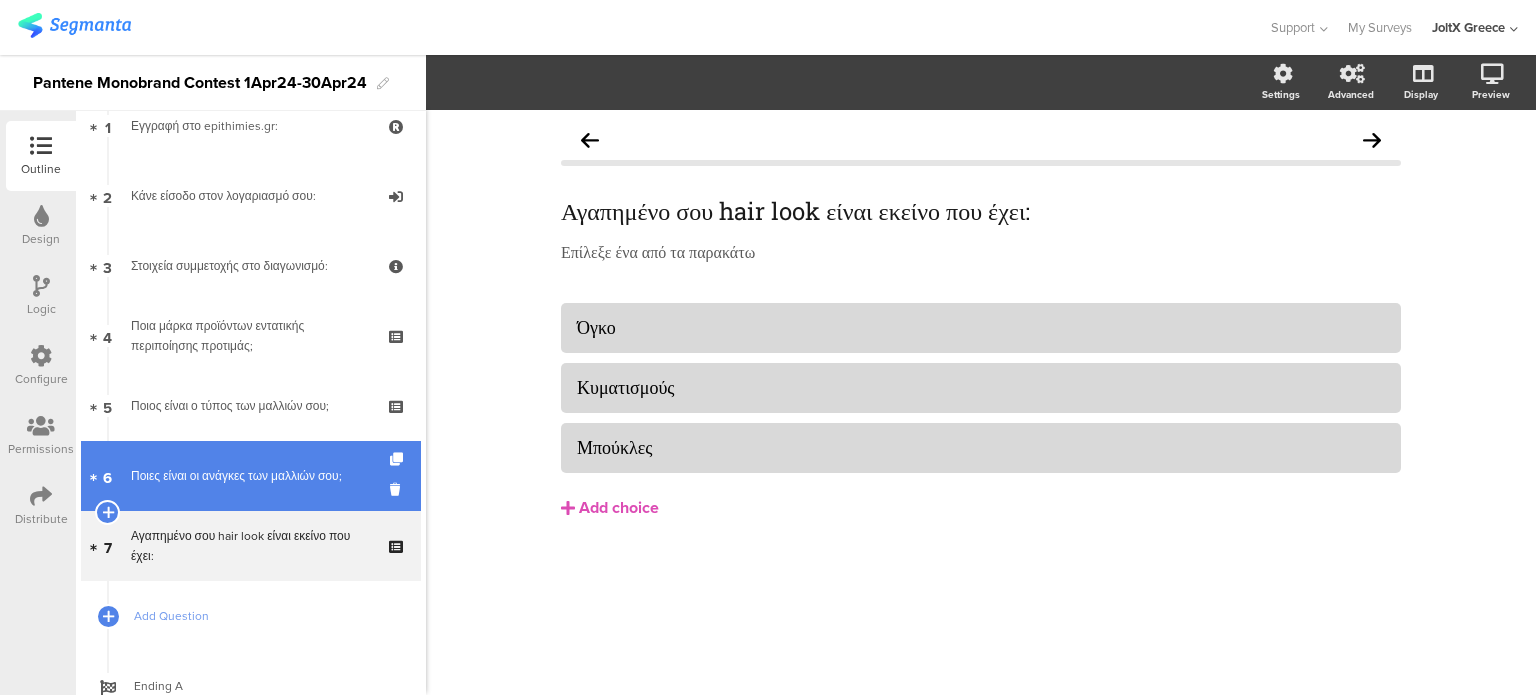 scroll, scrollTop: 0, scrollLeft: 0, axis: both 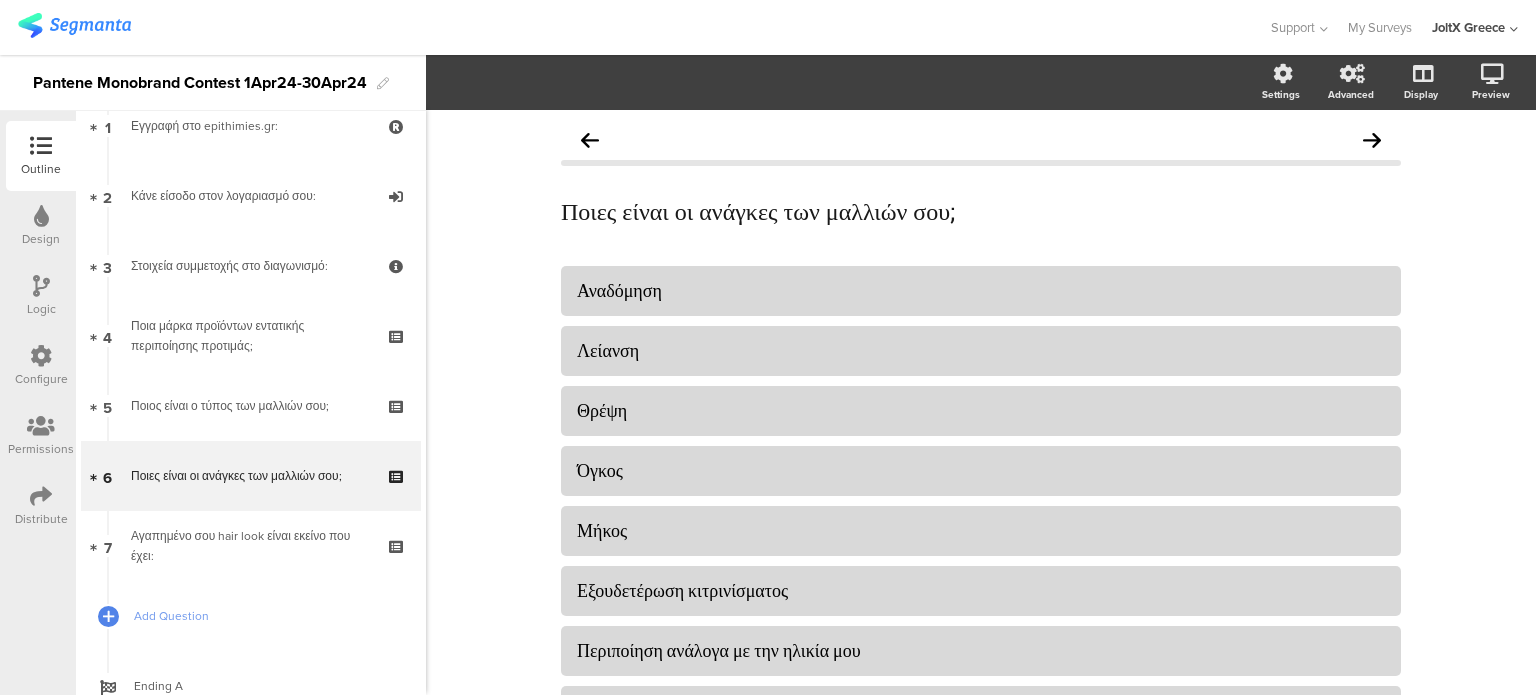 click at bounding box center (41, 356) 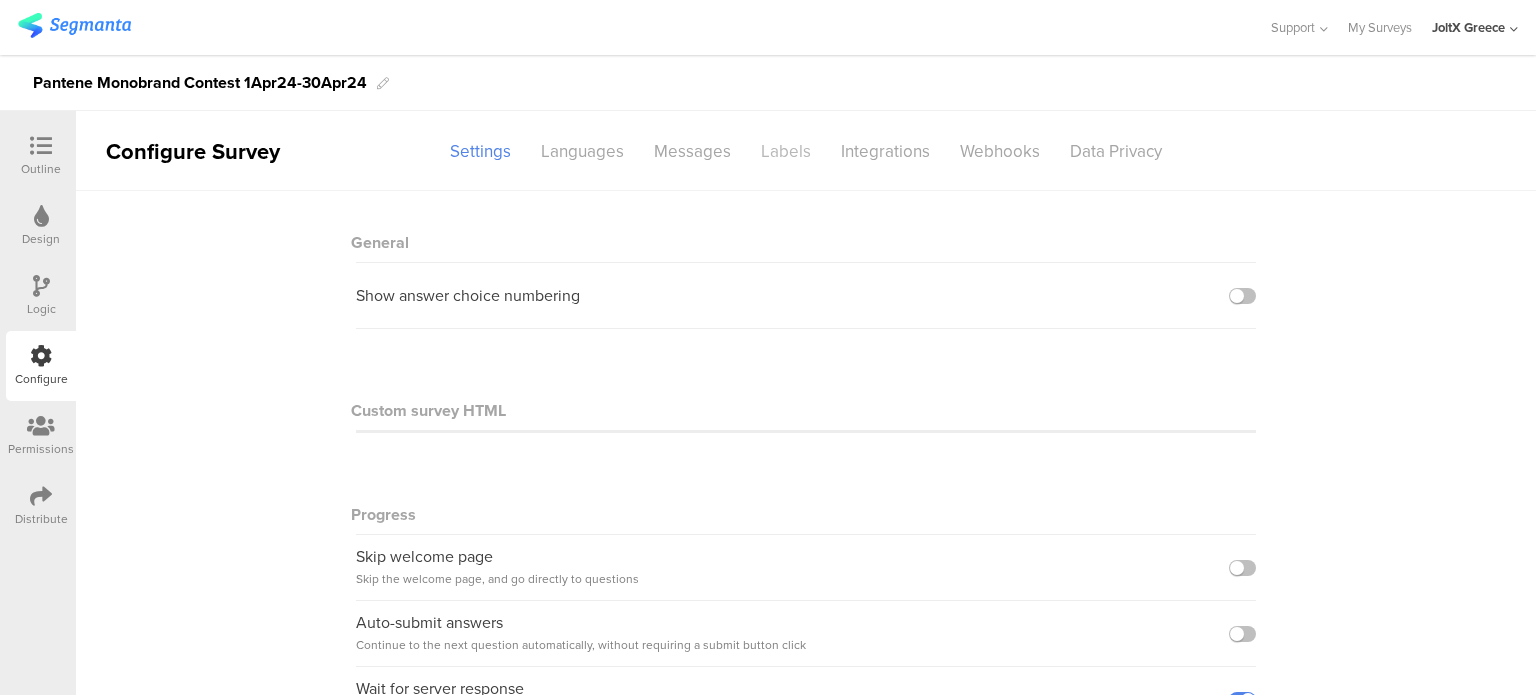 click on "Labels" at bounding box center (786, 151) 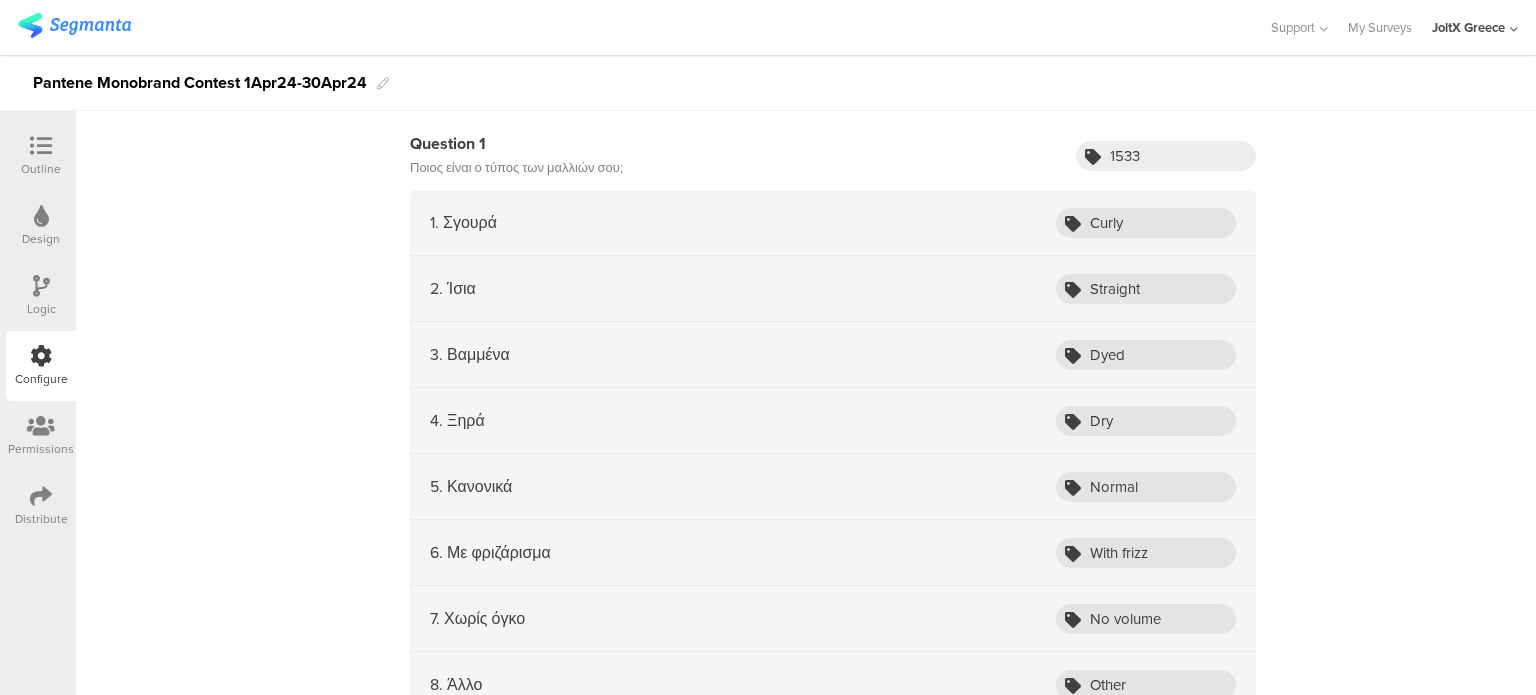 scroll, scrollTop: 2400, scrollLeft: 0, axis: vertical 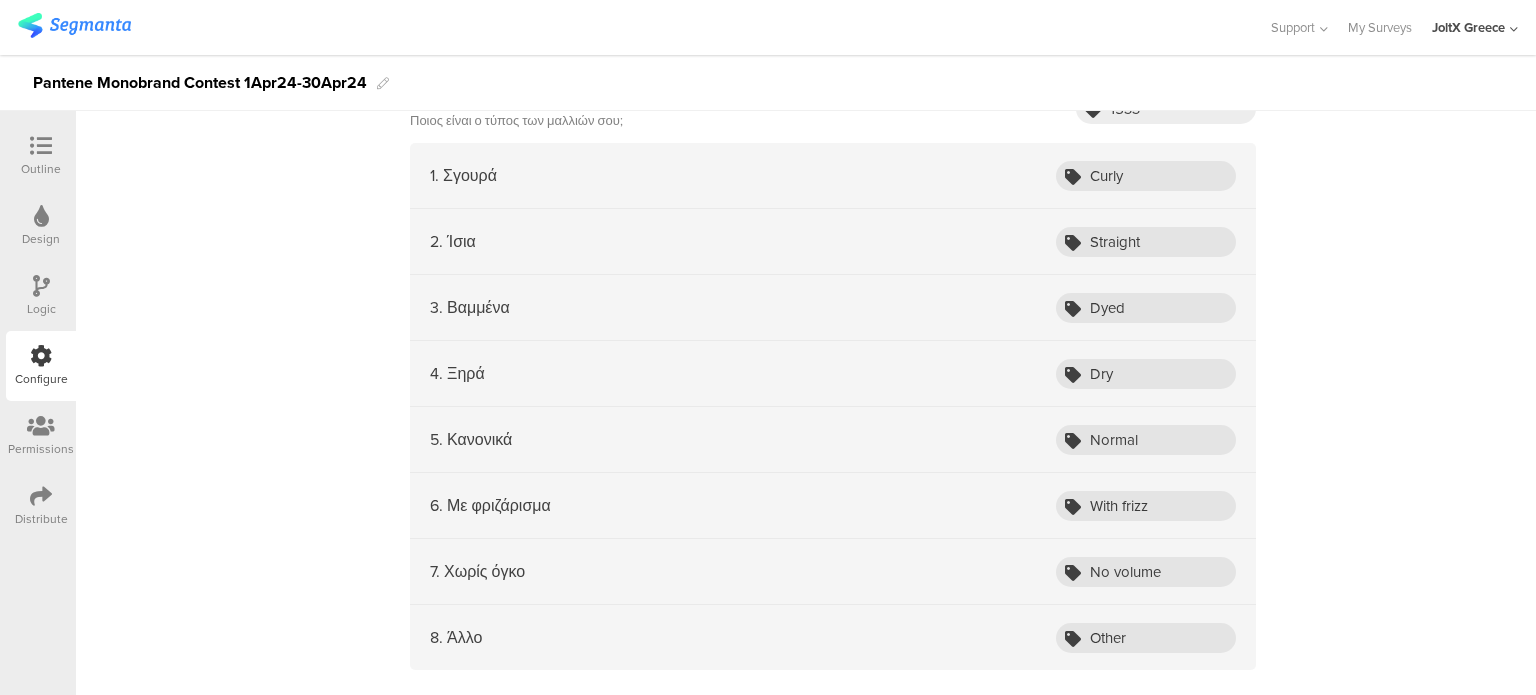 click on "5. Κανονικά​" at bounding box center [471, 439] 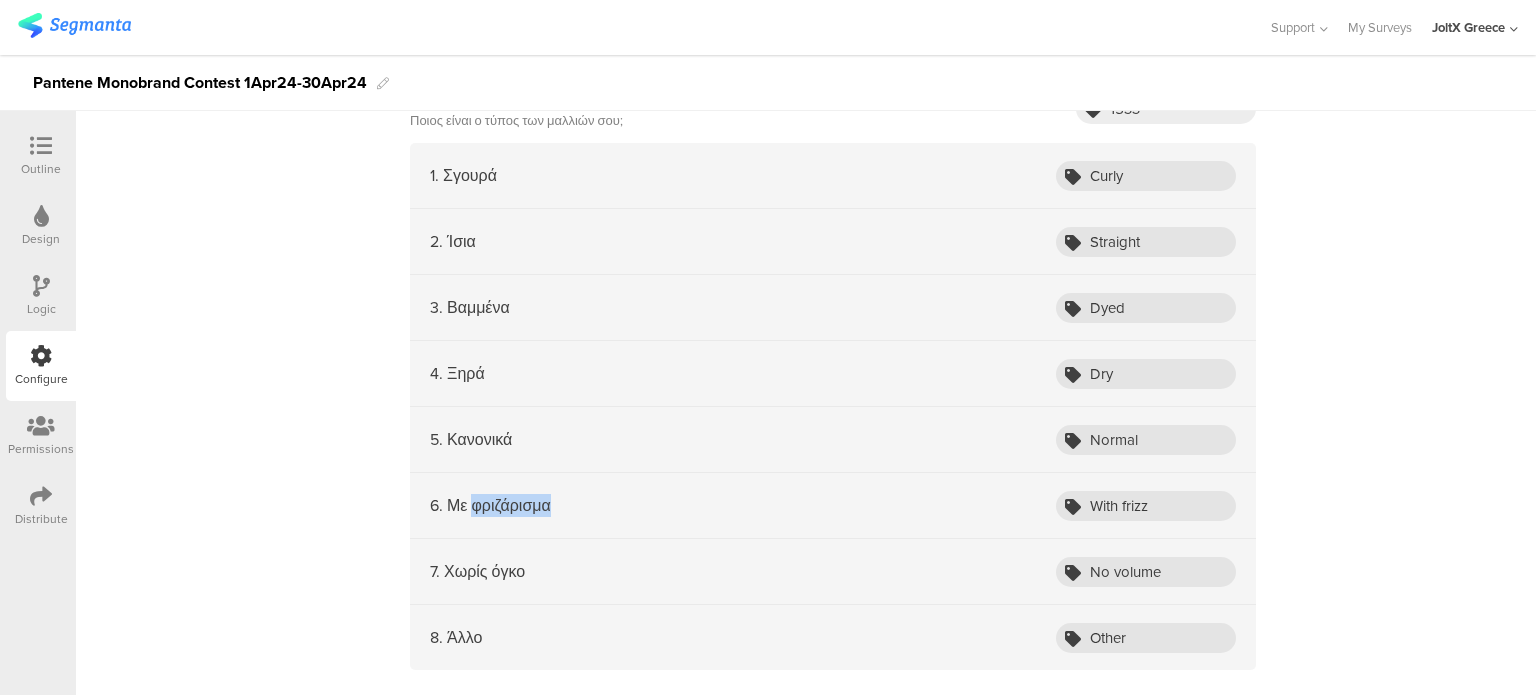 click on "6. Με φριζάρισμα​" at bounding box center [490, 505] 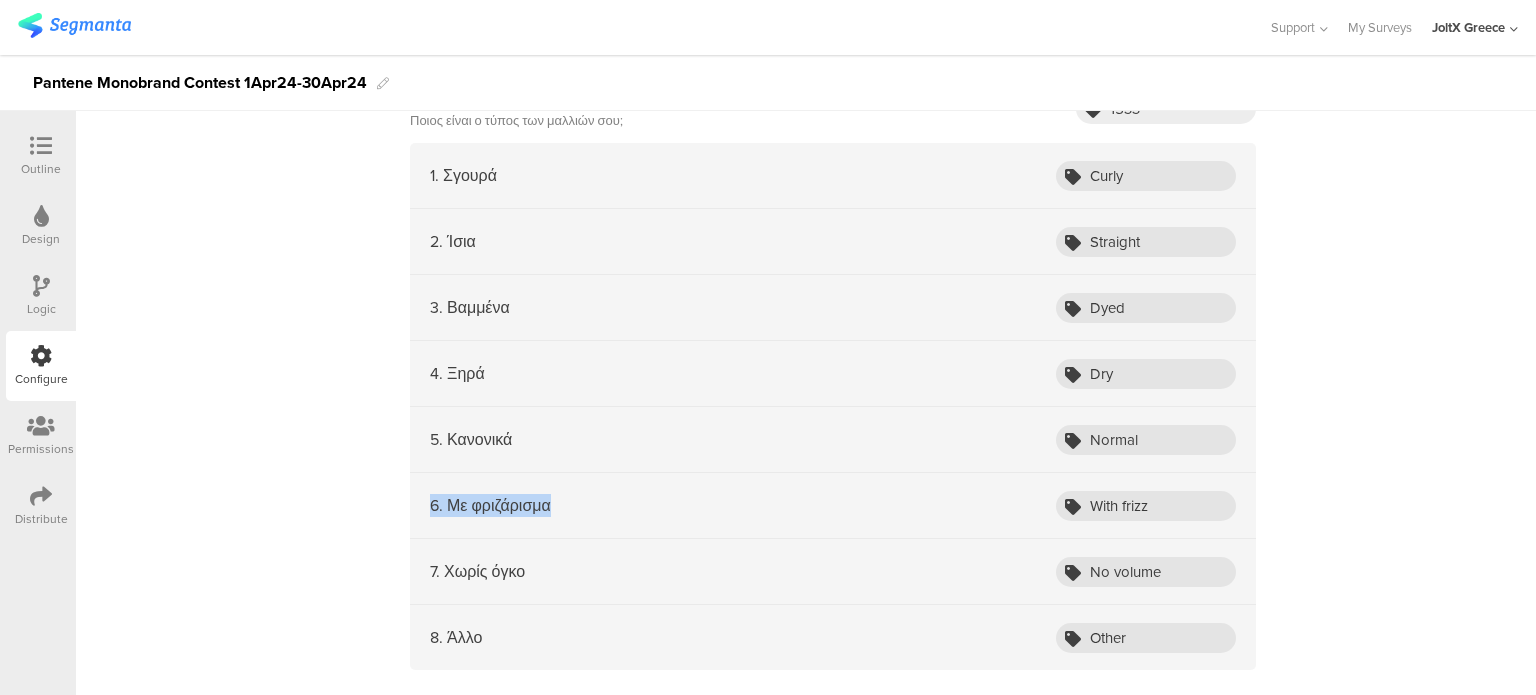 click on "6. Με φριζάρισμα​" at bounding box center (490, 505) 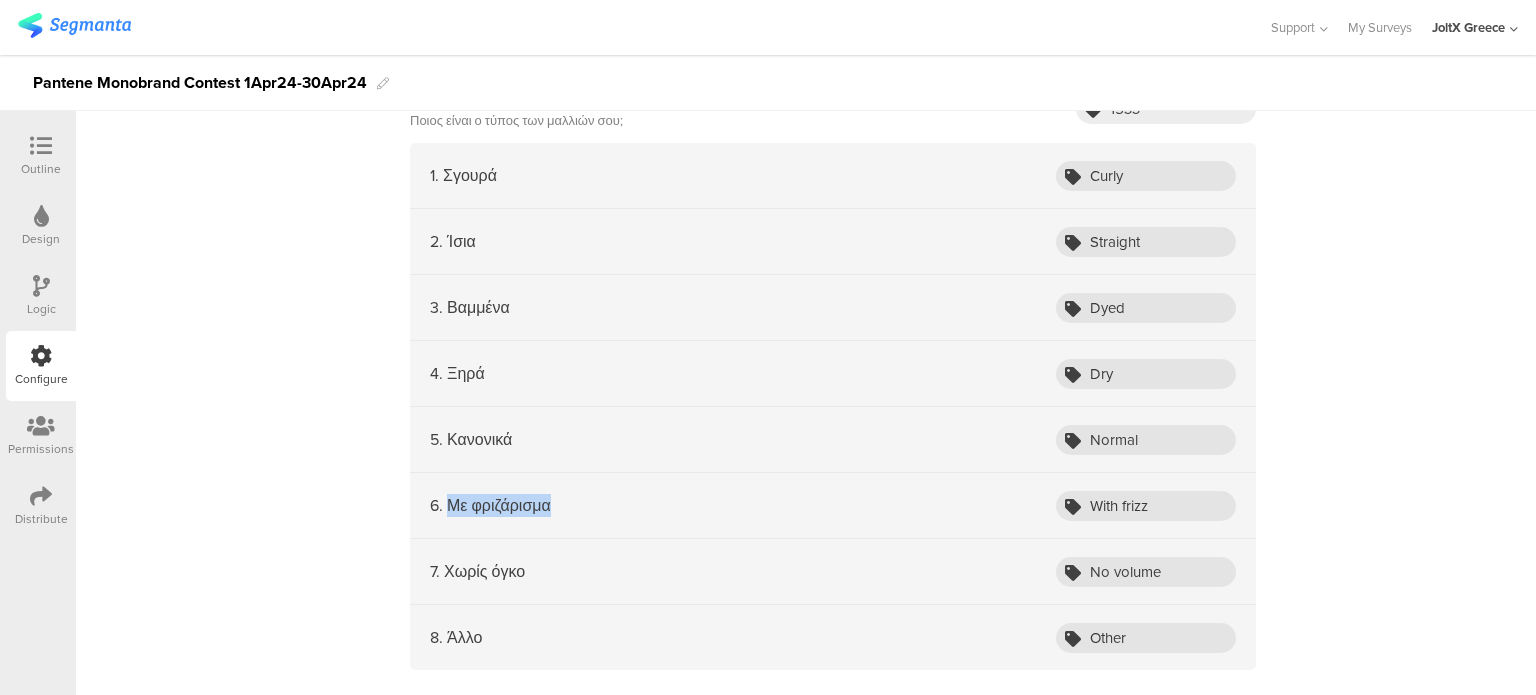drag, startPoint x: 612, startPoint y: 496, endPoint x: 438, endPoint y: 502, distance: 174.10342 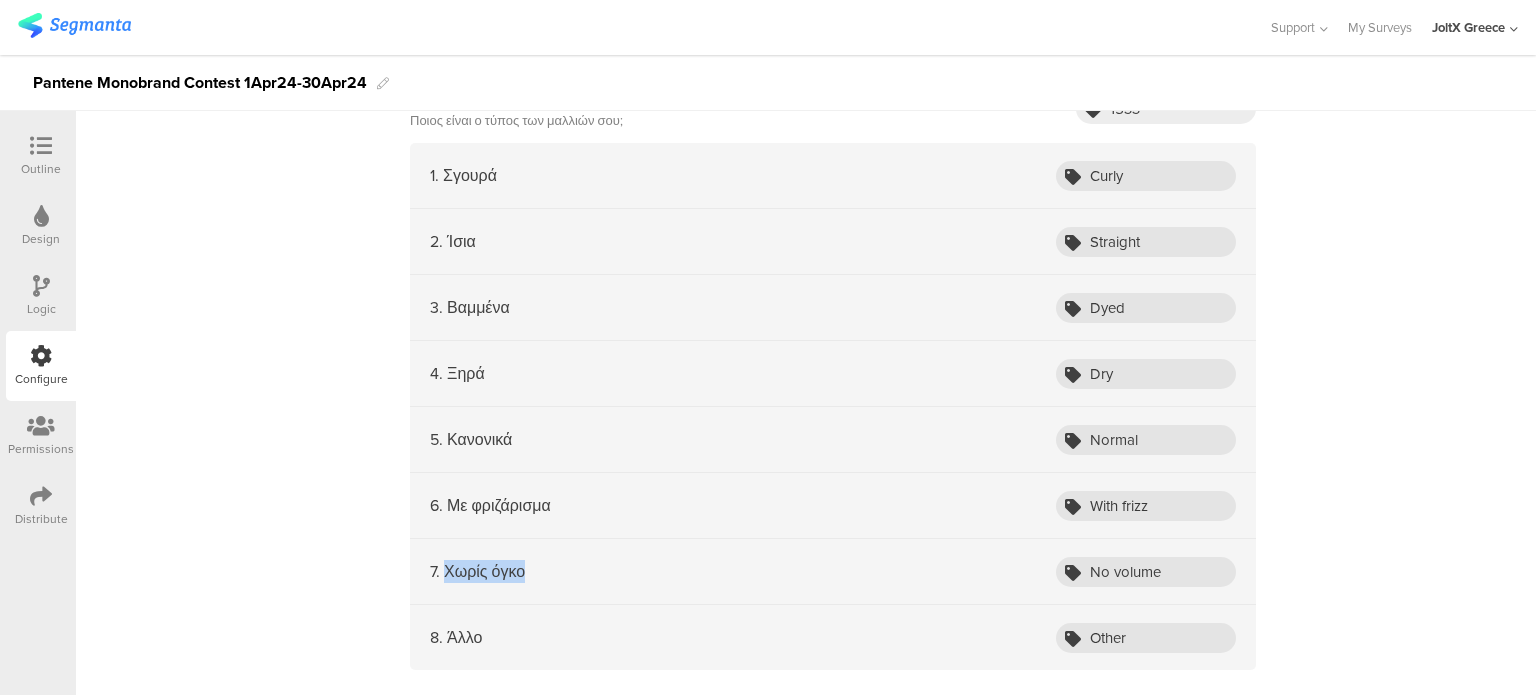 drag, startPoint x: 437, startPoint y: 566, endPoint x: 559, endPoint y: 573, distance: 122.20065 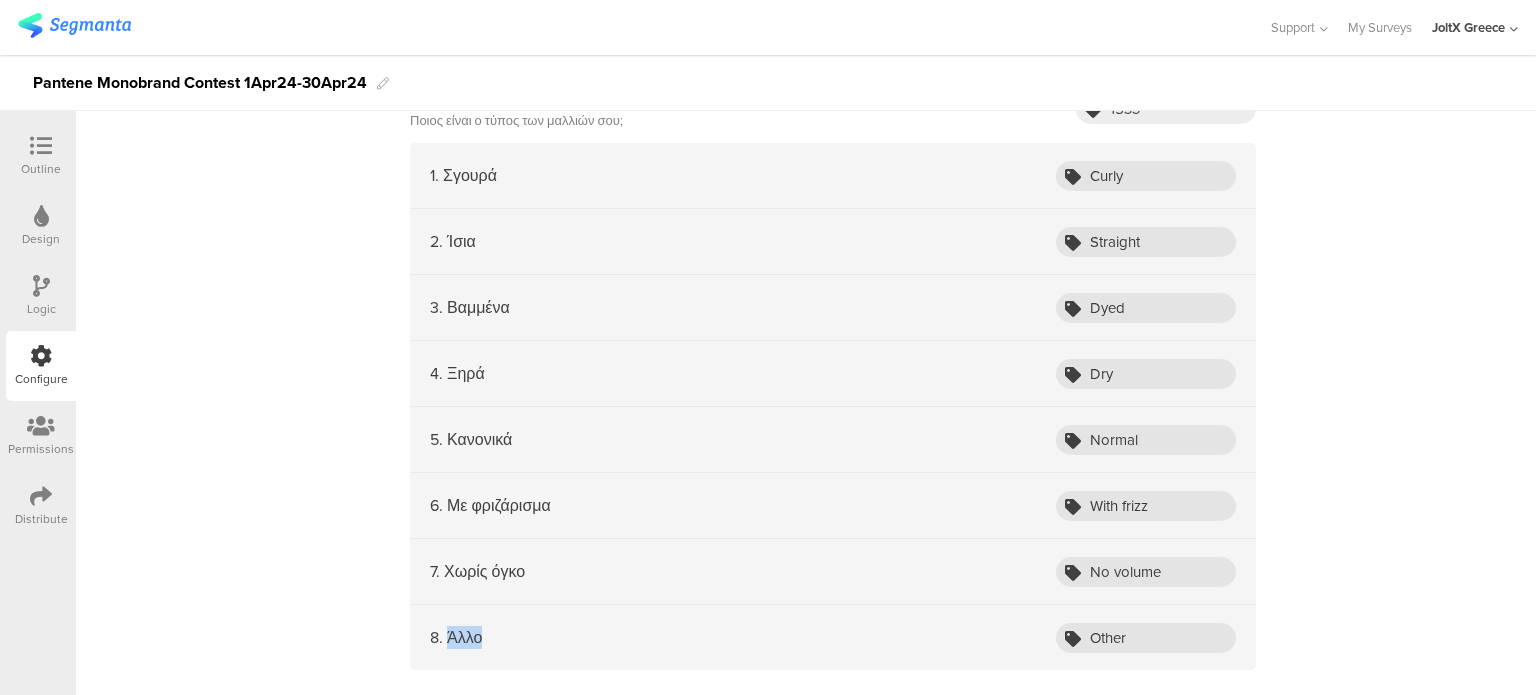 drag, startPoint x: 464, startPoint y: 637, endPoint x: 440, endPoint y: 640, distance: 24.186773 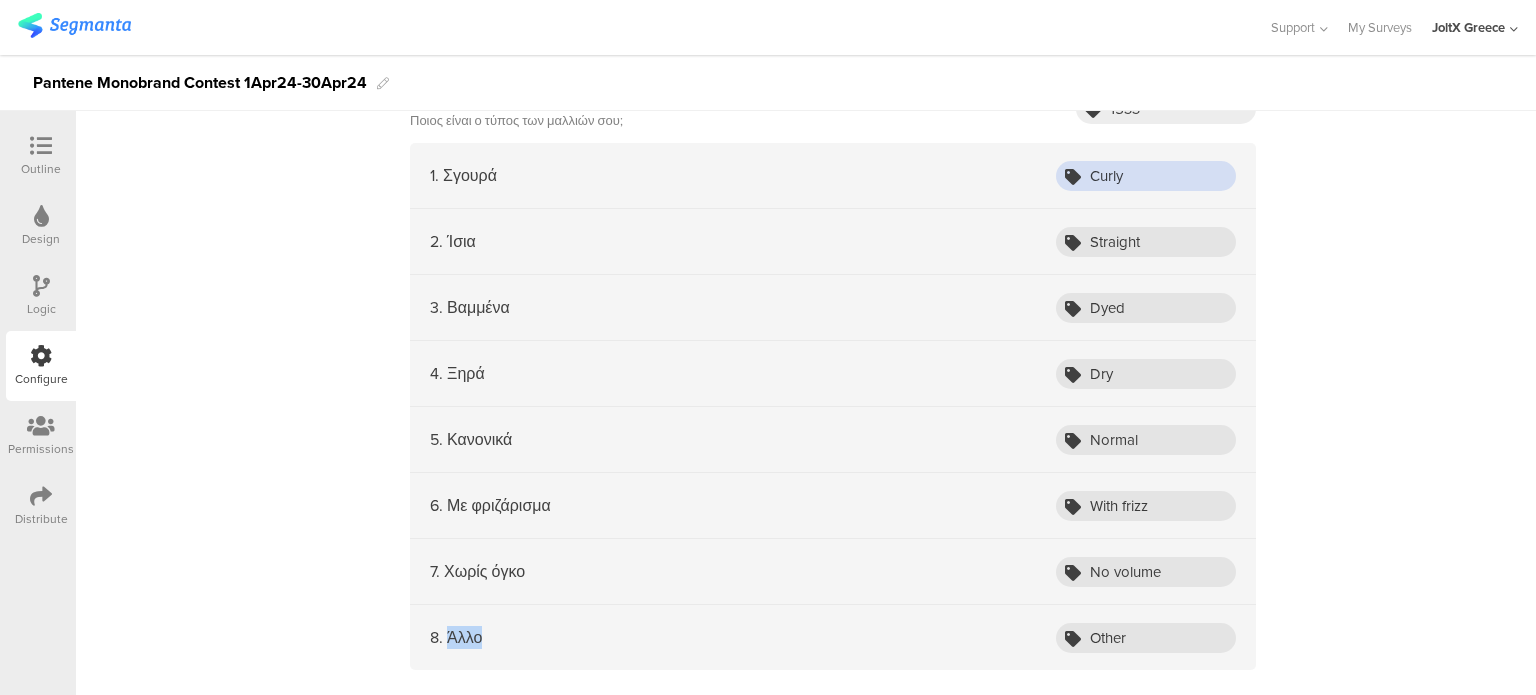 click on "Curly" at bounding box center [1146, 176] 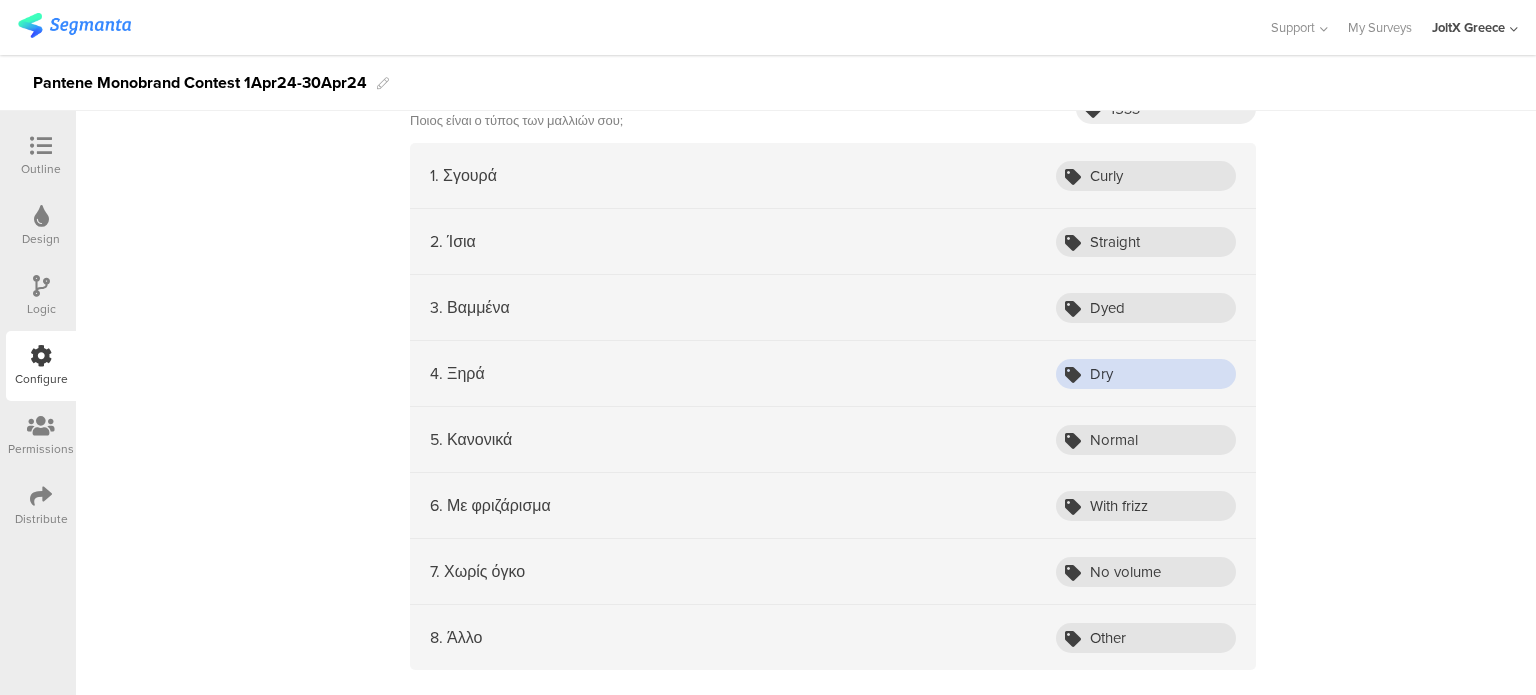 click on "Dry" at bounding box center [1146, 374] 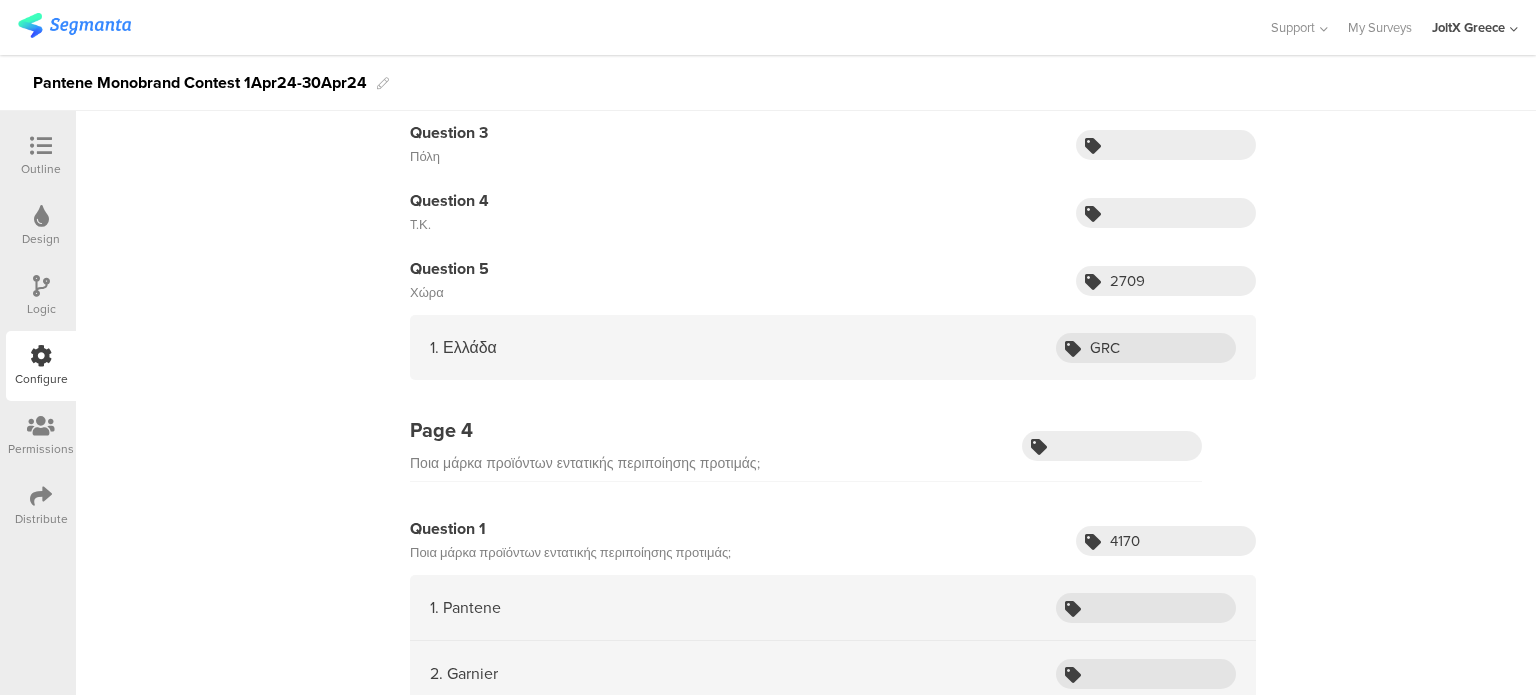 scroll, scrollTop: 1400, scrollLeft: 0, axis: vertical 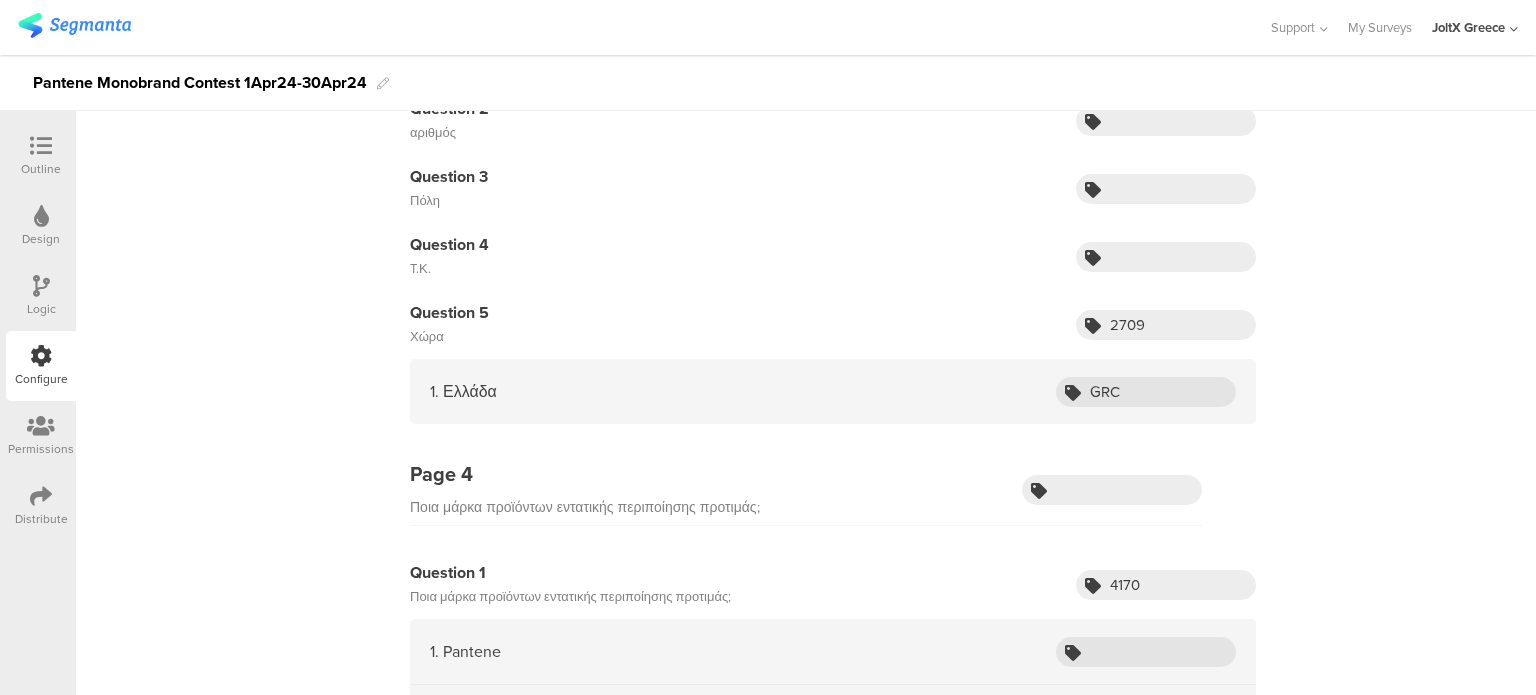 click on "1. Ελλάδα
GRC" at bounding box center (833, 391) 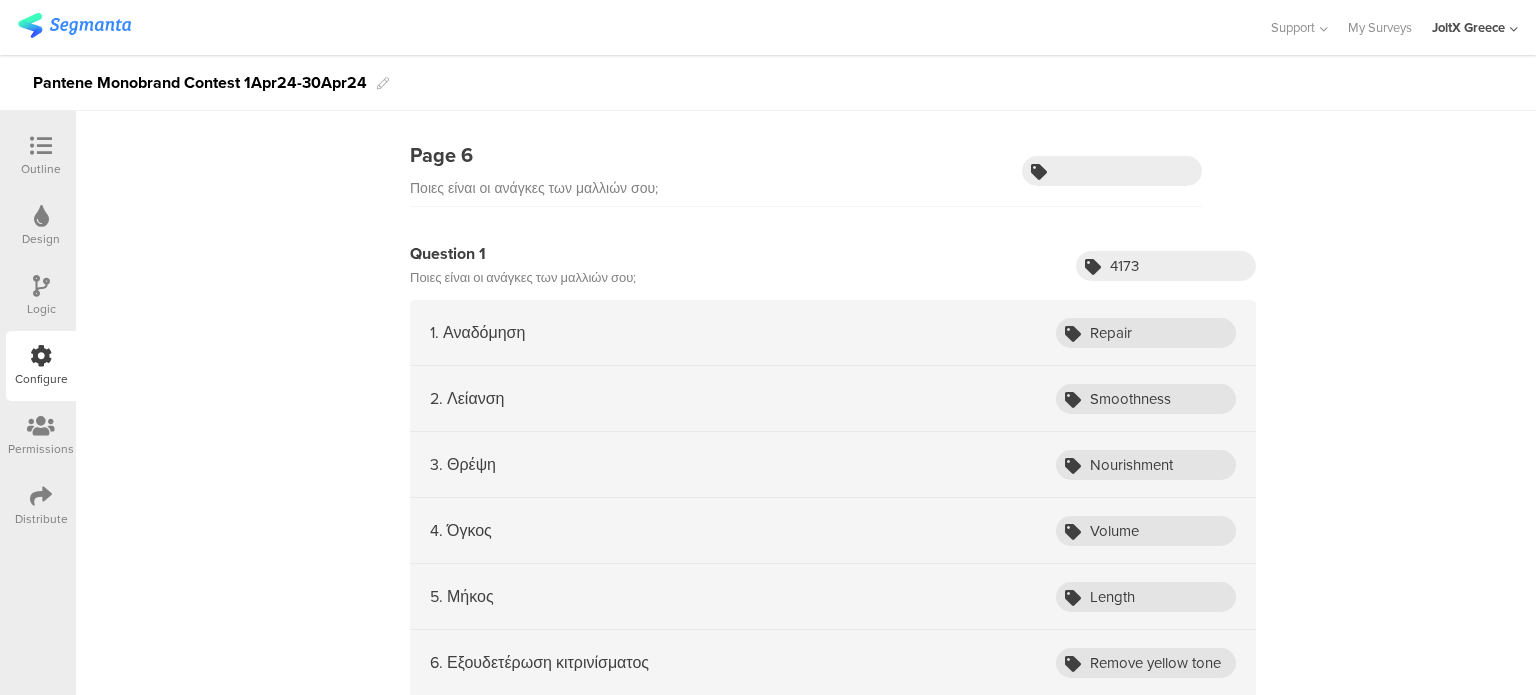 scroll, scrollTop: 3000, scrollLeft: 0, axis: vertical 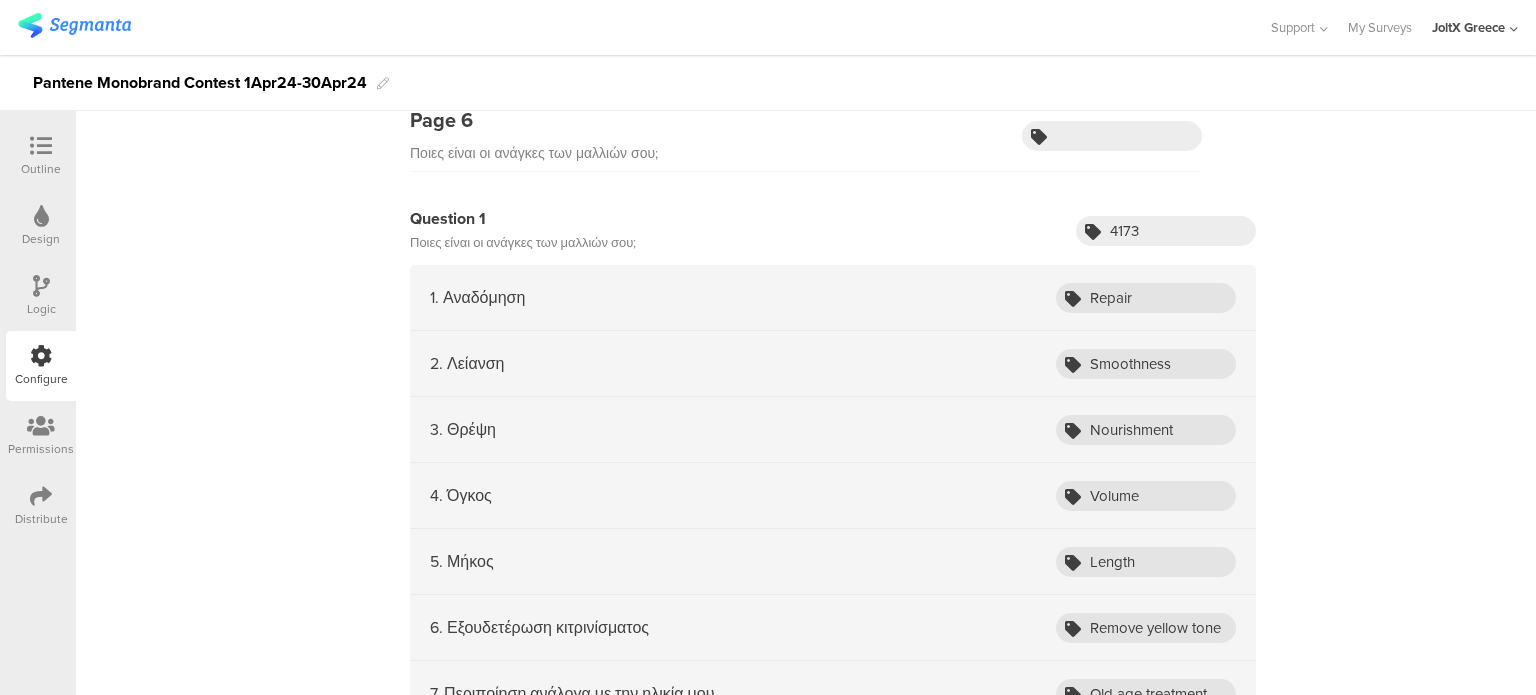 click on "Ποιες είναι οι ανάγκες των μαλλιών σου;" at bounding box center [523, 243] 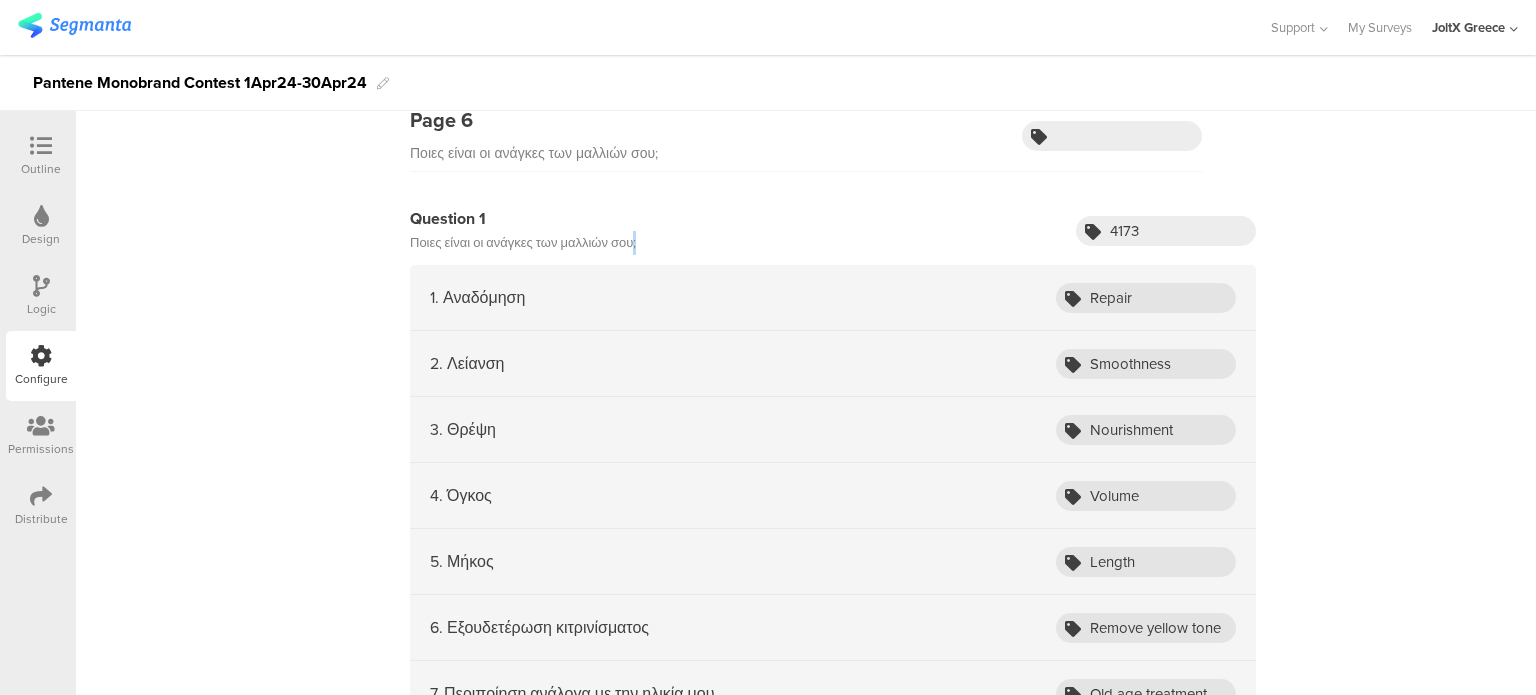 click on "Ποιες είναι οι ανάγκες των μαλλιών σου;" at bounding box center [523, 243] 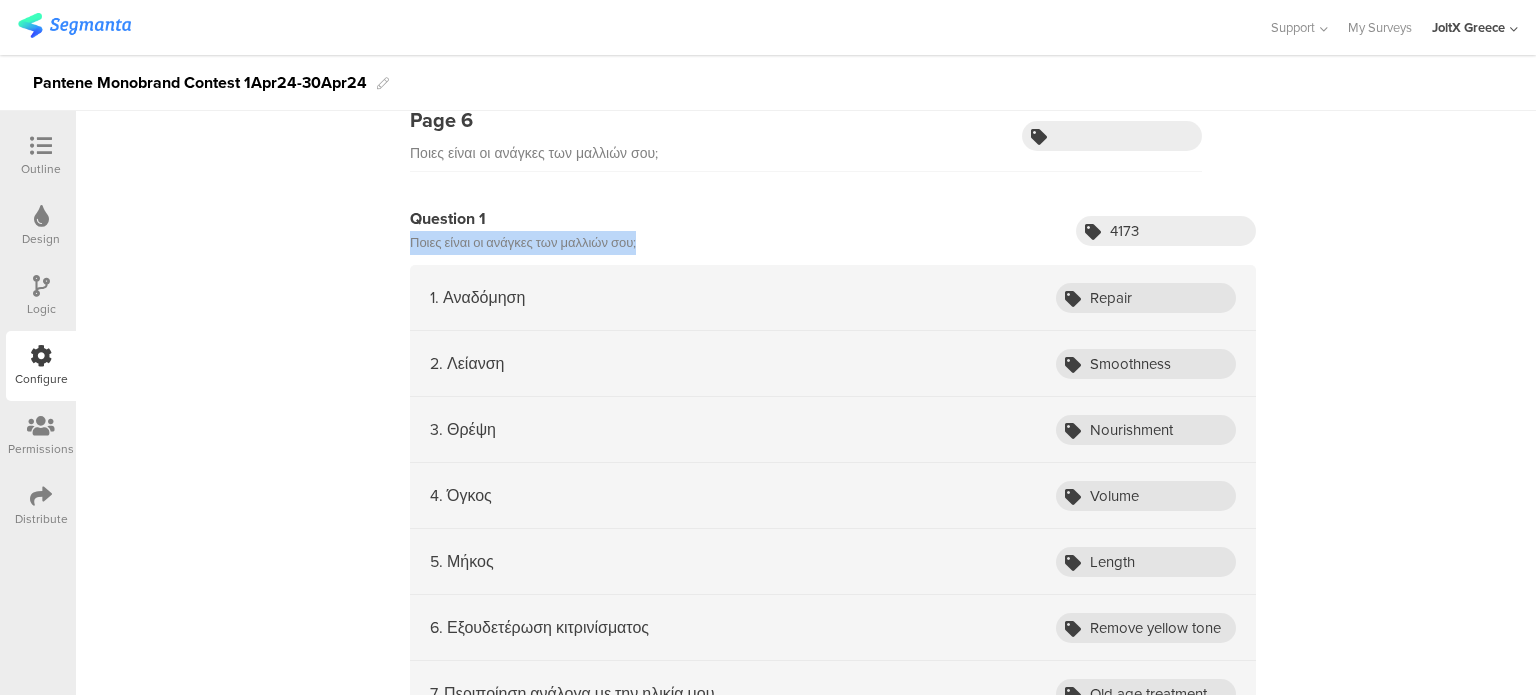 click on "Ποιες είναι οι ανάγκες των μαλλιών σου;" at bounding box center [523, 243] 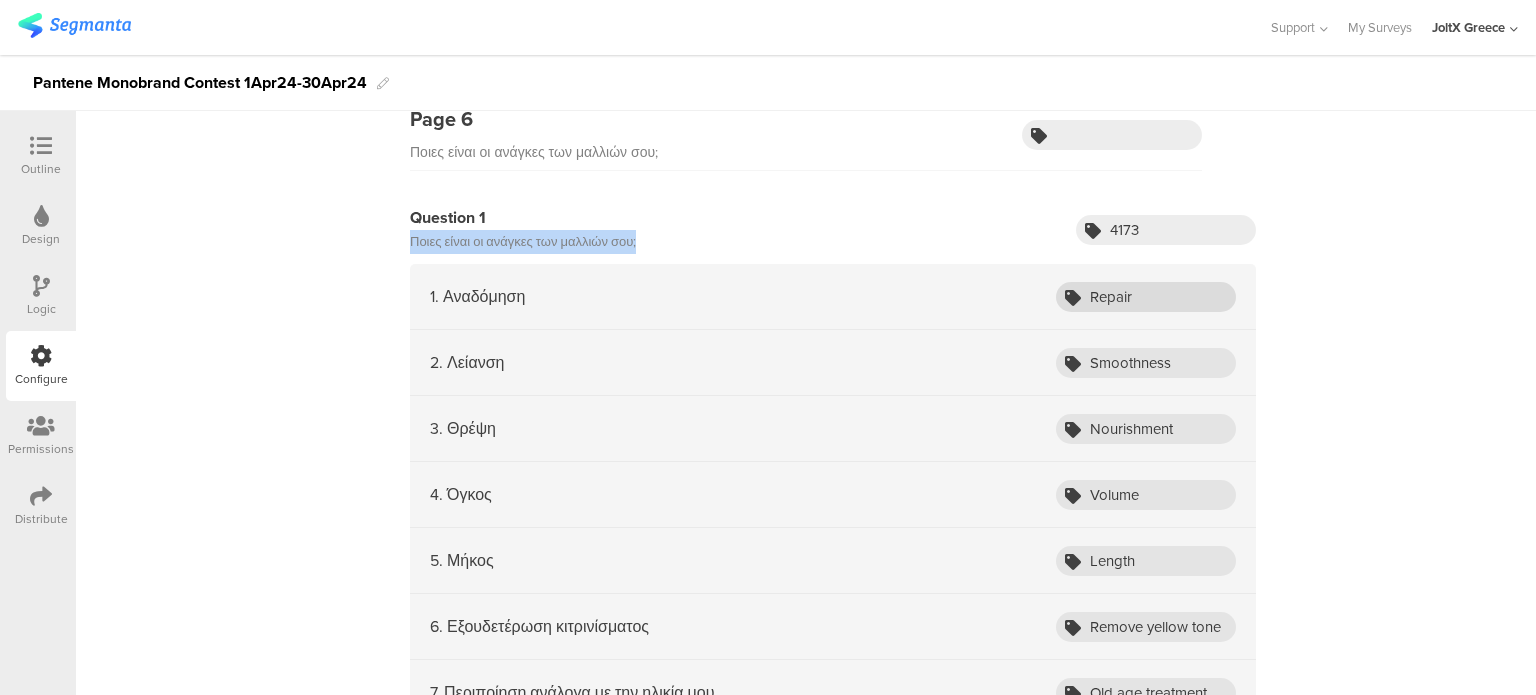 scroll, scrollTop: 3000, scrollLeft: 0, axis: vertical 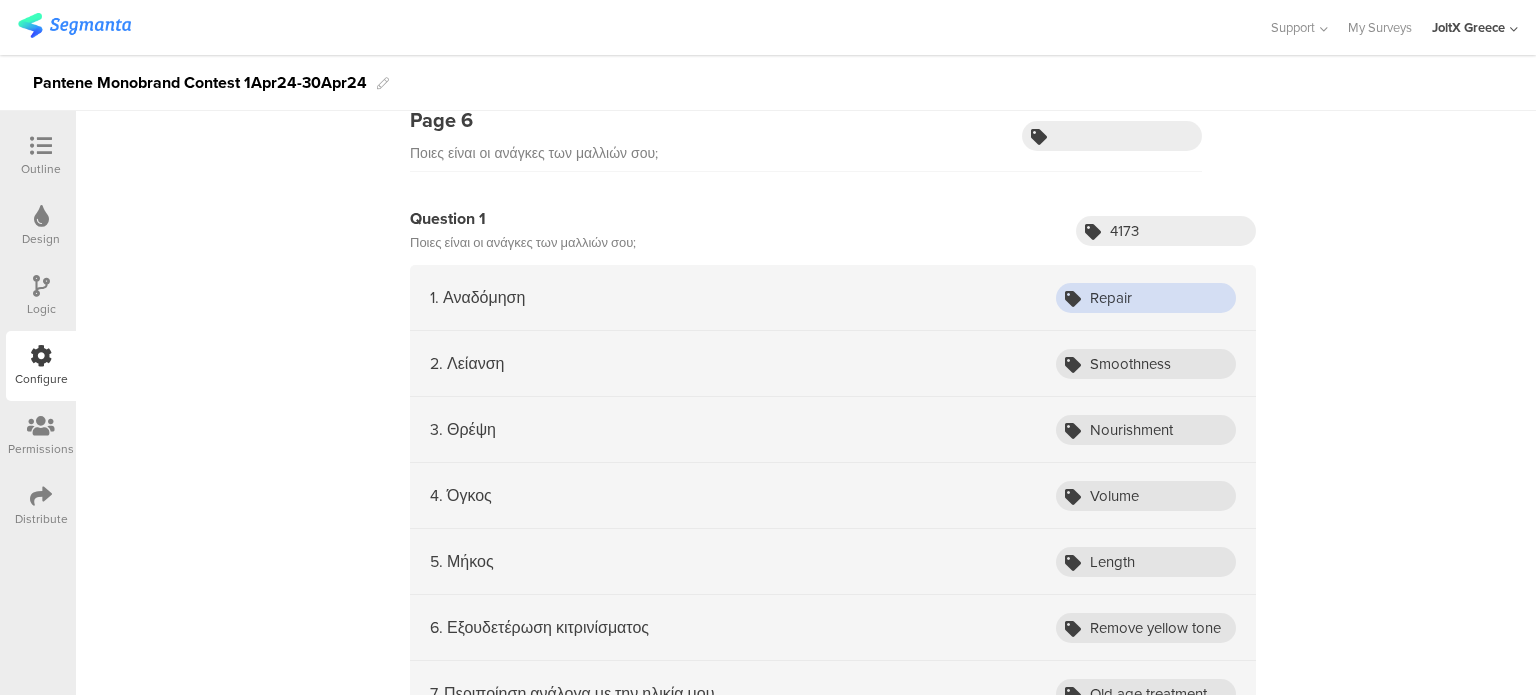 click on "Repair" at bounding box center [1146, 298] 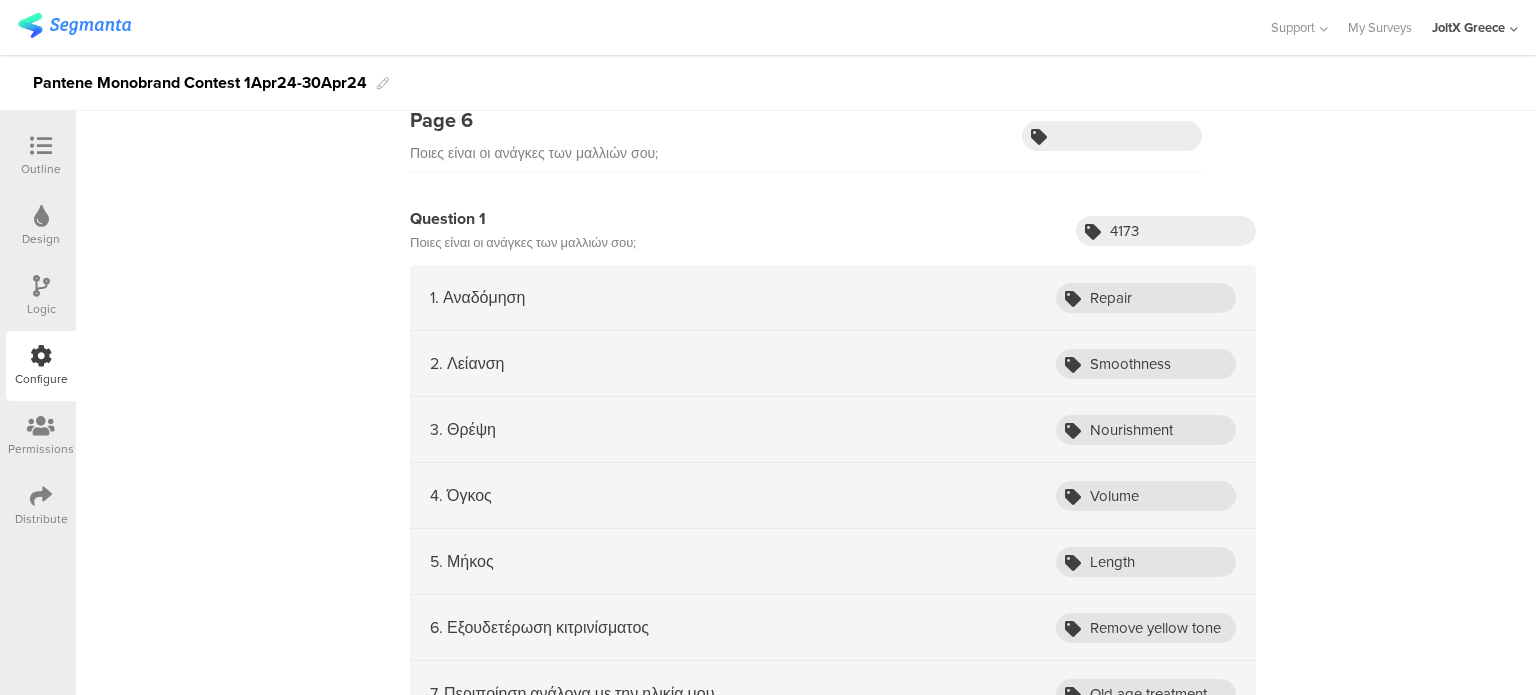 click on "2. Λείανση
Smoothness" at bounding box center (833, 364) 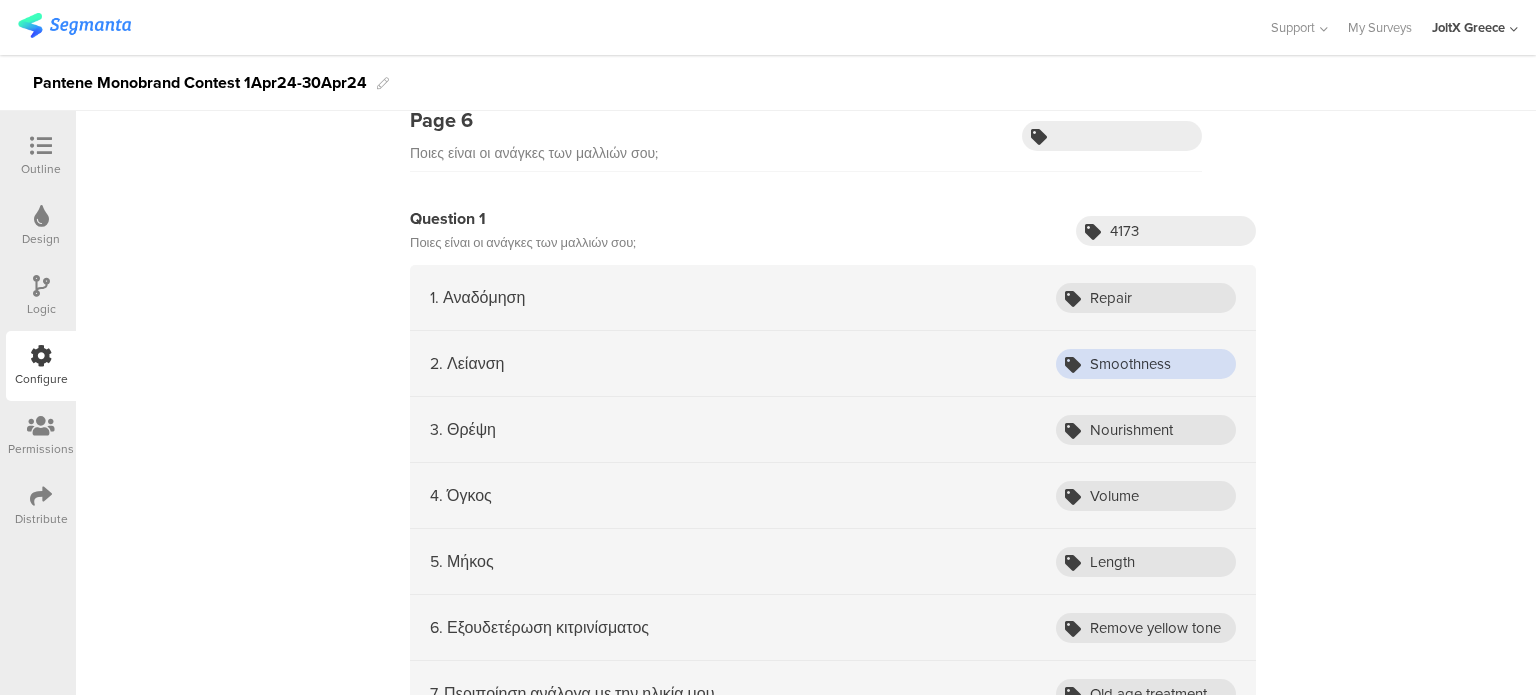 click on "Smoothness" at bounding box center [1146, 364] 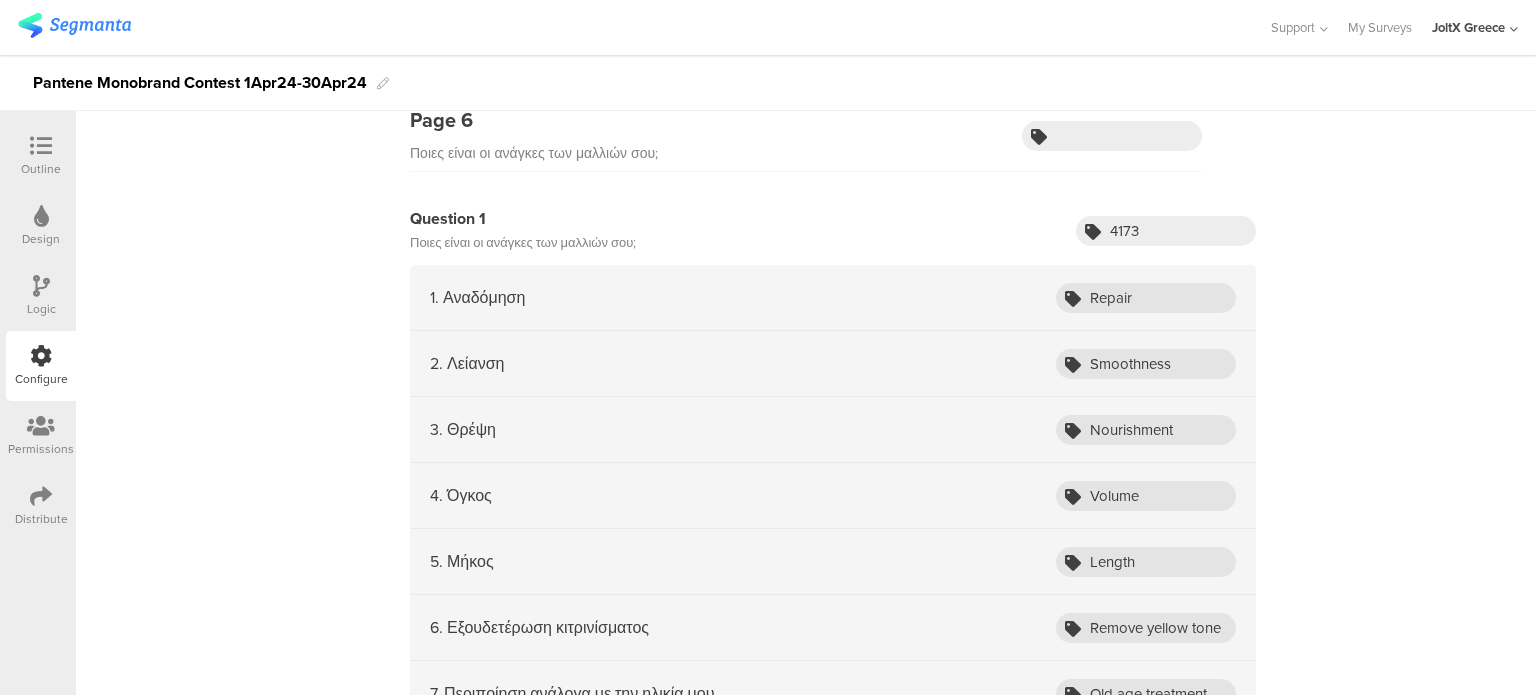 click on "3. Θρέψη
Nourishment" at bounding box center [833, 430] 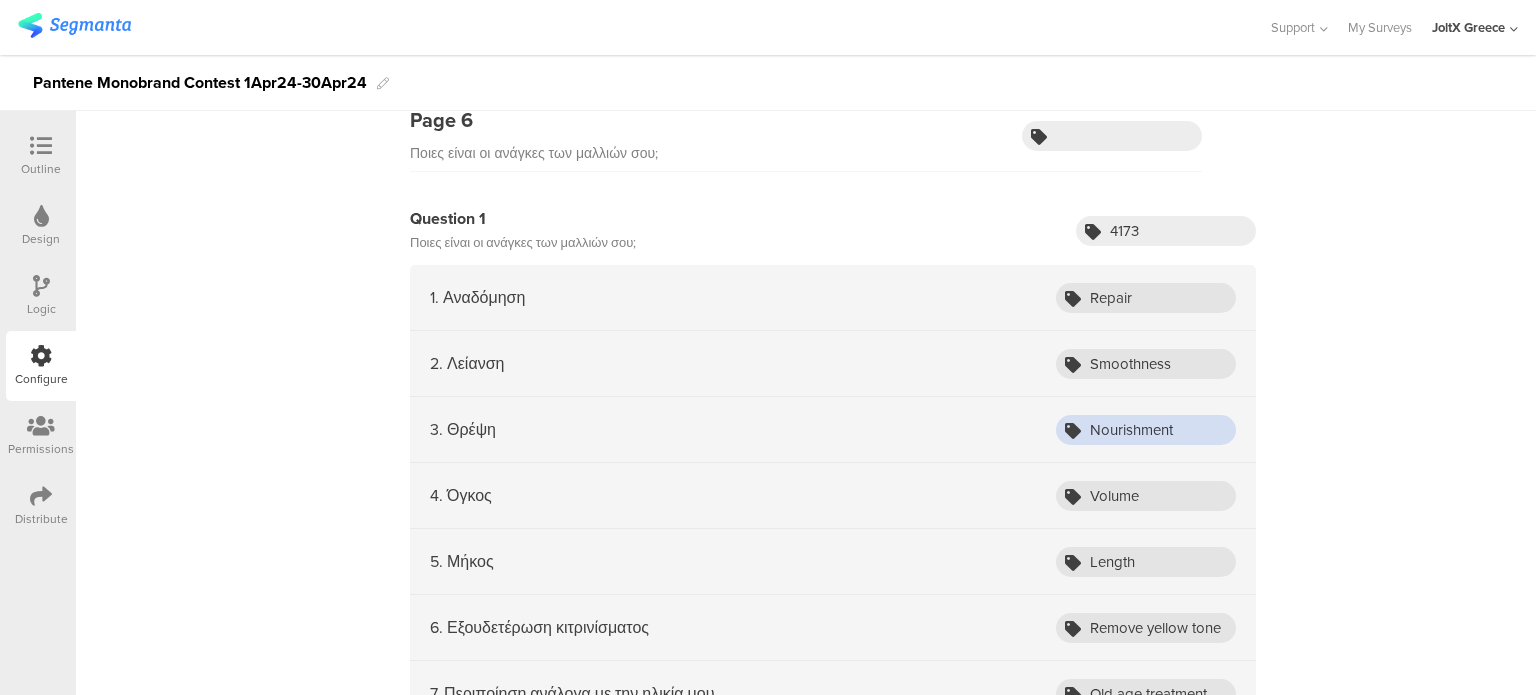 click on "Nourishment" at bounding box center [1146, 430] 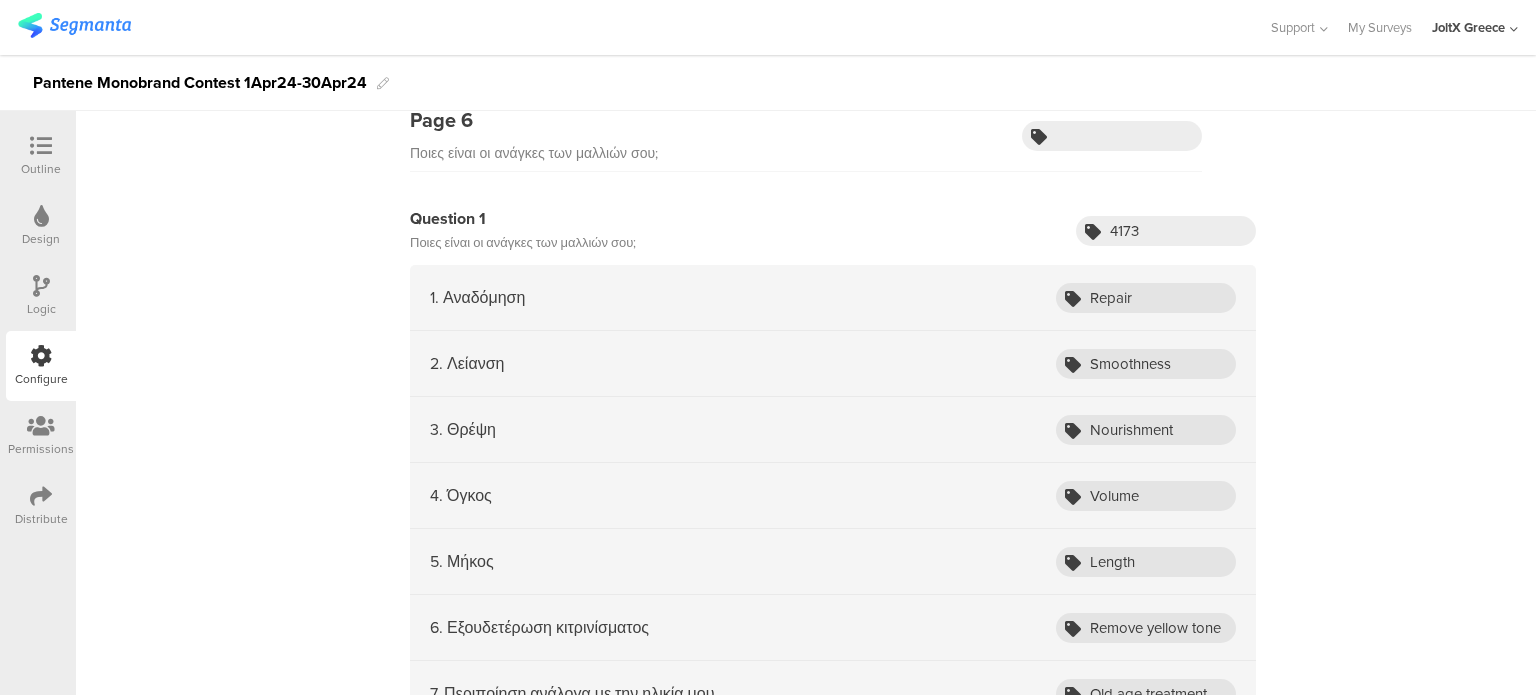 click on "4. Όγκος
Volume" at bounding box center (833, 496) 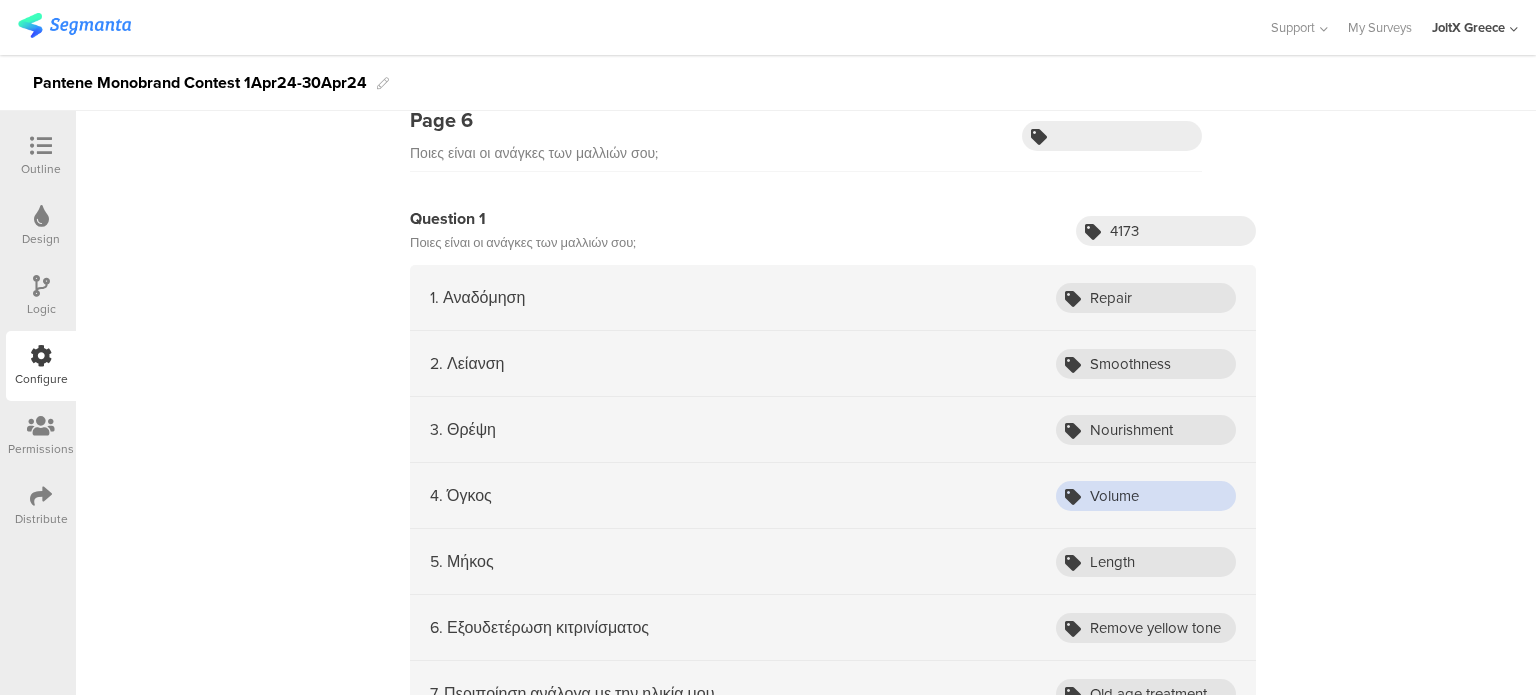 click on "Volume" at bounding box center [1146, 496] 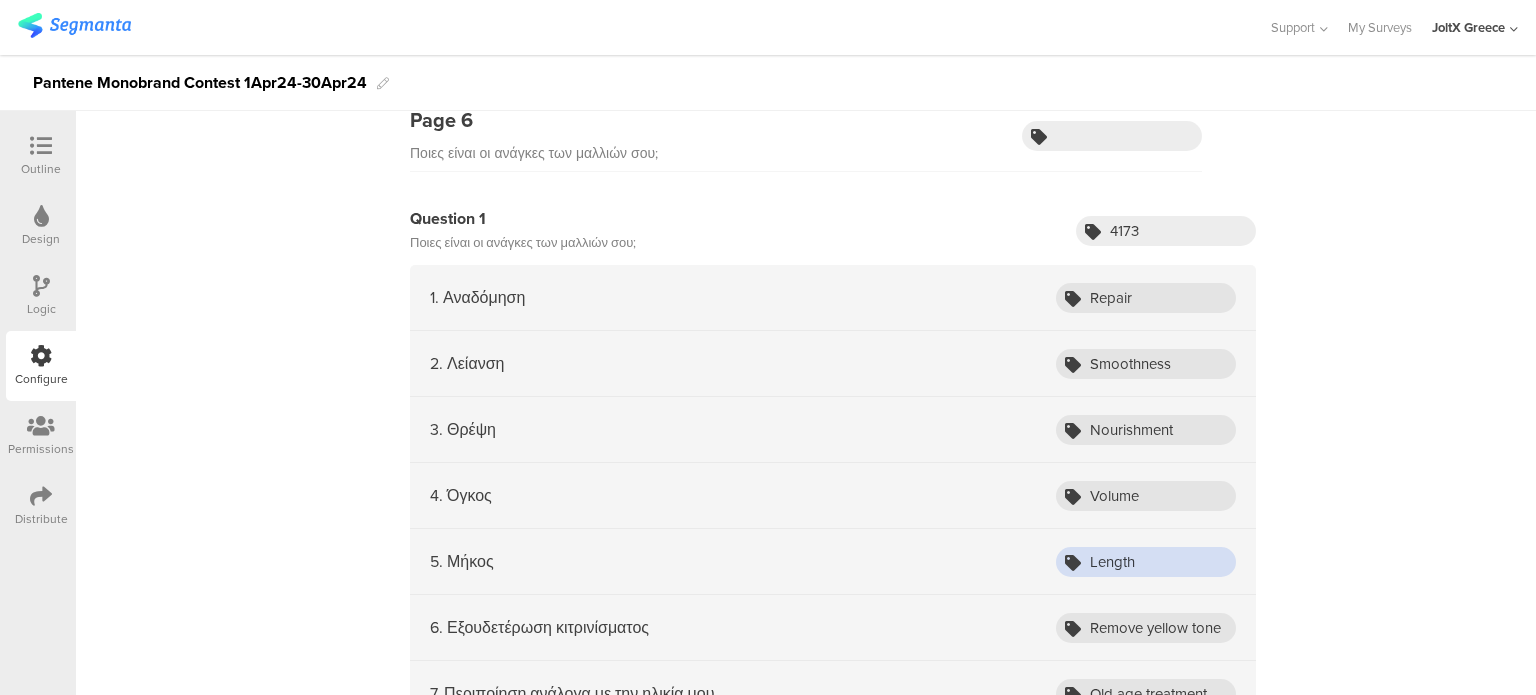 click on "Length" at bounding box center [1146, 562] 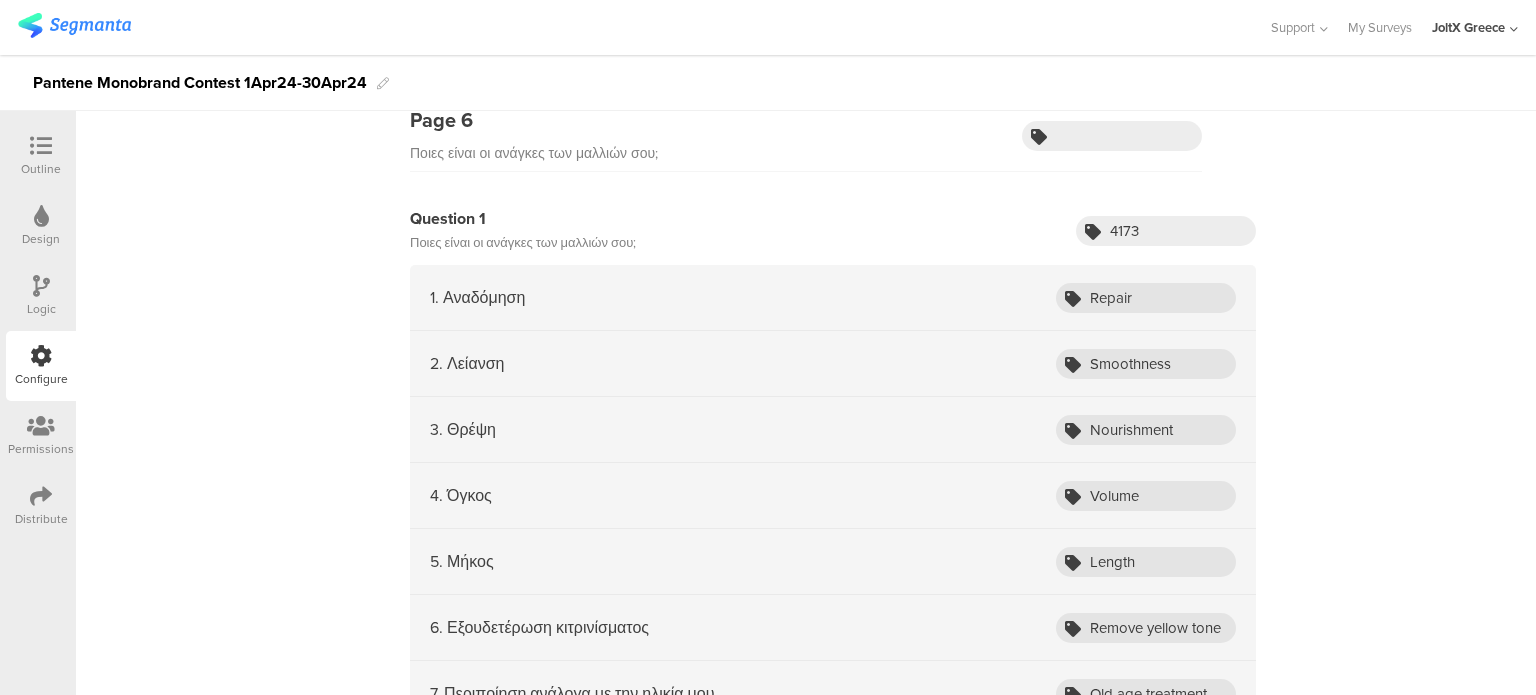 click at bounding box center (1073, 629) 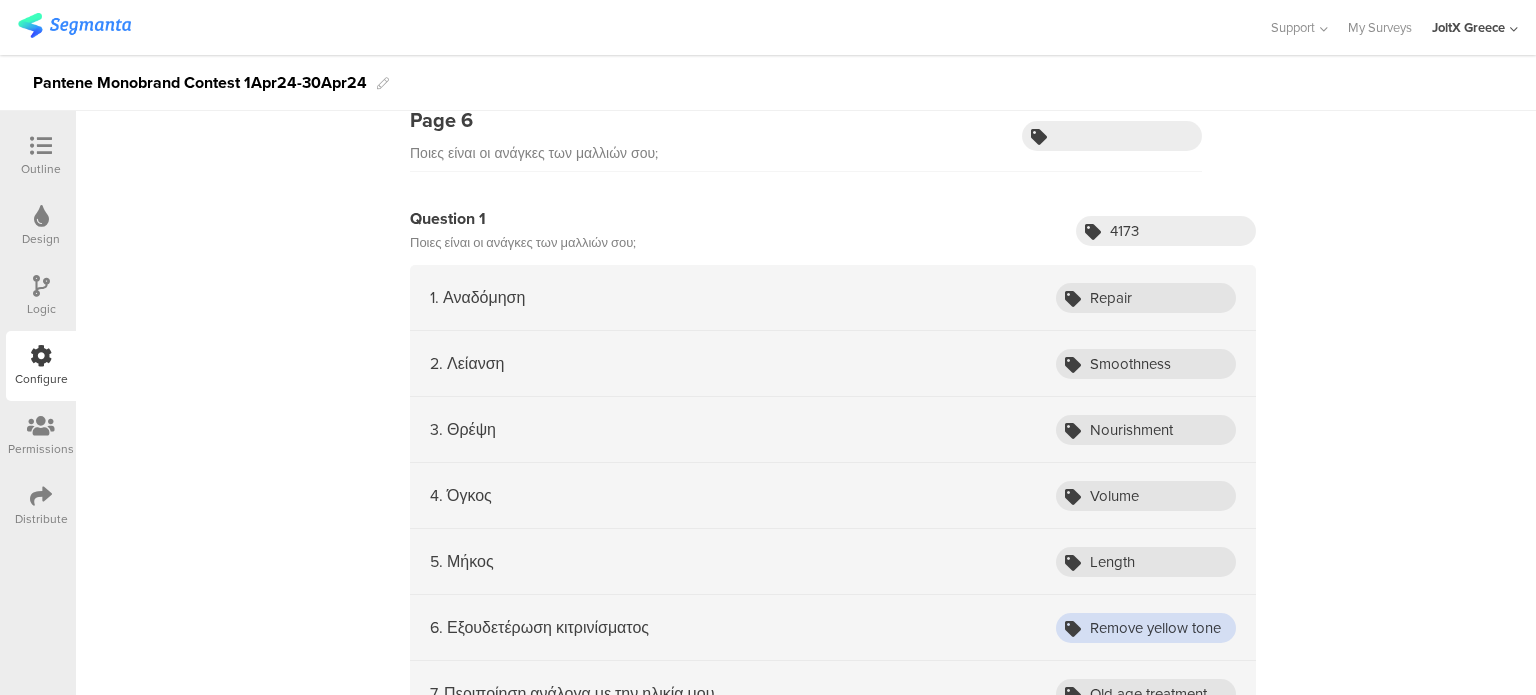click on "Remove yellow tone" at bounding box center [1146, 628] 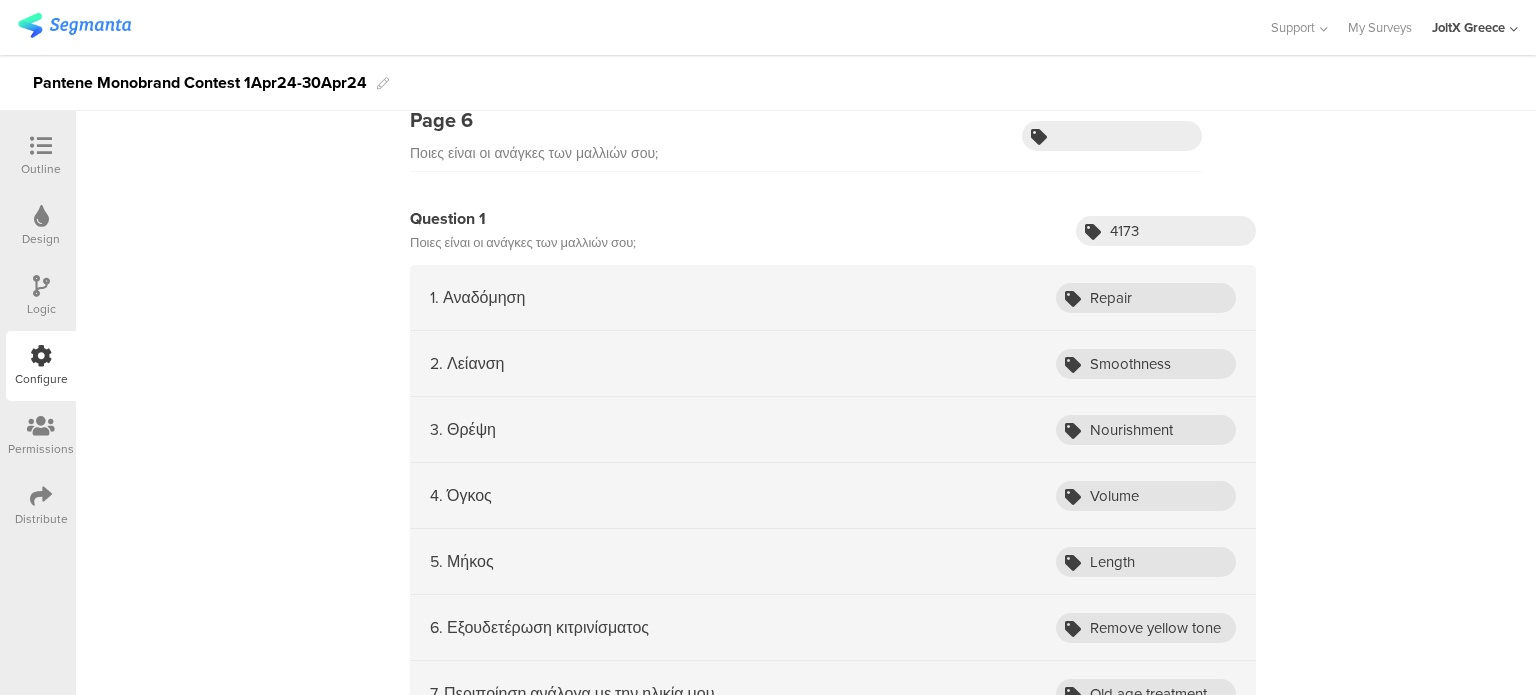 scroll, scrollTop: 3200, scrollLeft: 0, axis: vertical 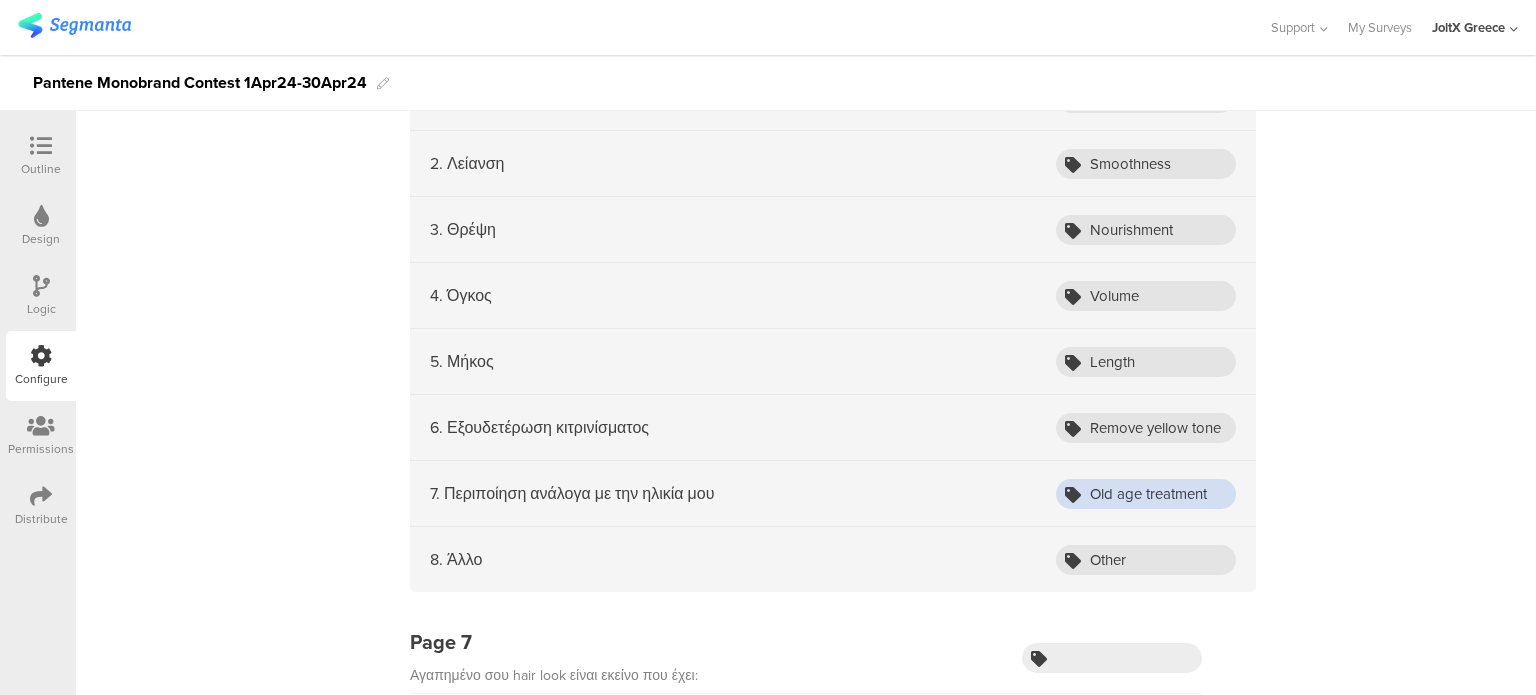 click on "Old age treatment" at bounding box center (1146, 494) 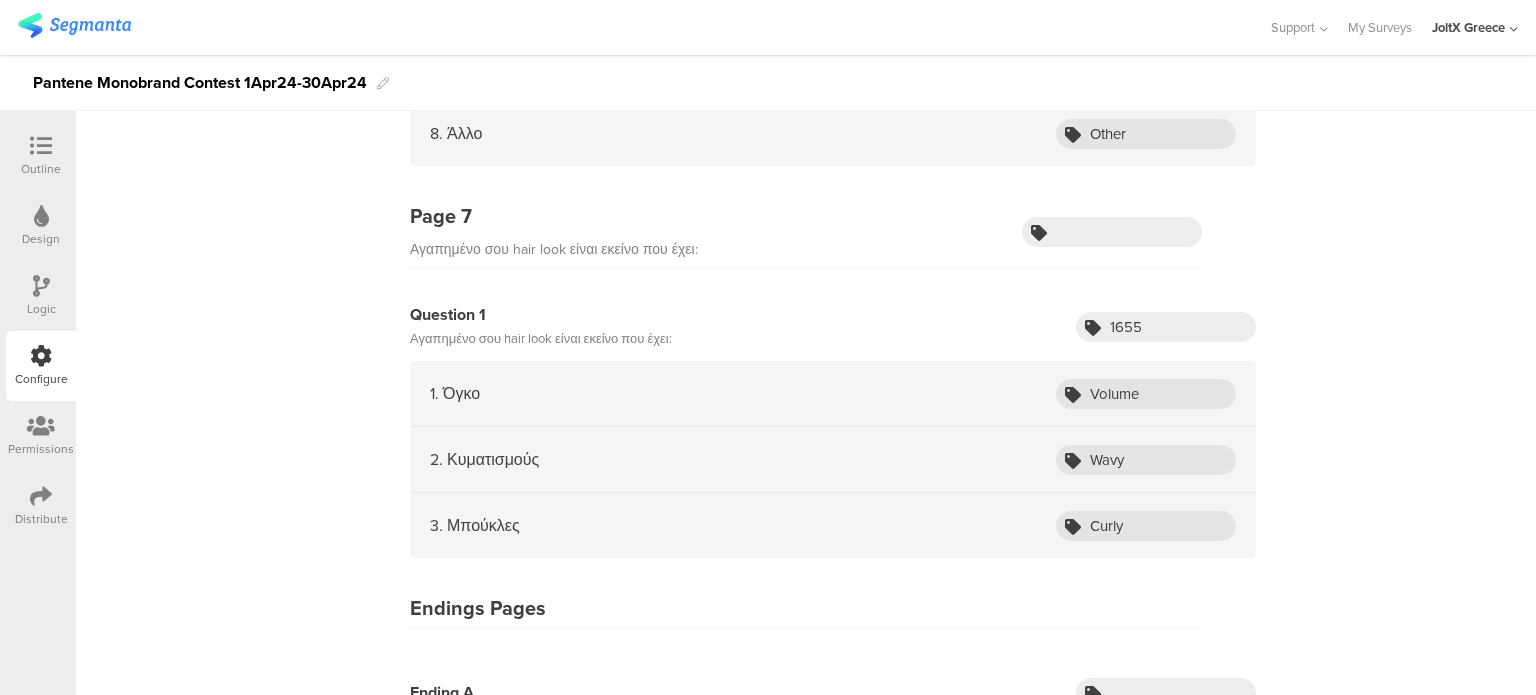 scroll, scrollTop: 3650, scrollLeft: 0, axis: vertical 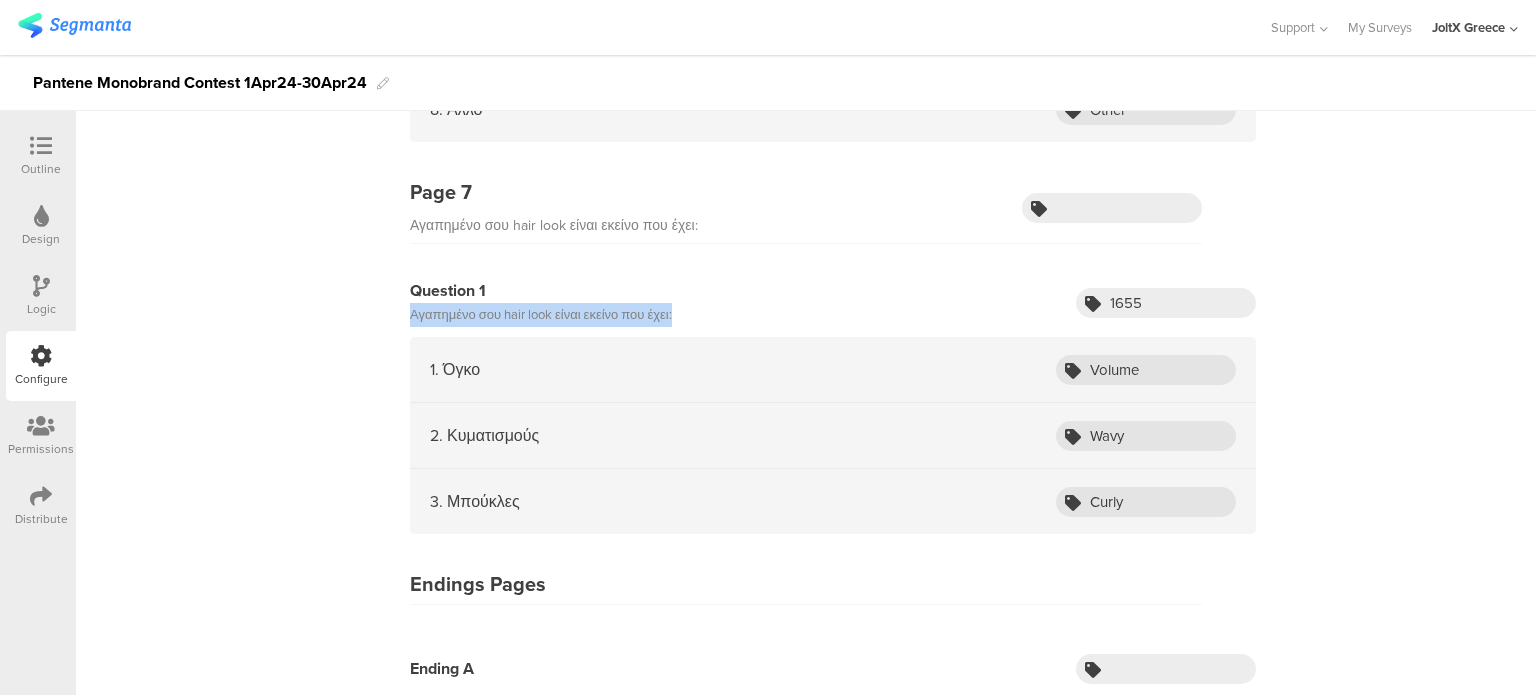 drag, startPoint x: 724, startPoint y: 316, endPoint x: 398, endPoint y: 303, distance: 326.2591 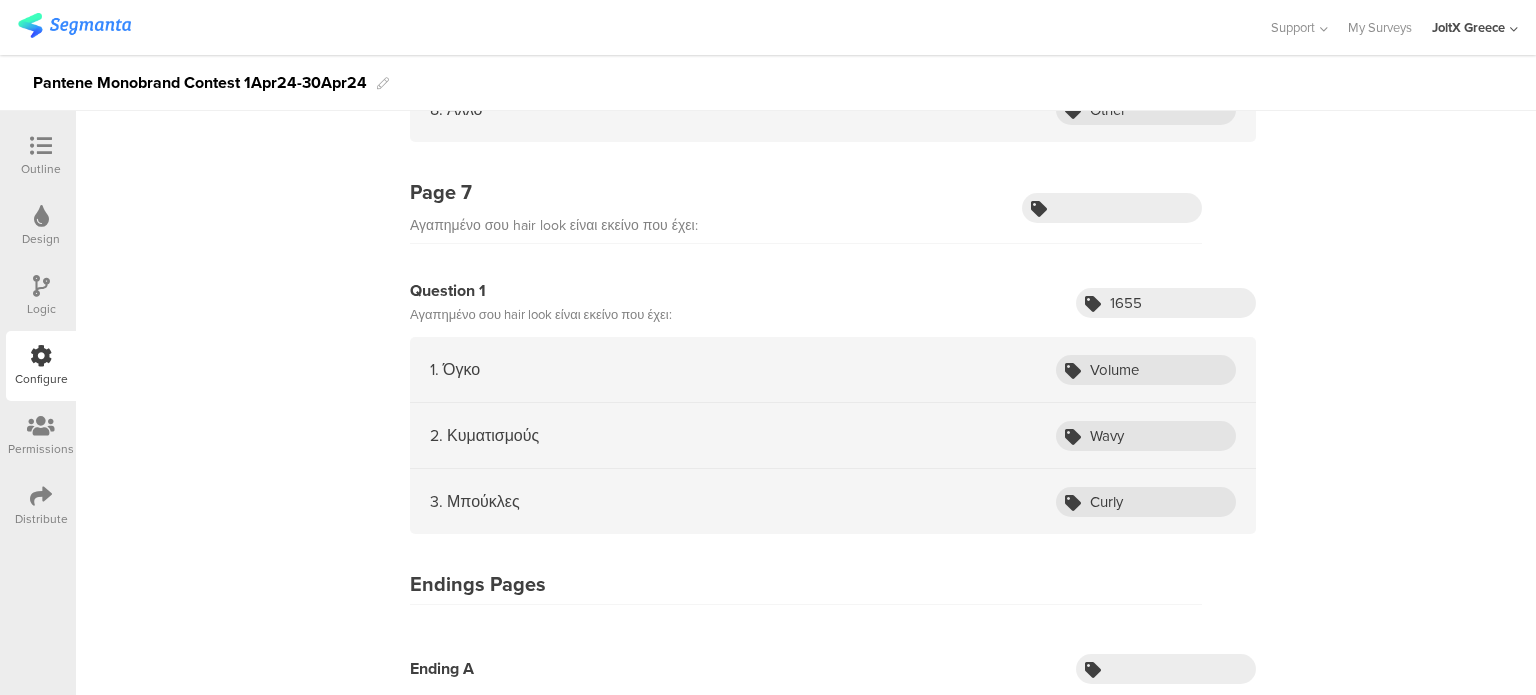 click on "2. Κυματισμούς
Wavy" at bounding box center (833, 436) 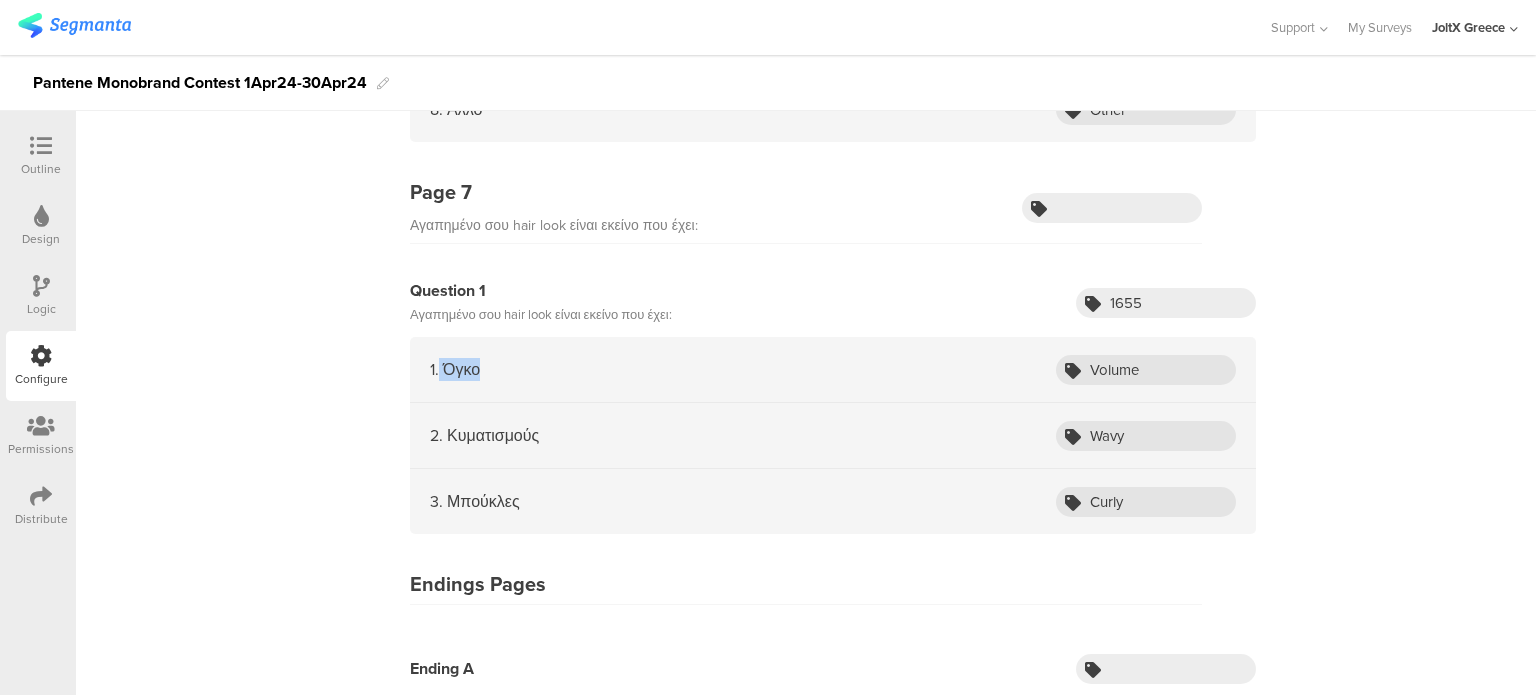 drag, startPoint x: 547, startPoint y: 347, endPoint x: 432, endPoint y: 359, distance: 115.62439 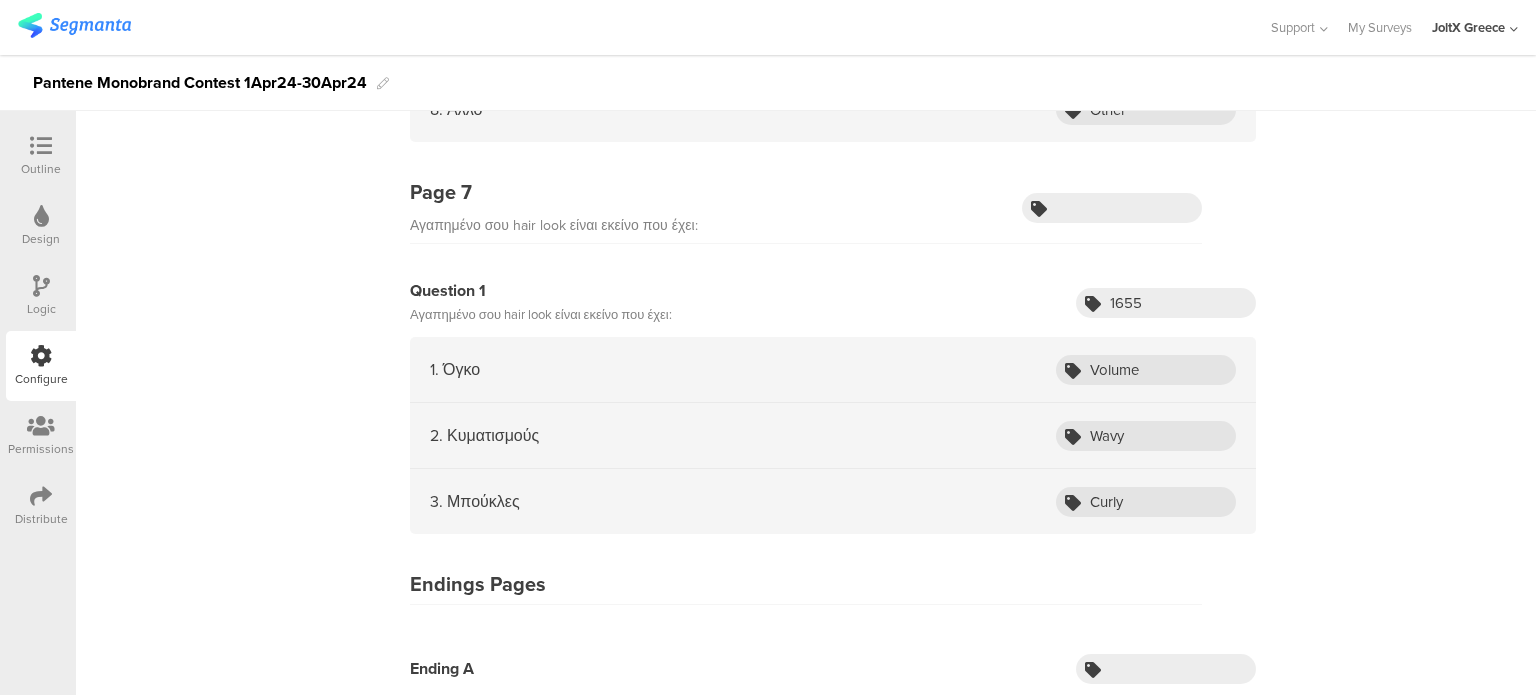 click on "2. Κυματισμούς
Wavy" at bounding box center [833, 436] 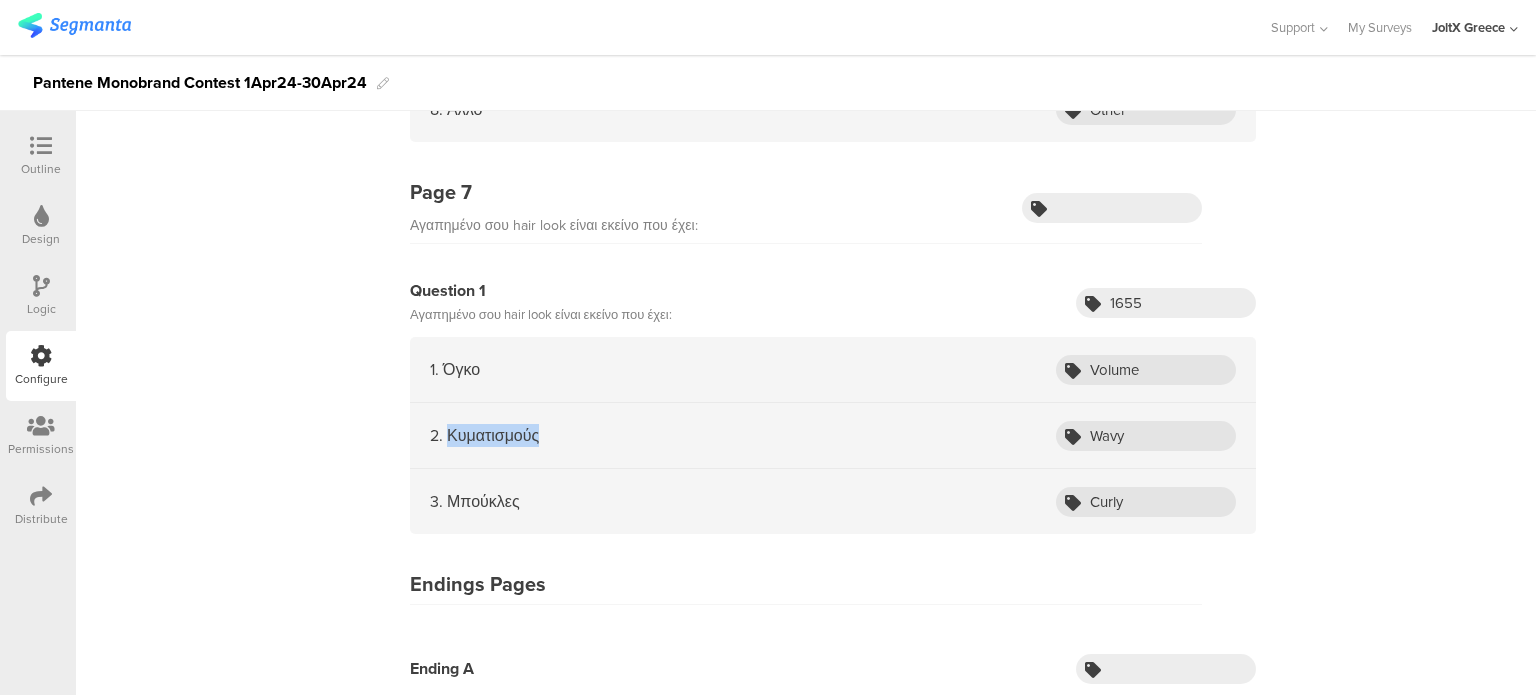 drag, startPoint x: 568, startPoint y: 428, endPoint x: 441, endPoint y: 427, distance: 127.00394 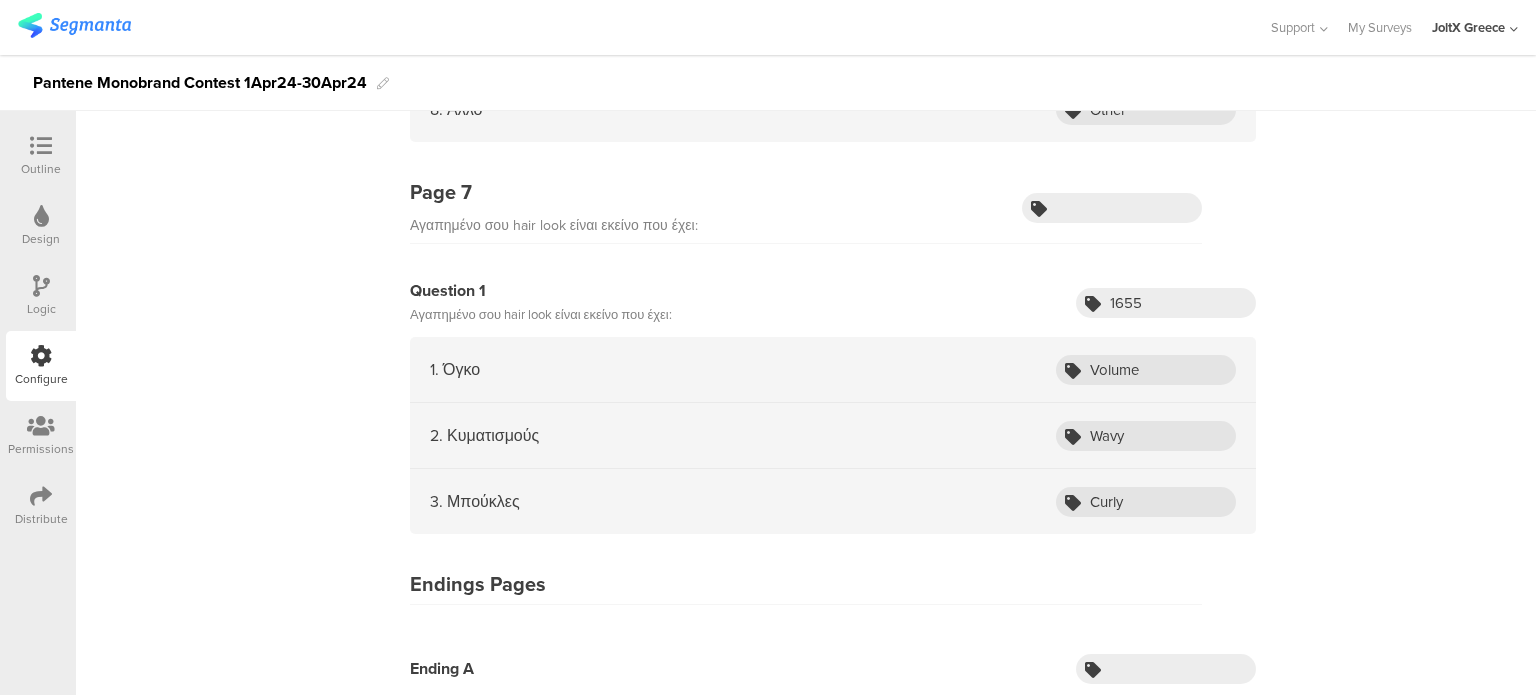 drag, startPoint x: 682, startPoint y: 533, endPoint x: 644, endPoint y: 513, distance: 42.941822 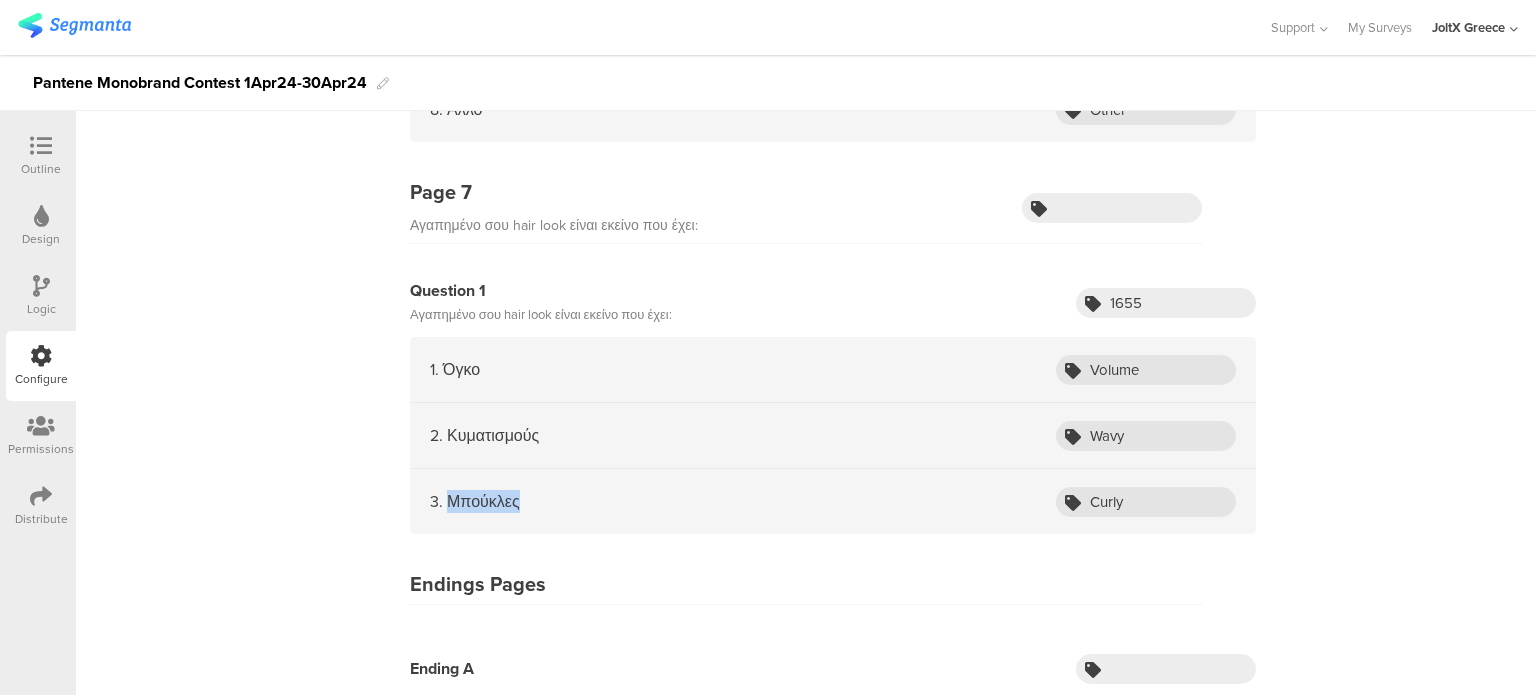 drag, startPoint x: 585, startPoint y: 493, endPoint x: 440, endPoint y: 496, distance: 145.03104 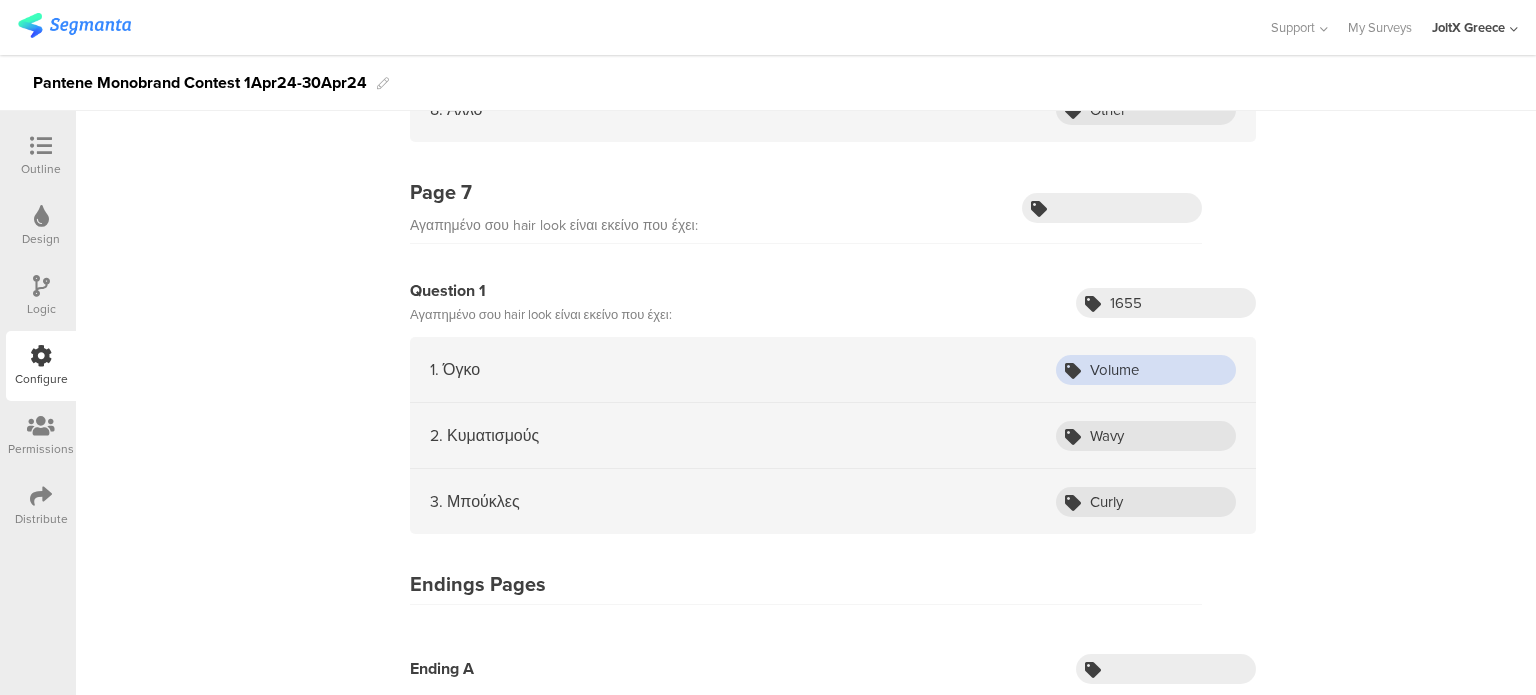 click on "Volume" at bounding box center (1146, 370) 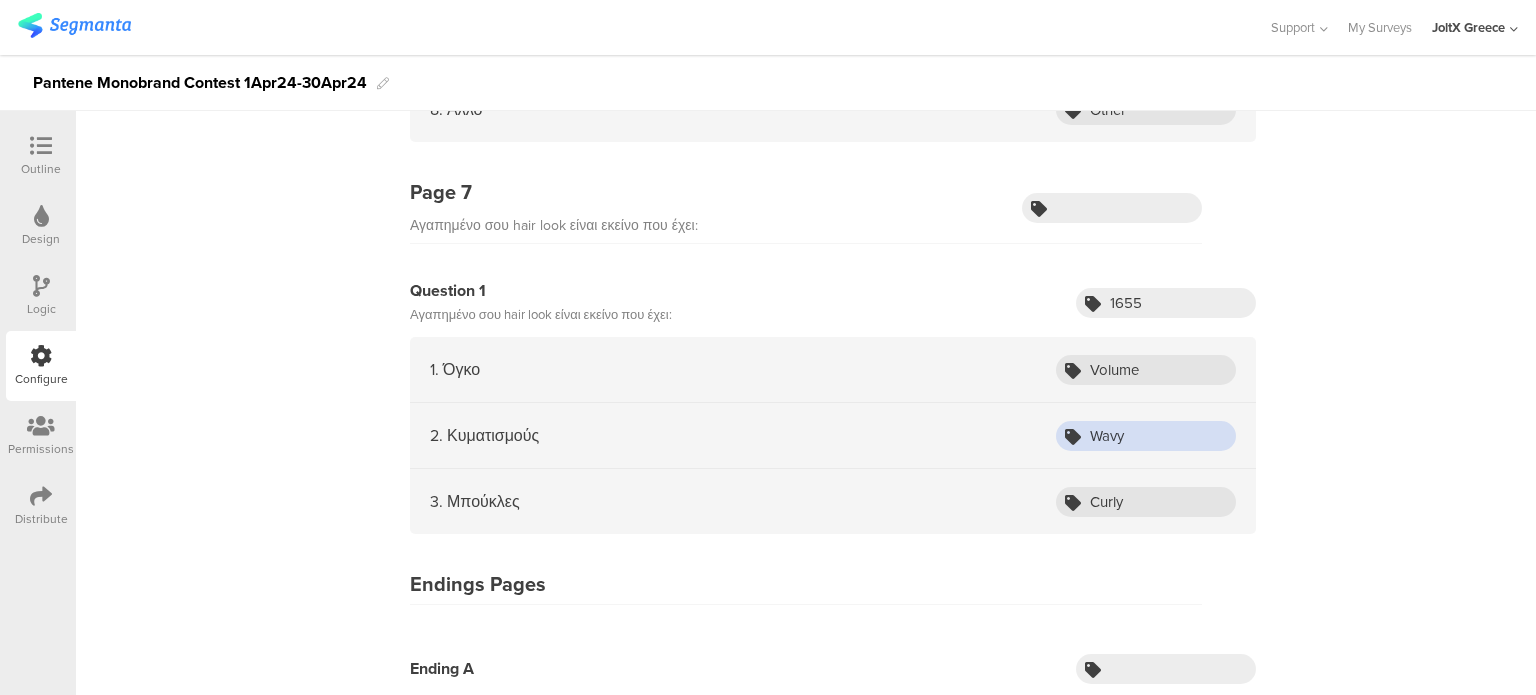 click on "Wavy" at bounding box center [1146, 436] 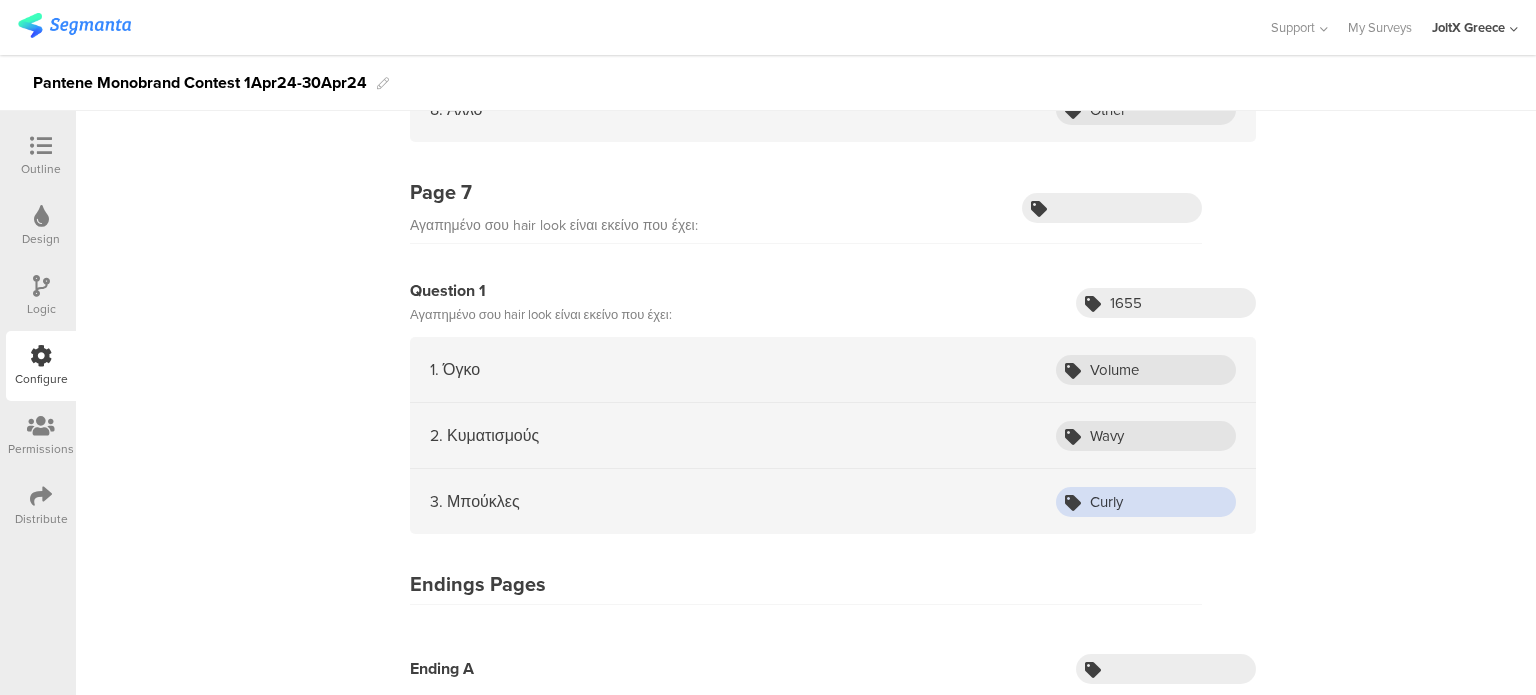 drag, startPoint x: 1104, startPoint y: 494, endPoint x: 1131, endPoint y: 495, distance: 27.018513 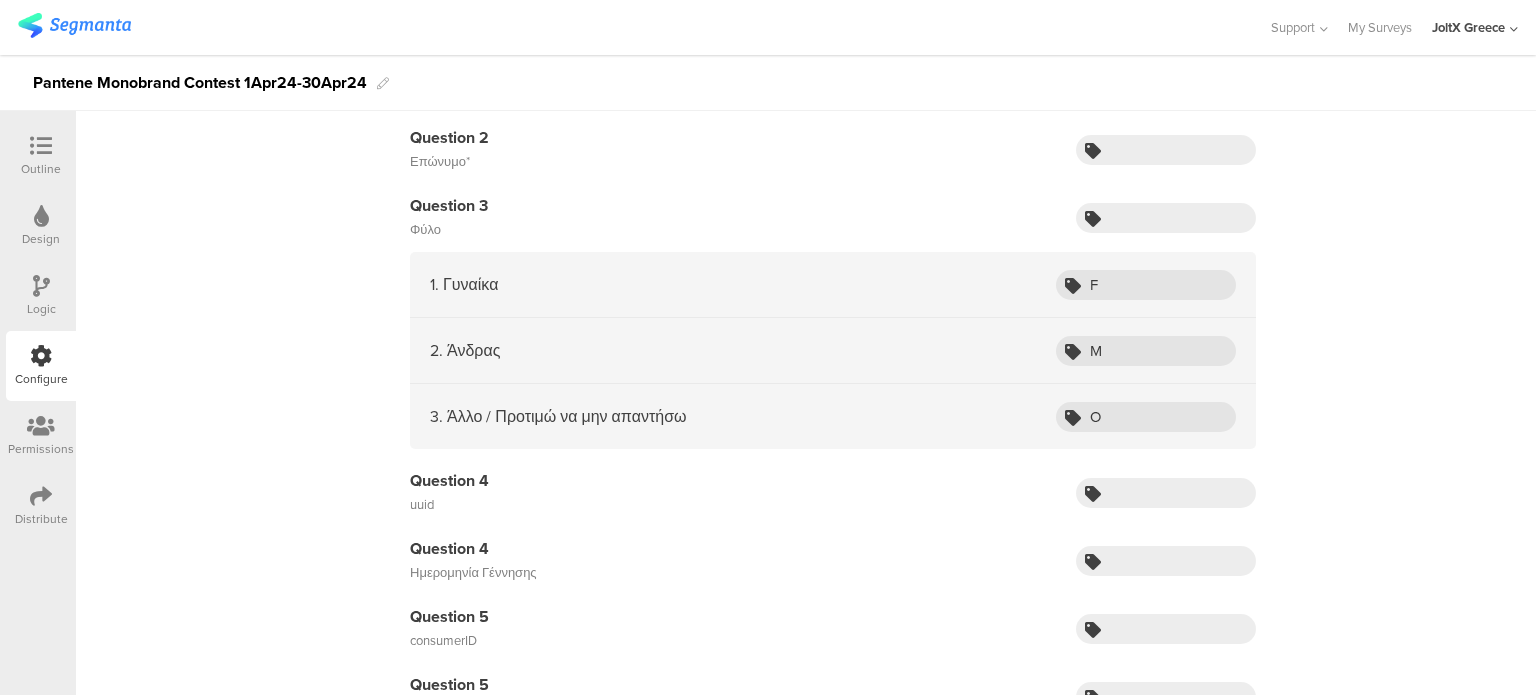 scroll, scrollTop: 0, scrollLeft: 0, axis: both 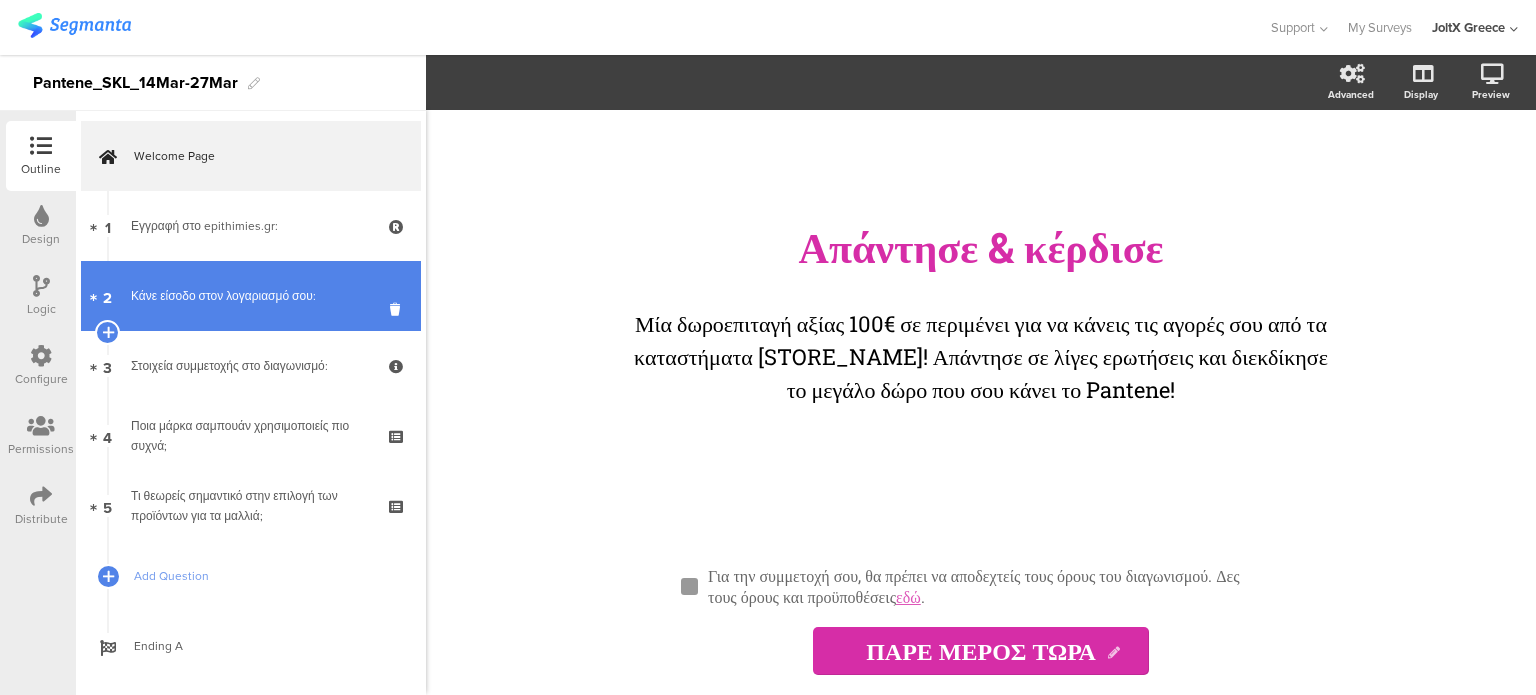click on "Κάνε είσοδο στον λογαριασμό σου:" at bounding box center (250, 296) 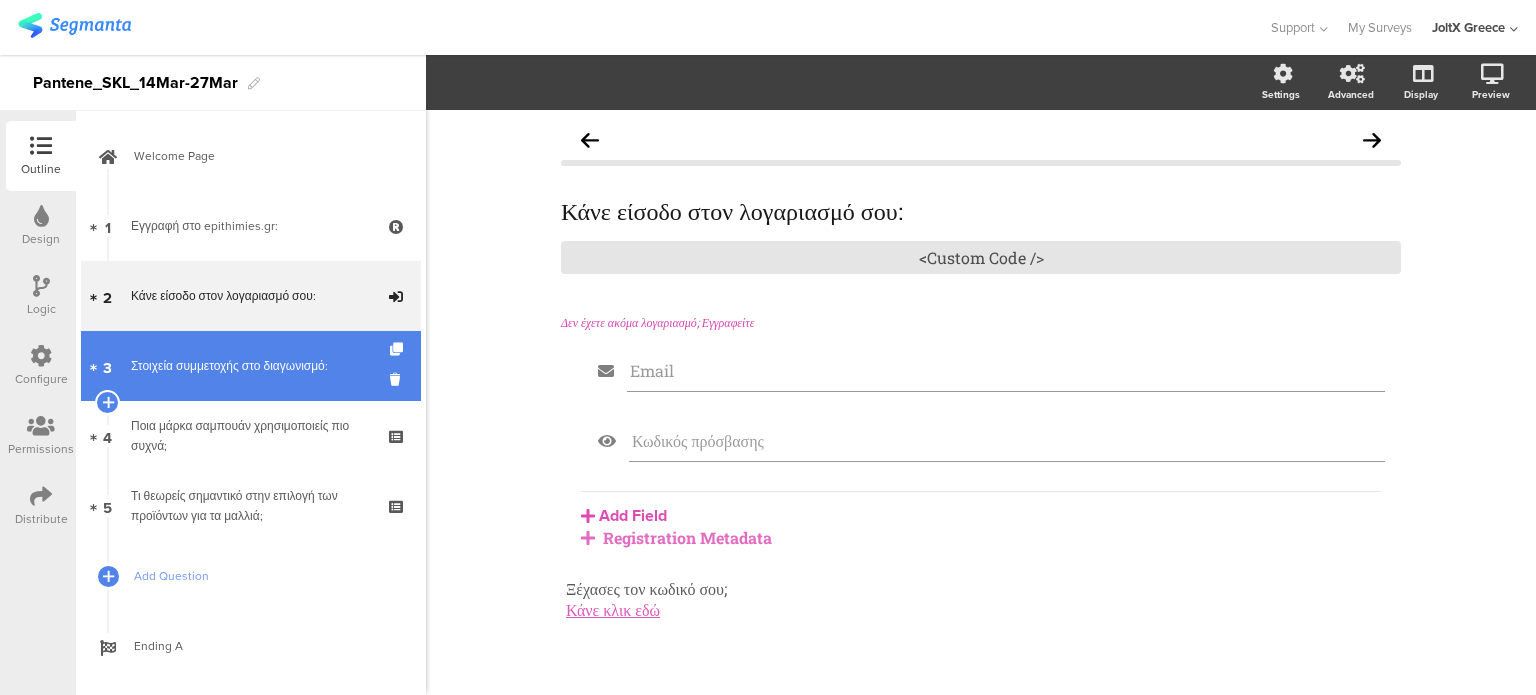 click on "Στοιχεία συμμετοχής στο διαγωνισμό:" at bounding box center (250, 366) 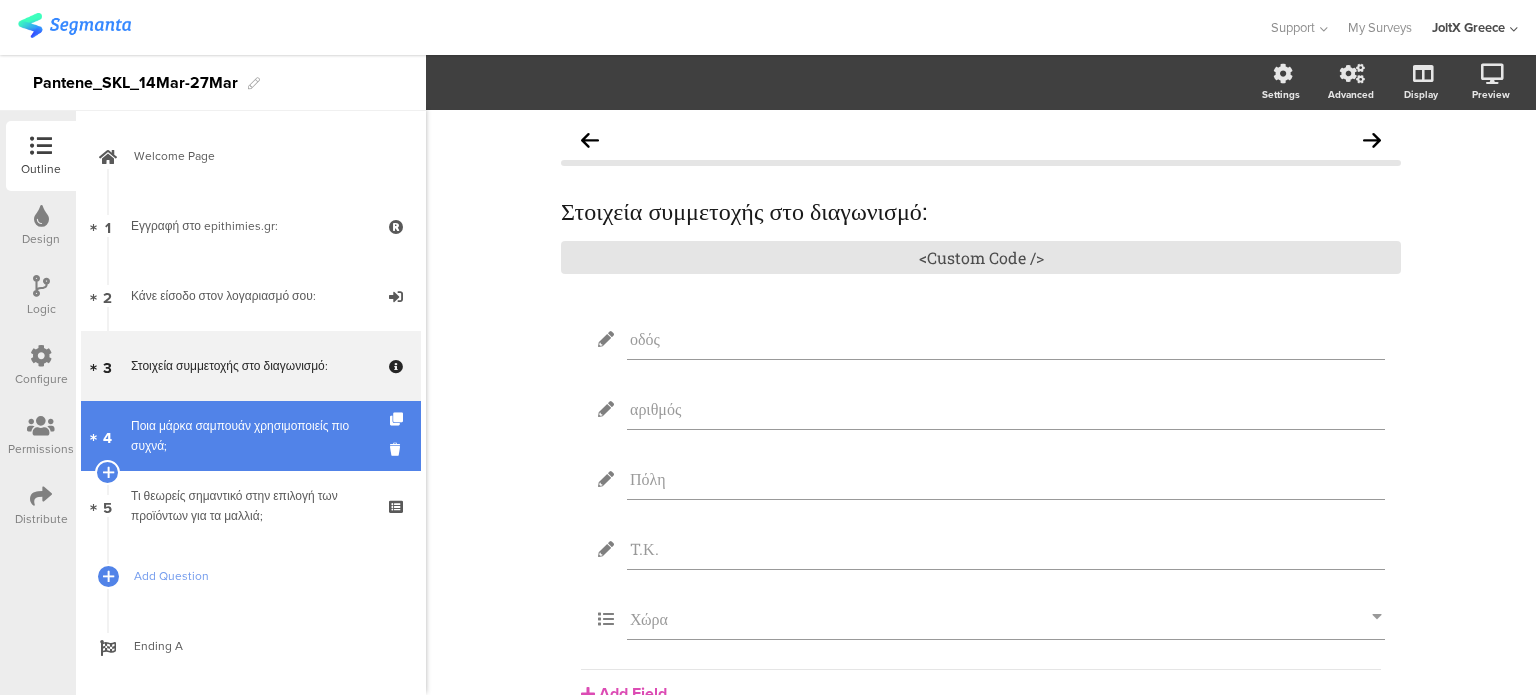 click on "Ποια μάρκα σαμπουάν χρησιμοποιείς πιο συχνά;" at bounding box center (250, 436) 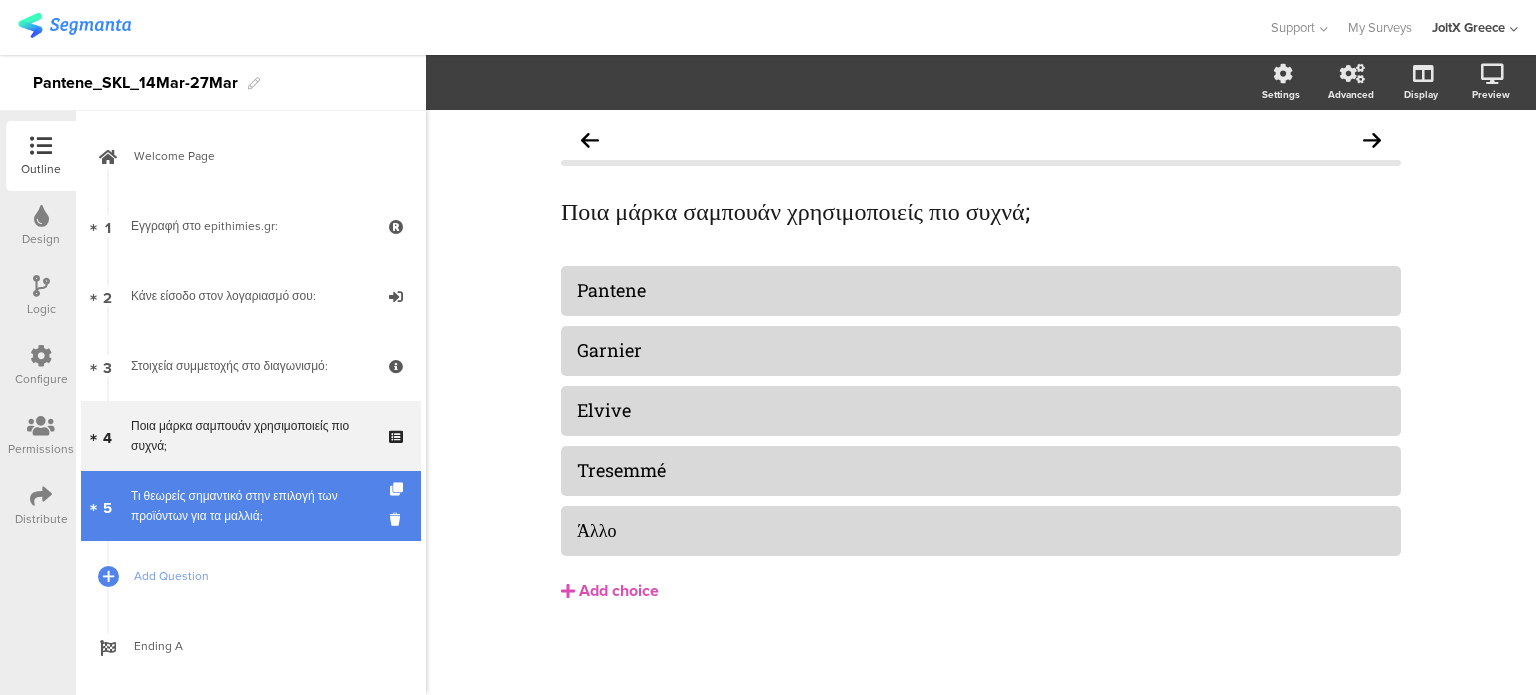 click on "5
Τι θεωρείς σημαντικό στην επιλογή των προϊόντων για τα μαλλιά;" at bounding box center (251, 506) 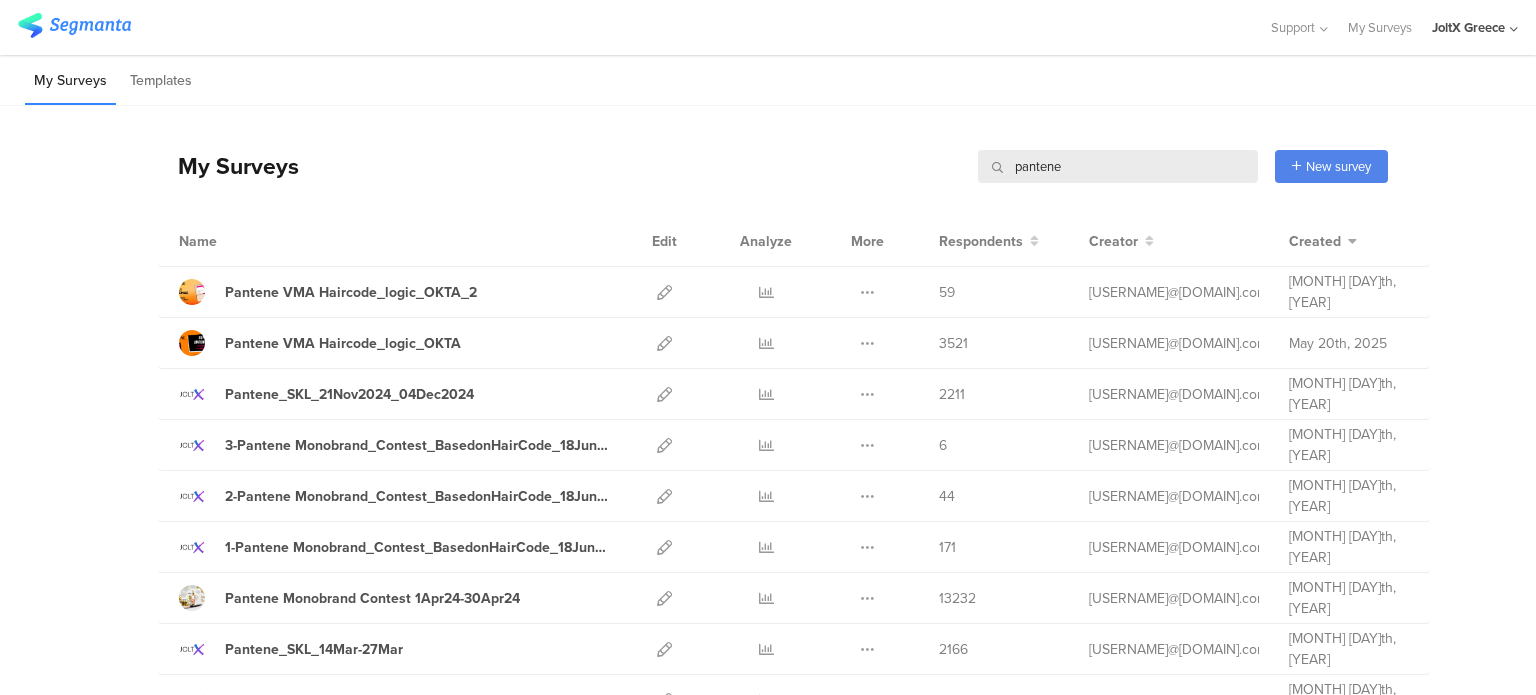 scroll, scrollTop: 0, scrollLeft: 0, axis: both 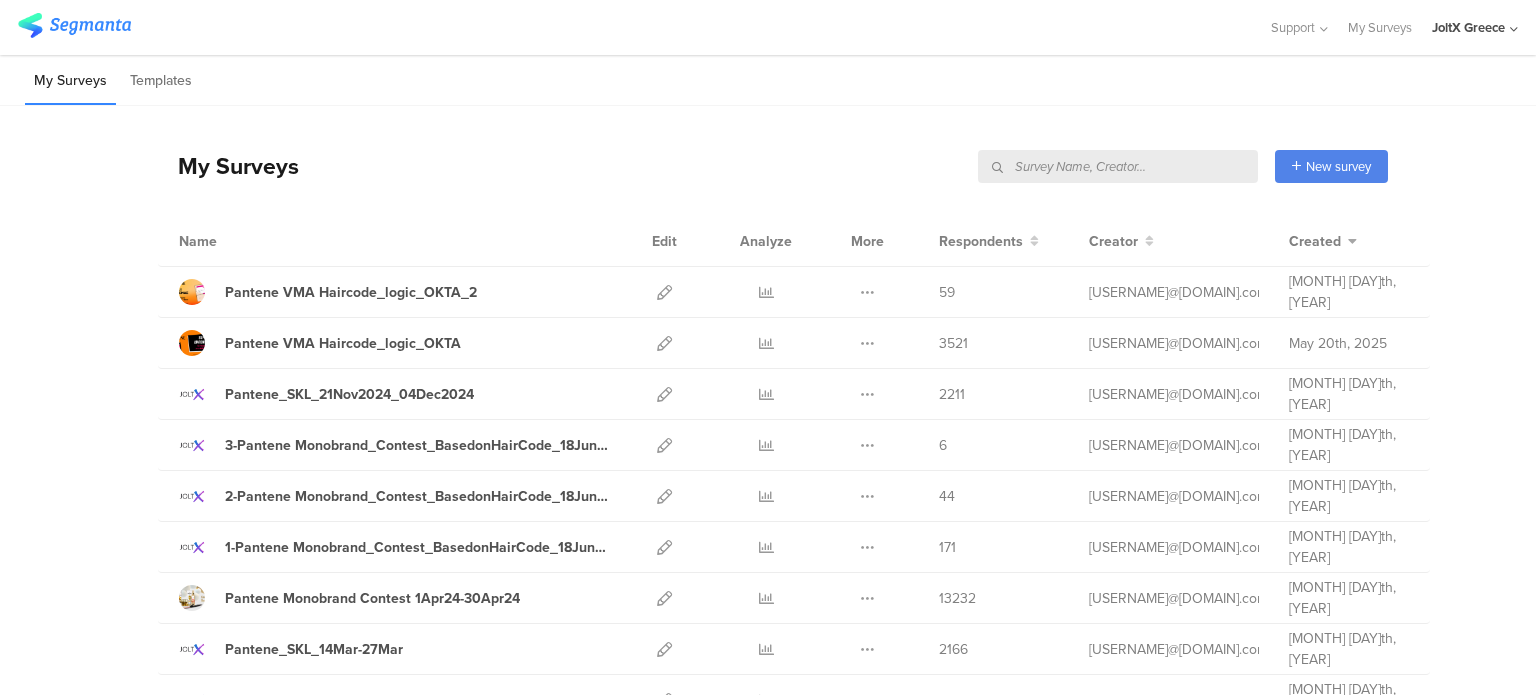 type 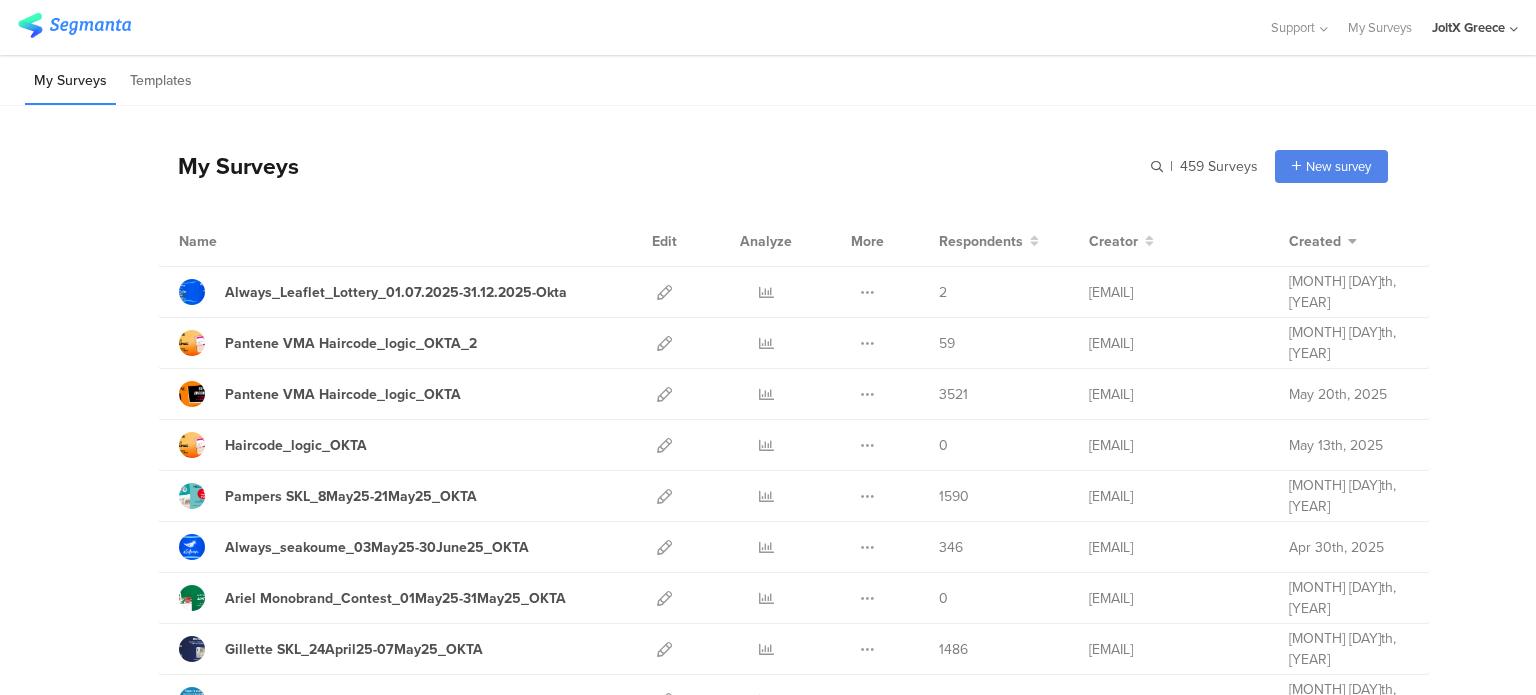 scroll, scrollTop: 0, scrollLeft: 0, axis: both 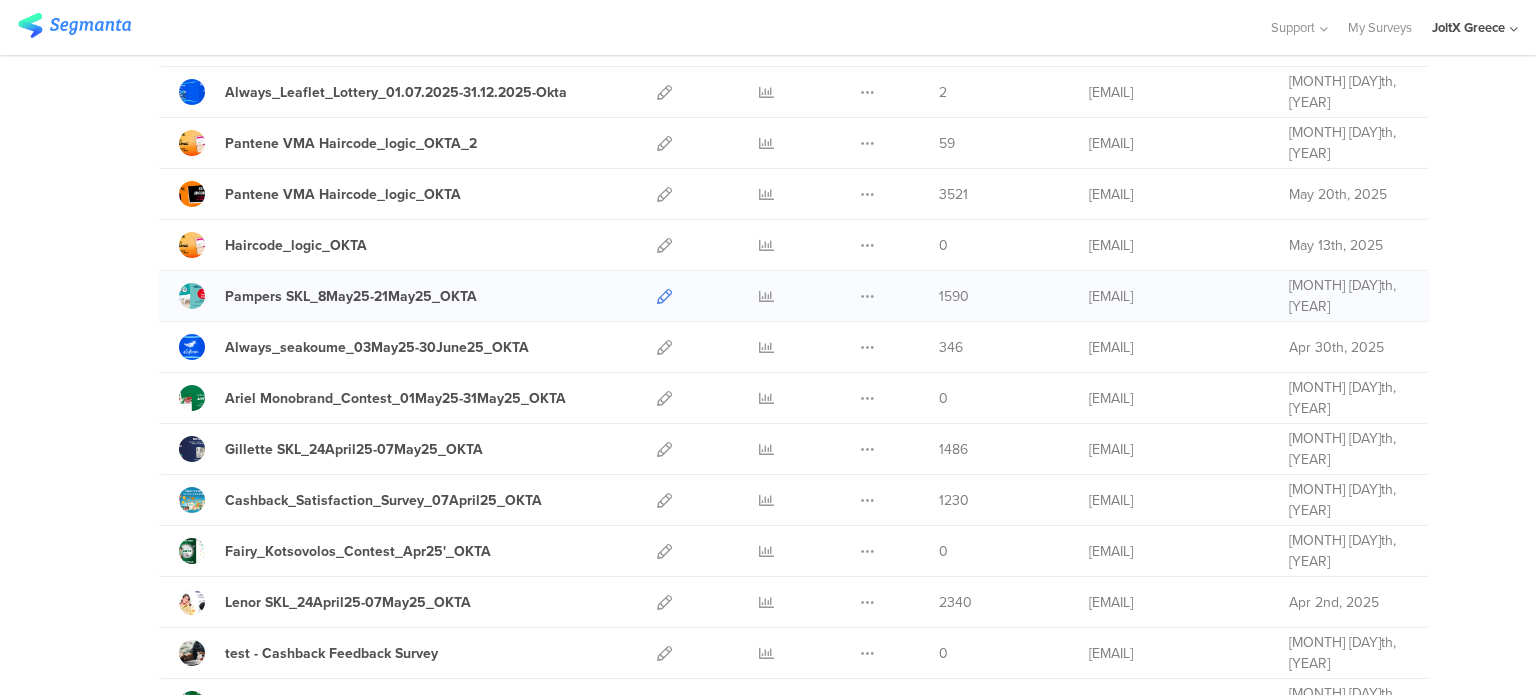 click at bounding box center (664, 296) 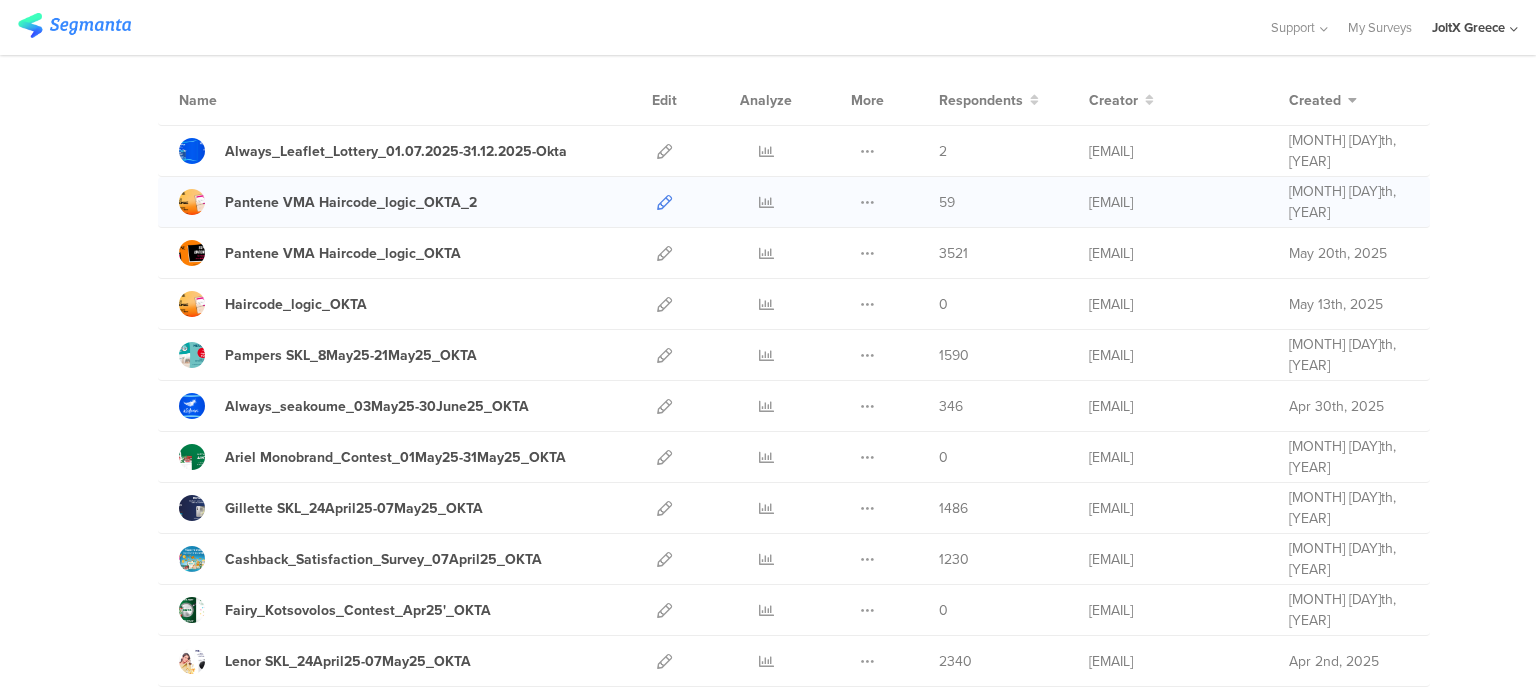 scroll, scrollTop: 100, scrollLeft: 0, axis: vertical 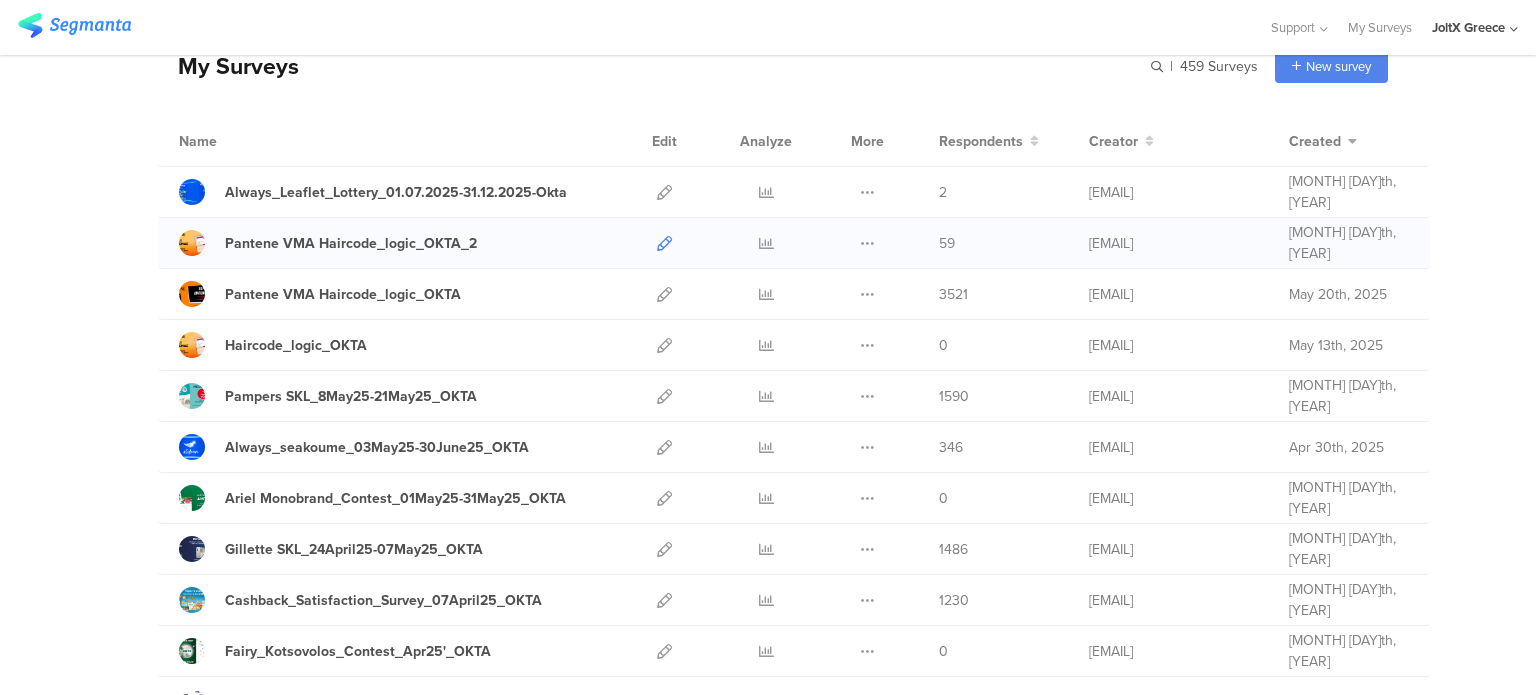 click at bounding box center [664, 243] 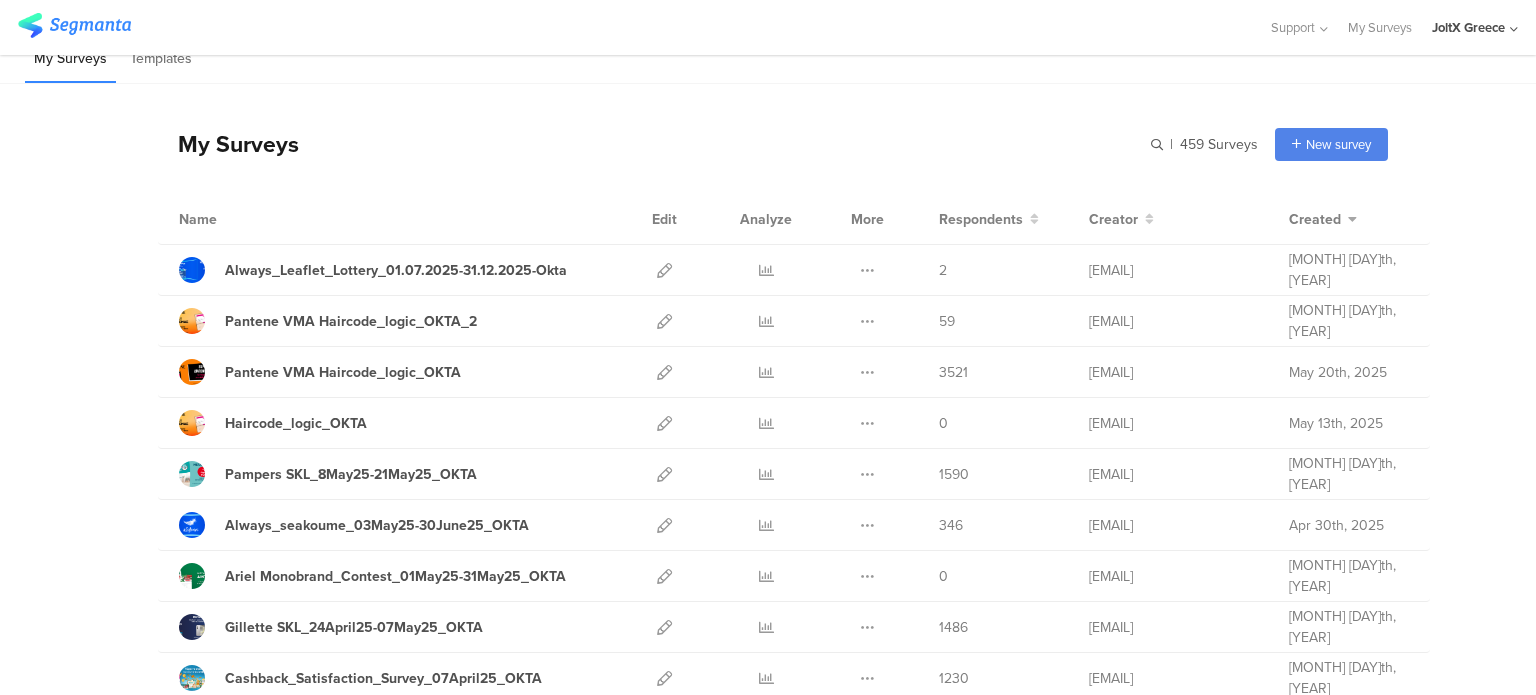 scroll, scrollTop: 0, scrollLeft: 0, axis: both 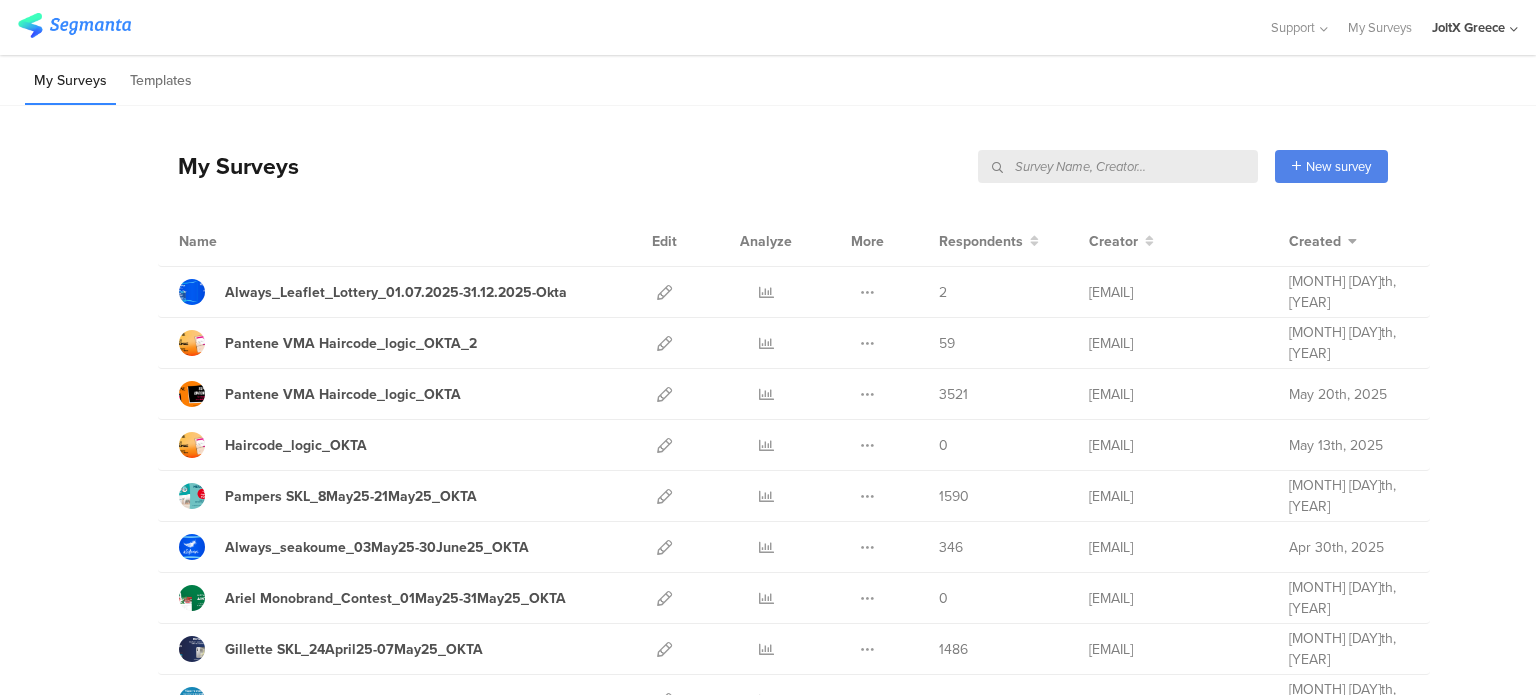 click at bounding box center [1118, 166] 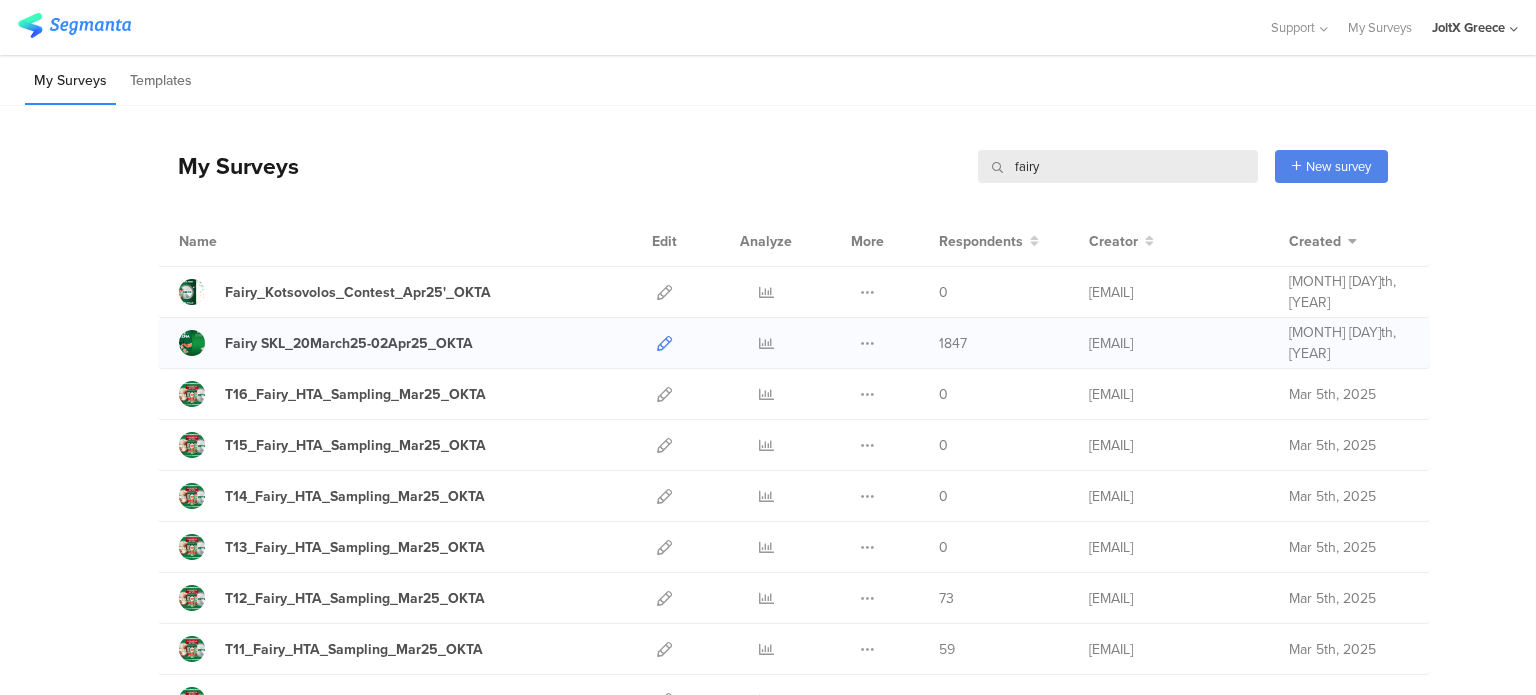 click at bounding box center [664, 343] 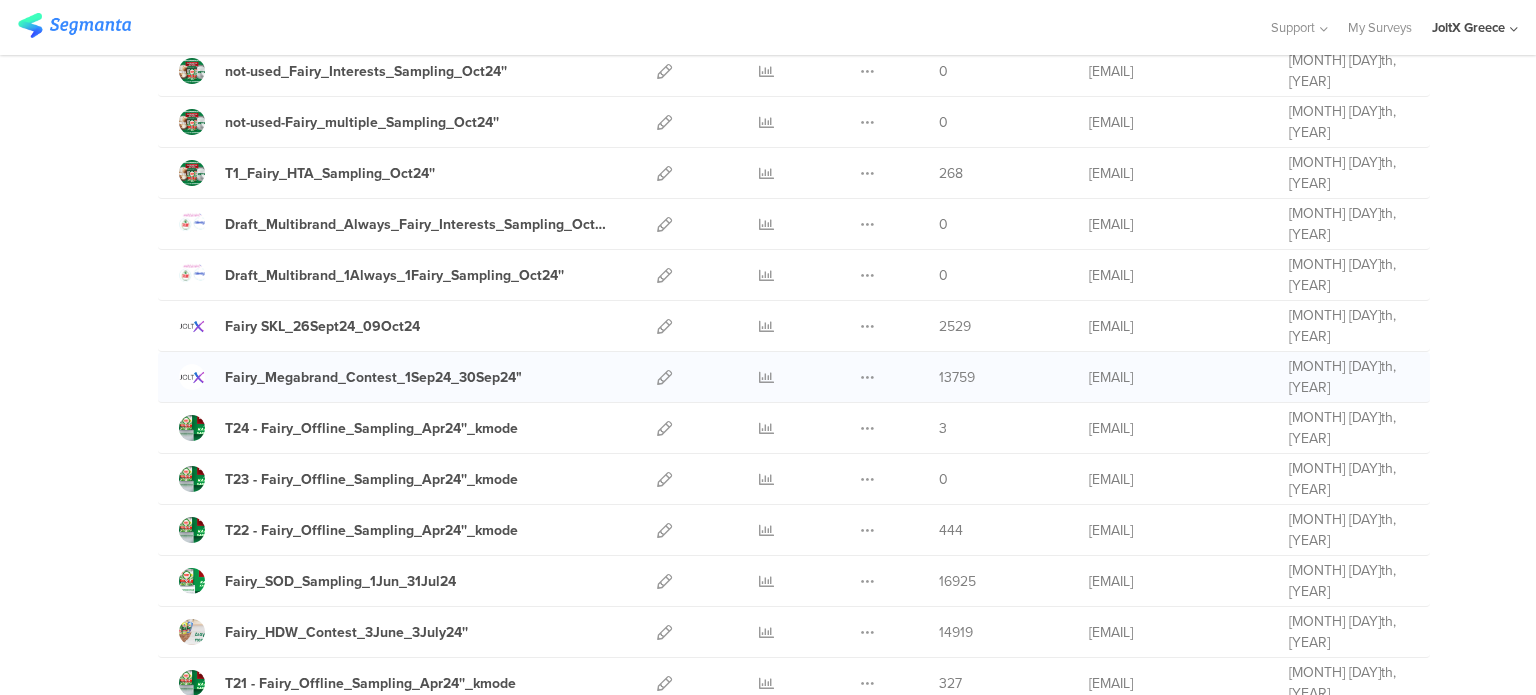 scroll, scrollTop: 1500, scrollLeft: 0, axis: vertical 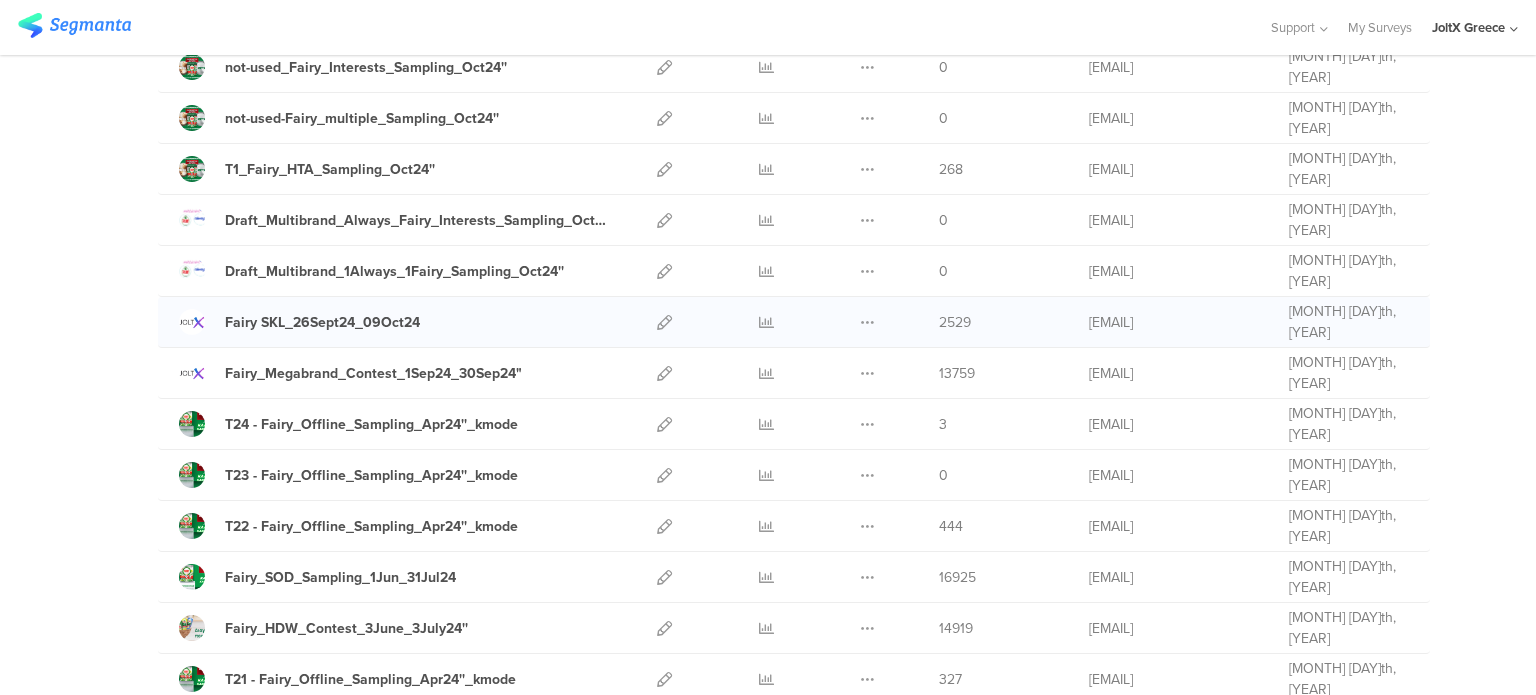 click at bounding box center (664, 322) 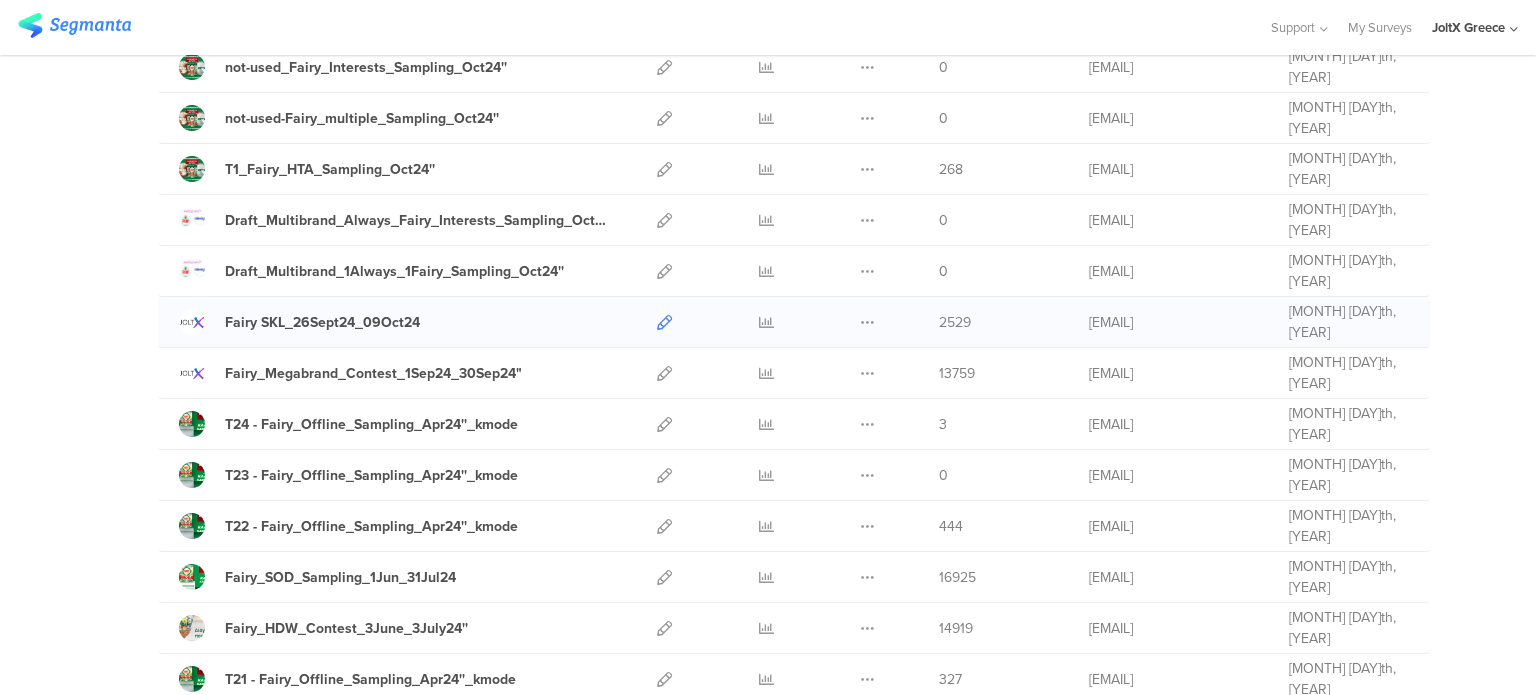 click at bounding box center [664, 322] 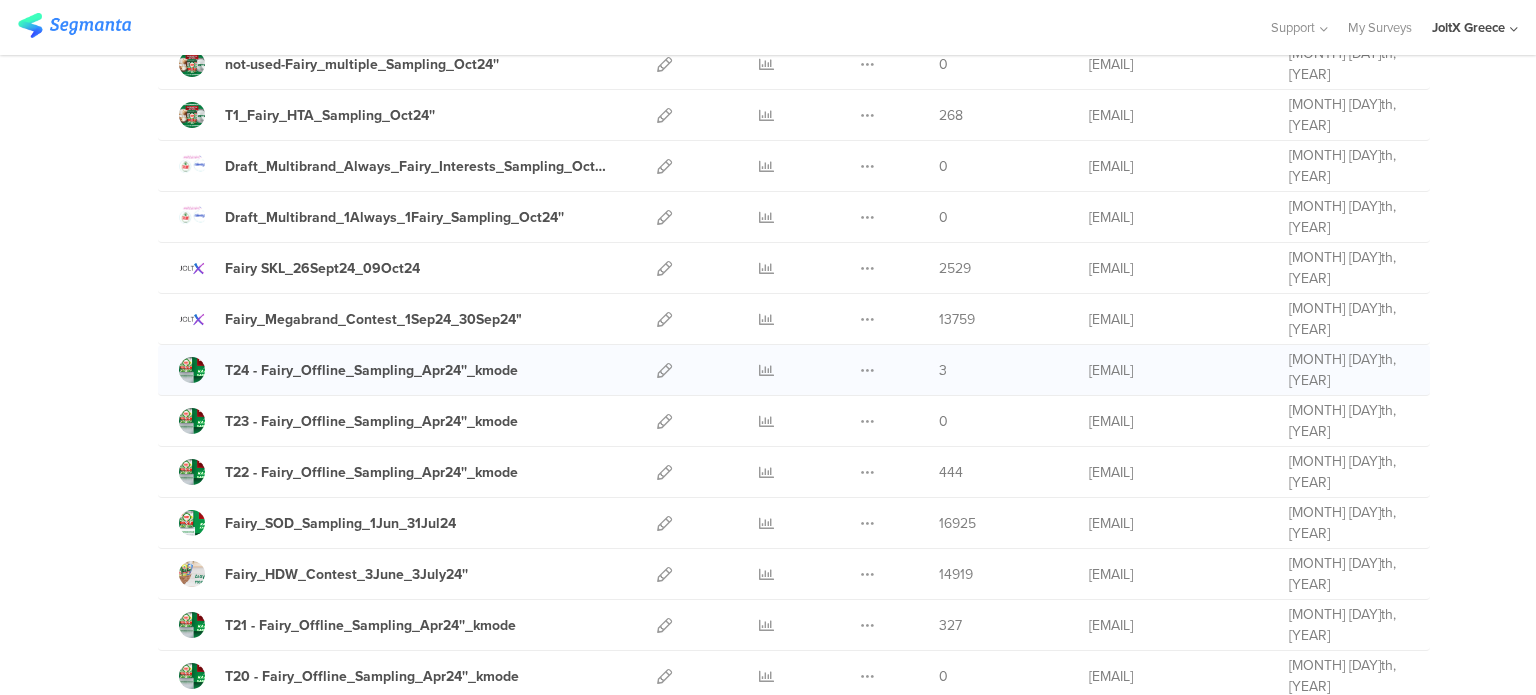 scroll, scrollTop: 1600, scrollLeft: 0, axis: vertical 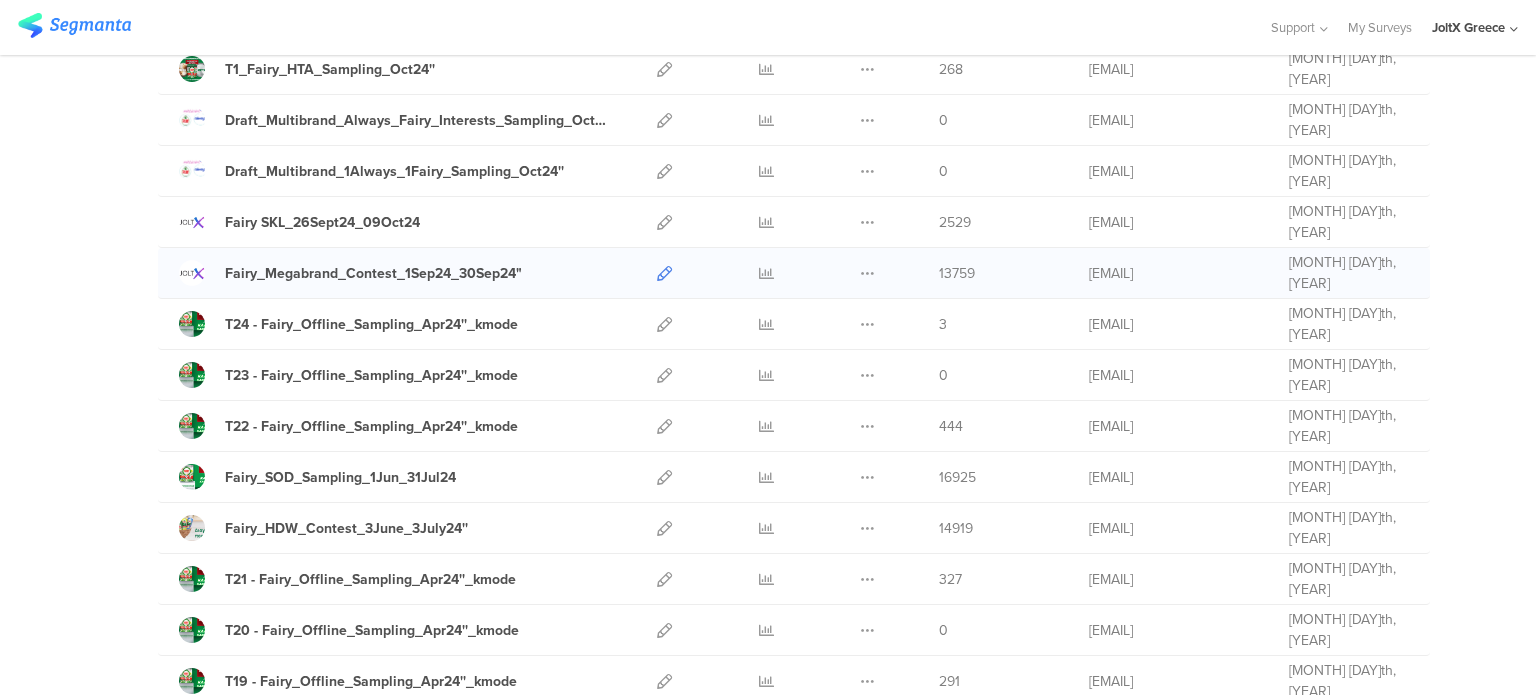 click at bounding box center [664, 273] 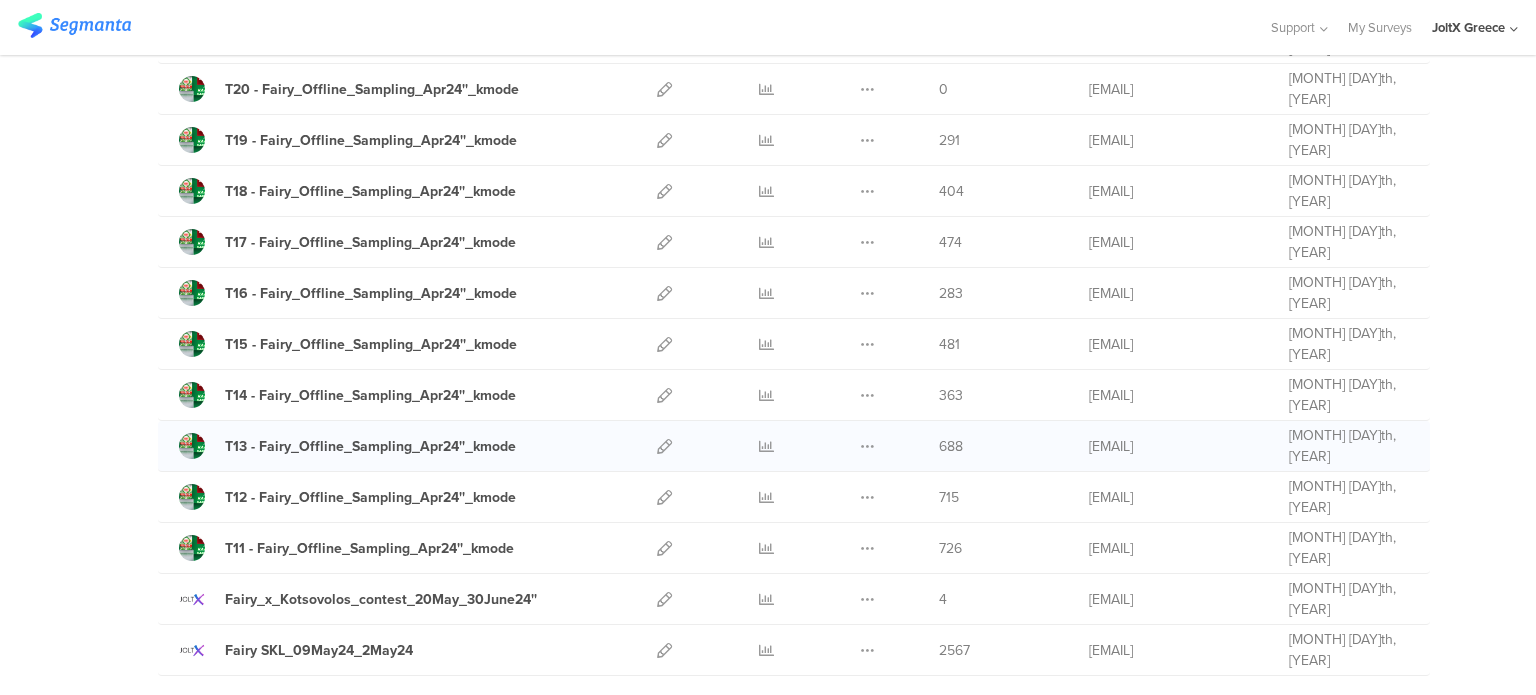 scroll, scrollTop: 2200, scrollLeft: 0, axis: vertical 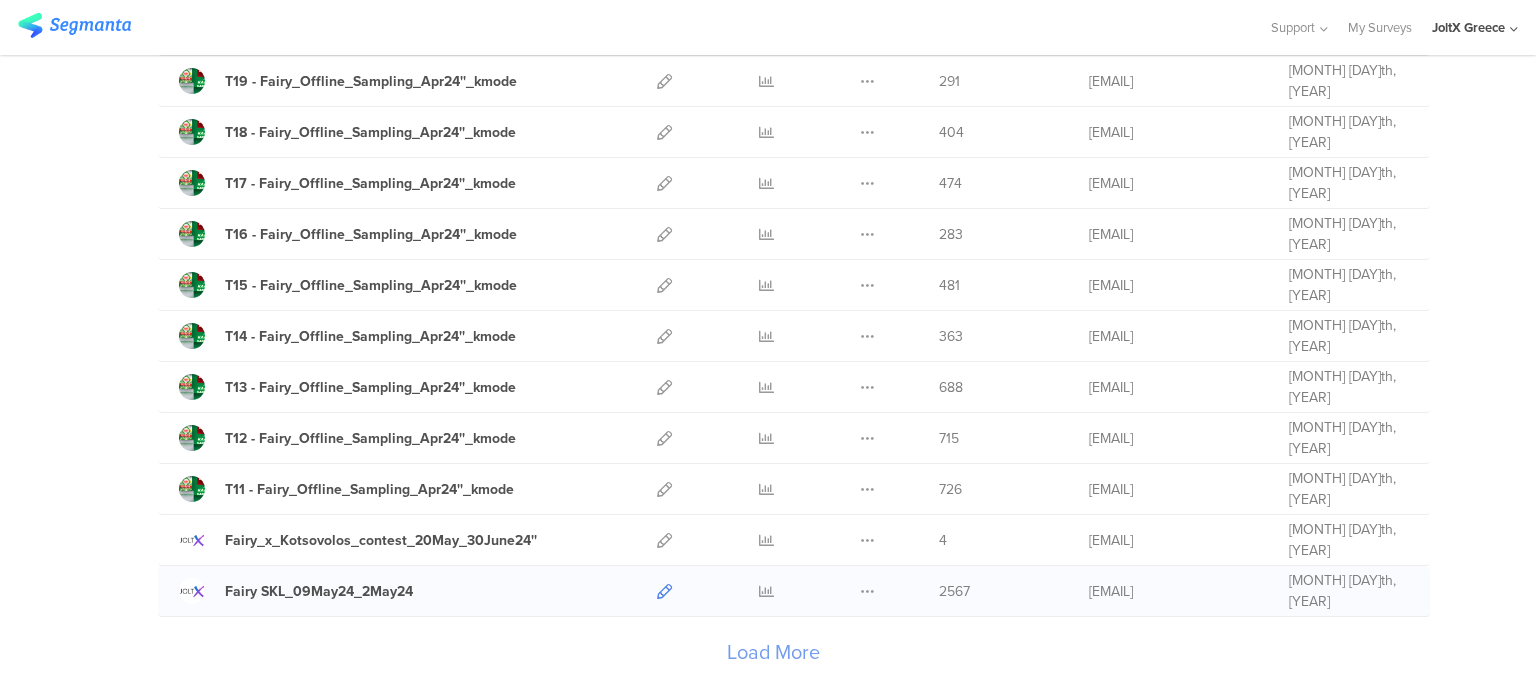 click at bounding box center (664, 591) 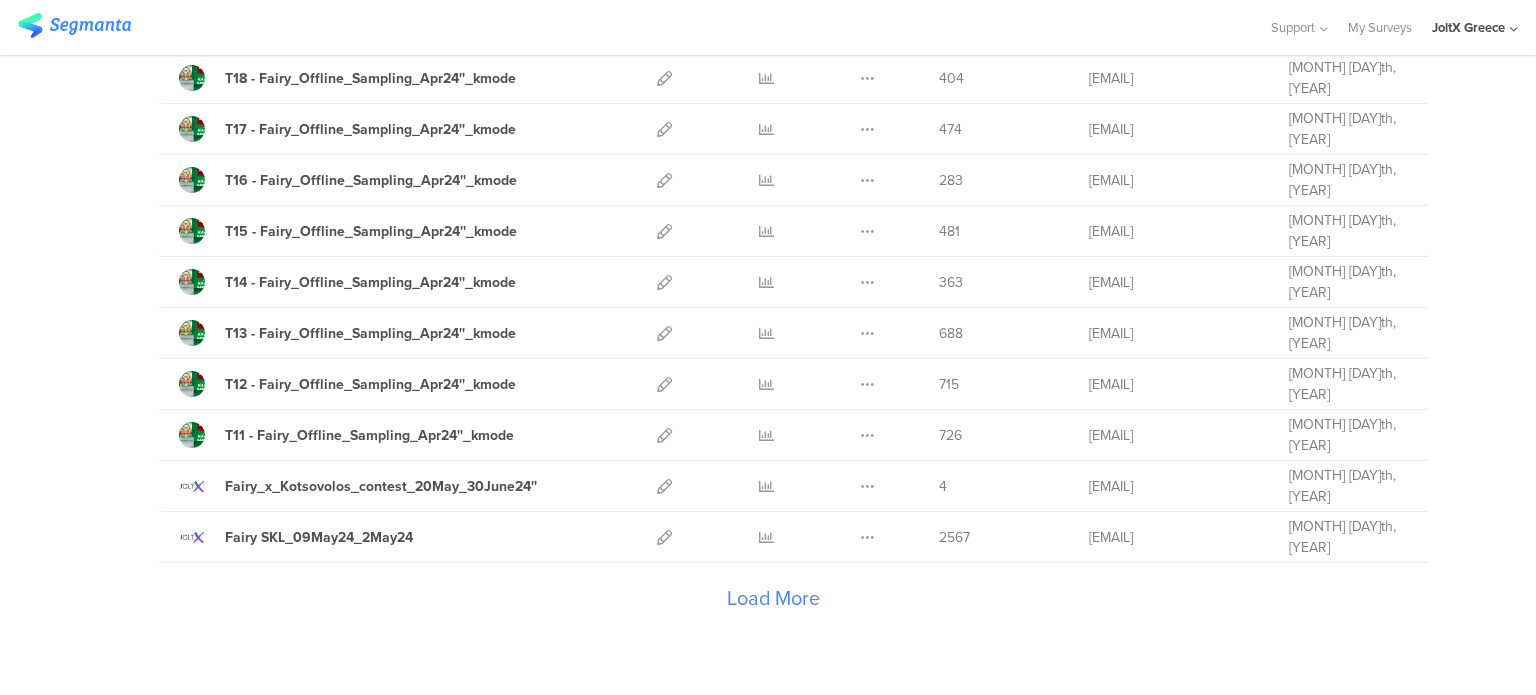 scroll, scrollTop: 2300, scrollLeft: 0, axis: vertical 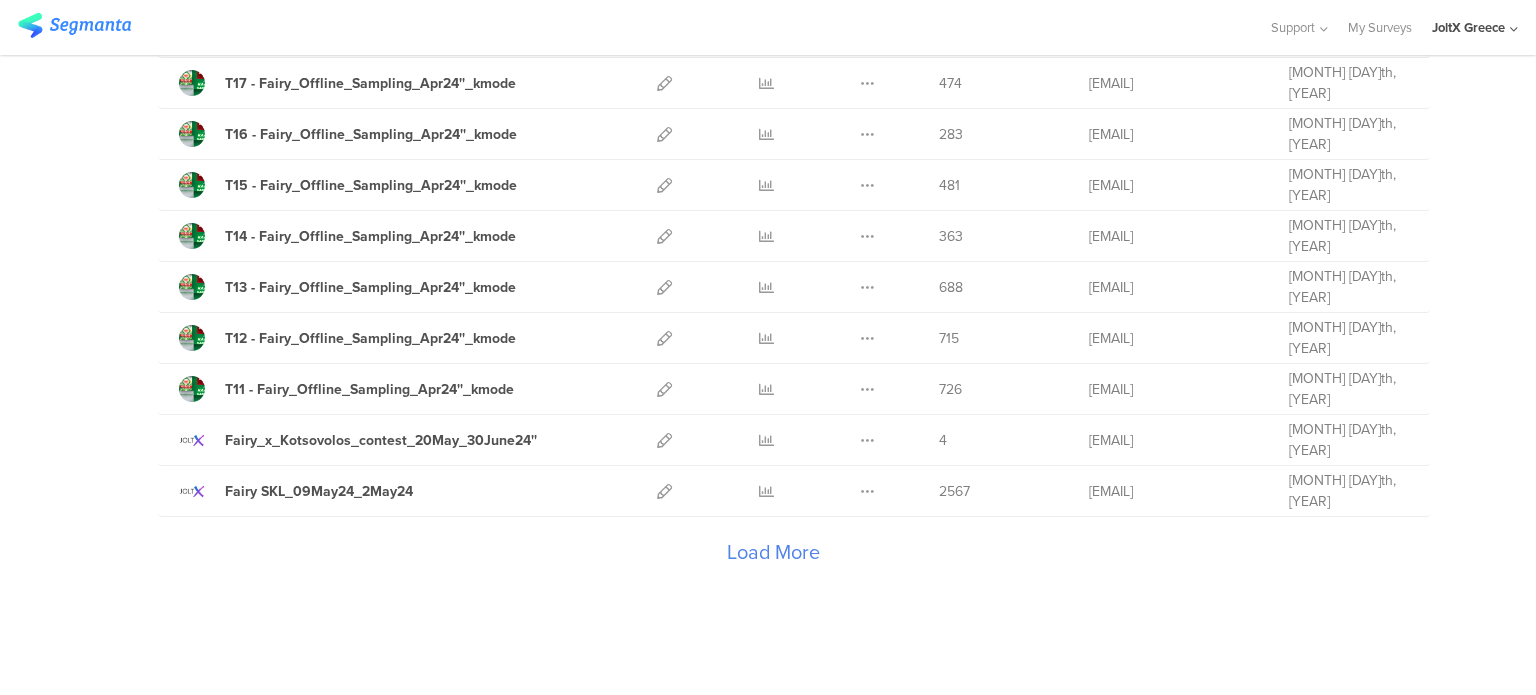 click on "Load More" at bounding box center (773, 557) 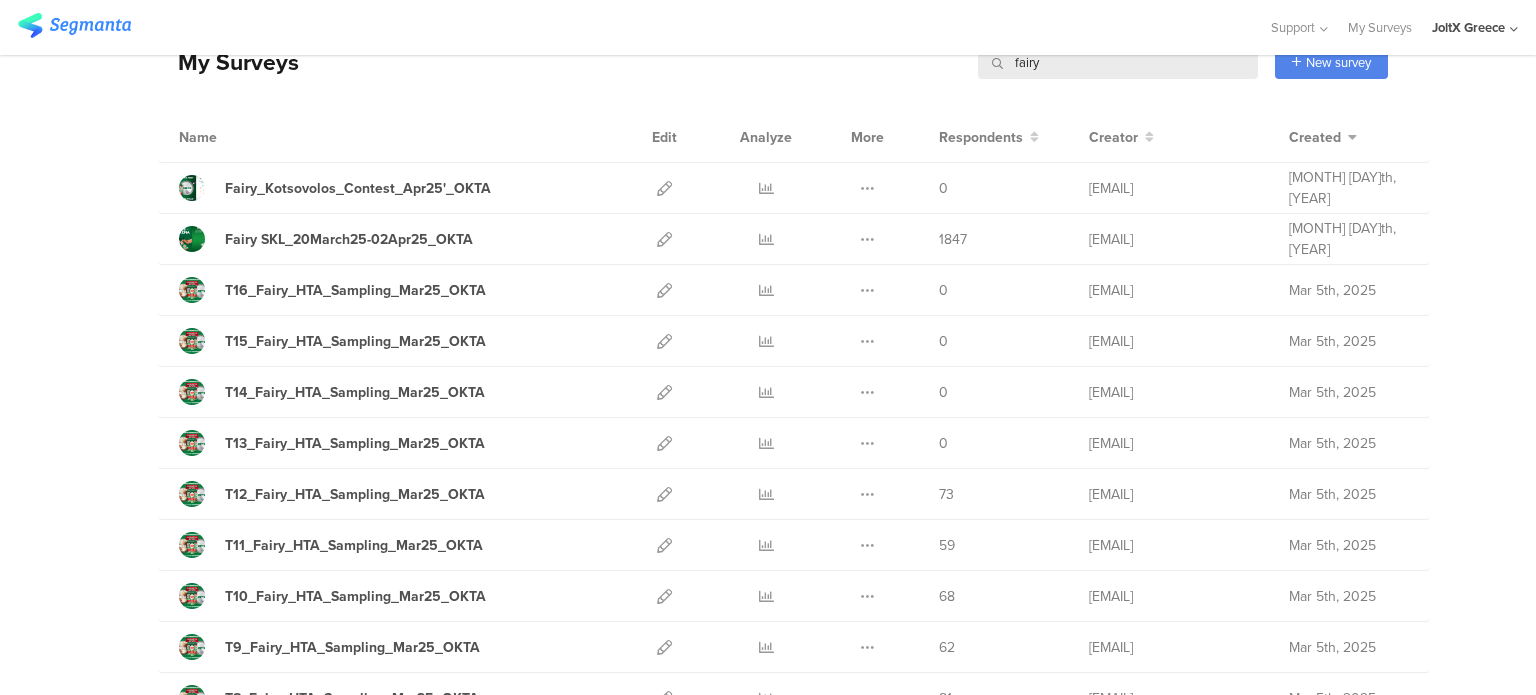 scroll, scrollTop: 0, scrollLeft: 0, axis: both 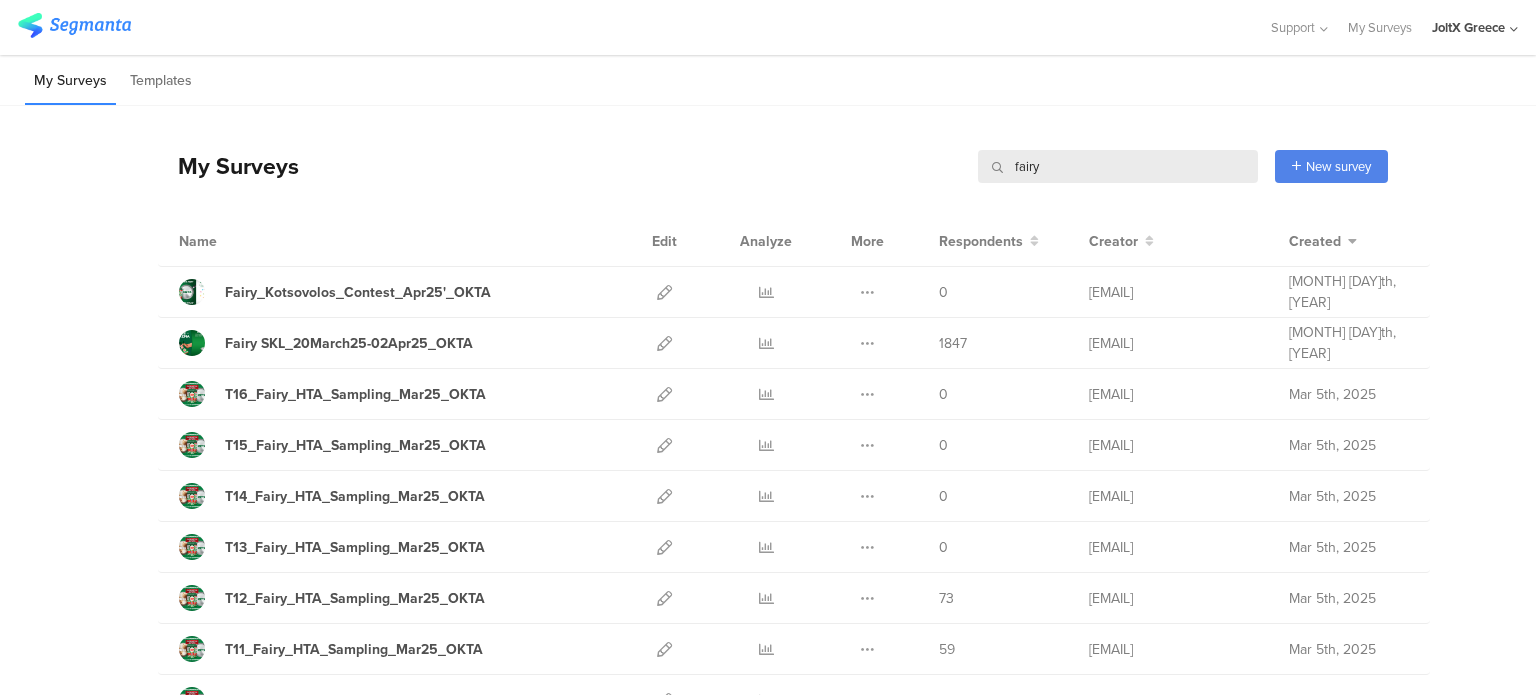 click on "fairy" at bounding box center [1118, 166] 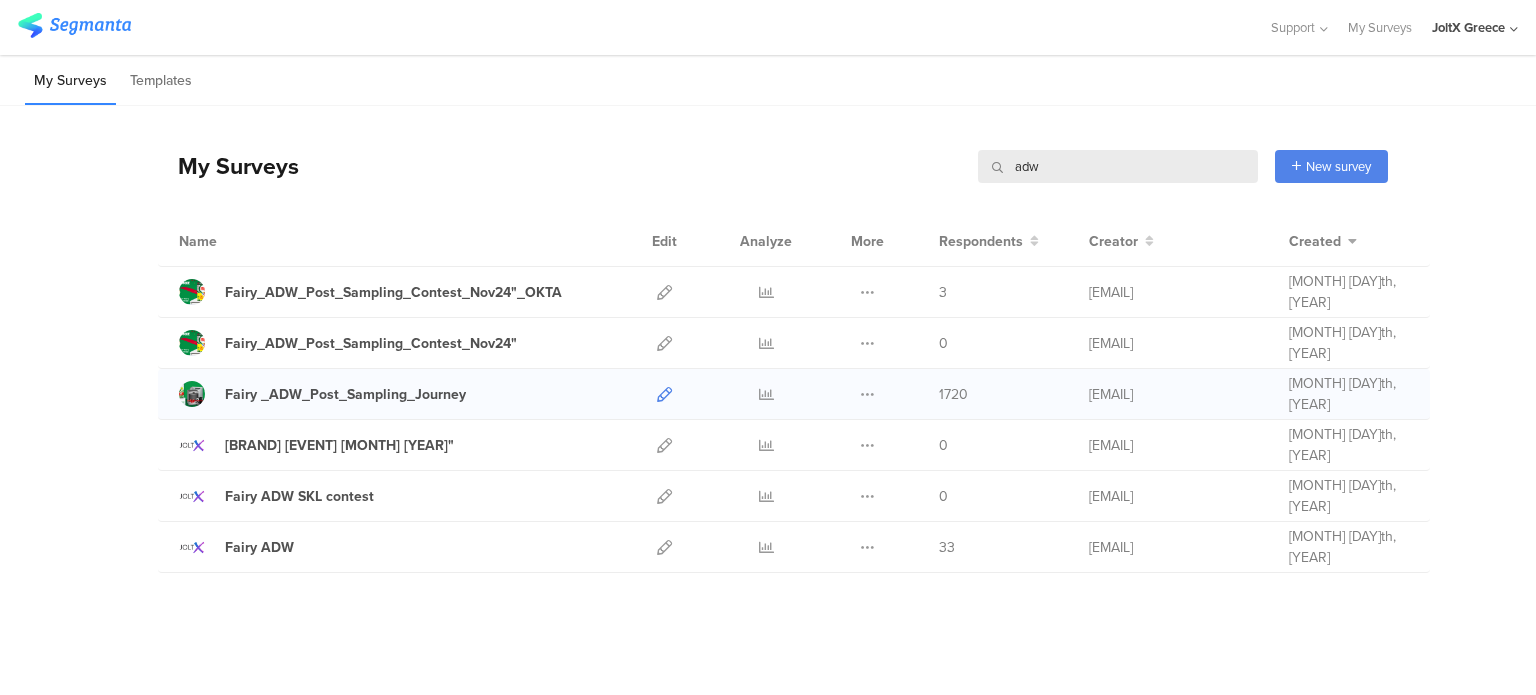 click at bounding box center (664, 394) 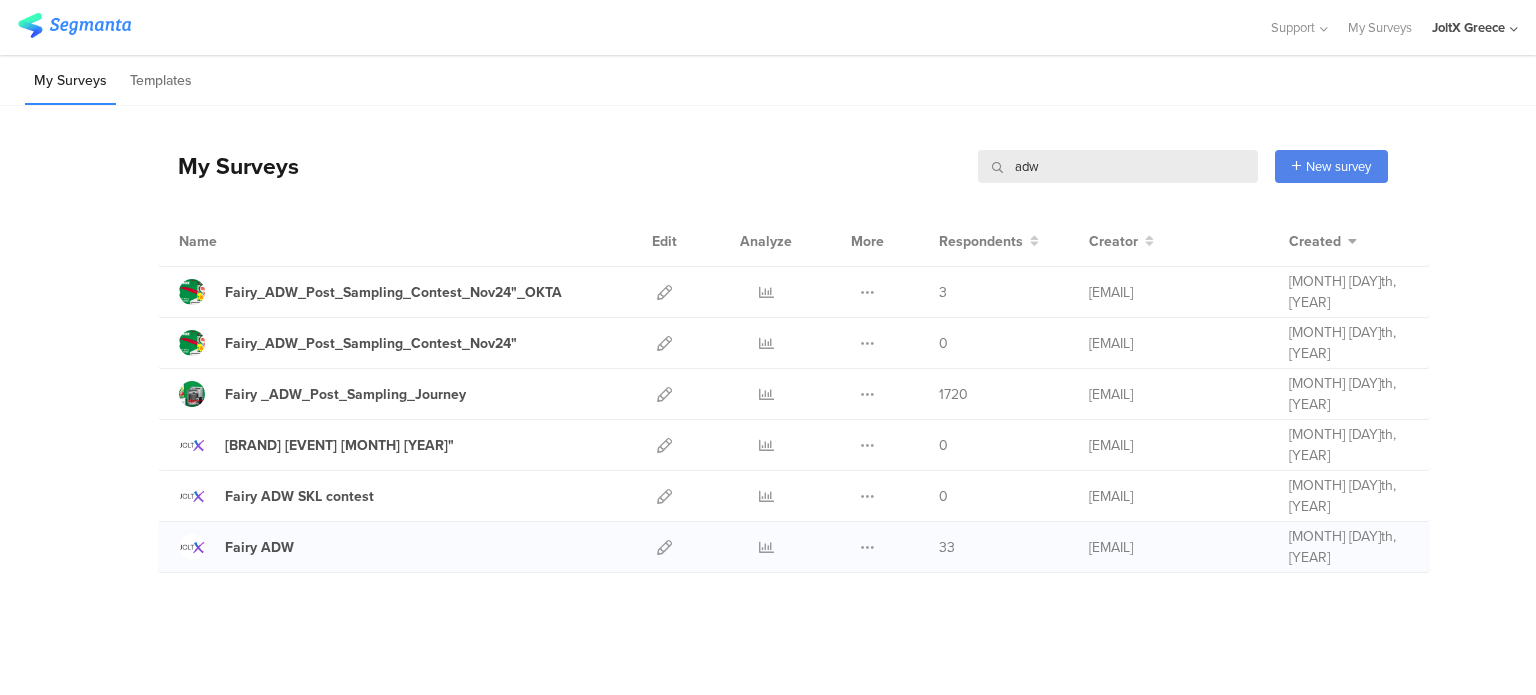 click at bounding box center [664, 547] 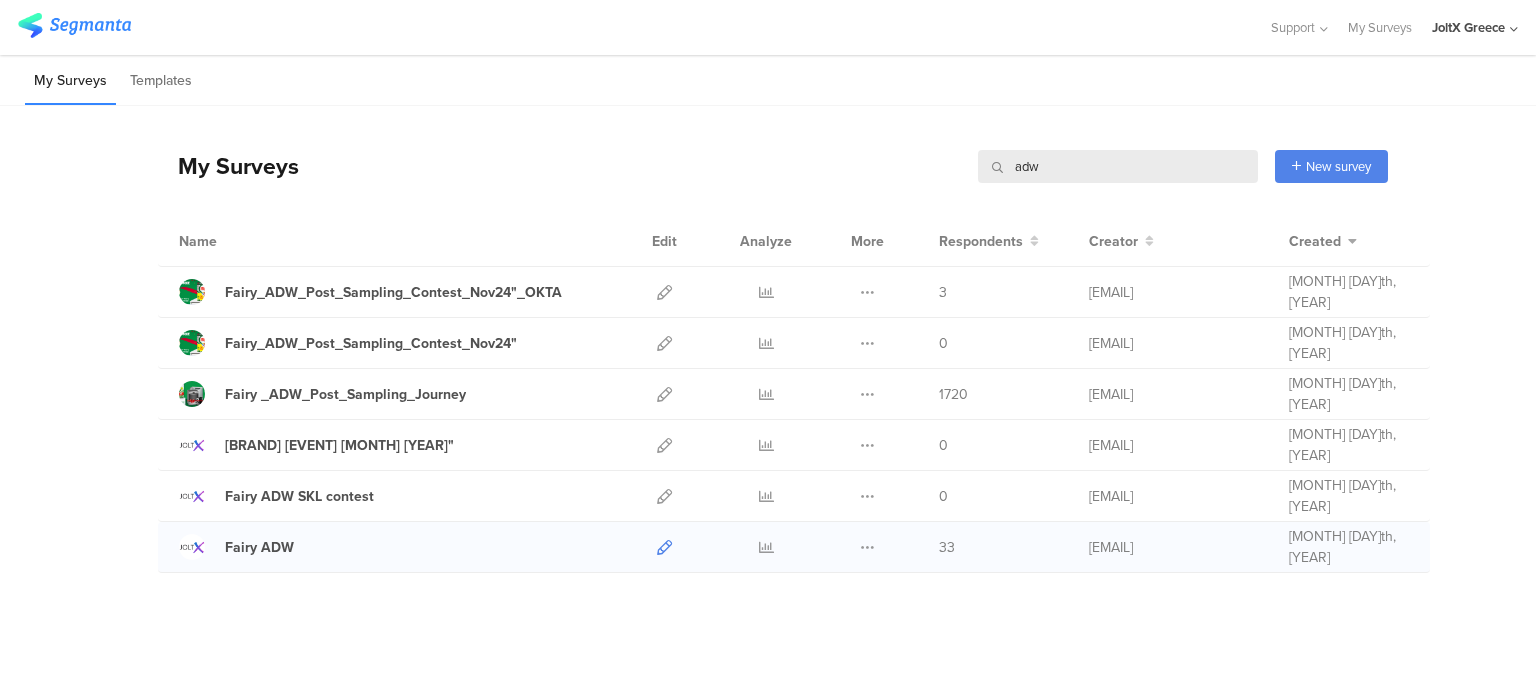 click at bounding box center (664, 547) 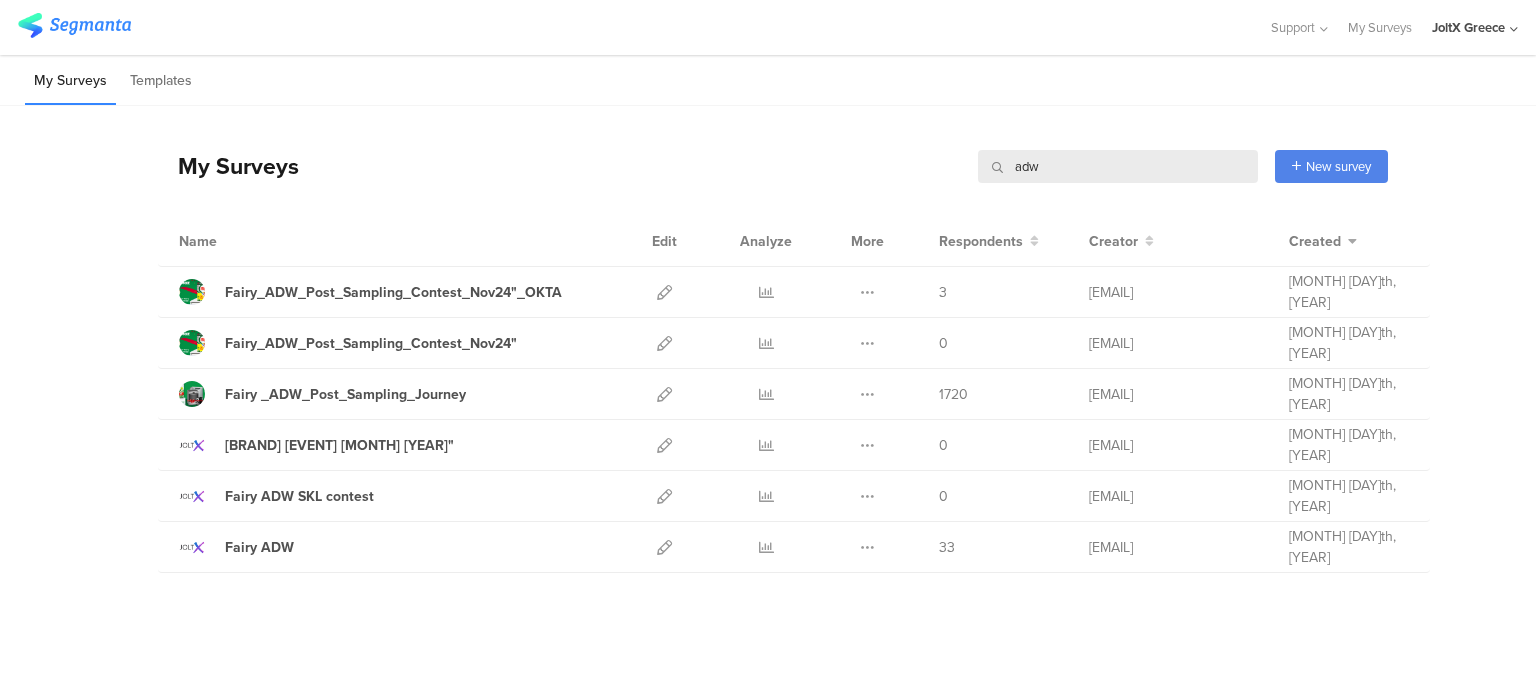 click on "adw" at bounding box center (1118, 166) 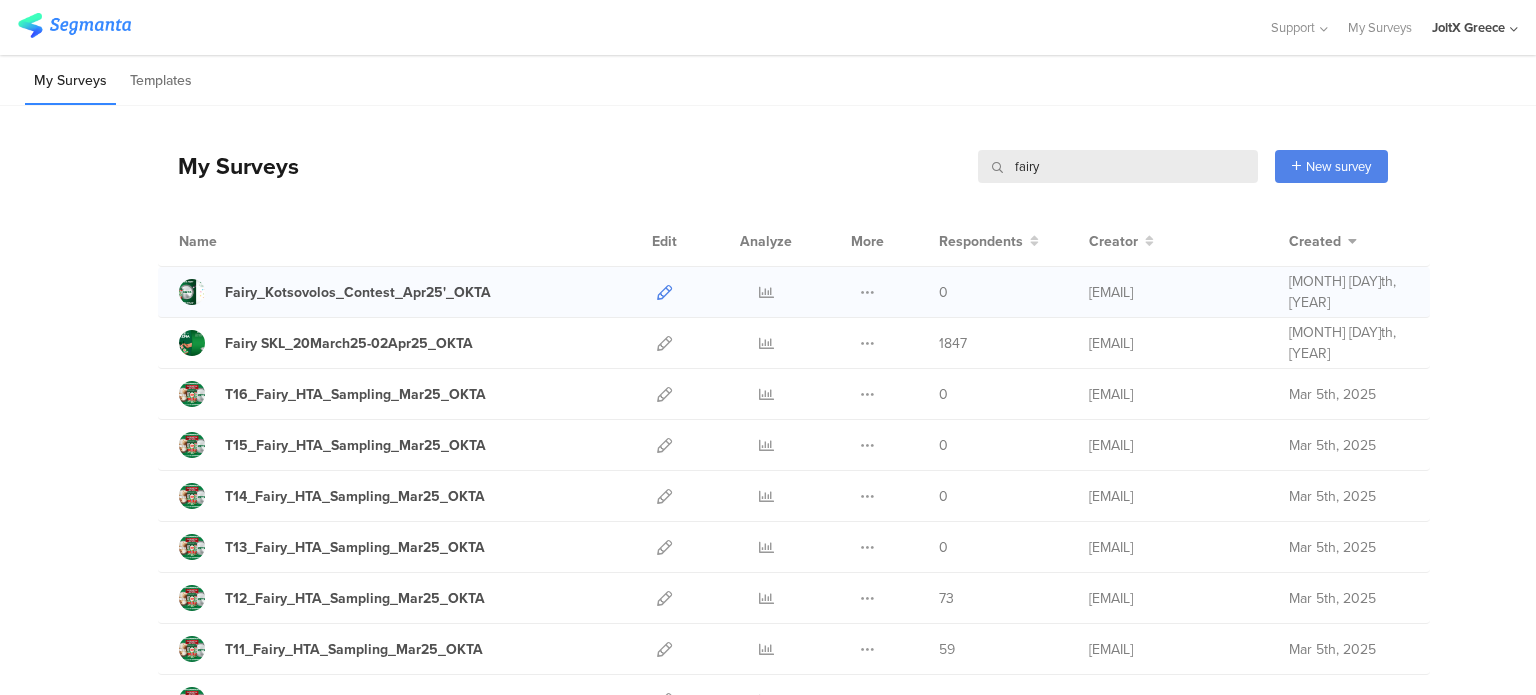 click at bounding box center (664, 292) 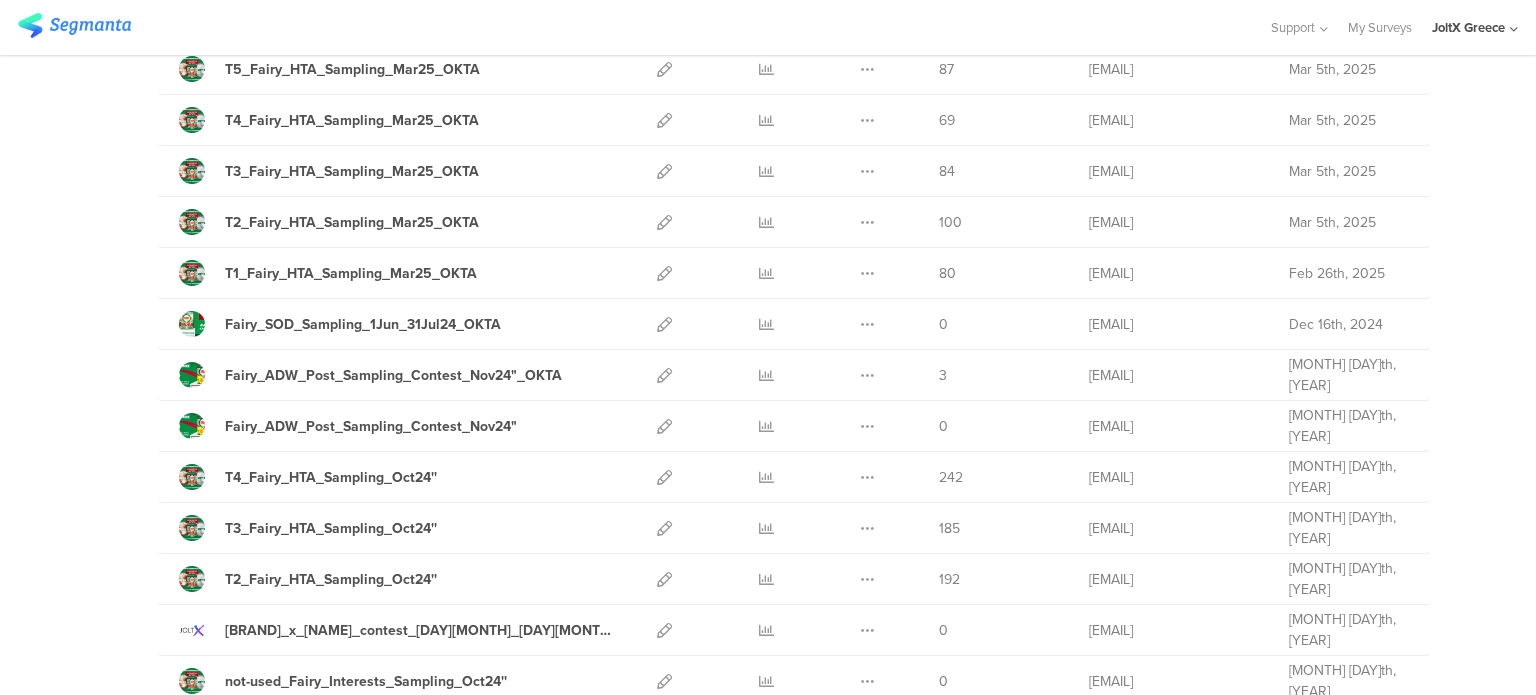 scroll, scrollTop: 900, scrollLeft: 0, axis: vertical 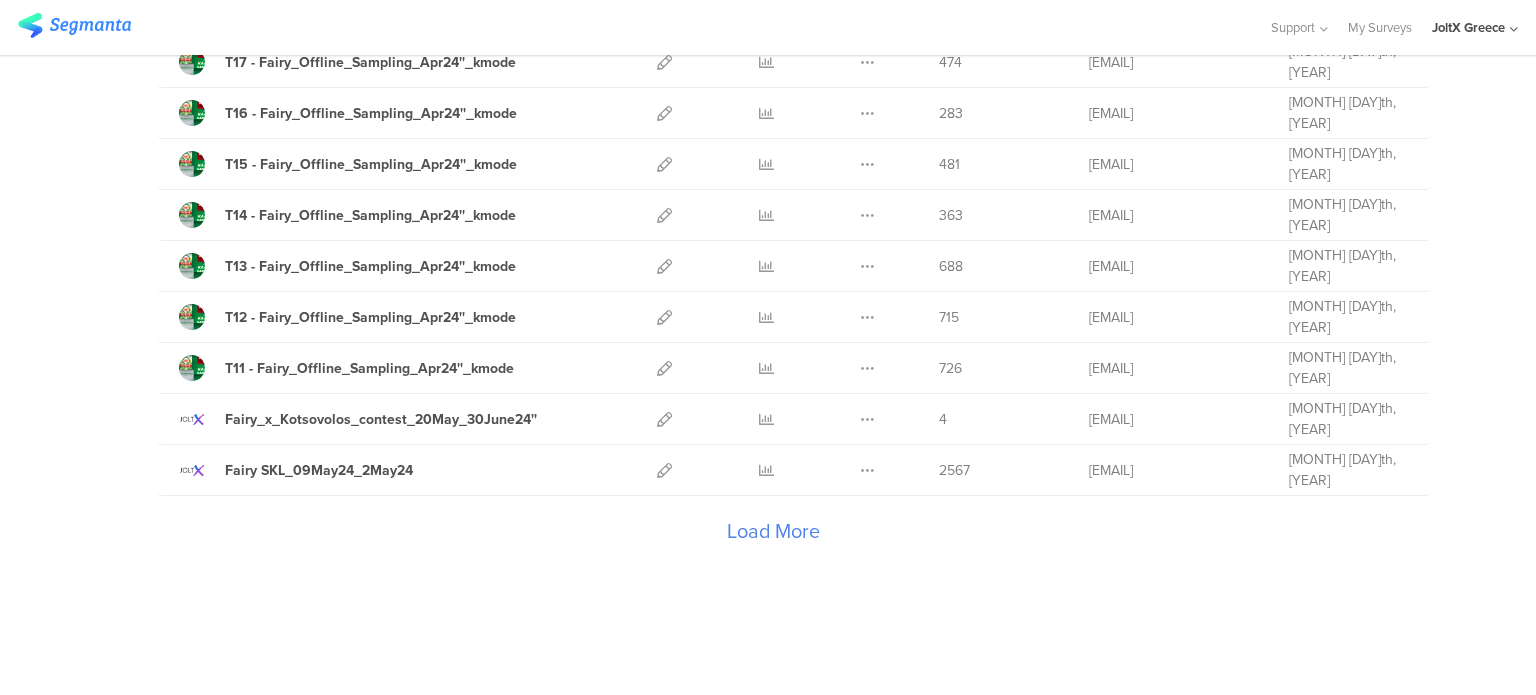 click on "Load More" at bounding box center (773, 536) 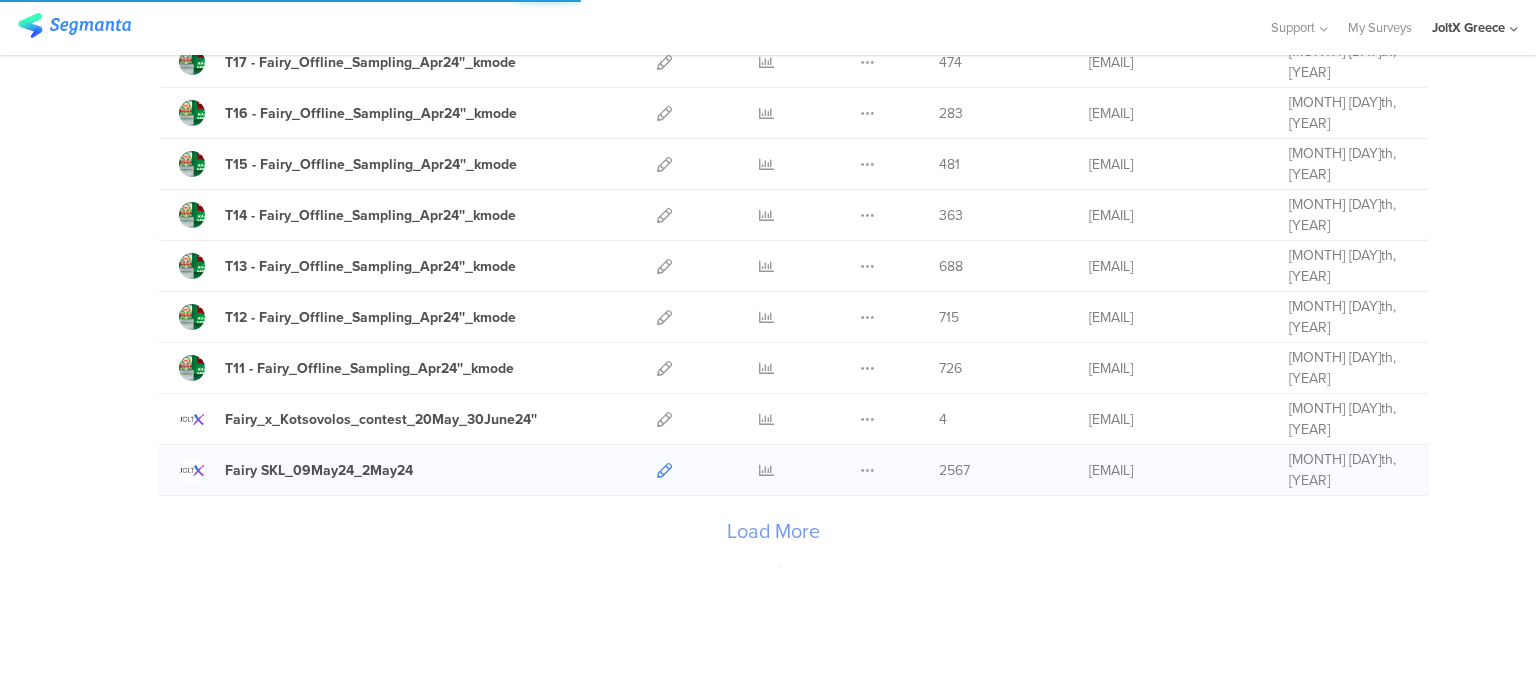 click at bounding box center [664, 470] 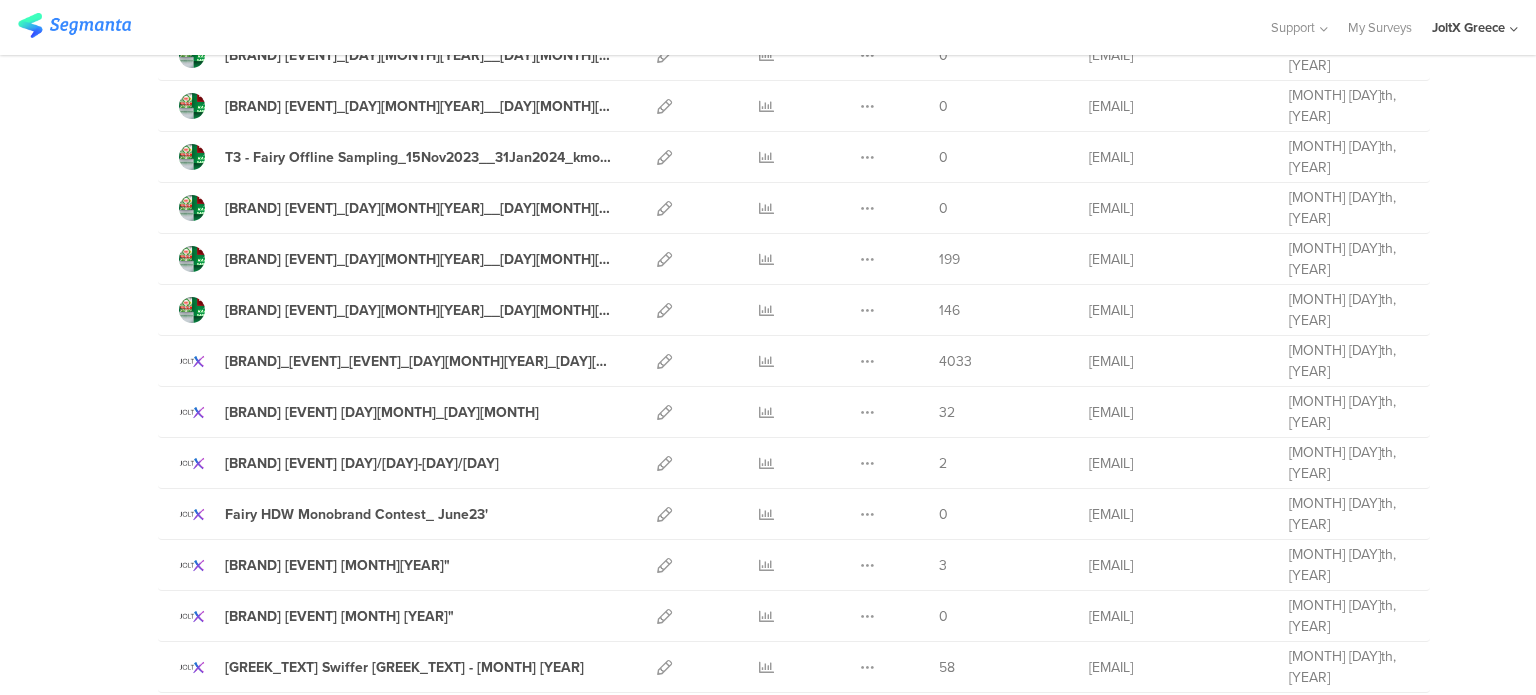 scroll, scrollTop: 4321, scrollLeft: 0, axis: vertical 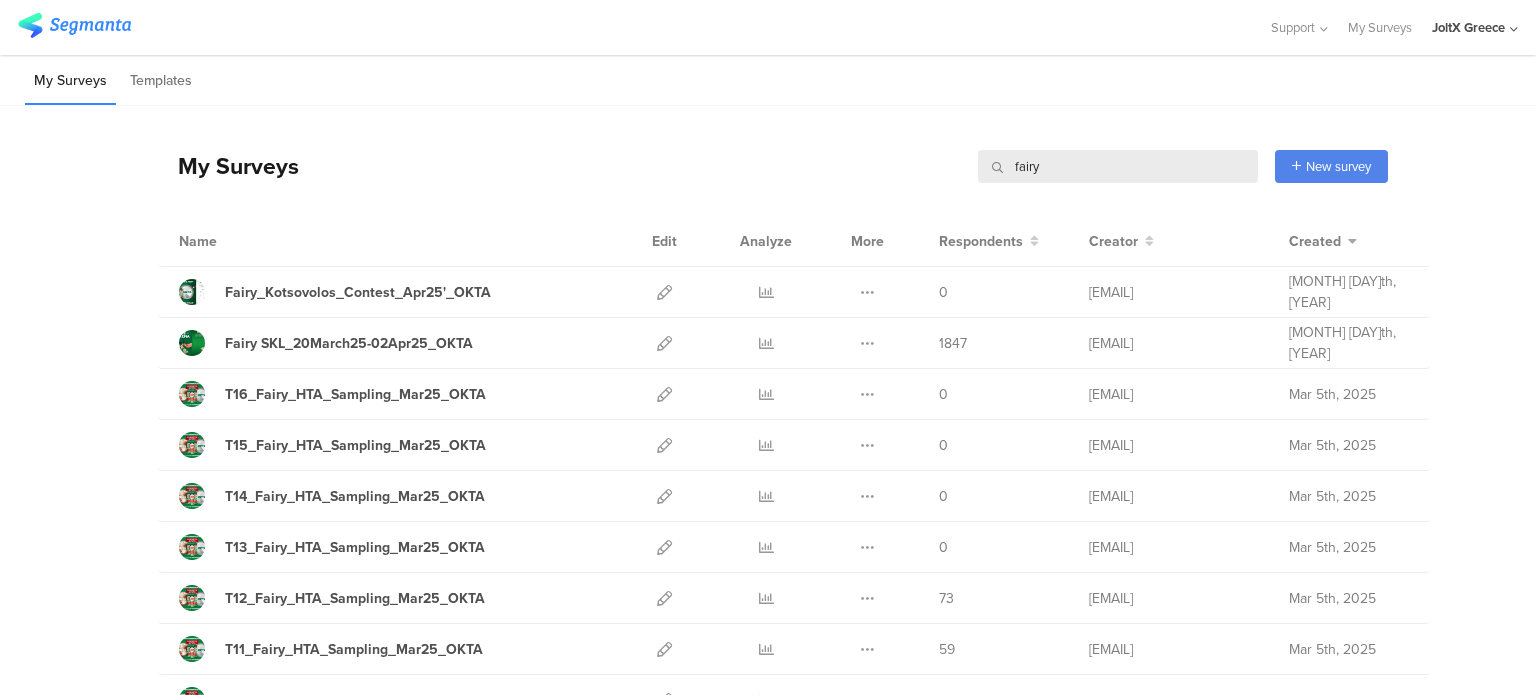click on "fairy" at bounding box center [1118, 166] 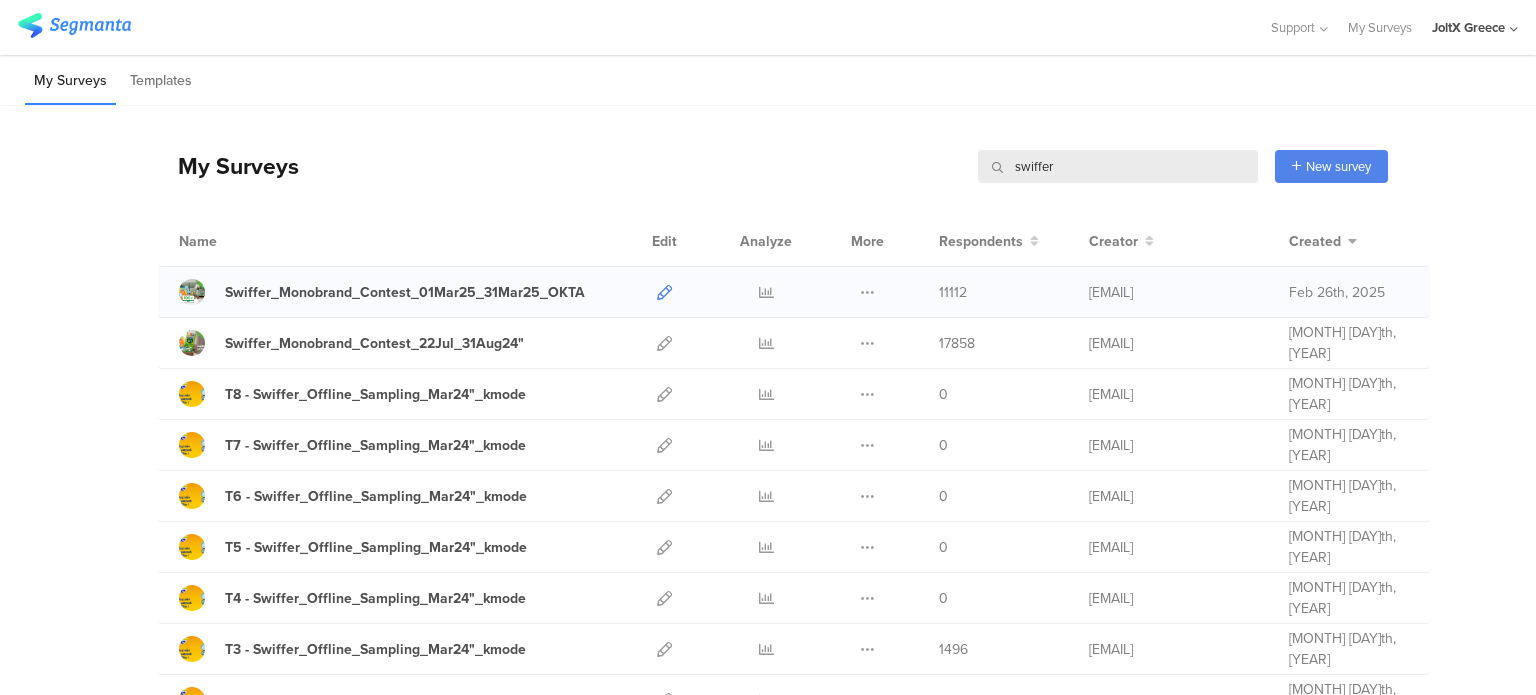 click at bounding box center (664, 292) 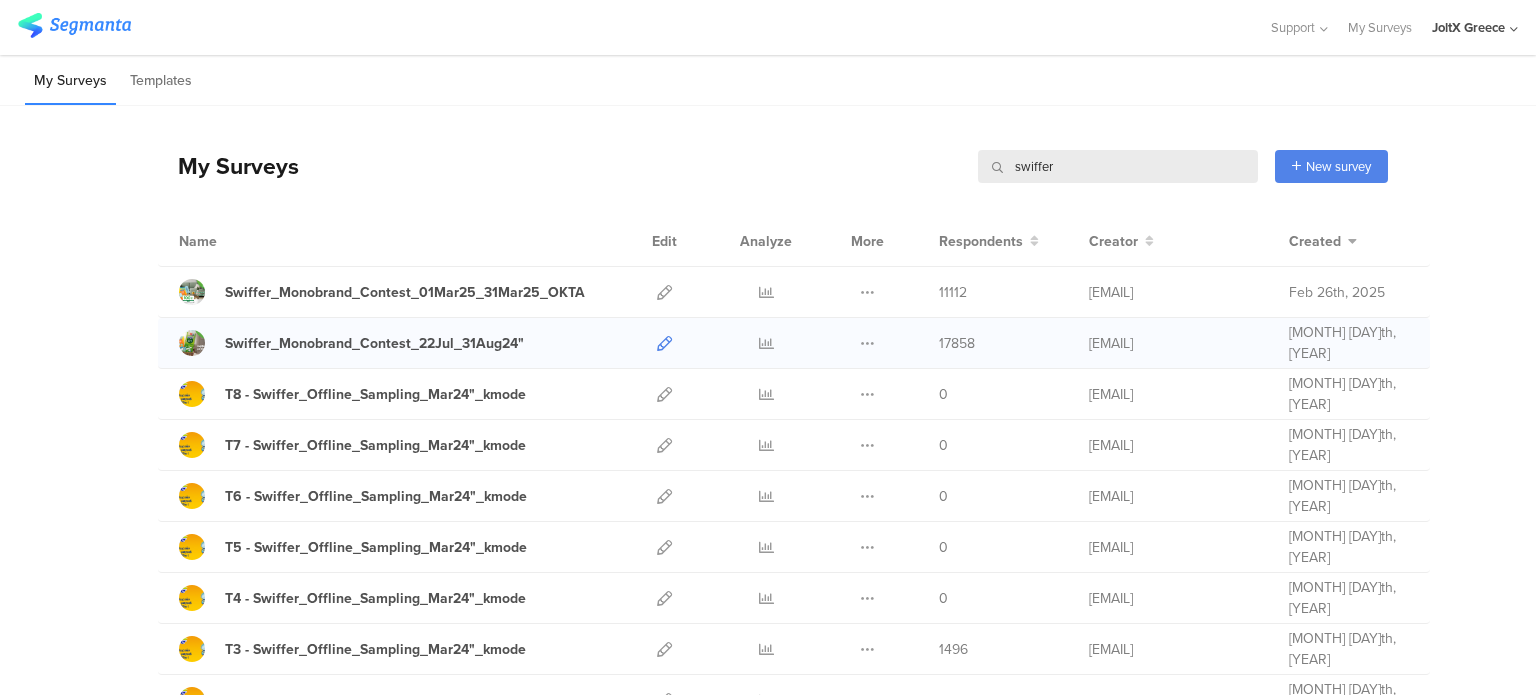click at bounding box center (664, 343) 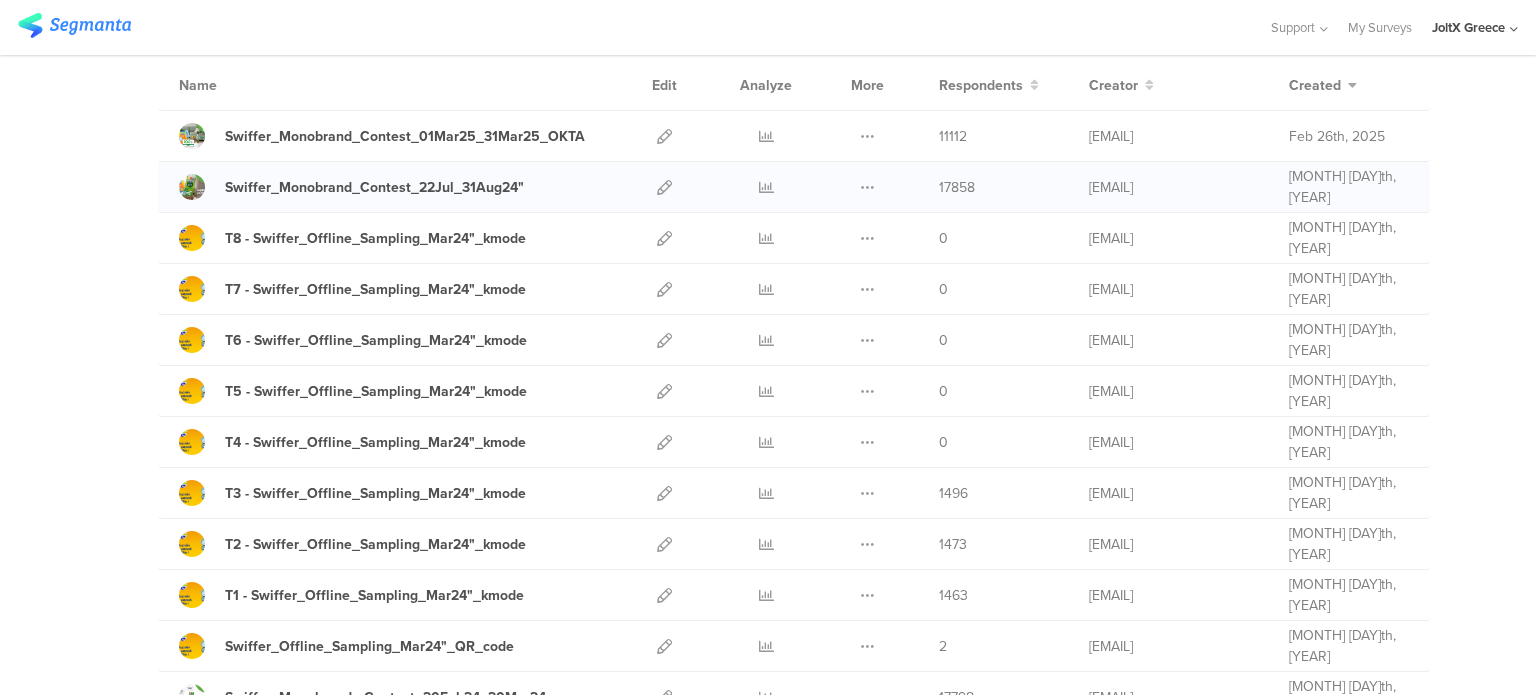 scroll, scrollTop: 564, scrollLeft: 0, axis: vertical 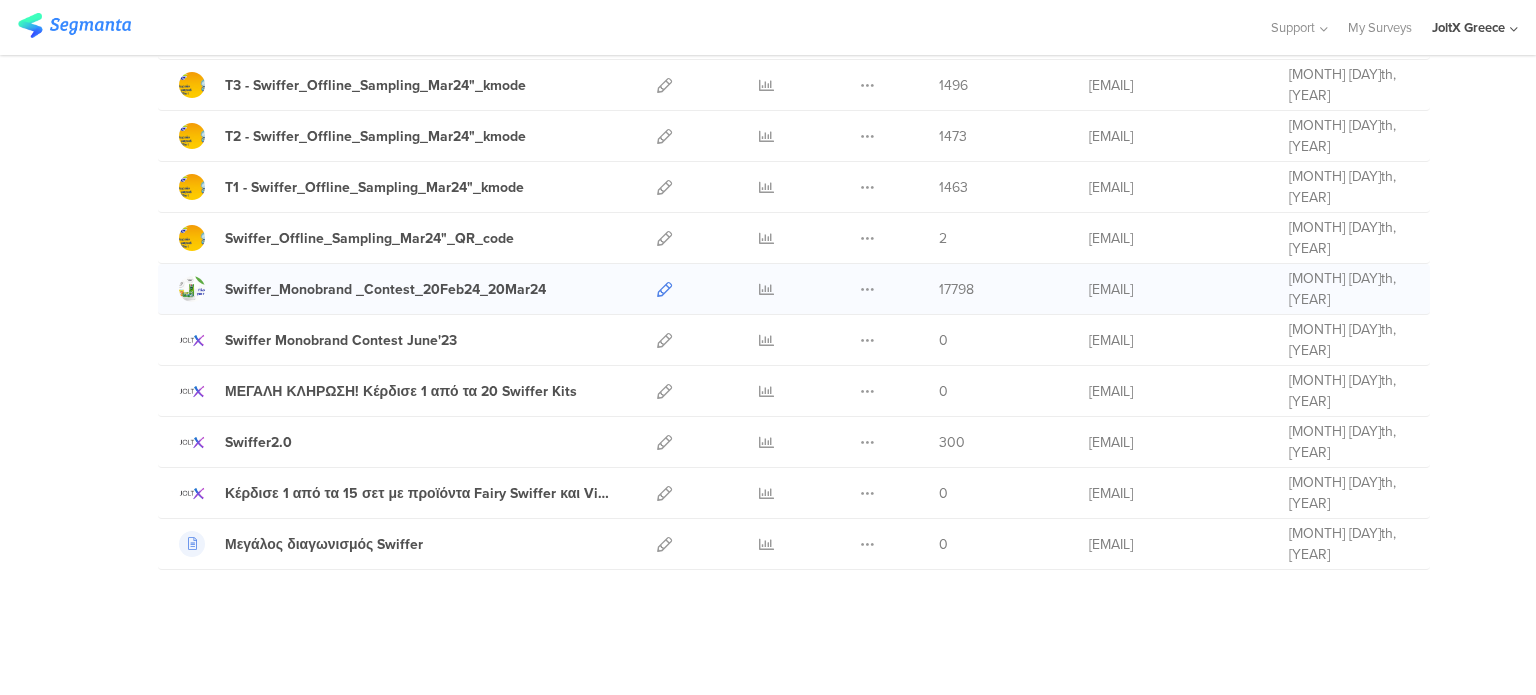 click at bounding box center [664, 289] 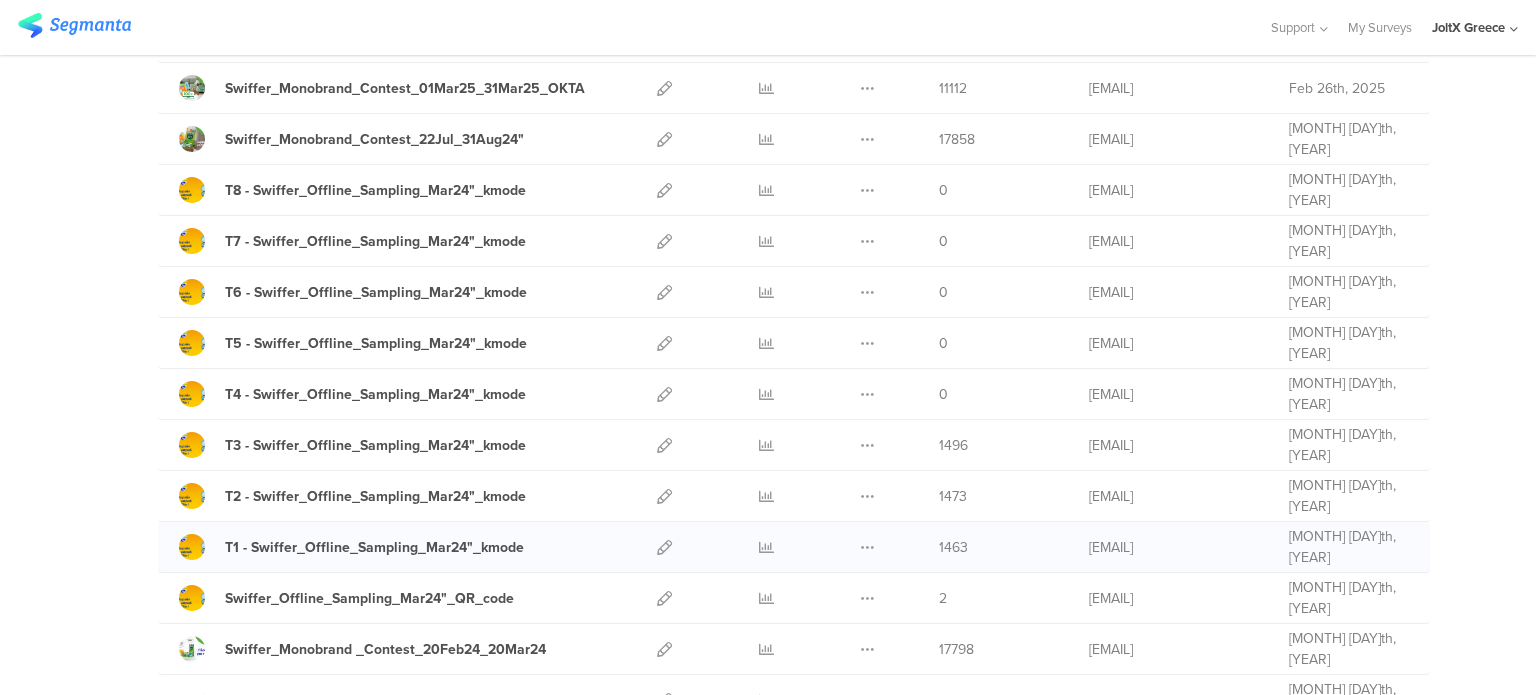 scroll, scrollTop: 0, scrollLeft: 0, axis: both 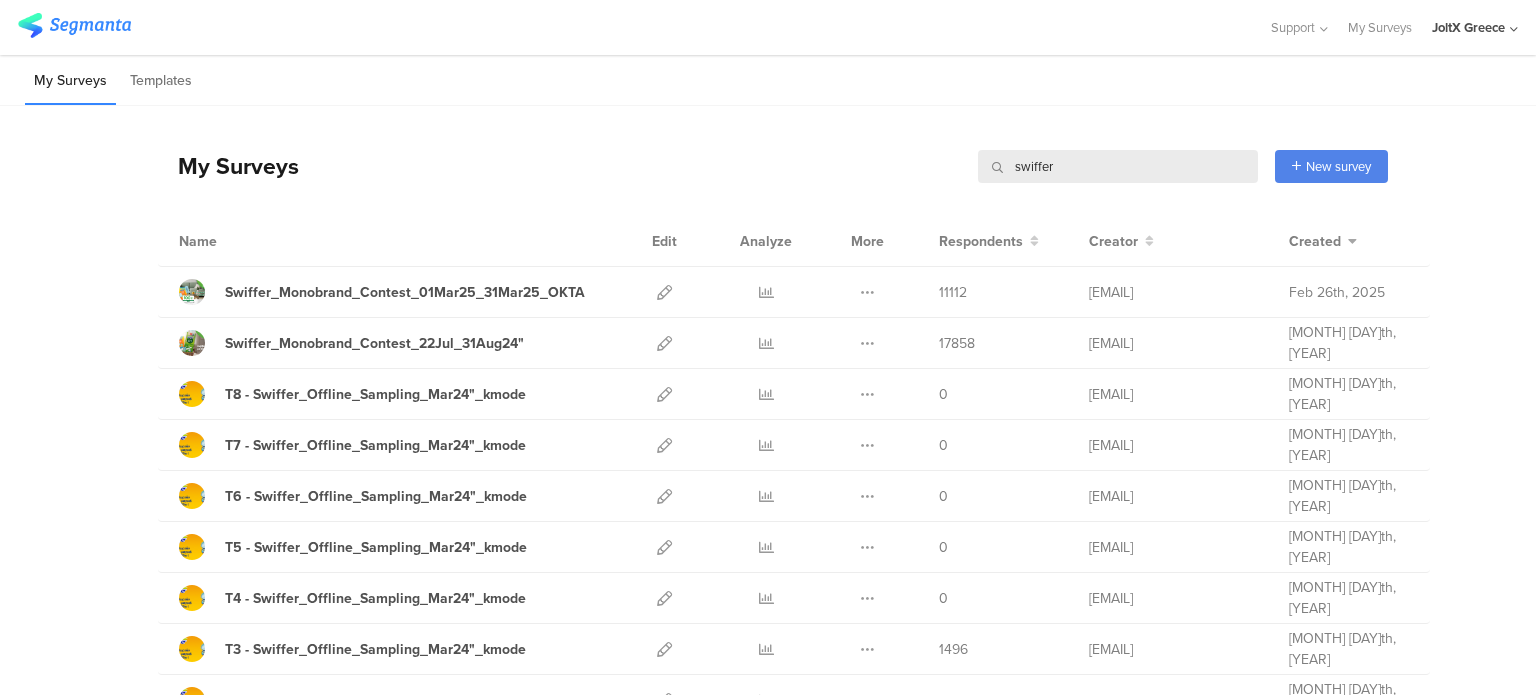 click on "swiffer" at bounding box center [1118, 166] 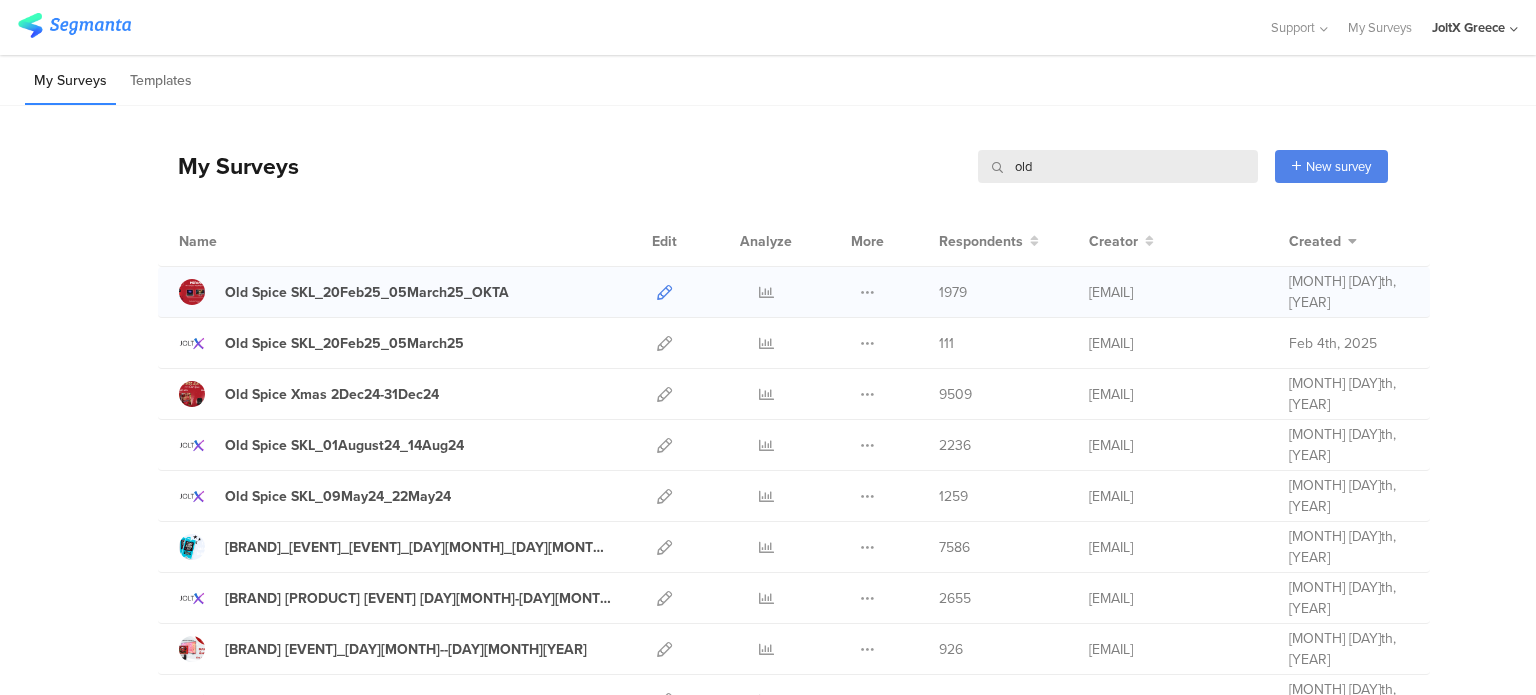 click at bounding box center (664, 292) 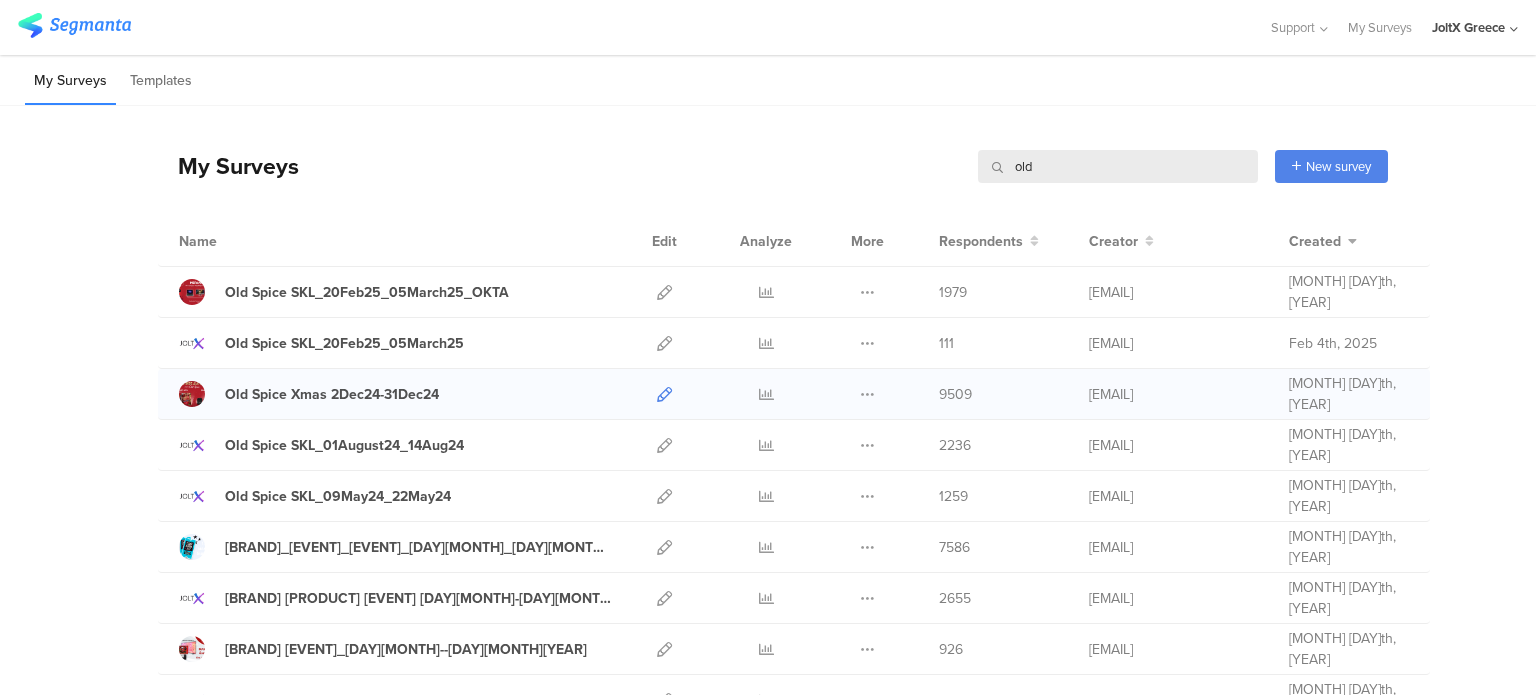 click at bounding box center [664, 394] 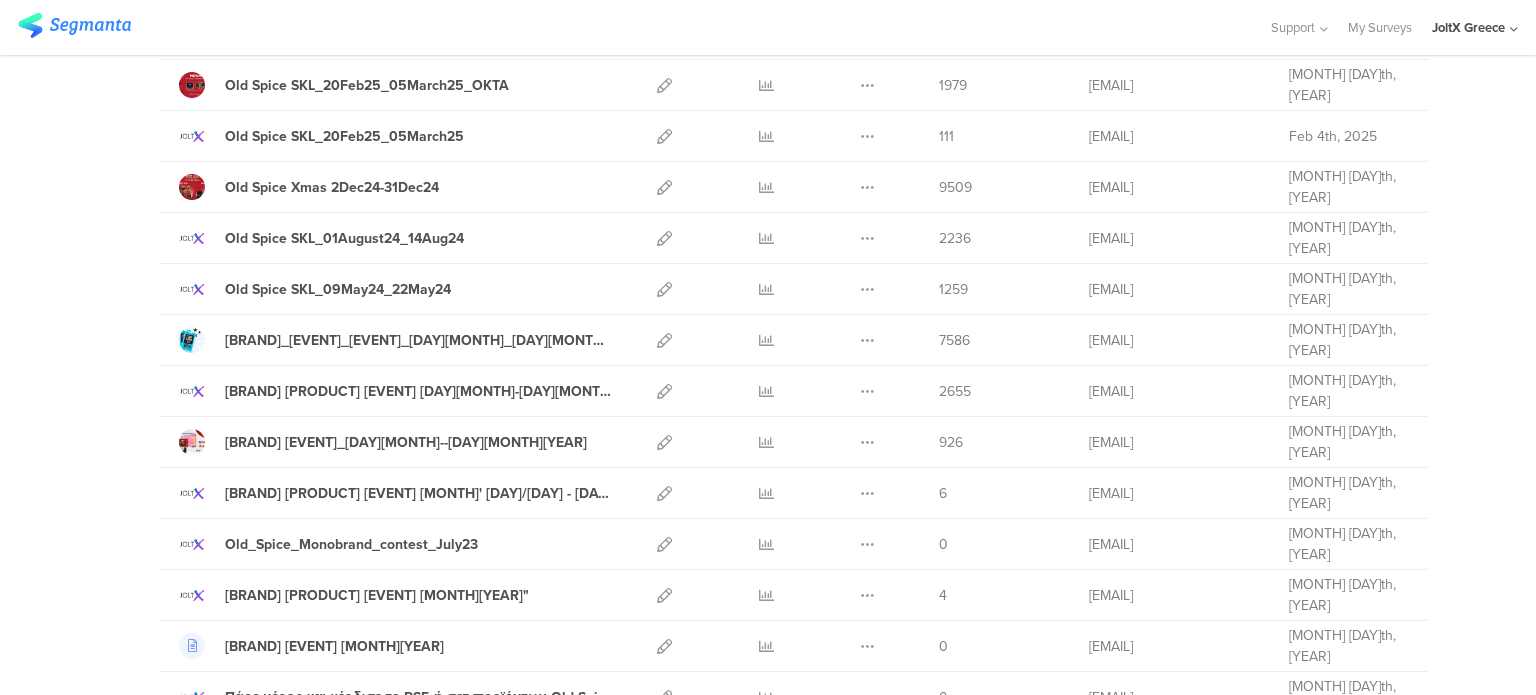 scroll, scrollTop: 119, scrollLeft: 0, axis: vertical 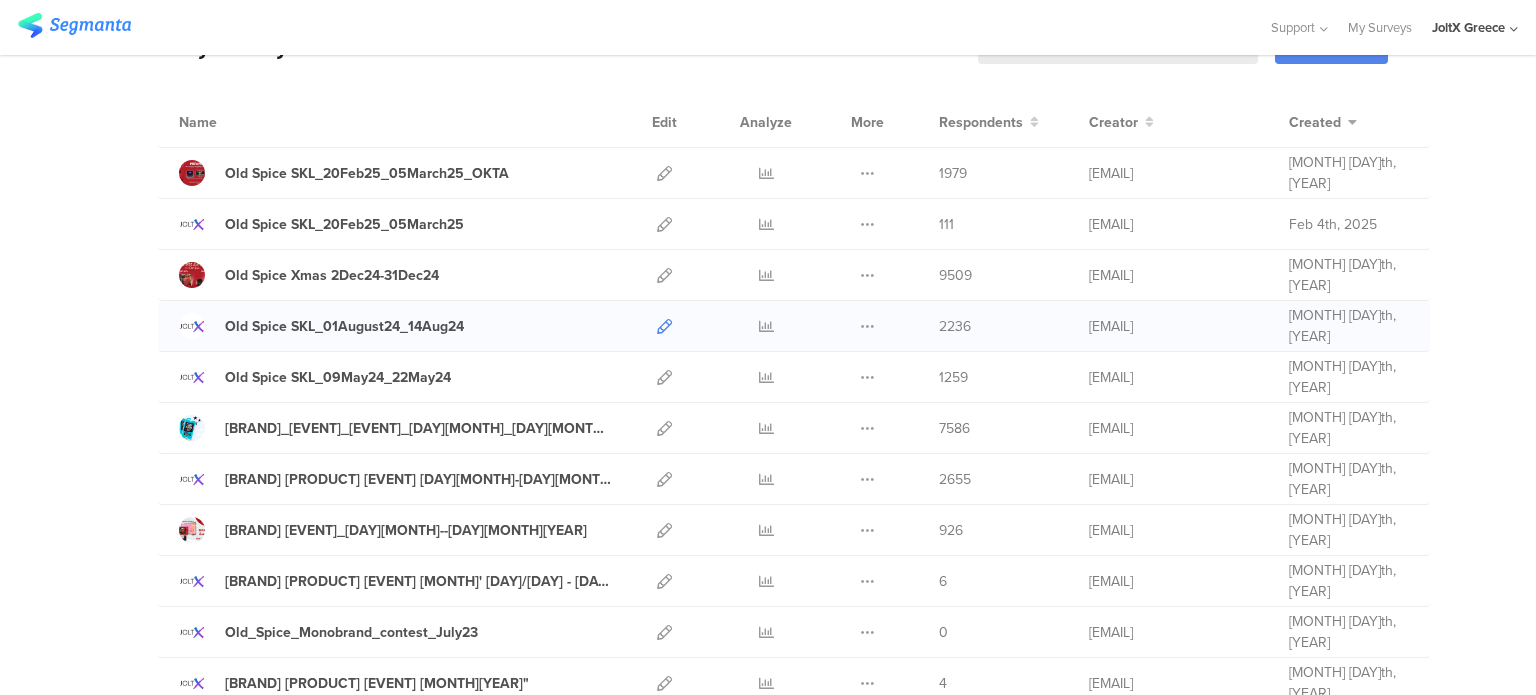 click at bounding box center (664, 326) 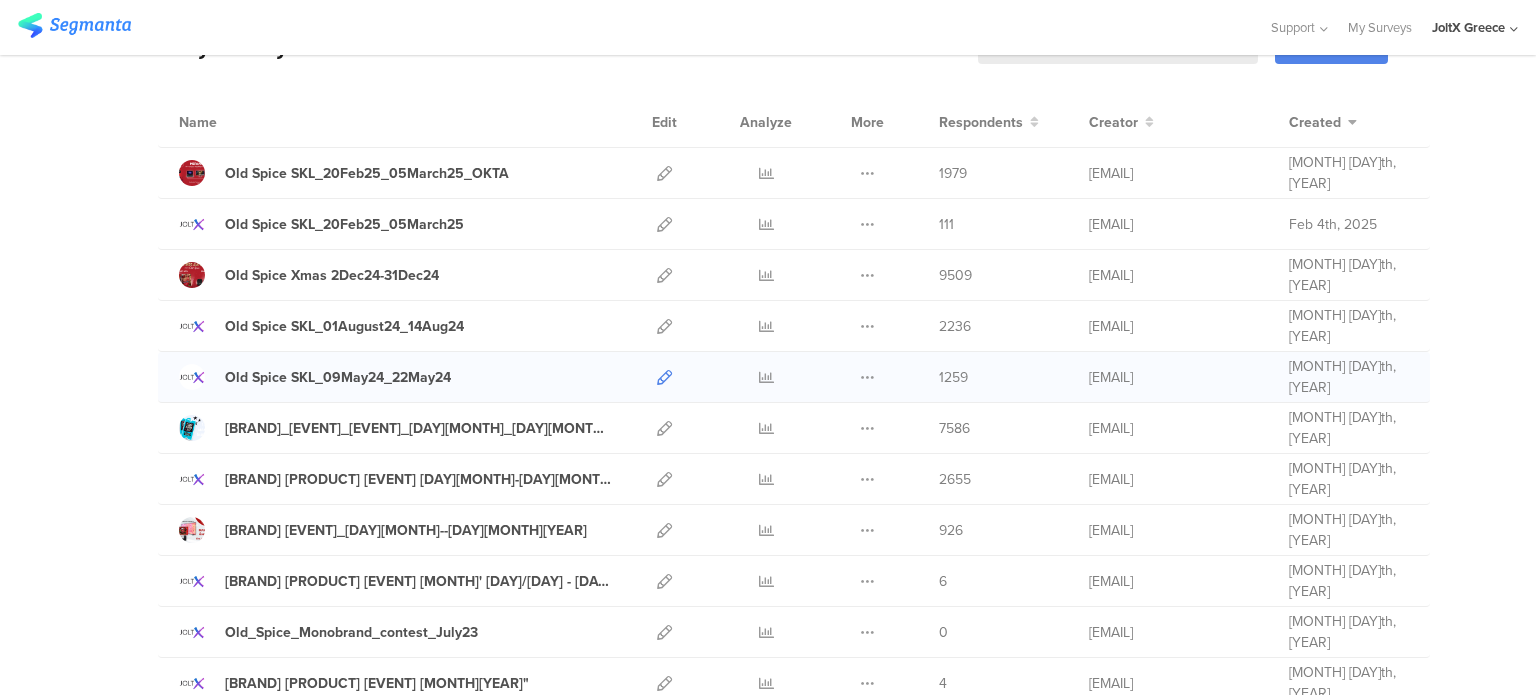 click at bounding box center (664, 377) 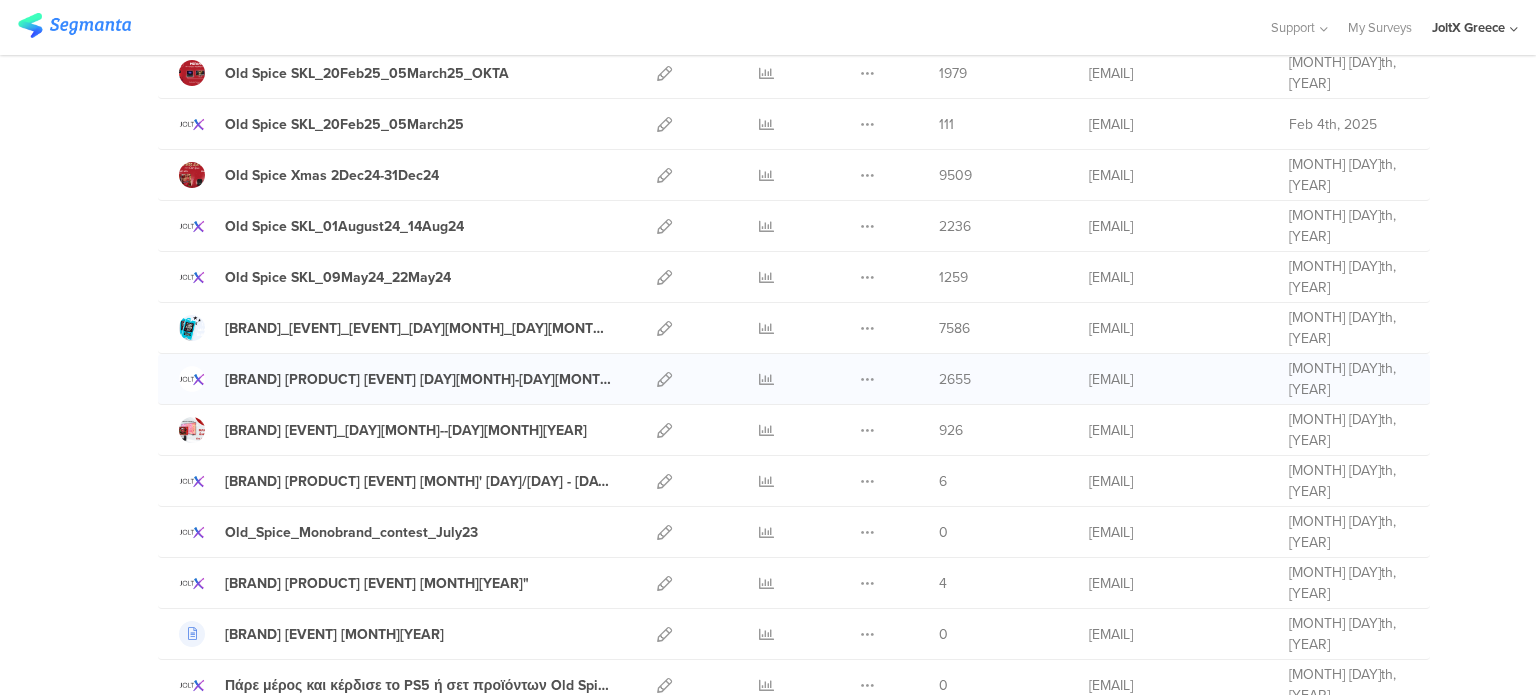 scroll, scrollTop: 319, scrollLeft: 0, axis: vertical 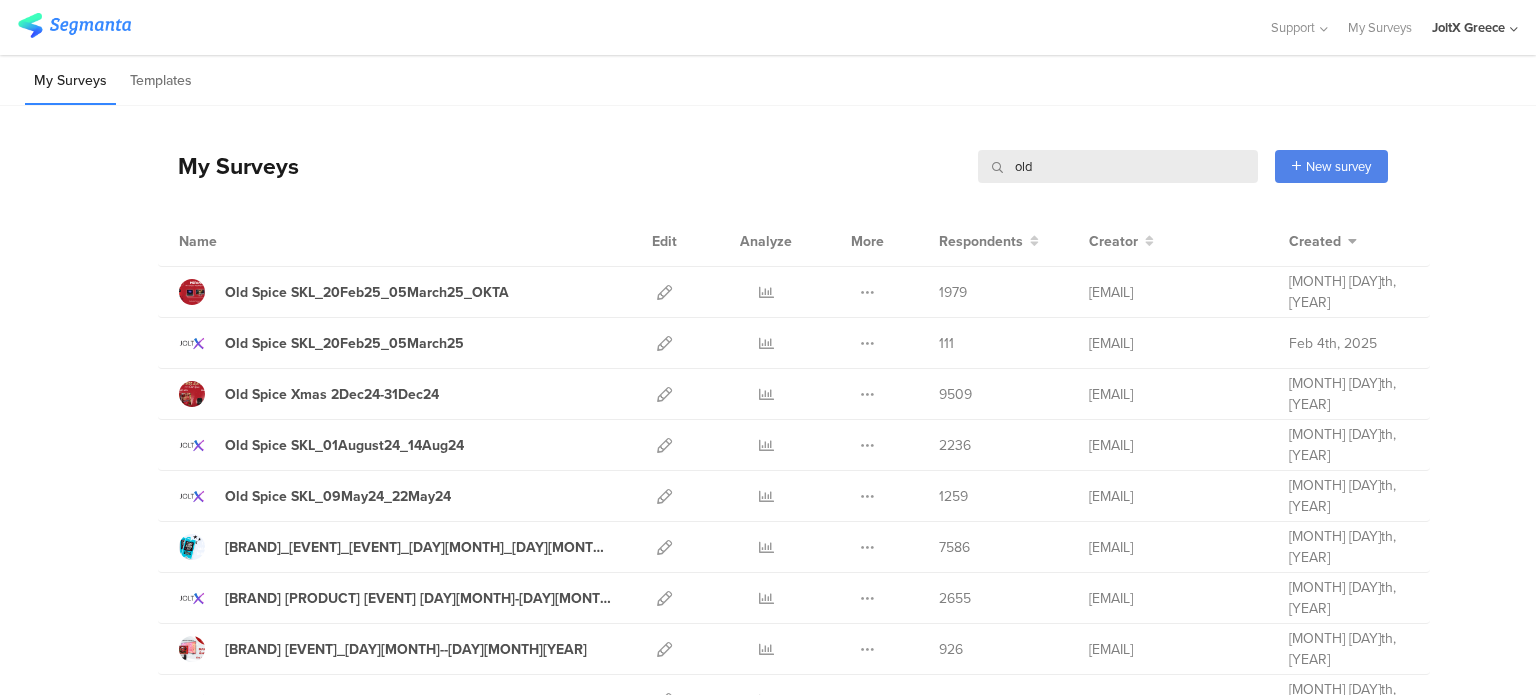 click on "old" at bounding box center [1118, 166] 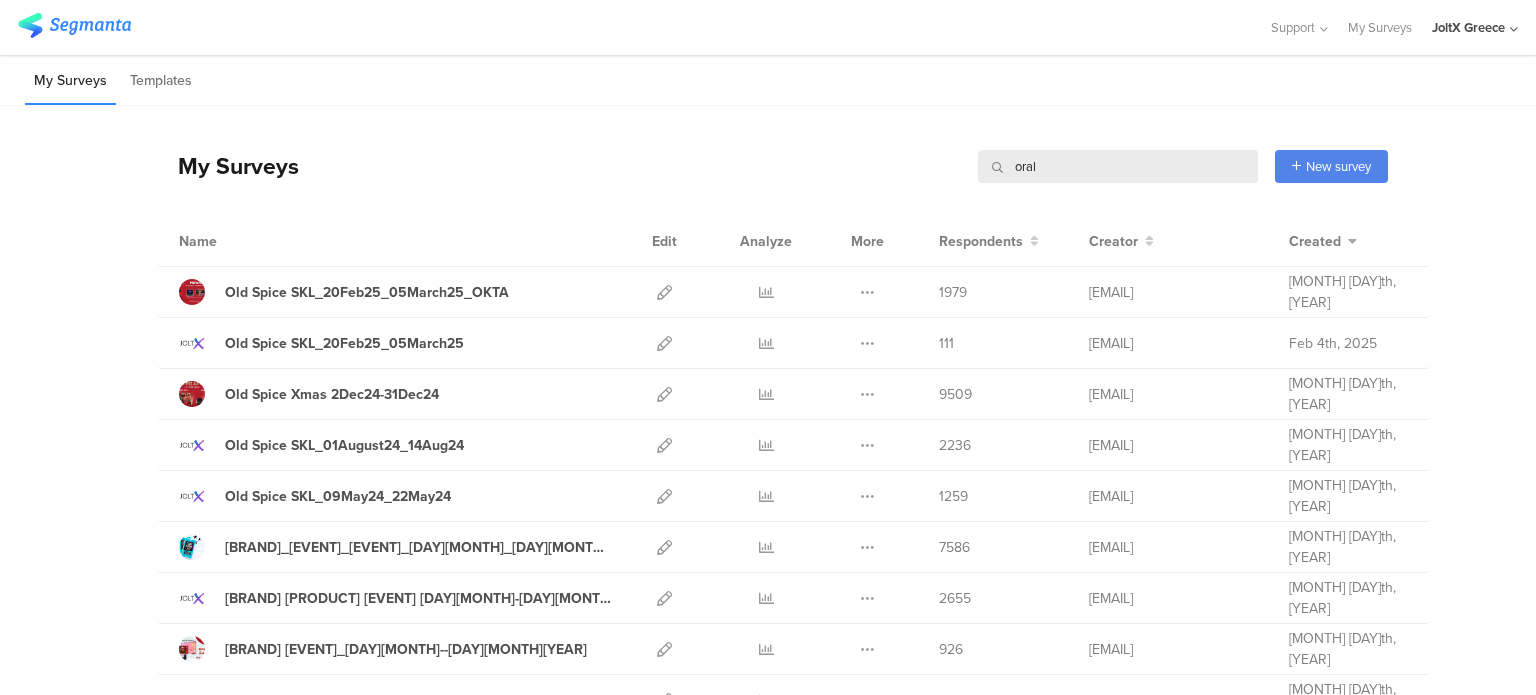 type on "oral" 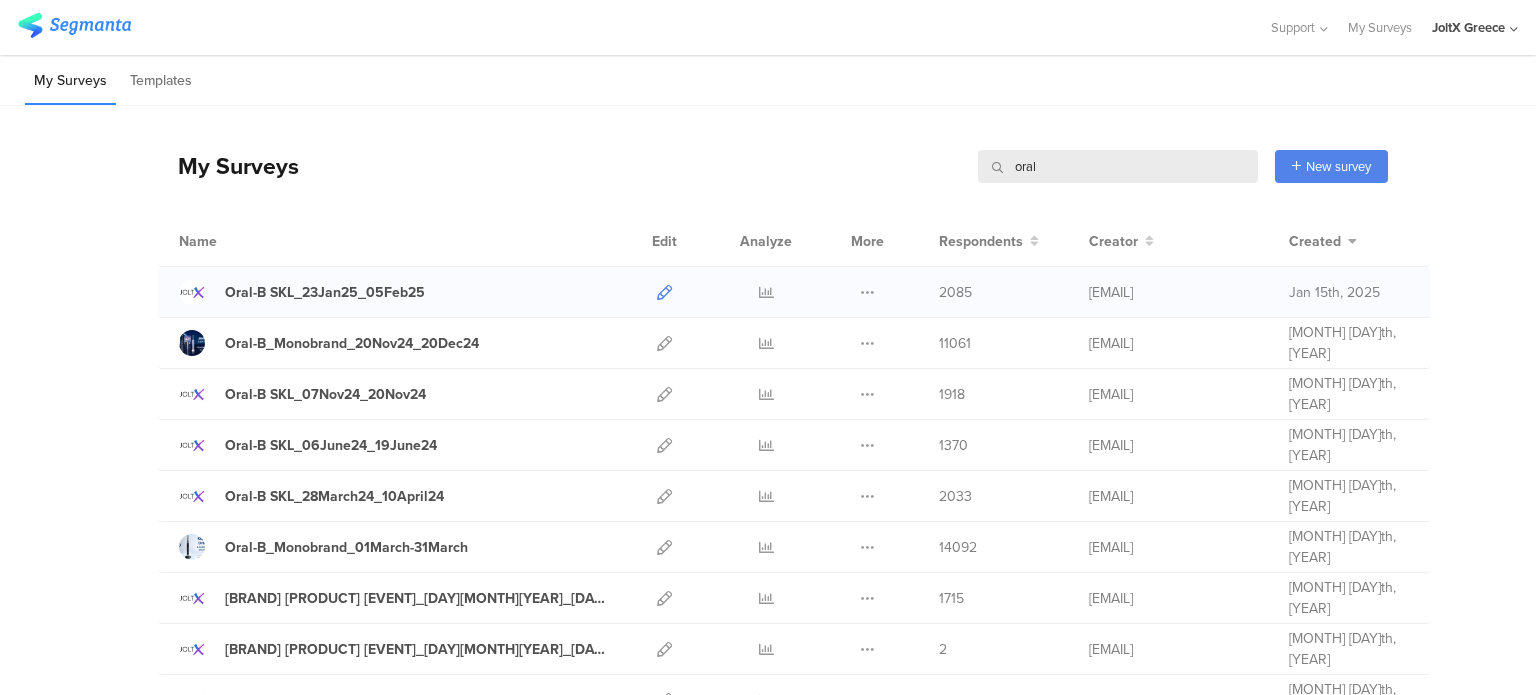 click at bounding box center [664, 292] 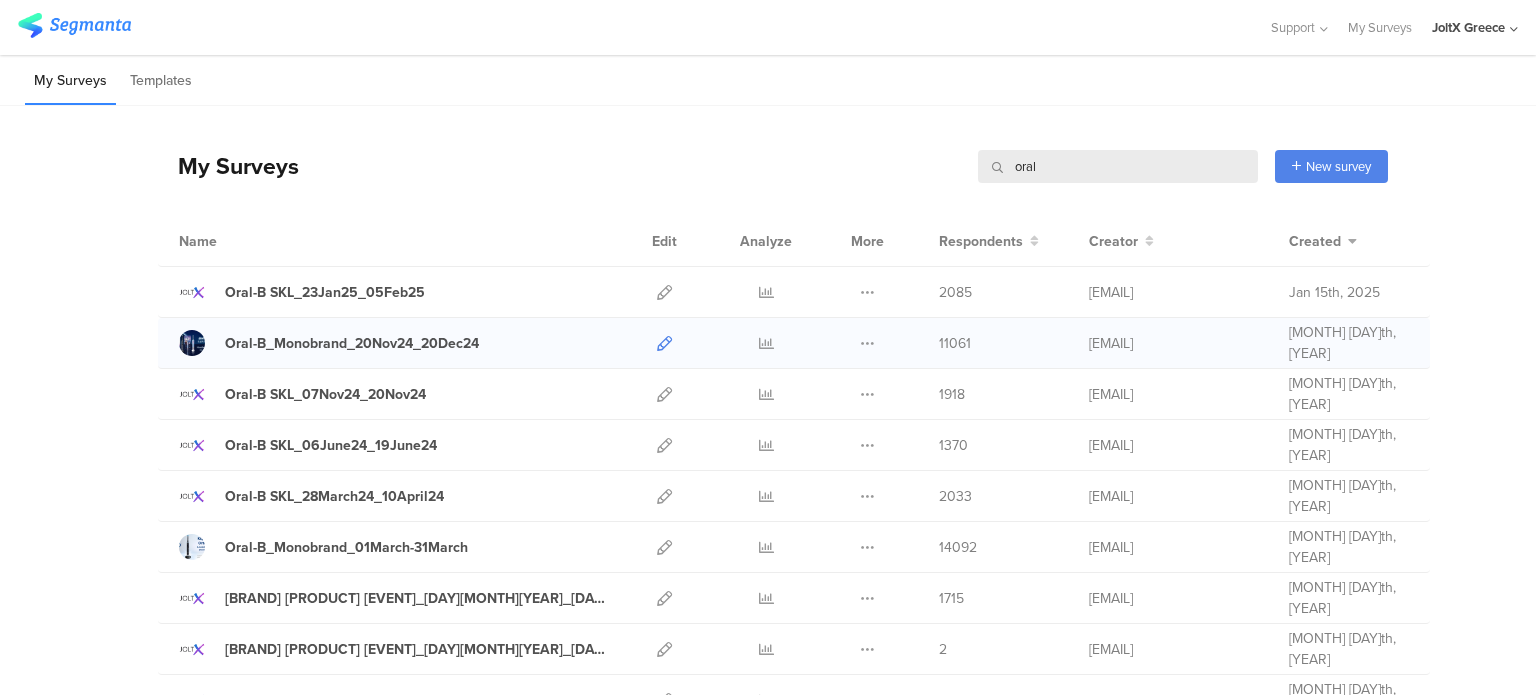 click at bounding box center (664, 343) 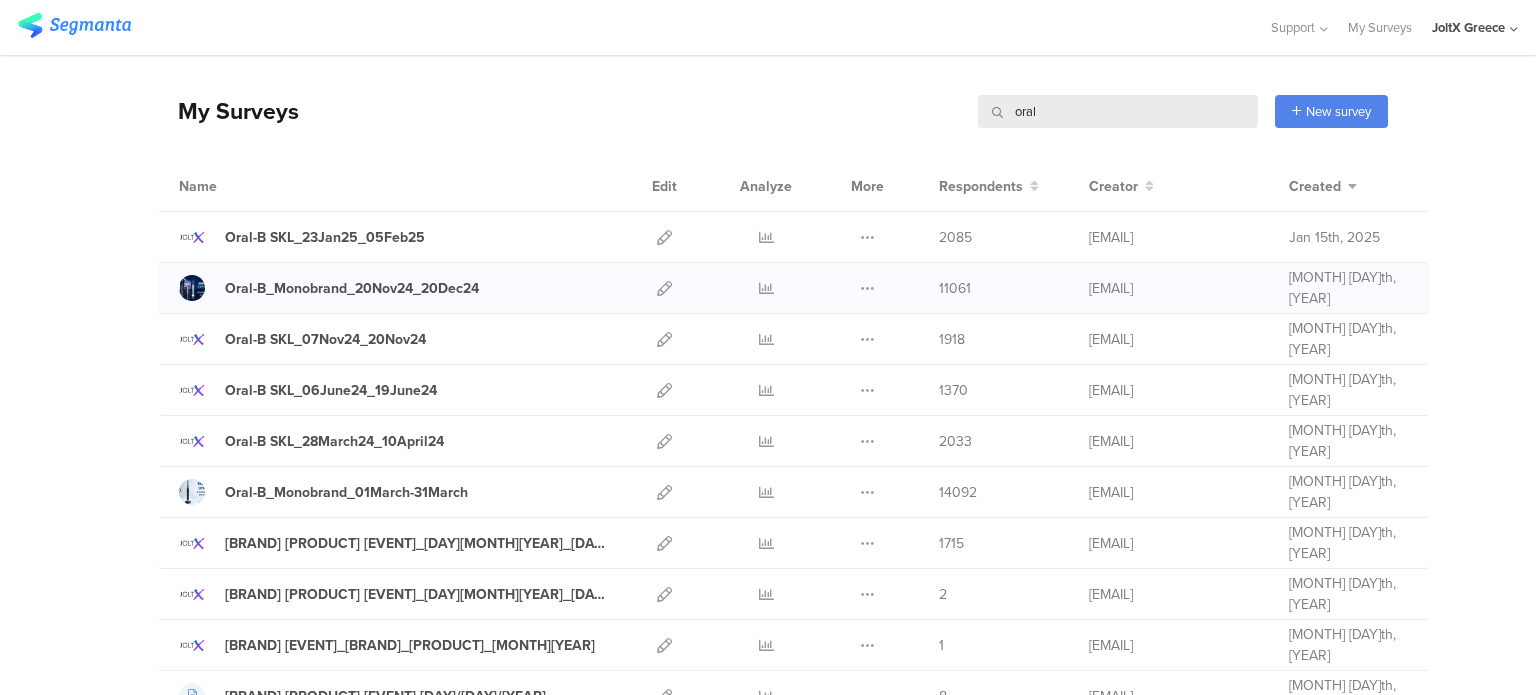 scroll, scrollTop: 100, scrollLeft: 0, axis: vertical 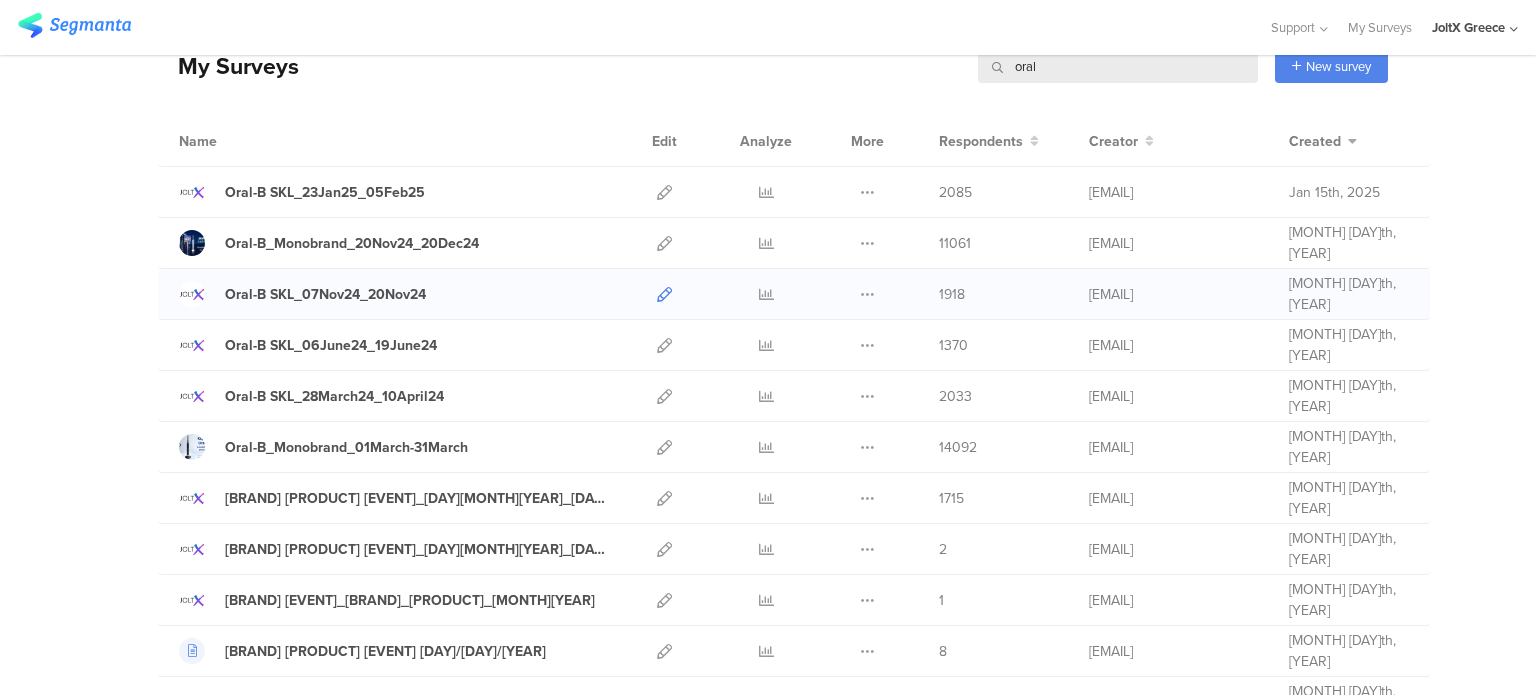 click at bounding box center [664, 294] 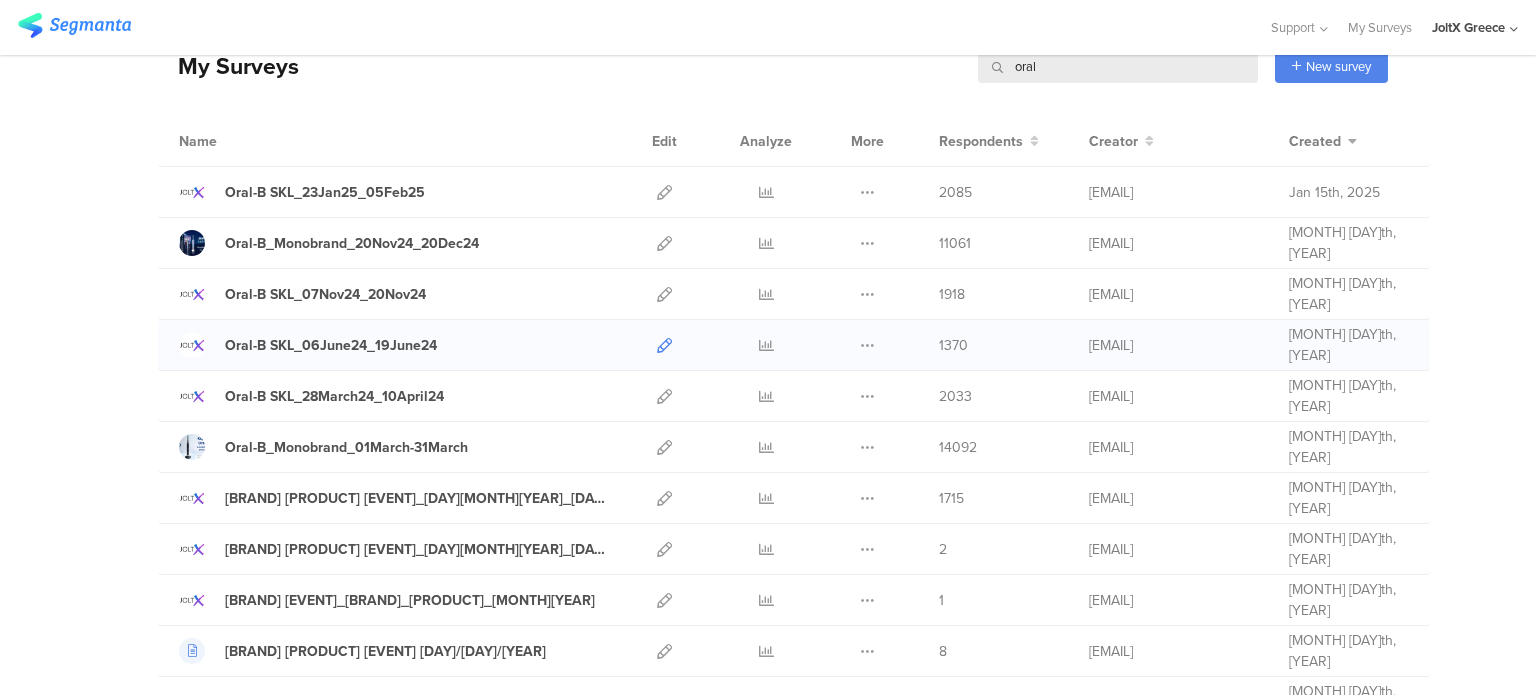 click at bounding box center (664, 345) 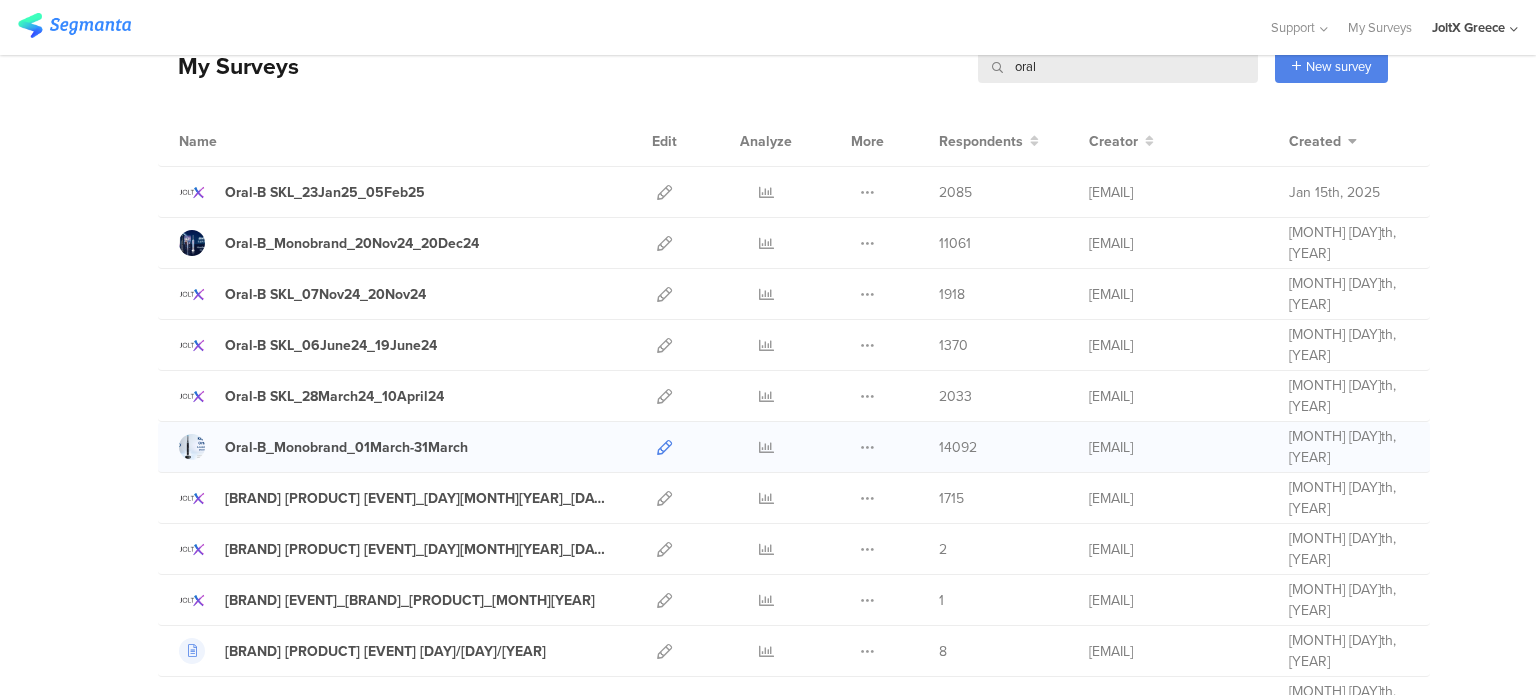 click at bounding box center (664, 447) 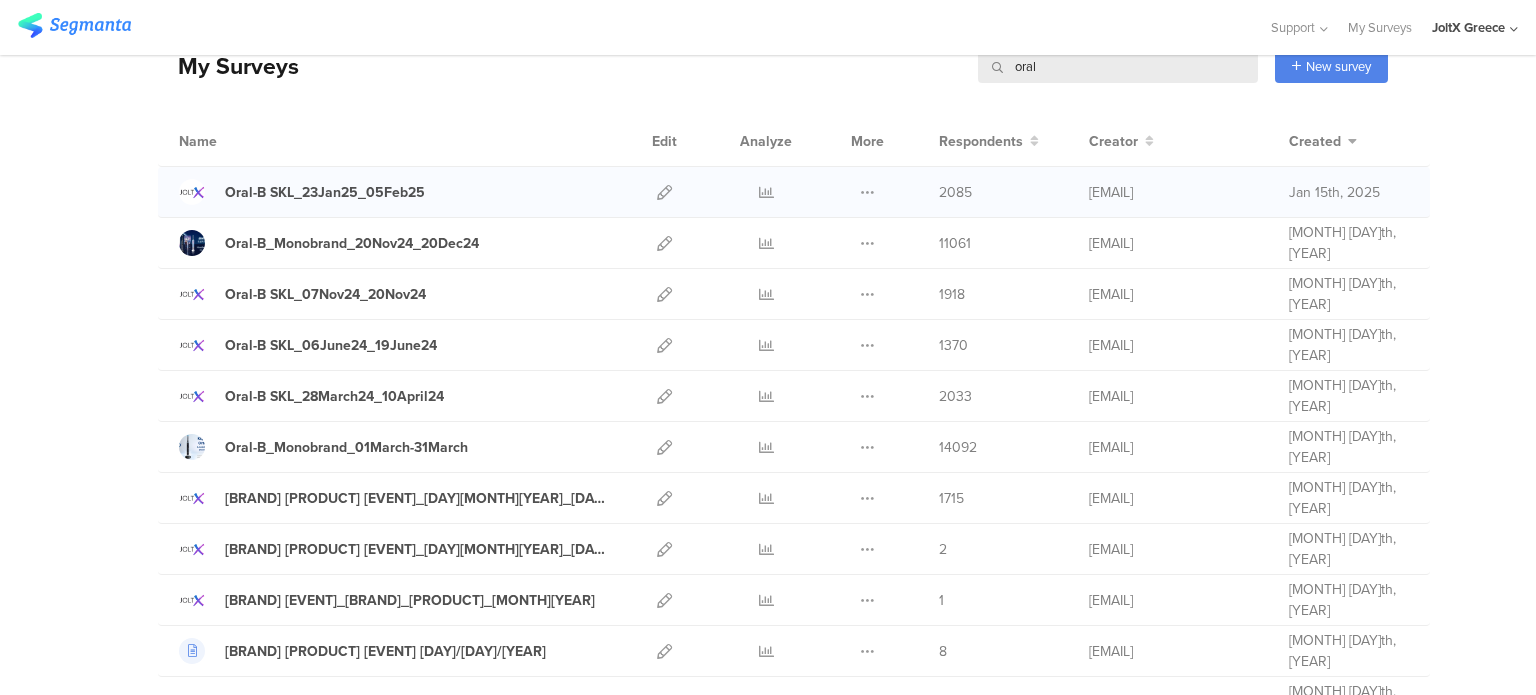 scroll, scrollTop: 0, scrollLeft: 0, axis: both 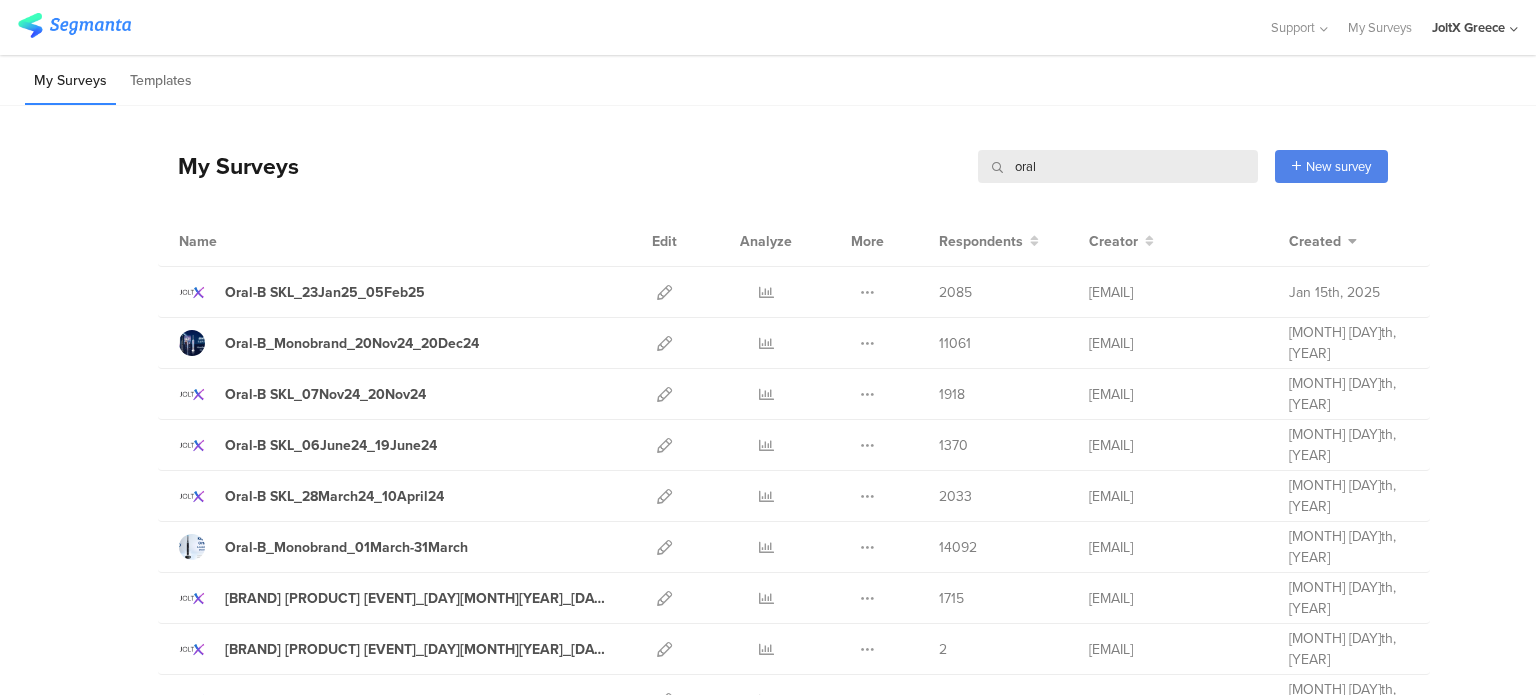 click on "My Surveys
oral
oral
New survey
Start from scratch
Choose from templates" at bounding box center [773, 166] 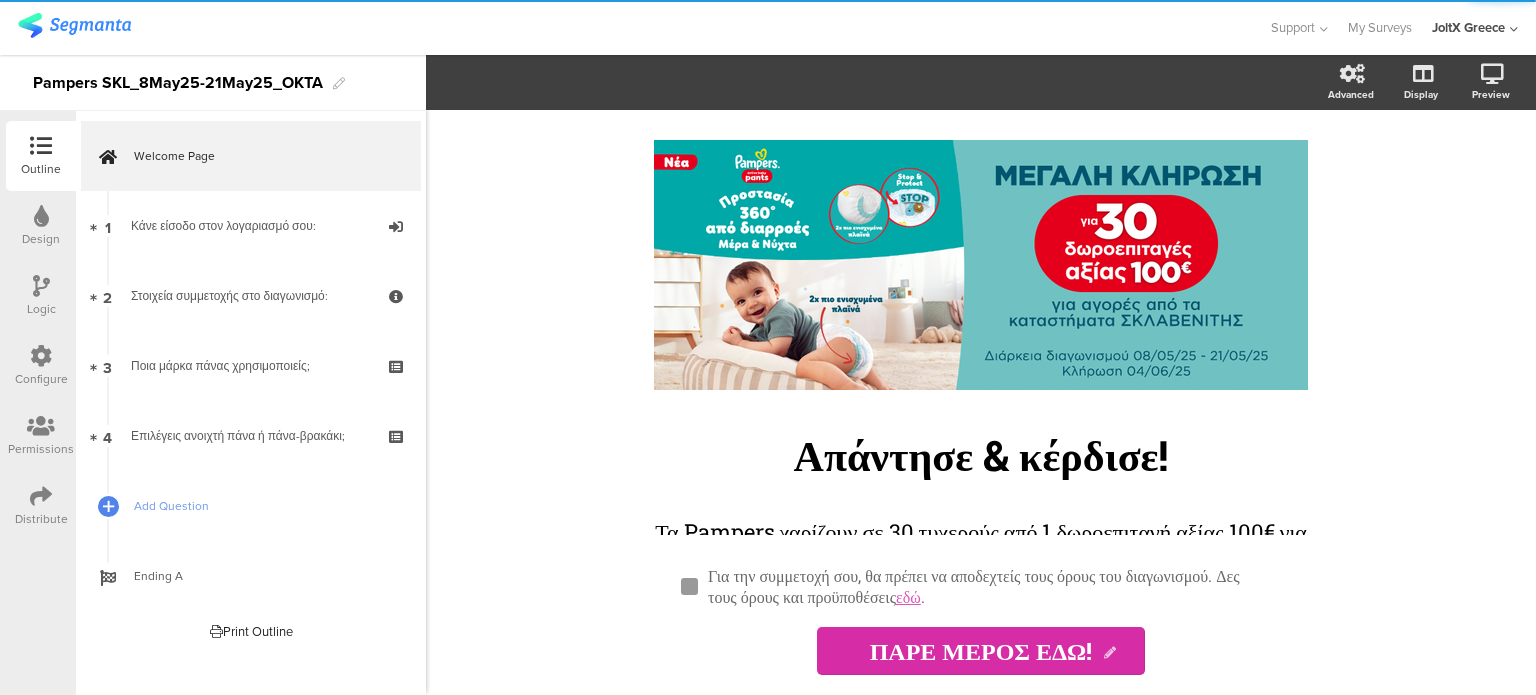 scroll, scrollTop: 0, scrollLeft: 0, axis: both 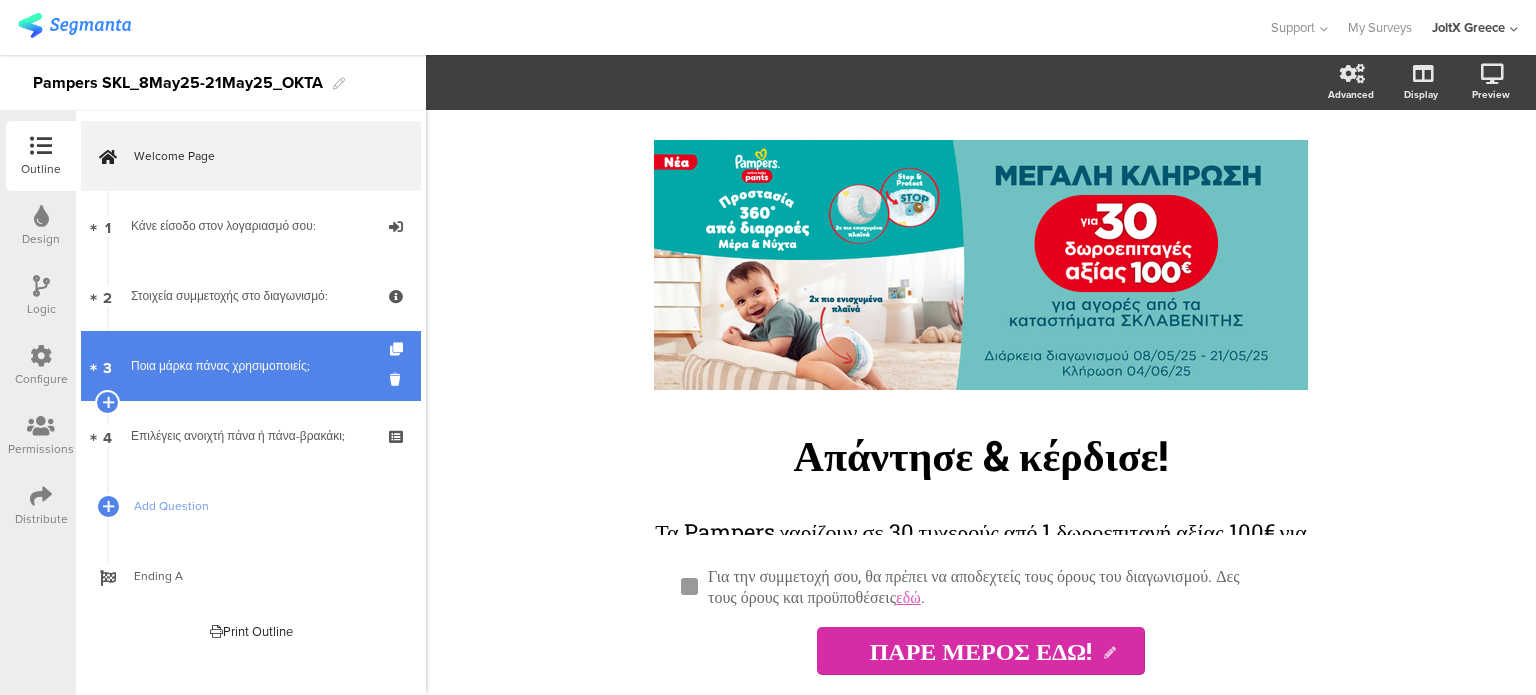 click on "3
Ποια μάρκα πάνας χρησιμοποιείς;" at bounding box center [251, 366] 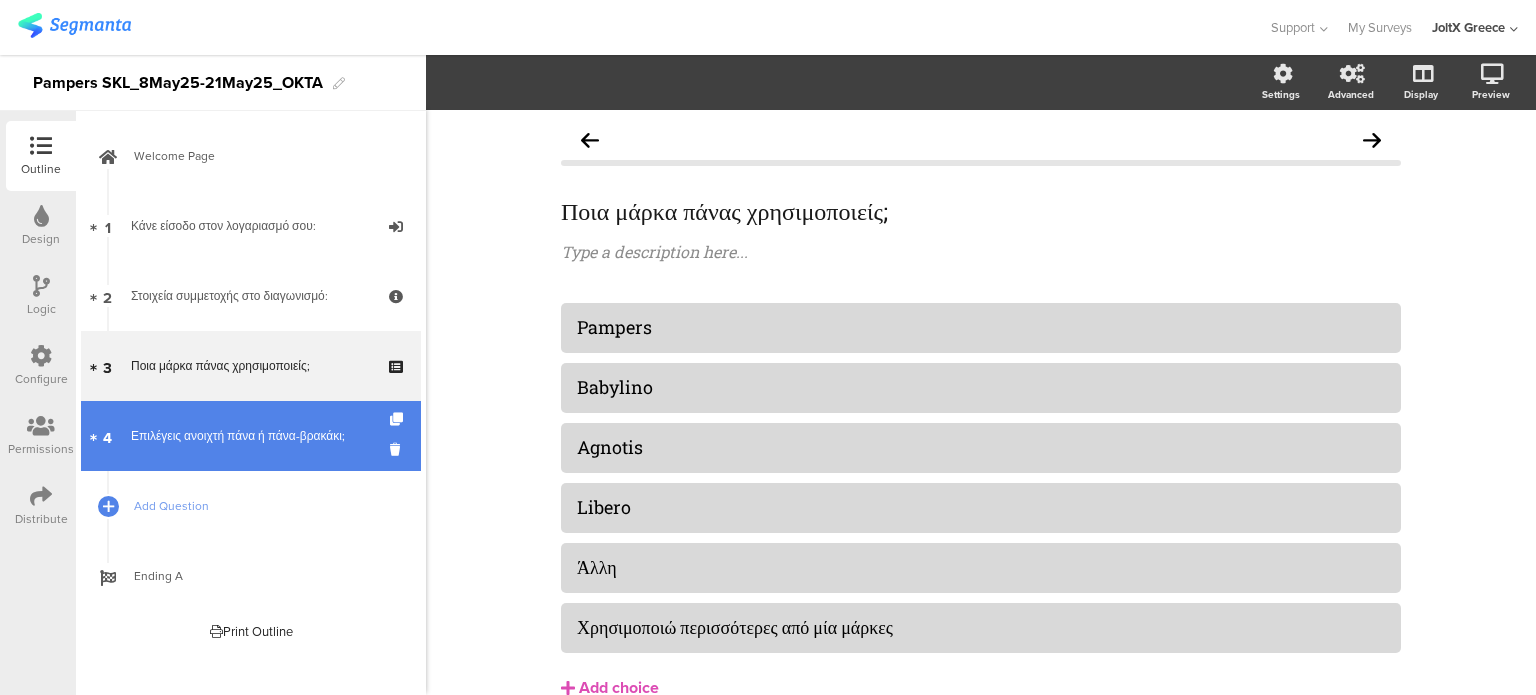 click on "4
Επιλέγεις ανοιχτή πάνα ή πάνα-βρακάκι;" at bounding box center (251, 436) 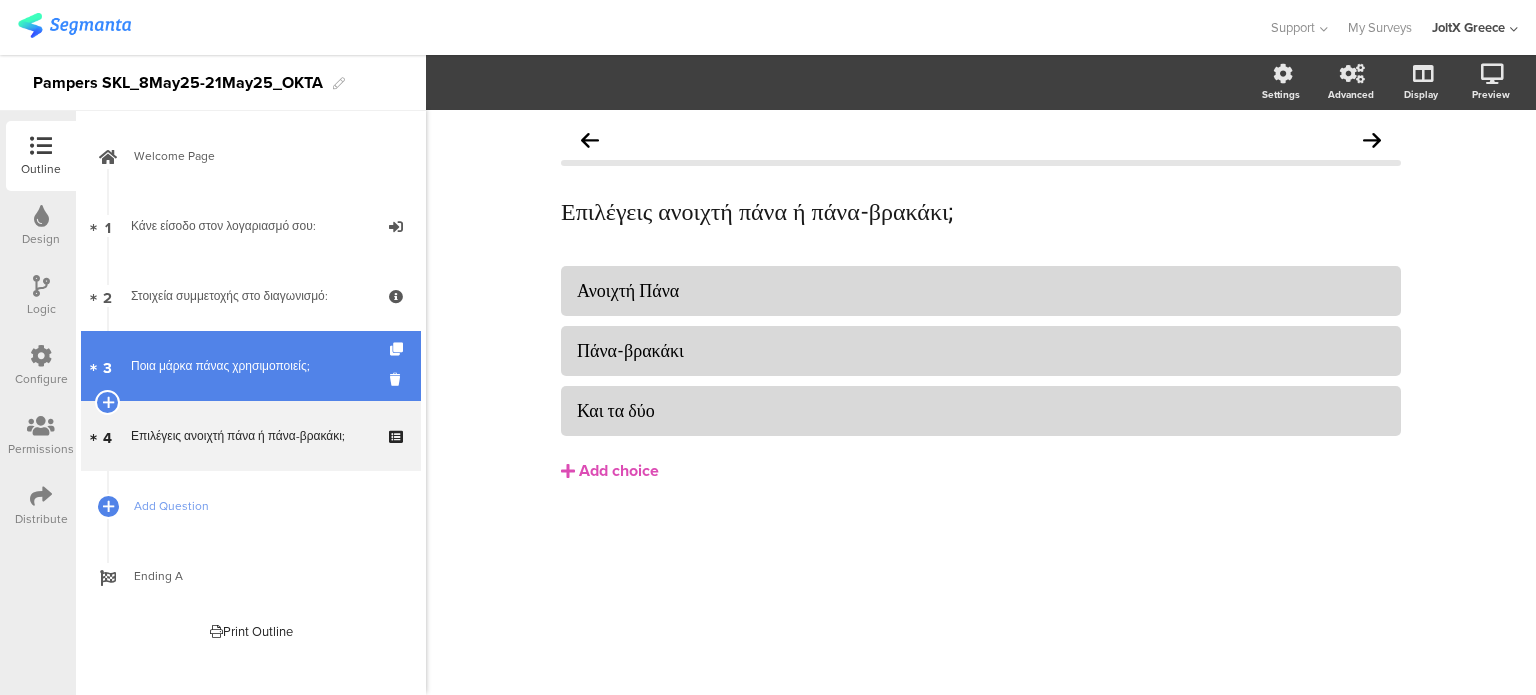 click on "3
Ποια μάρκα πάνας χρησιμοποιείς;" at bounding box center [251, 366] 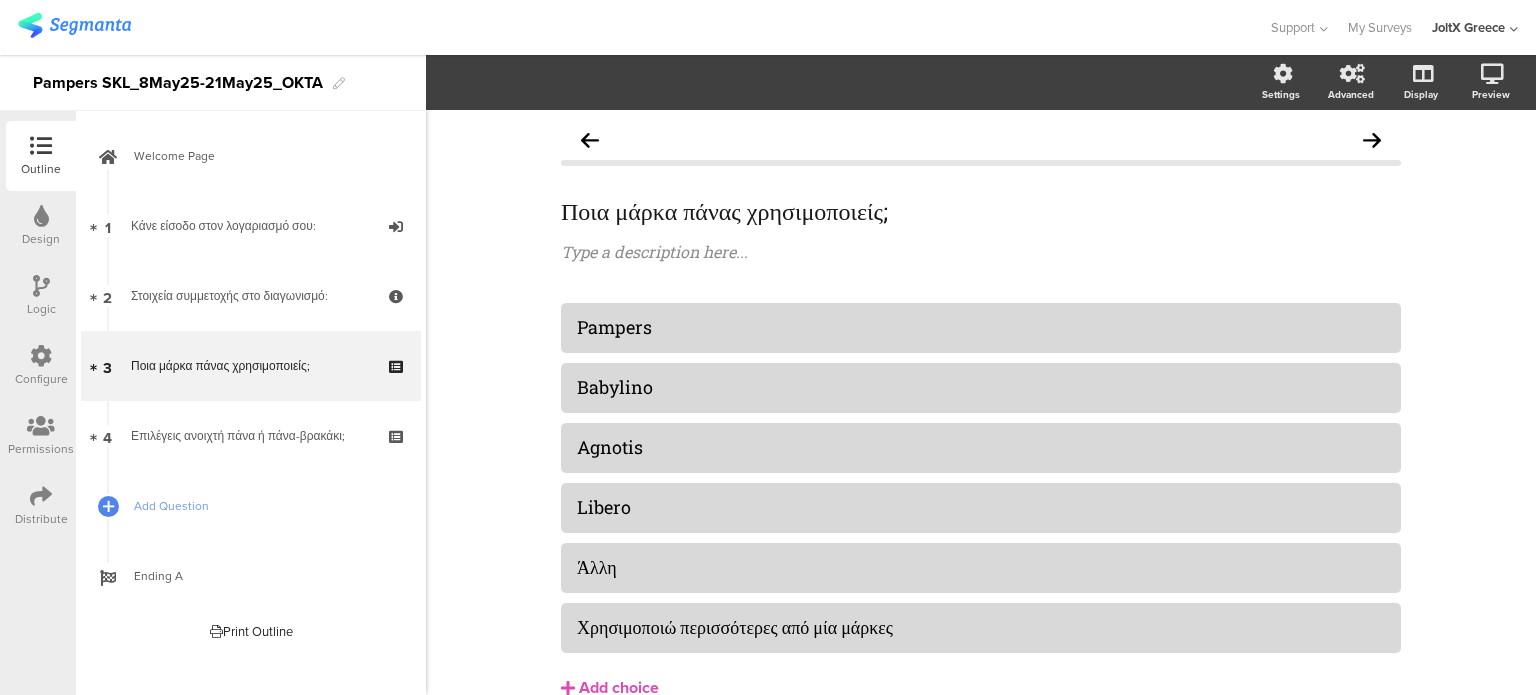 click at bounding box center [41, 356] 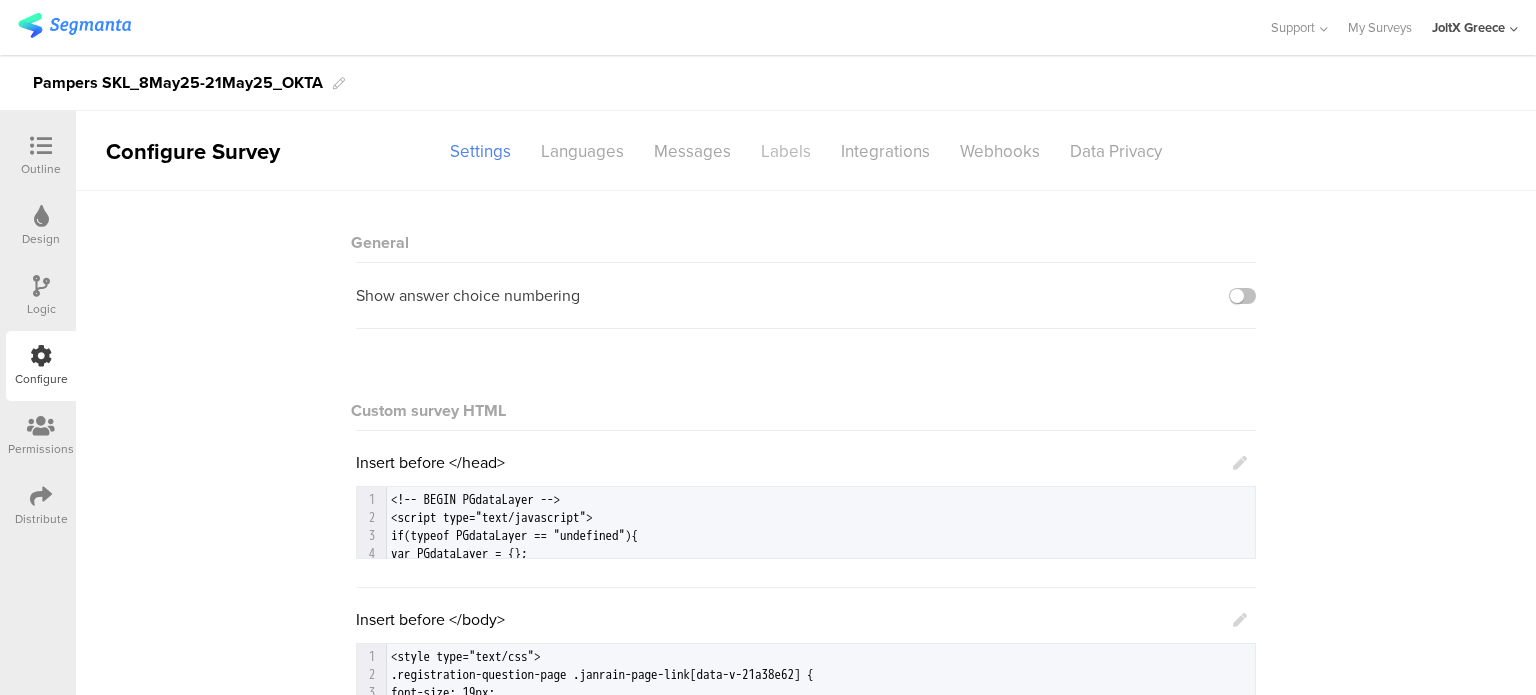 click on "Labels" at bounding box center [786, 151] 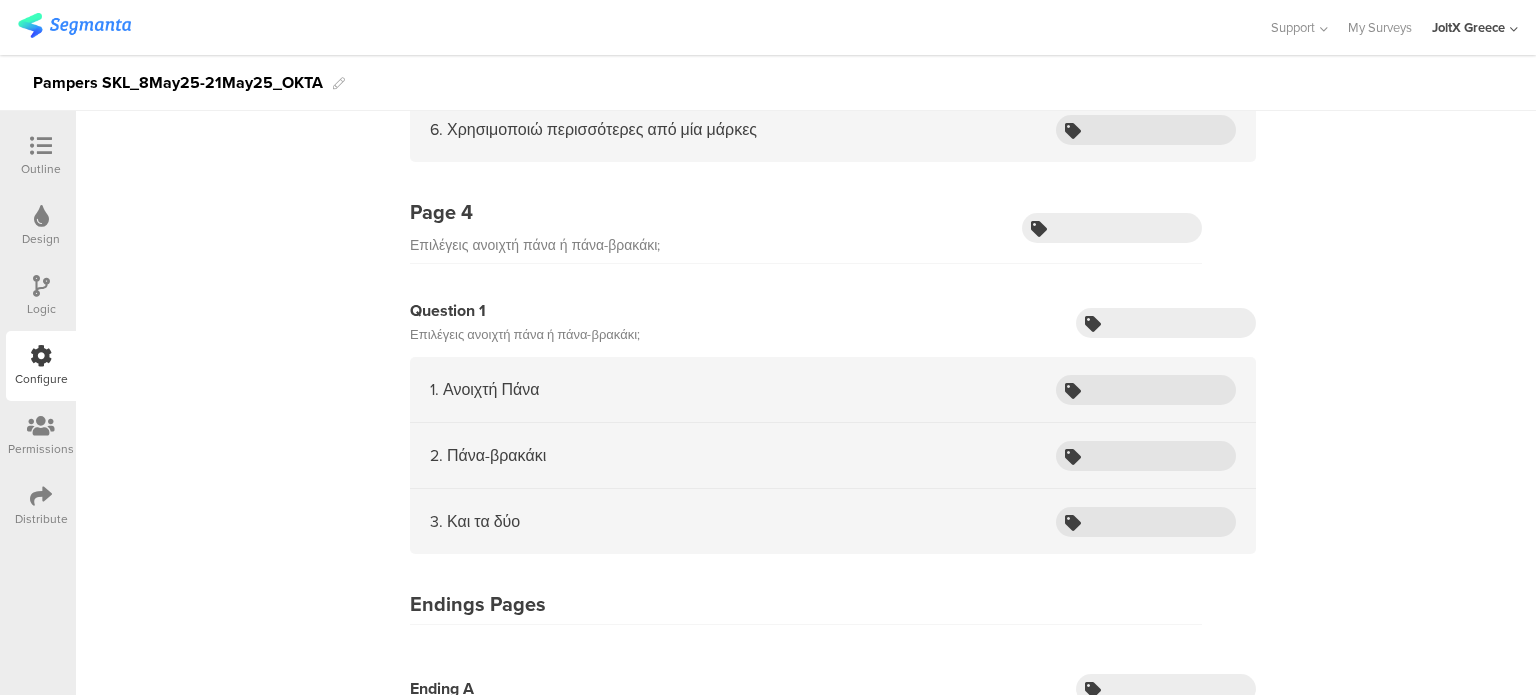 scroll, scrollTop: 1476, scrollLeft: 0, axis: vertical 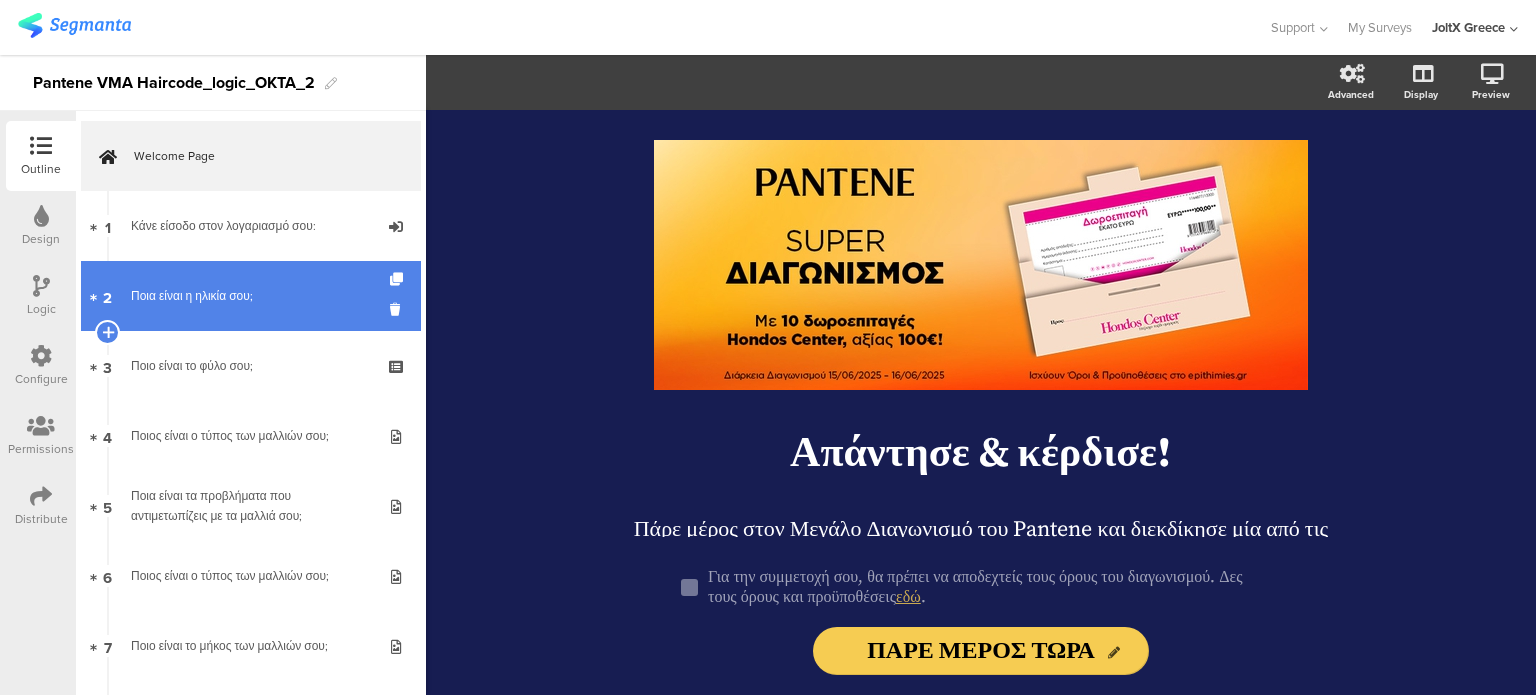 click on "Ποια είναι η ηλικία σου;" at bounding box center [250, 296] 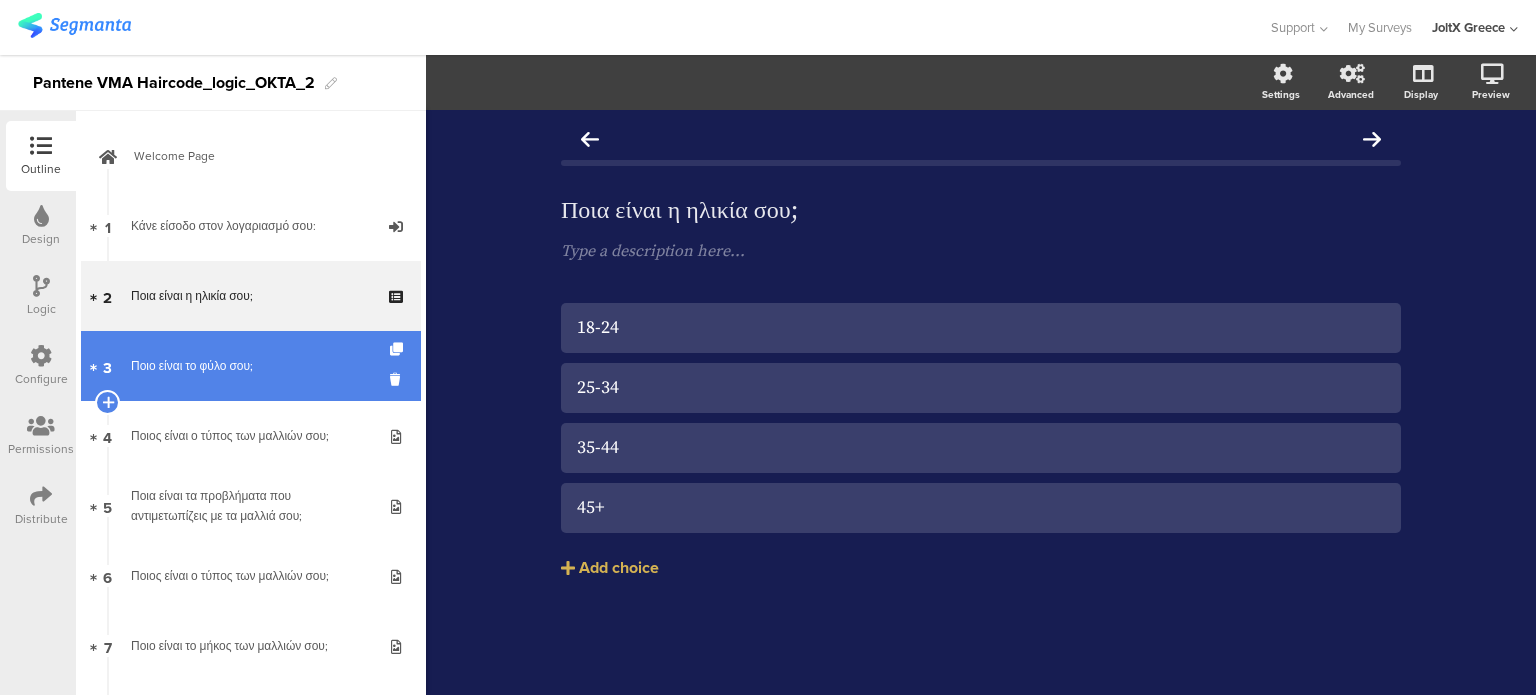 click on "3
Ποιο είναι το φύλο σου;" at bounding box center [251, 366] 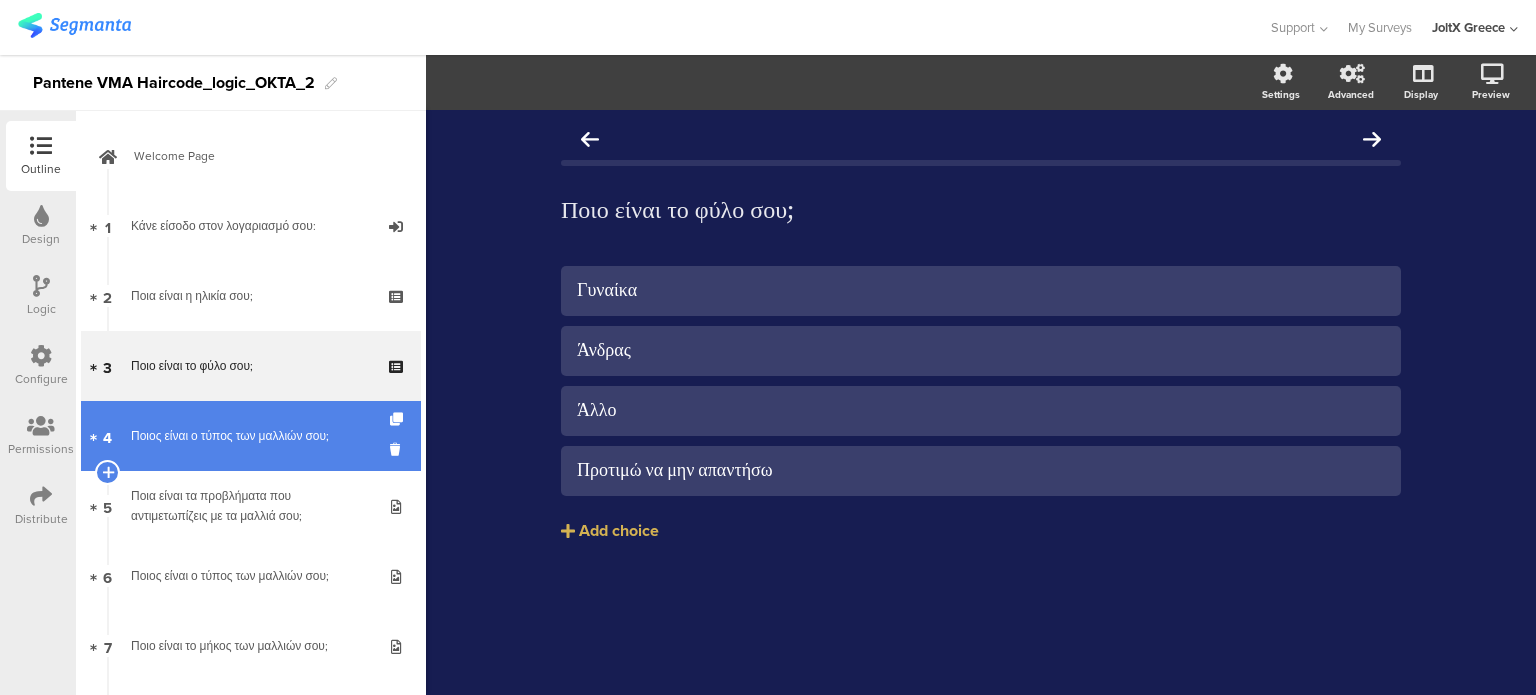 click on "4
Ποιος είναι ο τύπος των μαλλιών σου;" at bounding box center (251, 436) 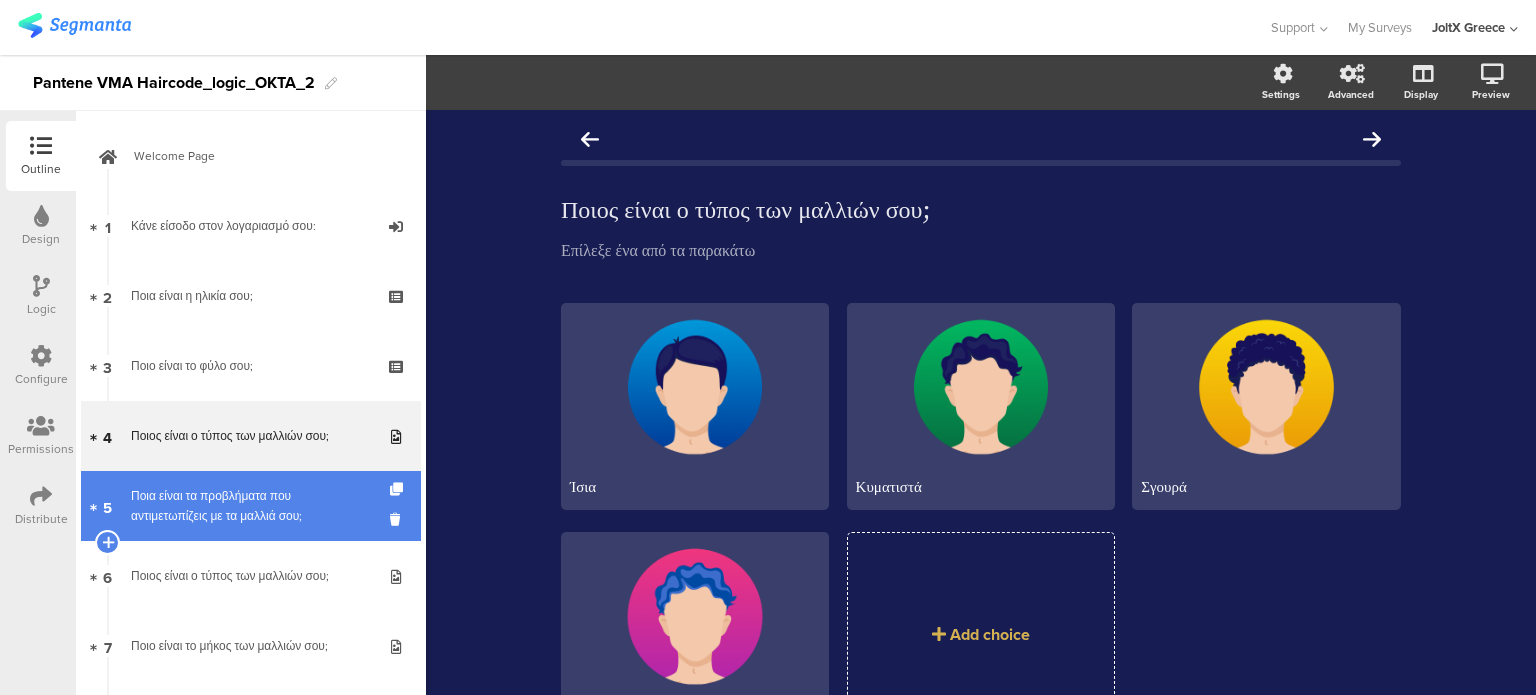 click on "Ποια είναι τα προβλήματα που αντιμετωπίζεις με τα μαλλιά σου;" at bounding box center [250, 506] 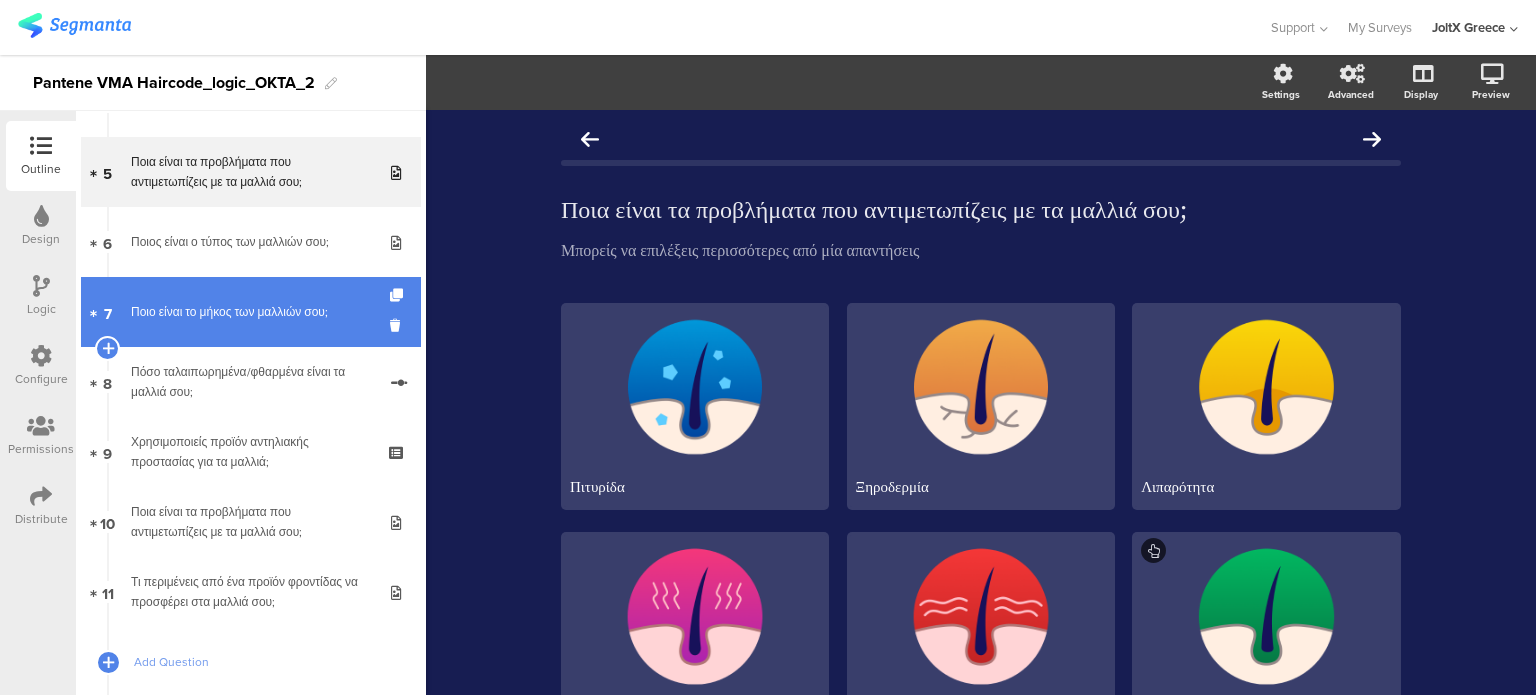 scroll, scrollTop: 400, scrollLeft: 0, axis: vertical 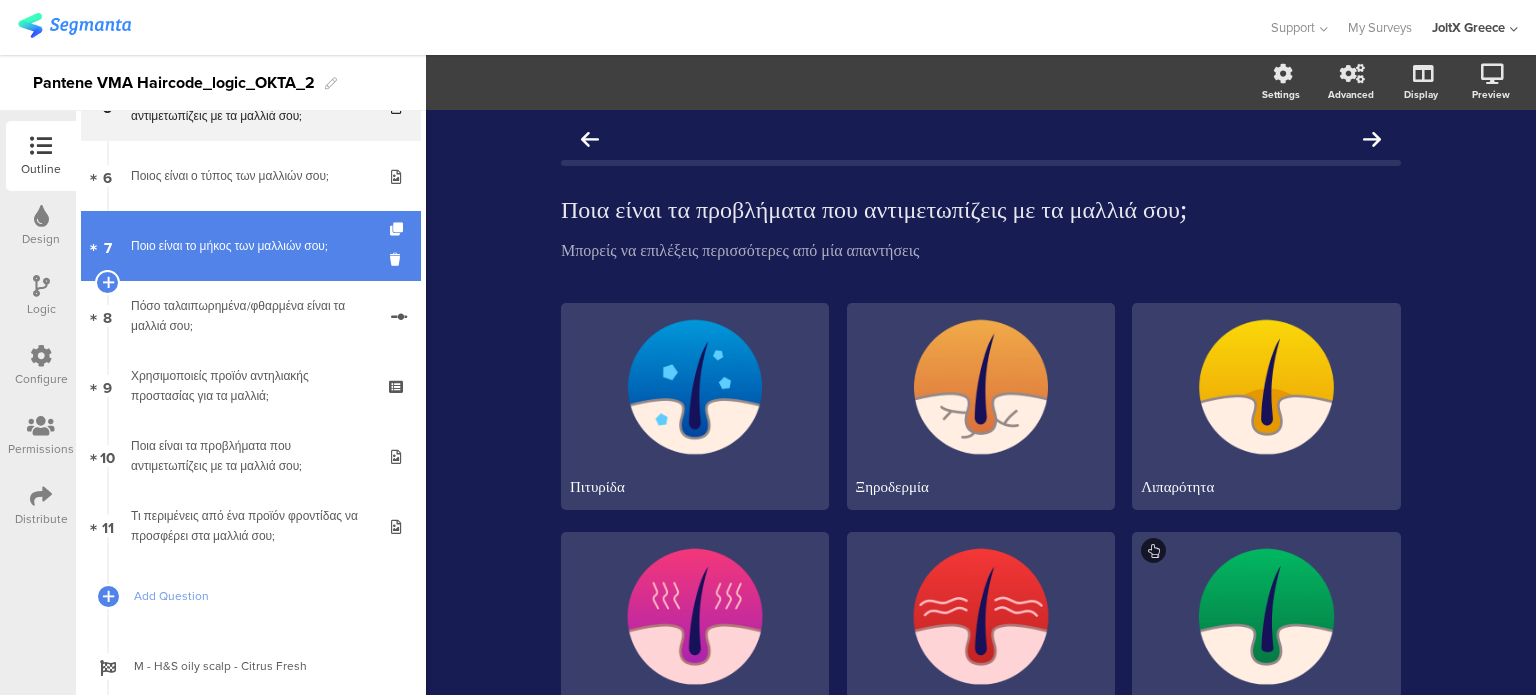 click on "Ποιο είναι το μήκος των μαλλιών σου;" at bounding box center [250, 246] 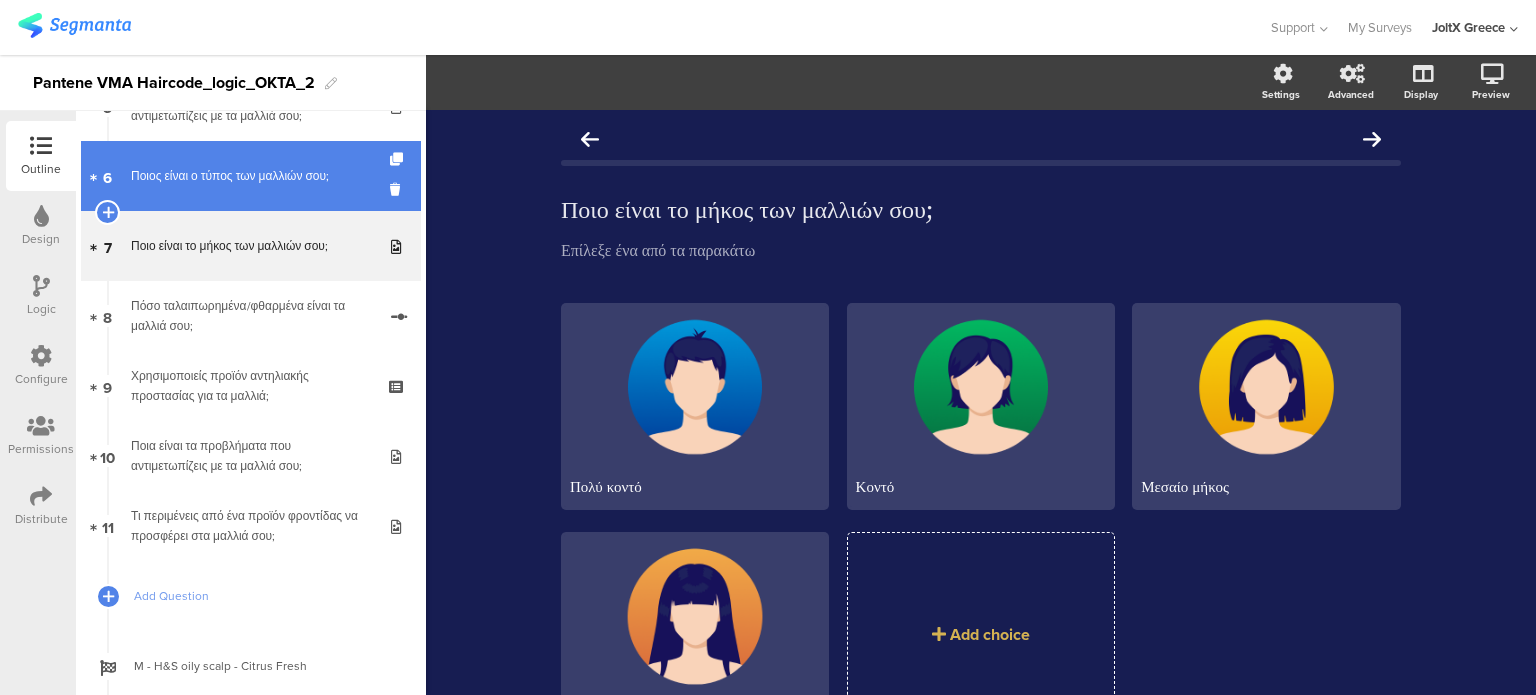 click on "Ποιος είναι ο τύπος των μαλλιών σου;" at bounding box center [250, 176] 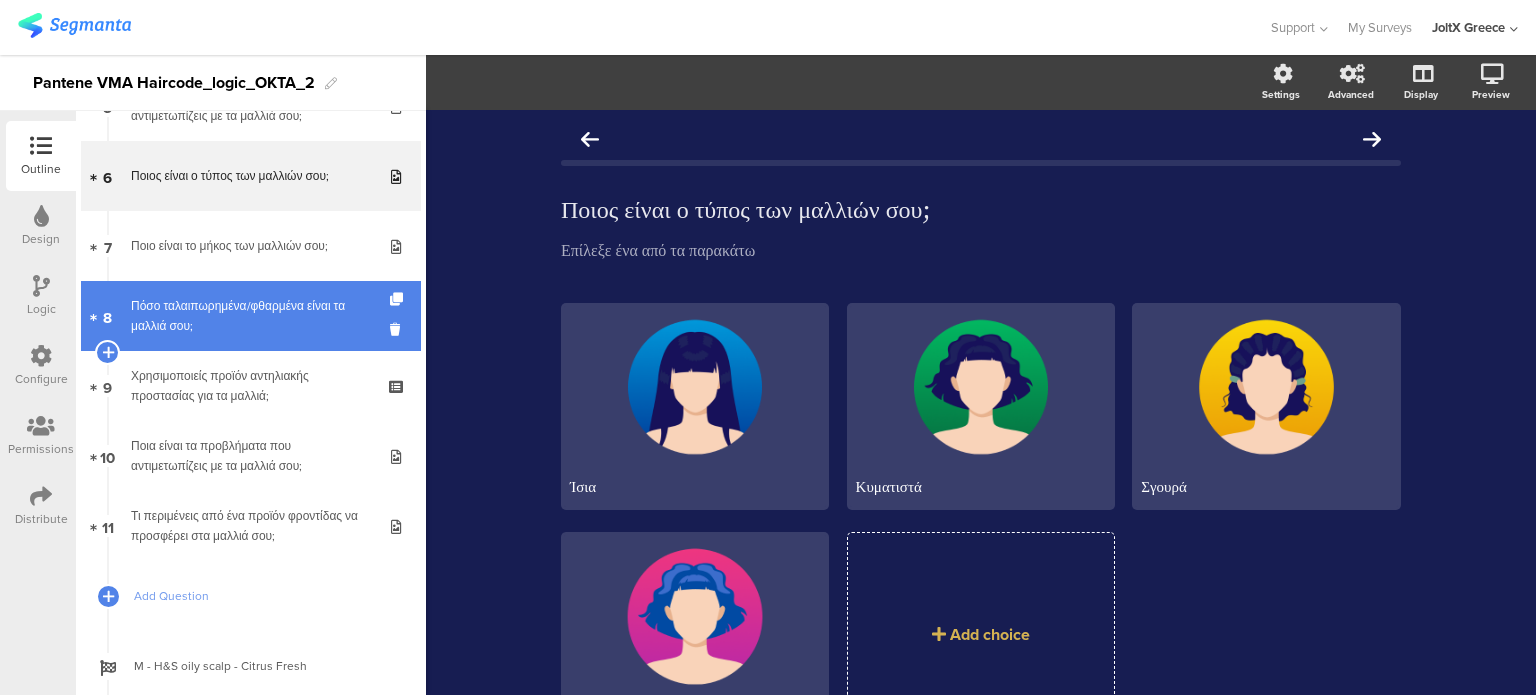 click on "Πόσο ταλαιπωρημένα/φθαρμένα είναι τα μαλλιά σου;" at bounding box center (253, 316) 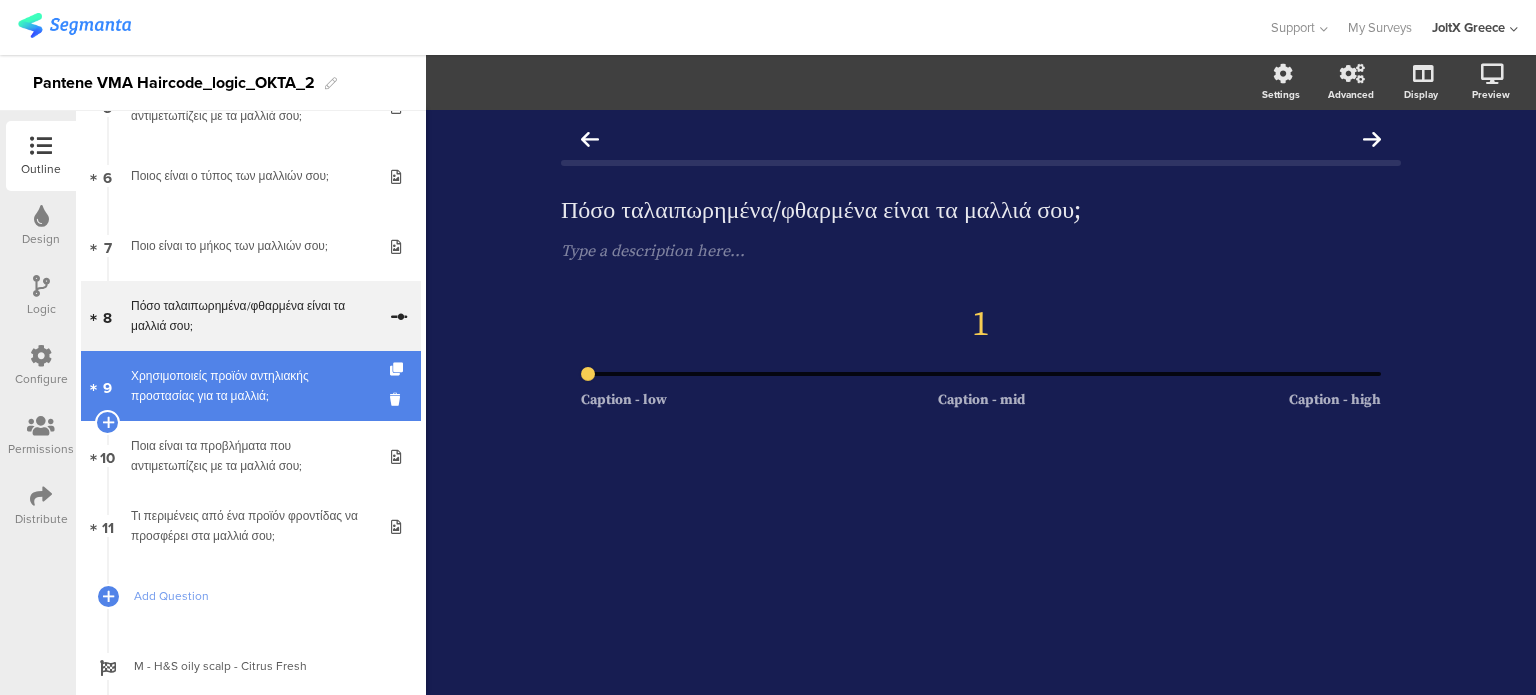 click on "Χρησιμοποιείς προϊόν αντηλιακής προστασίας για τα μαλλιά;" at bounding box center [250, 386] 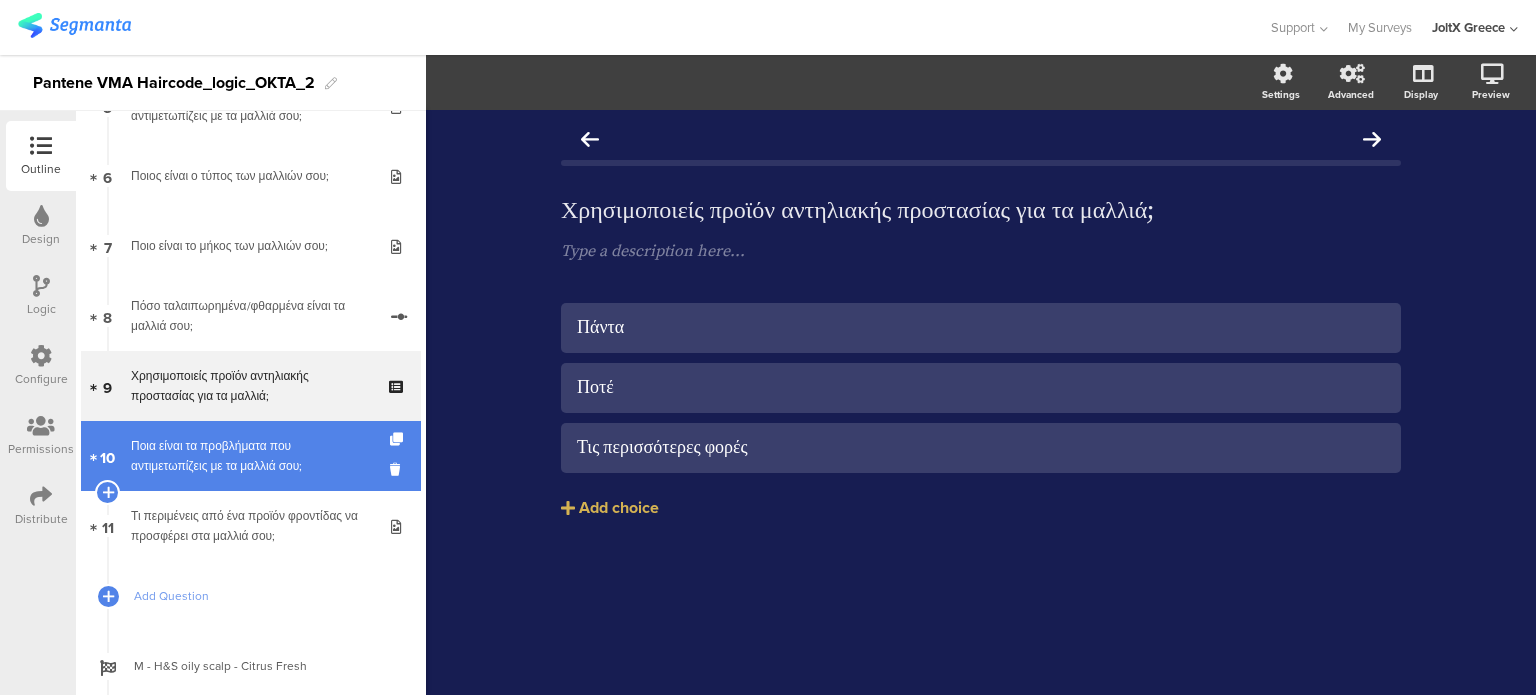click on "Ποια είναι τα προβλήματα που αντιμετωπίζεις με τα μαλλιά σου;" at bounding box center (250, 456) 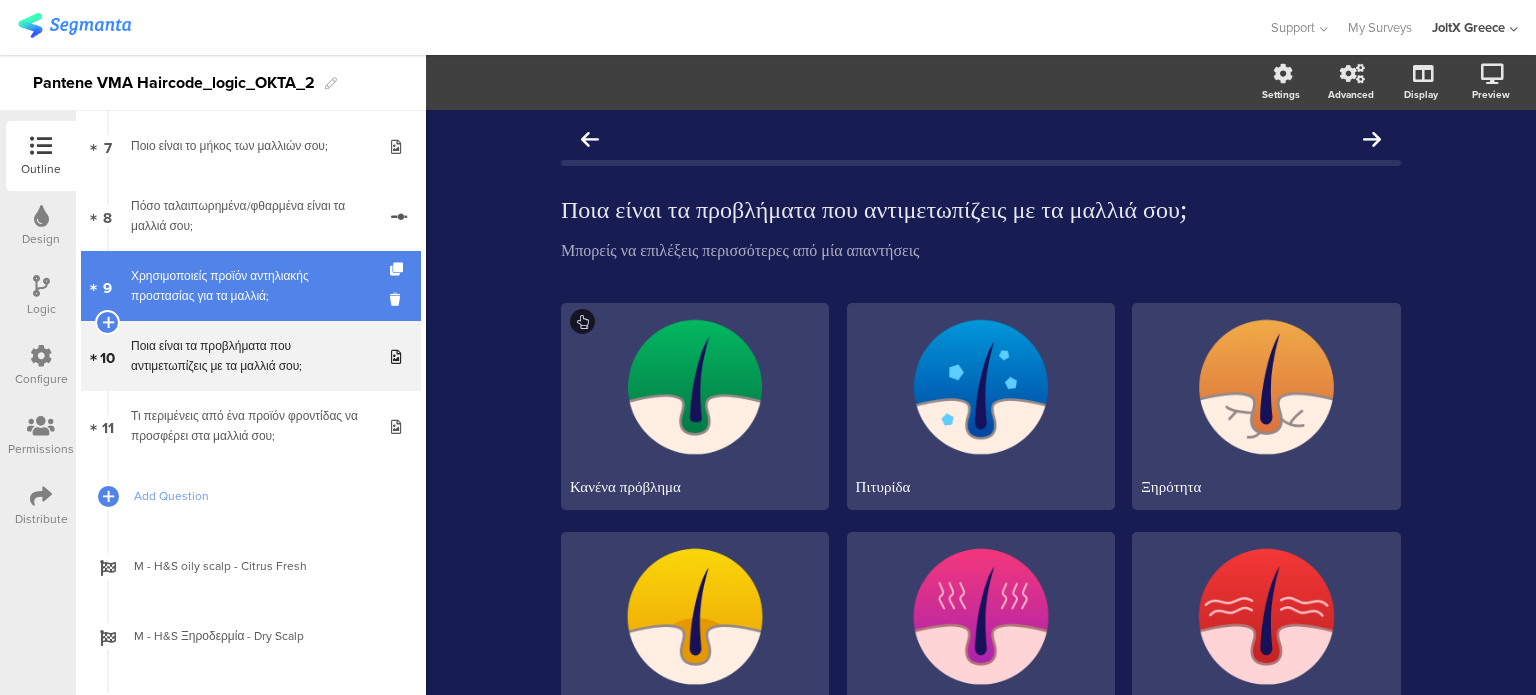 scroll, scrollTop: 600, scrollLeft: 0, axis: vertical 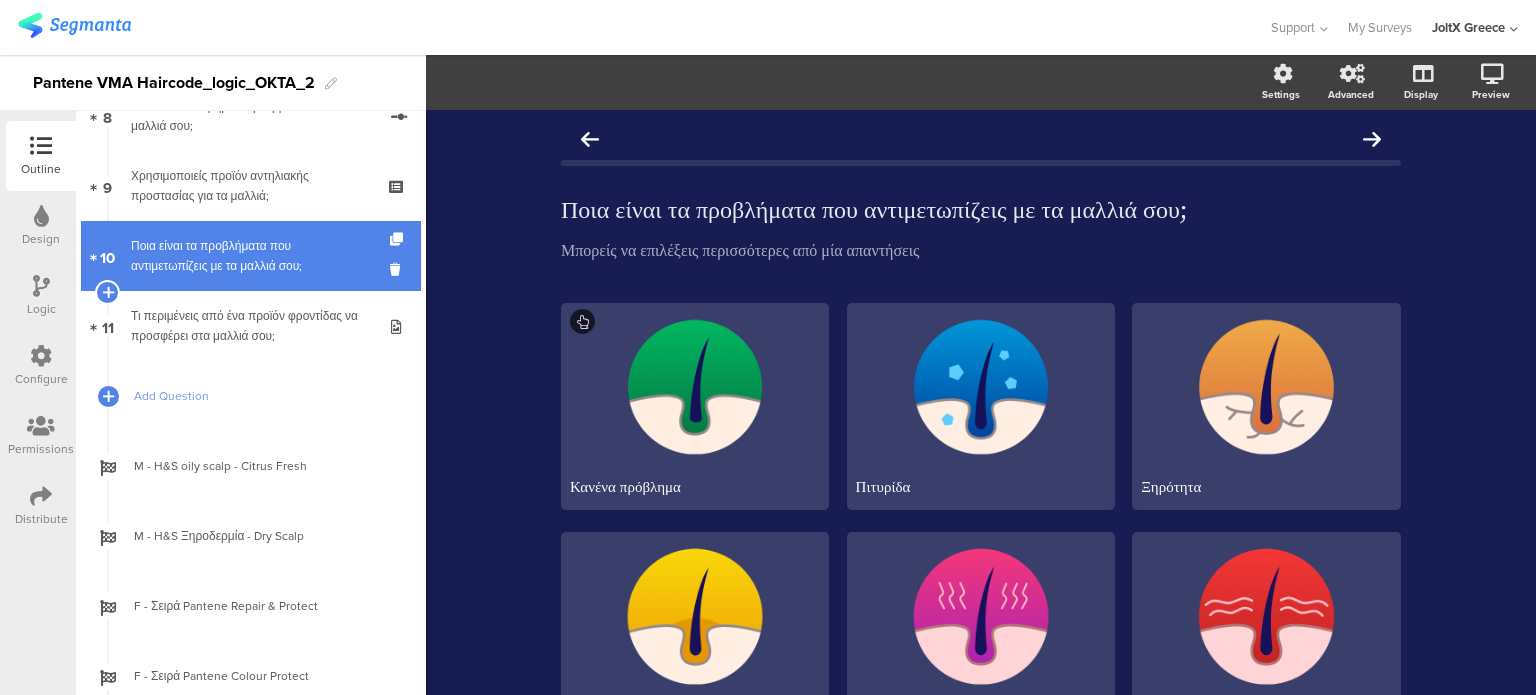 click on "Ποια είναι τα προβλήματα που αντιμετωπίζεις με τα μαλλιά σου;" at bounding box center (250, 256) 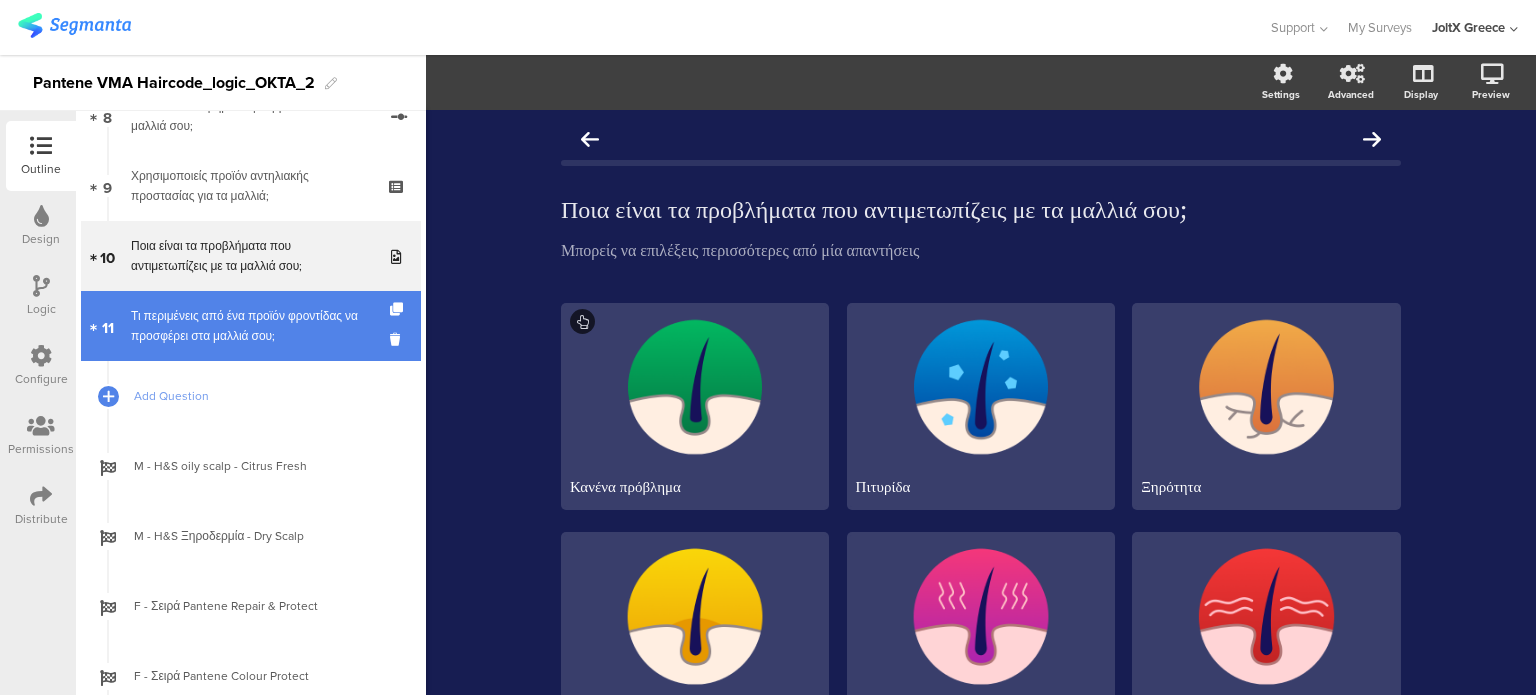 click on "Τι περιμένεις από ένα προϊόν φροντίδας να προσφέρει στα μαλλιά σου;" at bounding box center [250, 326] 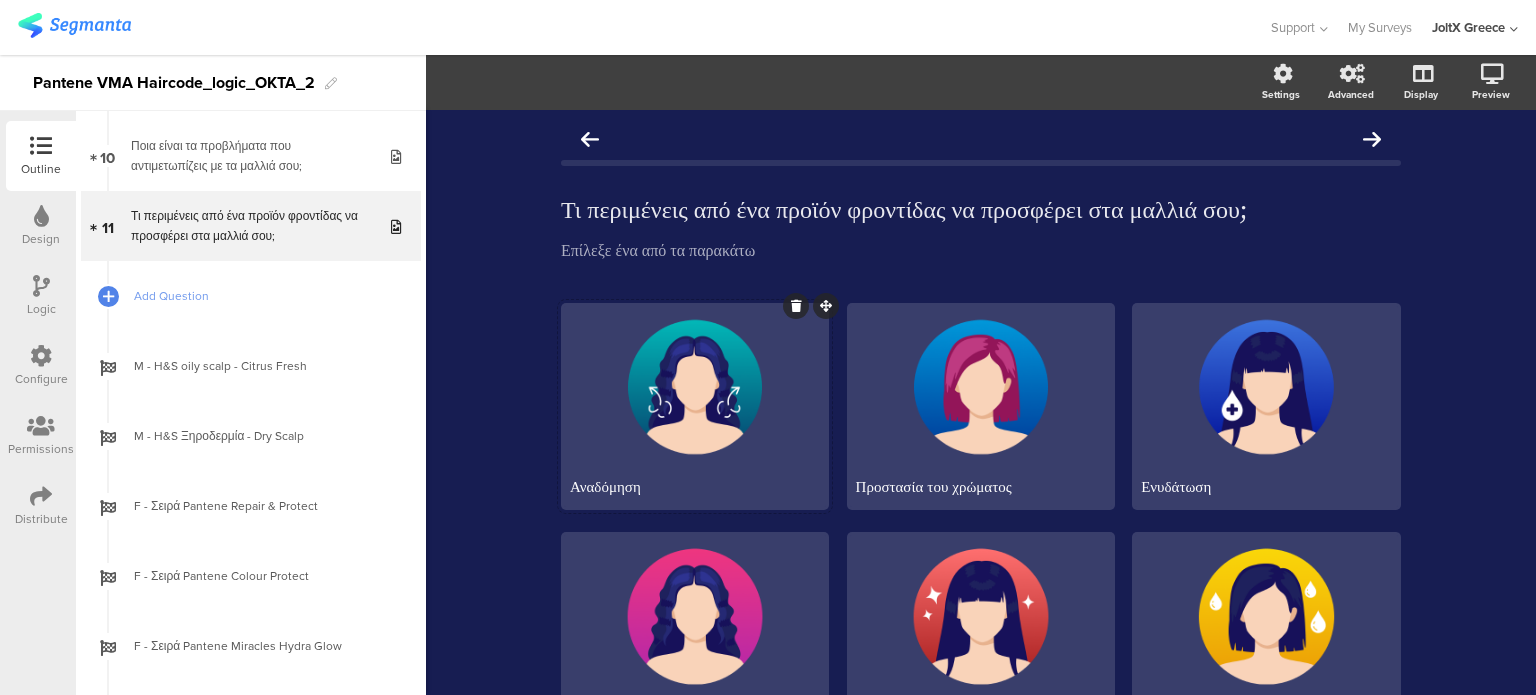scroll, scrollTop: 700, scrollLeft: 0, axis: vertical 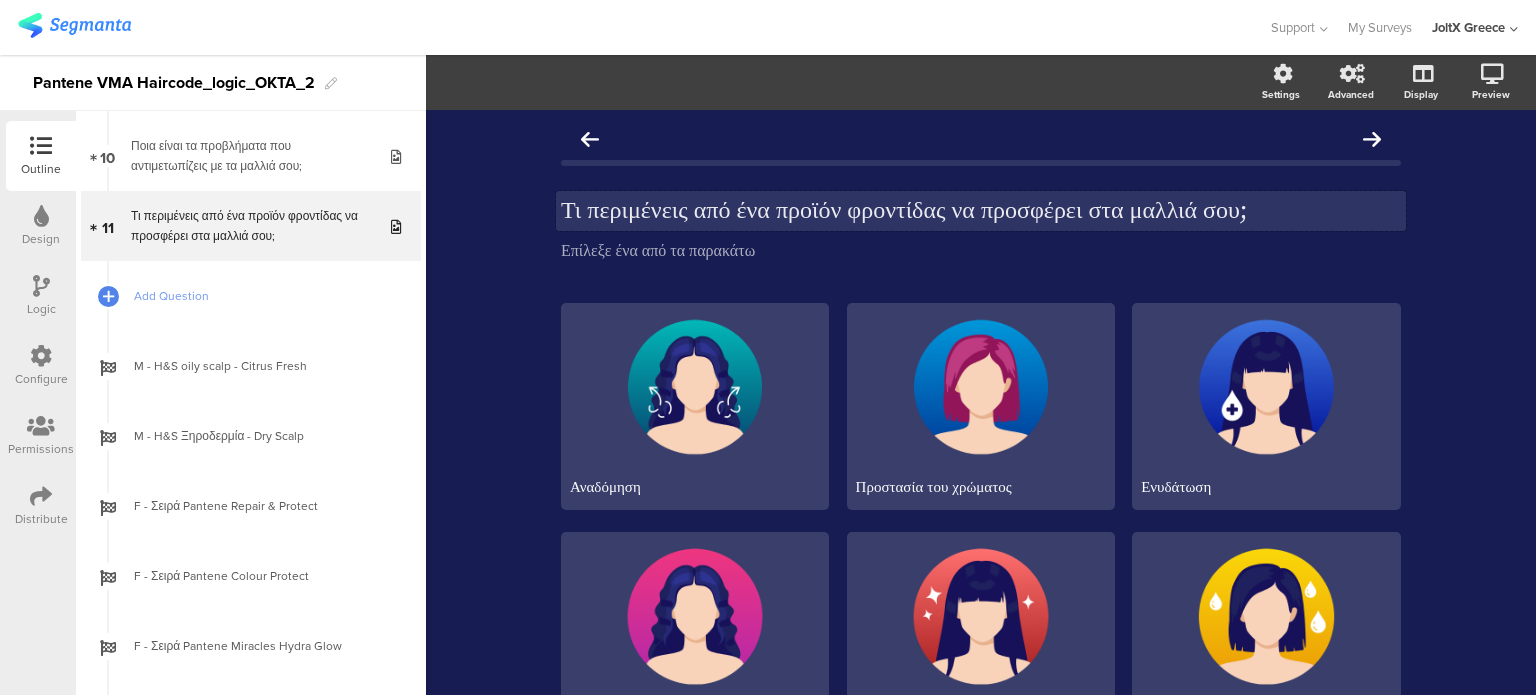 click on "Τι περιμένεις από ένα προϊόν φροντίδας να προσφέρει στα μαλλιά σου;" 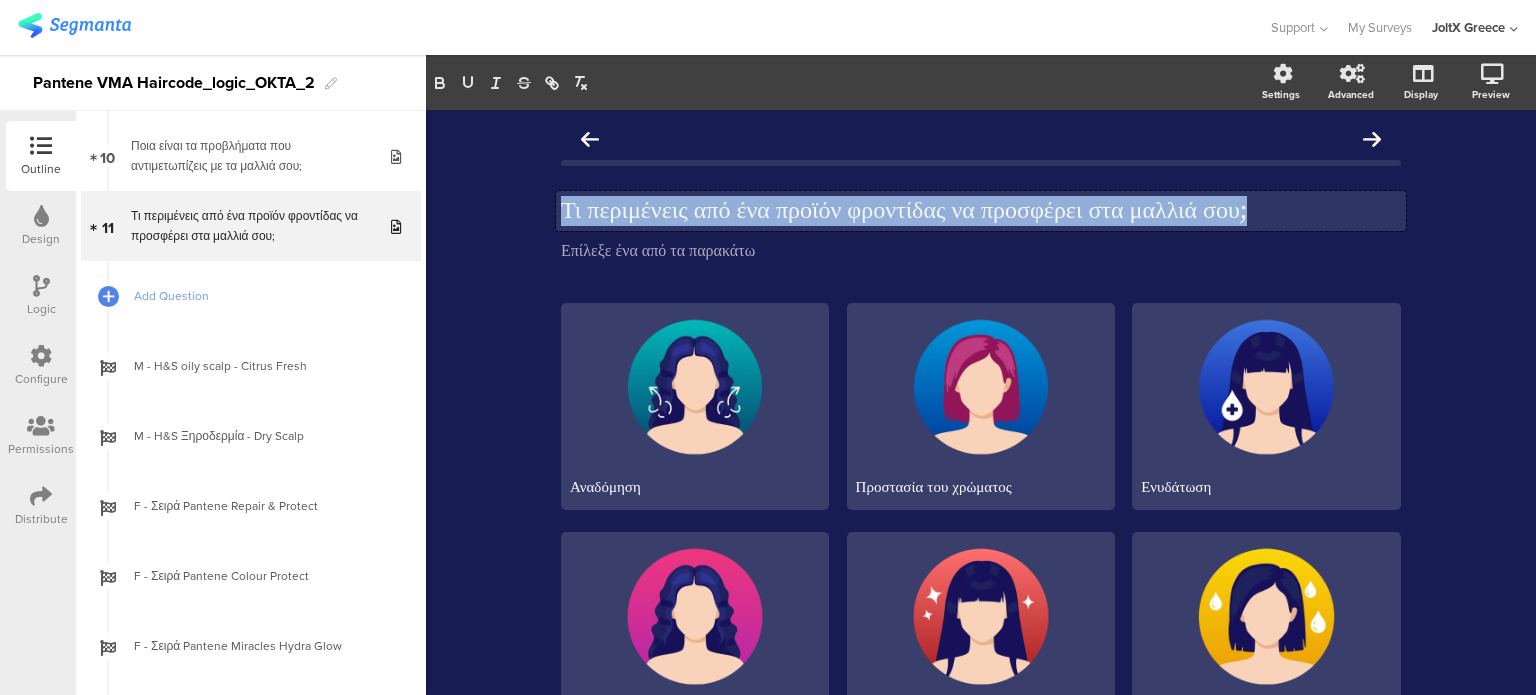 click on "Τι περιμένεις από ένα προϊόν φροντίδας να προσφέρει στα μαλλιά σου;" 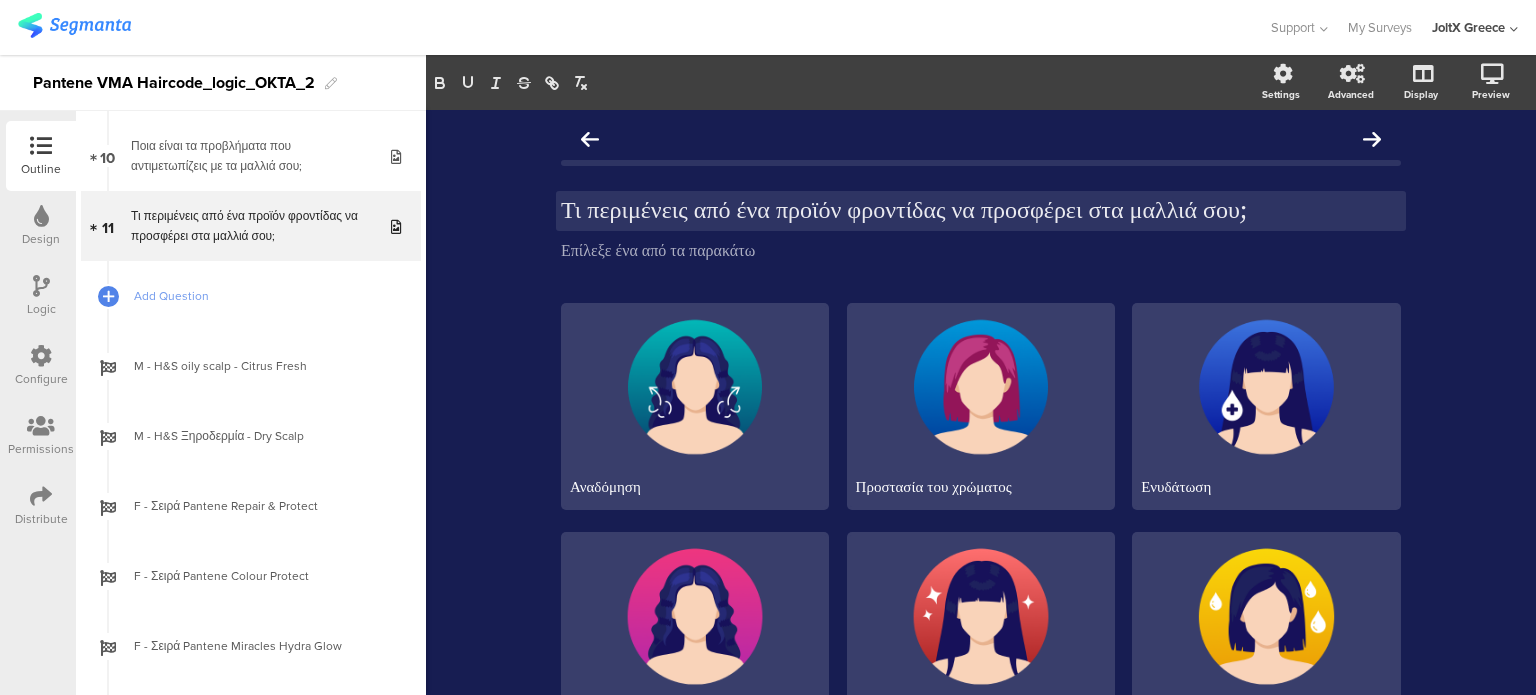 click at bounding box center [41, 286] 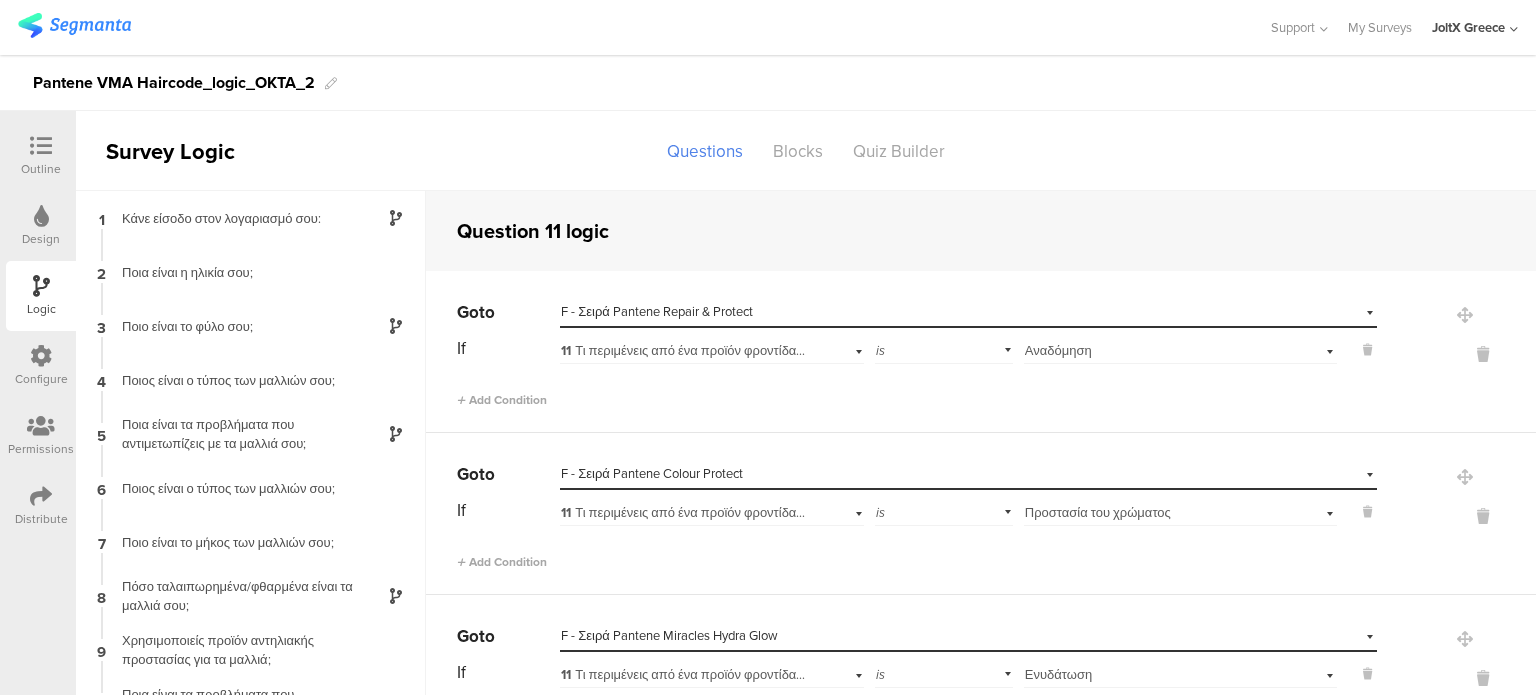 click at bounding box center (41, 356) 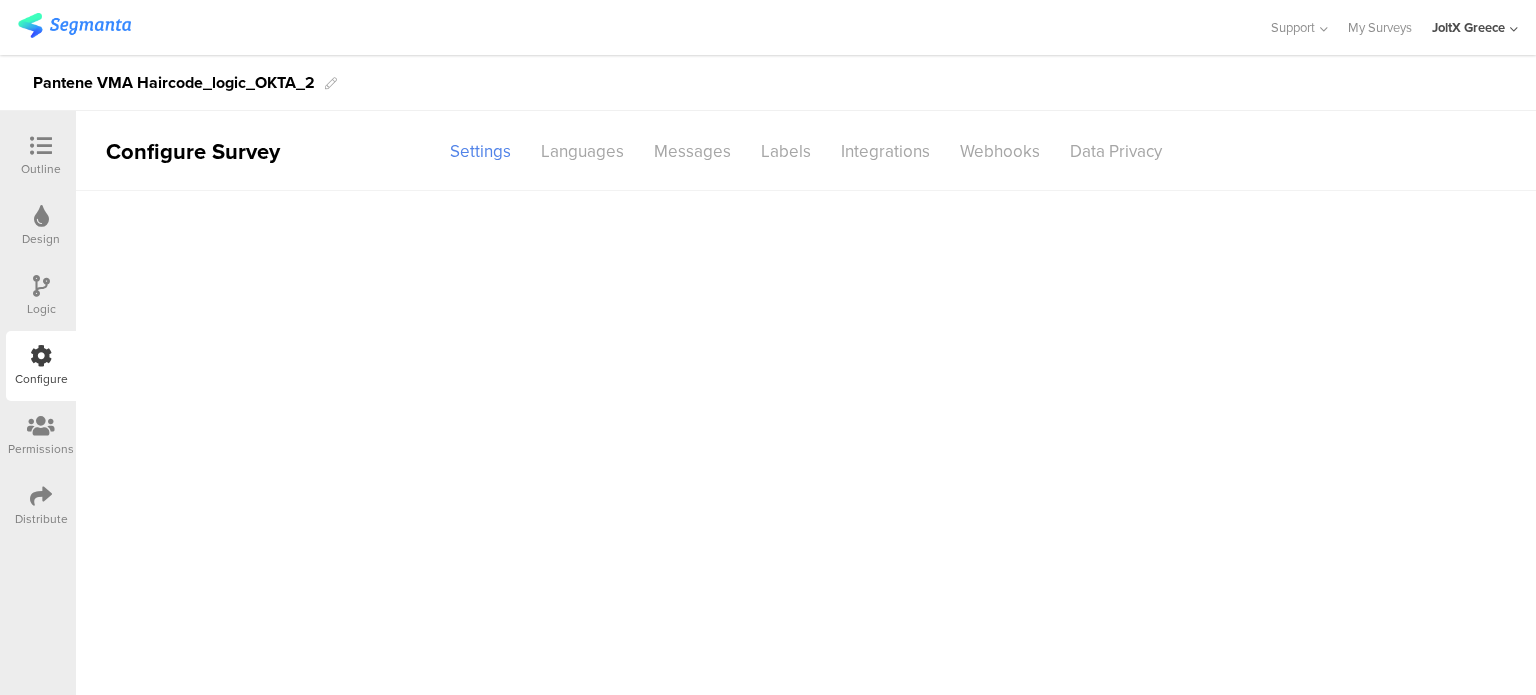 scroll, scrollTop: 0, scrollLeft: 0, axis: both 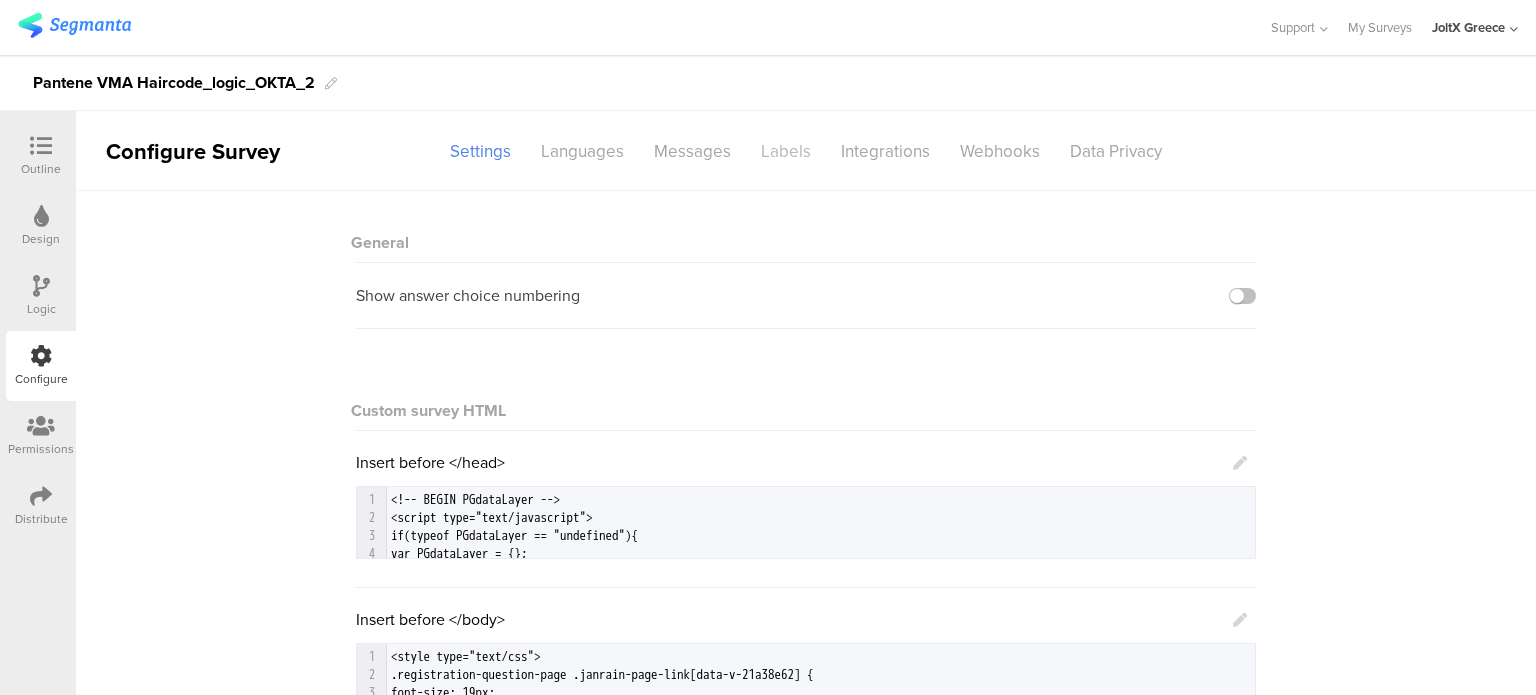 click on "Labels" at bounding box center [786, 151] 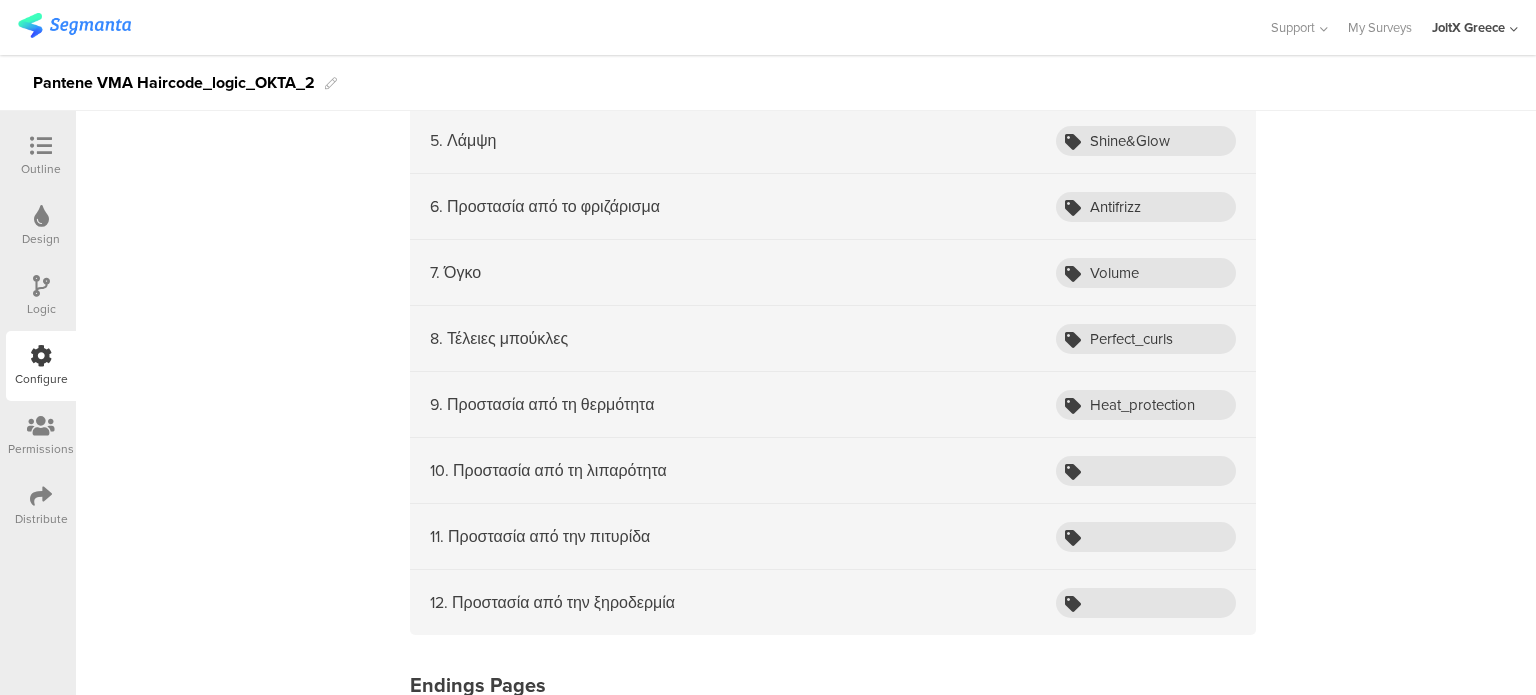 scroll, scrollTop: 4900, scrollLeft: 0, axis: vertical 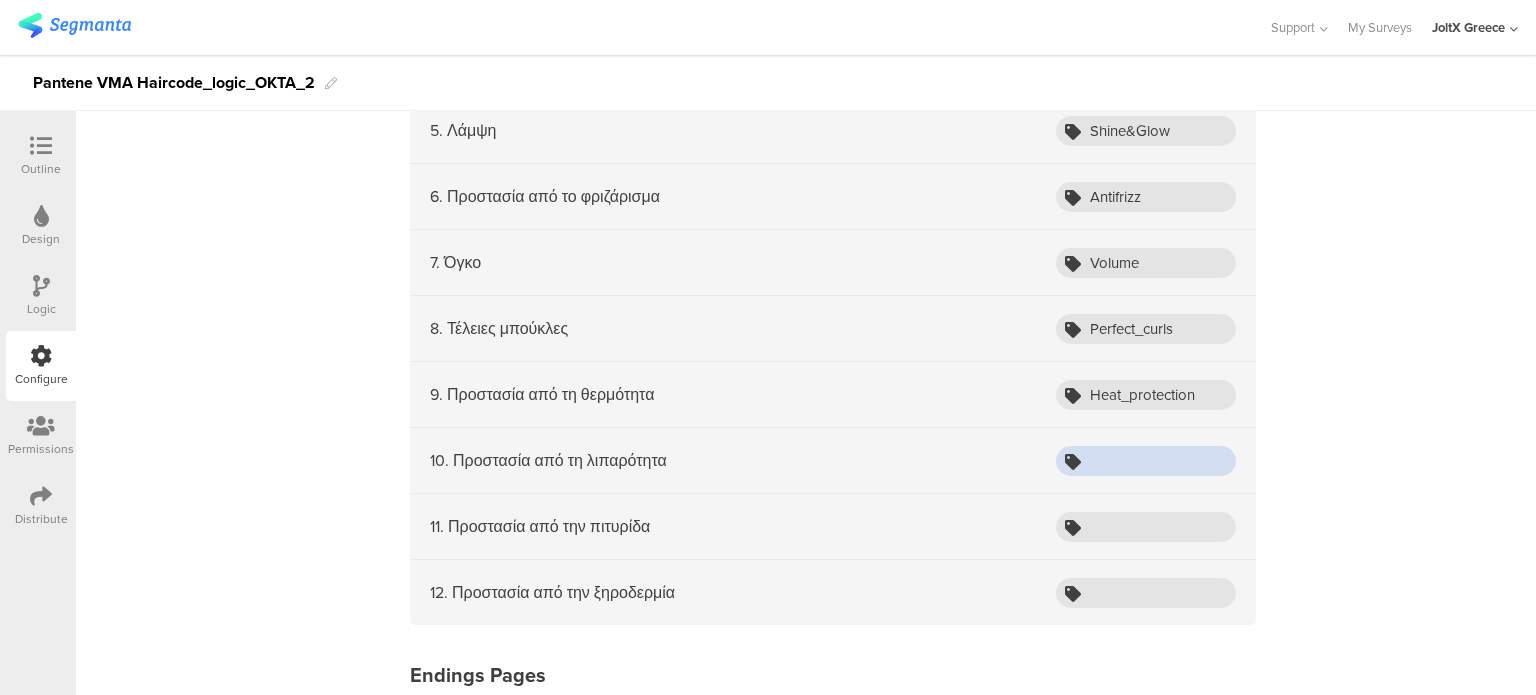 click at bounding box center [1146, 461] 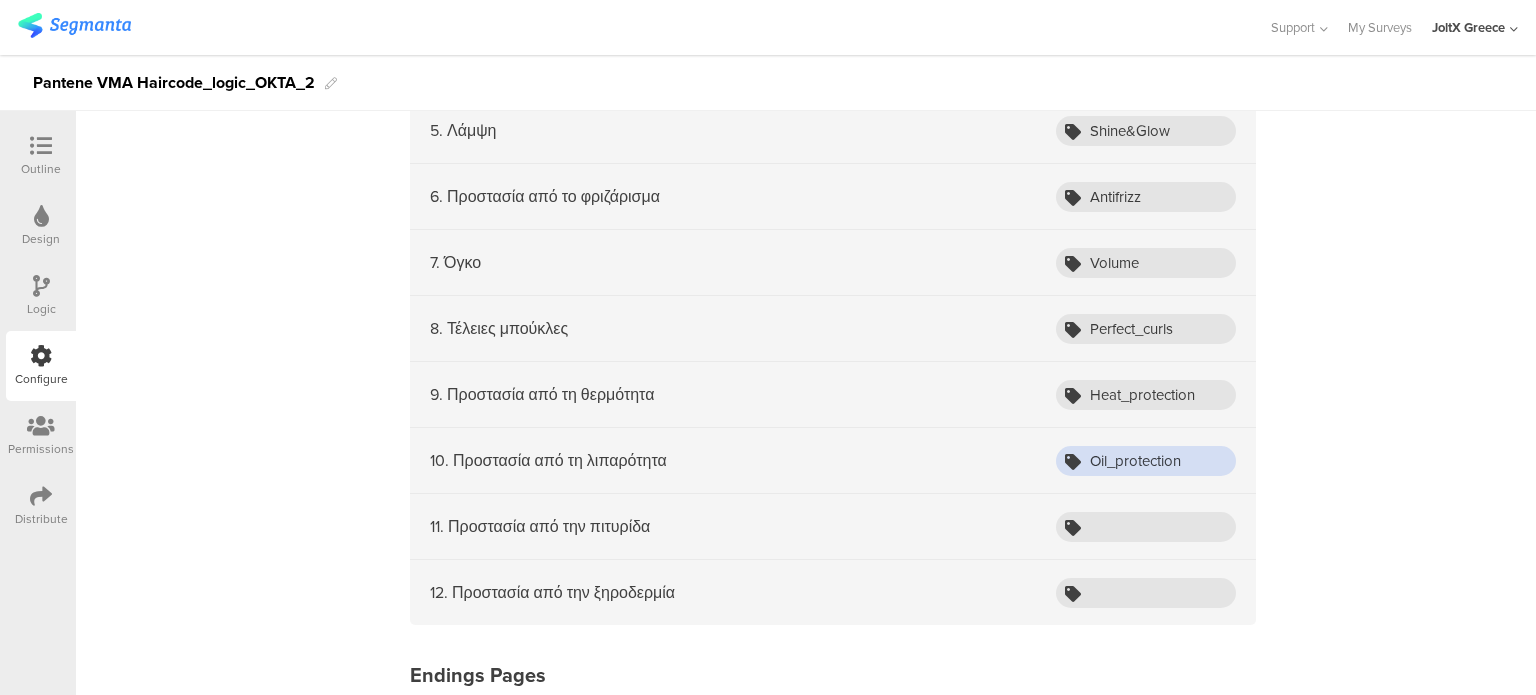 type on "Oil_protection" 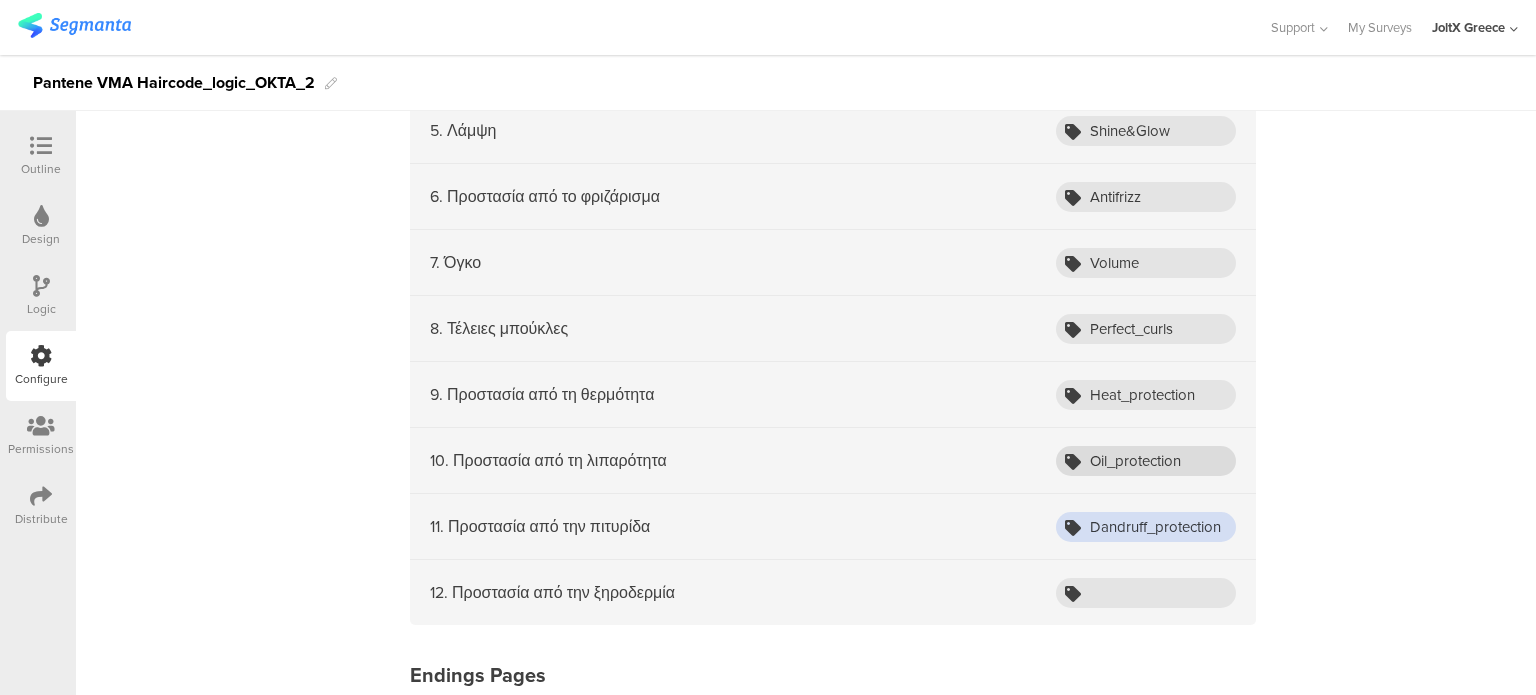 type on "Dandruff_protection" 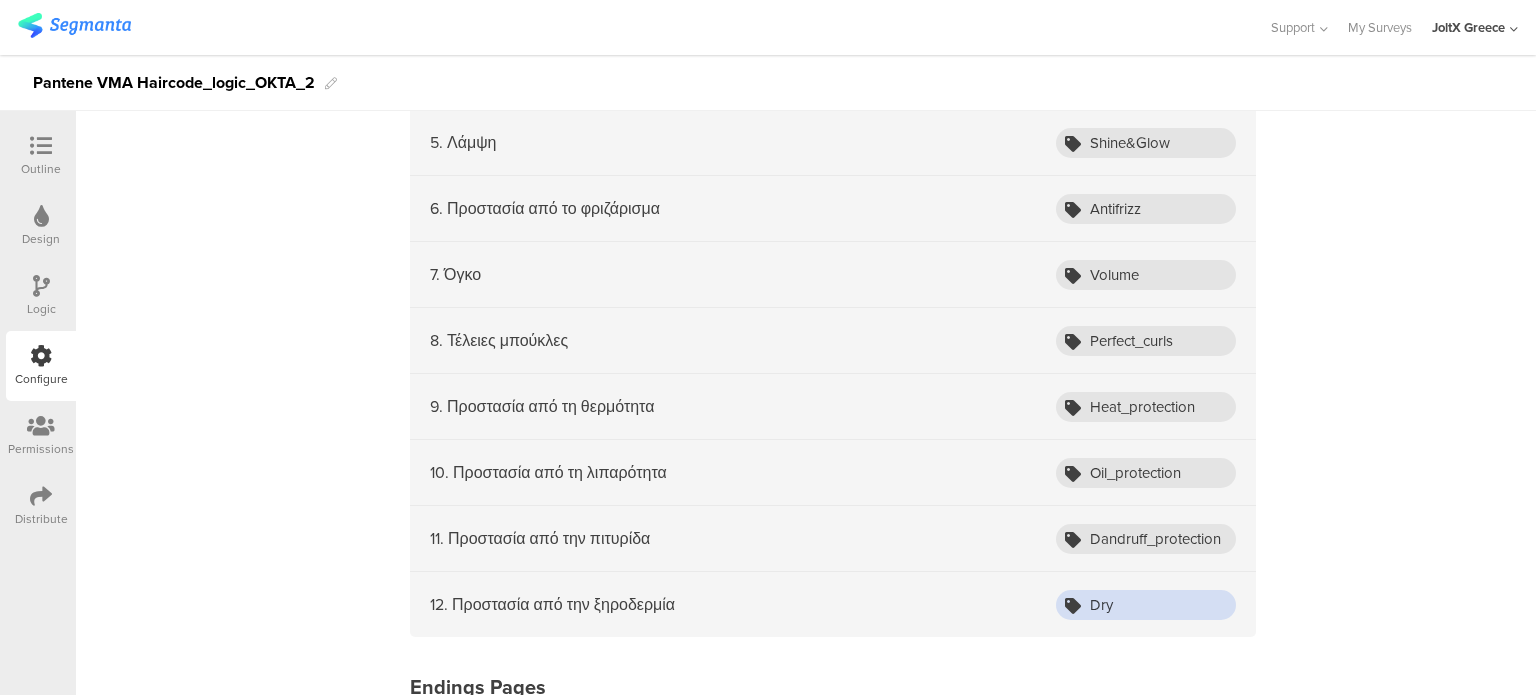 scroll, scrollTop: 4900, scrollLeft: 0, axis: vertical 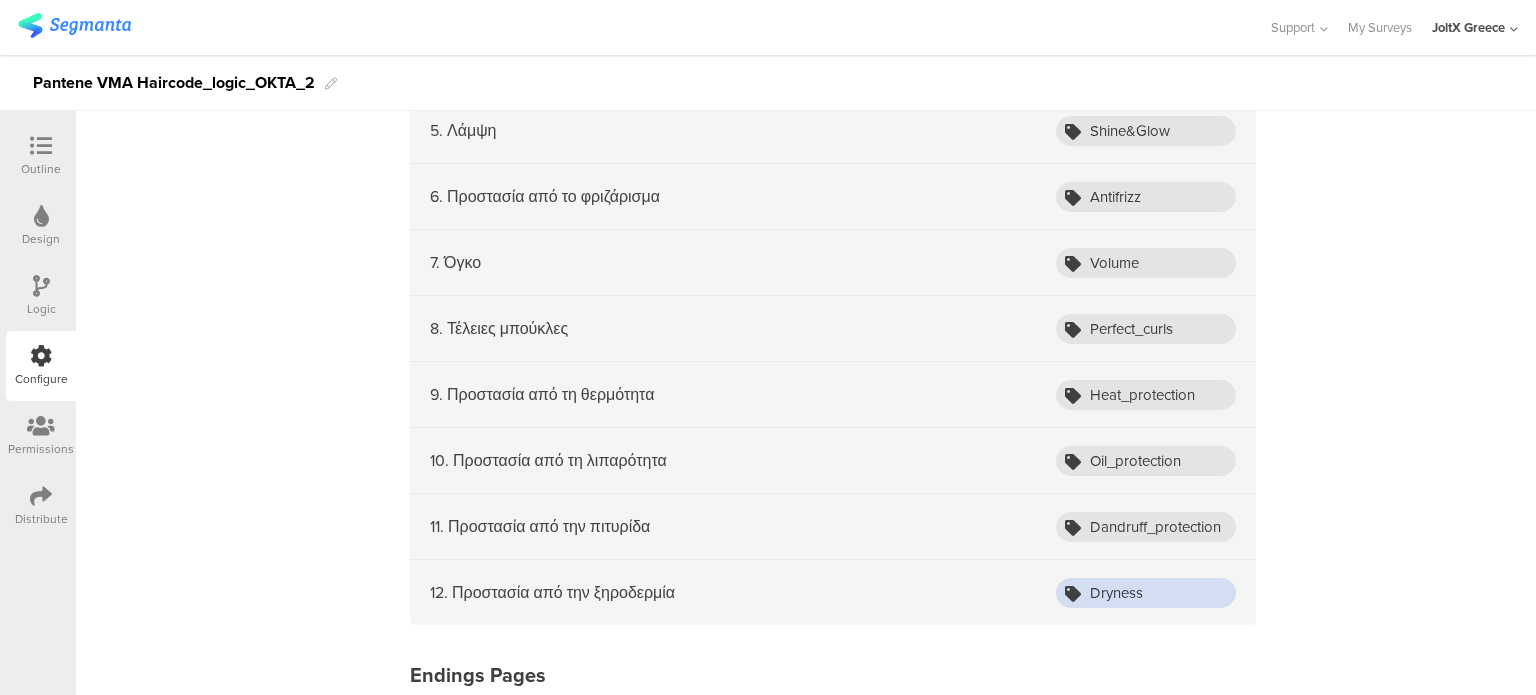 click on "Dryness" at bounding box center [1146, 593] 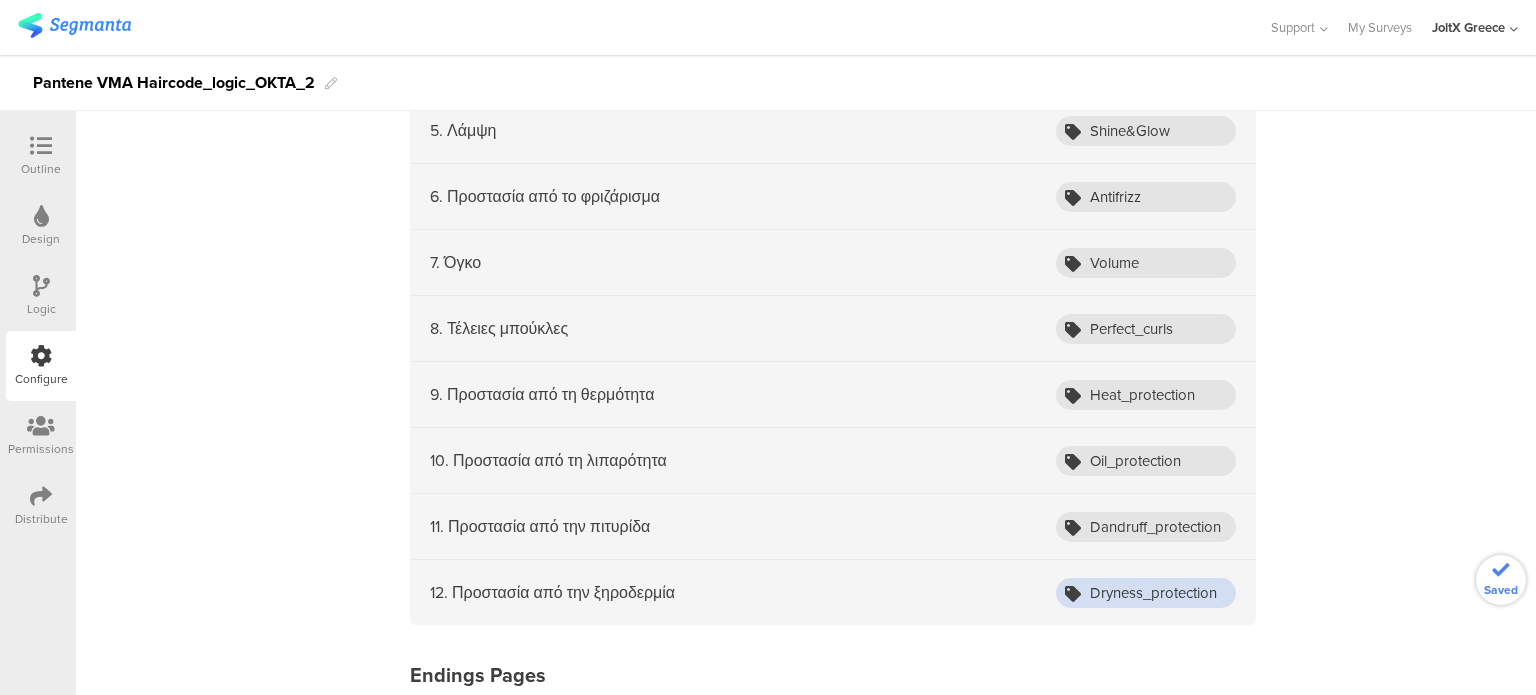 type on "Dryness_protection" 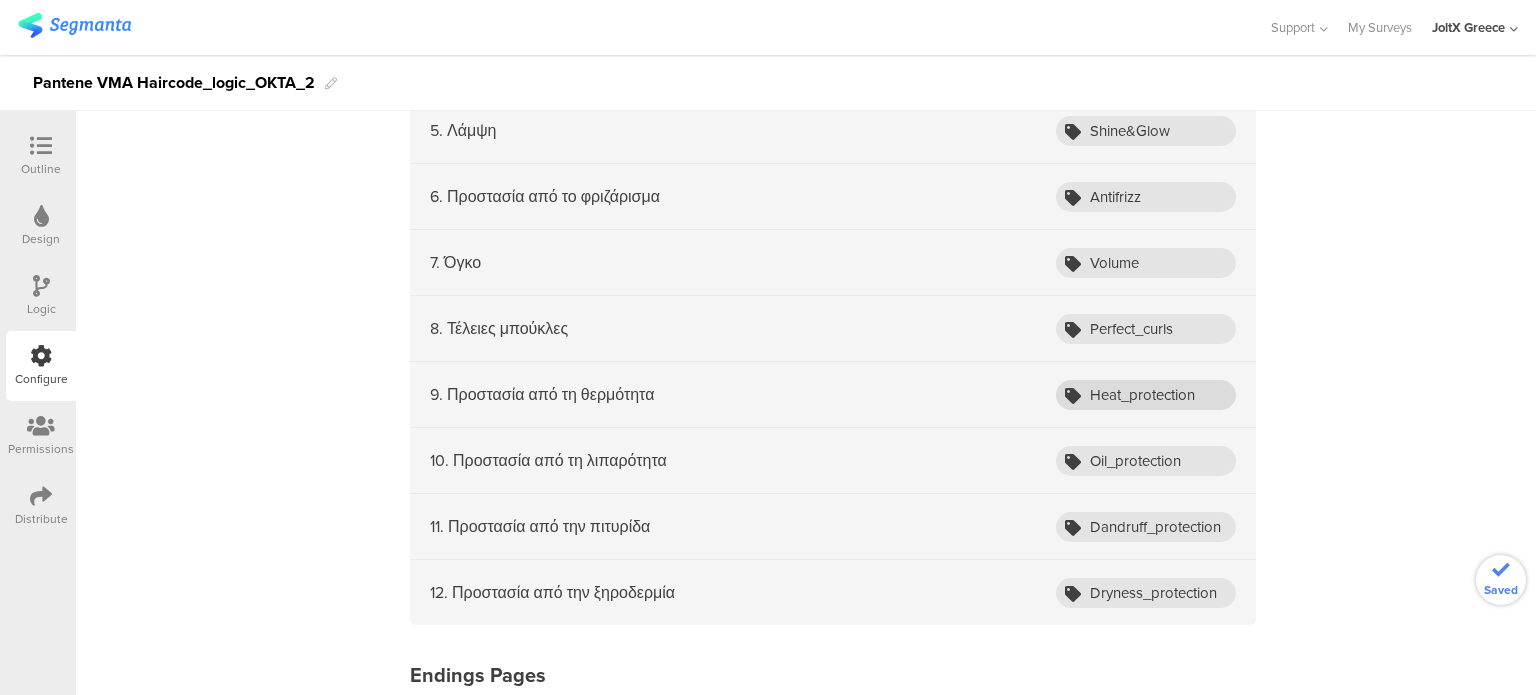 drag, startPoint x: 1403, startPoint y: 365, endPoint x: 1215, endPoint y: 383, distance: 188.85974 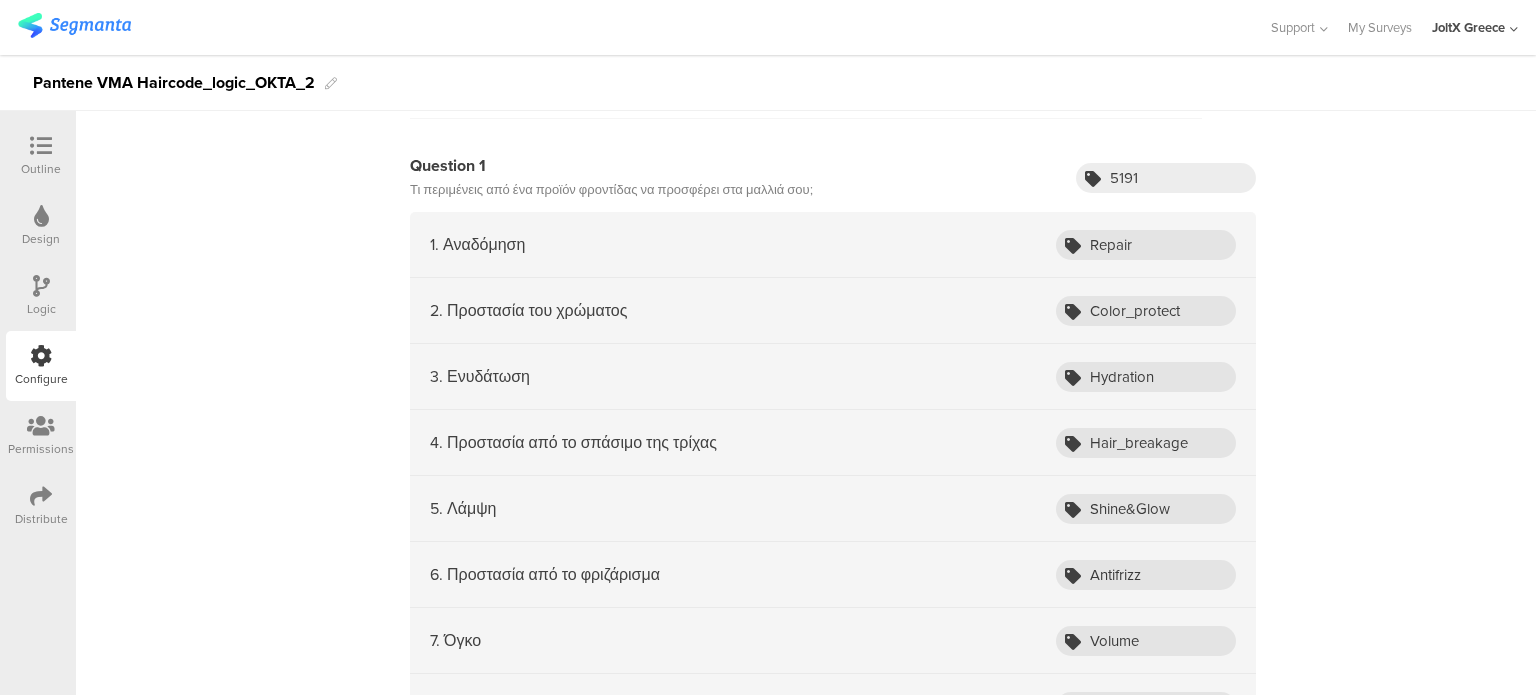 scroll, scrollTop: 4500, scrollLeft: 0, axis: vertical 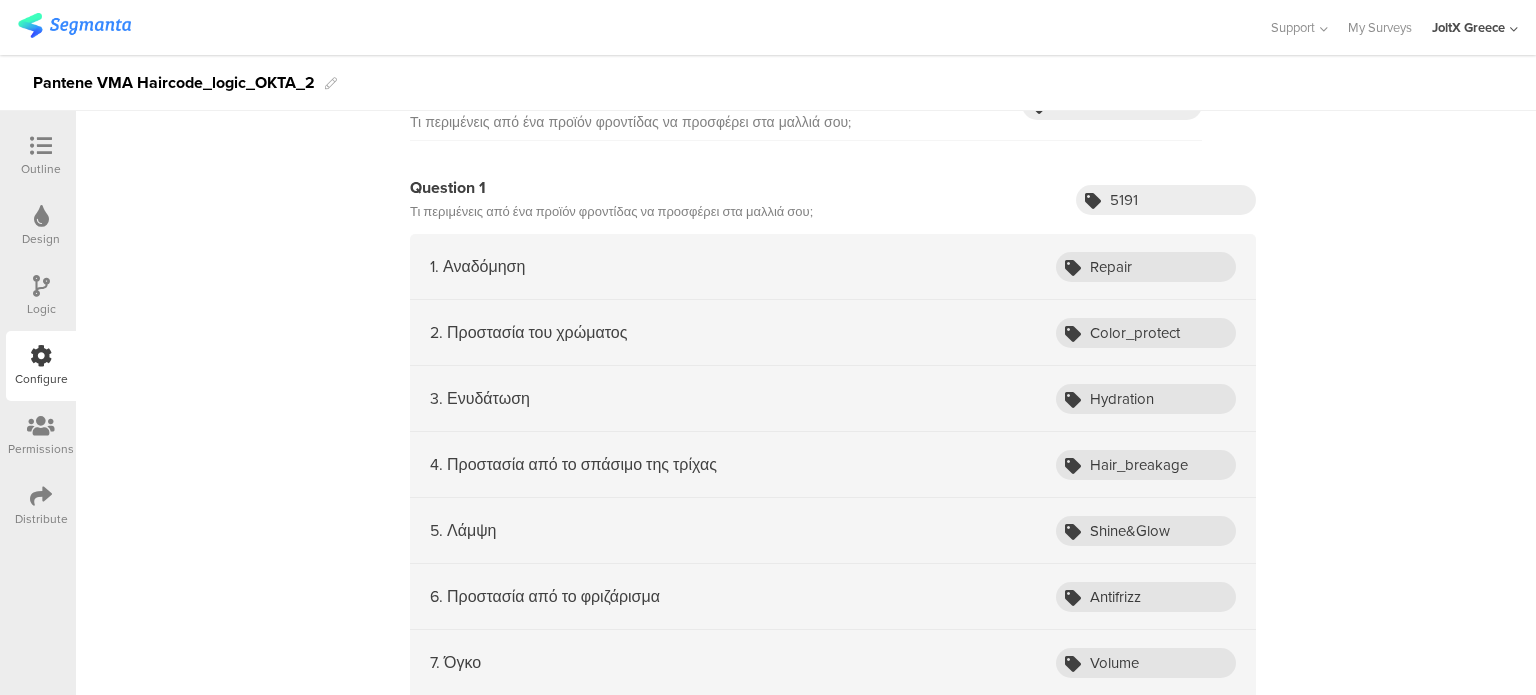 click on "Question 1
Τι περιμένεις από ένα προϊόν φροντίδας να προσφέρει στα μαλλιά σου;
5191
1. Αναδόμηση
Repair
2. Προστασία του χρώματος
Color_protect
3. Ενυδάτωση
Hydration
4. Προστασία από το σπάσιμο της τρίχας
Hair_breakage
5. Λάμψη" at bounding box center [833, 600] 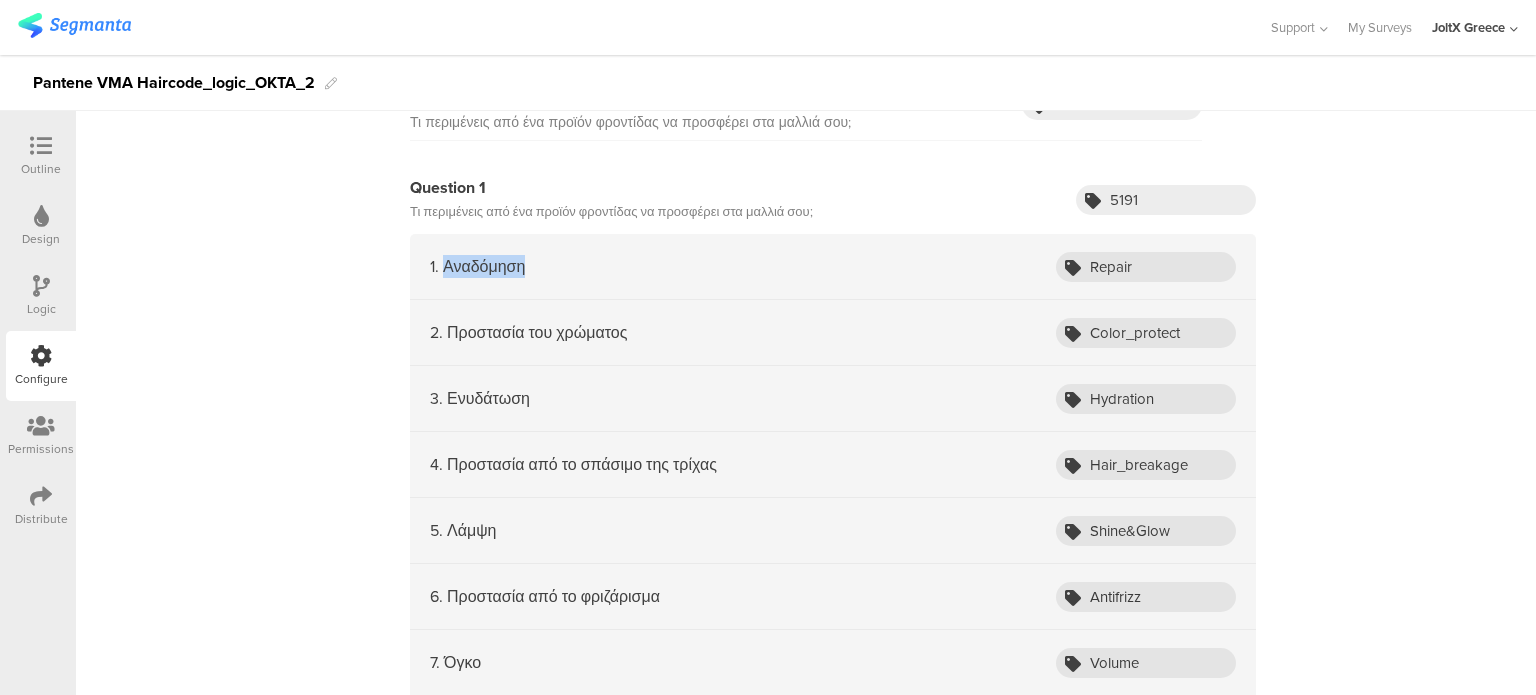 drag, startPoint x: 556, startPoint y: 260, endPoint x: 435, endPoint y: 267, distance: 121.20231 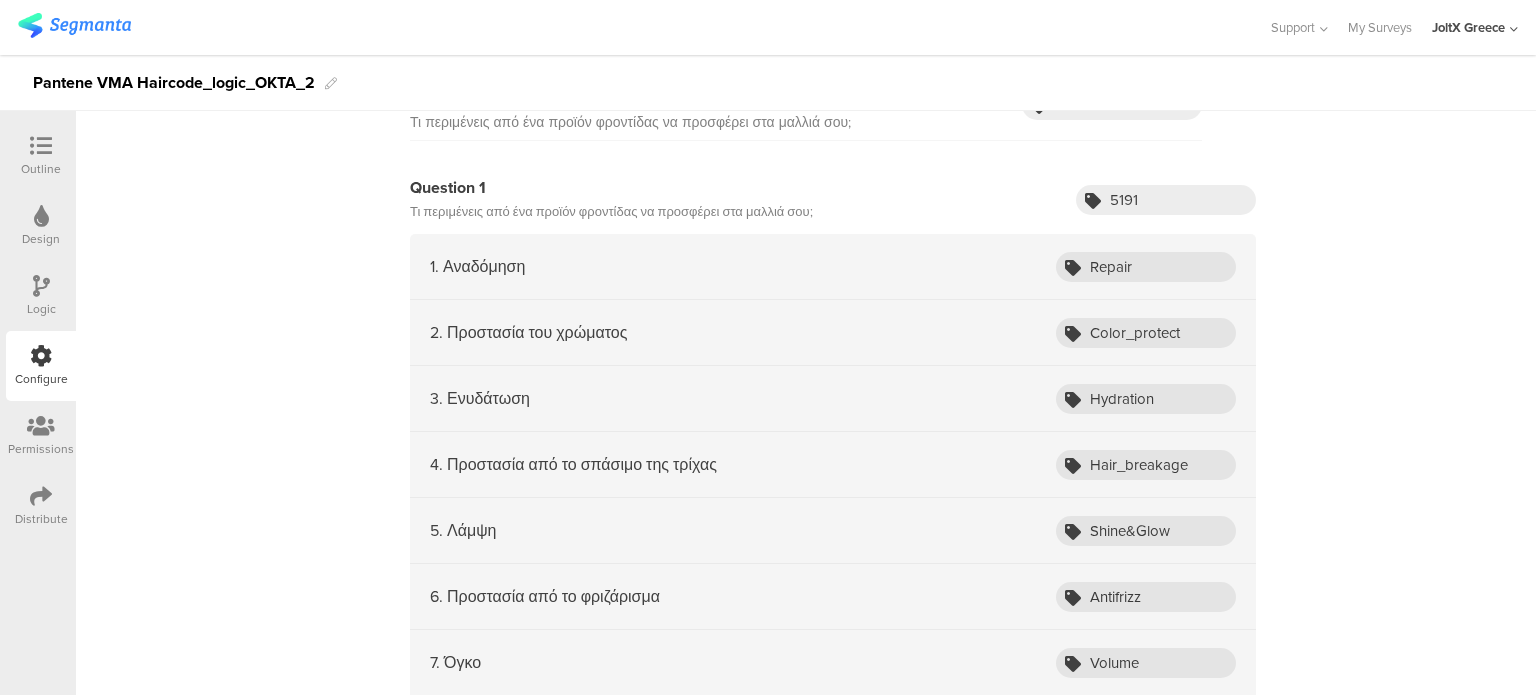 drag, startPoint x: 582, startPoint y: 406, endPoint x: 652, endPoint y: 377, distance: 75.76939 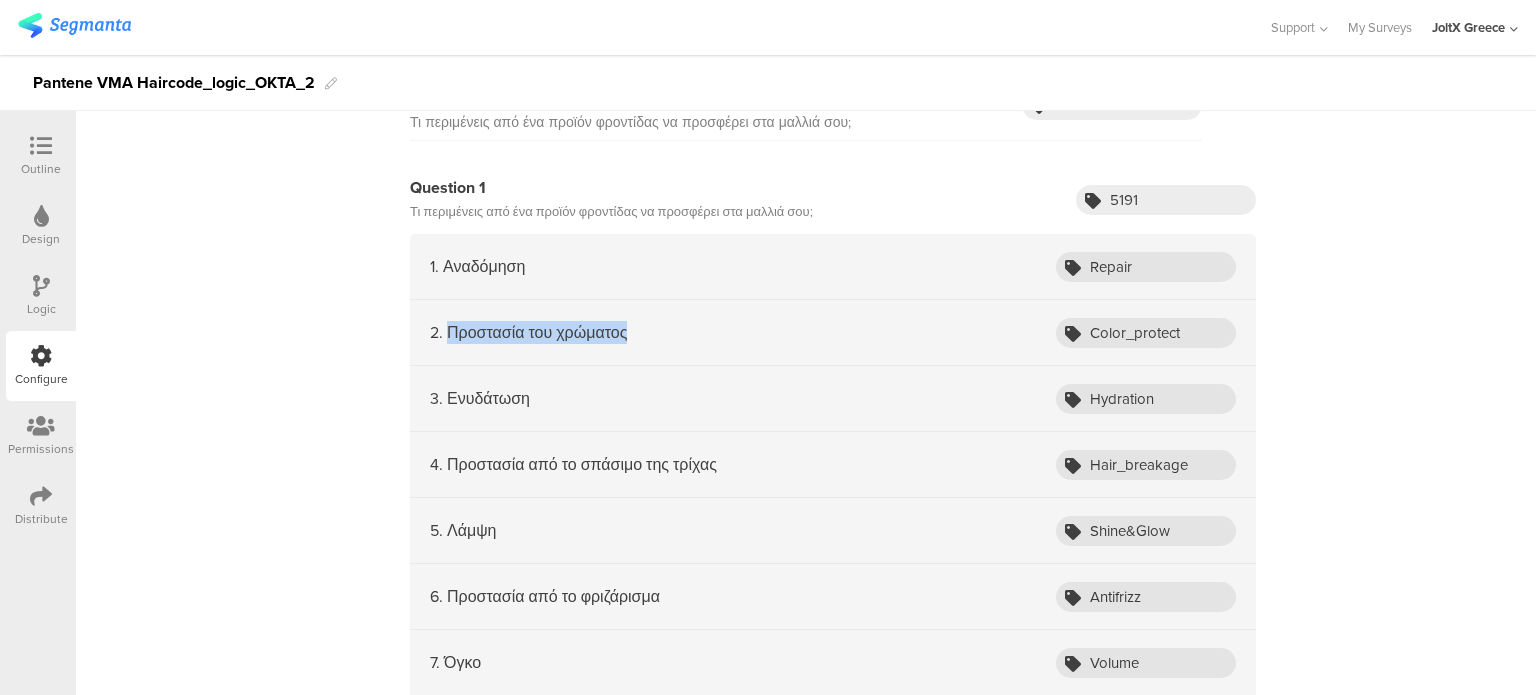 drag, startPoint x: 676, startPoint y: 312, endPoint x: 443, endPoint y: 322, distance: 233.2145 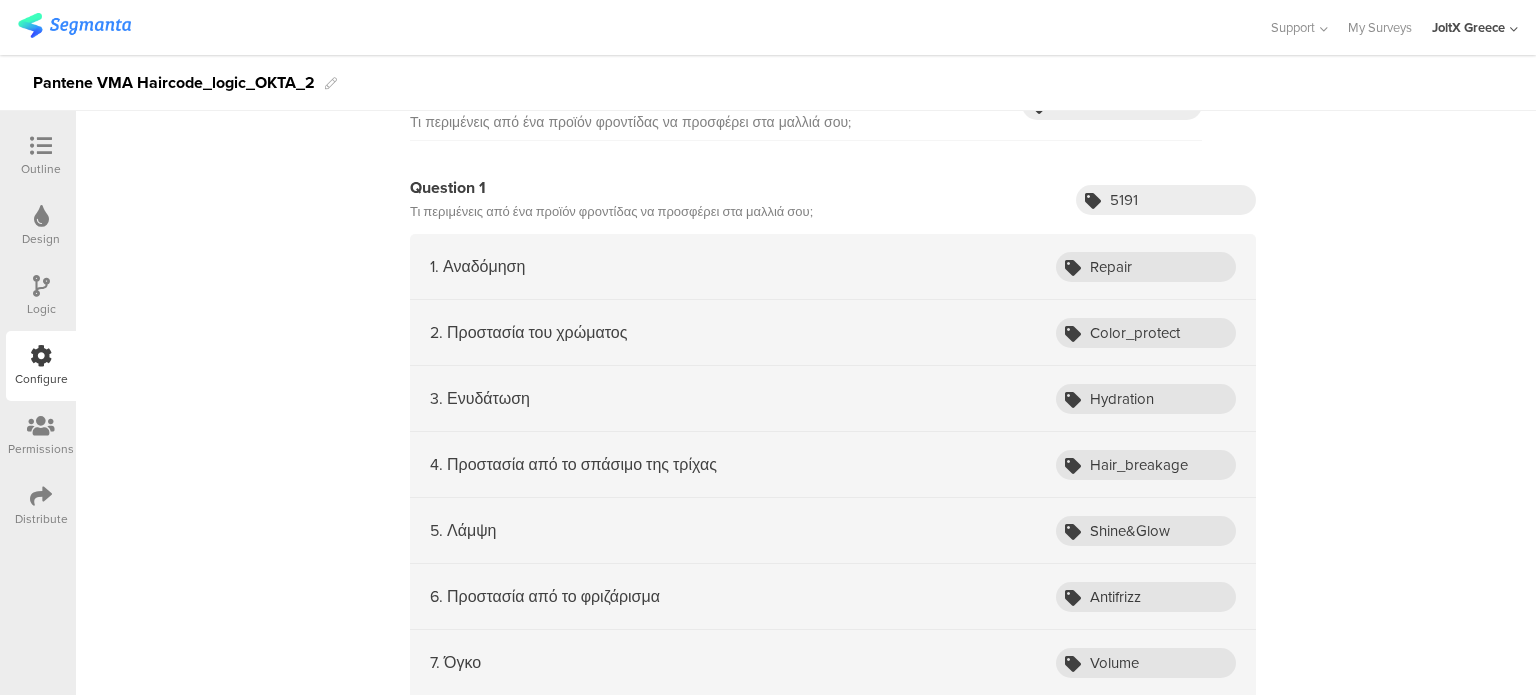 drag, startPoint x: 327, startPoint y: 416, endPoint x: 352, endPoint y: 419, distance: 25.179358 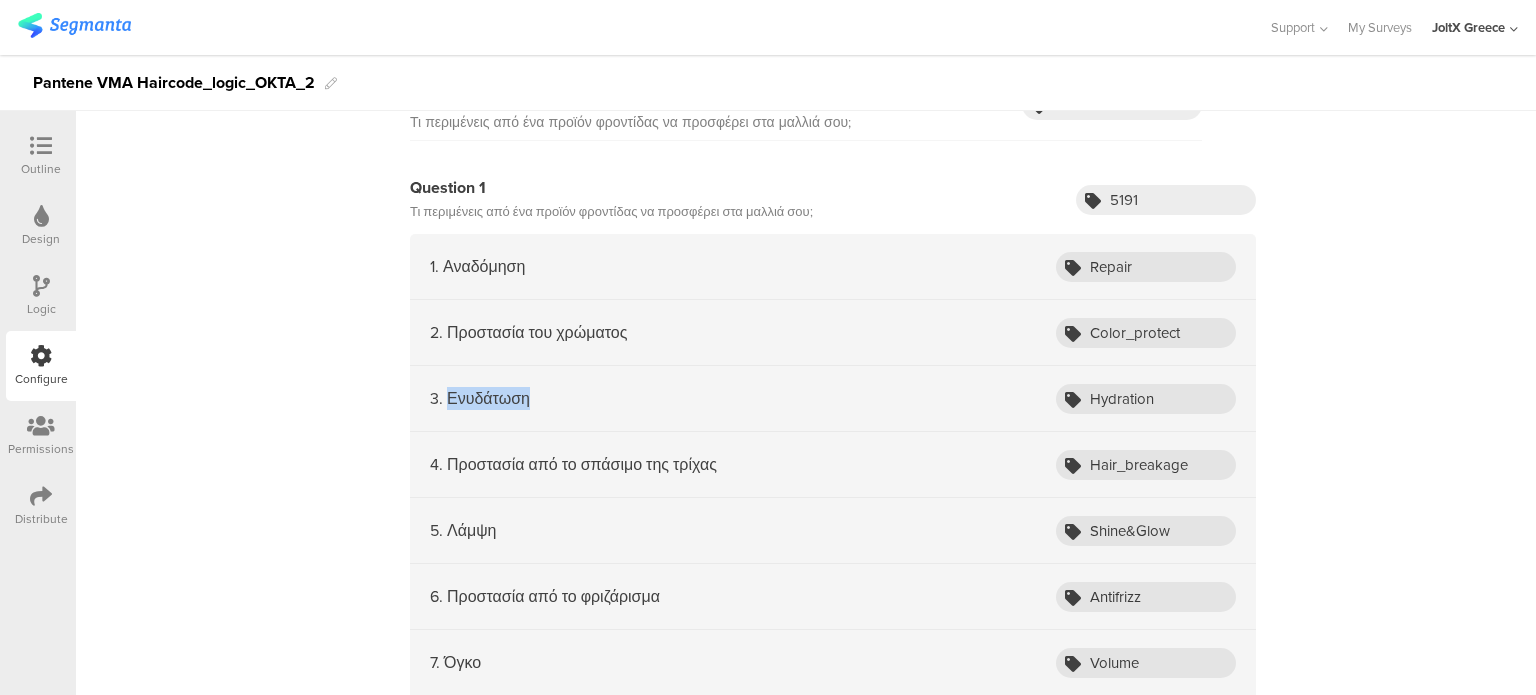 drag, startPoint x: 565, startPoint y: 399, endPoint x: 440, endPoint y: 393, distance: 125.14392 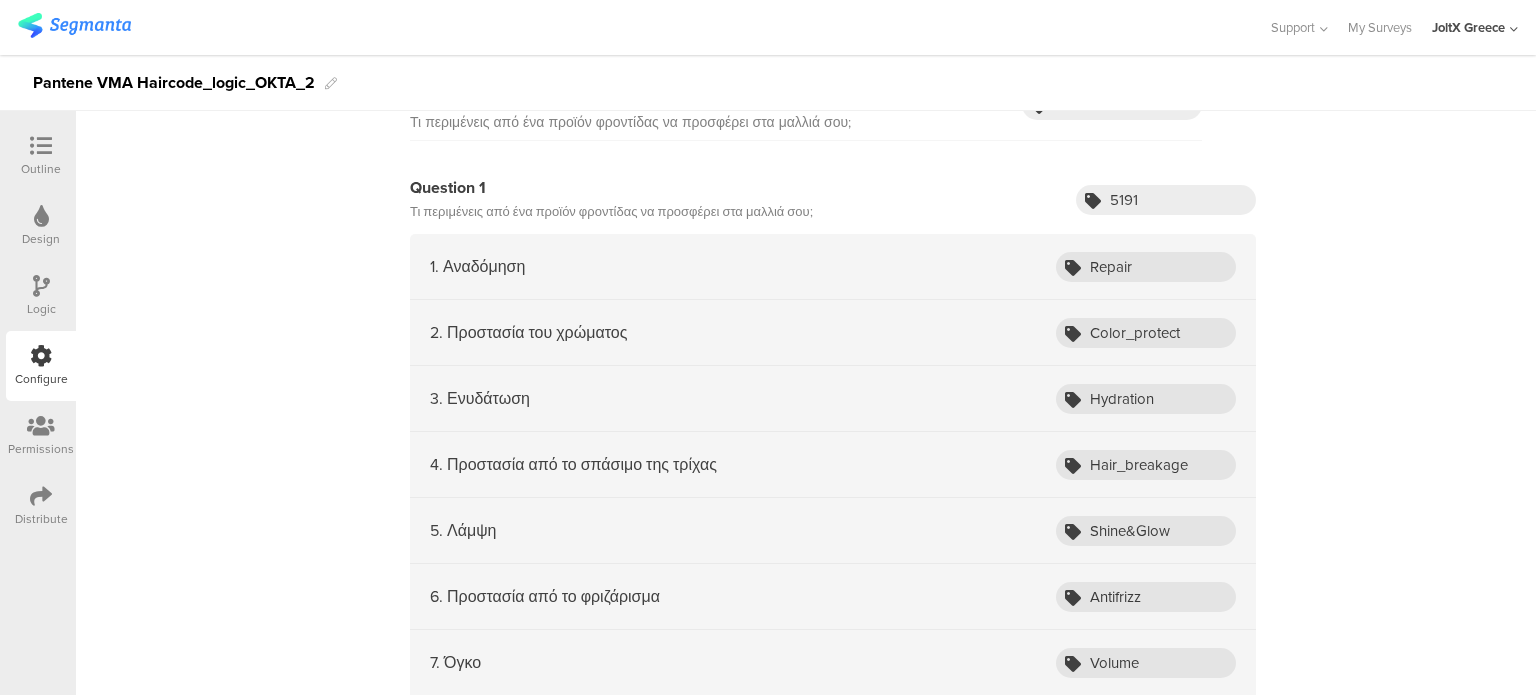 drag, startPoint x: 762, startPoint y: 450, endPoint x: 856, endPoint y: 447, distance: 94.04786 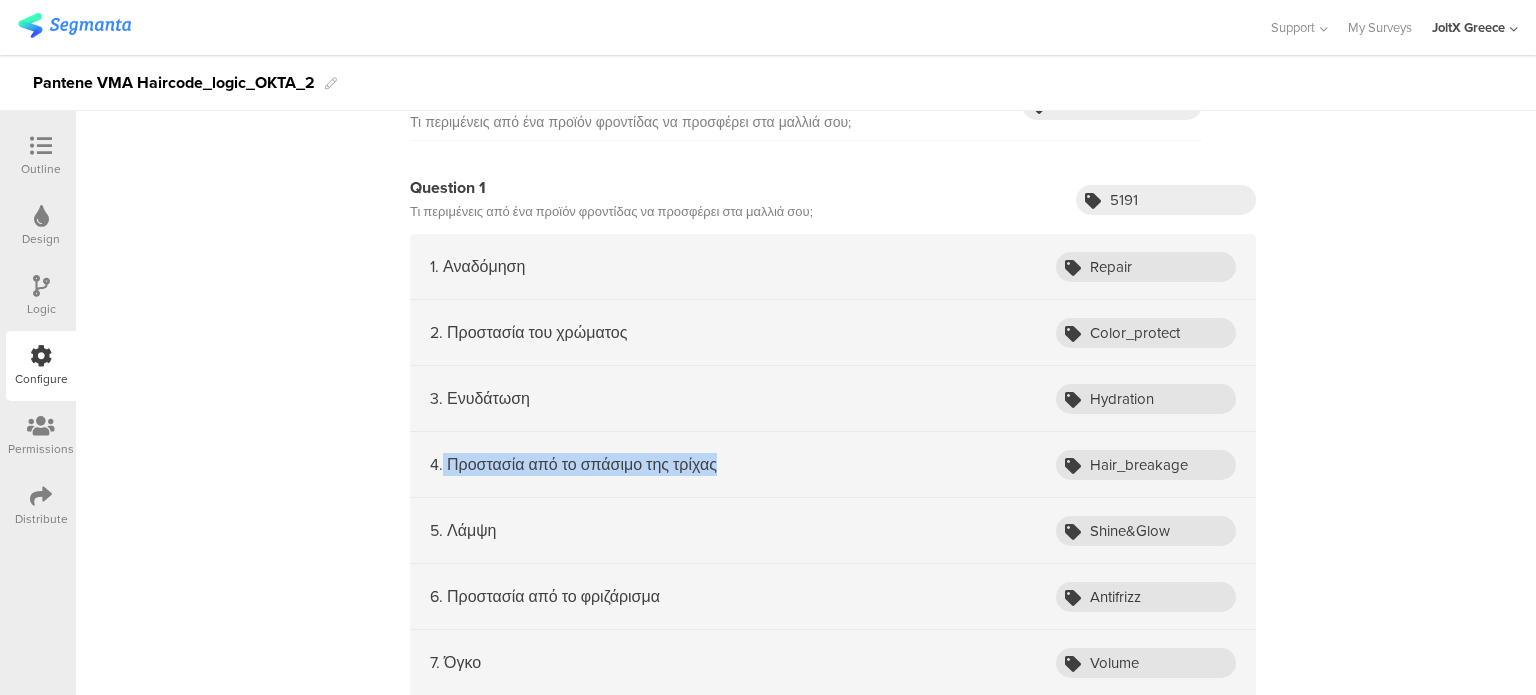 drag, startPoint x: 853, startPoint y: 447, endPoint x: 433, endPoint y: 456, distance: 420.0964 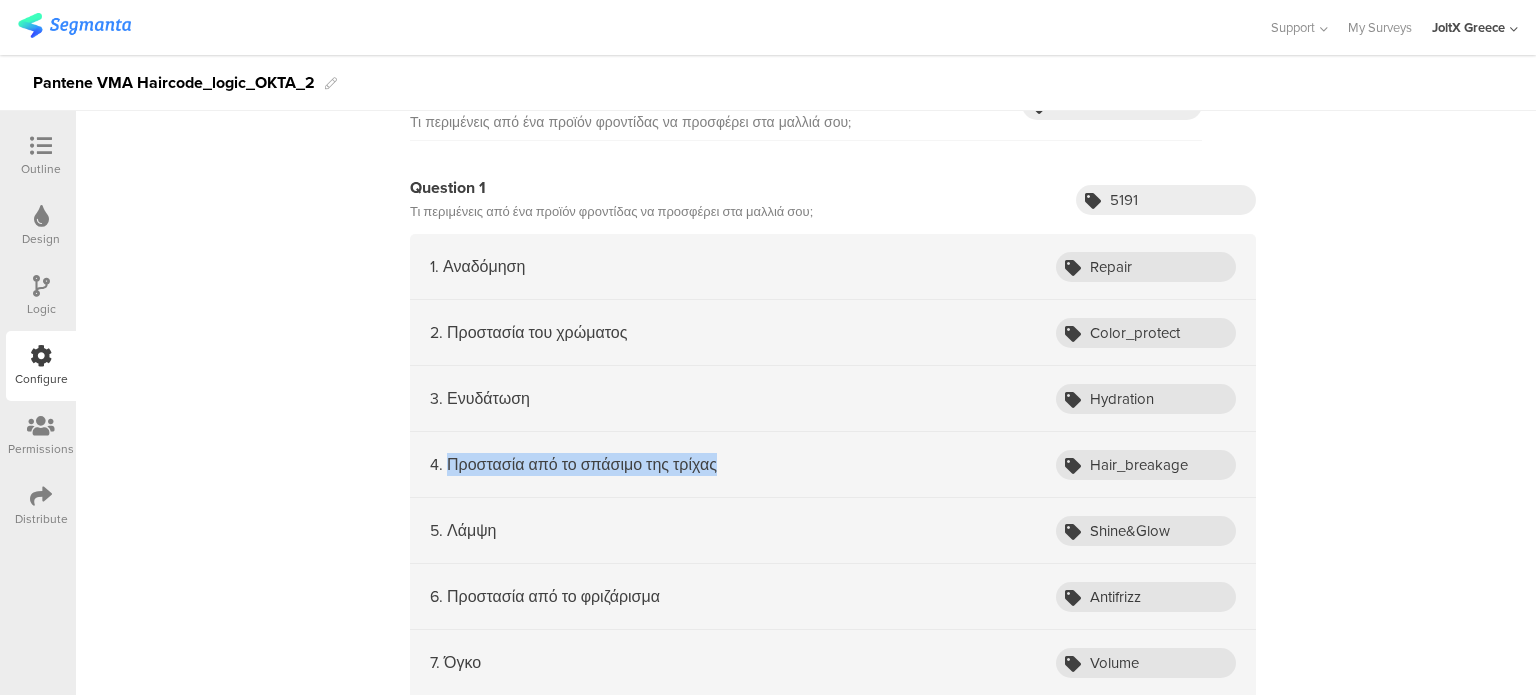 drag, startPoint x: 444, startPoint y: 451, endPoint x: 741, endPoint y: 452, distance: 297.00168 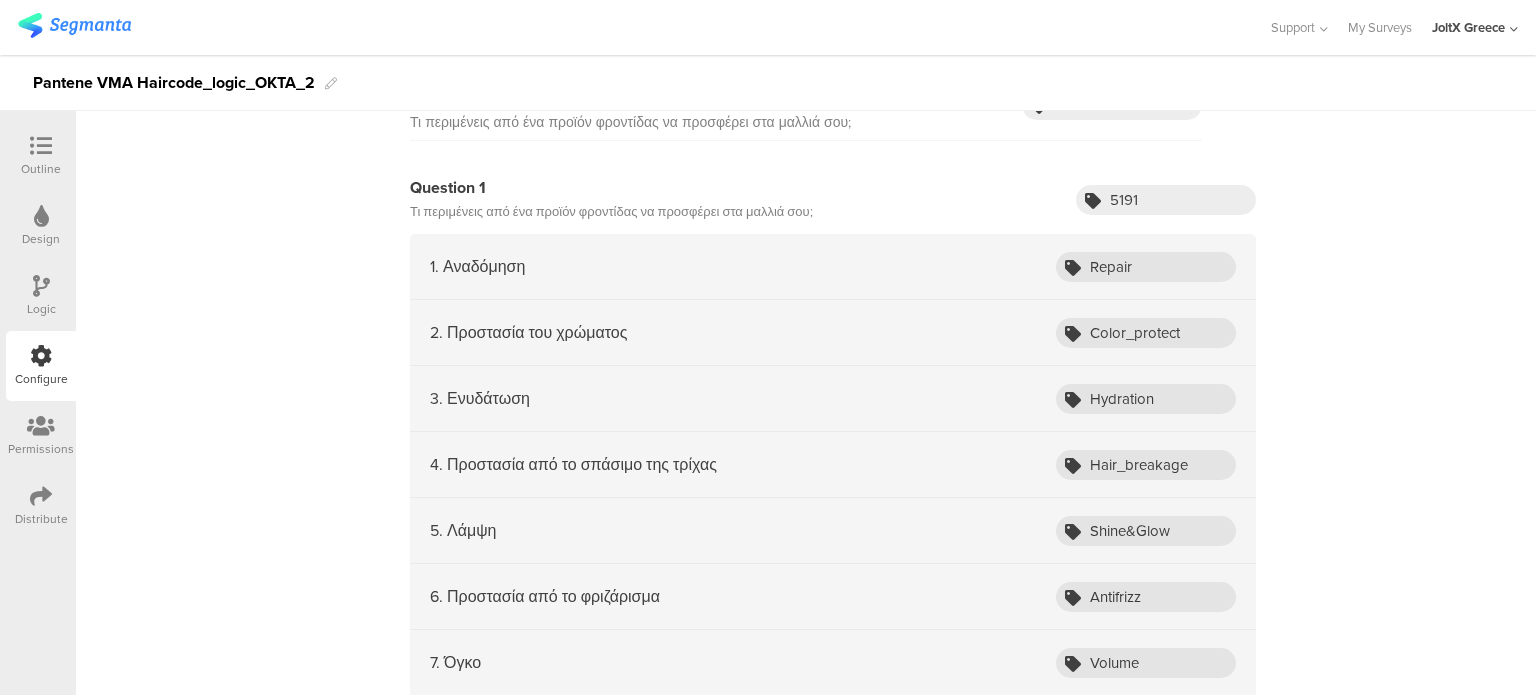 click on "Page 1
Κάνε είσοδο στον λογαριασμό σου:
Question 1
Email
Question 2
consumerId
Question 3
sourceId
Page 2" at bounding box center (806, -1207) 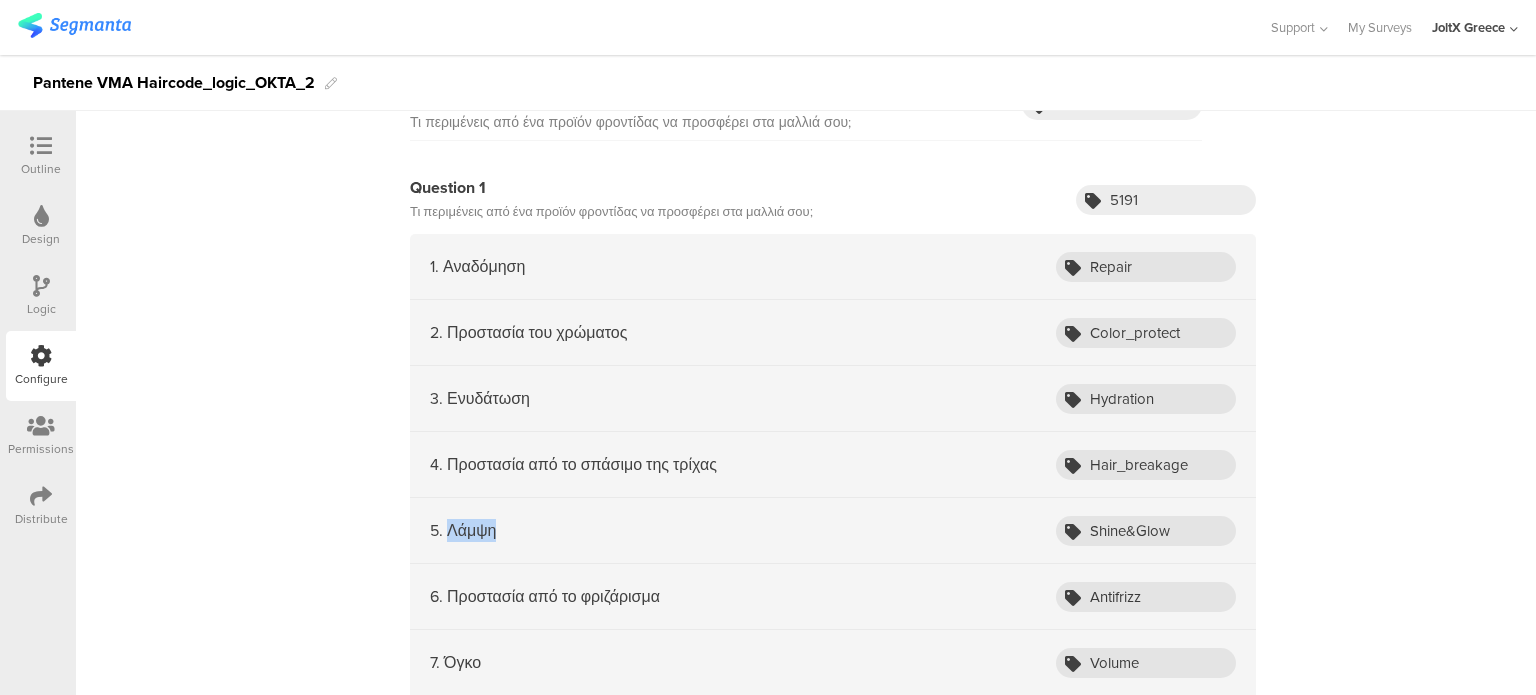 drag, startPoint x: 498, startPoint y: 509, endPoint x: 442, endPoint y: 523, distance: 57.72348 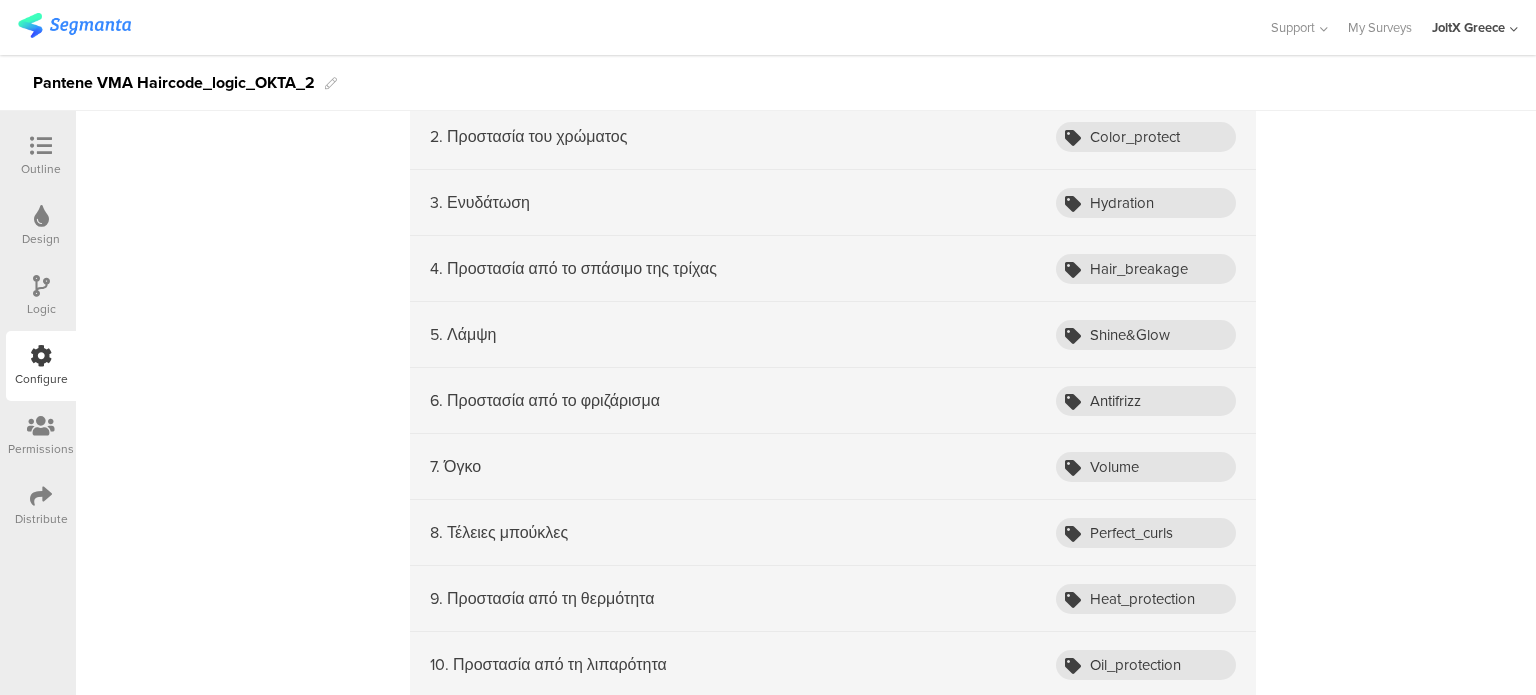 scroll, scrollTop: 4700, scrollLeft: 0, axis: vertical 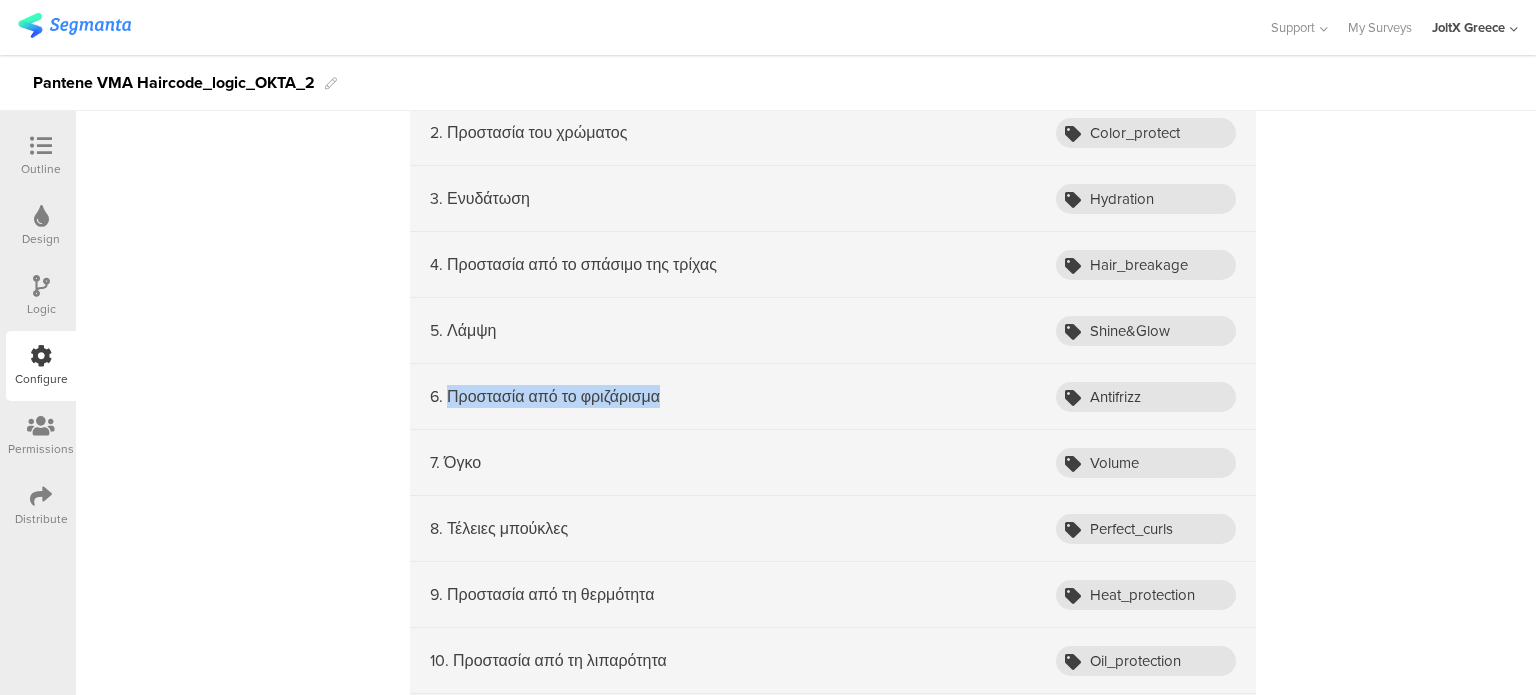 drag, startPoint x: 678, startPoint y: 389, endPoint x: 439, endPoint y: 384, distance: 239.05229 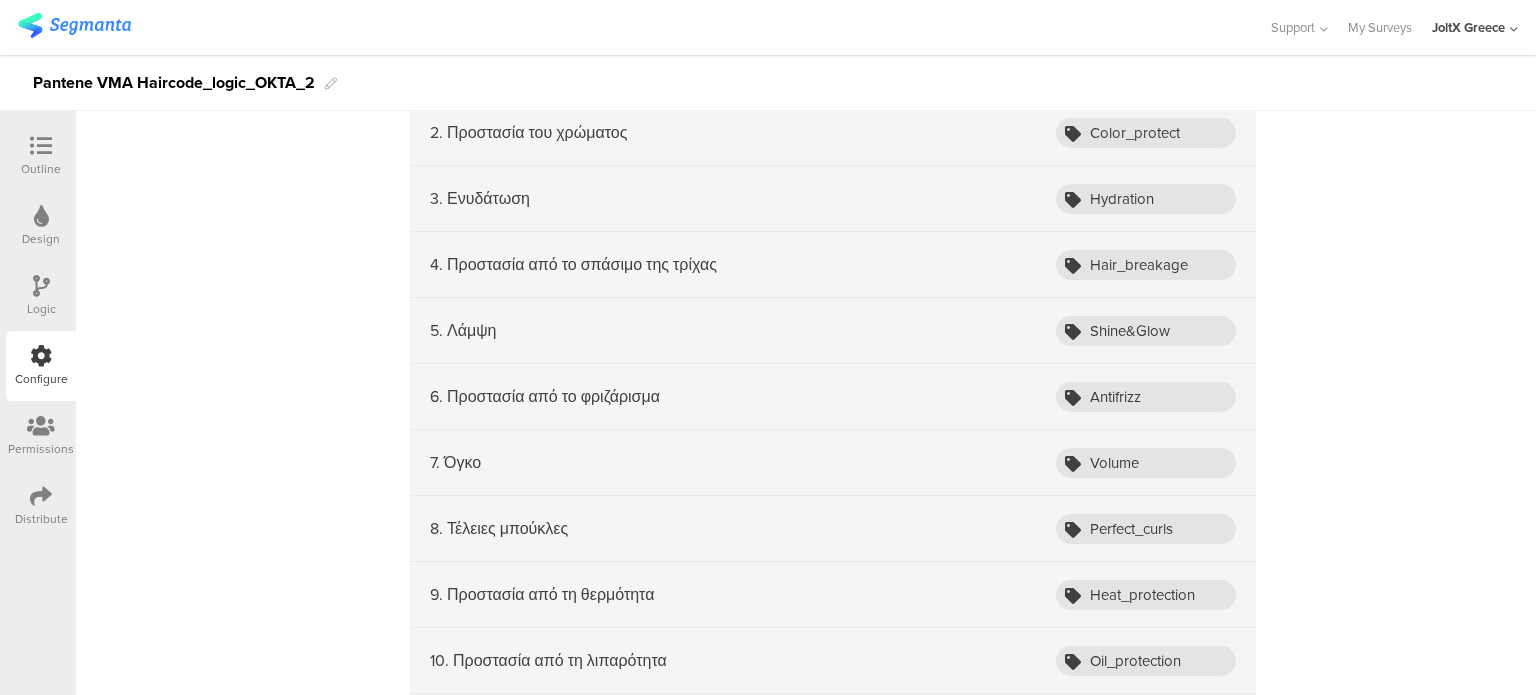 drag, startPoint x: 556, startPoint y: 551, endPoint x: 563, endPoint y: 453, distance: 98.24968 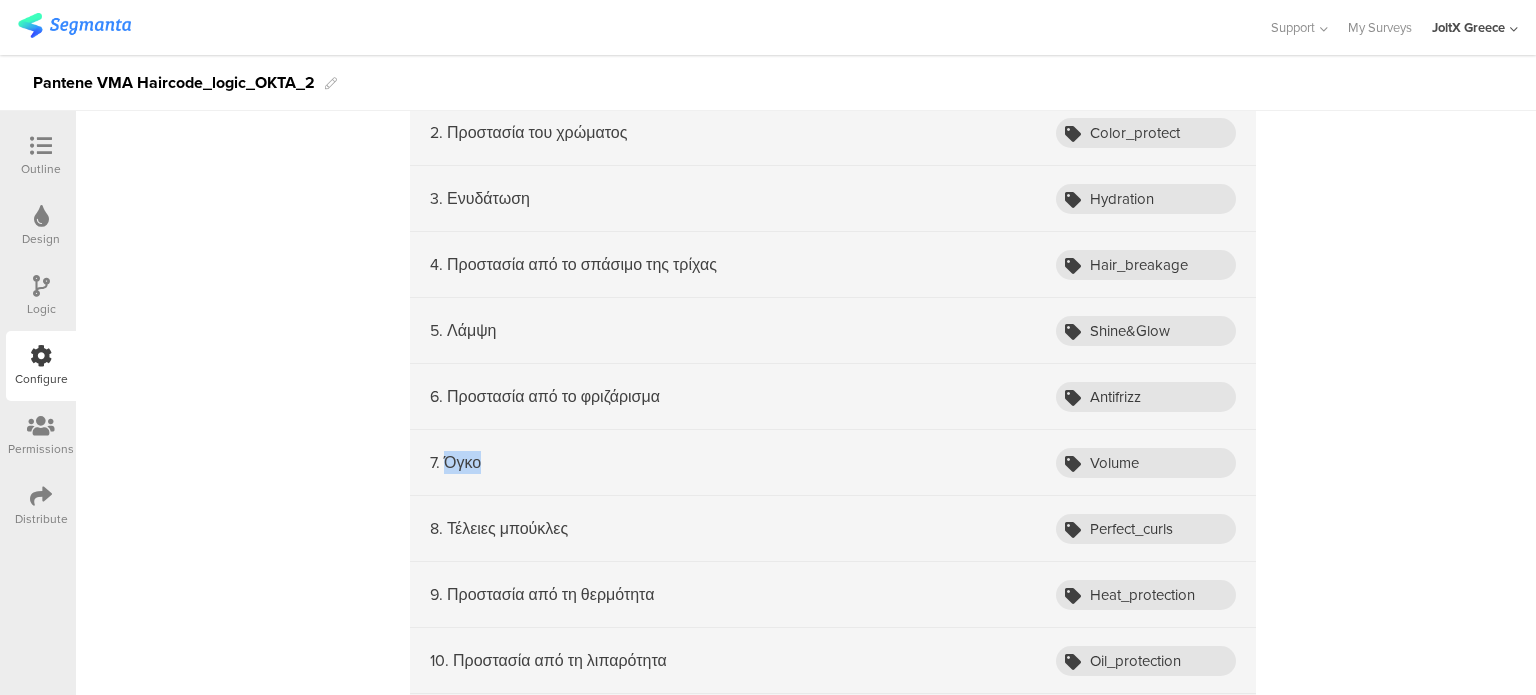 drag, startPoint x: 553, startPoint y: 451, endPoint x: 436, endPoint y: 447, distance: 117.06836 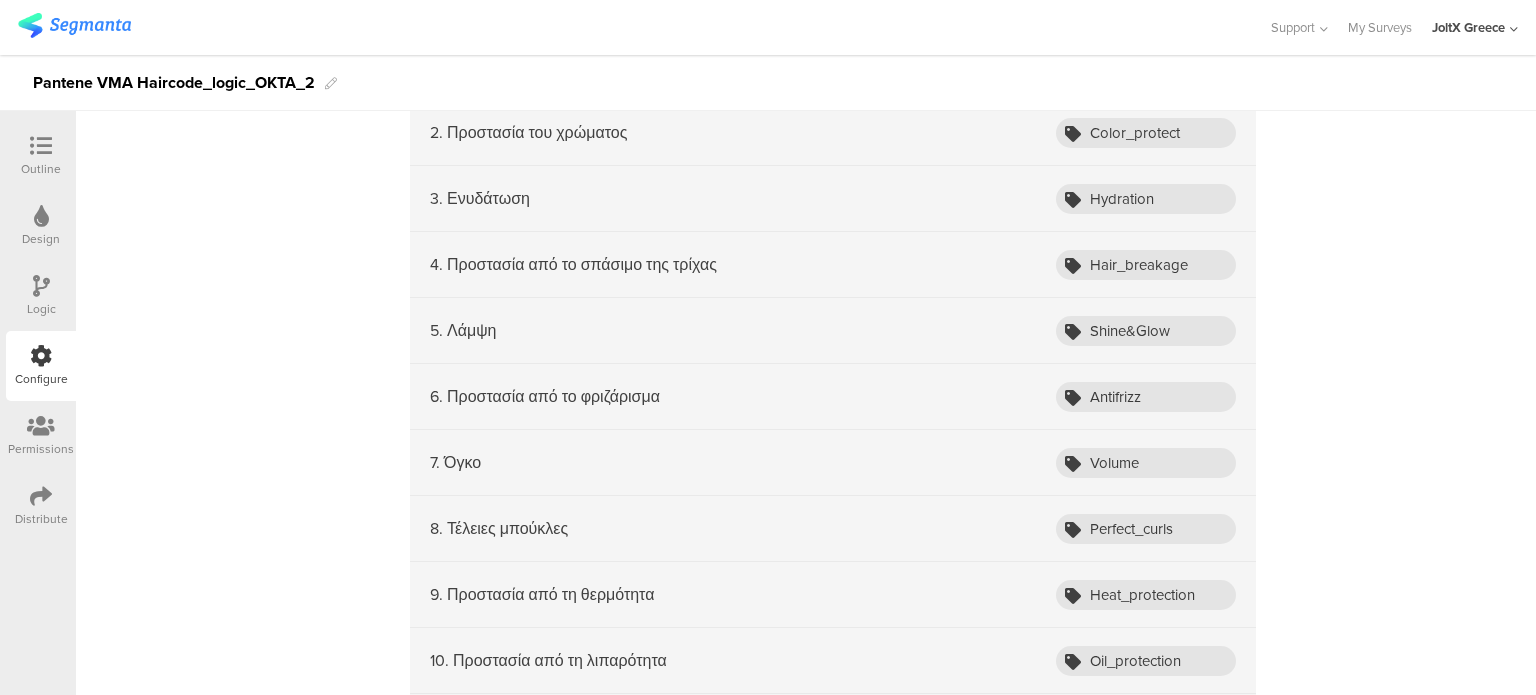 click on "8. Τέλειες μπούκλες" at bounding box center (499, 528) 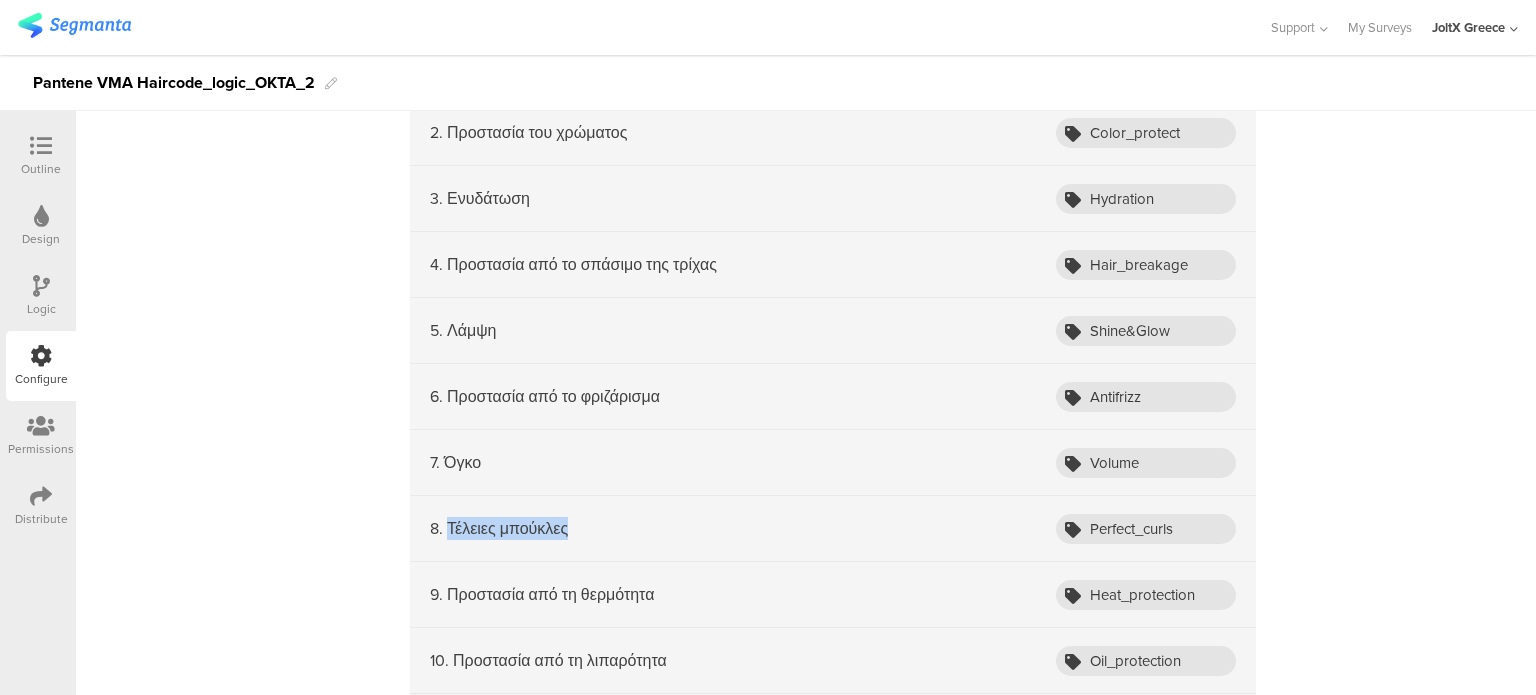 drag, startPoint x: 631, startPoint y: 523, endPoint x: 441, endPoint y: 519, distance: 190.0421 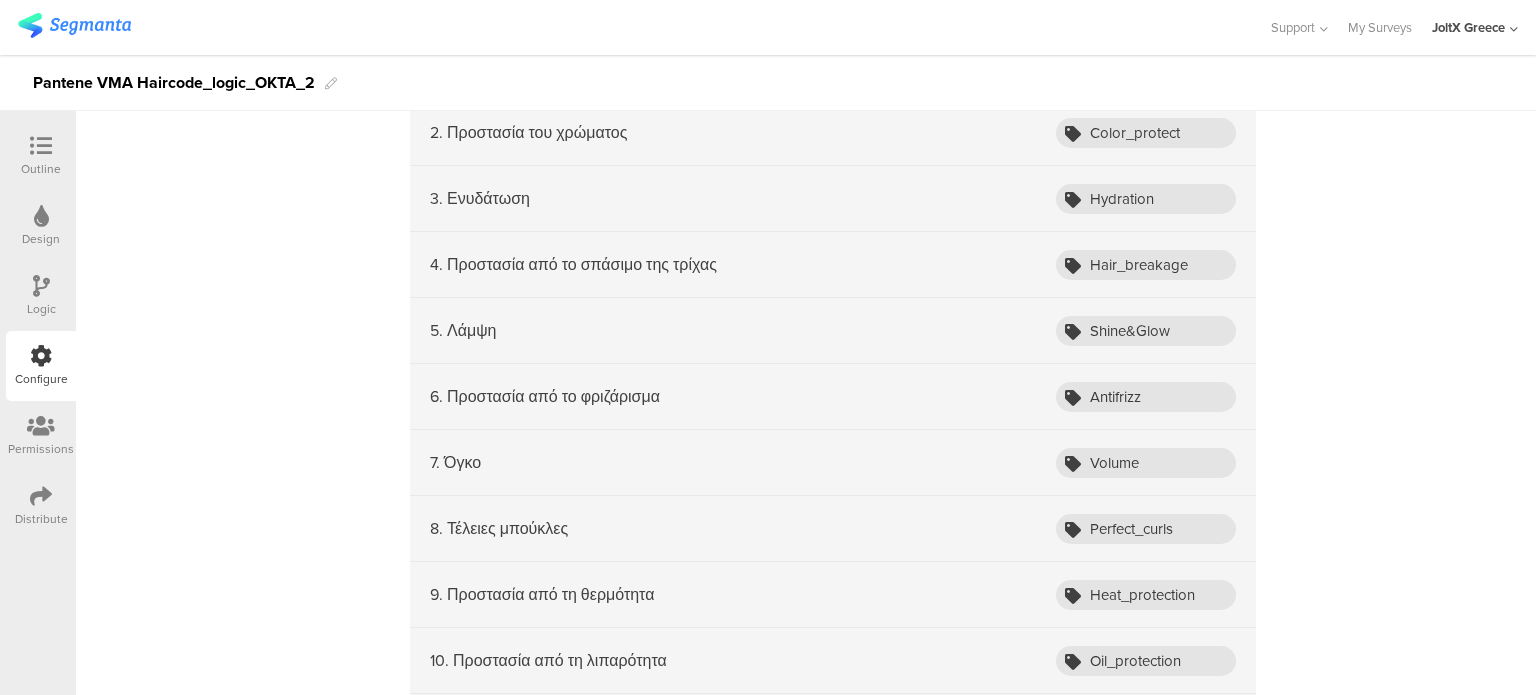 scroll, scrollTop: 4800, scrollLeft: 0, axis: vertical 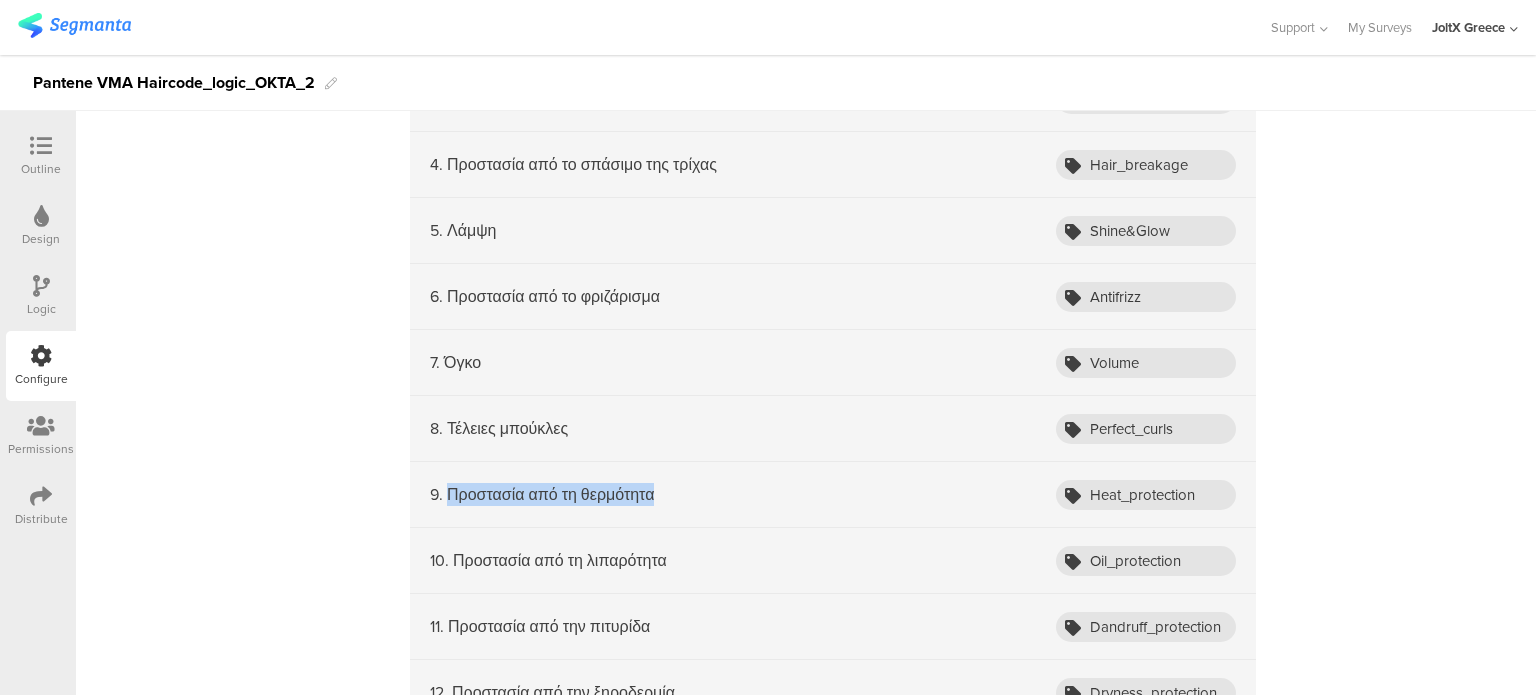 drag, startPoint x: 691, startPoint y: 483, endPoint x: 439, endPoint y: 487, distance: 252.03174 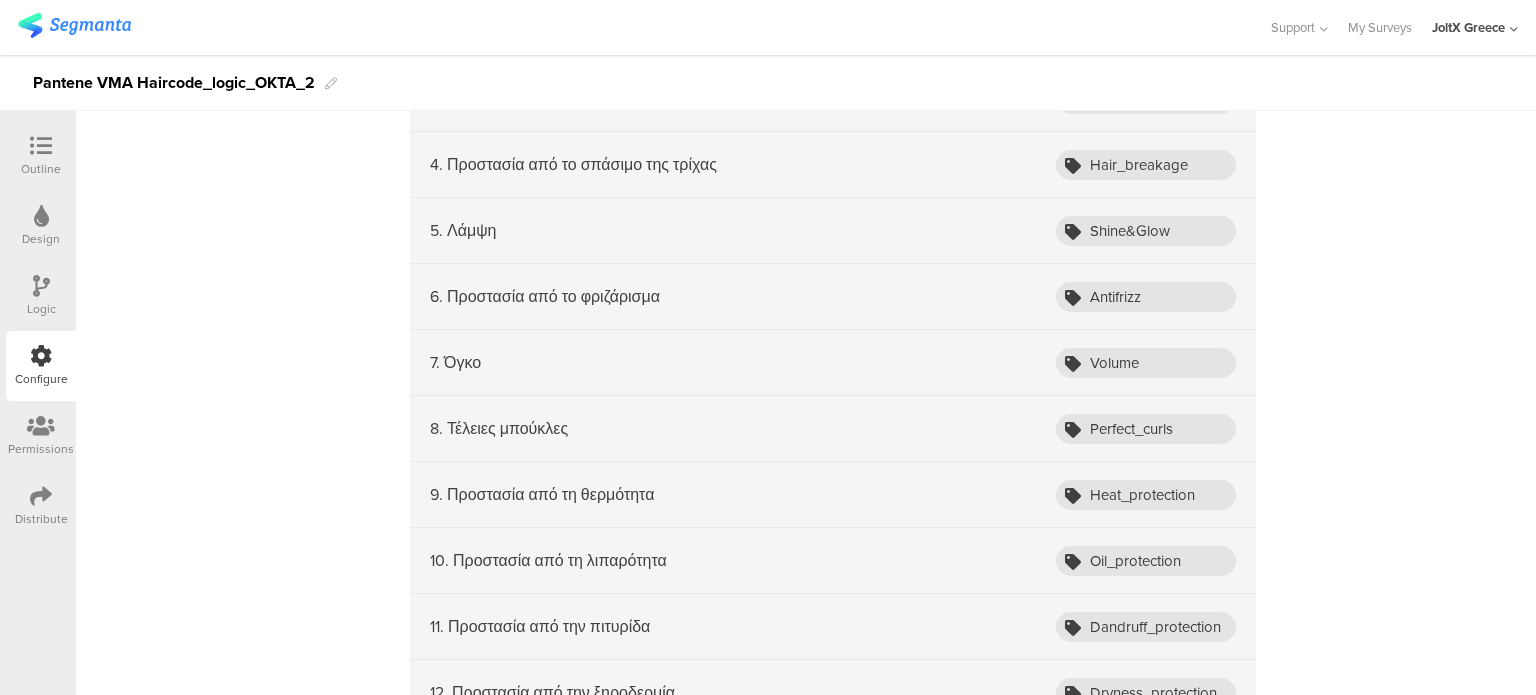 click on "10. Προστασία από τη λιπαρότητα
Oil_protection" at bounding box center [833, 561] 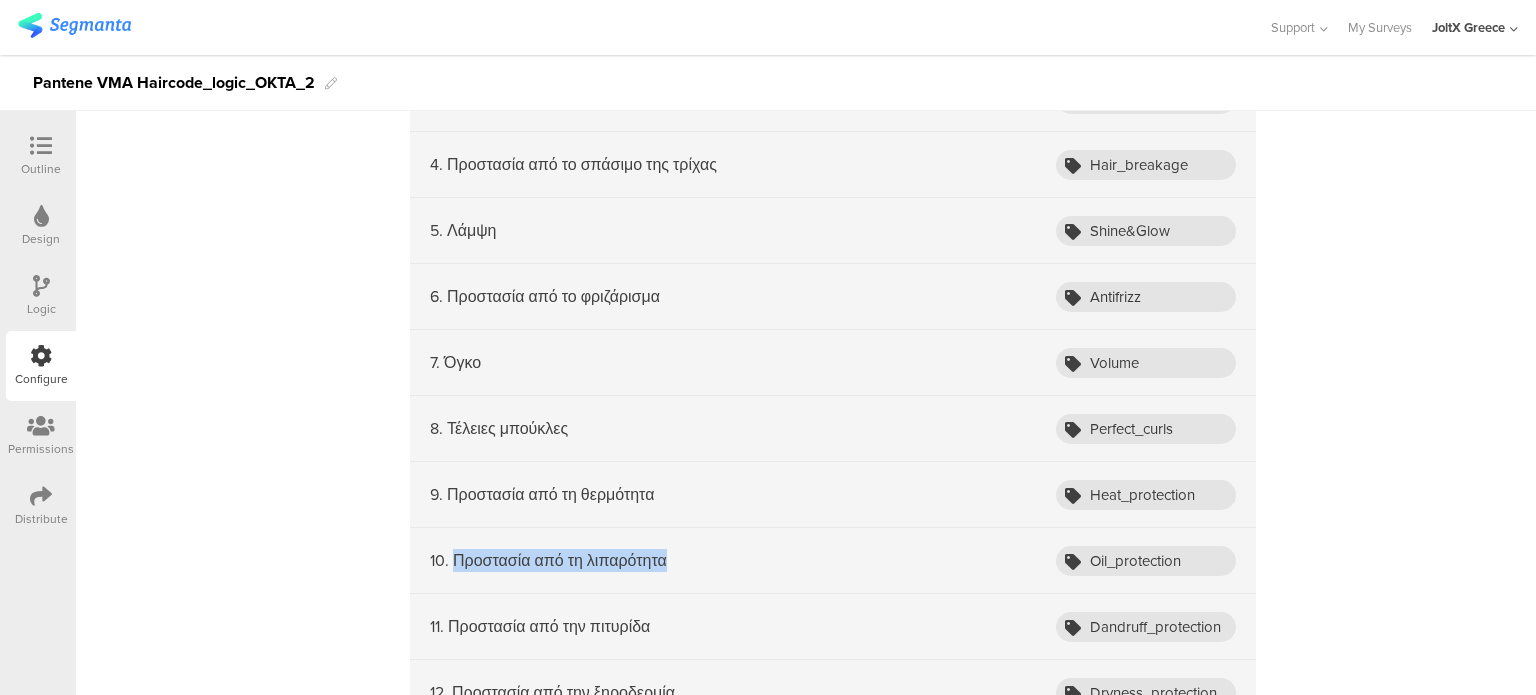drag, startPoint x: 773, startPoint y: 542, endPoint x: 447, endPoint y: 549, distance: 326.07513 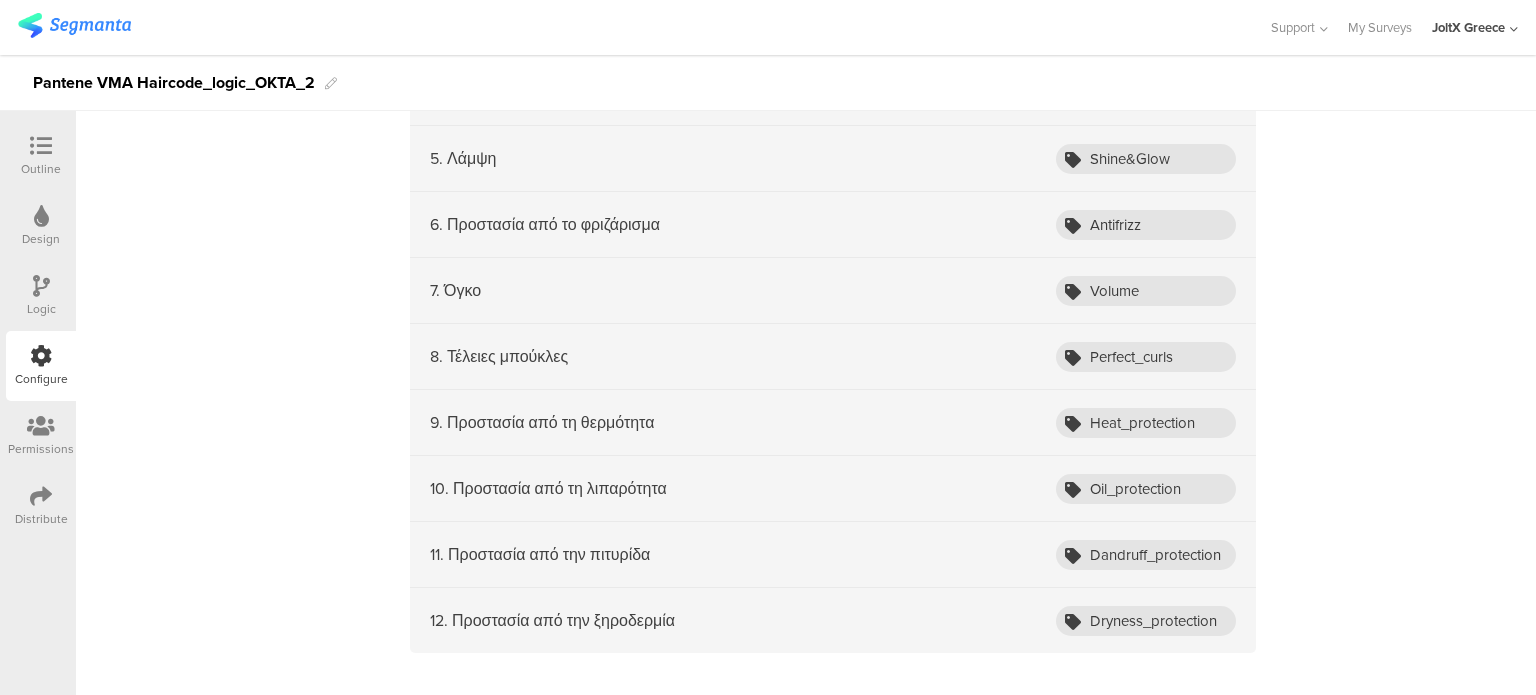 scroll, scrollTop: 5000, scrollLeft: 0, axis: vertical 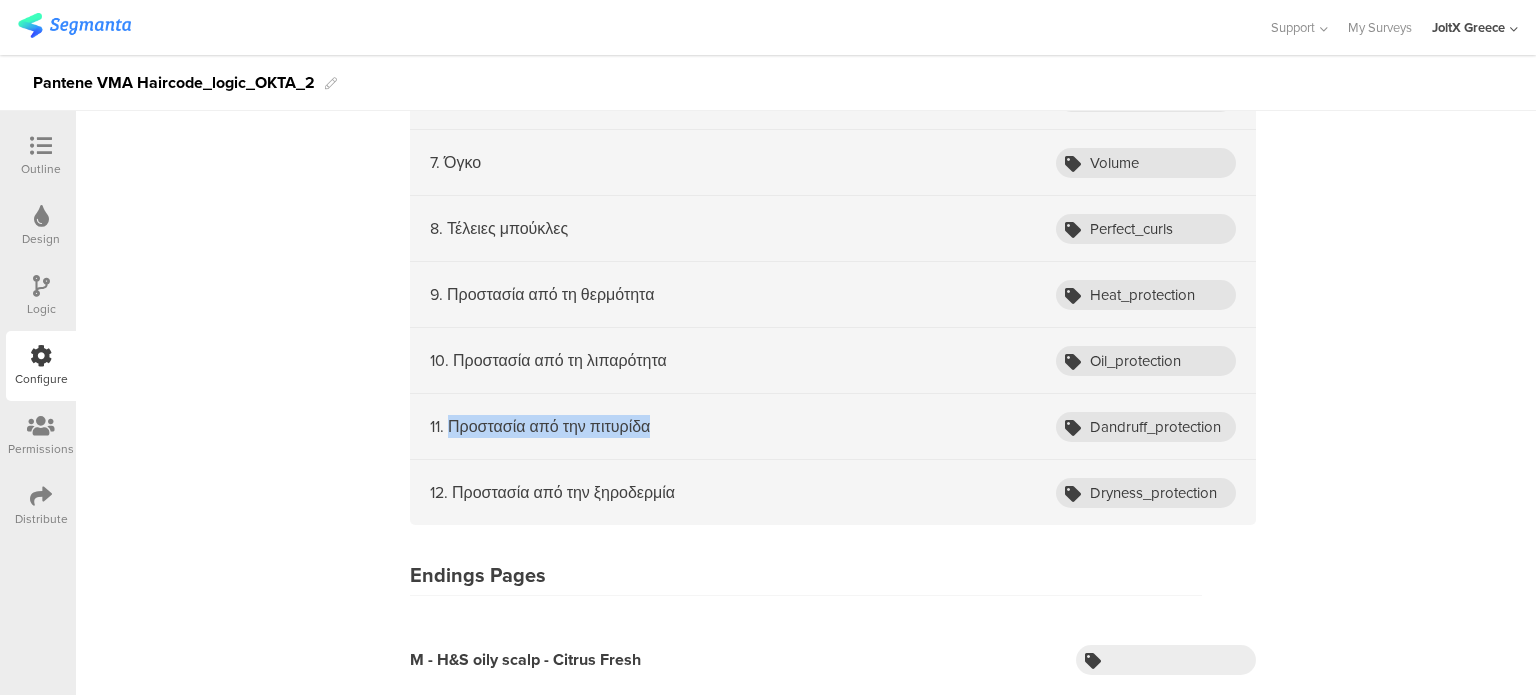 drag, startPoint x: 692, startPoint y: 415, endPoint x: 444, endPoint y: 411, distance: 248.03226 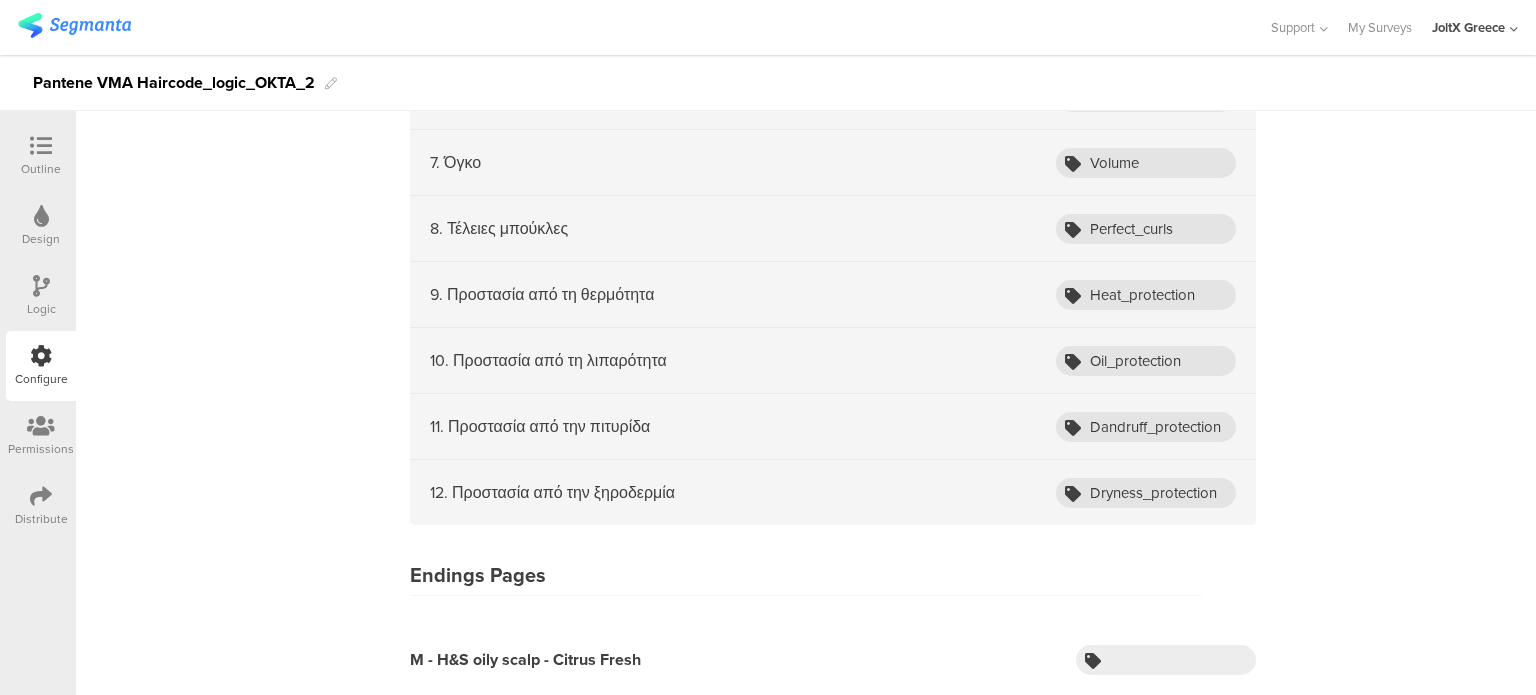 drag, startPoint x: 730, startPoint y: 514, endPoint x: 708, endPoint y: 524, distance: 24.166092 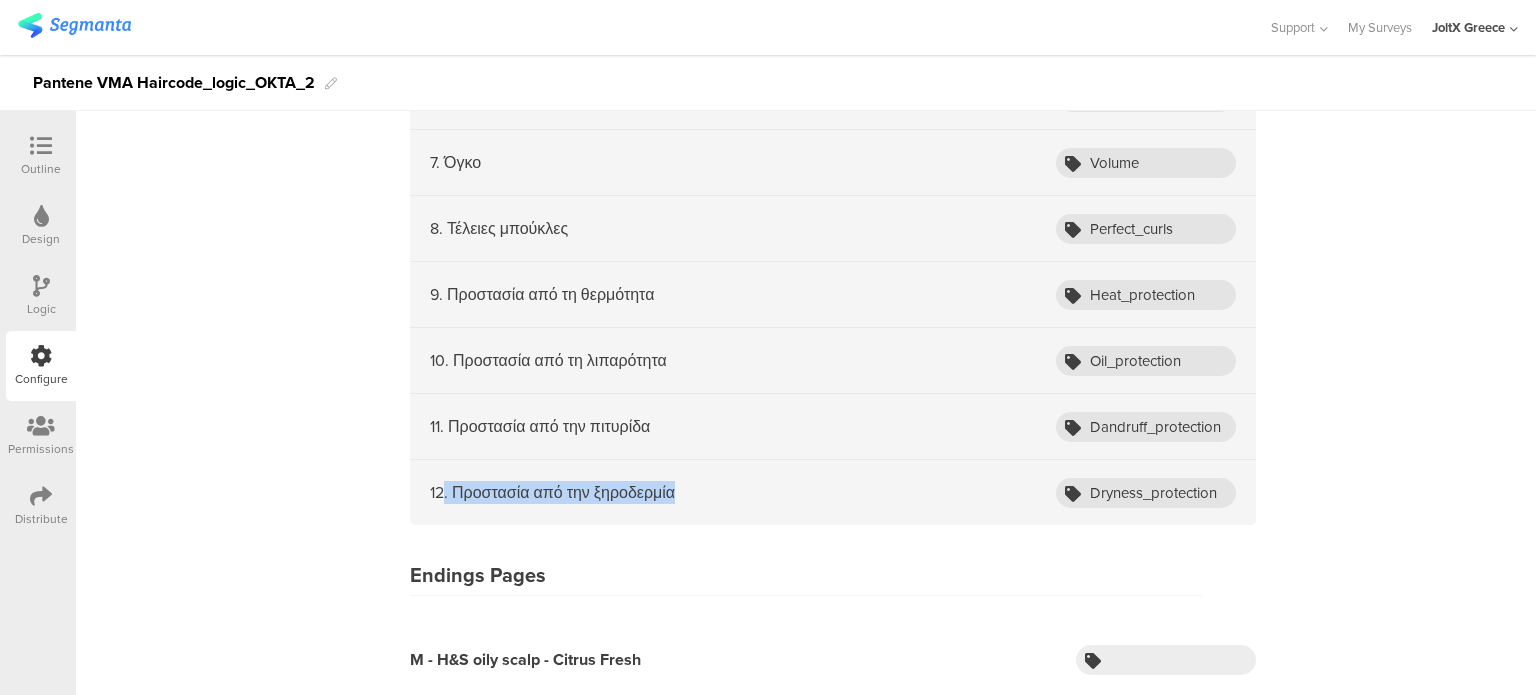 drag, startPoint x: 552, startPoint y: 478, endPoint x: 436, endPoint y: 478, distance: 116 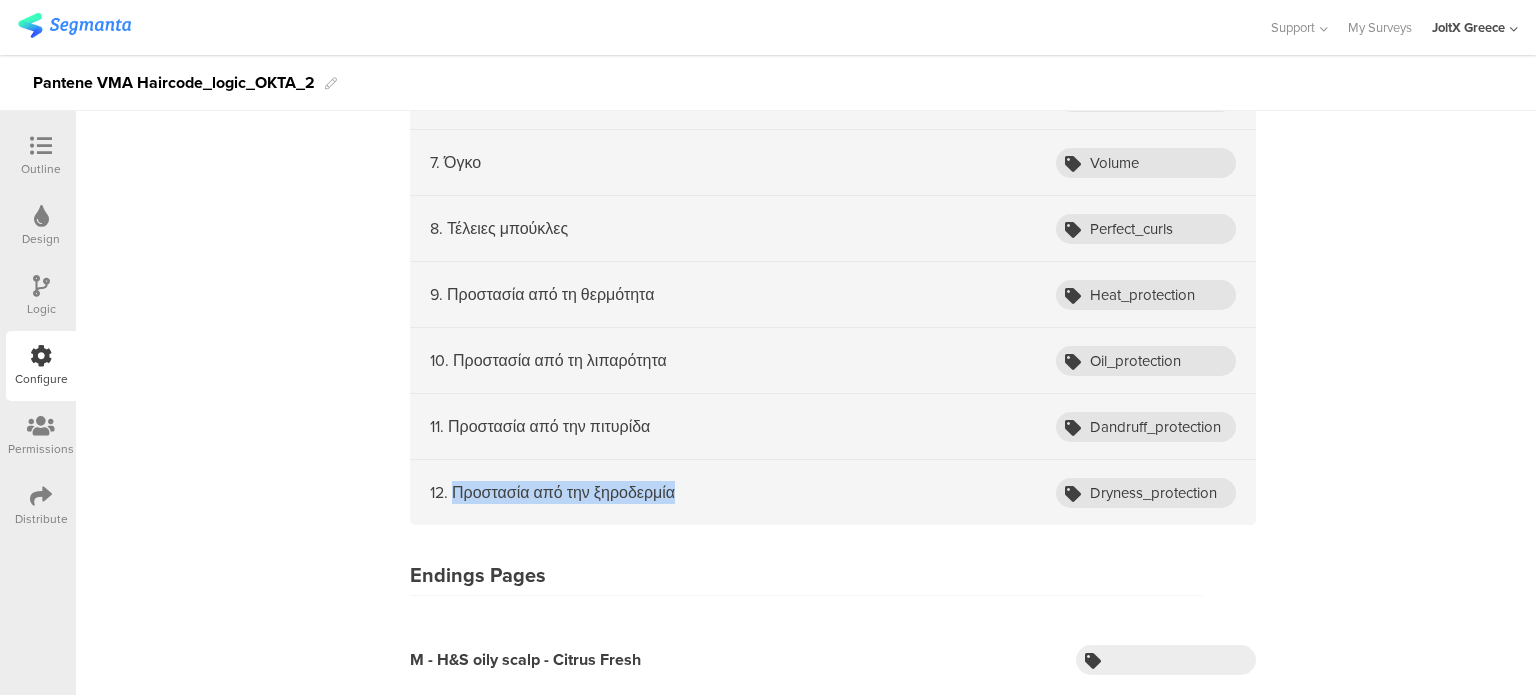 drag, startPoint x: 449, startPoint y: 477, endPoint x: 703, endPoint y: 483, distance: 254.07086 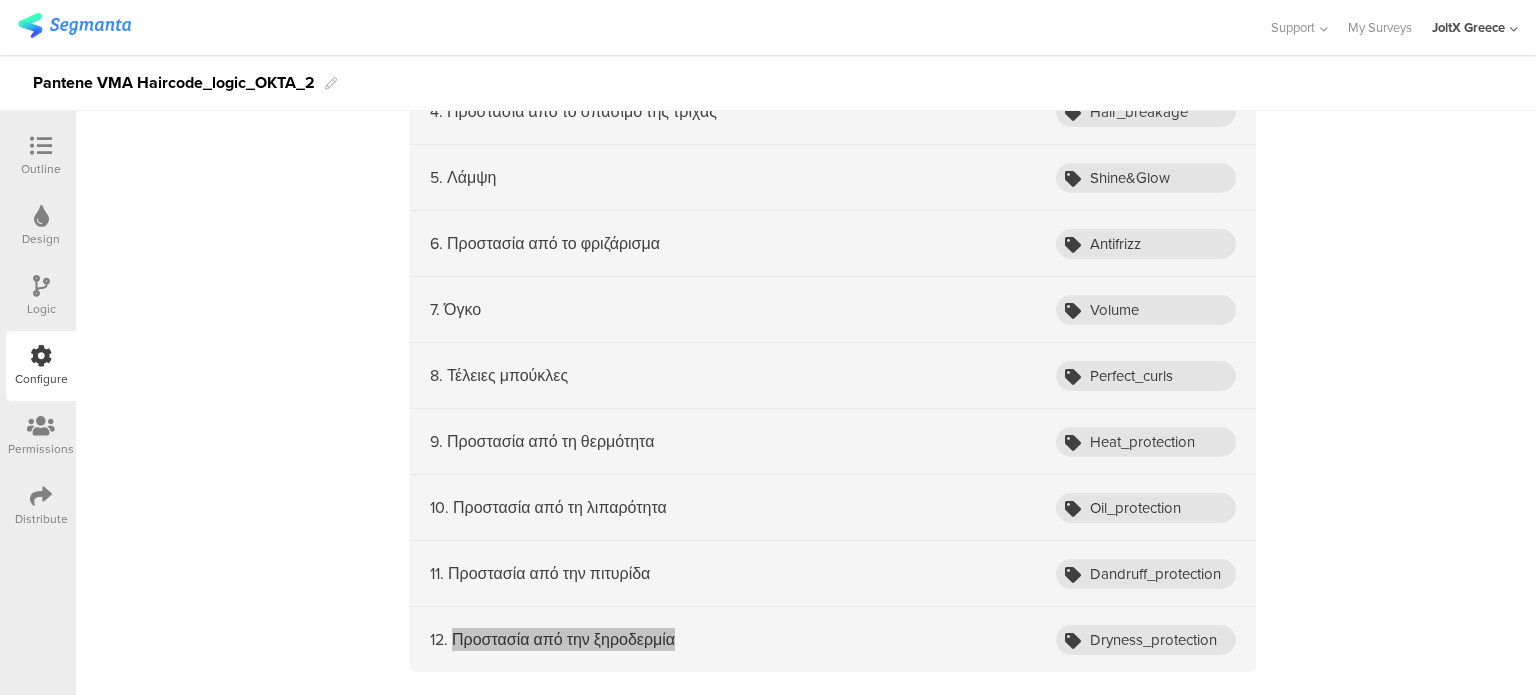 scroll, scrollTop: 4500, scrollLeft: 0, axis: vertical 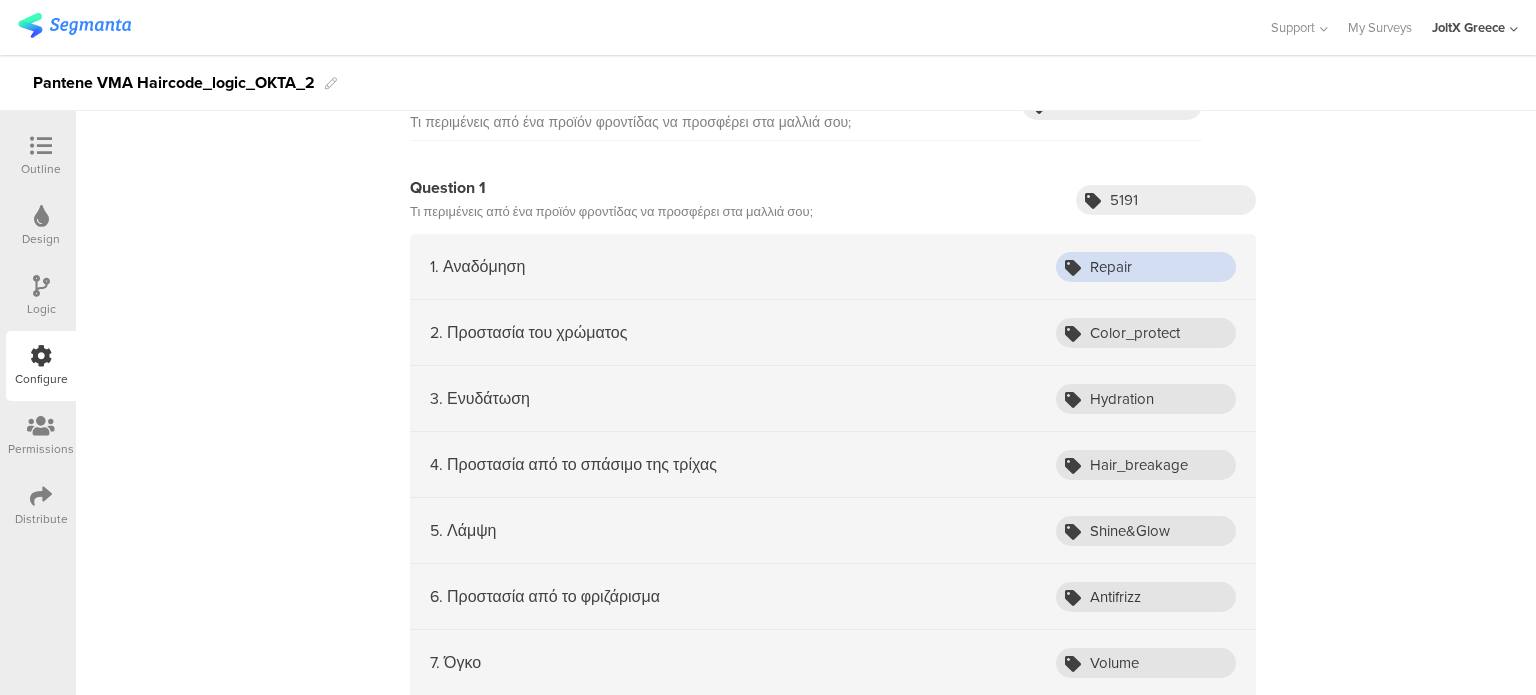 click on "Repair" at bounding box center [1146, 267] 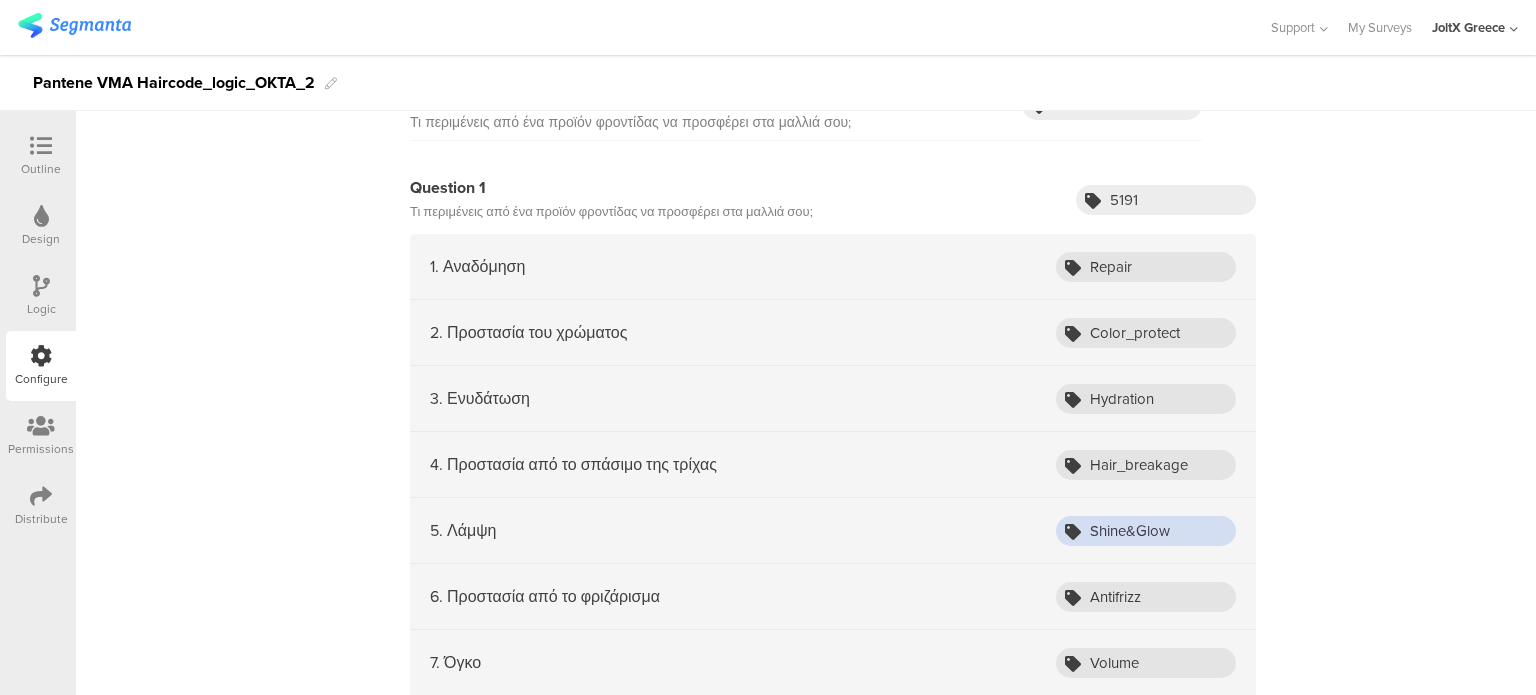 click on "Shine&Glow" at bounding box center (1146, 531) 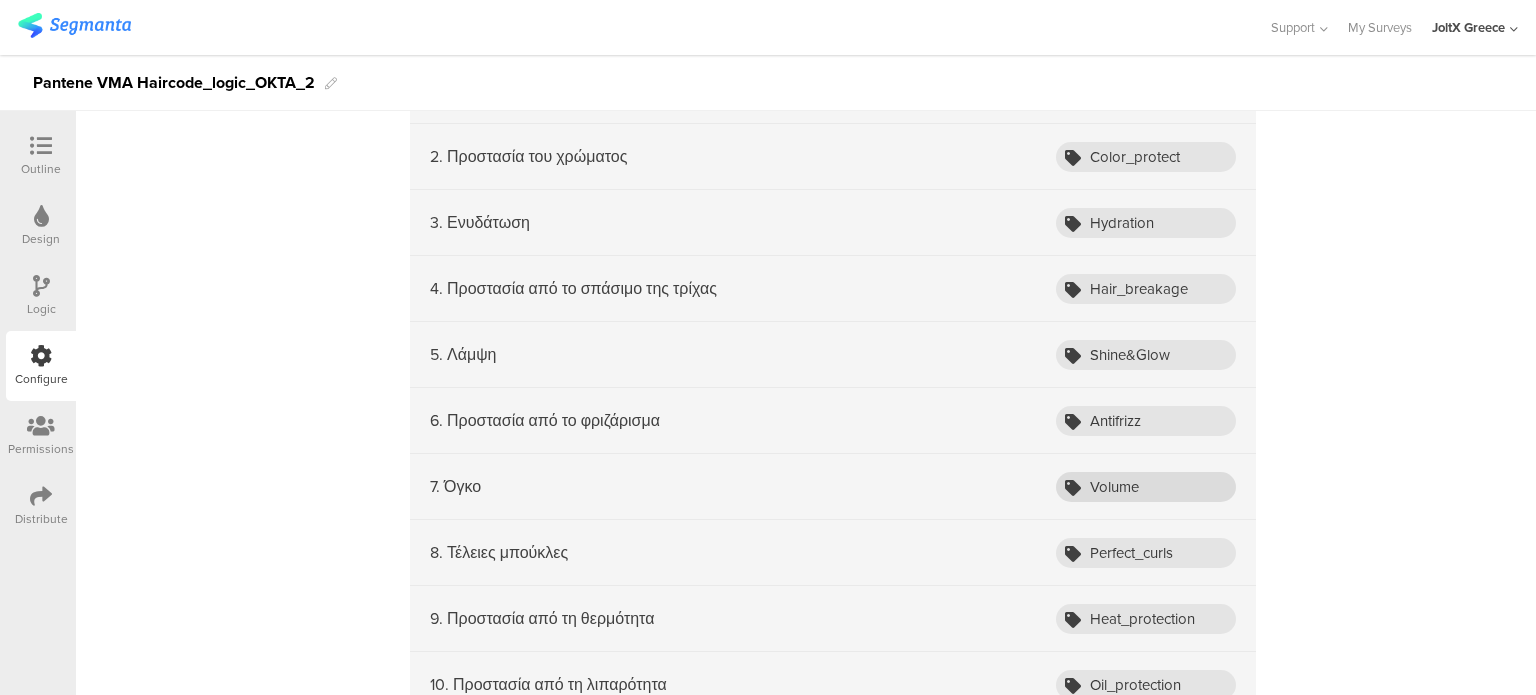 scroll, scrollTop: 4700, scrollLeft: 0, axis: vertical 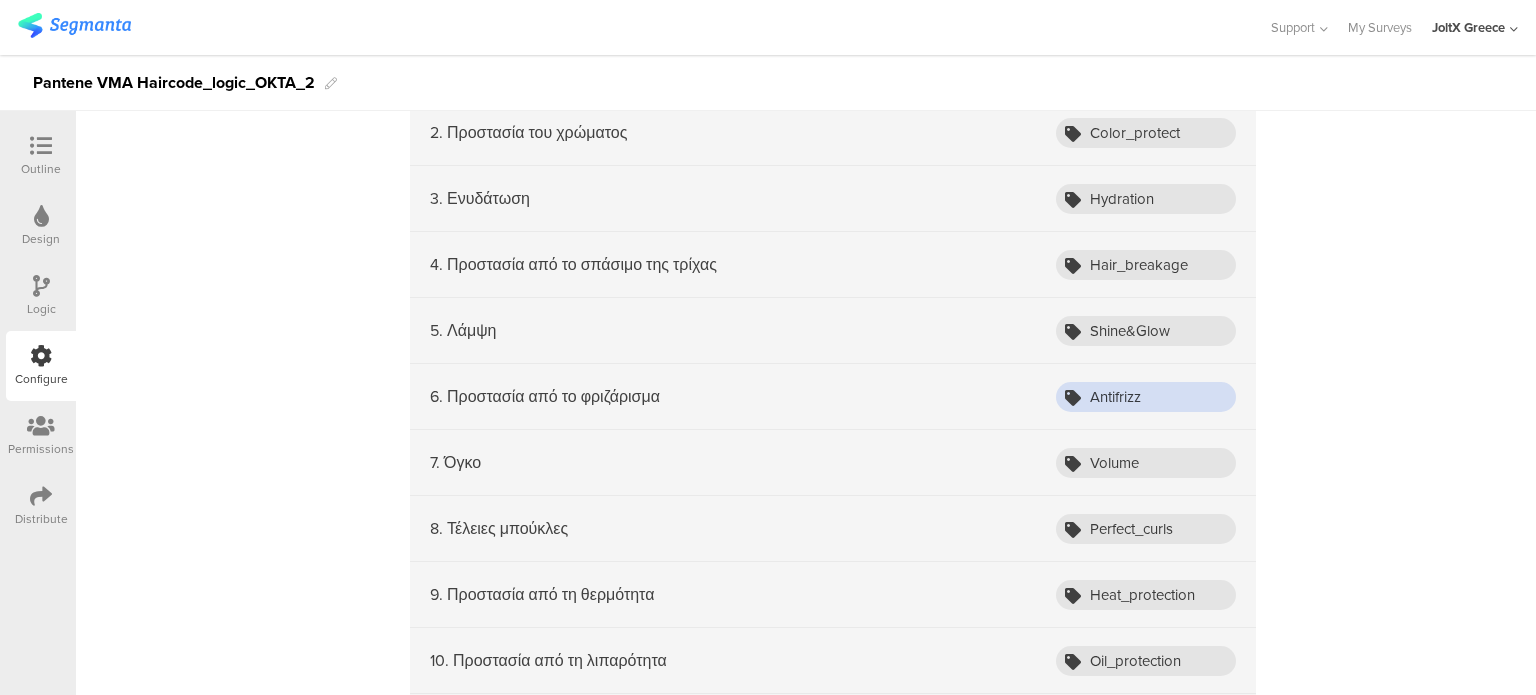 click on "Antifrizz" at bounding box center (1146, 397) 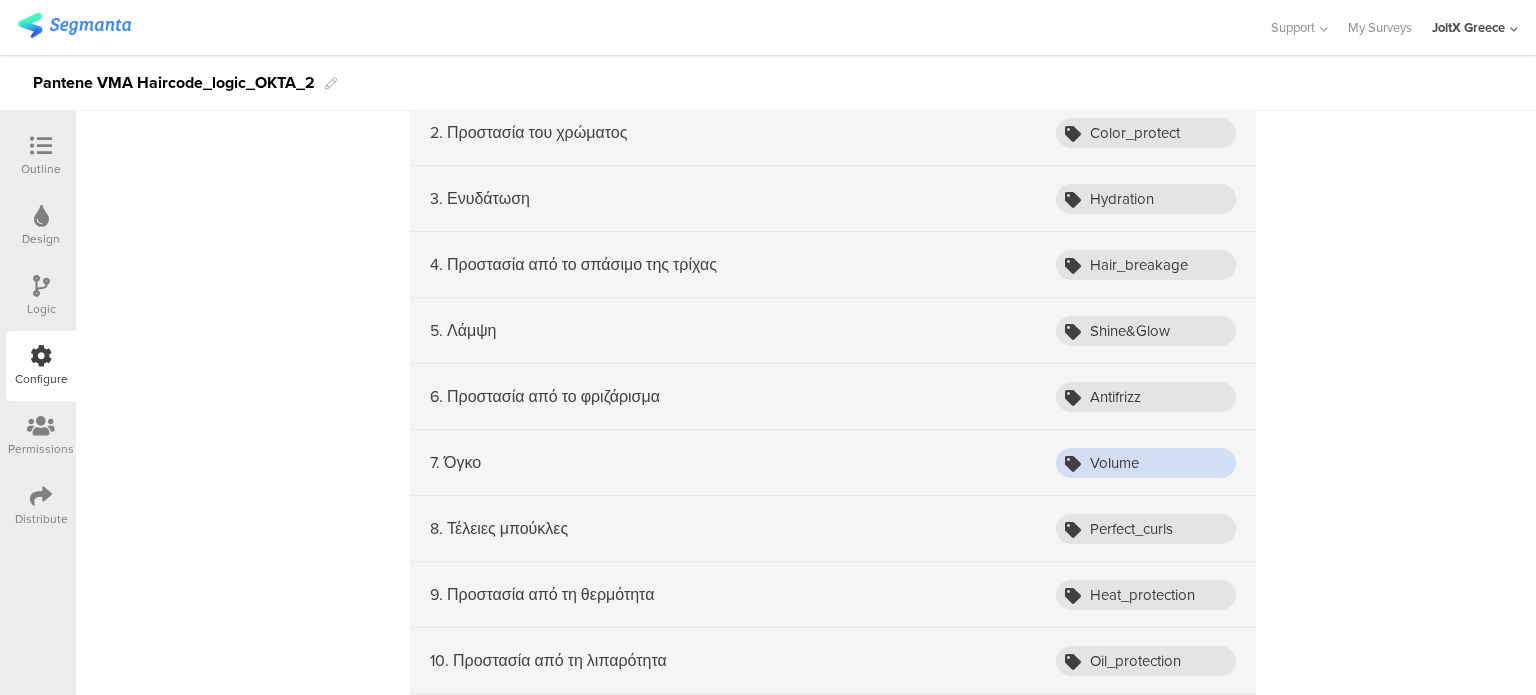click on "Volume" at bounding box center [1146, 463] 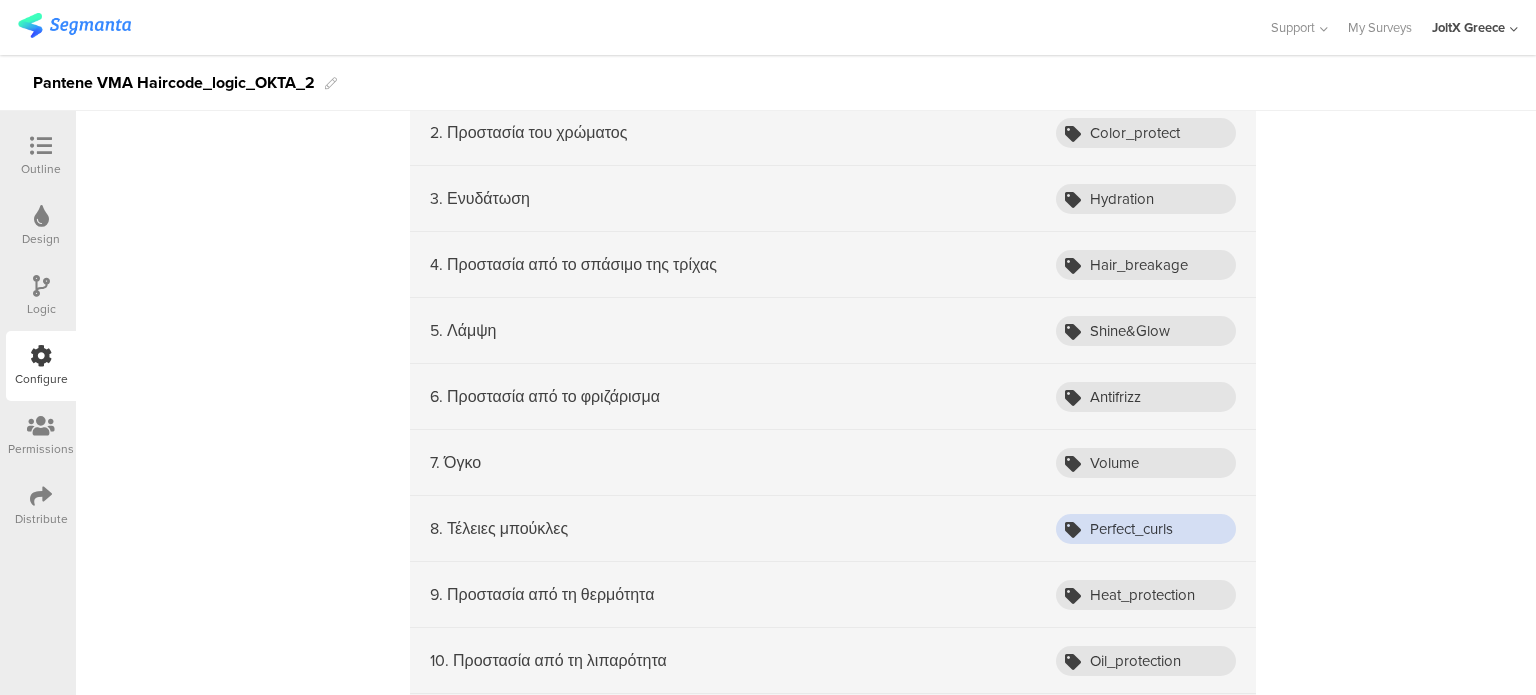 click on "Perfect_curls" at bounding box center [1146, 529] 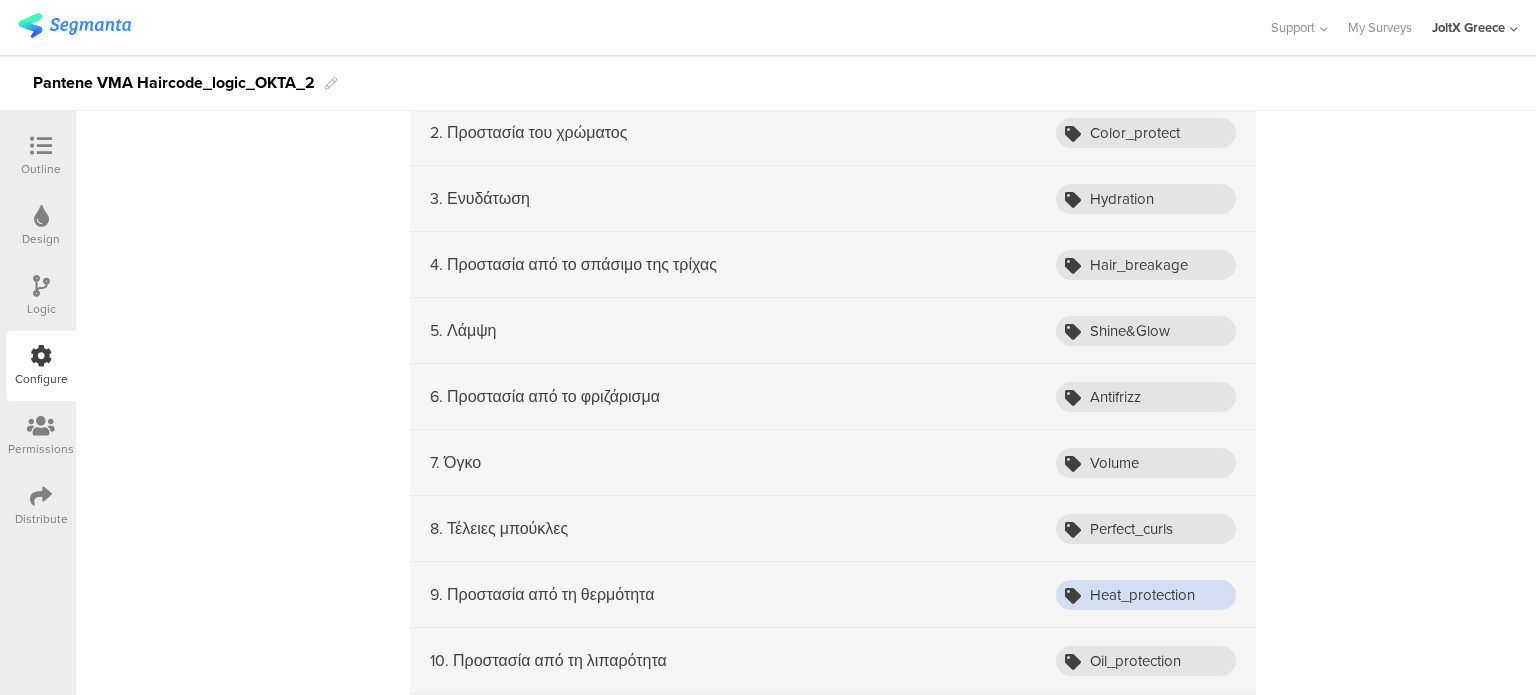click on "Heat_protection" at bounding box center [1146, 595] 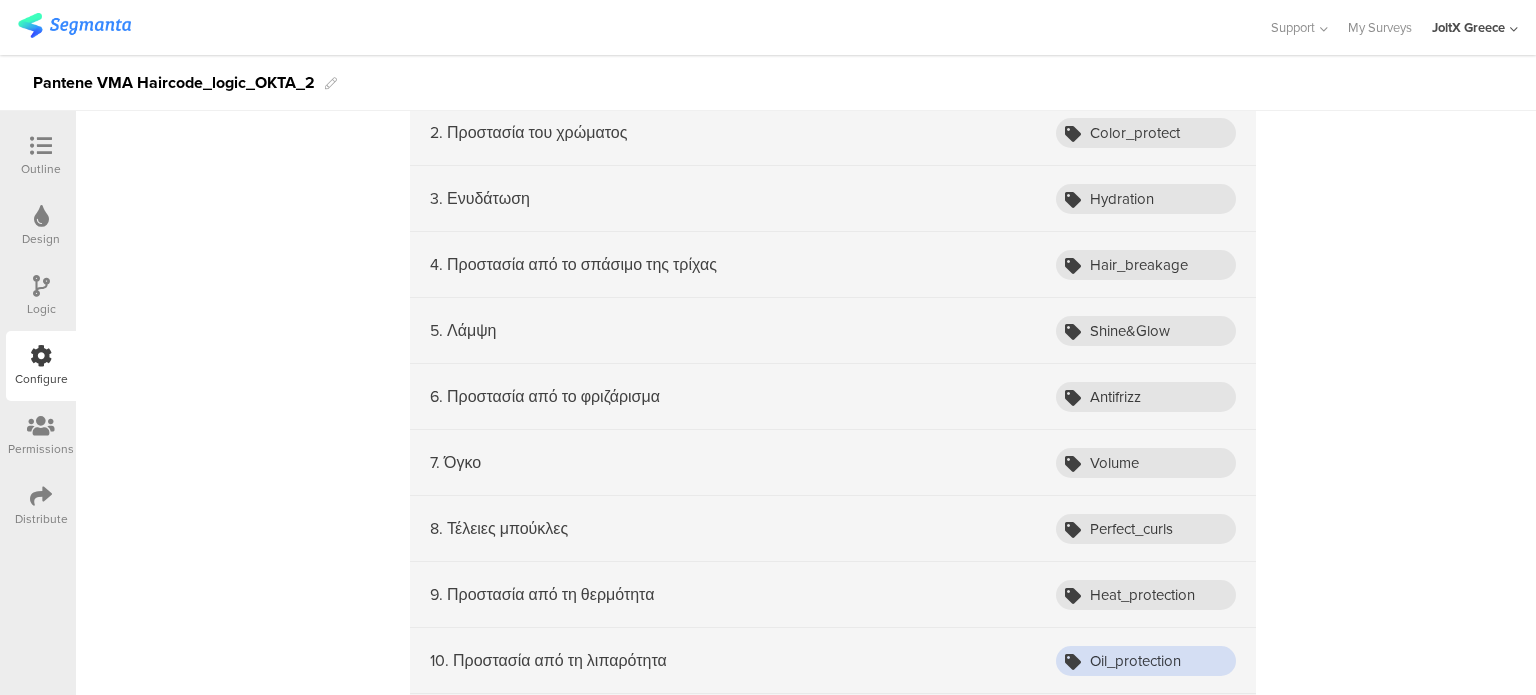 click on "Oil_protection" at bounding box center [1146, 661] 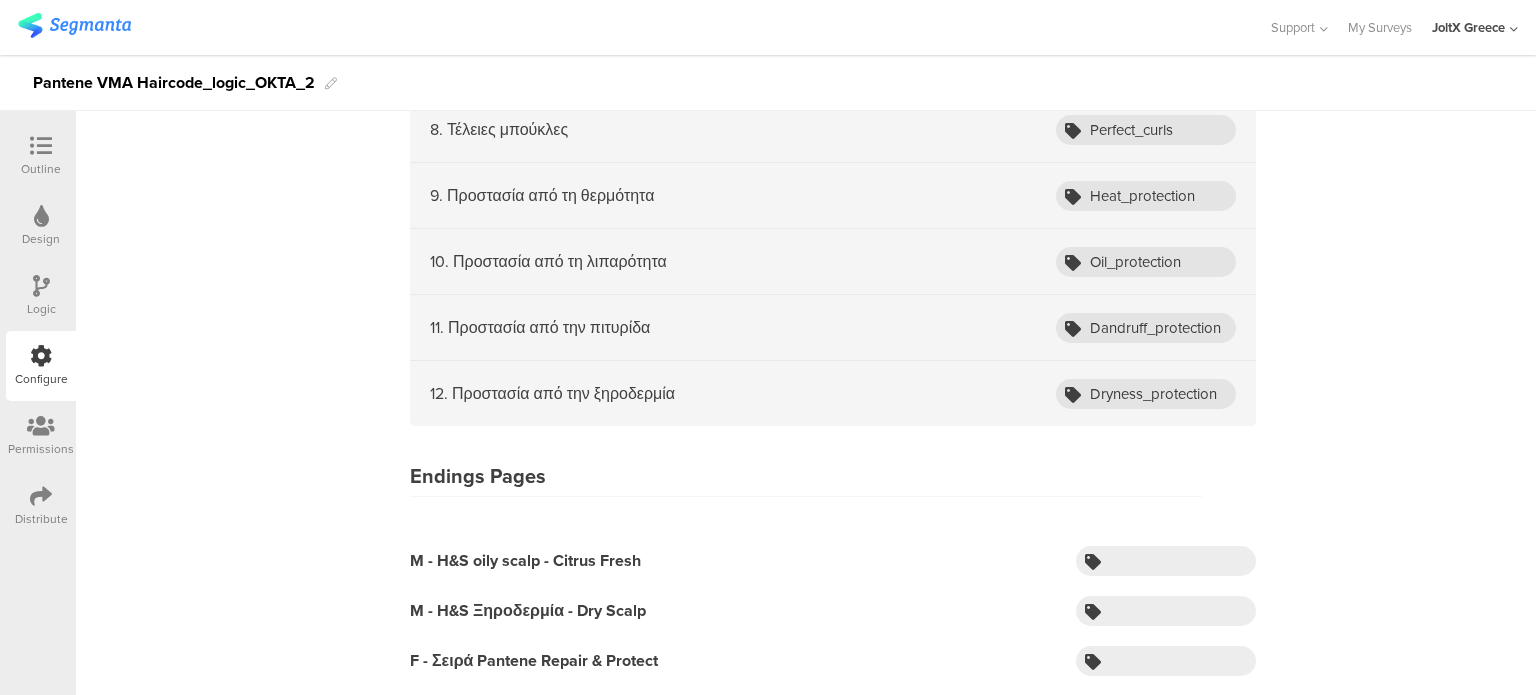 scroll, scrollTop: 5100, scrollLeft: 0, axis: vertical 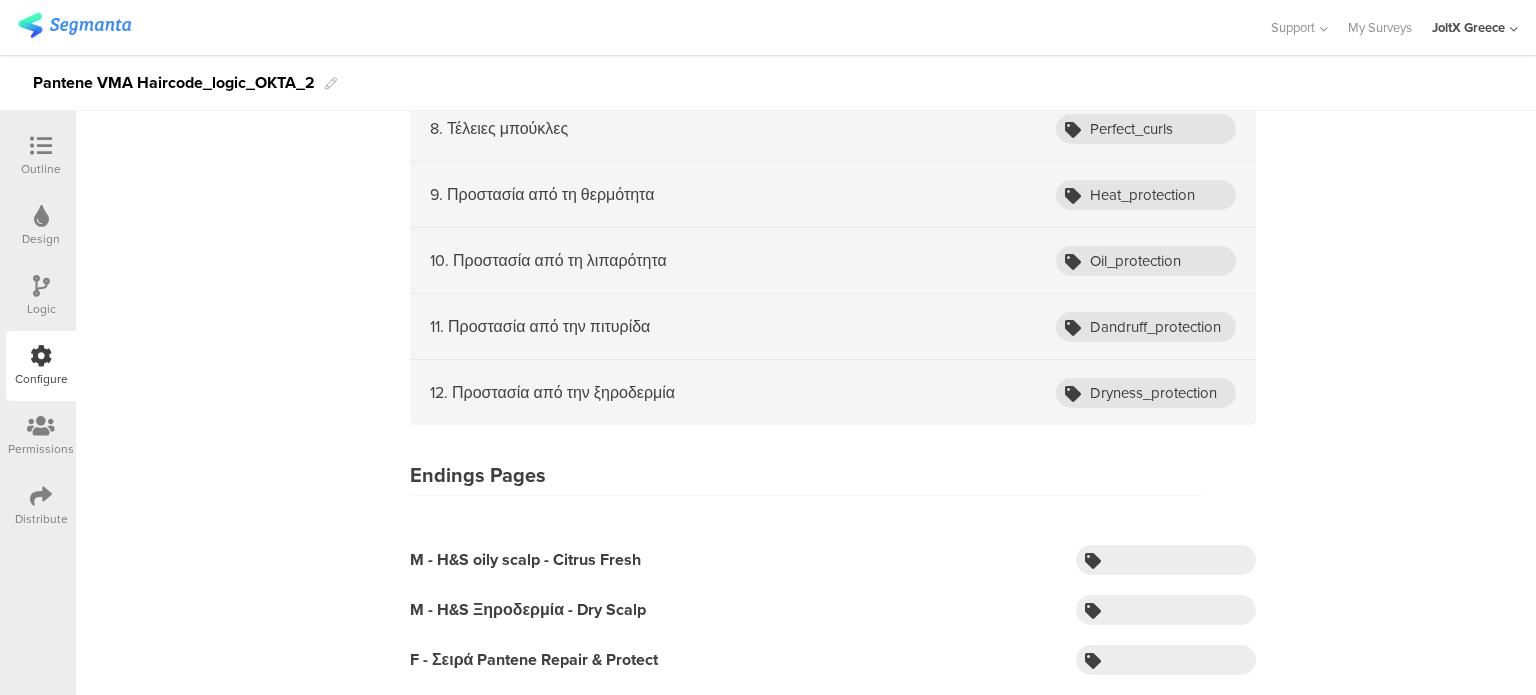 click on "11. Προστασία από την πιτυρίδα
Dandruff_protection" at bounding box center [833, 327] 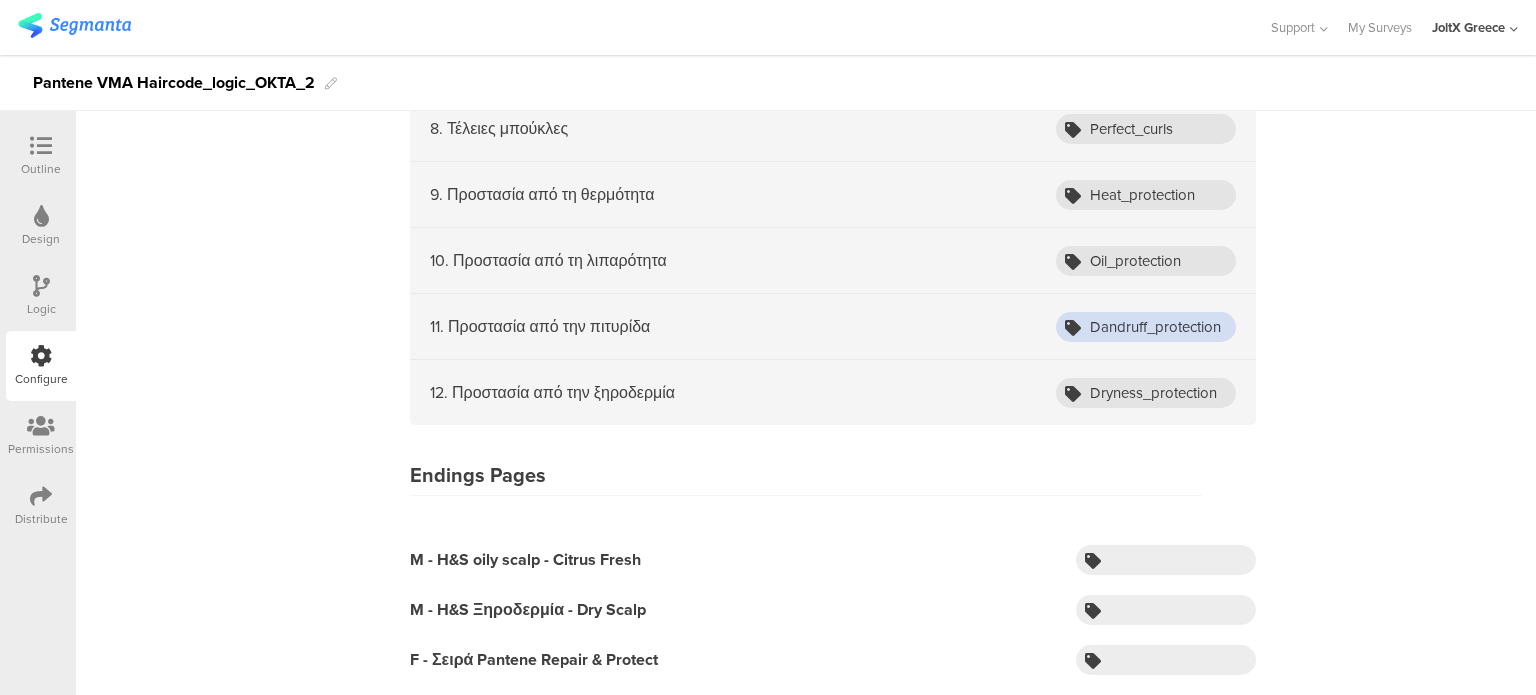 click on "Dandruff_protection" at bounding box center [1146, 327] 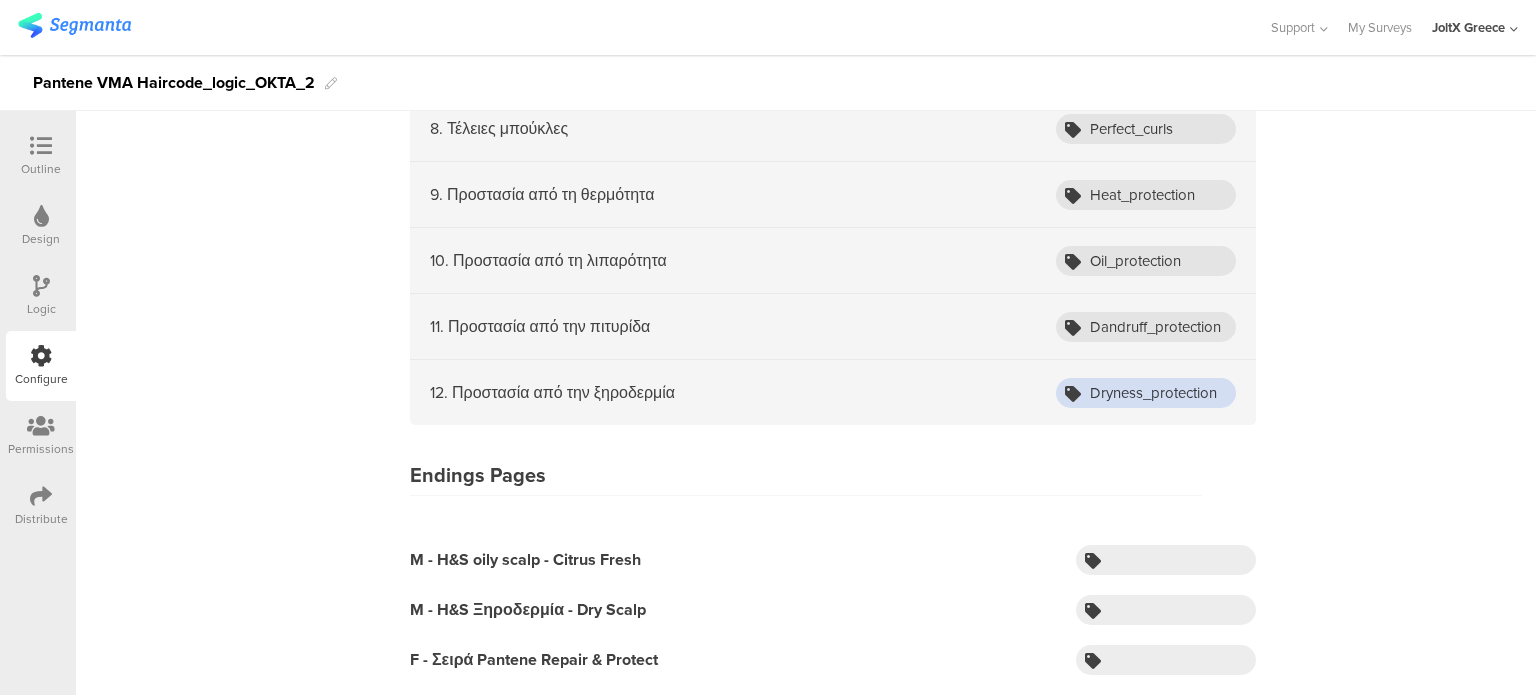 click on "Dryness_protection" at bounding box center (1146, 393) 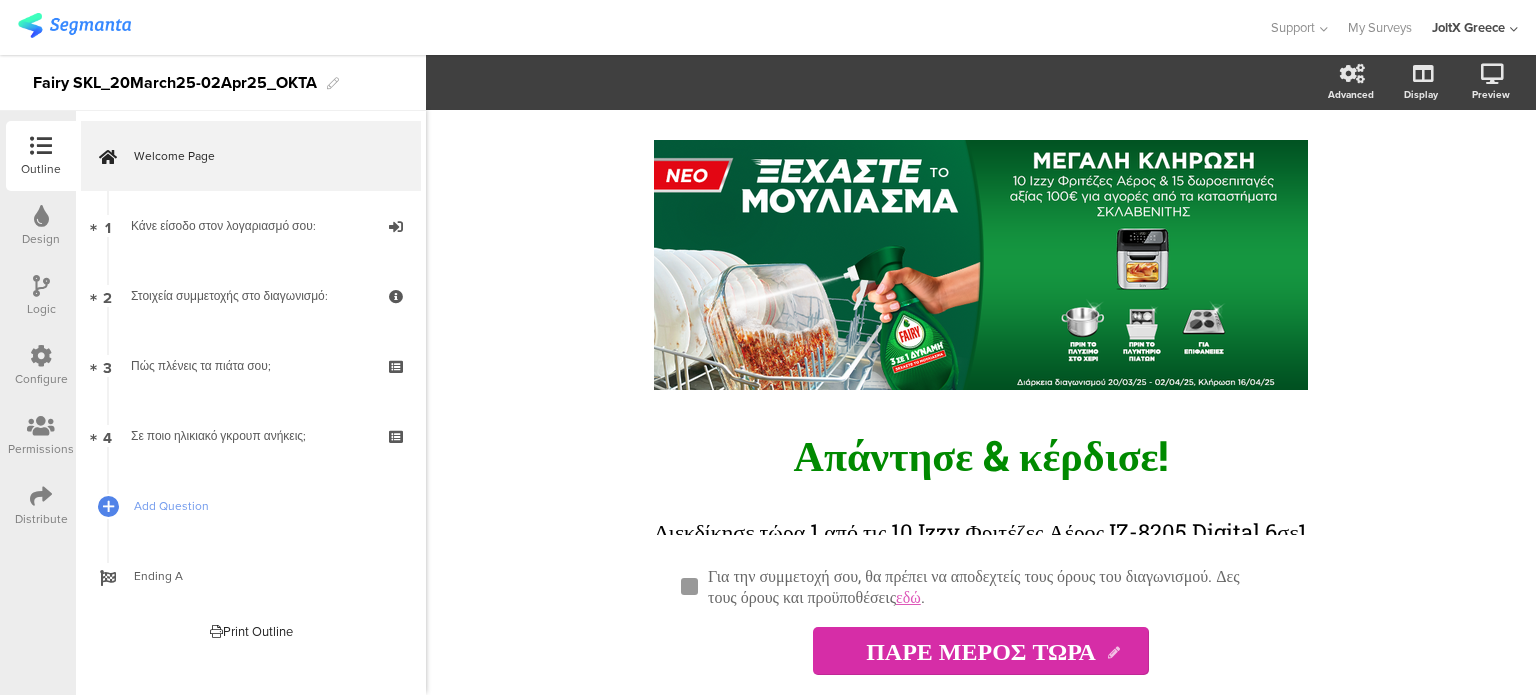 scroll, scrollTop: 0, scrollLeft: 0, axis: both 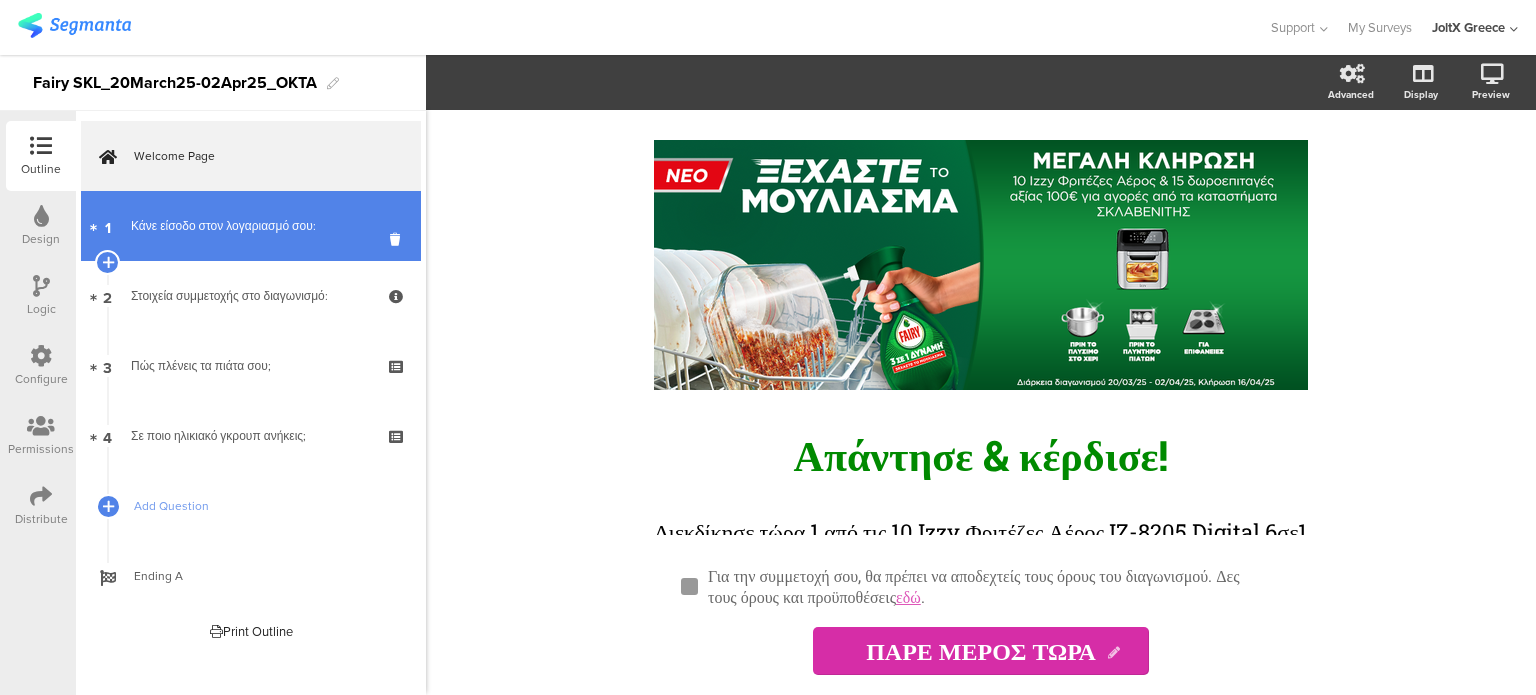 click on "1
Κάνε είσοδο στον λογαριασμό σου:" at bounding box center [251, 226] 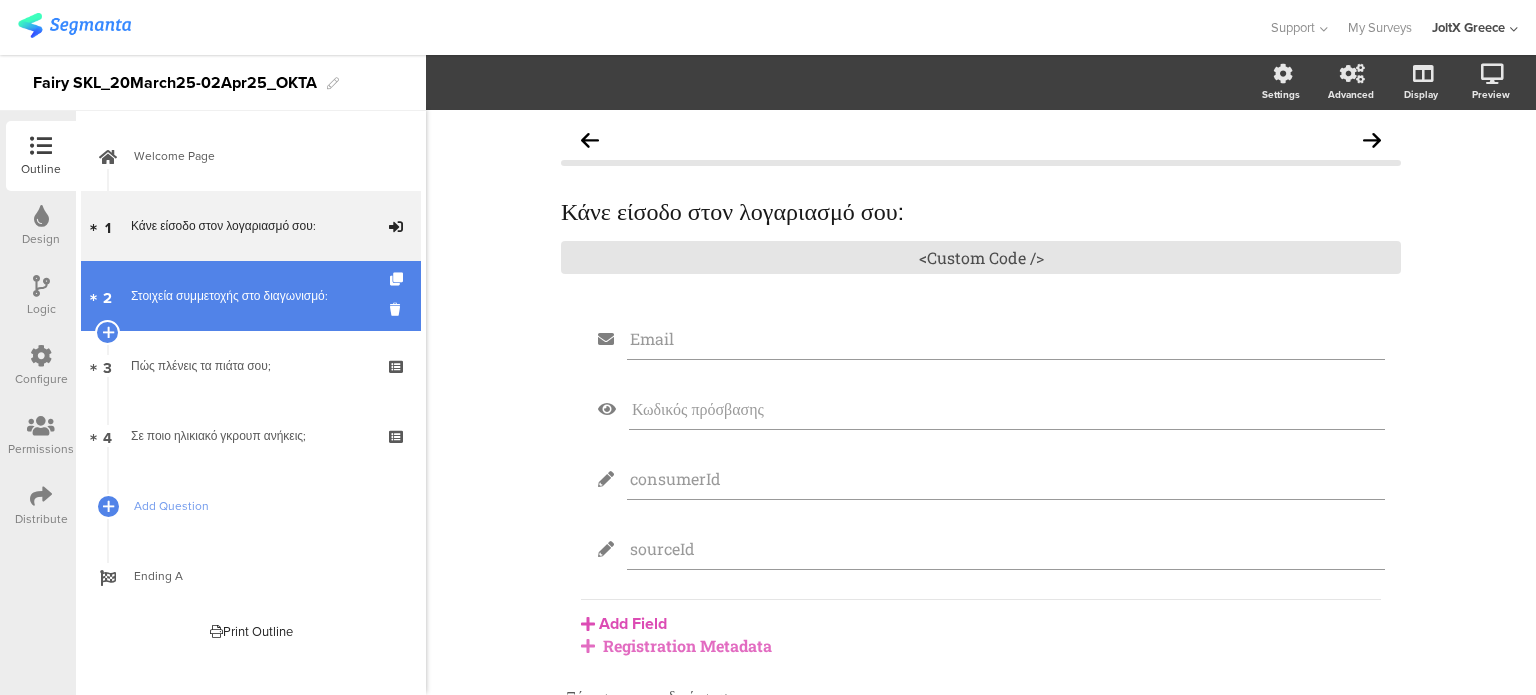 click on "2
Στοιχεία συμμετοχής στο διαγωνισμό:" at bounding box center [251, 296] 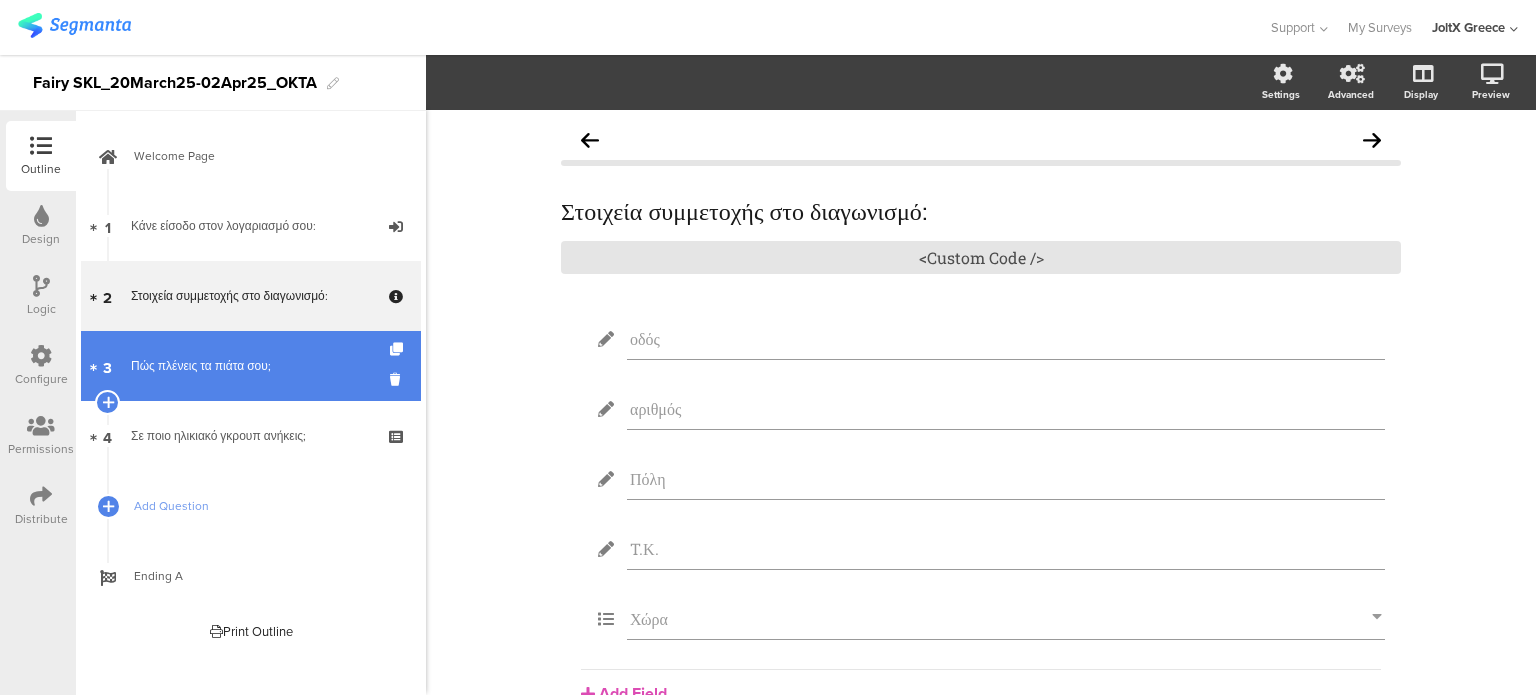 click on "3
Πώς πλένεις τα πιάτα σου;" at bounding box center (251, 366) 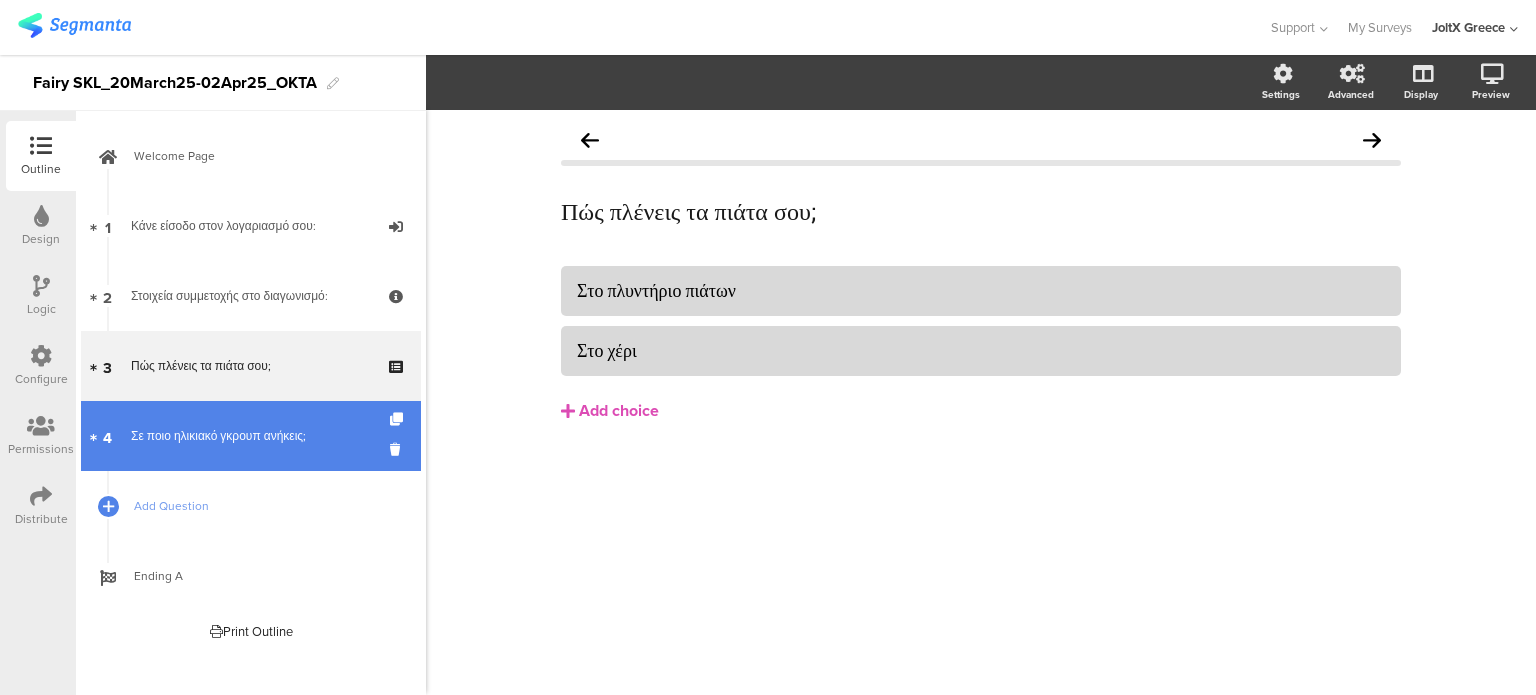 click on "4
Σε ποιο ηλικιακό γκρουπ ανήκεις;" at bounding box center (251, 436) 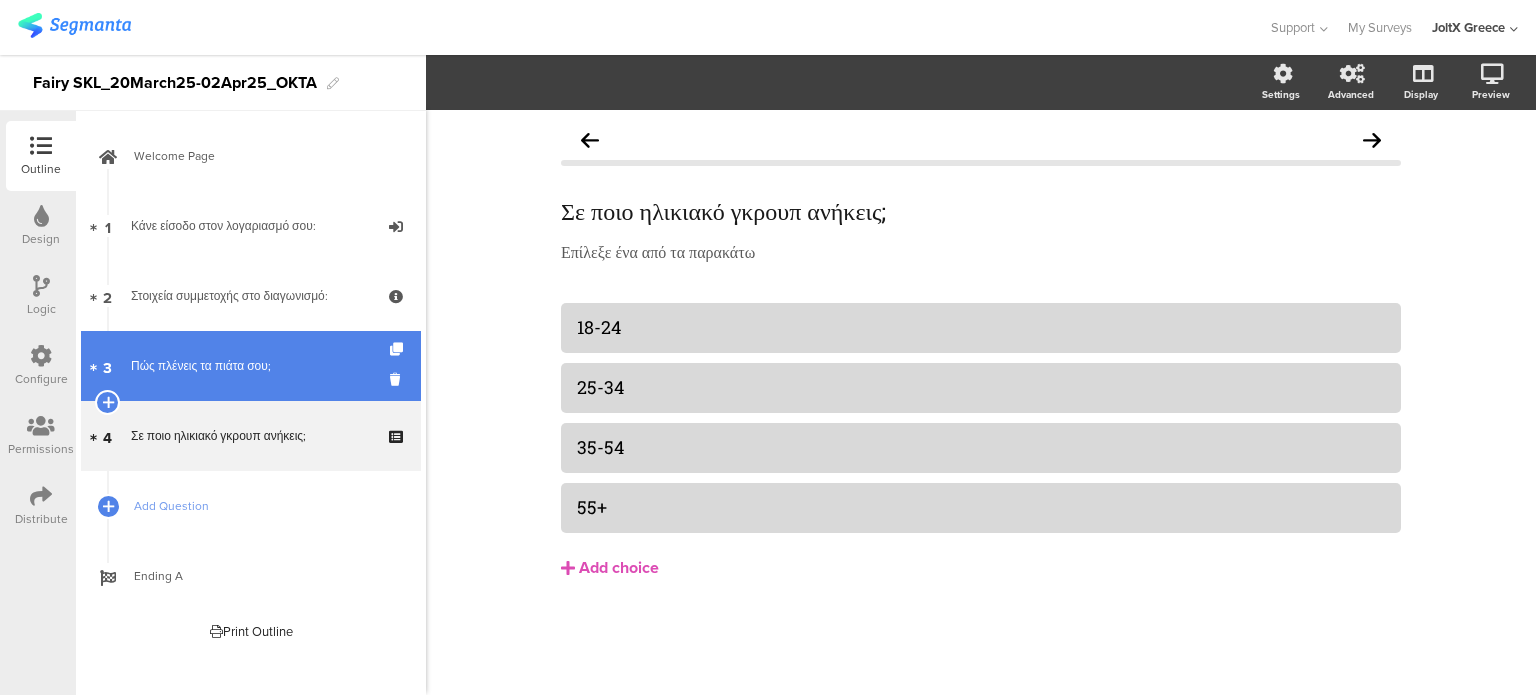 click on "Πώς πλένεις τα πιάτα σου;" at bounding box center [250, 366] 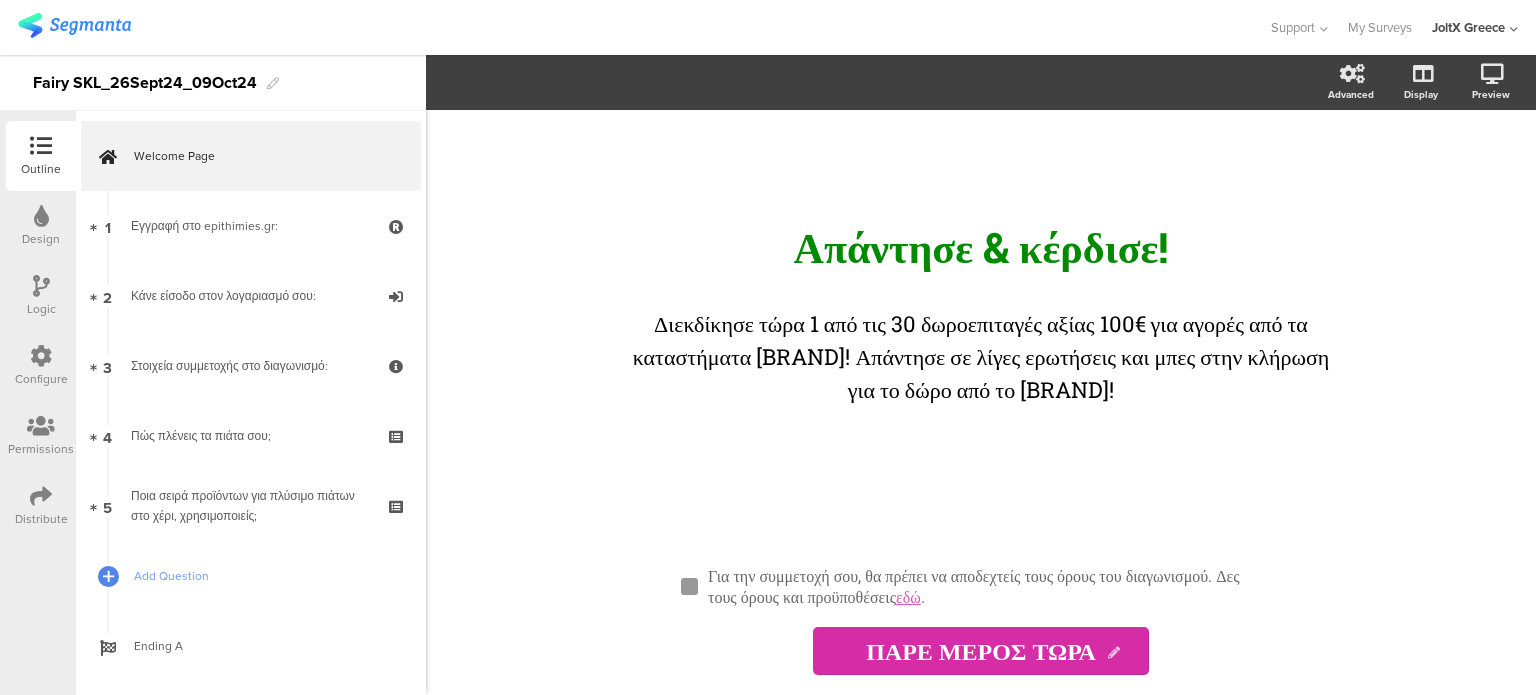 scroll, scrollTop: 0, scrollLeft: 0, axis: both 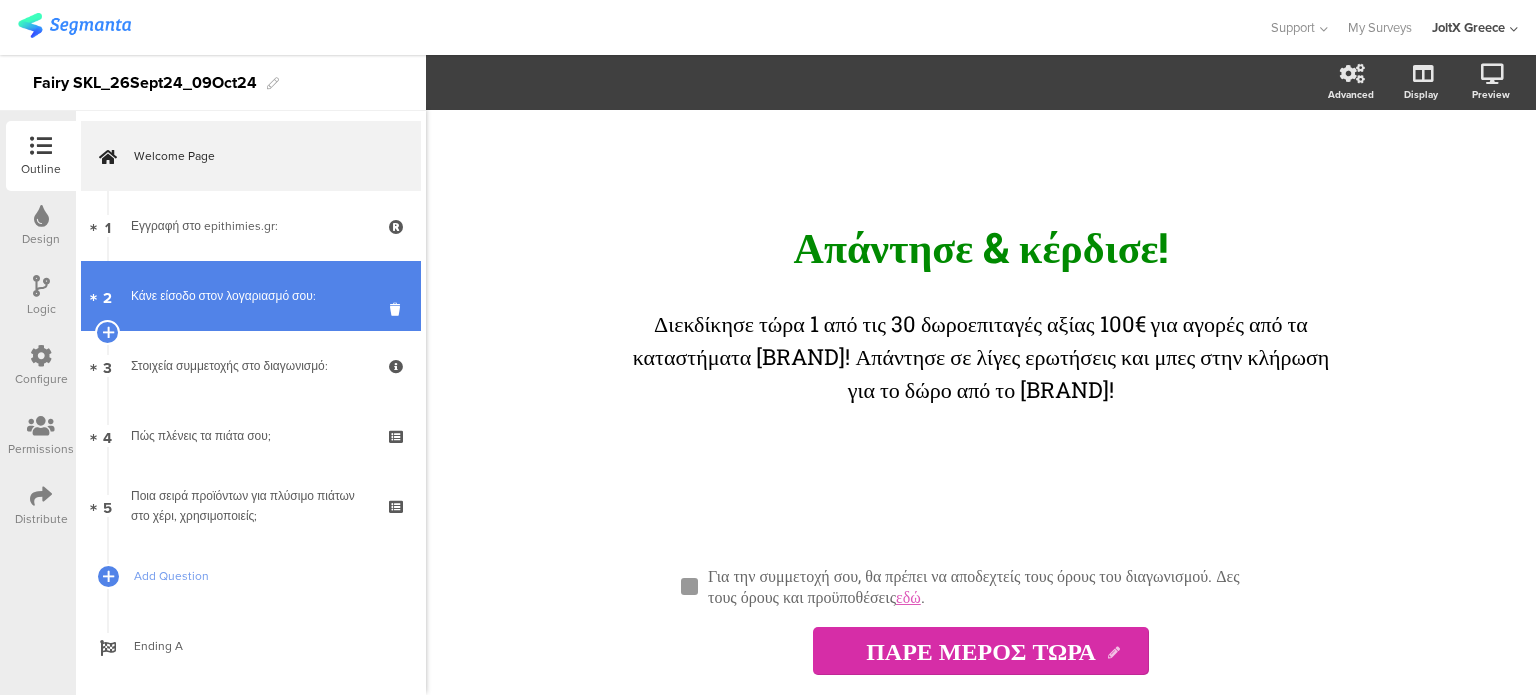 click on "Κάνε είσοδο στον λογαριασμό σου:" at bounding box center [250, 296] 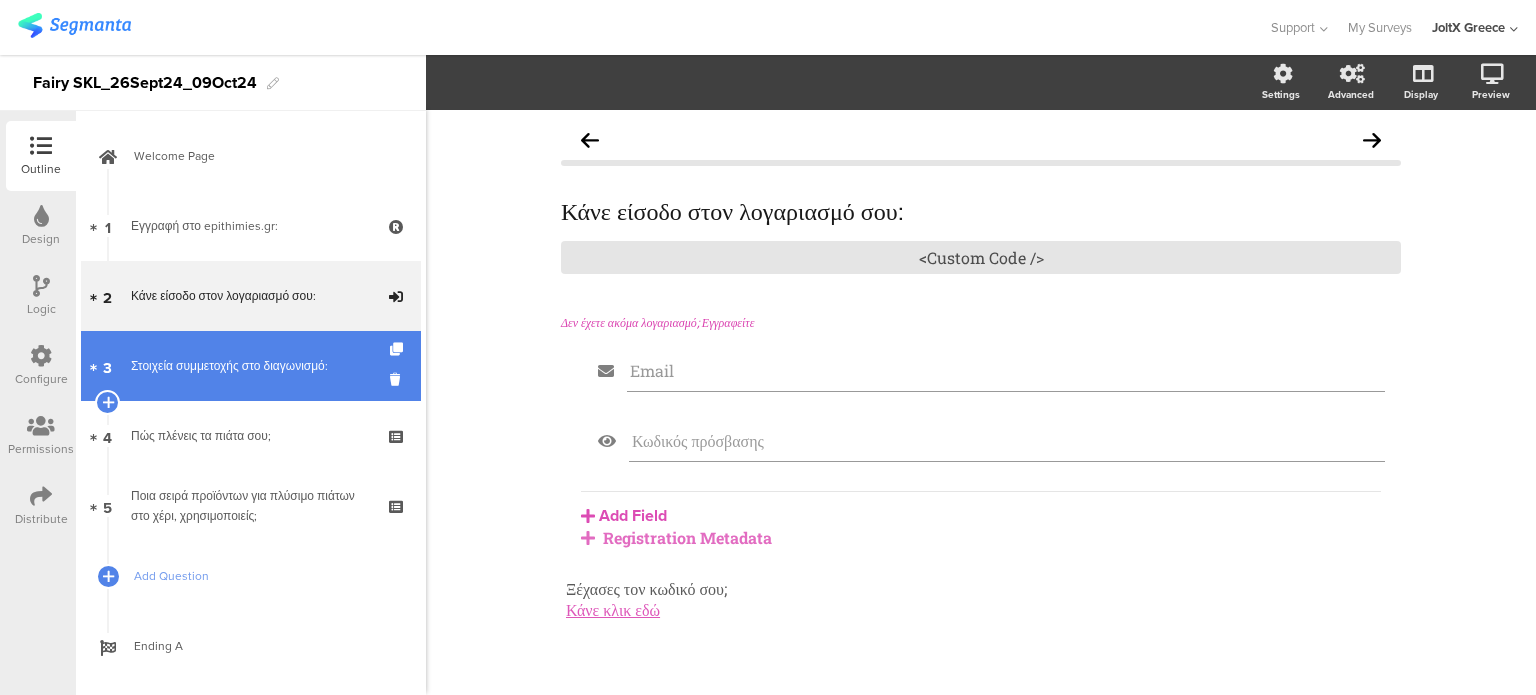 click on "3
Στοιχεία συμμετοχής στο διαγωνισμό:" at bounding box center [251, 366] 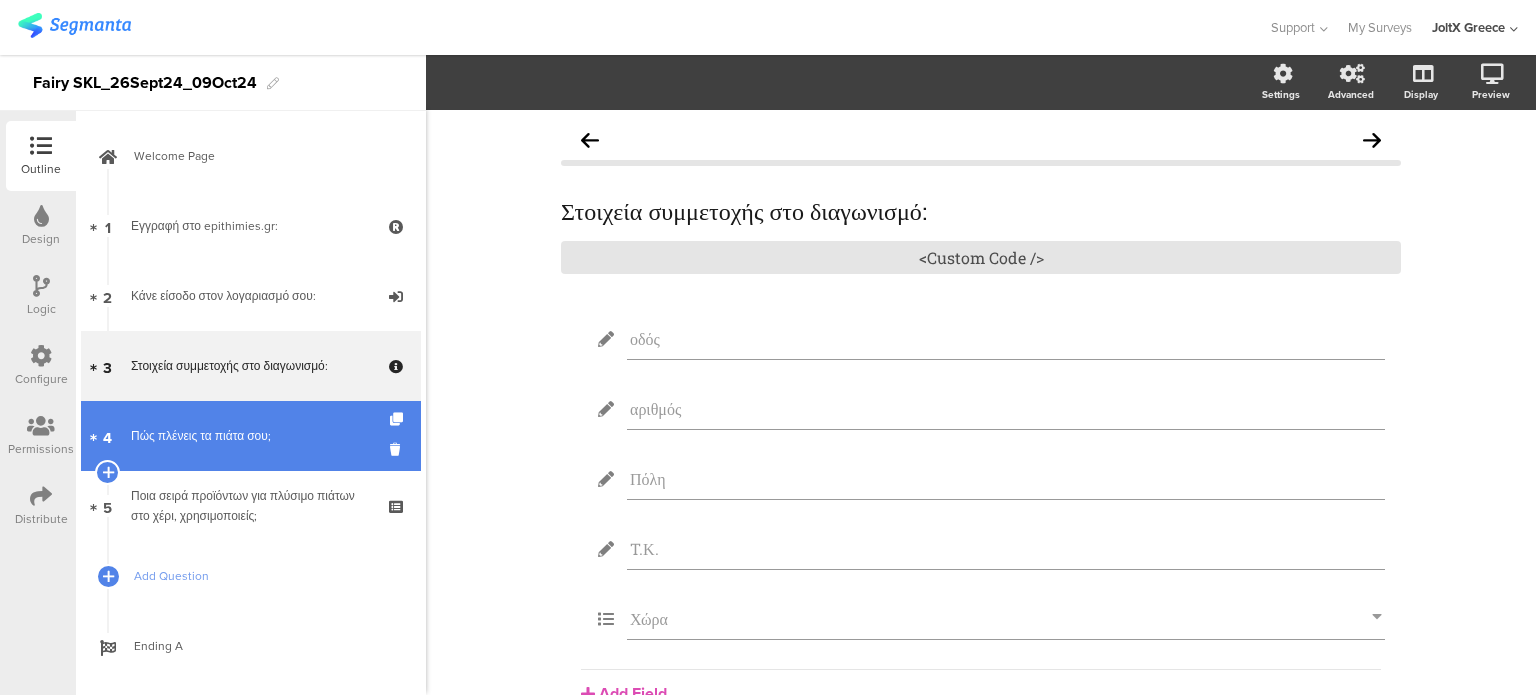 click on "Πώς πλένεις τα πιάτα σου;" at bounding box center (250, 436) 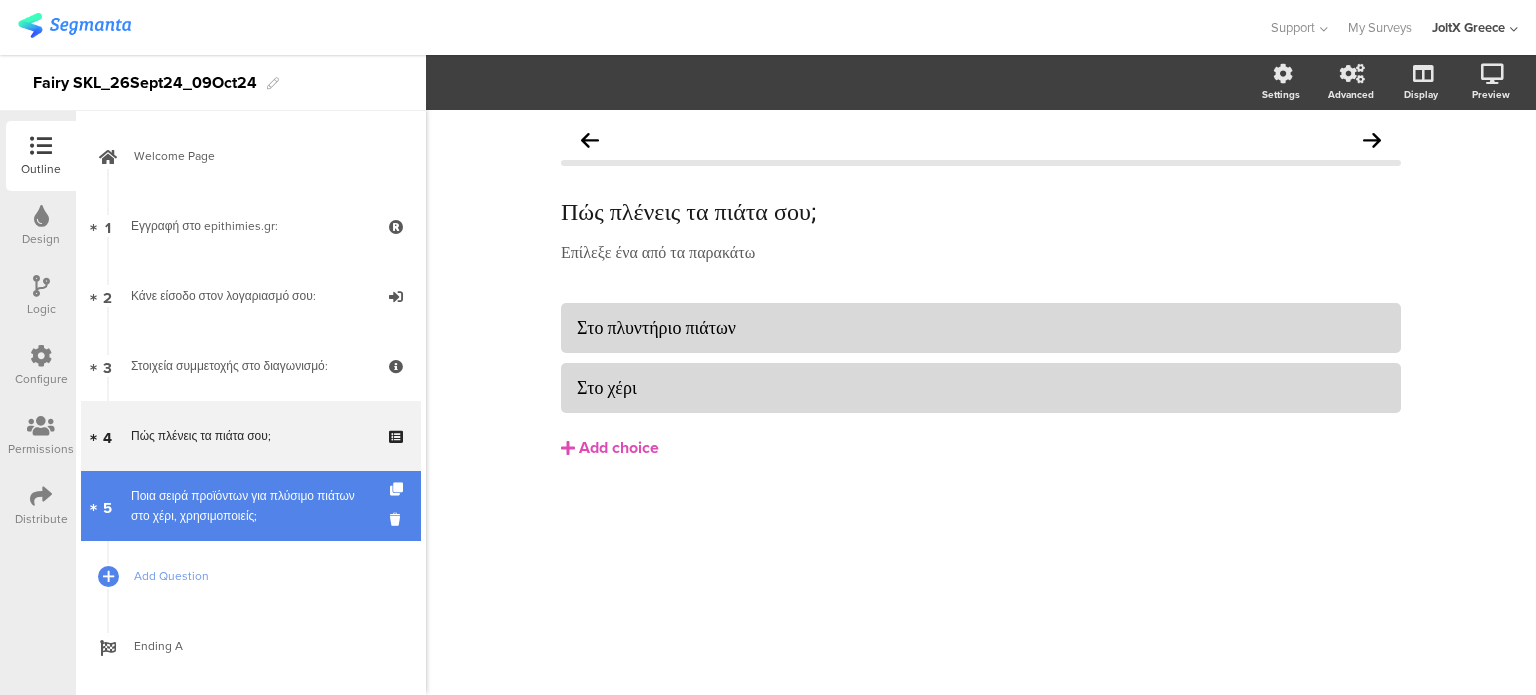 click on "Ποια σειρά προϊόντων για πλύσιμο πιάτων στο χέρι, χρησιμοποιείς;" at bounding box center [250, 506] 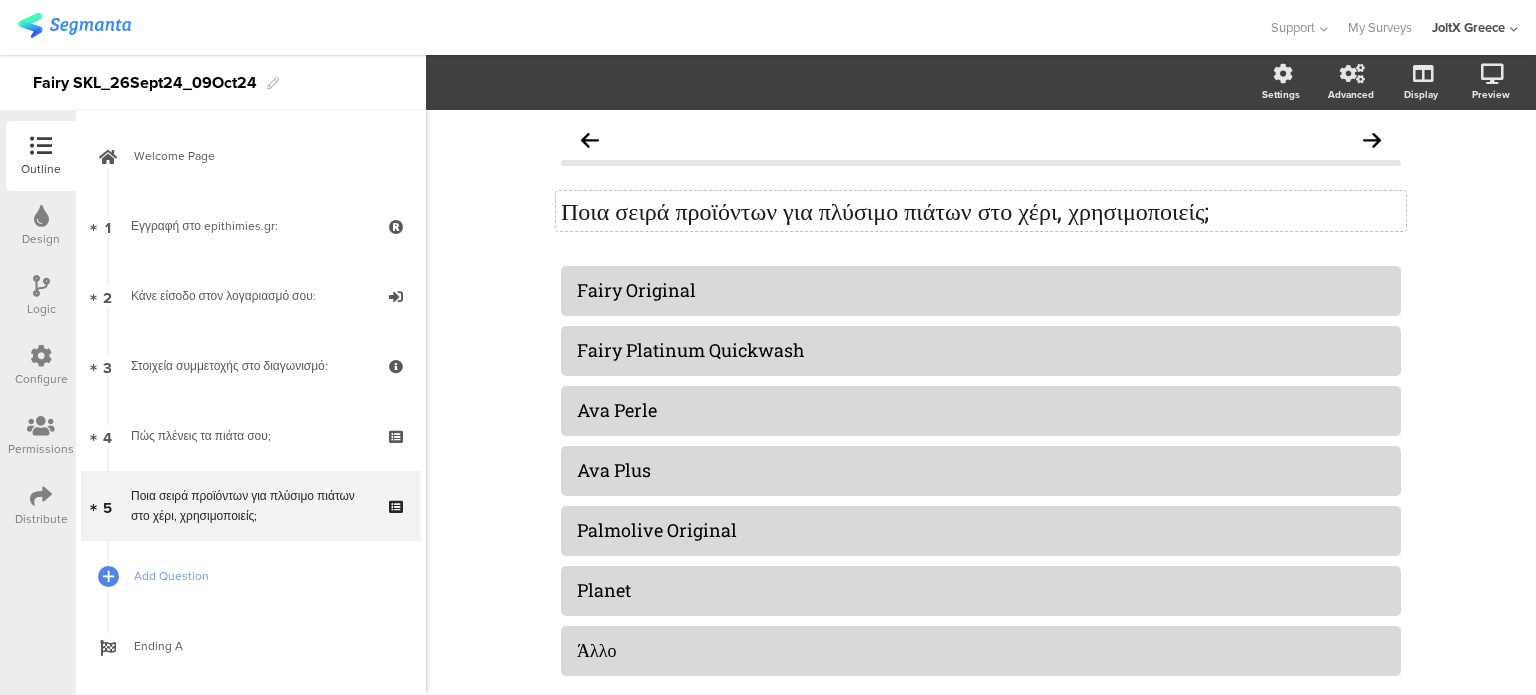 click on "Ποια σειρά προϊόντων για πλύσιμο πιάτων στο χέρι, χρησιμοποιείς;" 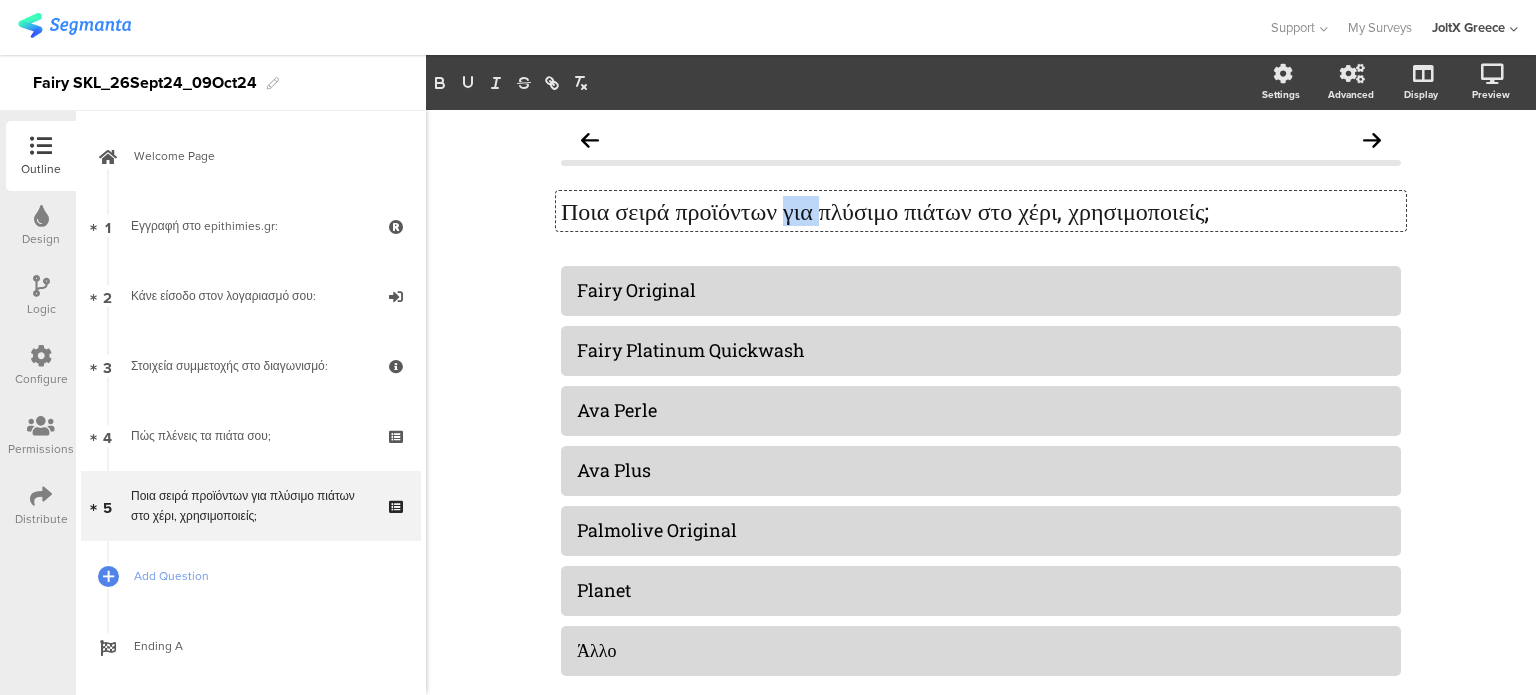 click on "Ποια σειρά προϊόντων για πλύσιμο πιάτων στο χέρι, χρησιμοποιείς;" 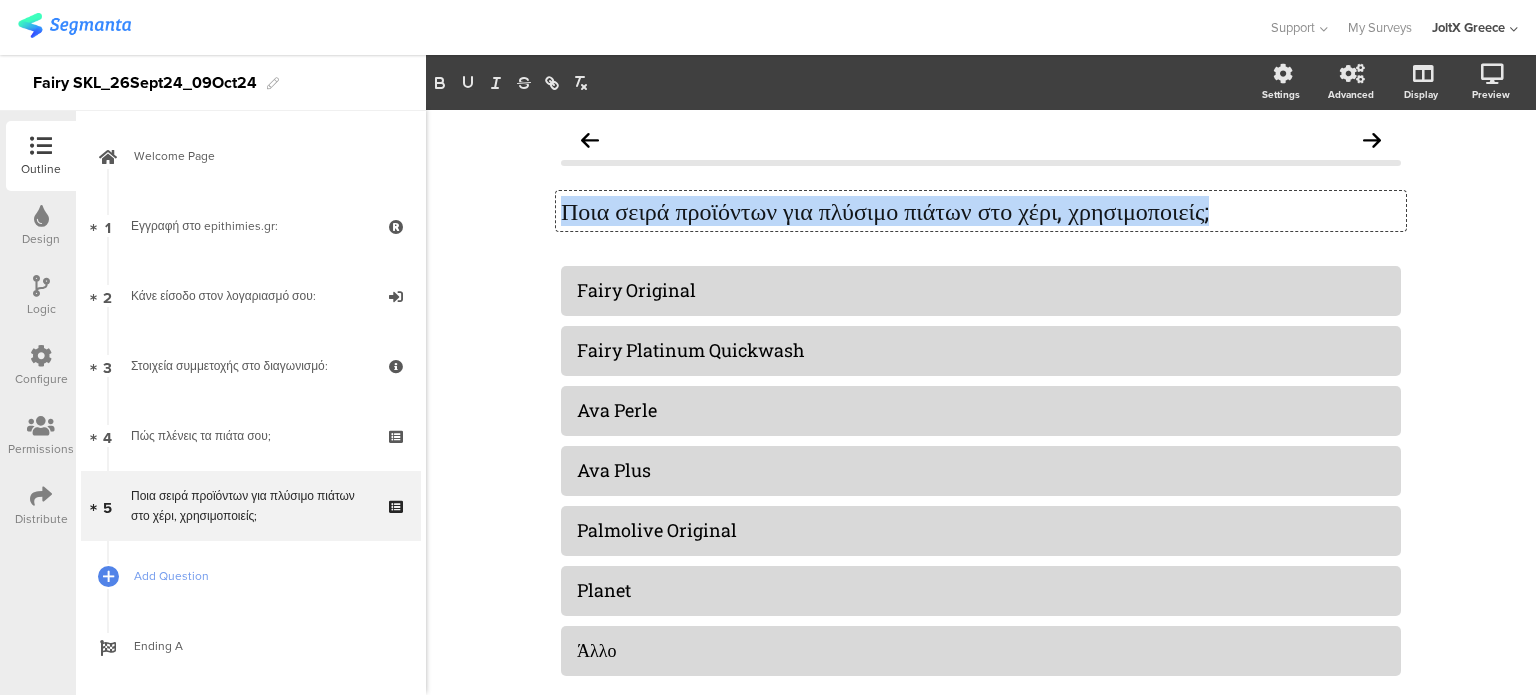 click on "Ποια σειρά προϊόντων για πλύσιμο πιάτων στο χέρι, χρησιμοποιείς;" 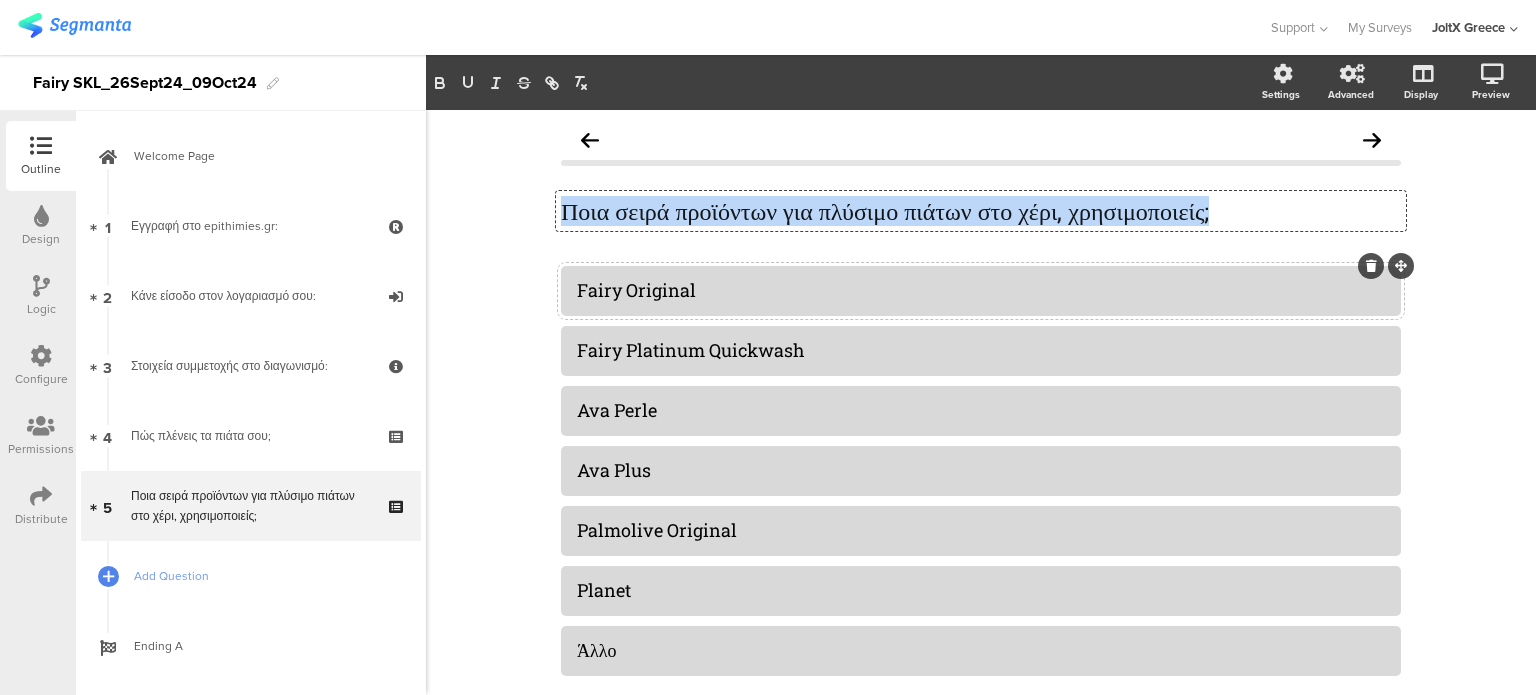 click on "Fairy Original" 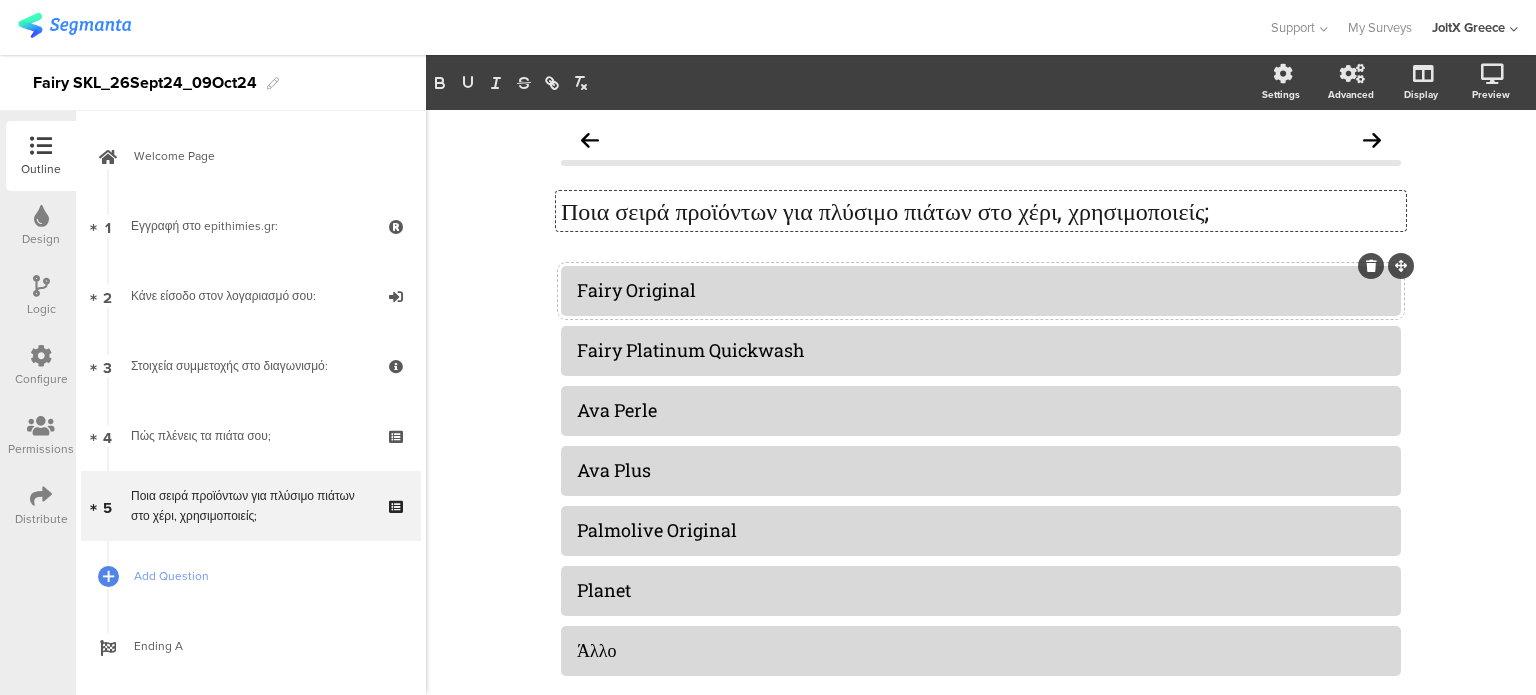 click on "Fairy Original" 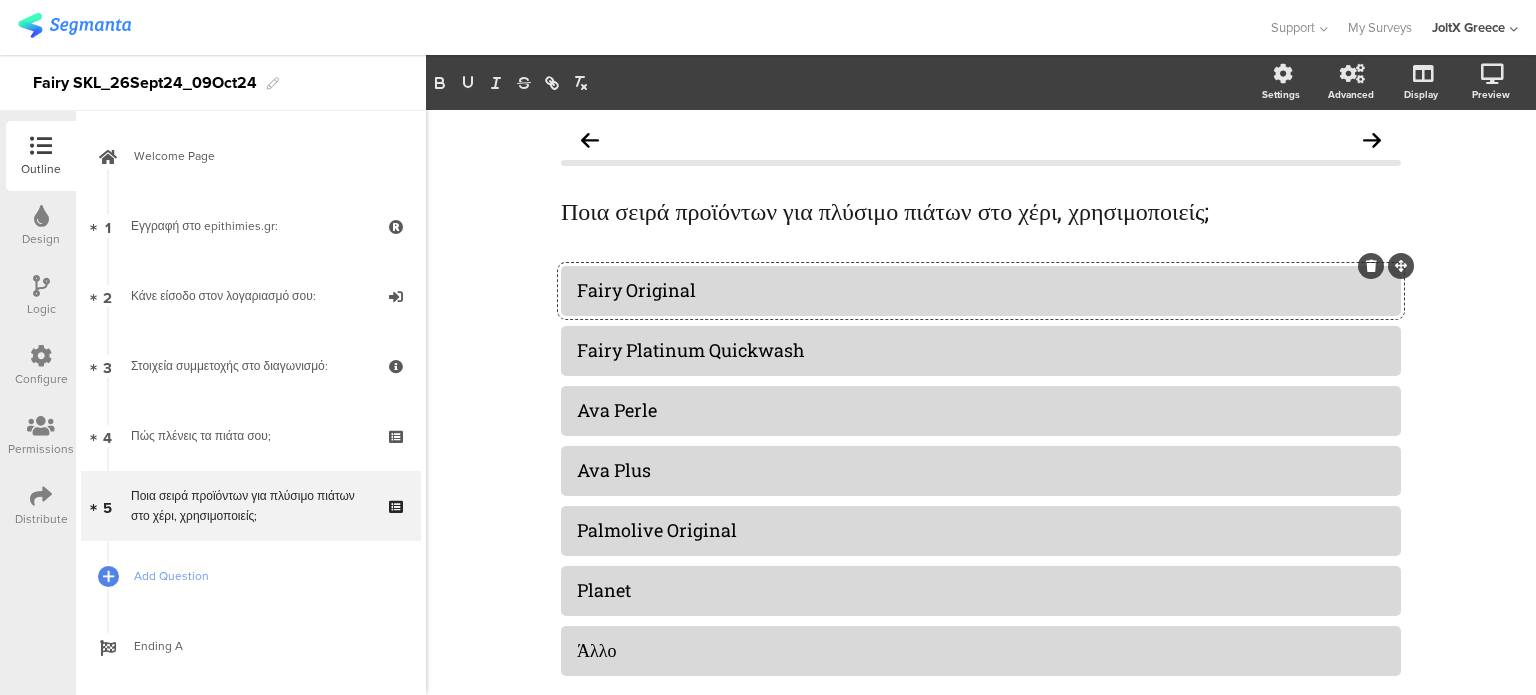 click on "Fairy Original" 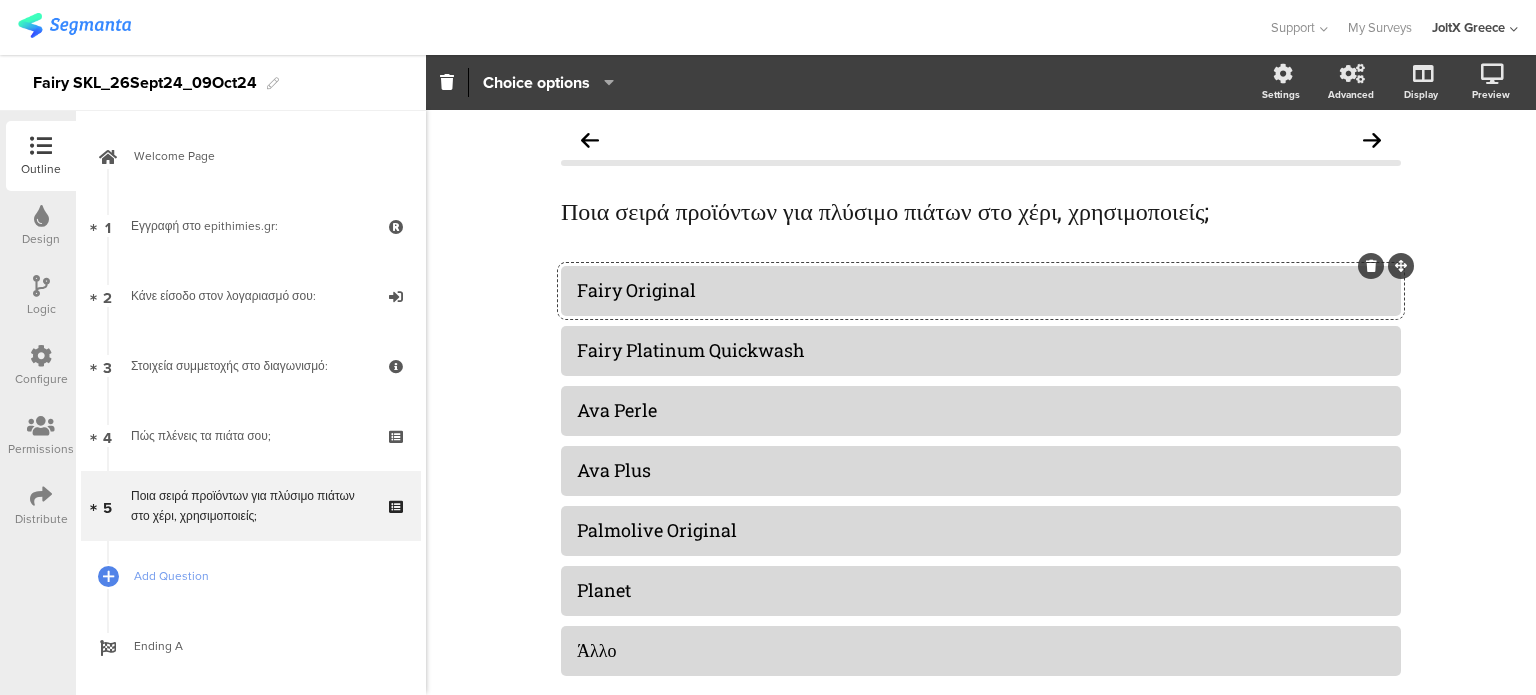 click on "Fairy Original" 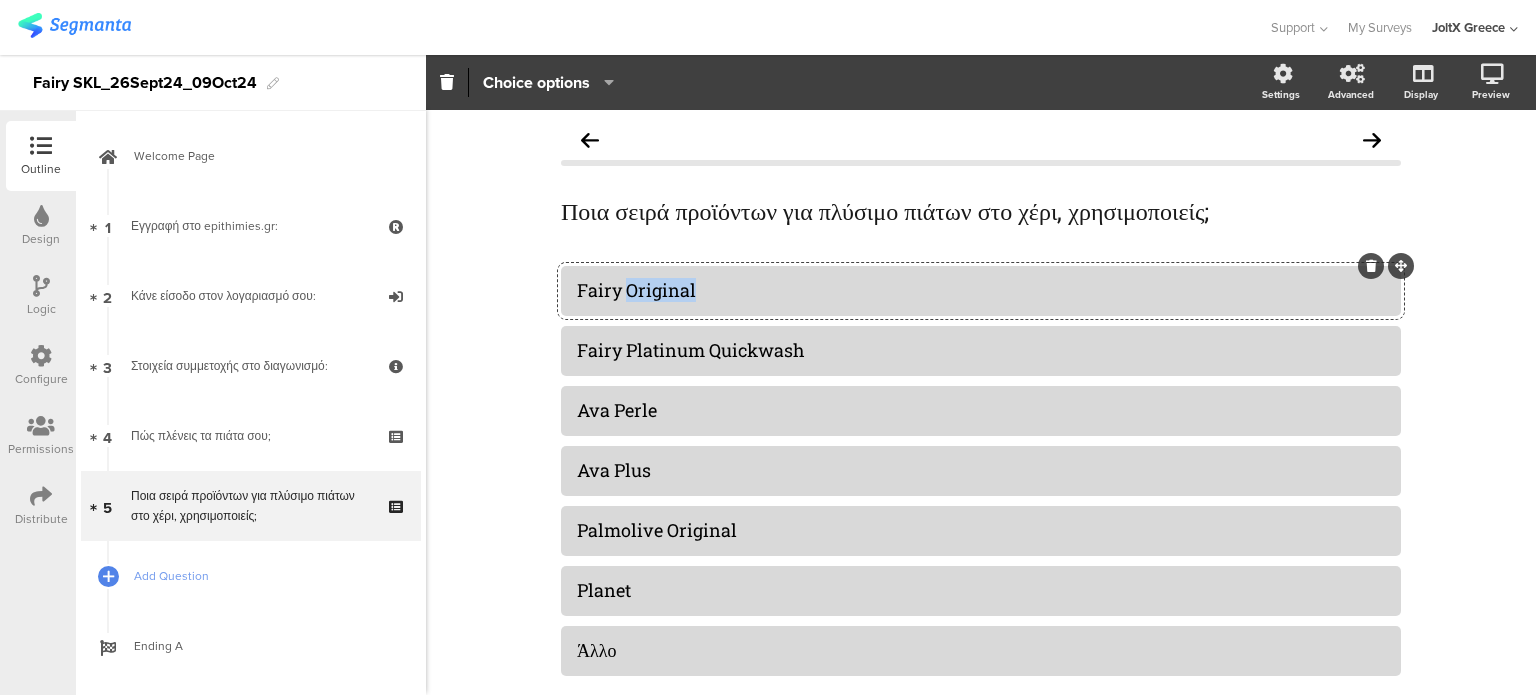 click on "Fairy Original" 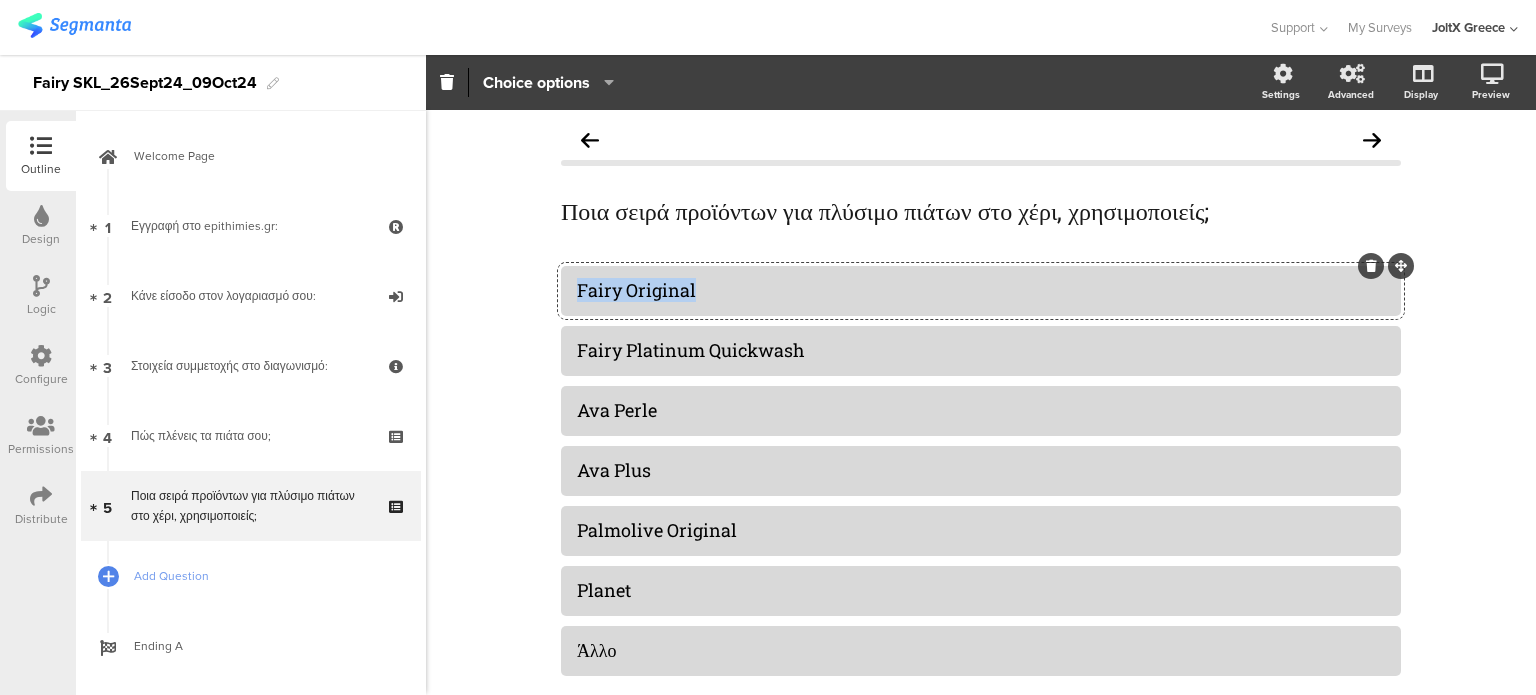 click on "Fairy Original" 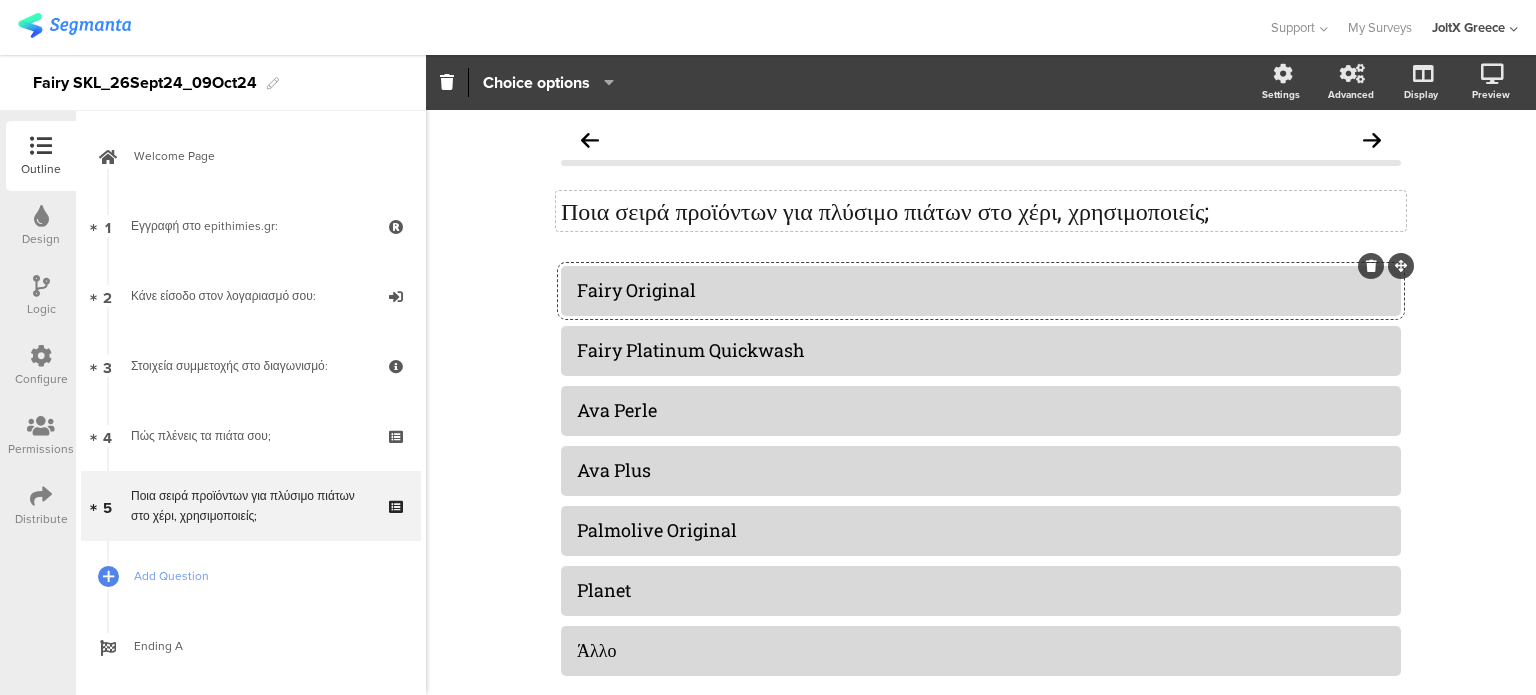 click on "Ποια σειρά προϊόντων για πλύσιμο πιάτων στο χέρι, χρησιμοποιείς;" 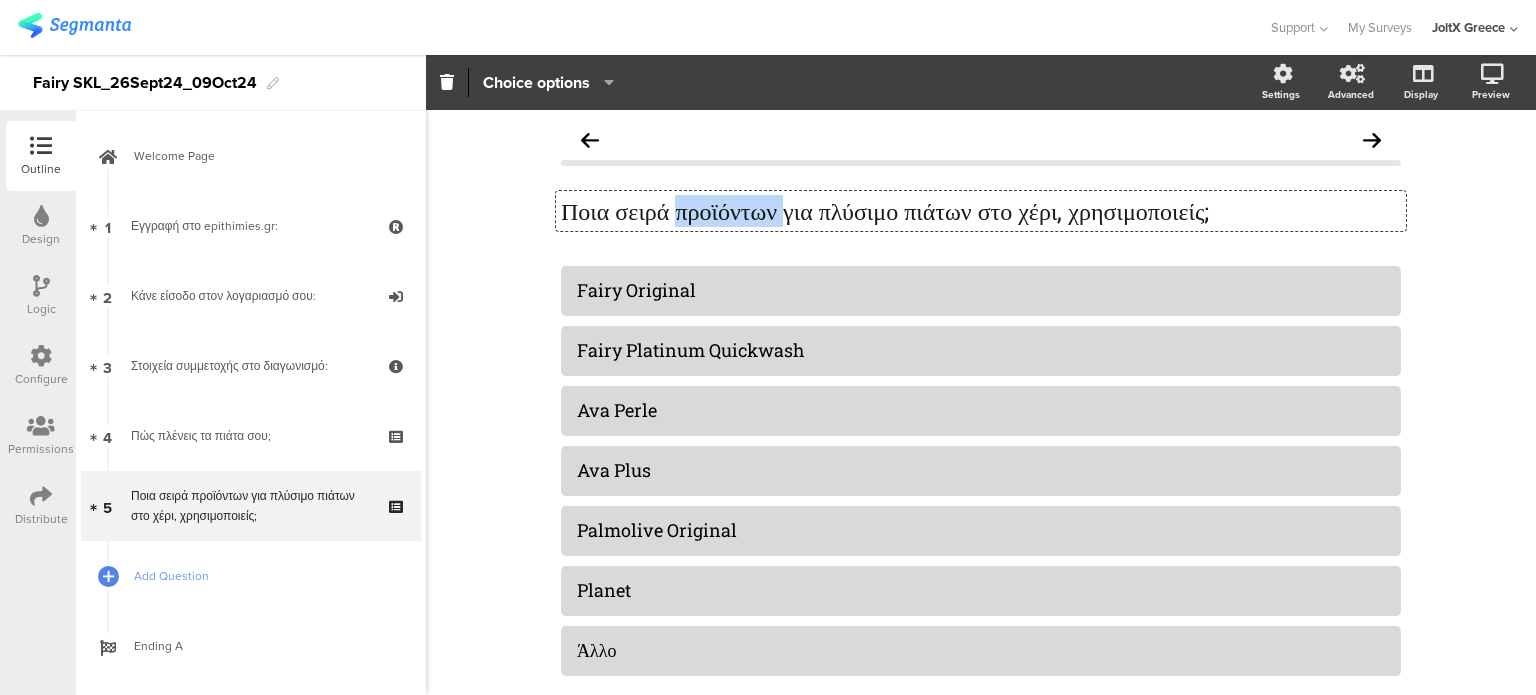click on "Ποια σειρά προϊόντων για πλύσιμο πιάτων στο χέρι, χρησιμοποιείς;" 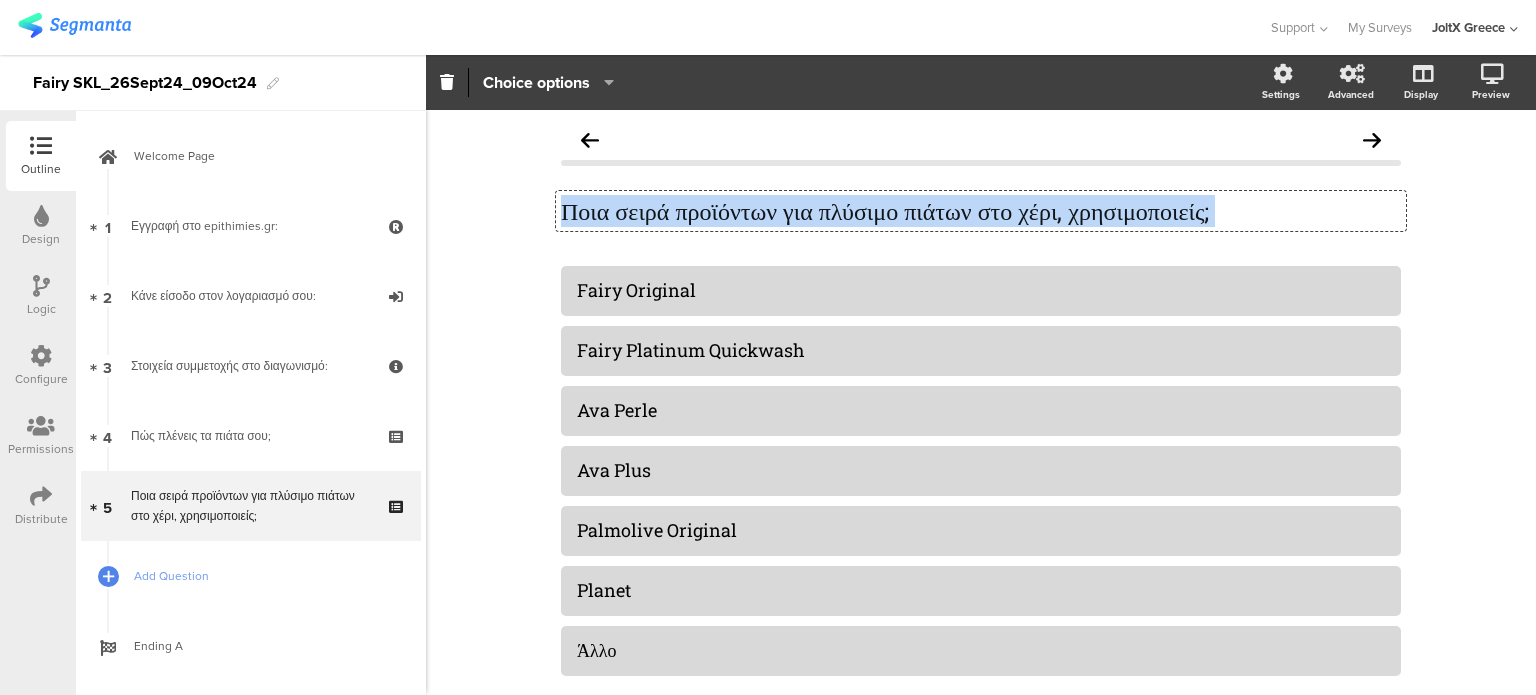 click on "Ποια σειρά προϊόντων για πλύσιμο πιάτων στο χέρι, χρησιμοποιείς;" 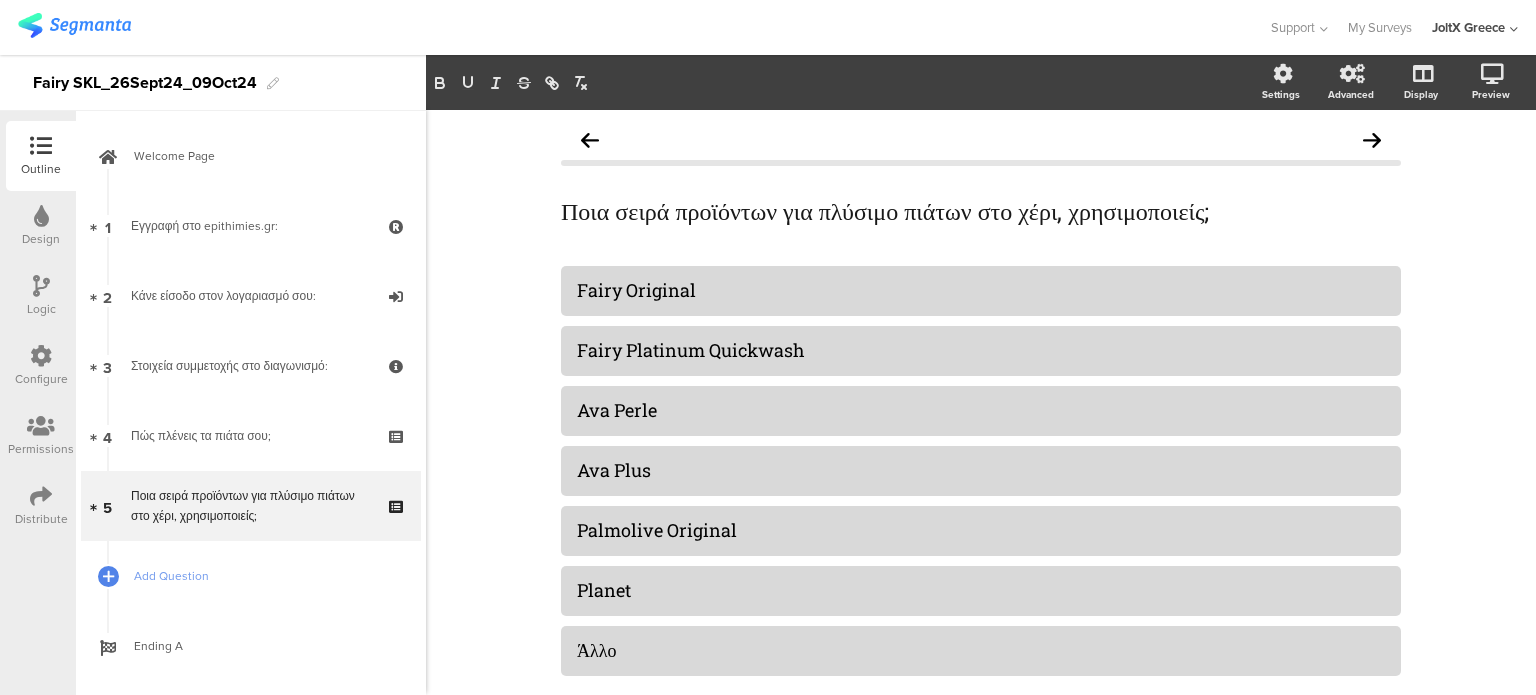 click at bounding box center (41, 356) 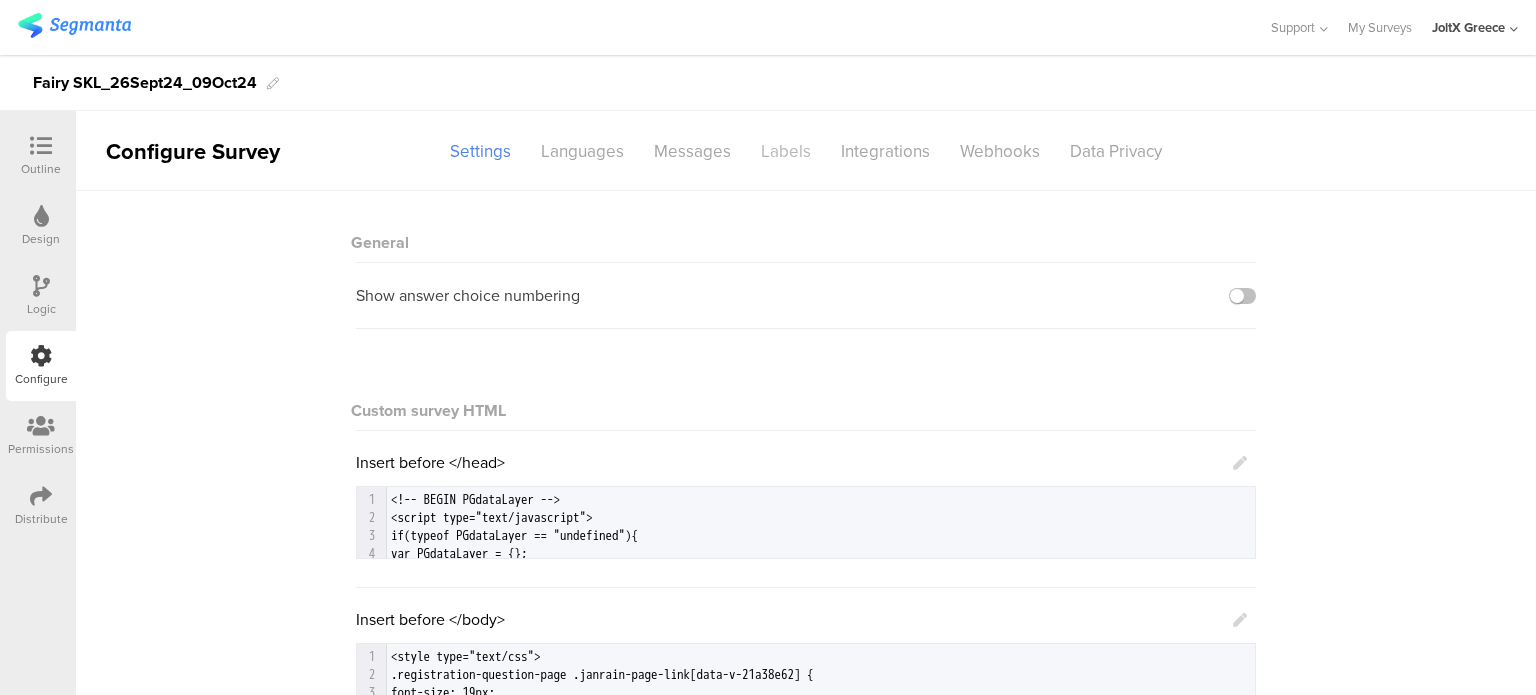 click on "Labels" at bounding box center [786, 151] 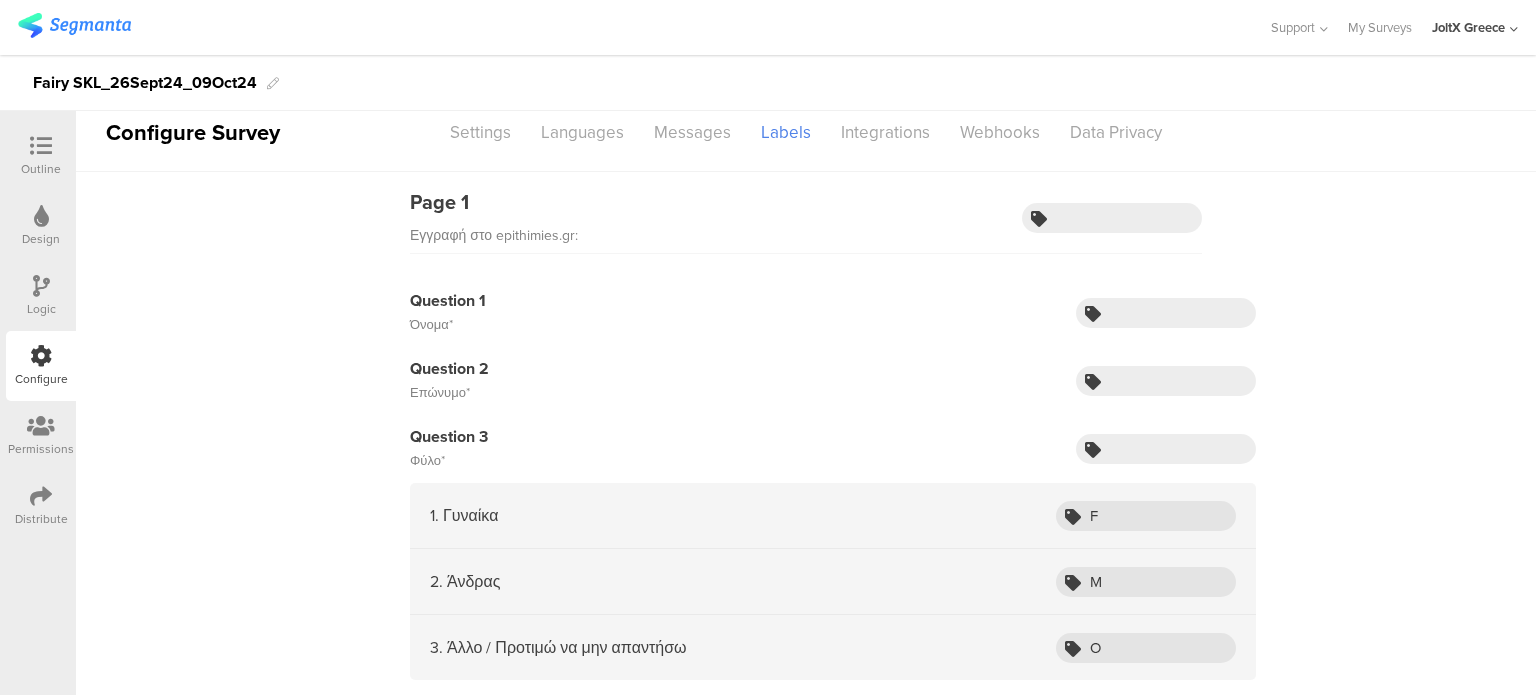 scroll, scrollTop: 0, scrollLeft: 0, axis: both 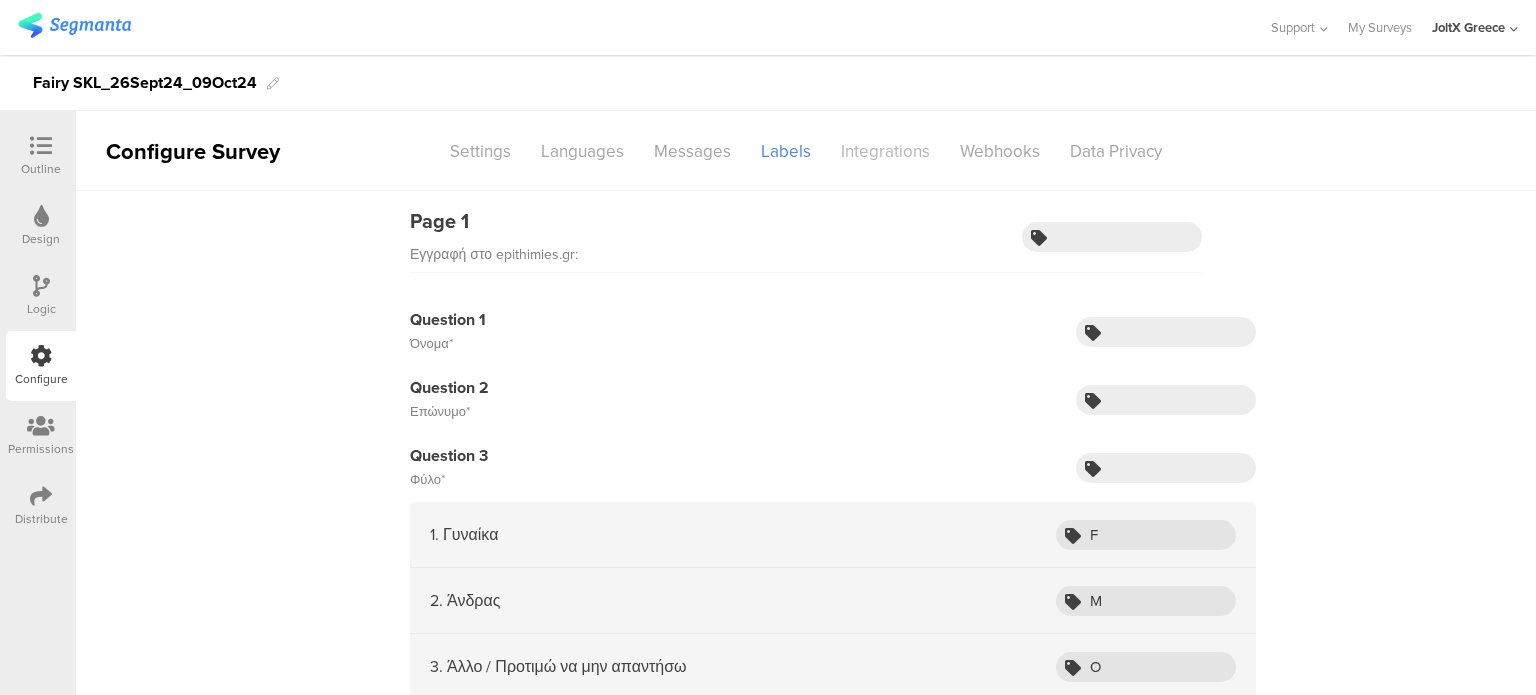 click on "Integrations" at bounding box center (885, 151) 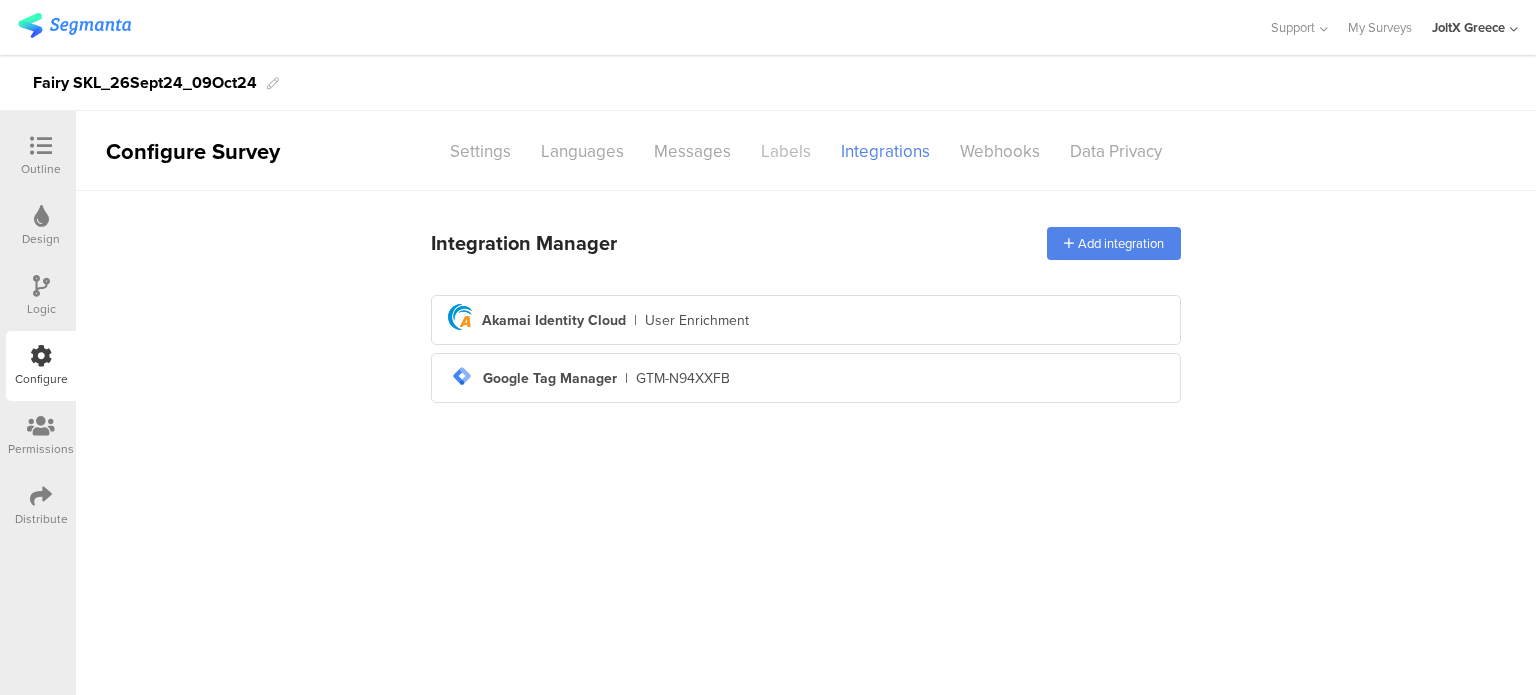 click on "Labels" at bounding box center (786, 151) 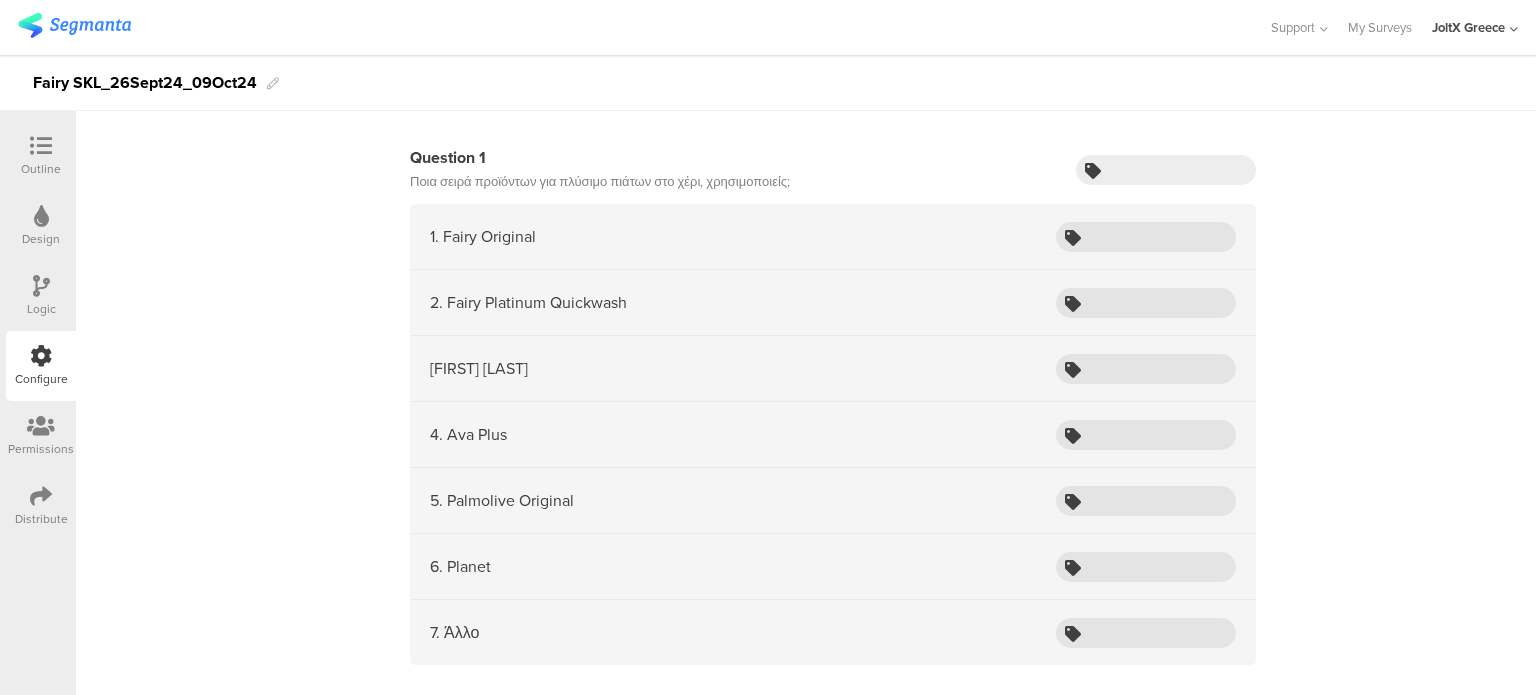 scroll, scrollTop: 2176, scrollLeft: 0, axis: vertical 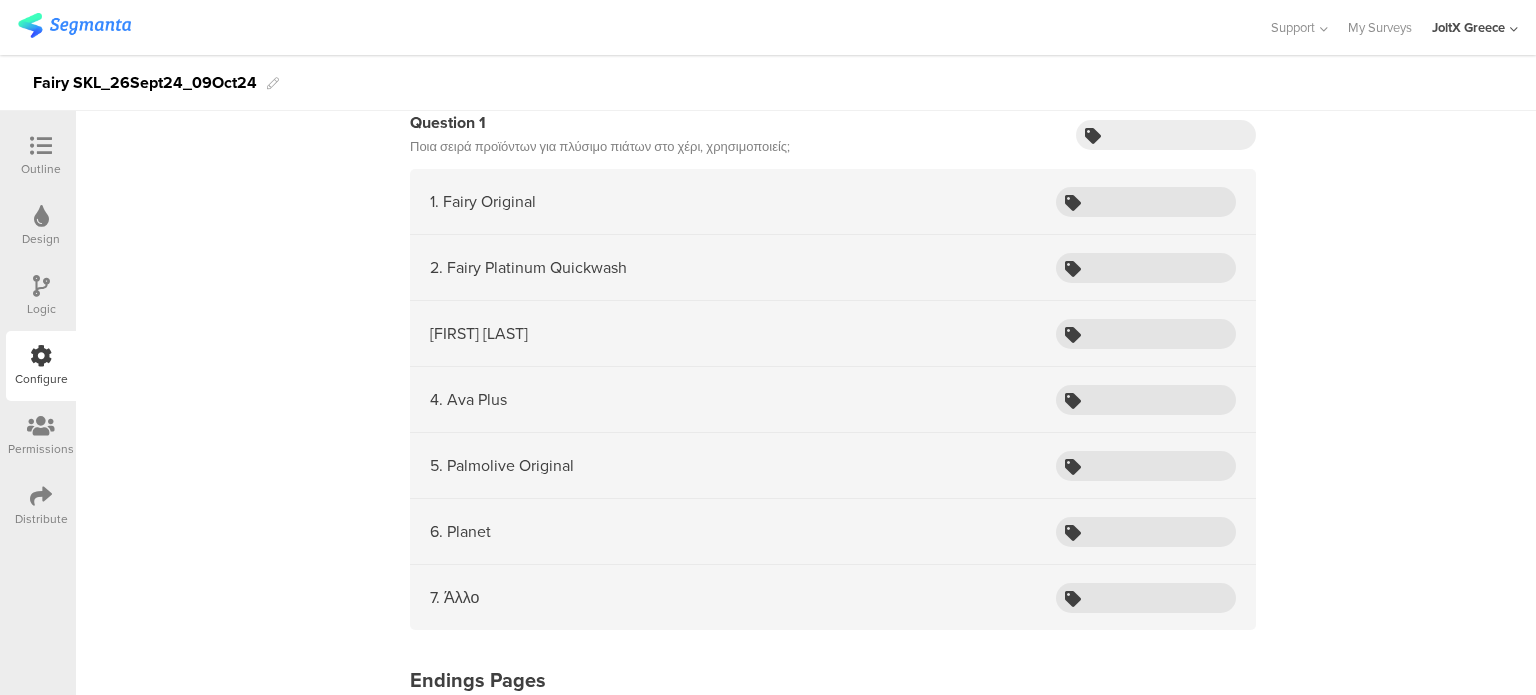 click on "1. Fairy Original" at bounding box center [483, 201] 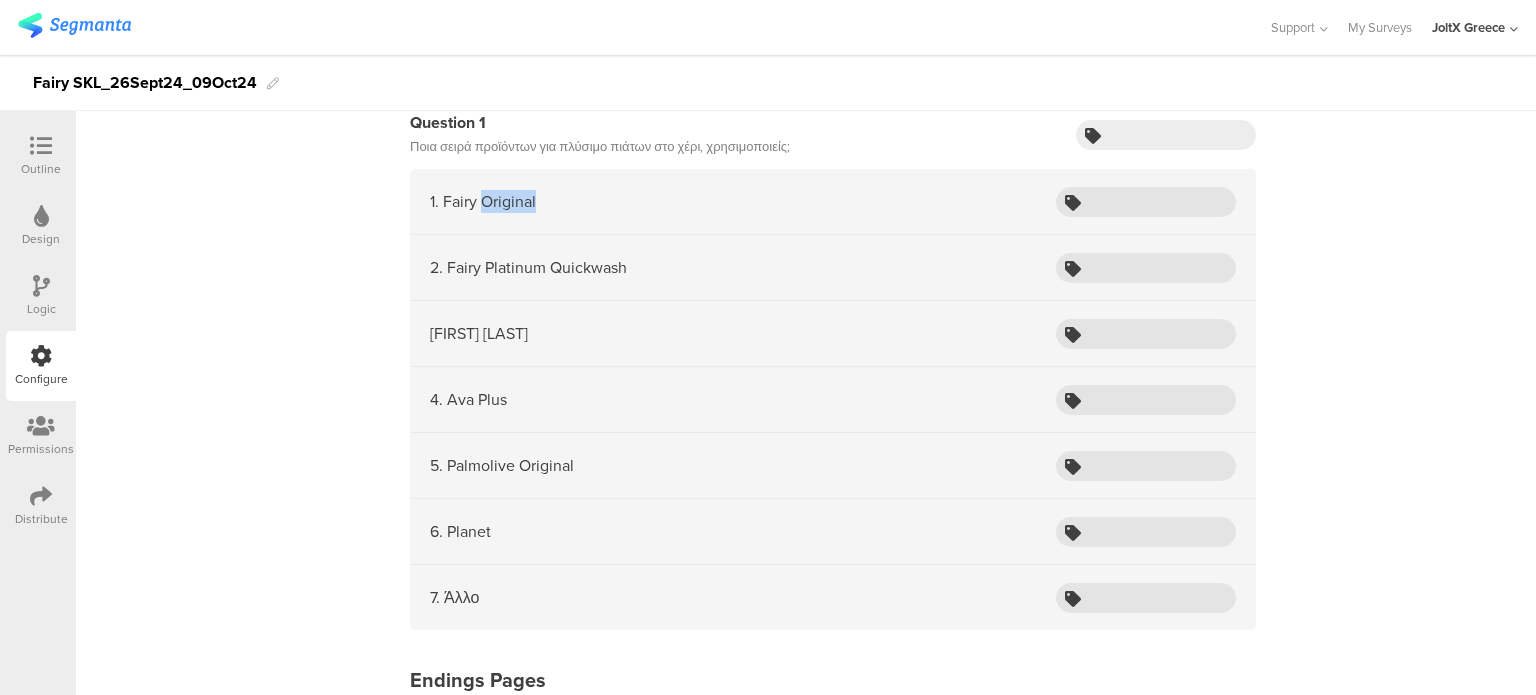 click on "1. Fairy Original" at bounding box center [483, 201] 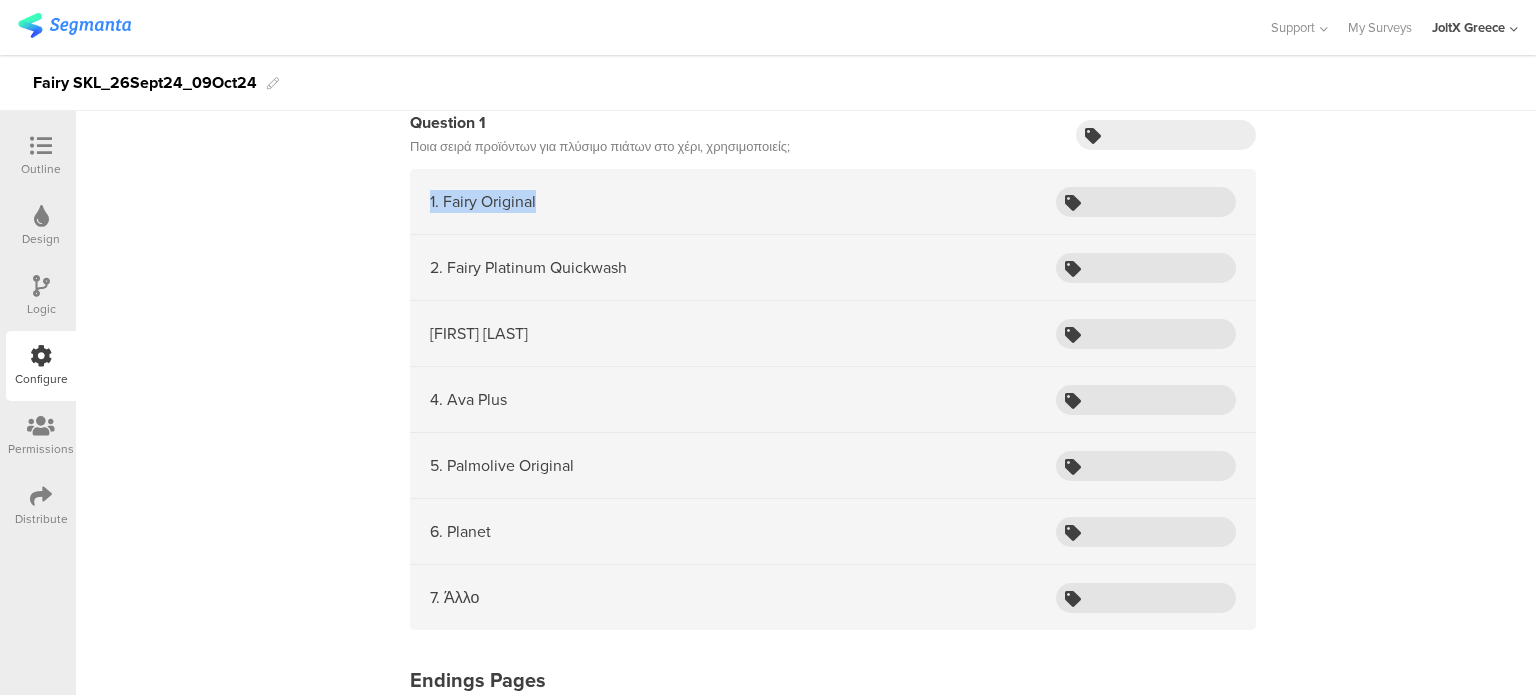 click on "1. Fairy Original" at bounding box center [483, 201] 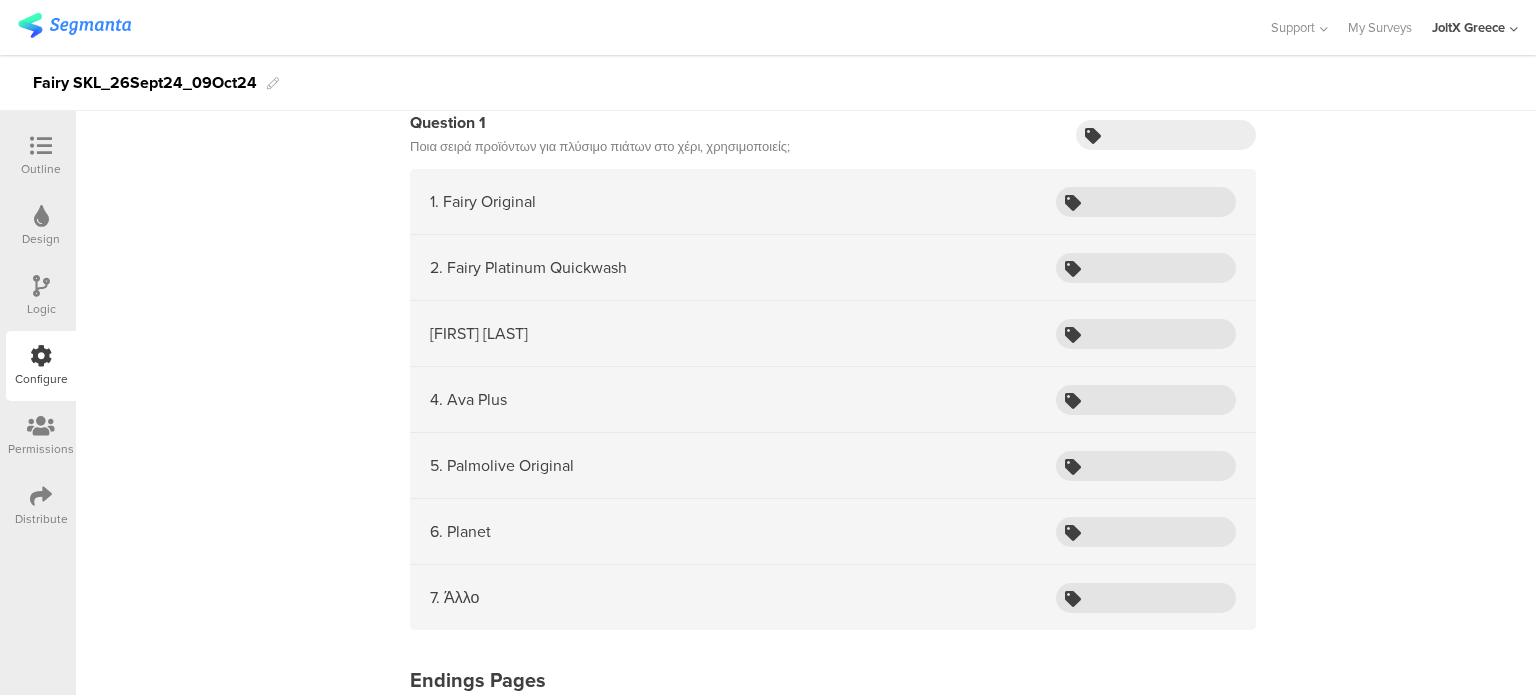 click on "2. Fairy Platinum Quickwash" at bounding box center (833, 268) 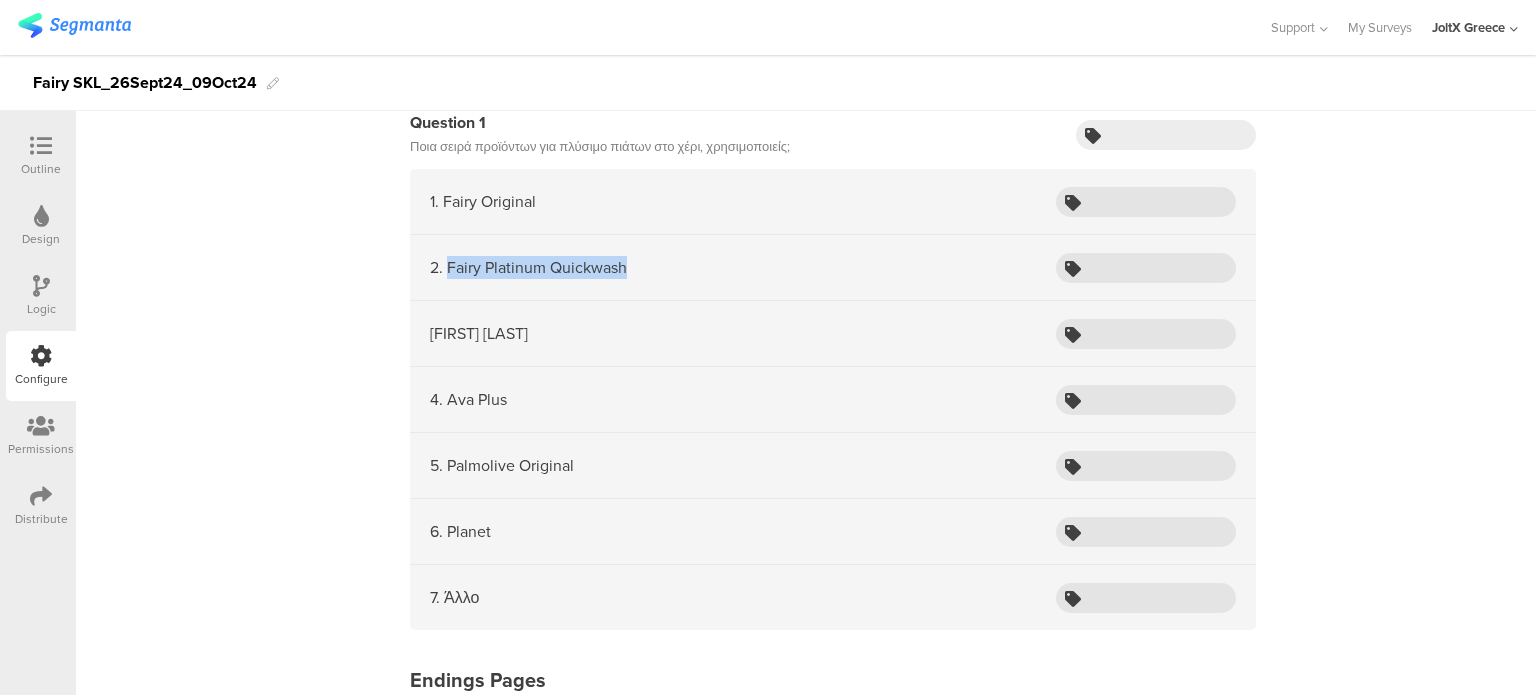 drag, startPoint x: 664, startPoint y: 271, endPoint x: 441, endPoint y: 267, distance: 223.03587 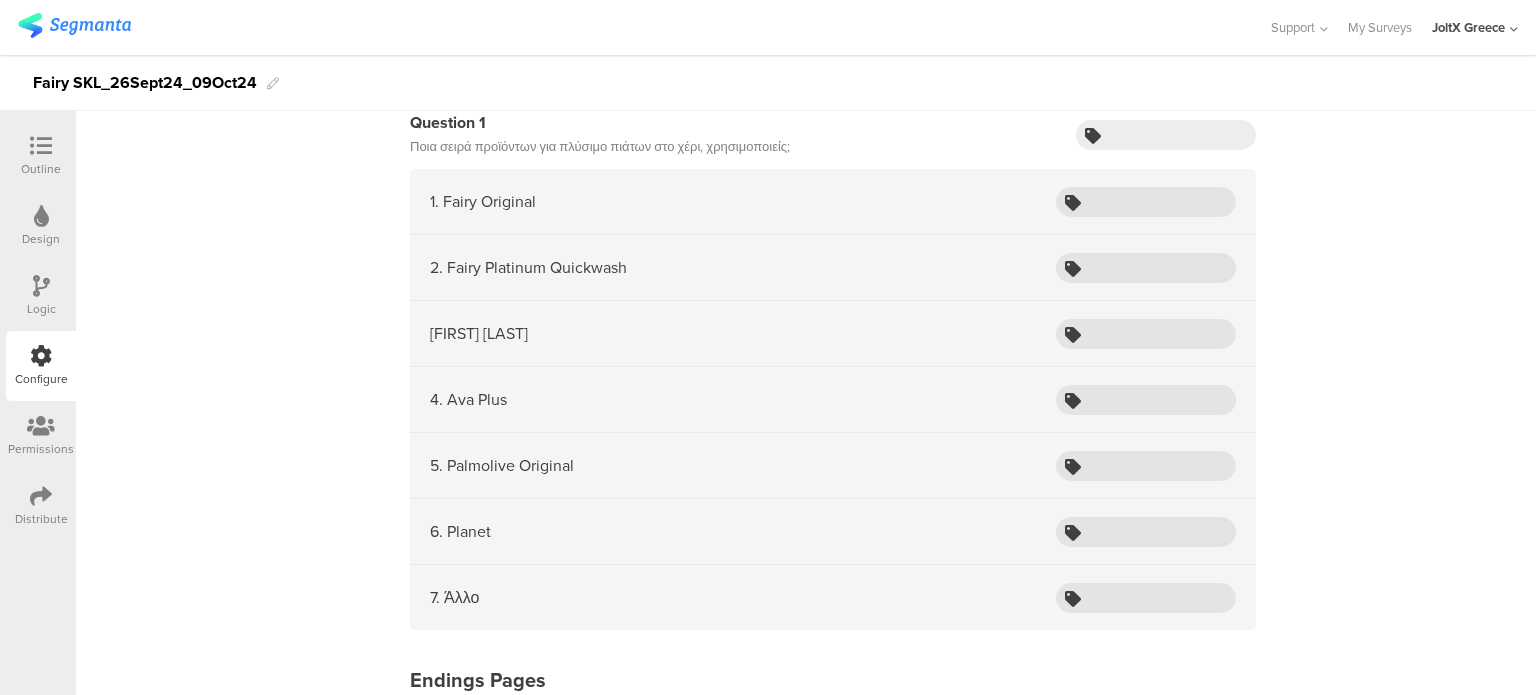 click on "3. Ava Perle" at bounding box center (833, 334) 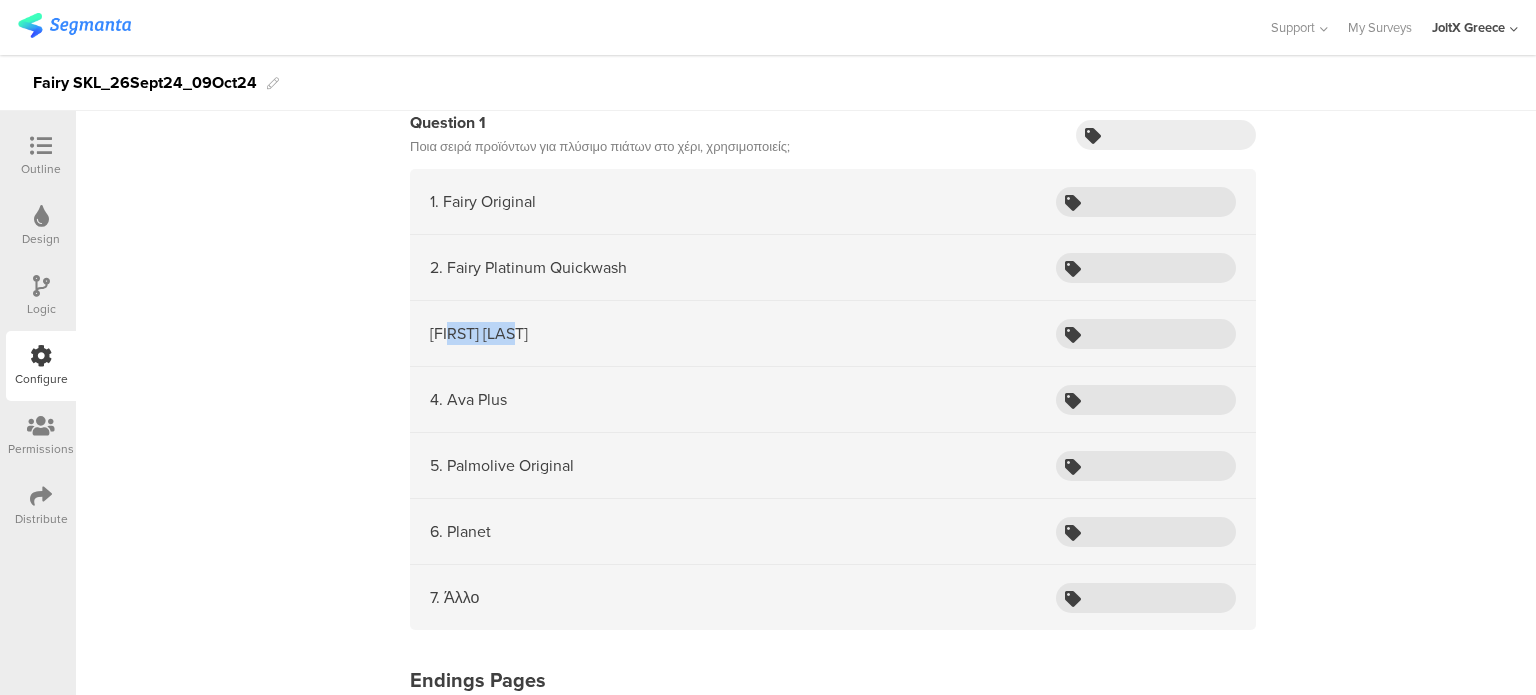 drag, startPoint x: 544, startPoint y: 326, endPoint x: 440, endPoint y: 331, distance: 104.120125 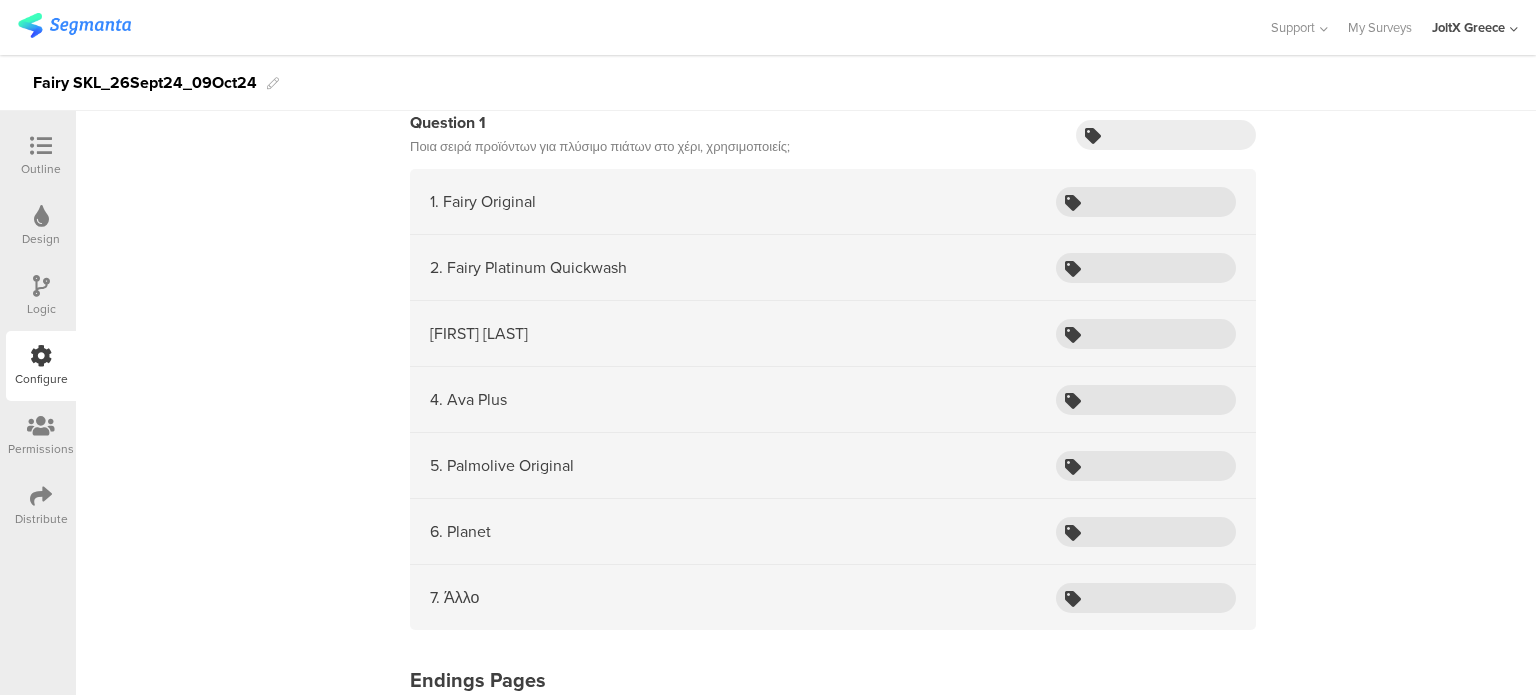 drag, startPoint x: 121, startPoint y: 427, endPoint x: 176, endPoint y: 435, distance: 55.578773 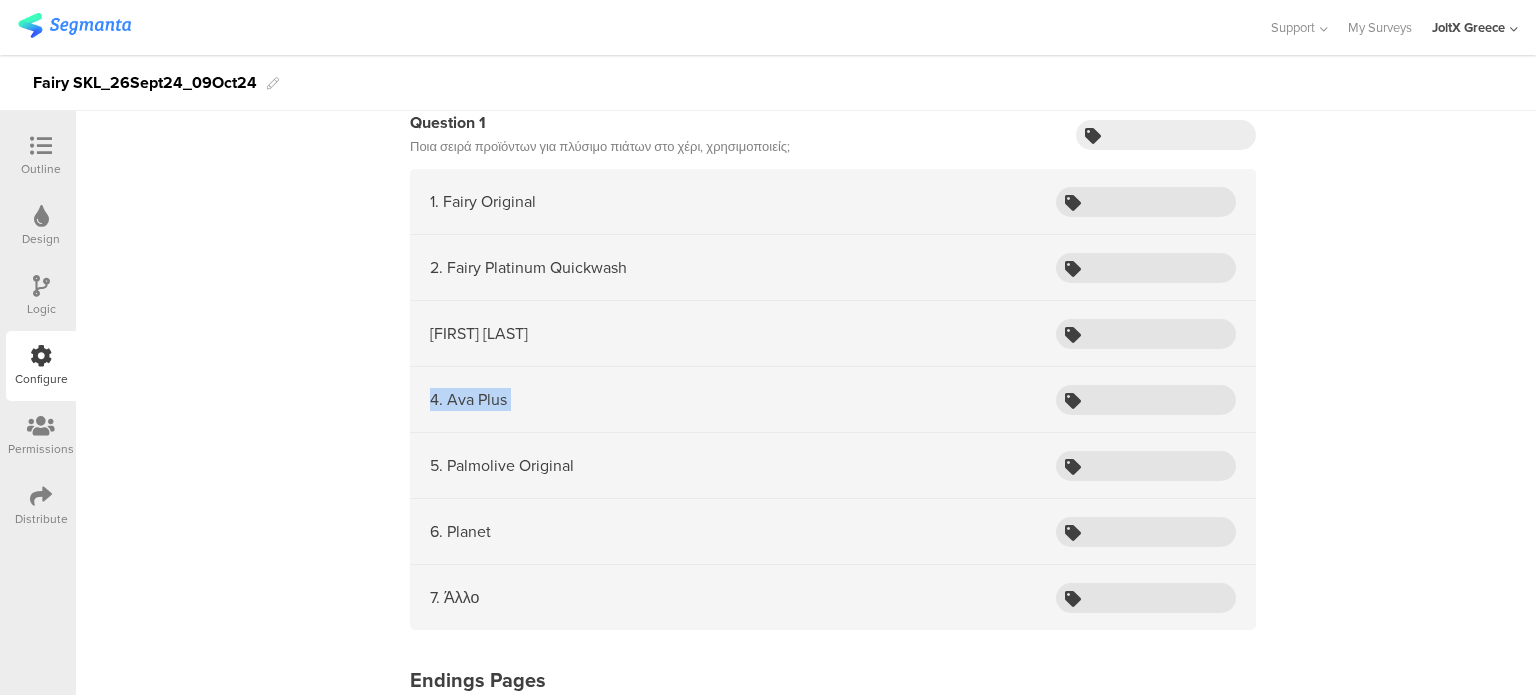 click on "4. Ava Plus" at bounding box center (833, 400) 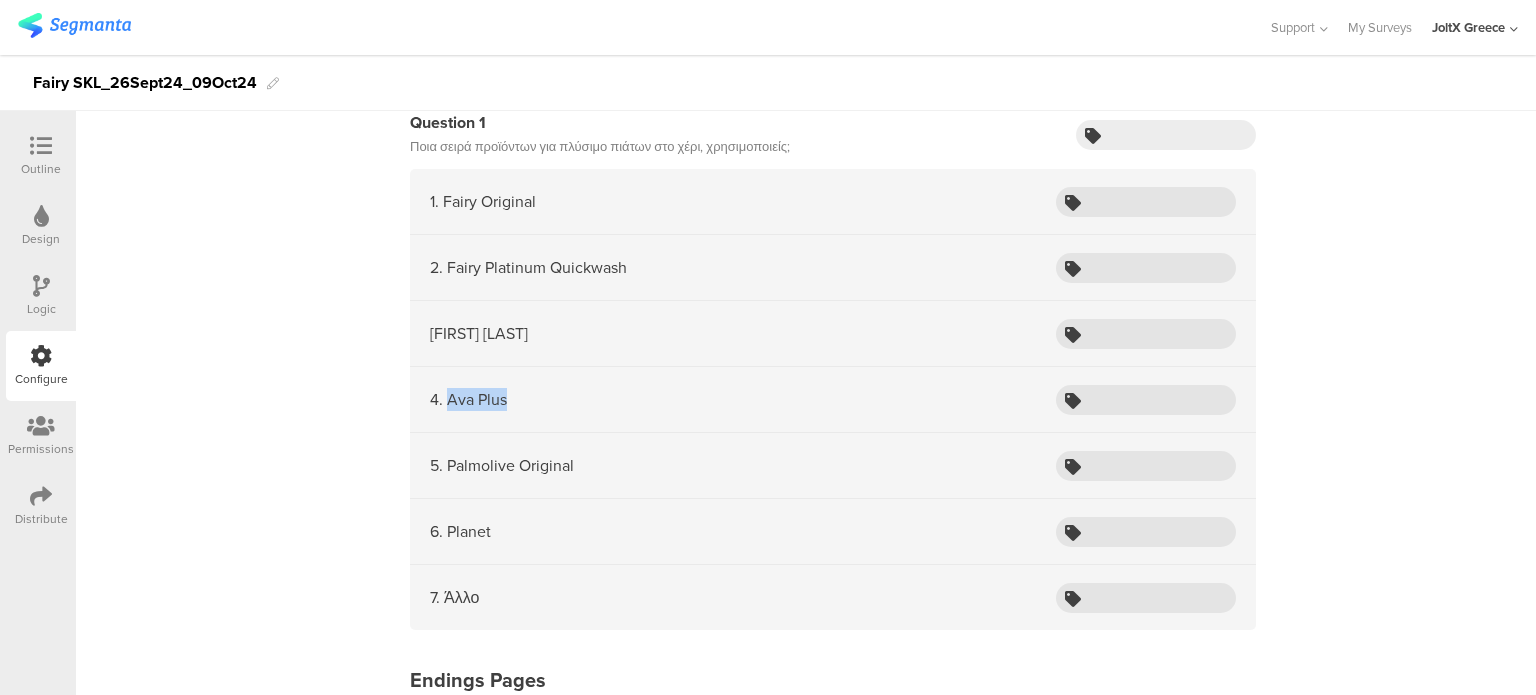 drag, startPoint x: 547, startPoint y: 400, endPoint x: 438, endPoint y: 397, distance: 109.041275 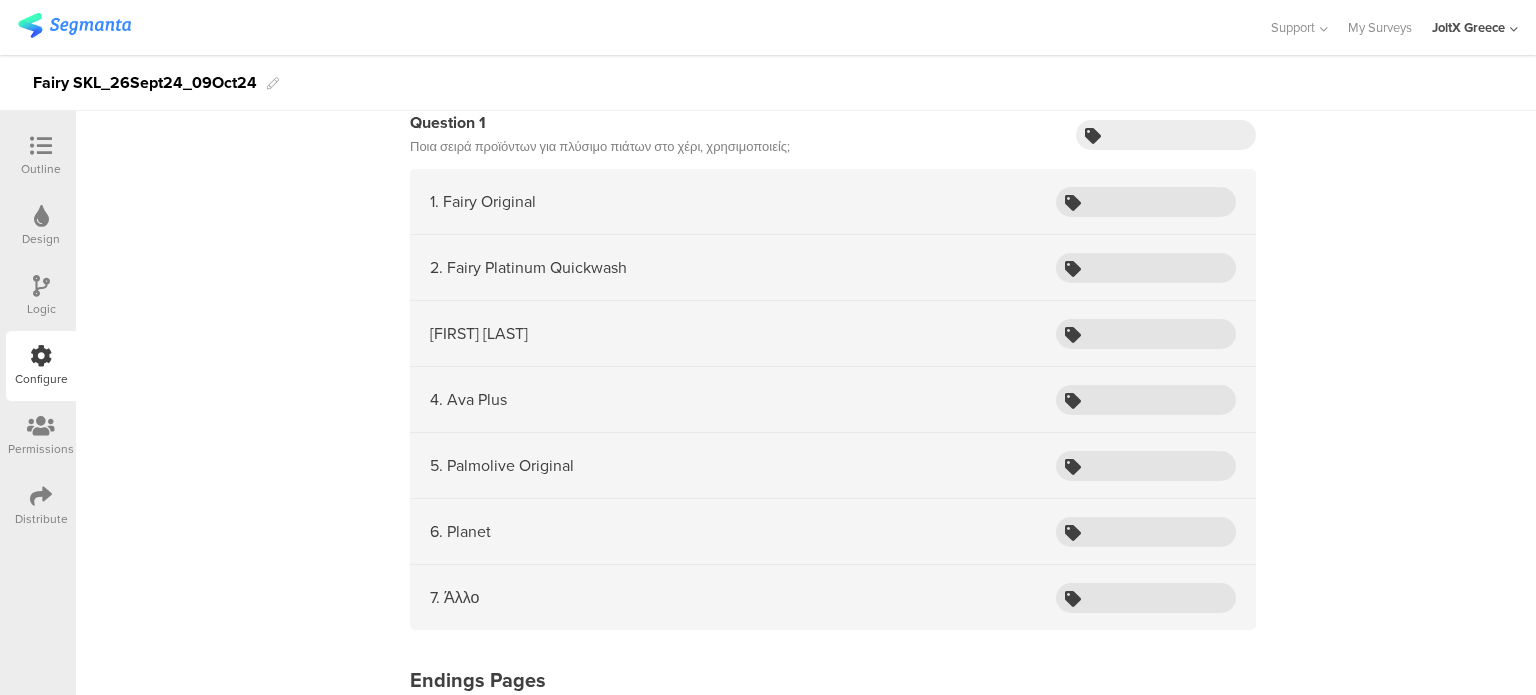 click on "5. Palmolive Original" at bounding box center [833, 466] 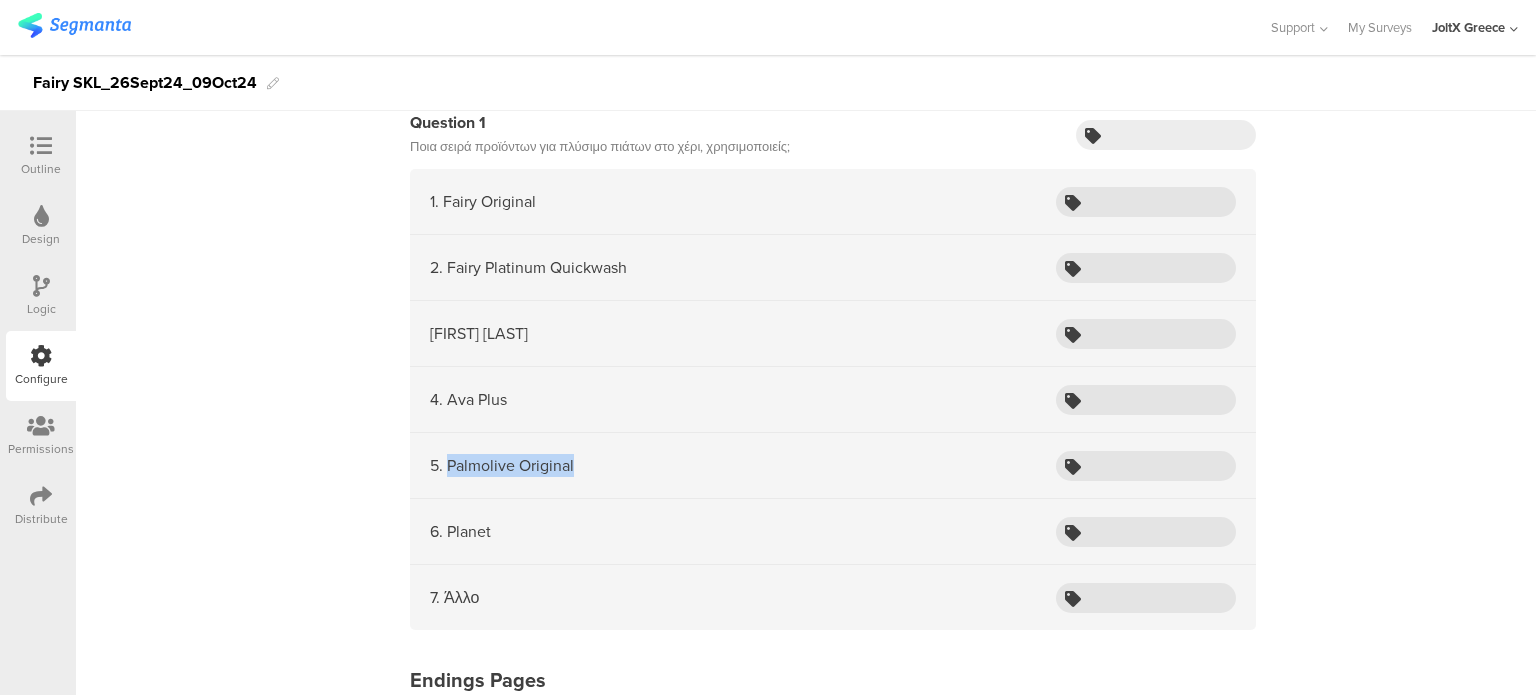 drag, startPoint x: 616, startPoint y: 457, endPoint x: 441, endPoint y: 455, distance: 175.01143 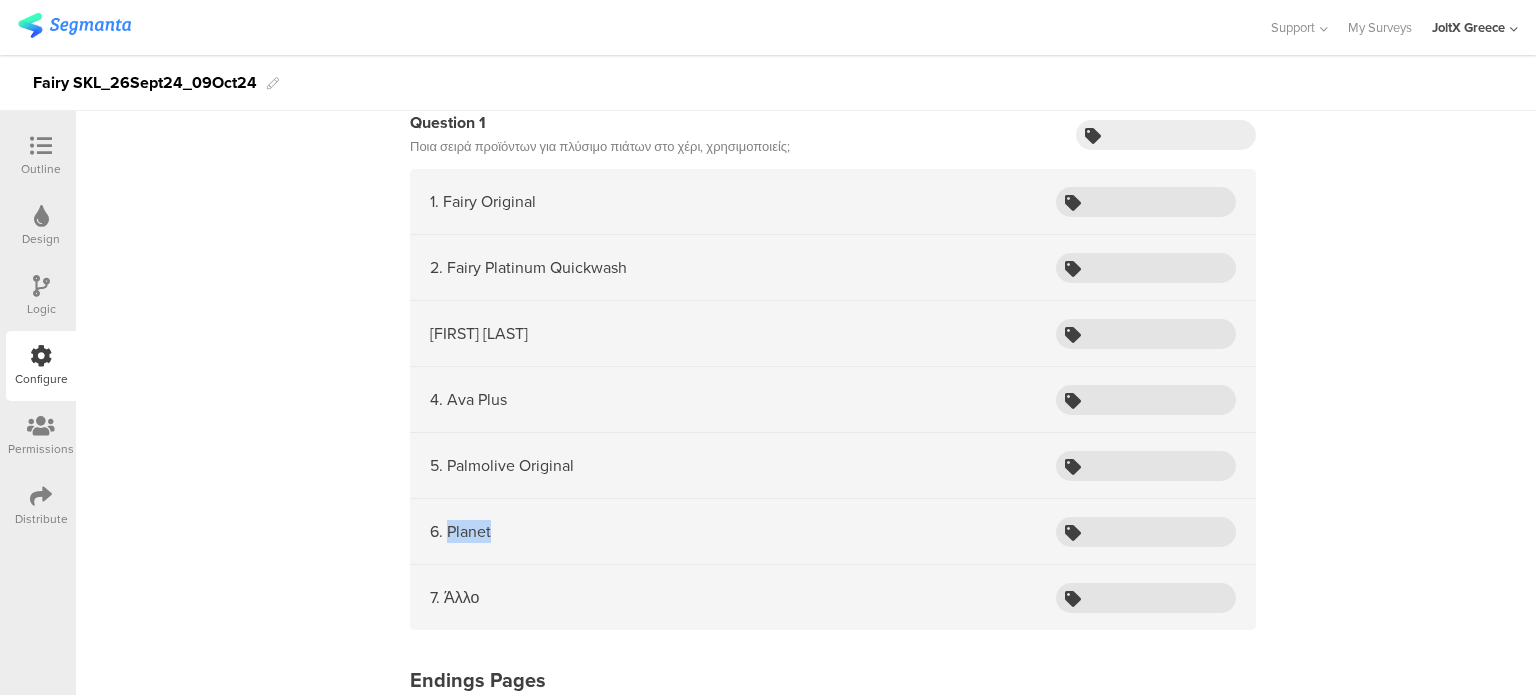drag, startPoint x: 548, startPoint y: 541, endPoint x: 438, endPoint y: 531, distance: 110.45361 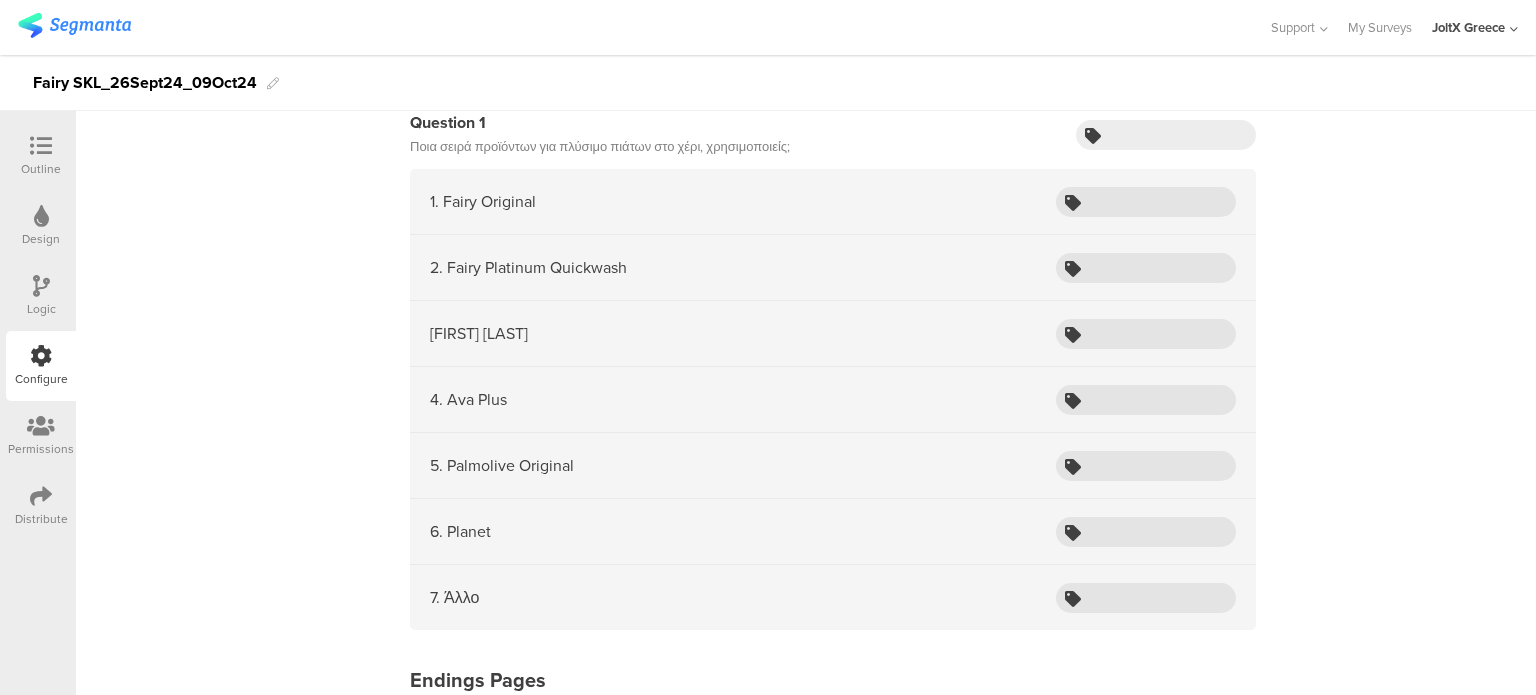 drag, startPoint x: 567, startPoint y: 589, endPoint x: 552, endPoint y: 591, distance: 15.132746 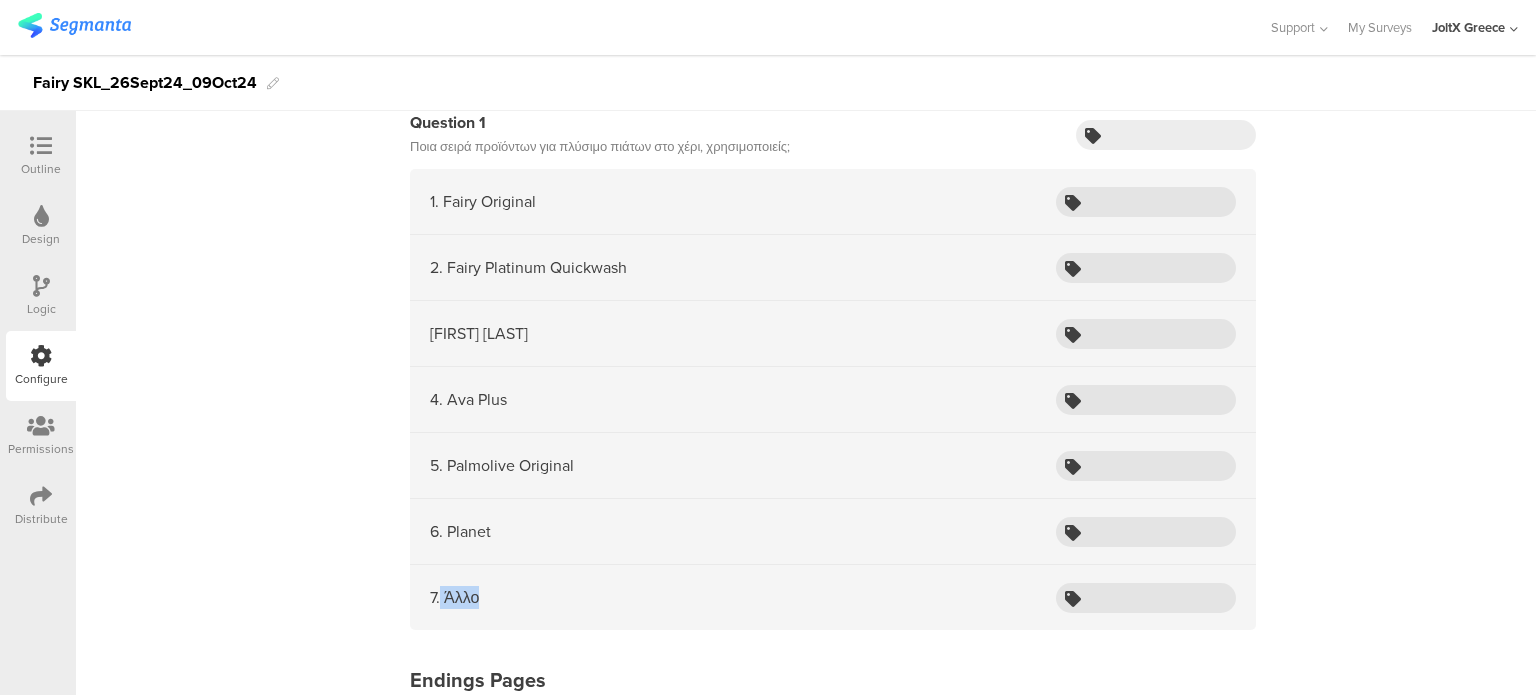 drag, startPoint x: 469, startPoint y: 598, endPoint x: 431, endPoint y: 595, distance: 38.118237 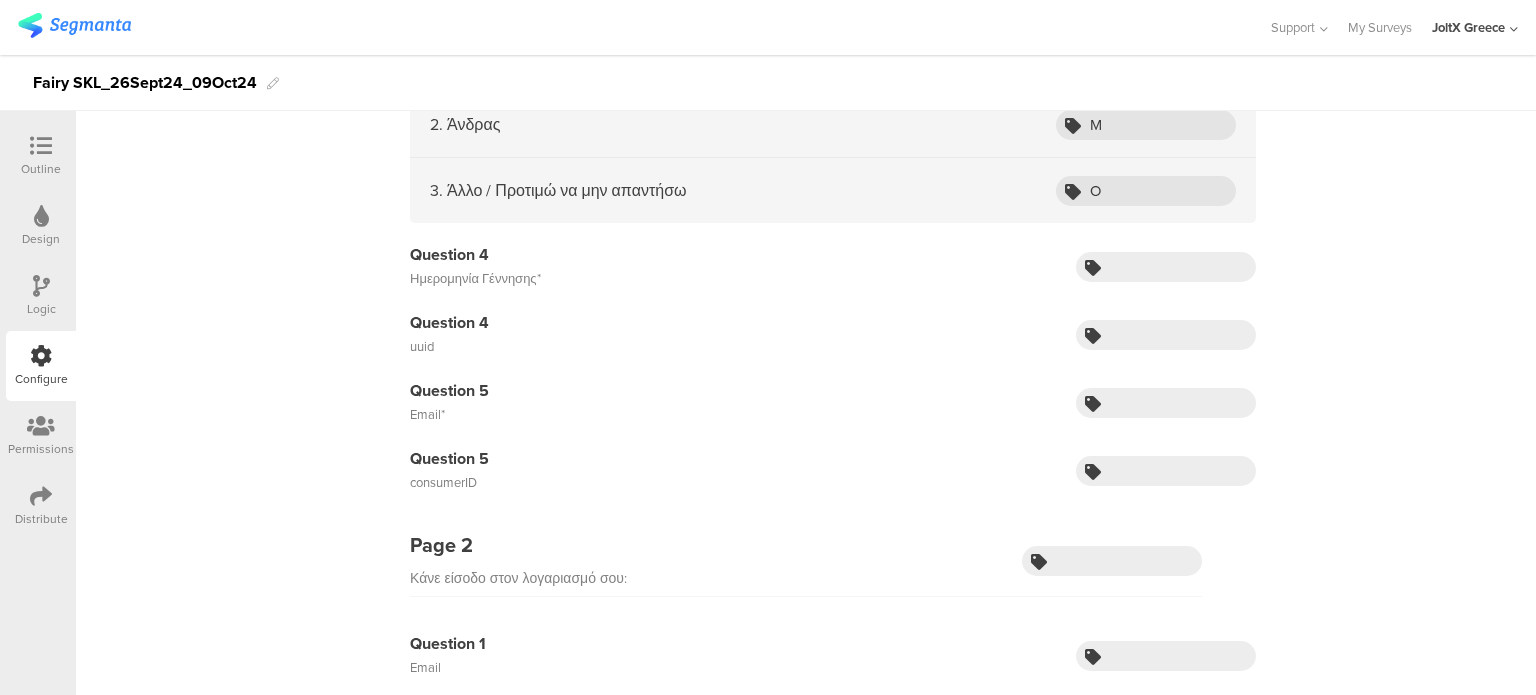 scroll, scrollTop: 0, scrollLeft: 0, axis: both 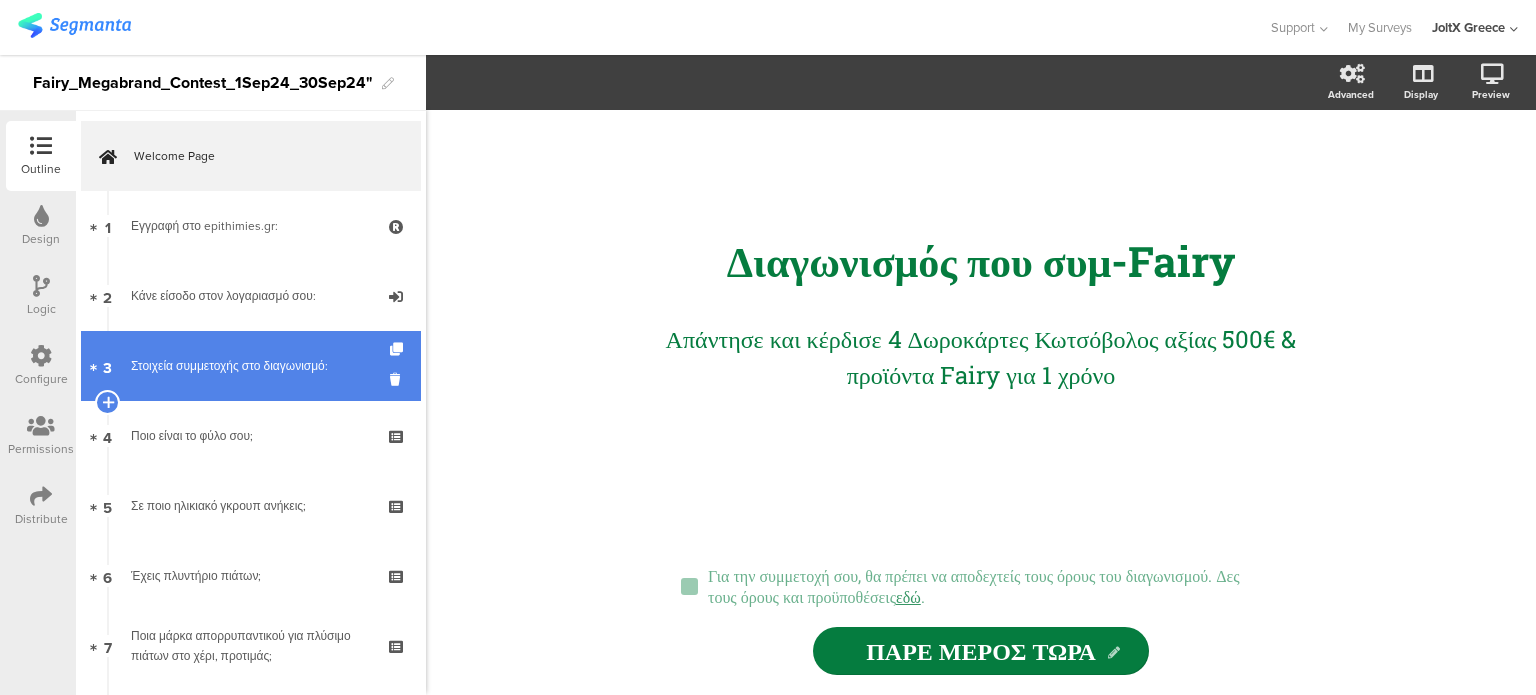 click on "Στοιχεία συμμετοχής στο διαγωνισμό:" at bounding box center (250, 366) 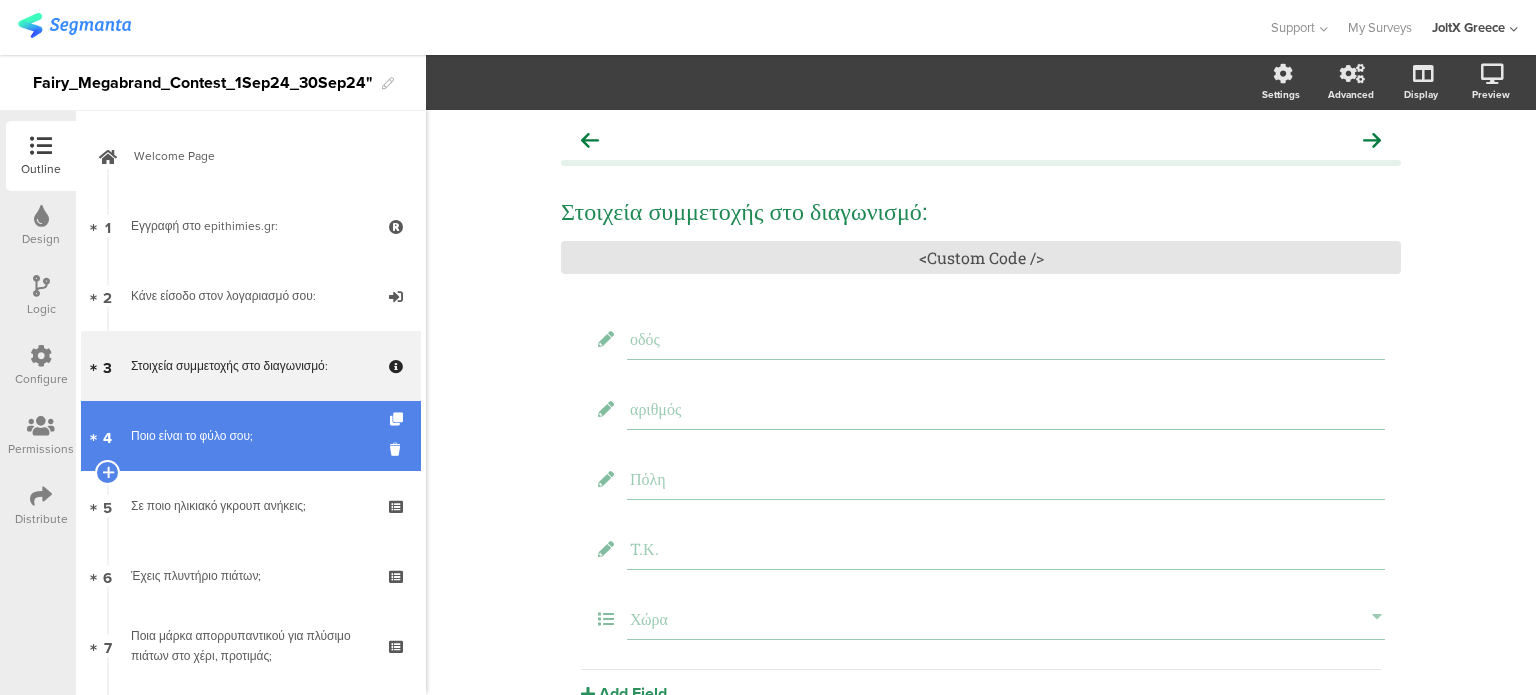 click on "Ποιο είναι το φύλο σου;" at bounding box center [250, 436] 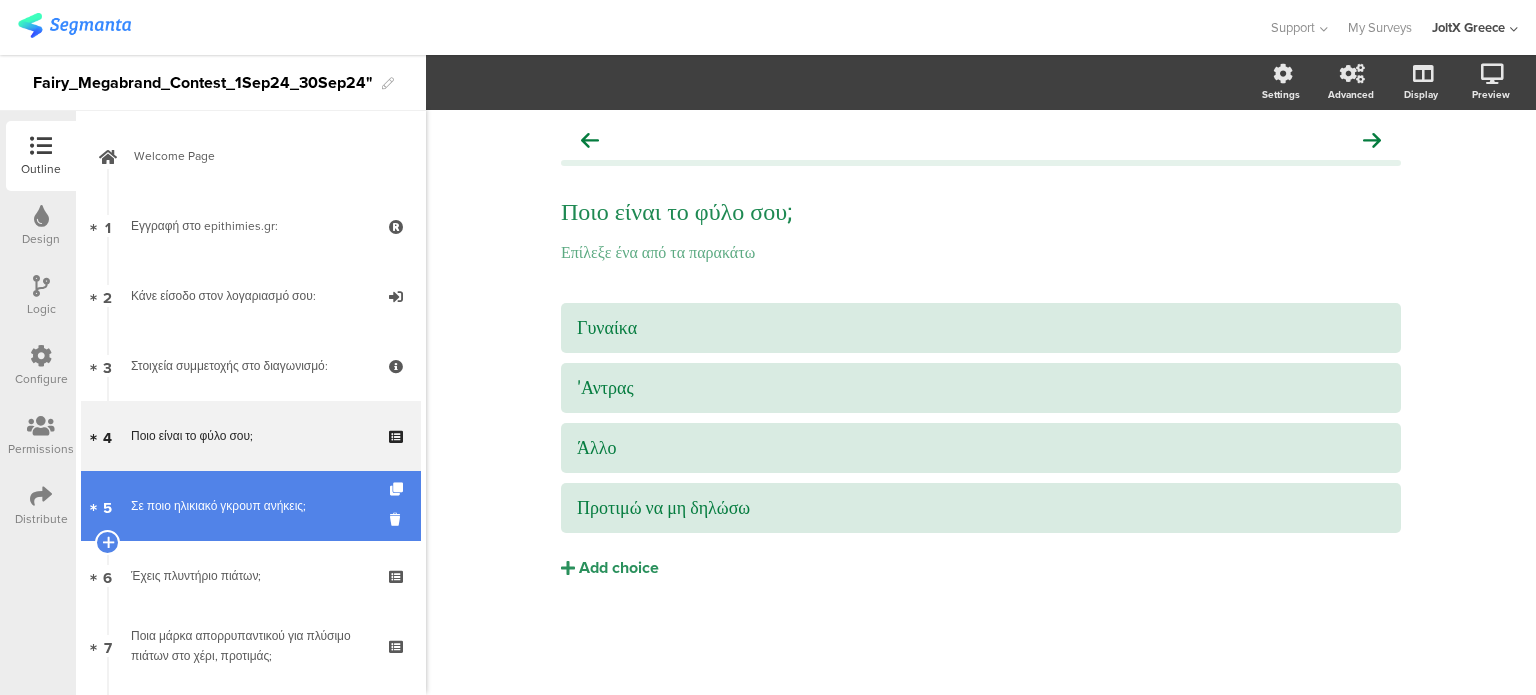 click on "Σε ποιο ηλικιακό γκρουπ ανήκεις;" at bounding box center (250, 506) 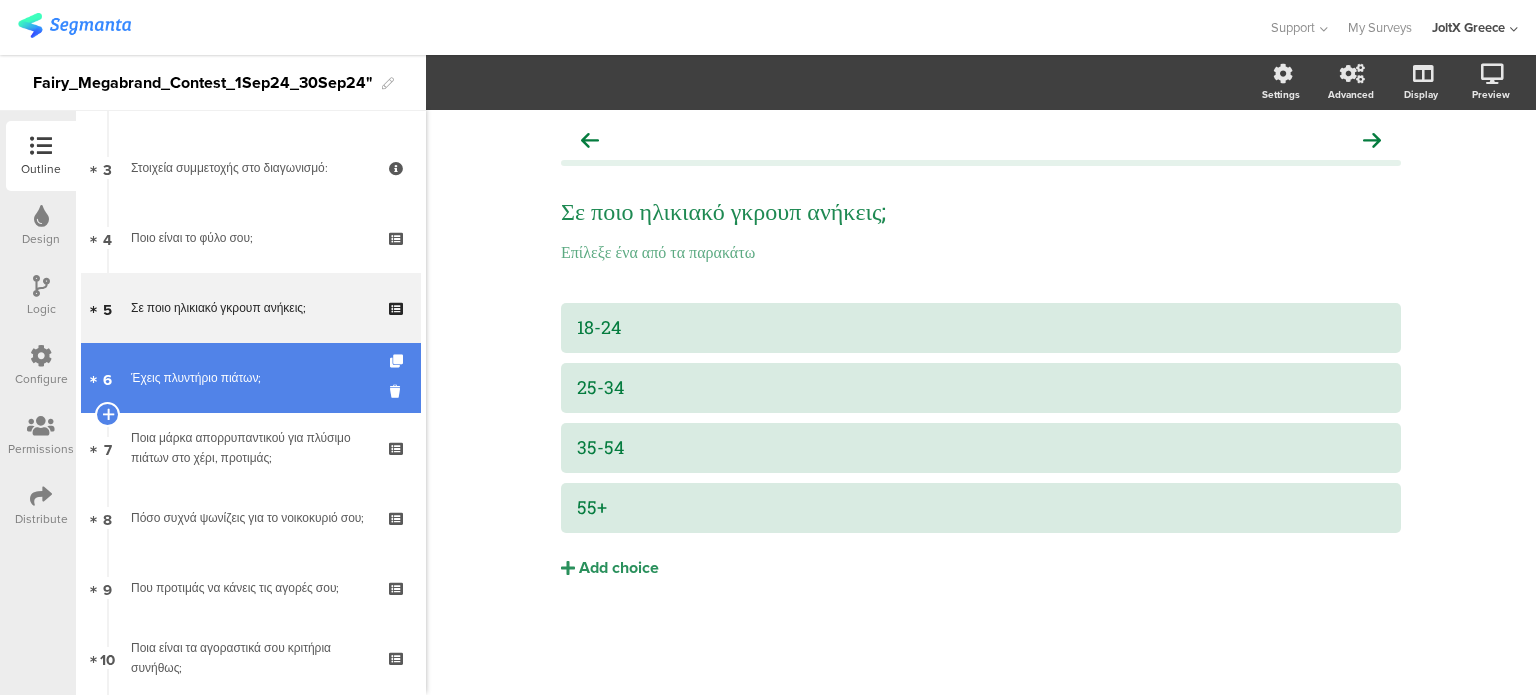 scroll, scrollTop: 200, scrollLeft: 0, axis: vertical 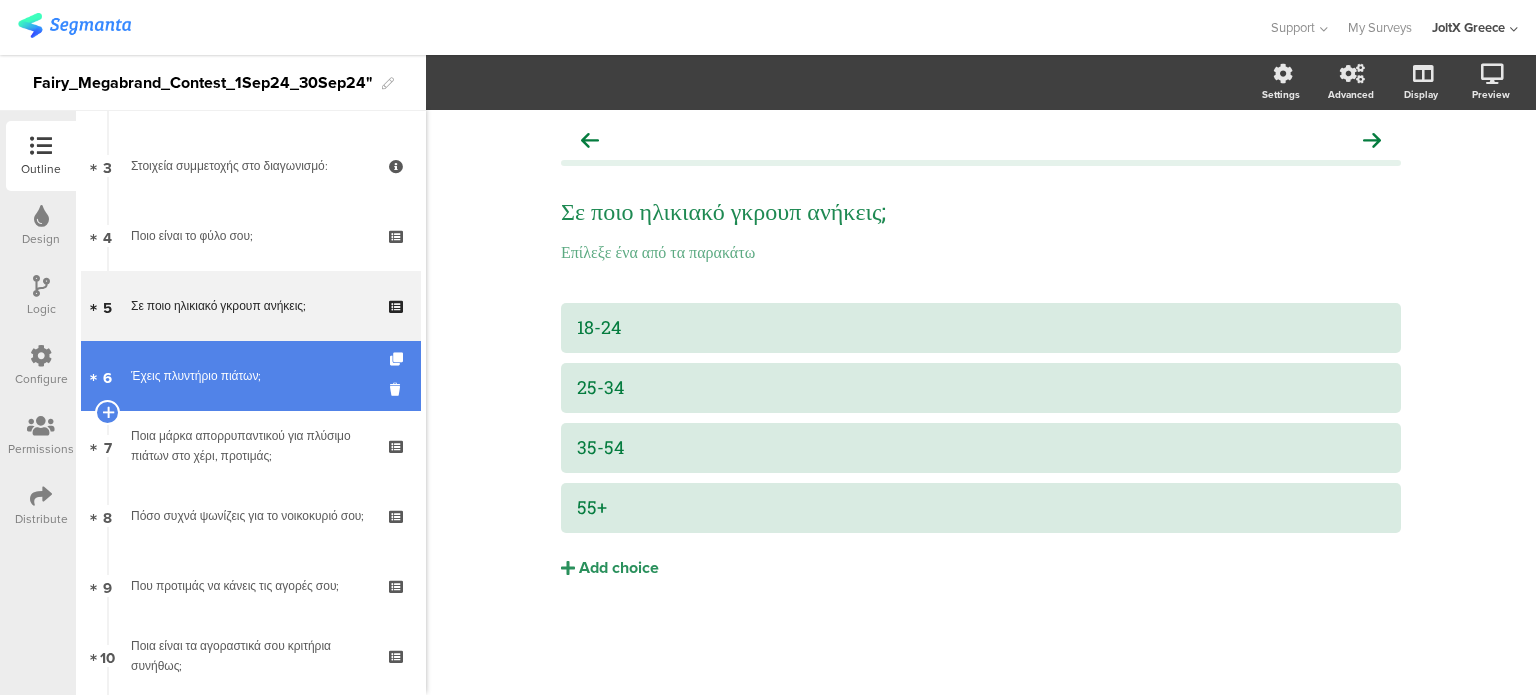 click on "Έχεις πλυντήριο πιάτων;" at bounding box center [250, 376] 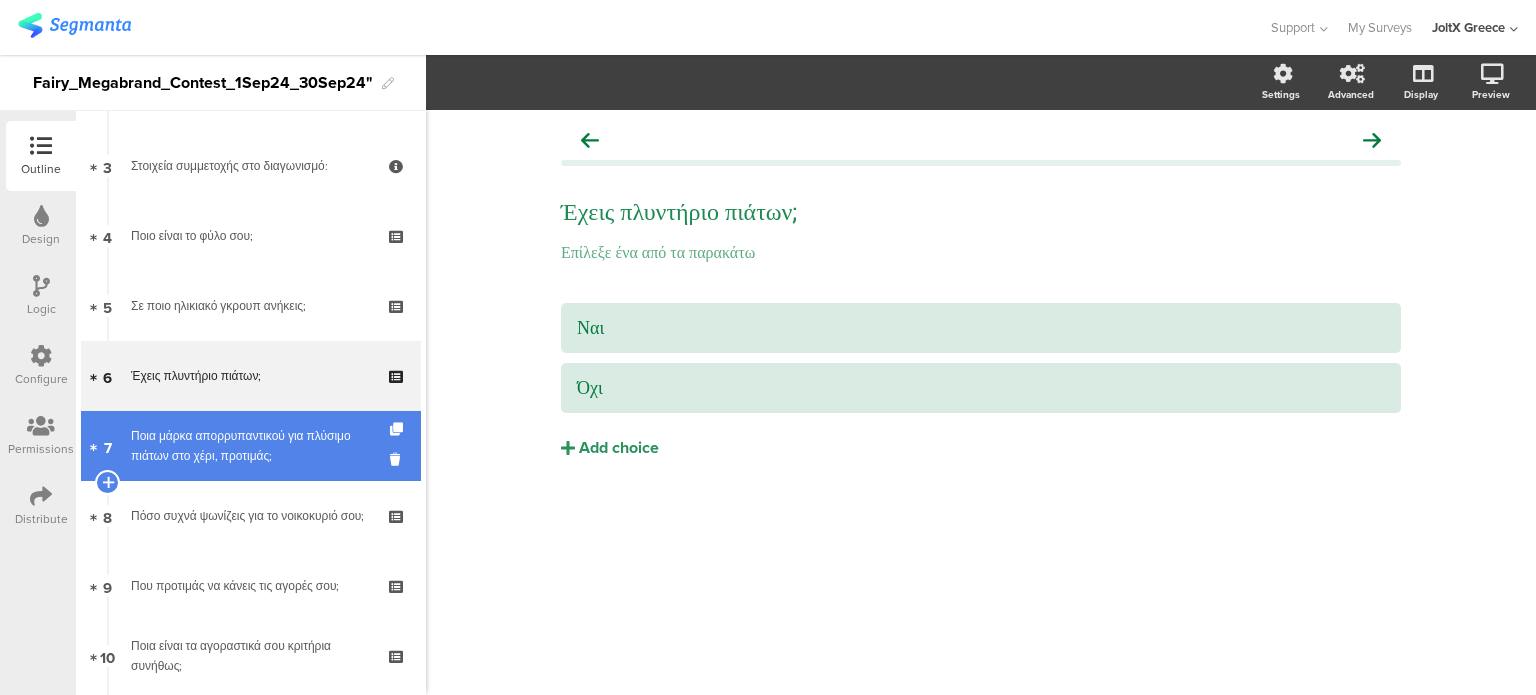 click on "Ποια μάρκα απορρυπαντικού για πλύσιμο πιάτων στο χέρι, προτιμάς;" at bounding box center [250, 446] 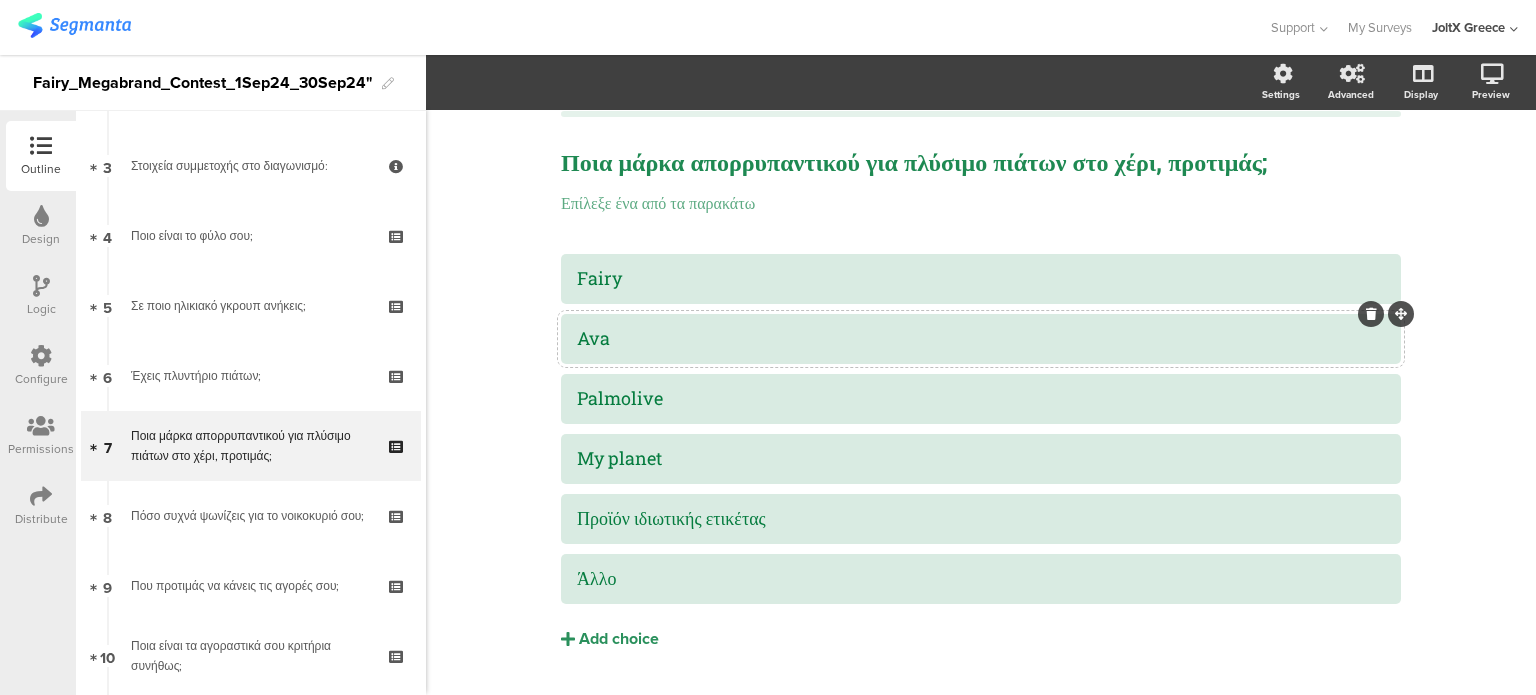 scroll, scrollTop: 97, scrollLeft: 0, axis: vertical 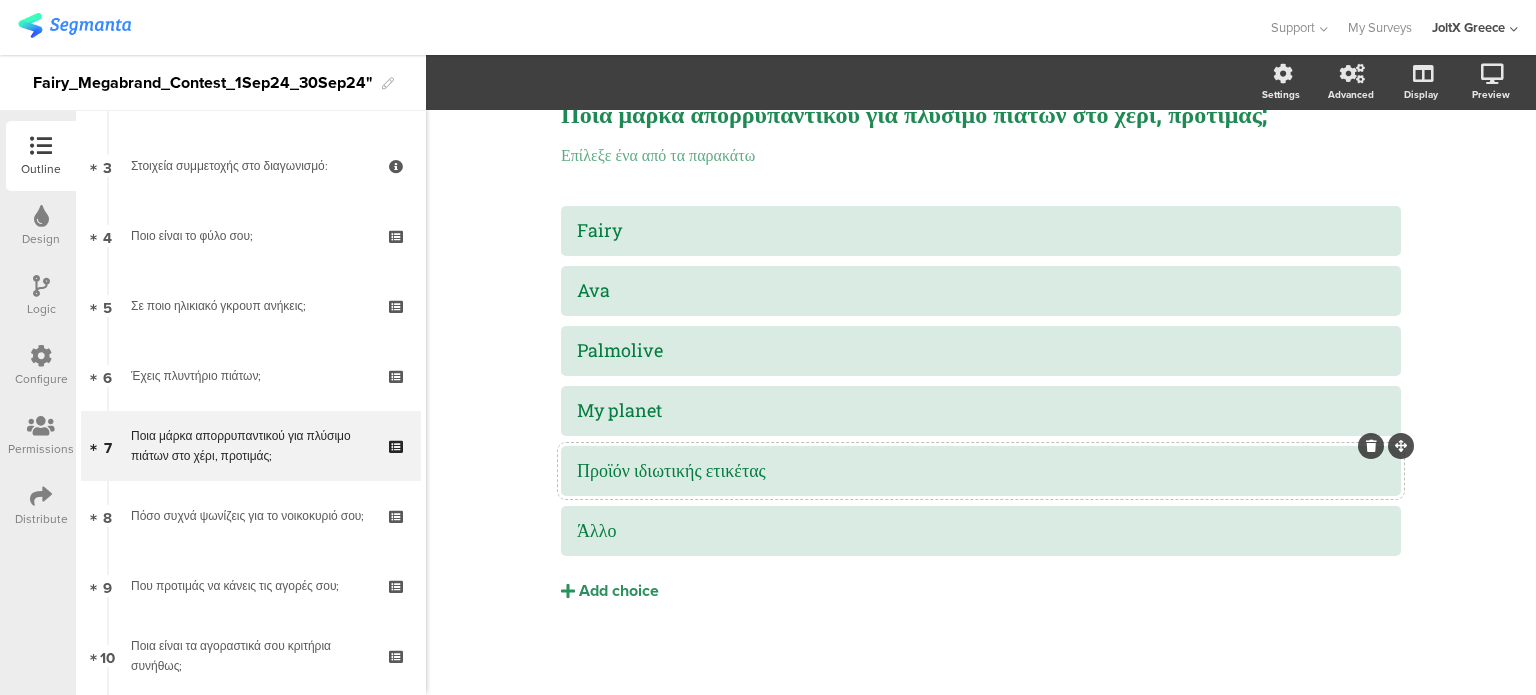 click on "Προϊόν ιδιωτικής ετικέτας" 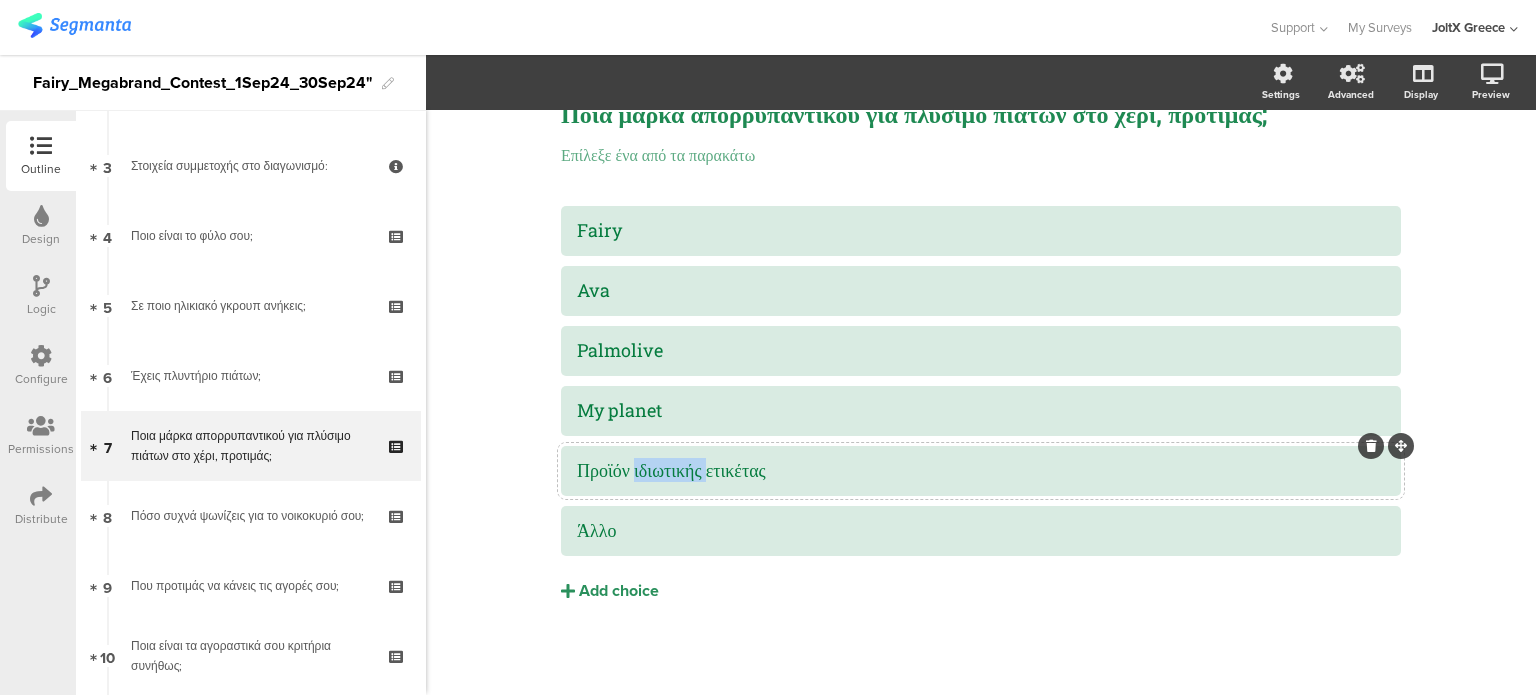 click on "Προϊόν ιδιωτικής ετικέτας" 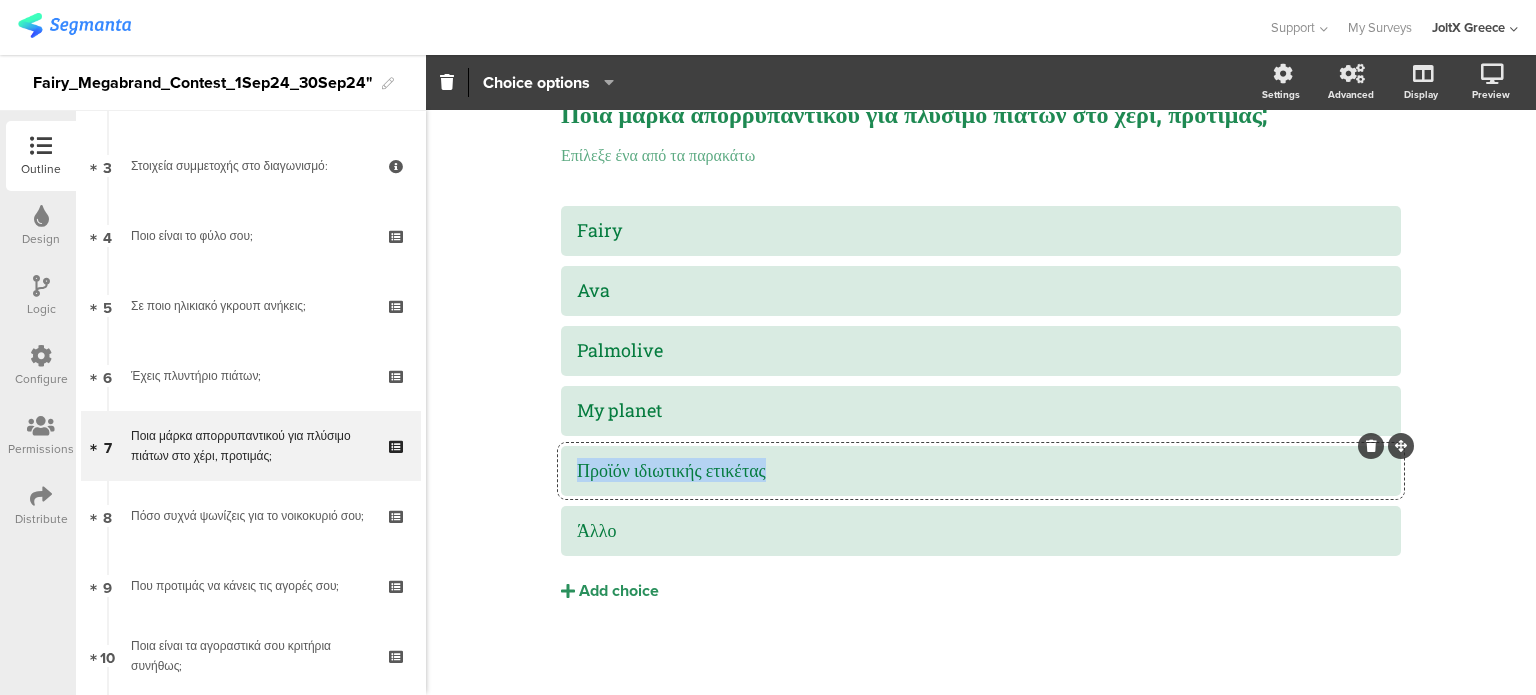 click on "Προϊόν ιδιωτικής ετικέτας" 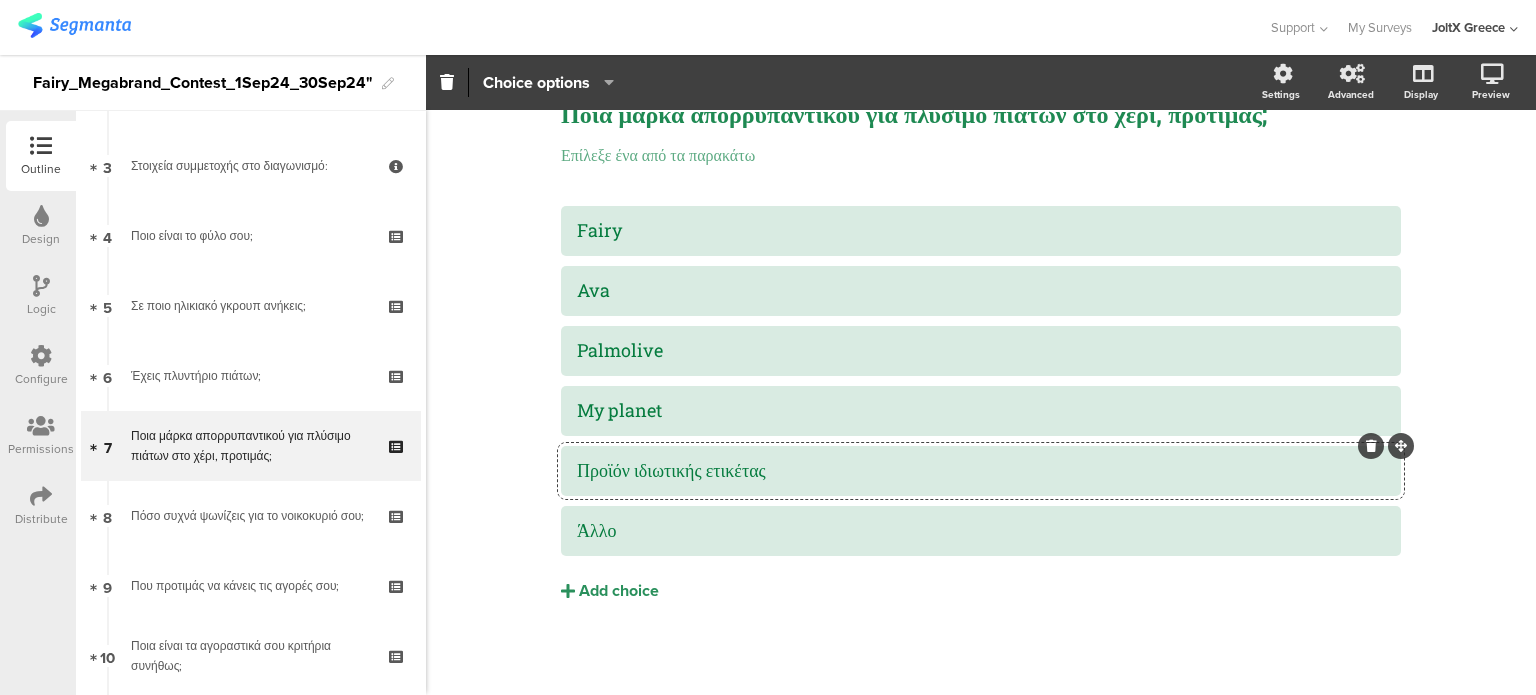 click on "Προϊόν ιδιωτικής ετικέτας" 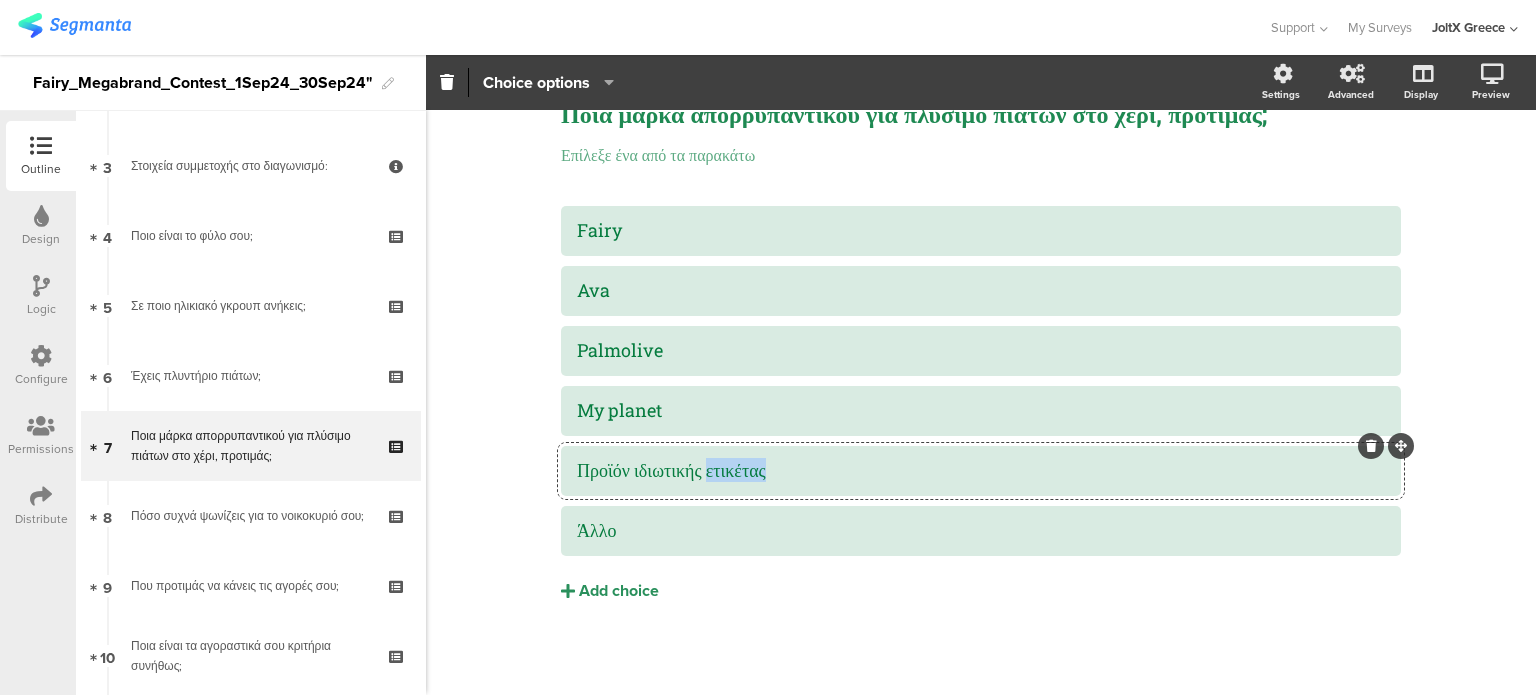 click on "Προϊόν ιδιωτικής ετικέτας" 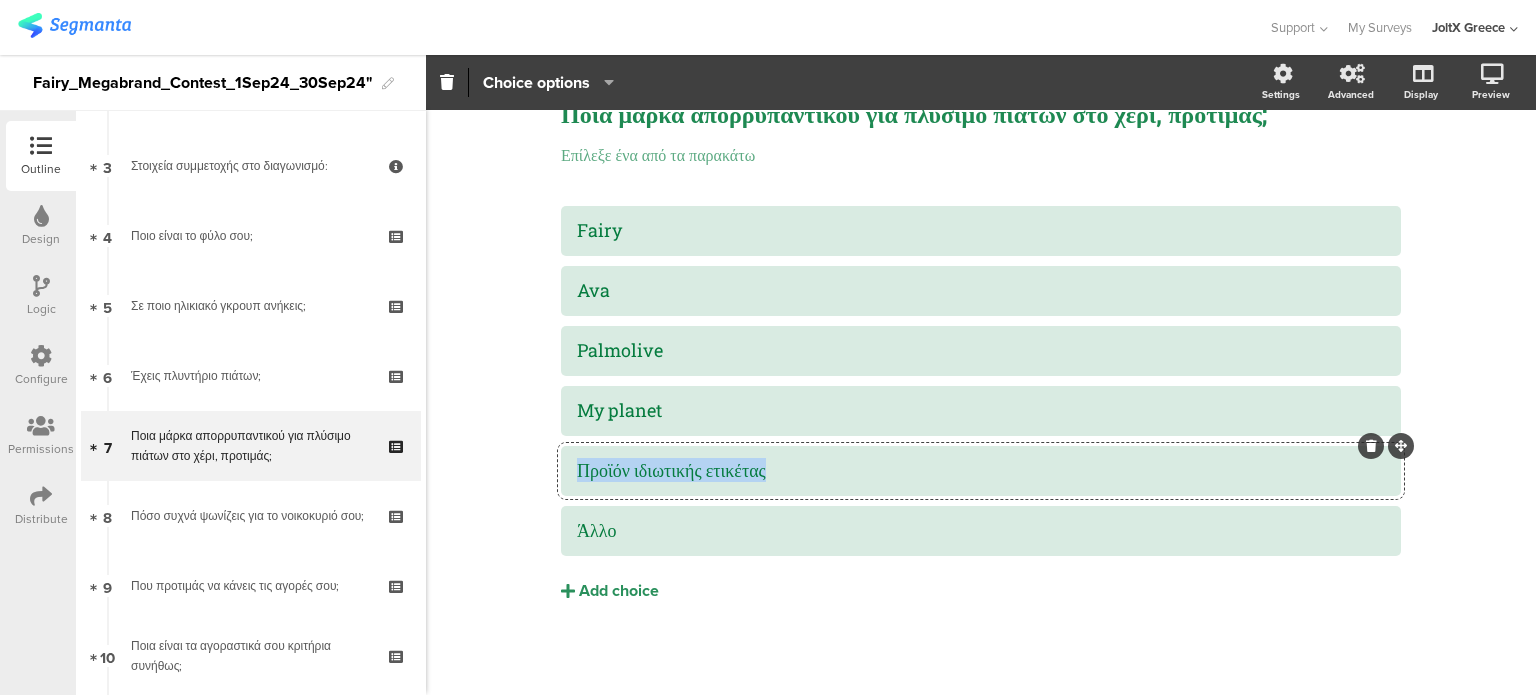 click on "Προϊόν ιδιωτικής ετικέτας" 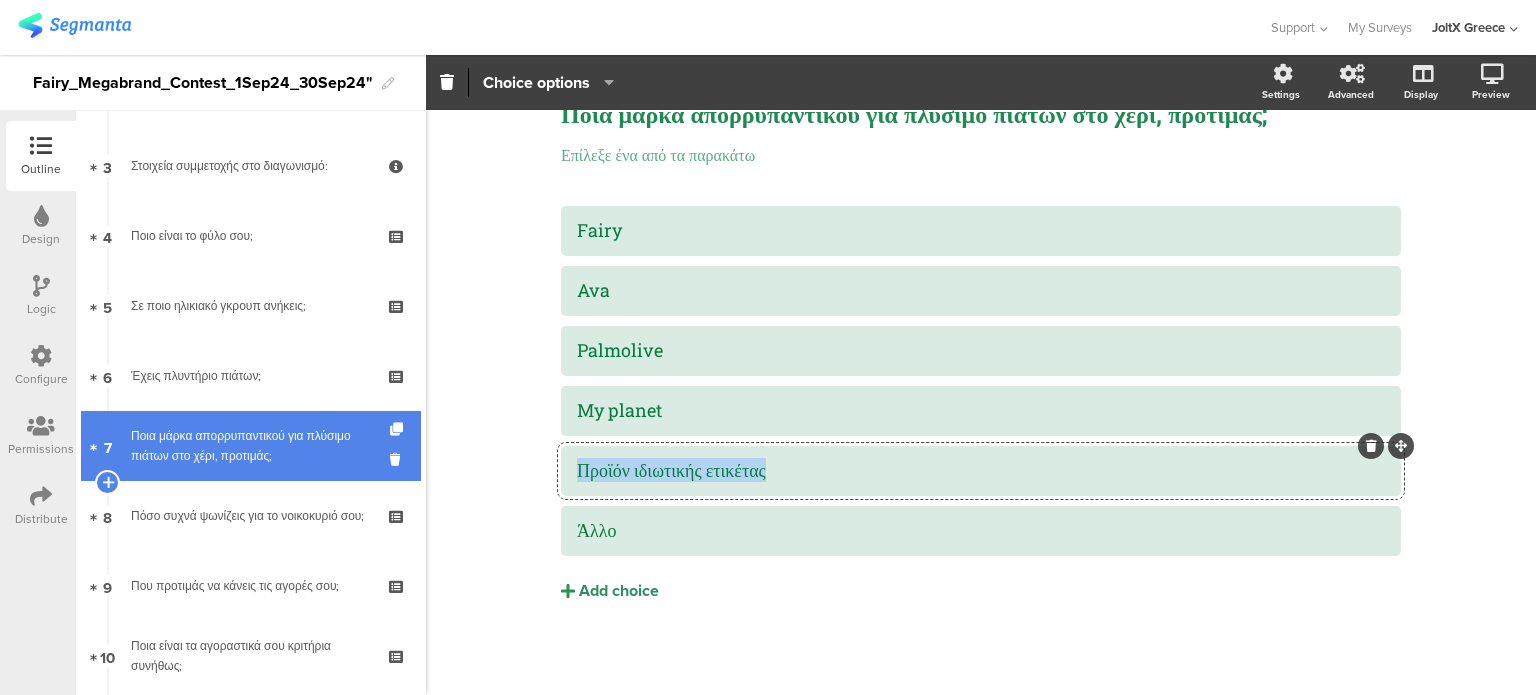 copy on "Προϊόν ιδιωτικής ετικέτας" 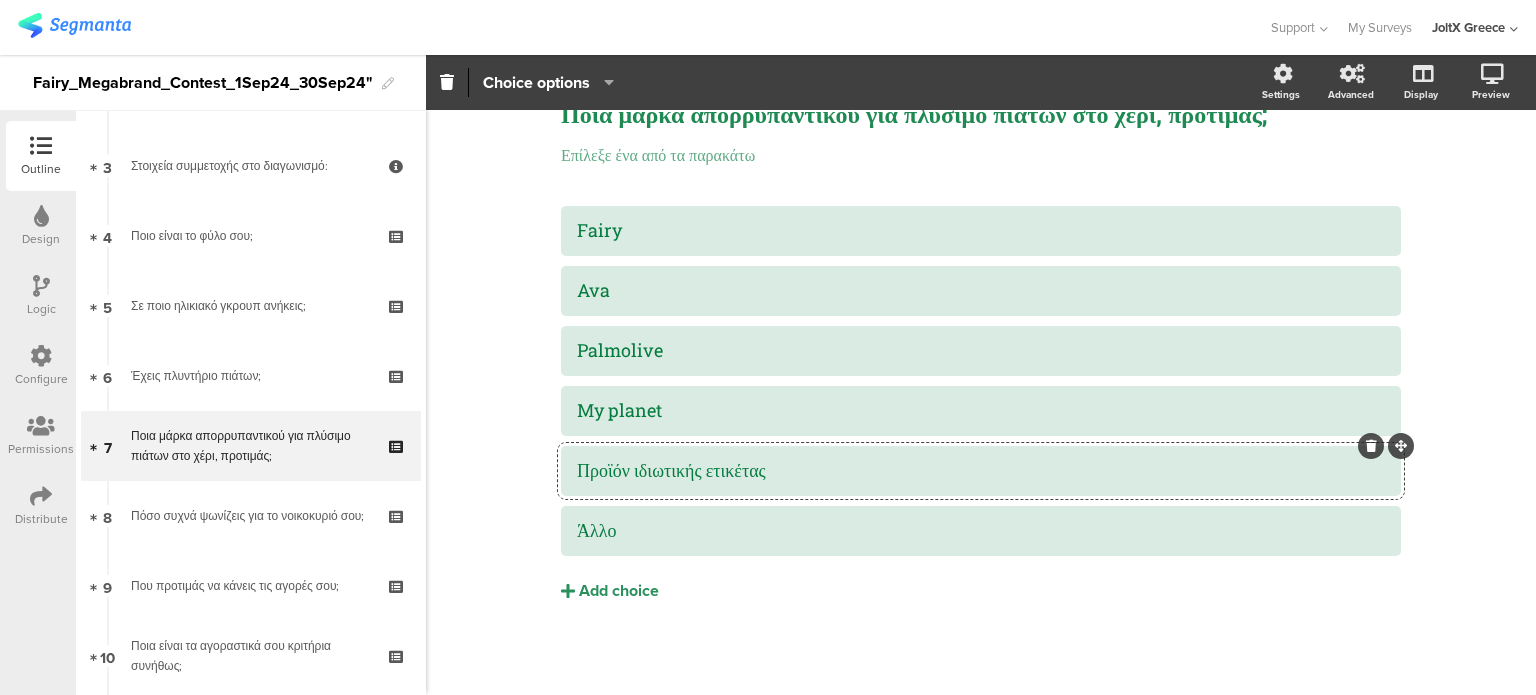 click on "Configure" at bounding box center (41, 366) 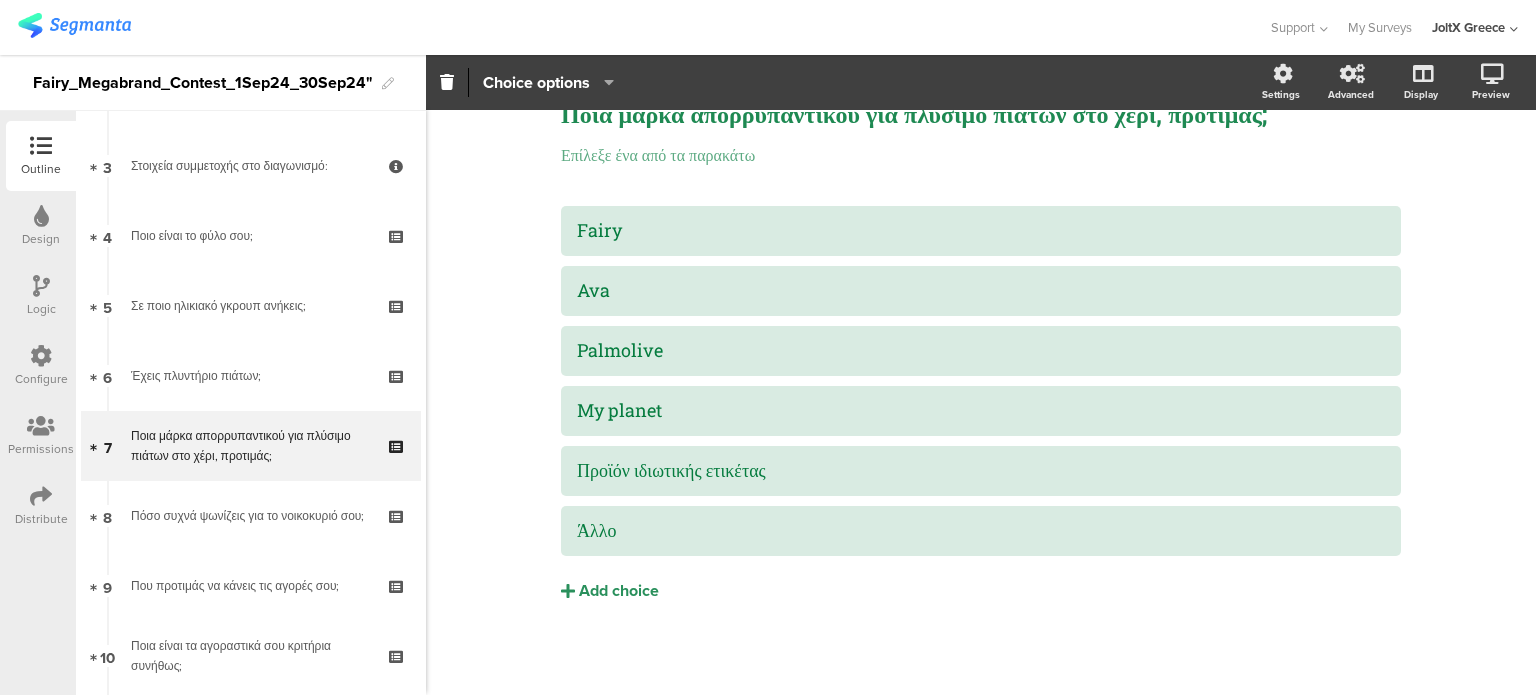 scroll, scrollTop: 0, scrollLeft: 0, axis: both 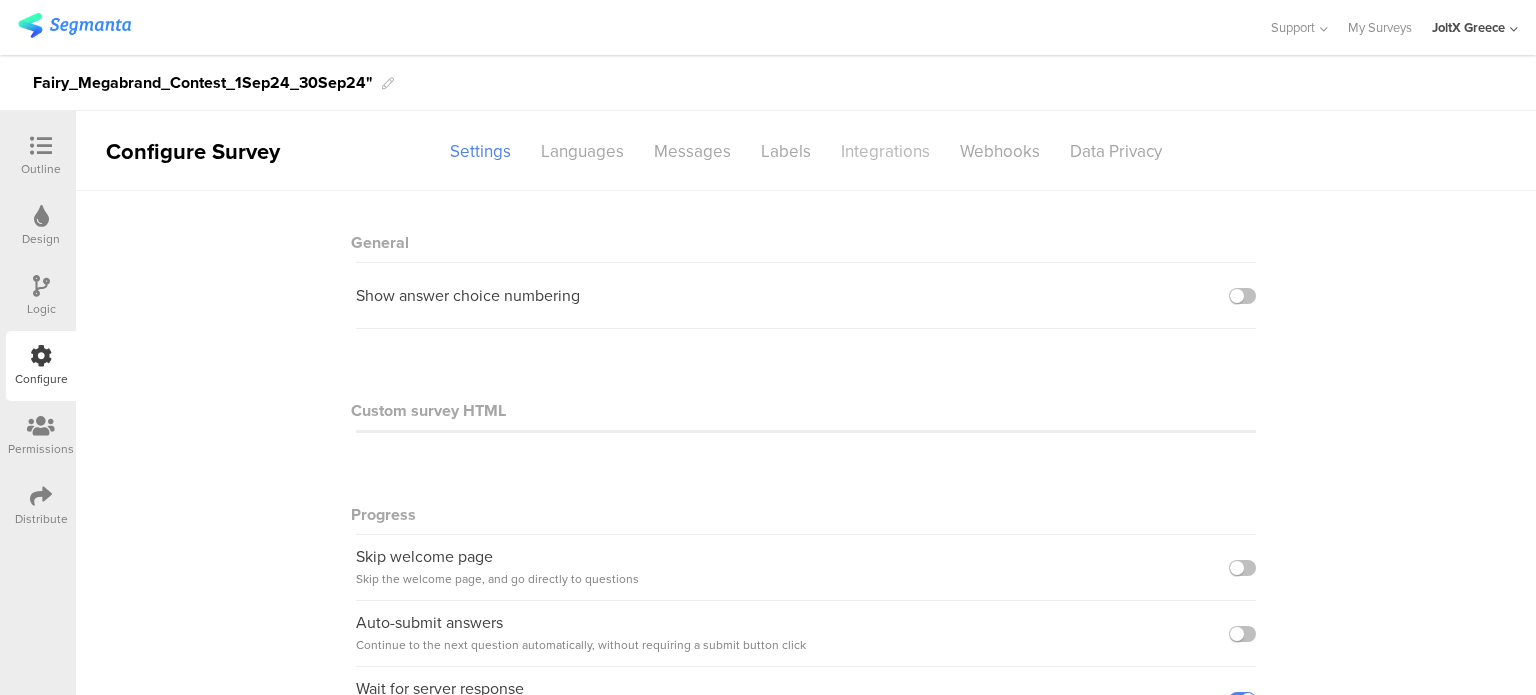 drag, startPoint x: 847, startPoint y: 138, endPoint x: 836, endPoint y: 139, distance: 11.045361 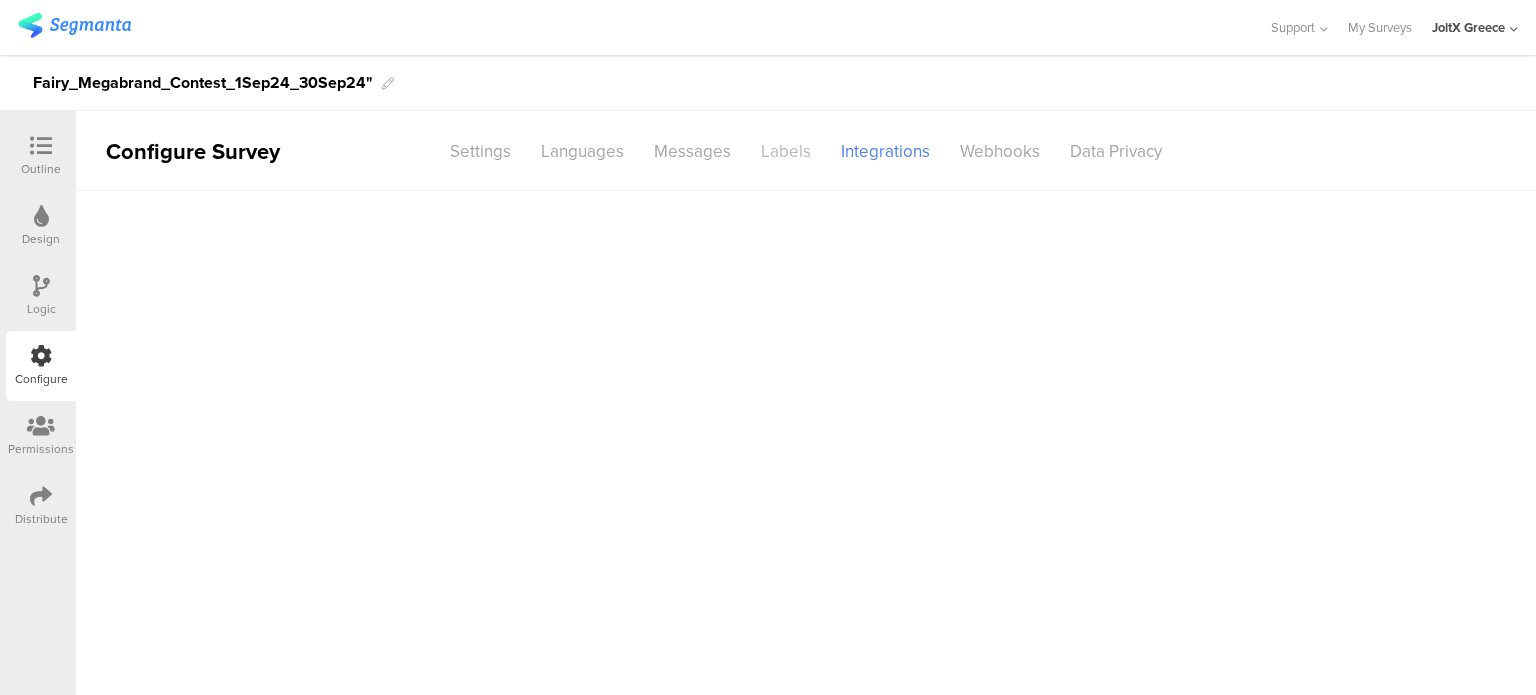 click on "Labels" at bounding box center [786, 151] 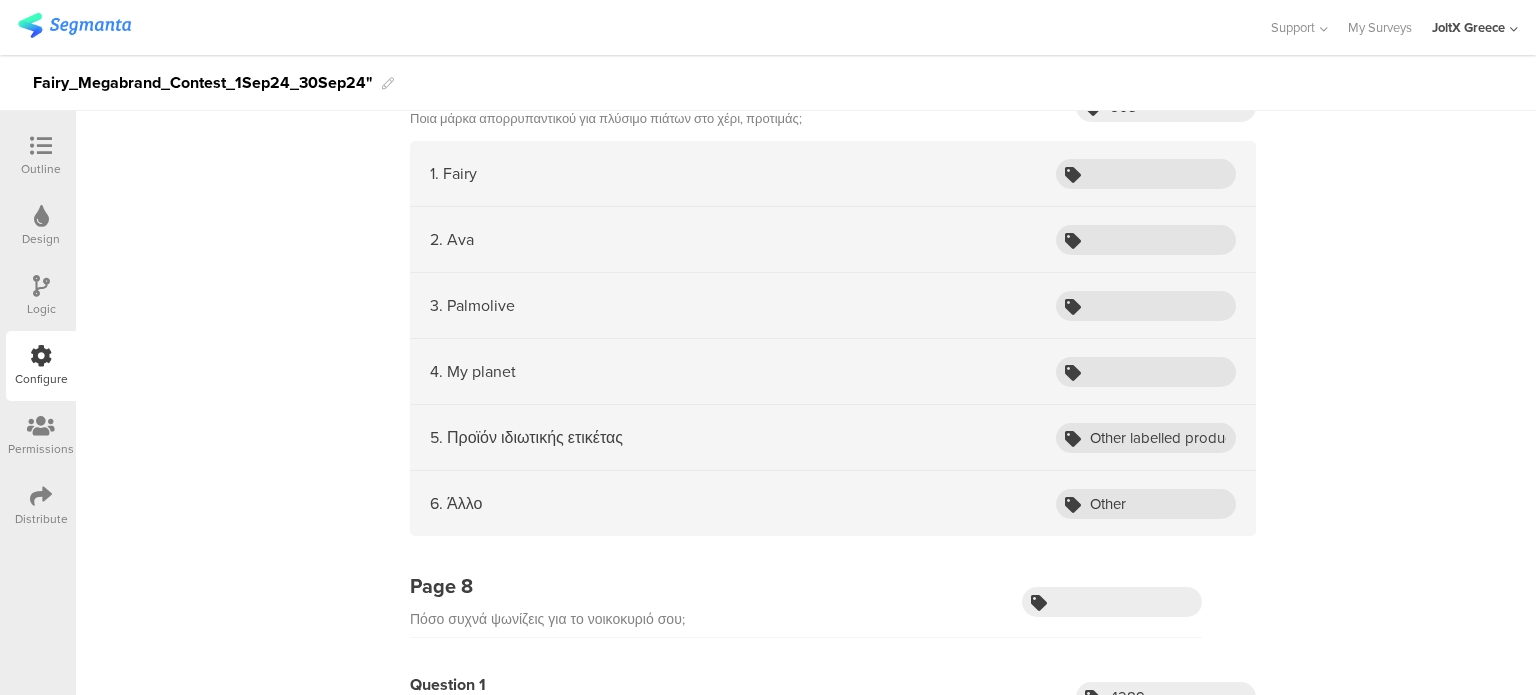 scroll, scrollTop: 3200, scrollLeft: 0, axis: vertical 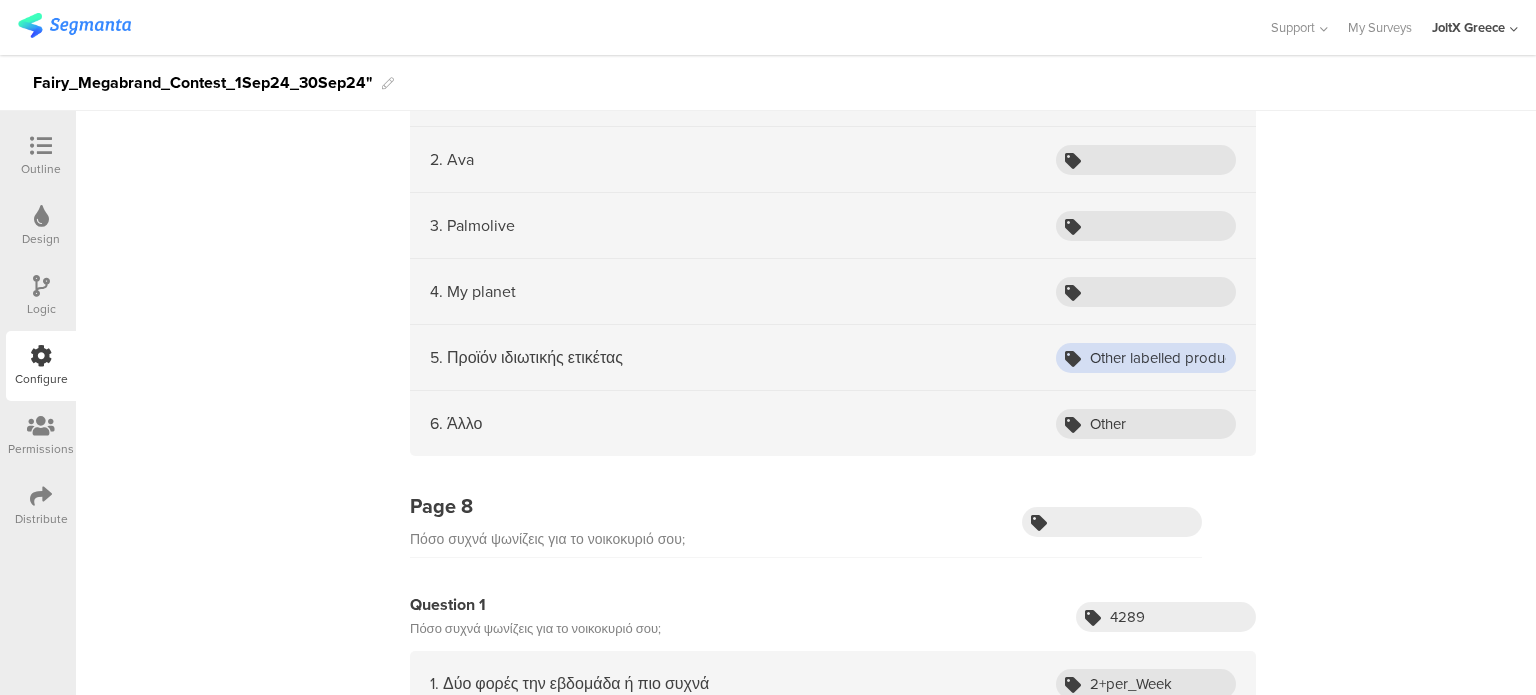 click on "Other labelled product" at bounding box center [1146, 358] 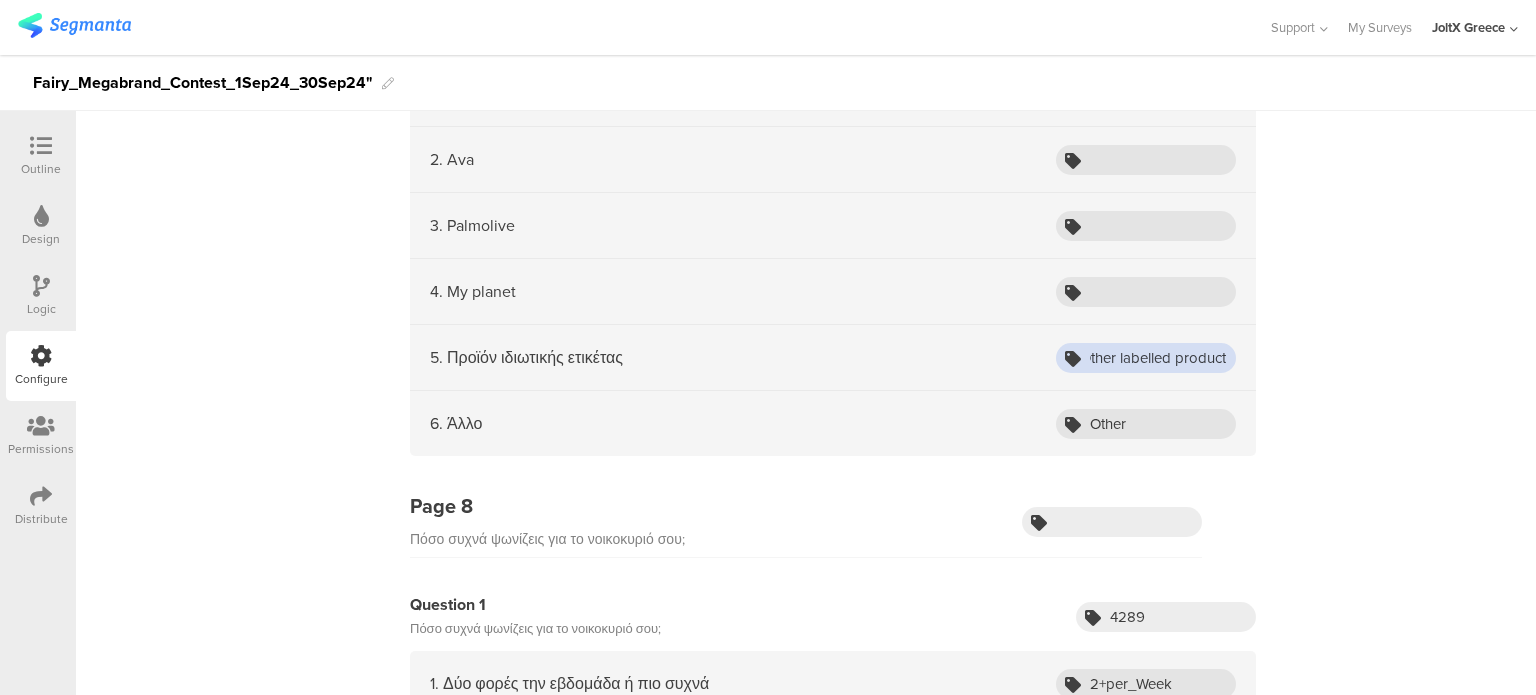 drag, startPoint x: 1127, startPoint y: 354, endPoint x: 1271, endPoint y: 358, distance: 144.05554 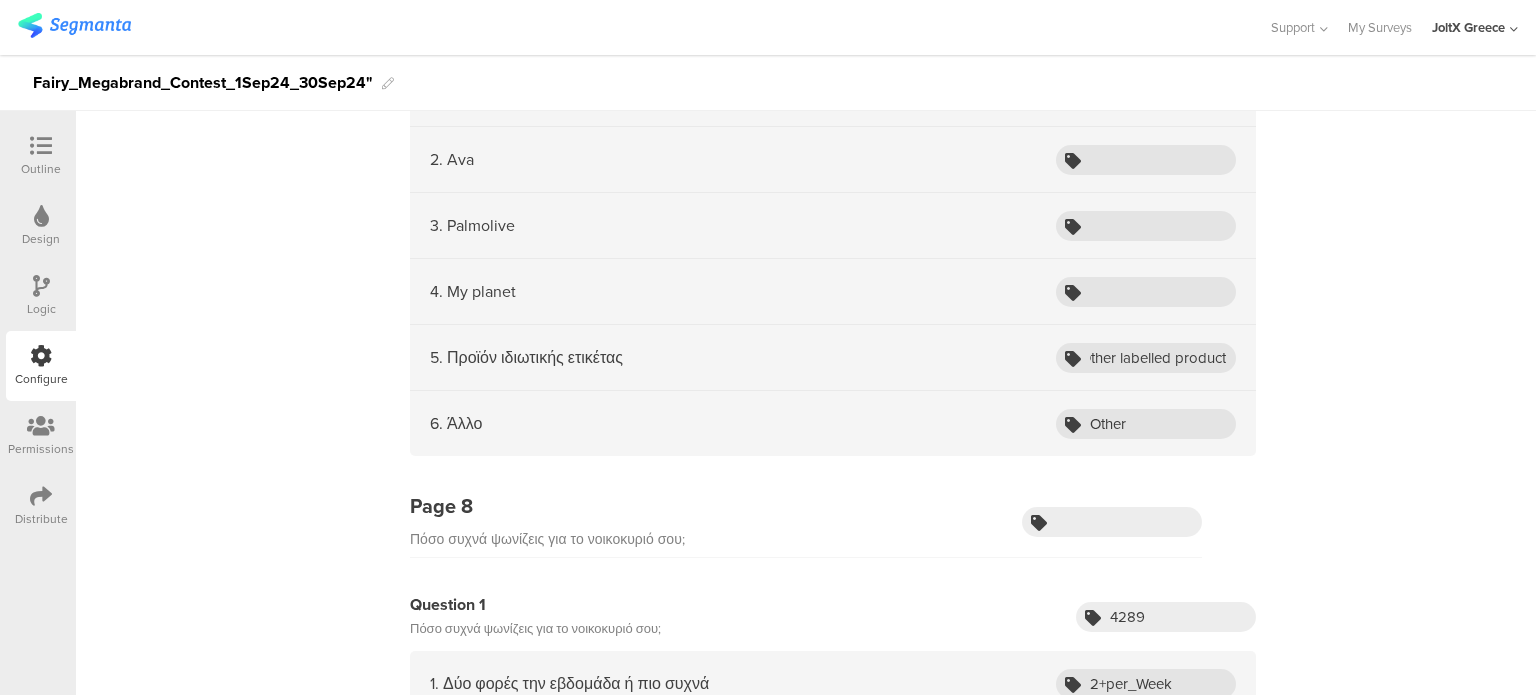 scroll, scrollTop: 0, scrollLeft: 0, axis: both 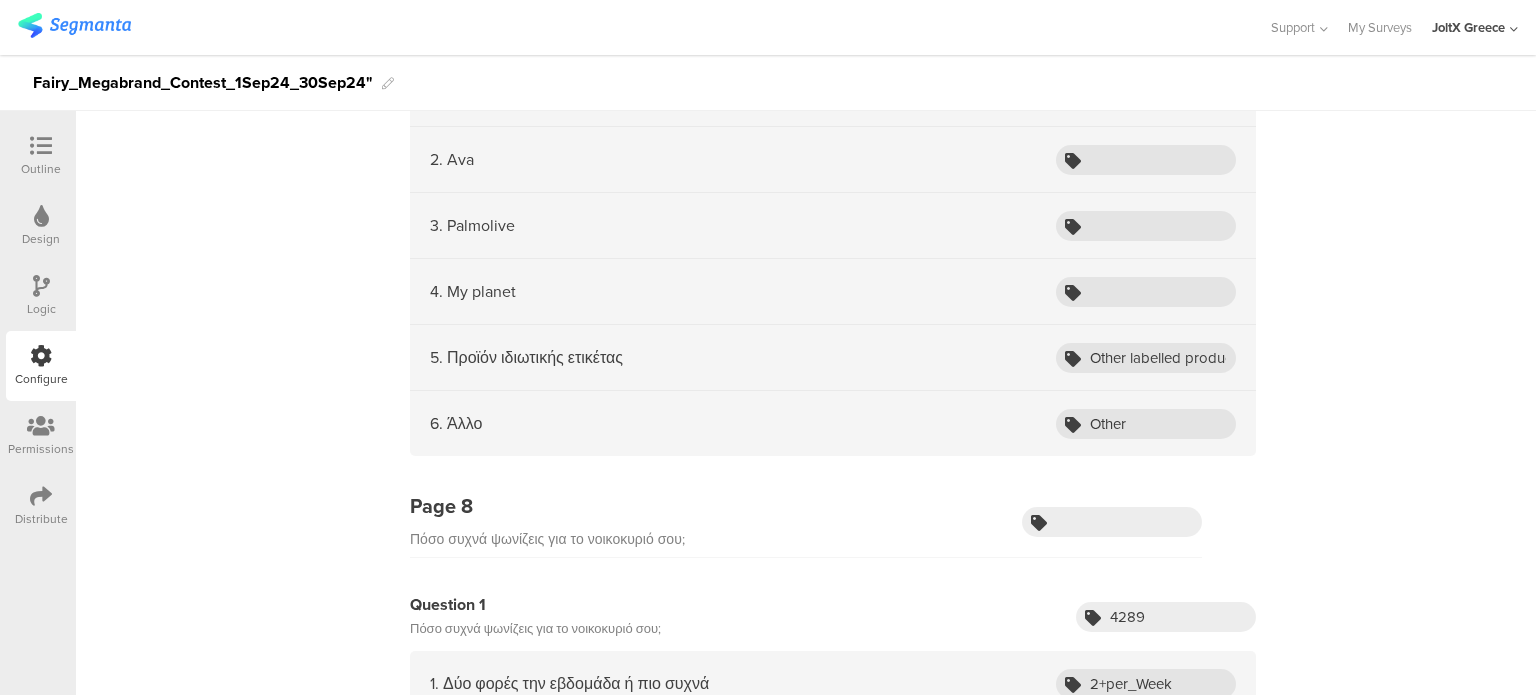 click on "Page 1
Εγγραφή στο epithimies.gr:
Question 1
Όνομα*
Question 2
Επώνυμο*
Question 3
Φύλο
1. Γυναίκα
F M O uuid GRC" at bounding box center [806, -241] 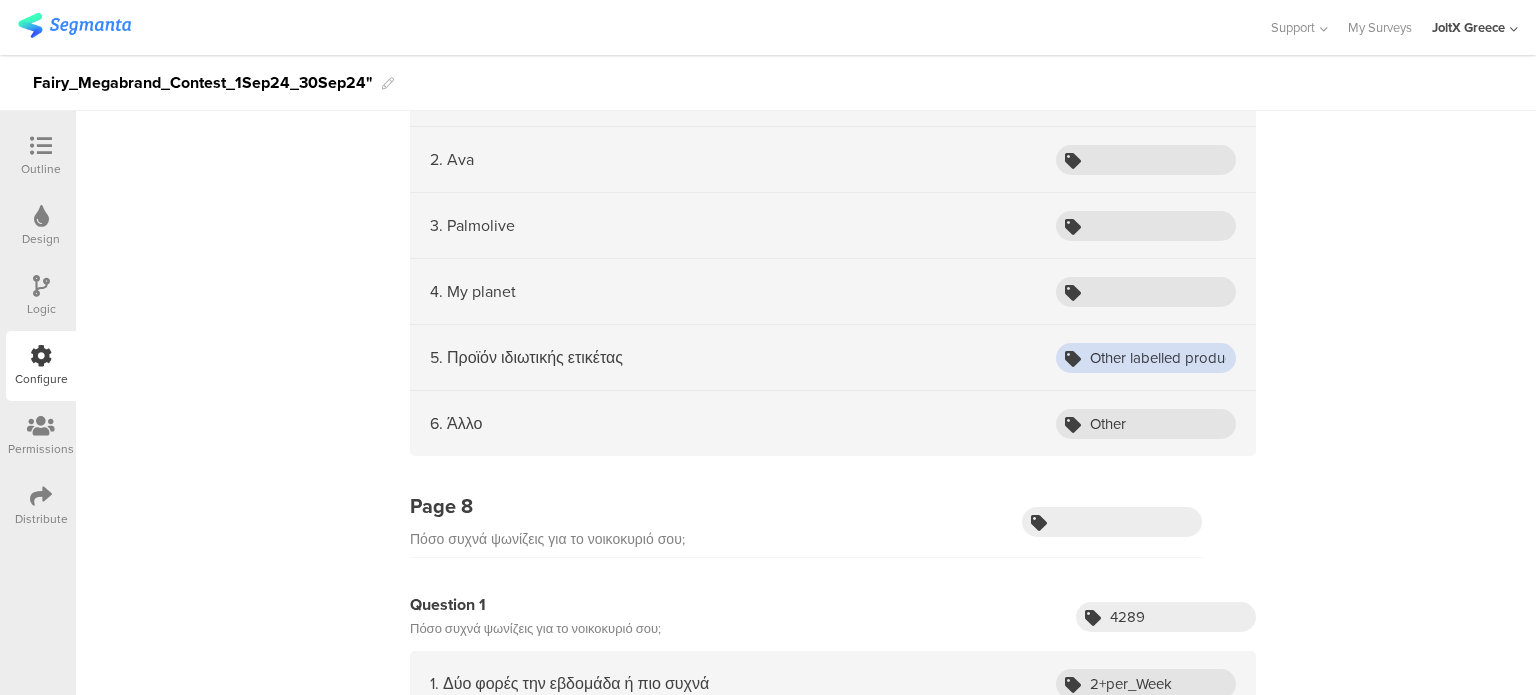 click on "Other labelled product" at bounding box center (1146, 358) 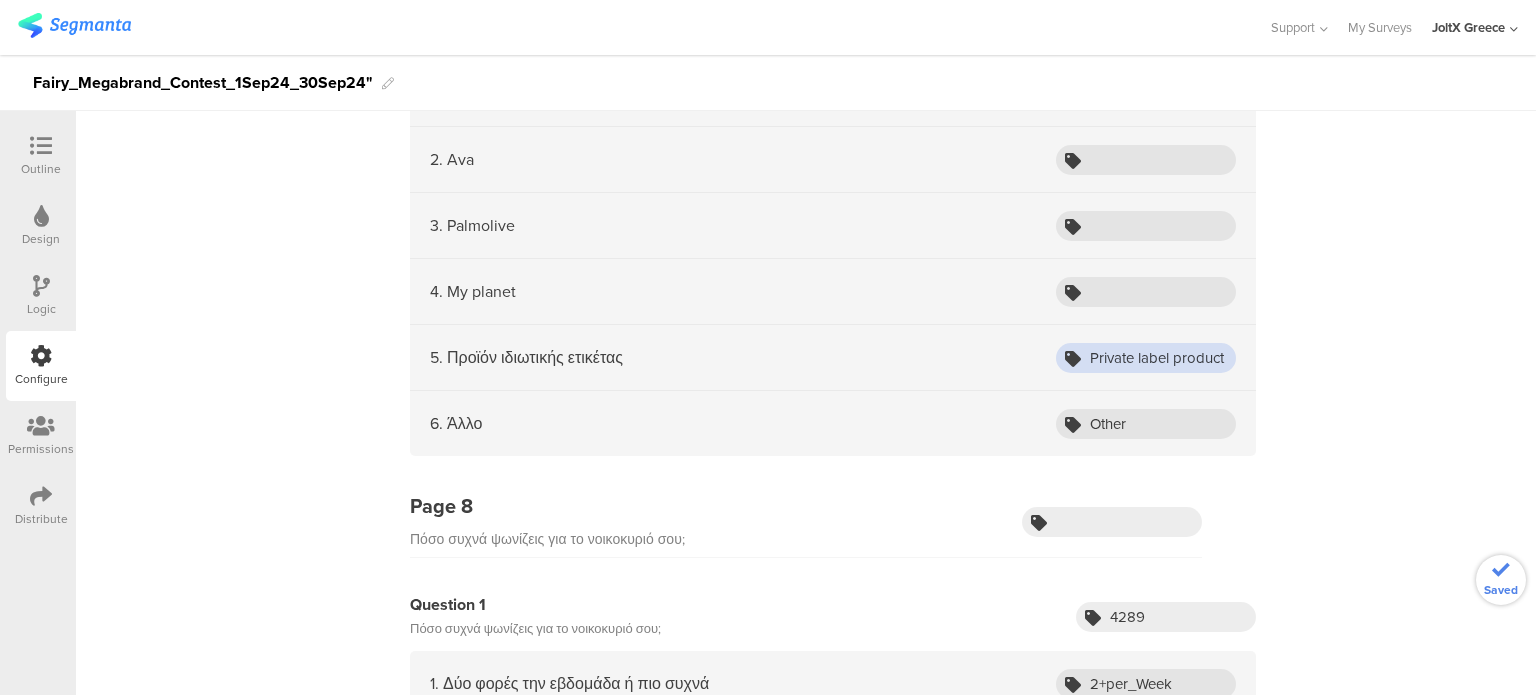 type on "Private label product" 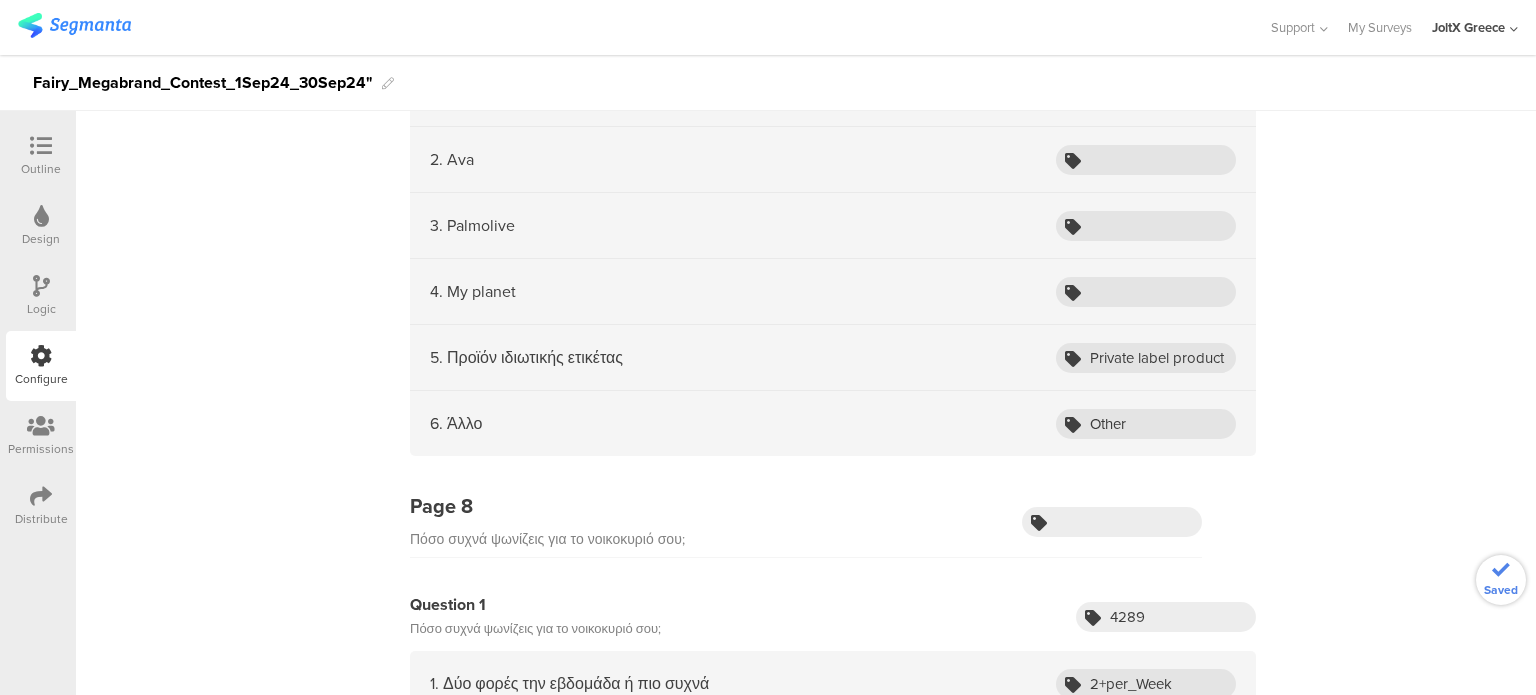 click on "5. Προϊόν ιδιωτικής ετικέτας
Private label product" at bounding box center [833, 358] 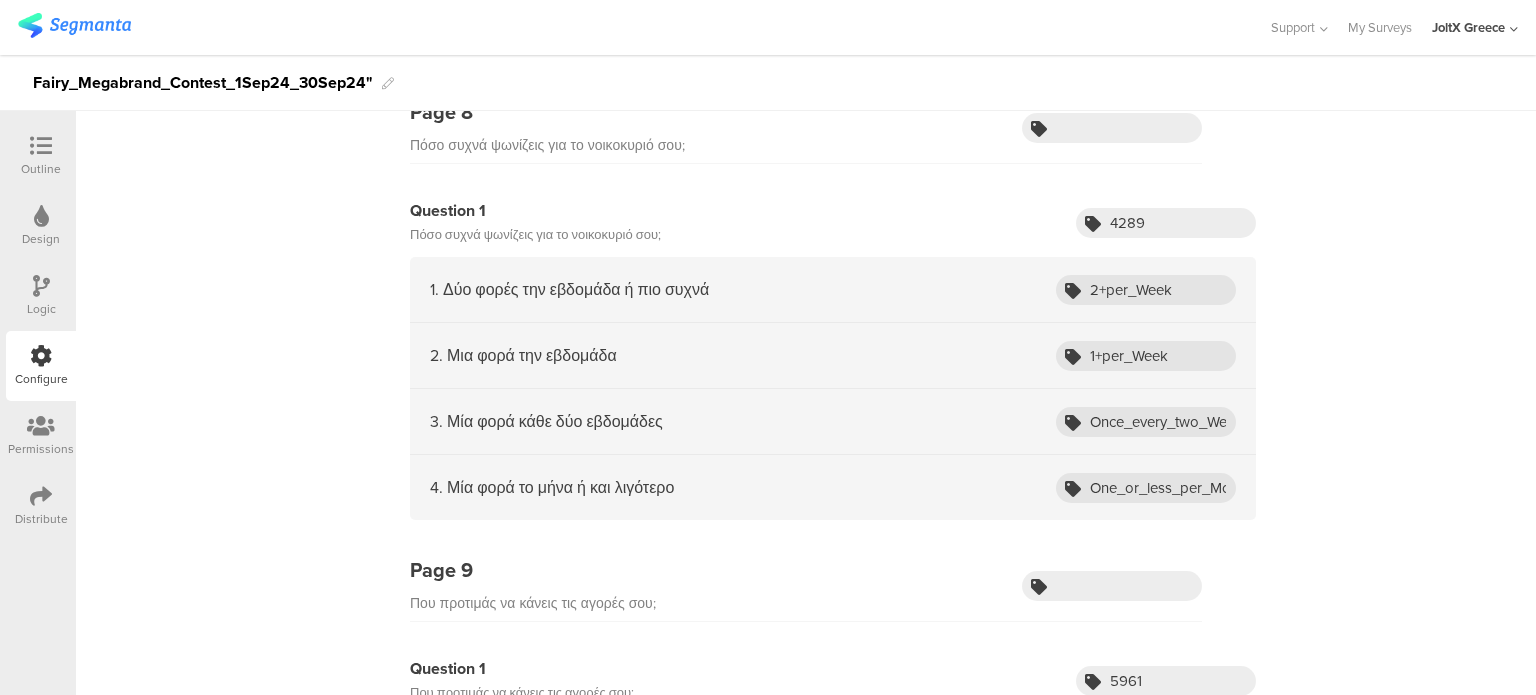 scroll, scrollTop: 3600, scrollLeft: 0, axis: vertical 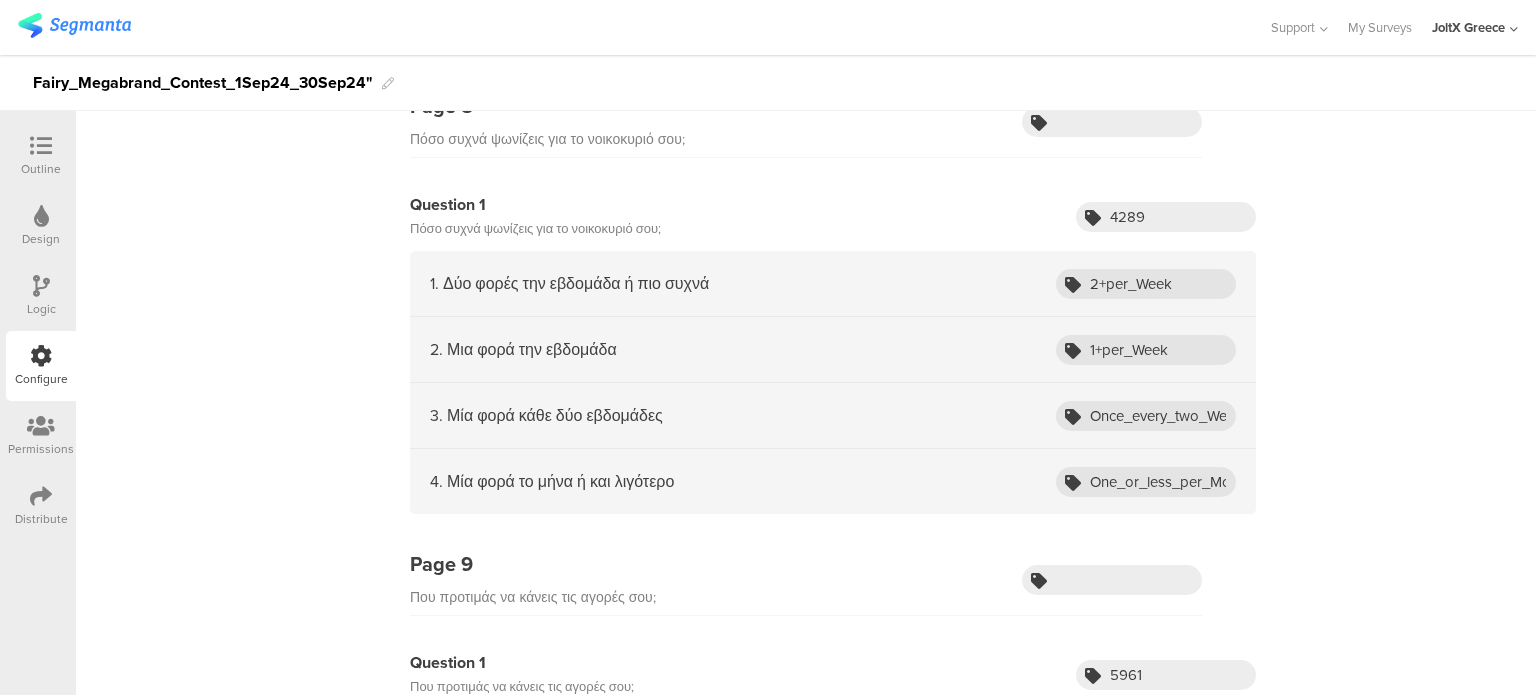 click on "Πόσο συχνά ψωνίζεις για το νοικοκυριό σου;" at bounding box center [535, 229] 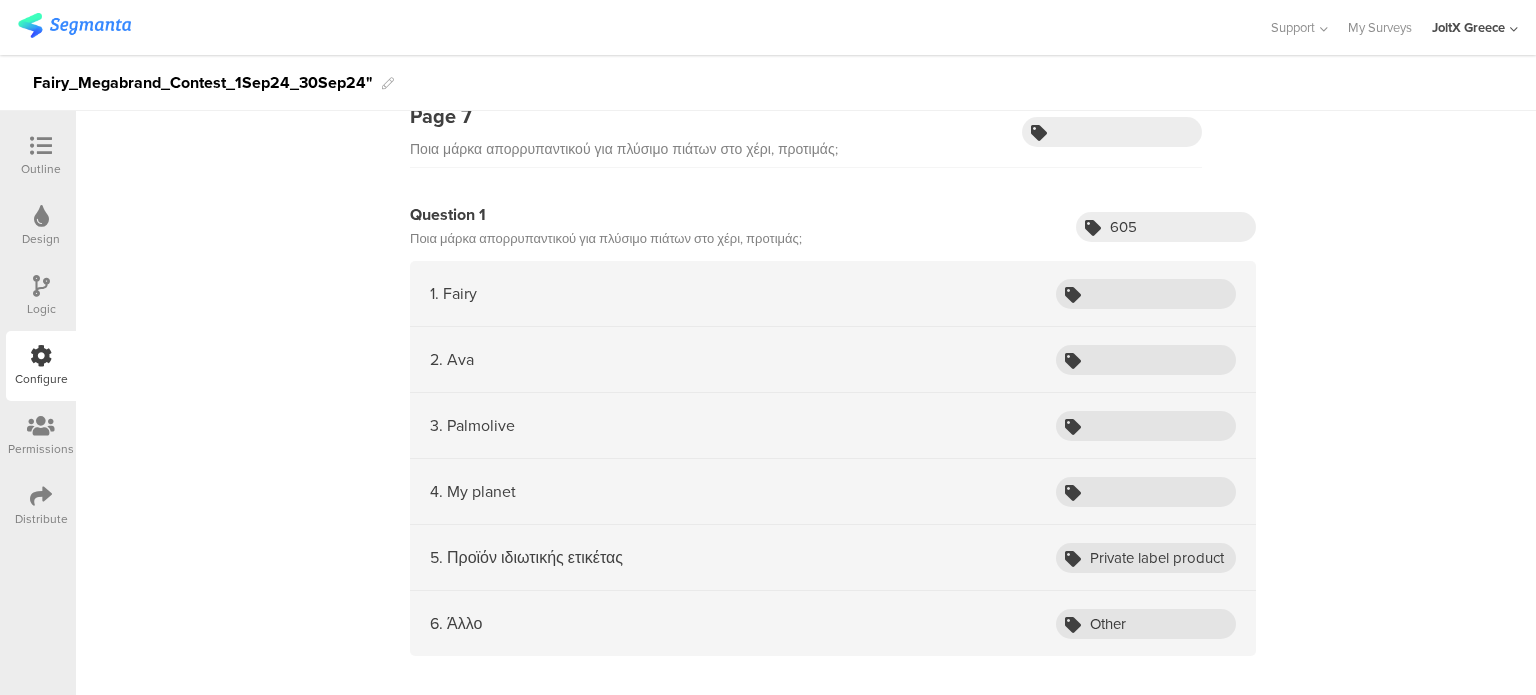 scroll, scrollTop: 3000, scrollLeft: 0, axis: vertical 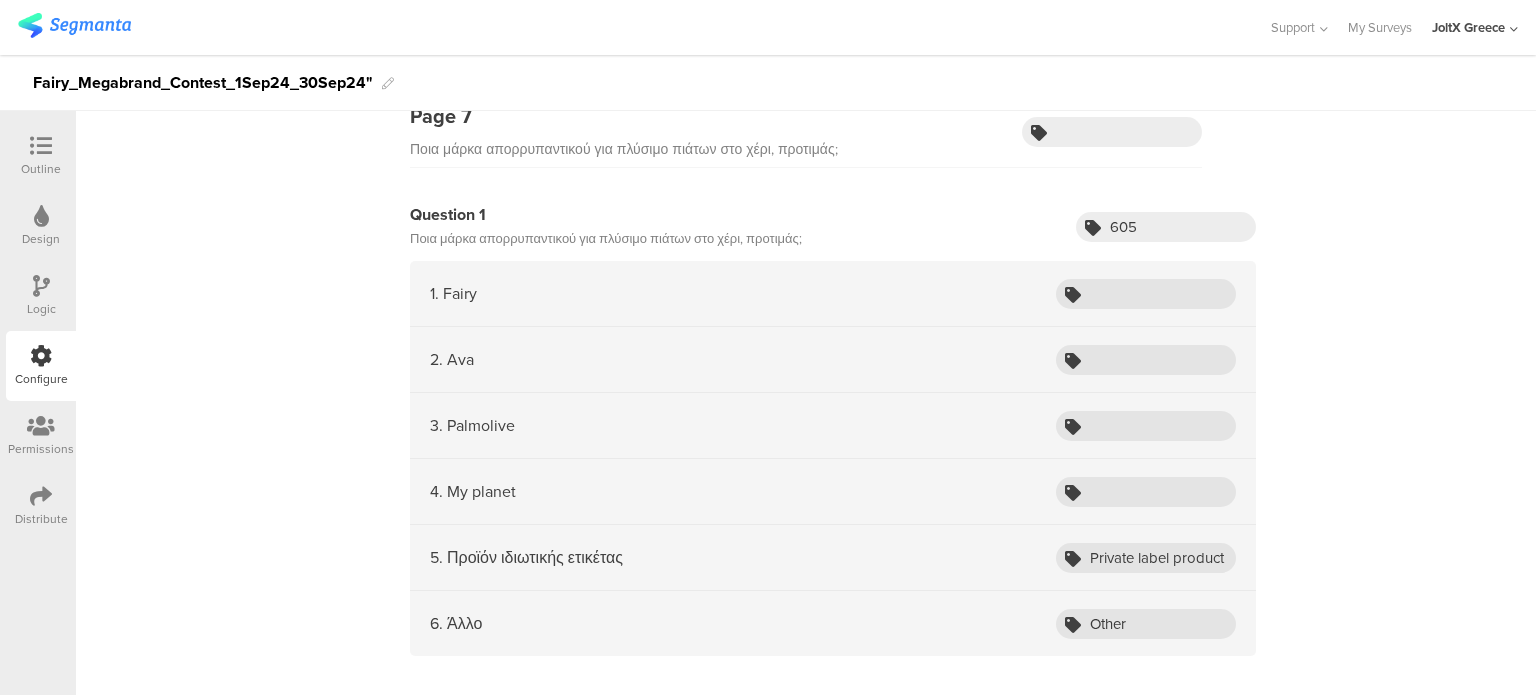 click on "Ποια μάρκα απορρυπαντικού για πλύσιμο πιάτων στο χέρι, προτιμάς;" at bounding box center [606, 239] 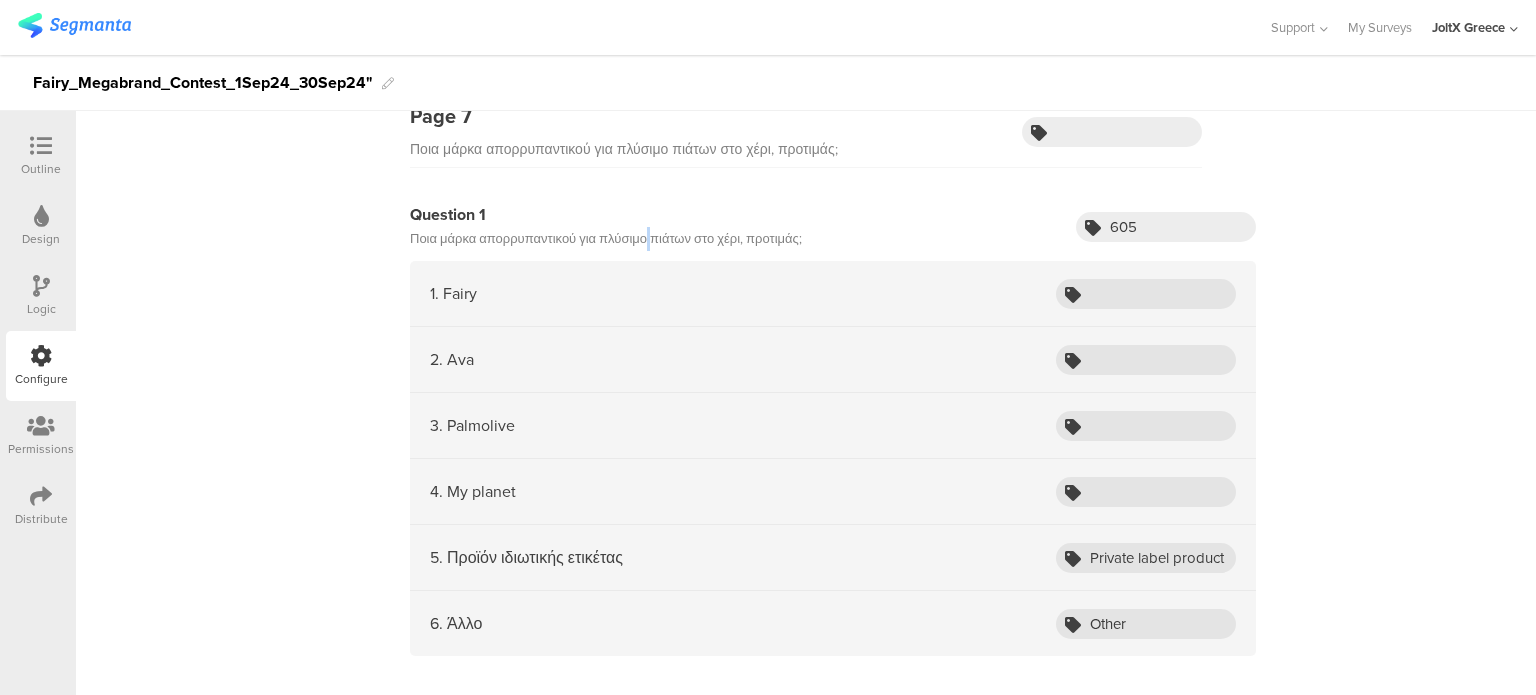 click on "Ποια μάρκα απορρυπαντικού για πλύσιμο πιάτων στο χέρι, προτιμάς;" at bounding box center [606, 239] 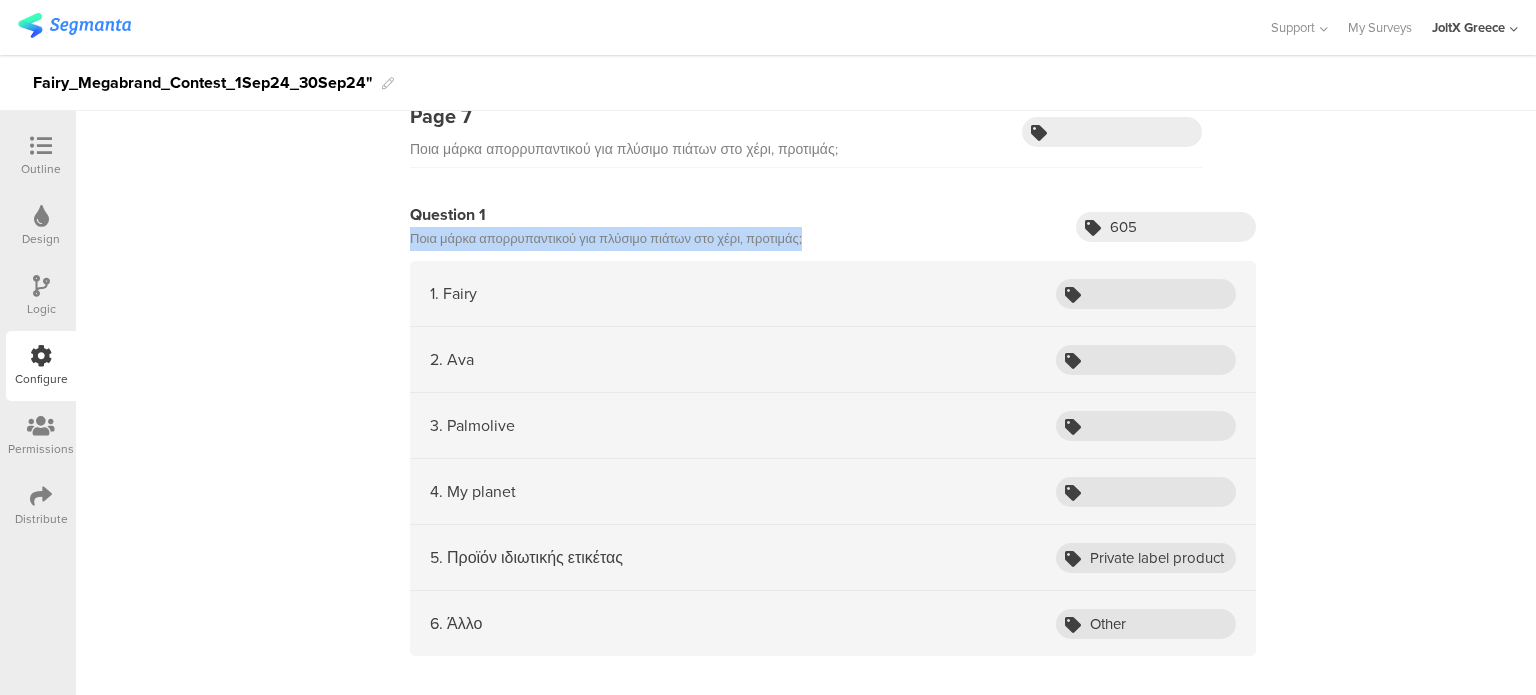 click on "Ποια μάρκα απορρυπαντικού για πλύσιμο πιάτων στο χέρι, προτιμάς;" at bounding box center [606, 239] 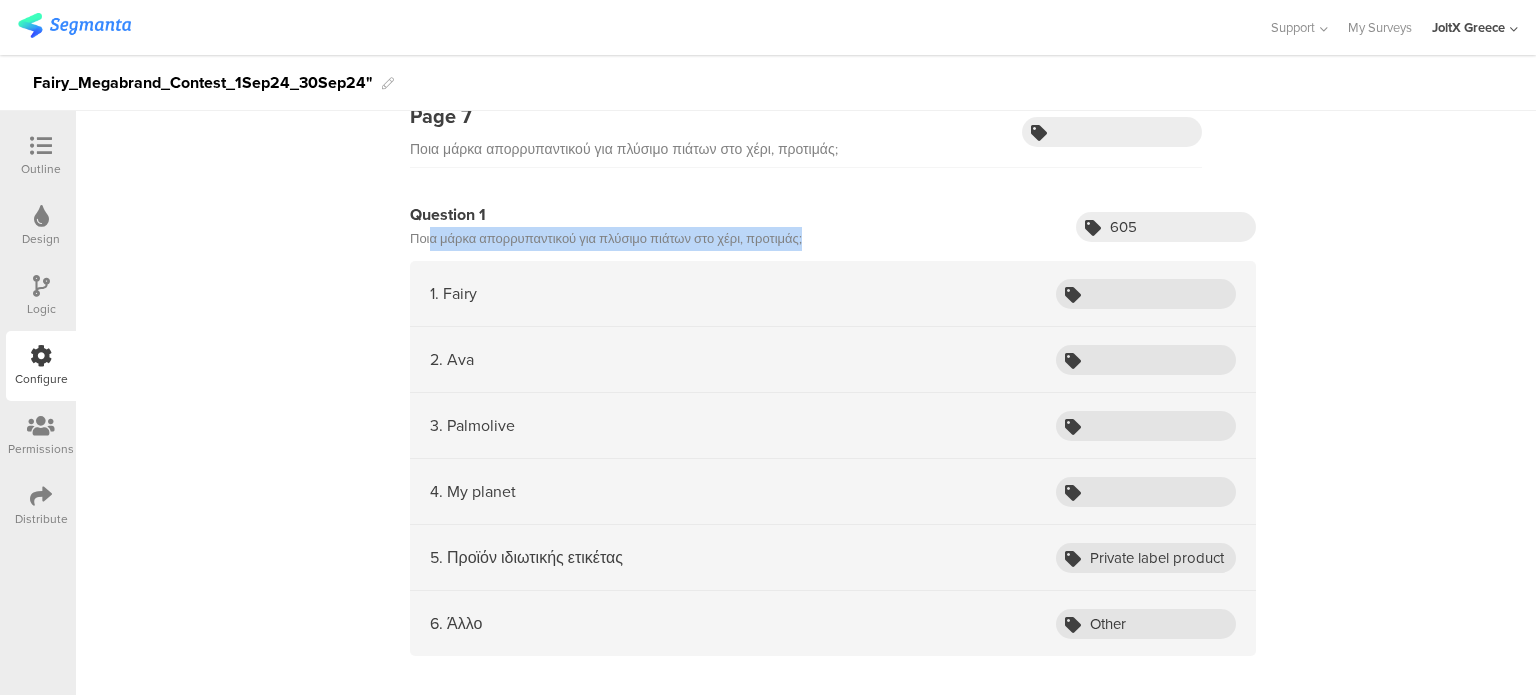 drag, startPoint x: 828, startPoint y: 231, endPoint x: 425, endPoint y: 244, distance: 403.20963 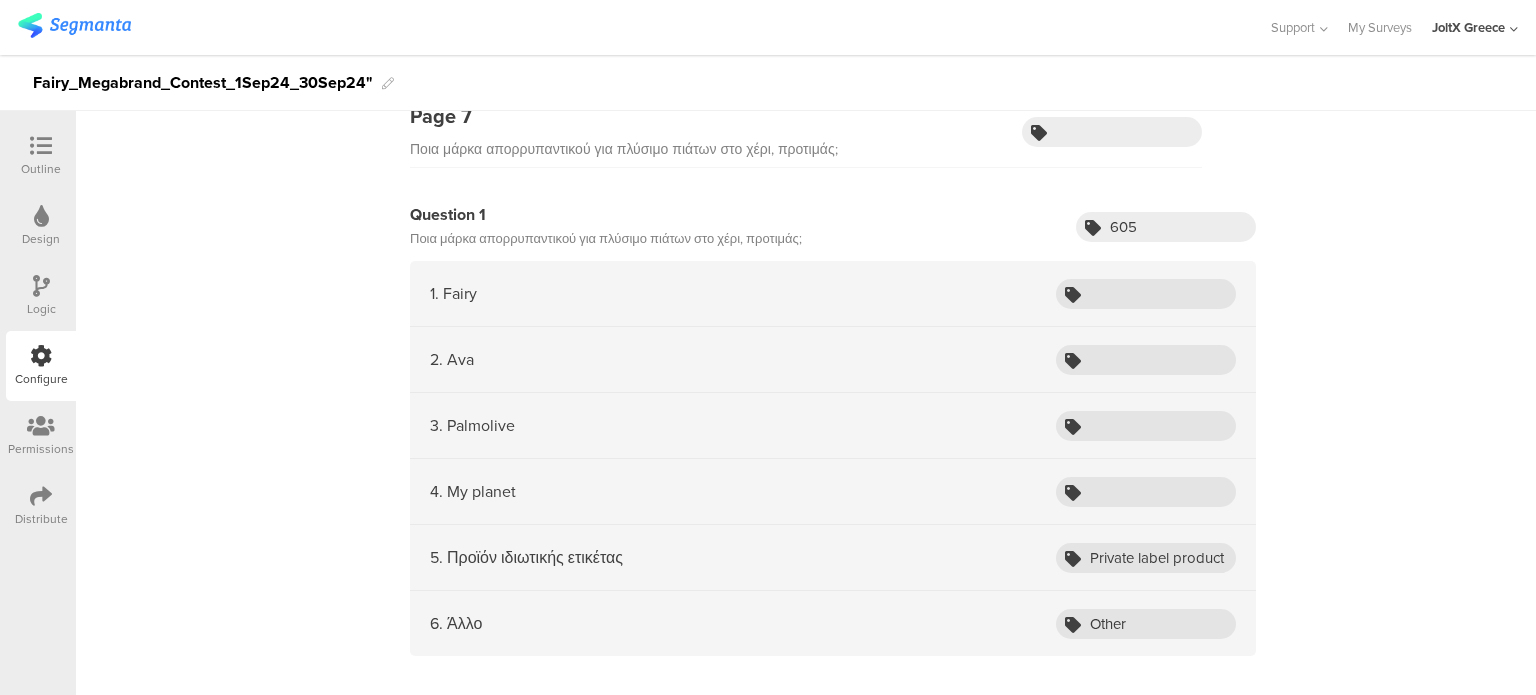 click on "5. Προϊόν ιδιωτικής ετικέτας
Private label product" at bounding box center [833, 558] 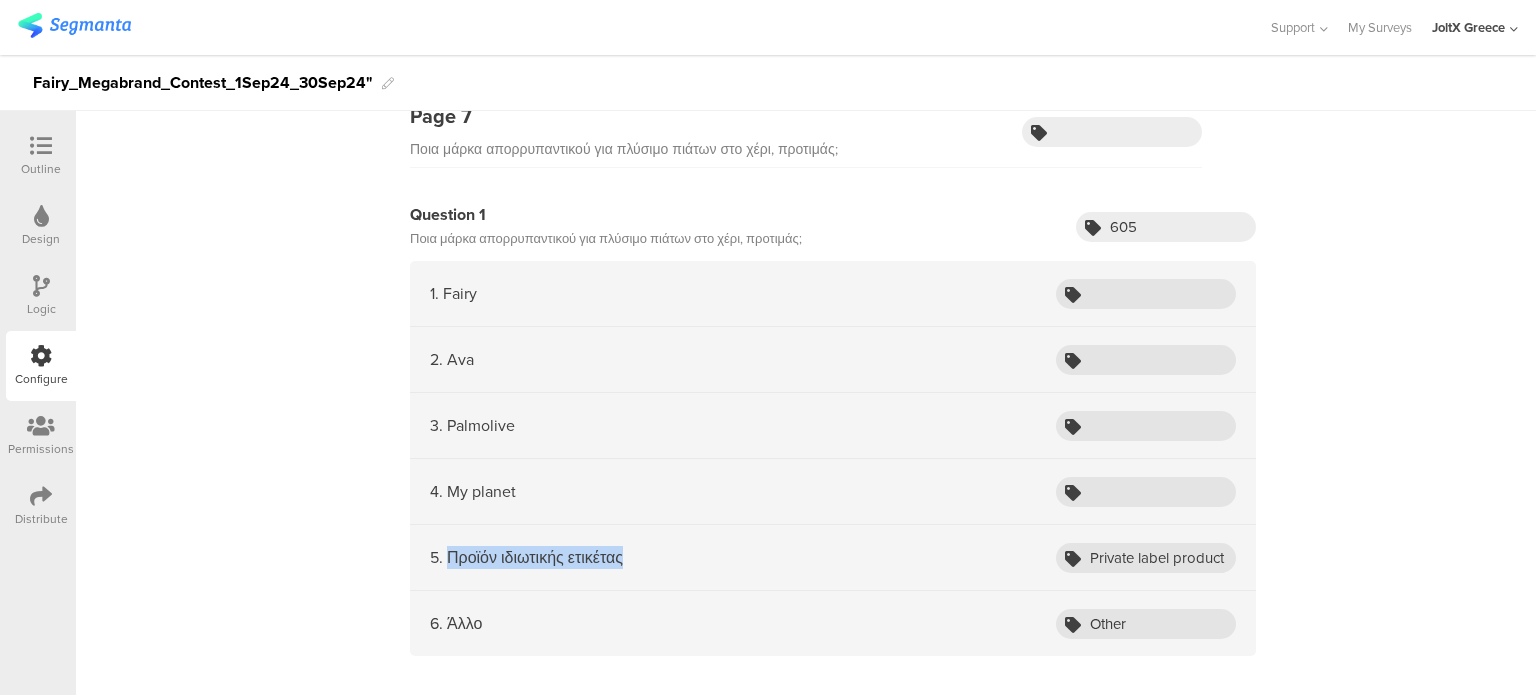 drag, startPoint x: 632, startPoint y: 548, endPoint x: 460, endPoint y: 555, distance: 172.14238 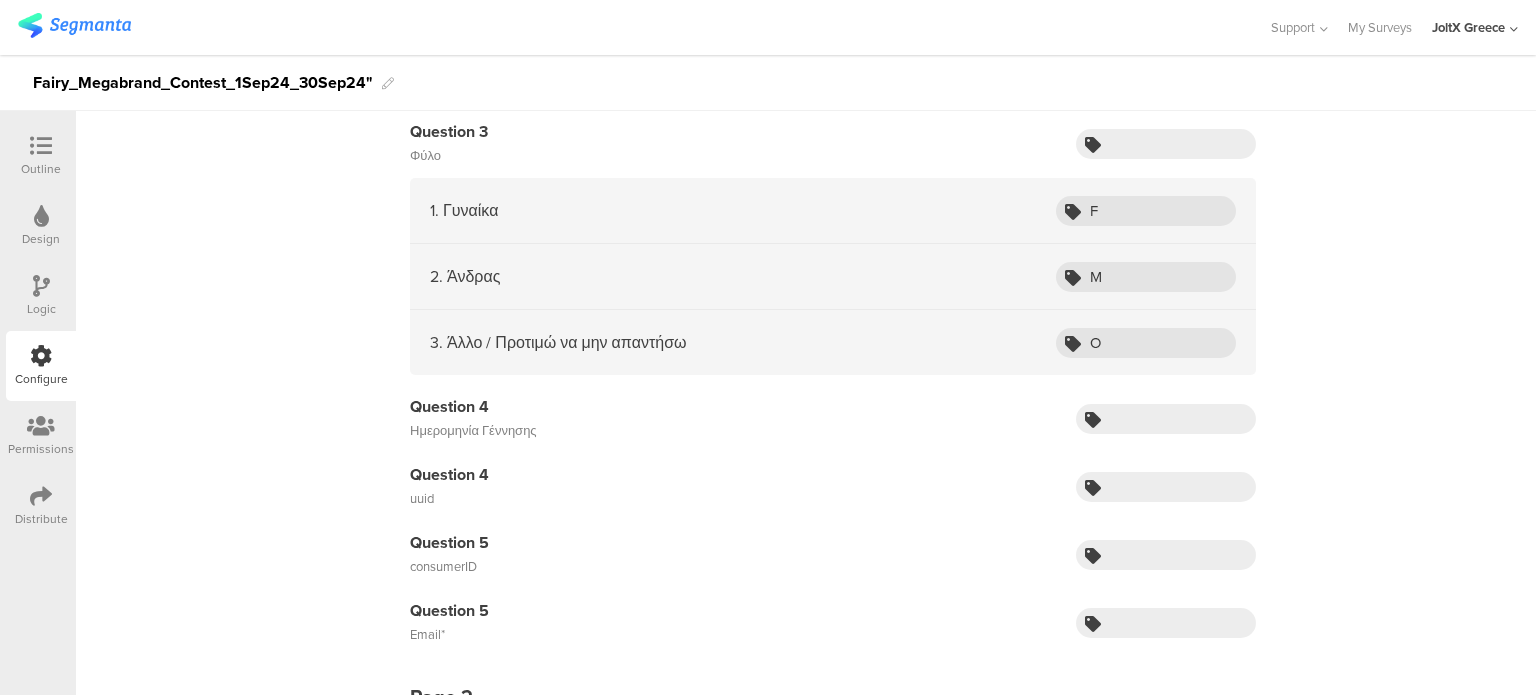 scroll, scrollTop: 0, scrollLeft: 0, axis: both 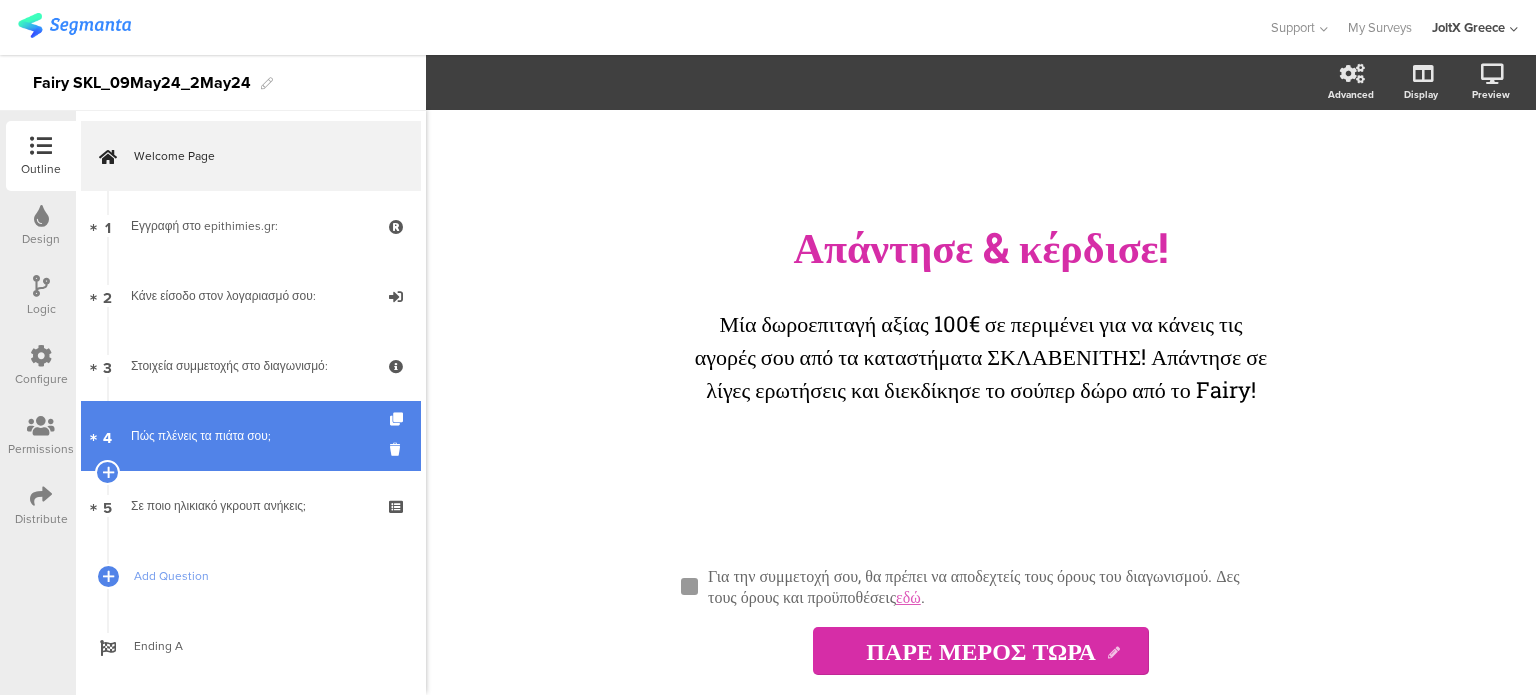 click on "Πώς πλένεις τα πιάτα σου;" at bounding box center [250, 436] 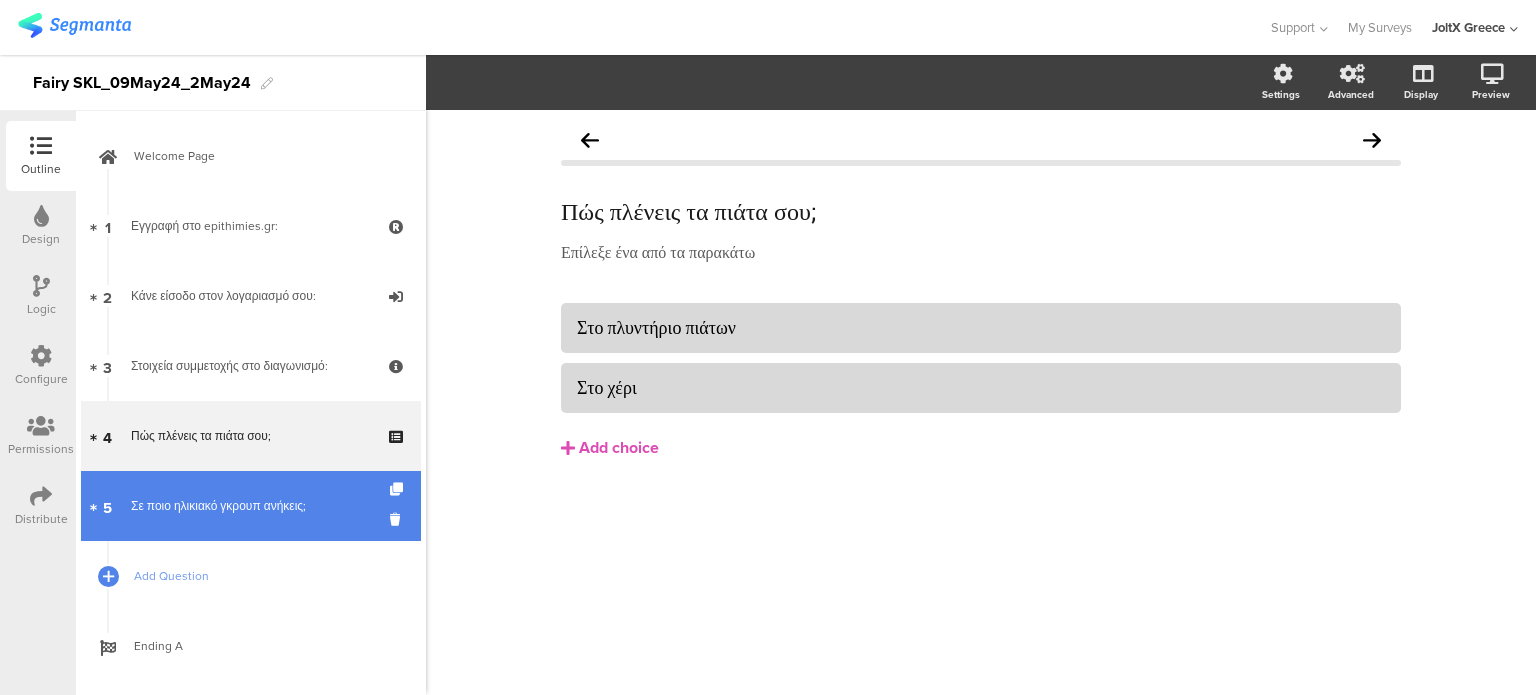 click on "Σε ποιο ηλικιακό γκρουπ ανήκεις;" at bounding box center (250, 506) 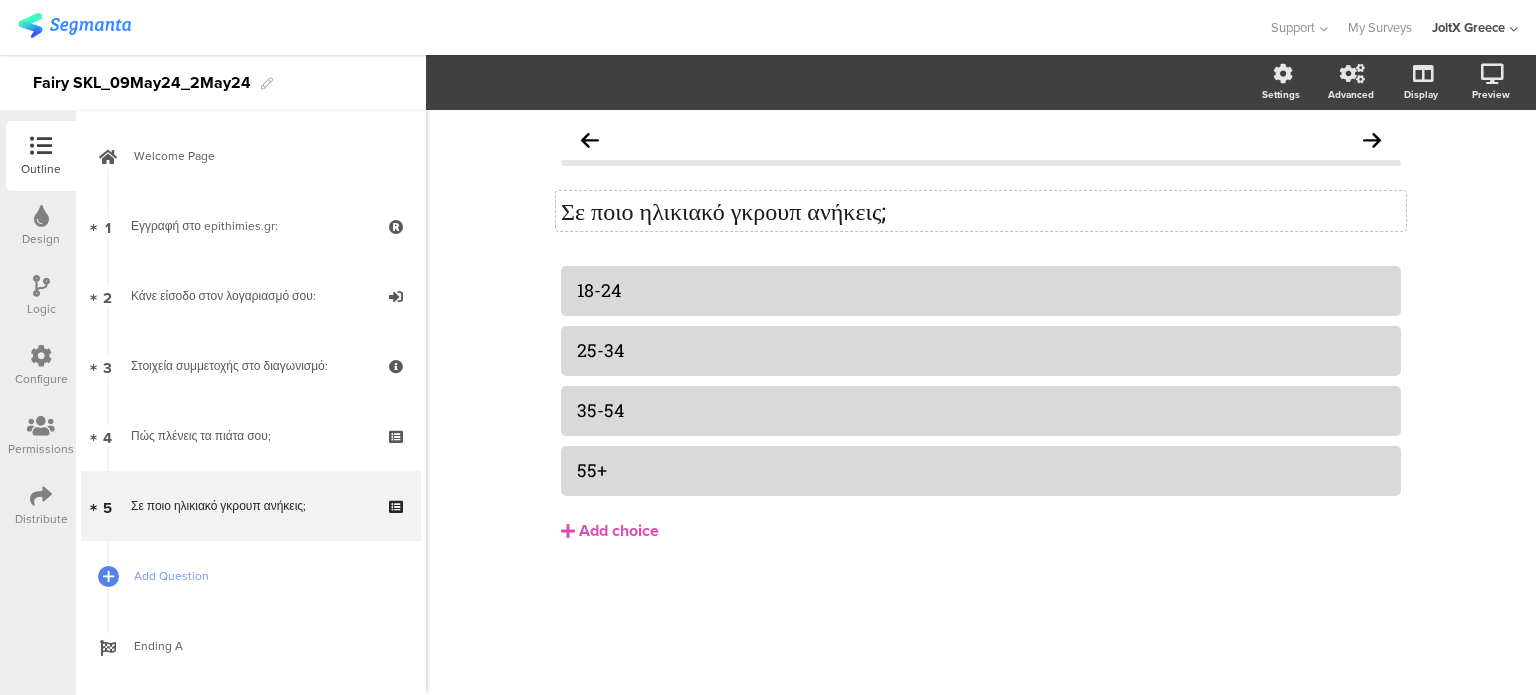 click on "Σε ποιο ηλικιακό γκρουπ ανήκεις;" 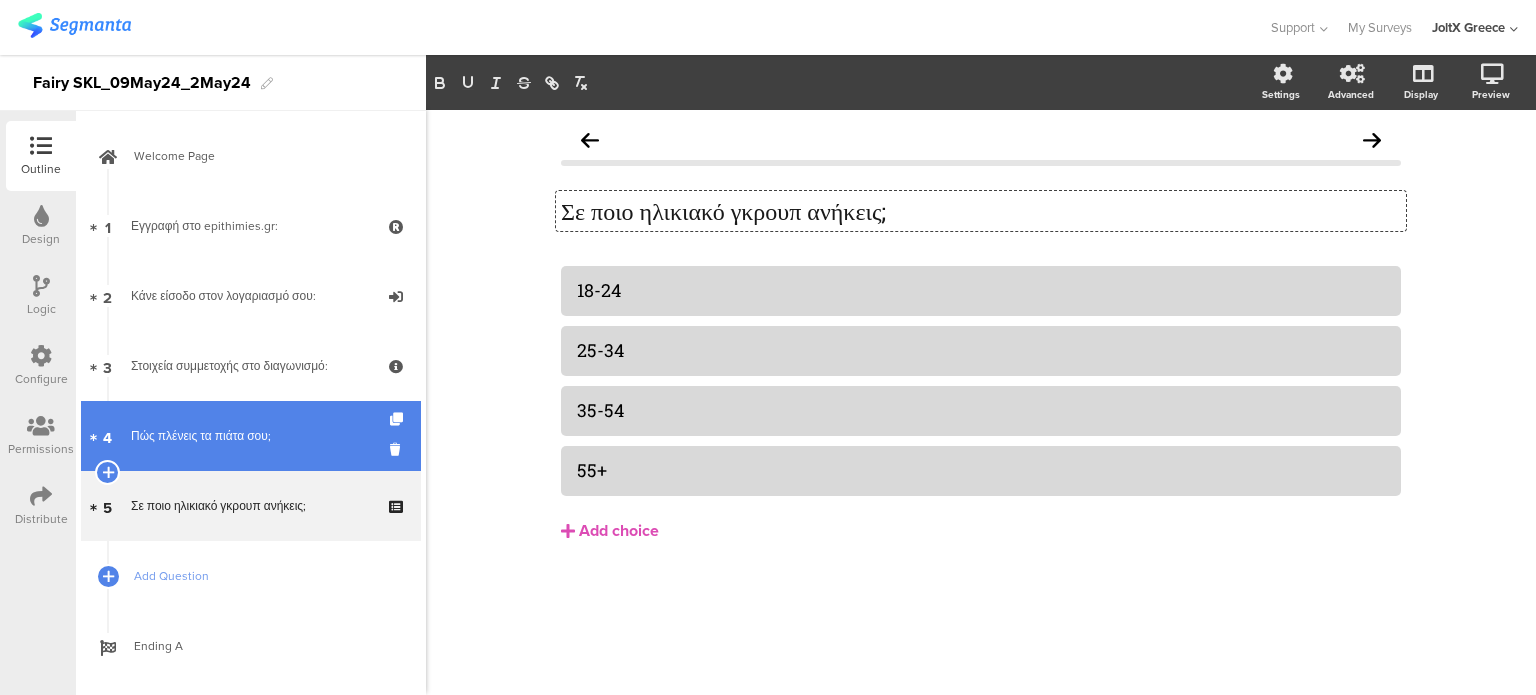 click on "4
Πώς πλένεις τα πιάτα σου;" at bounding box center [251, 436] 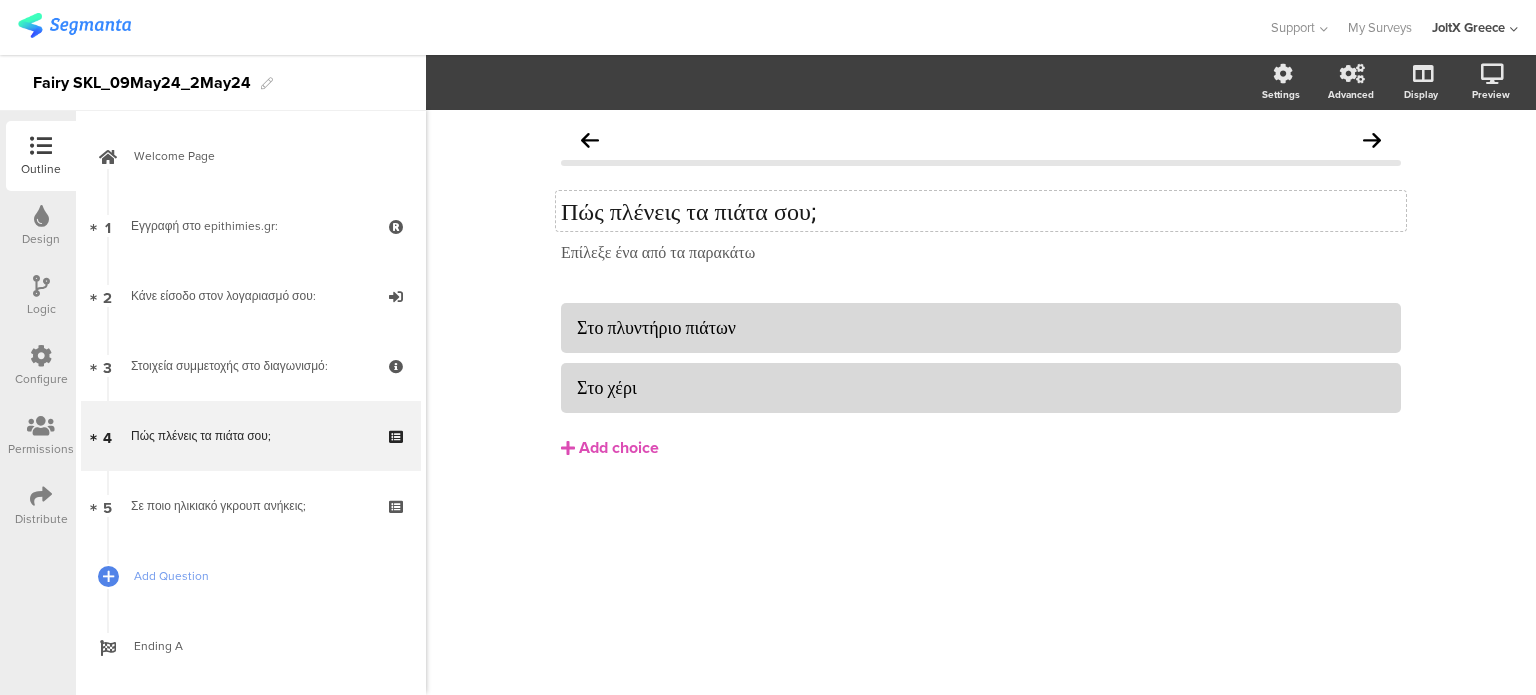 click on "Πώς πλένεις τα πιάτα σου;" 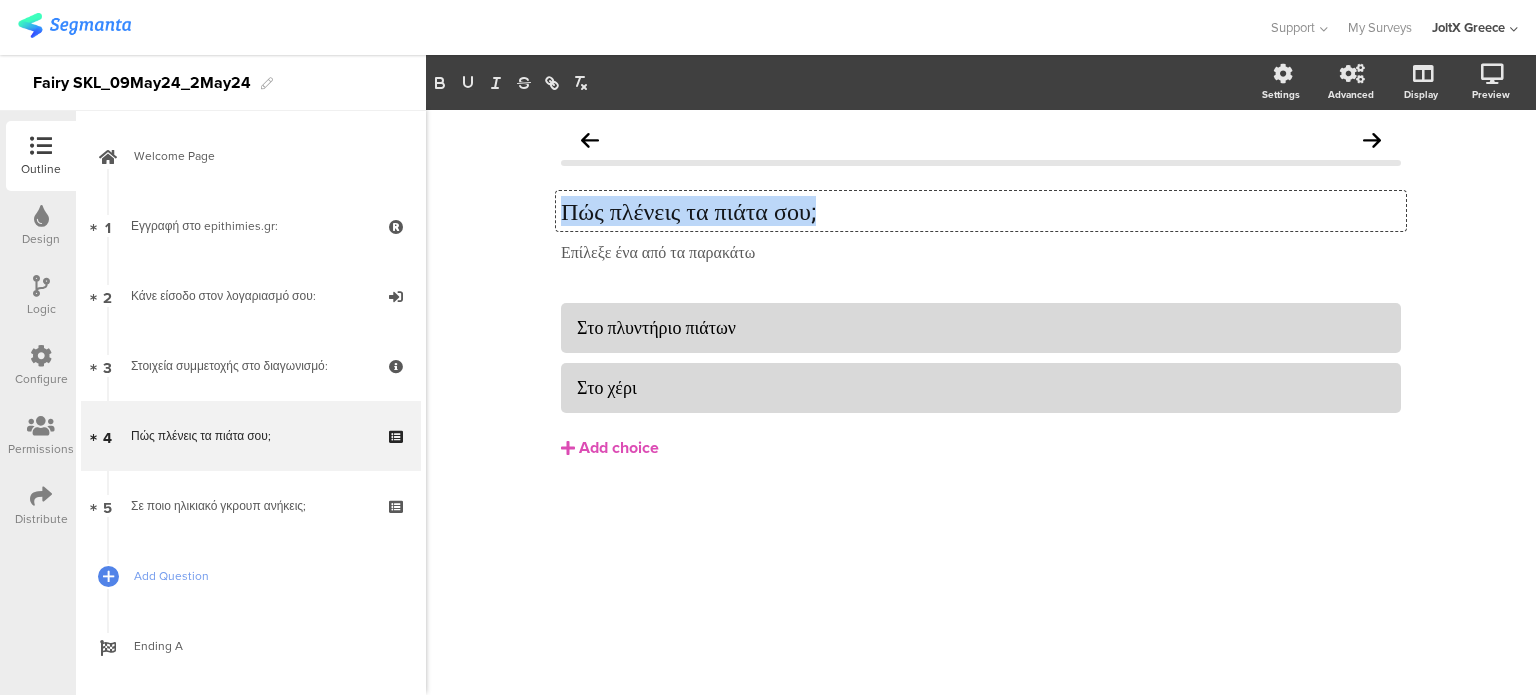 click on "Πώς πλένεις τα πιάτα σου;" 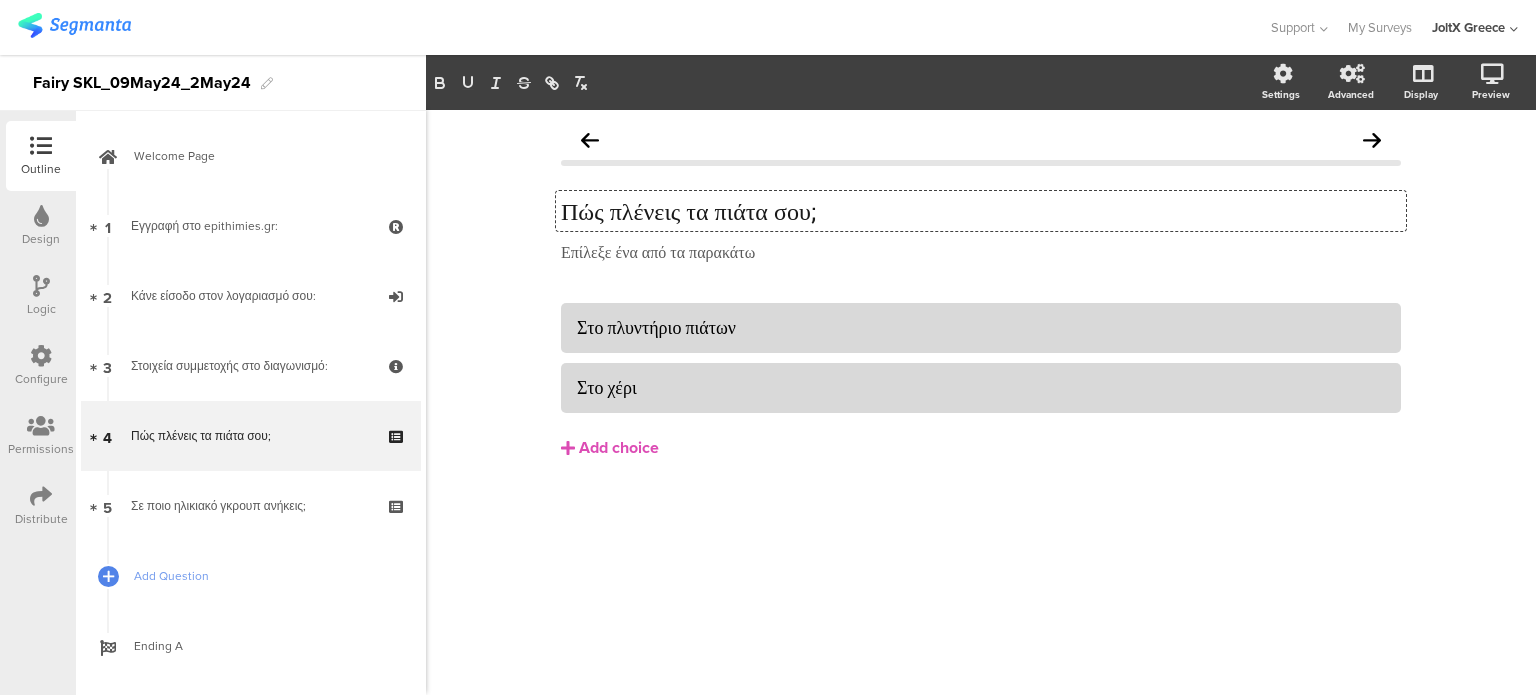 click at bounding box center [41, 356] 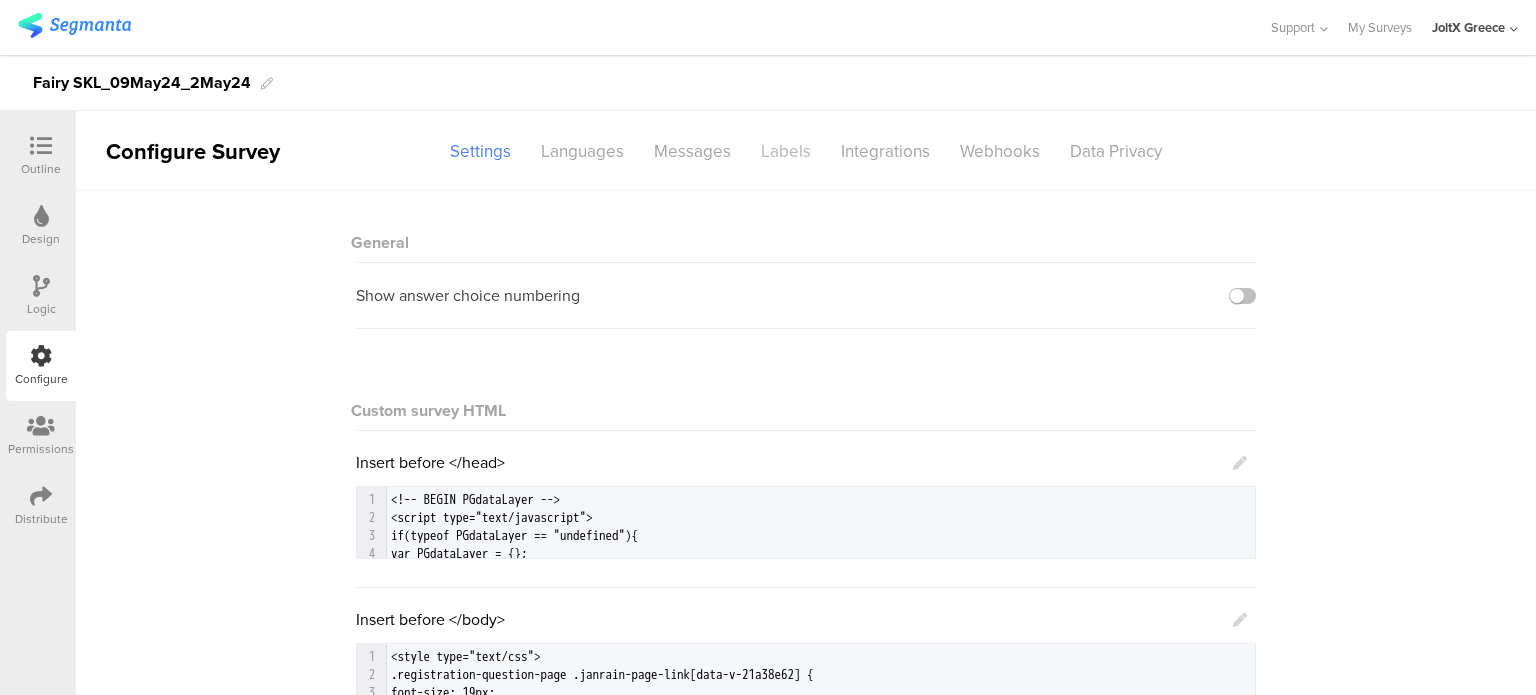 click on "Labels" at bounding box center [786, 151] 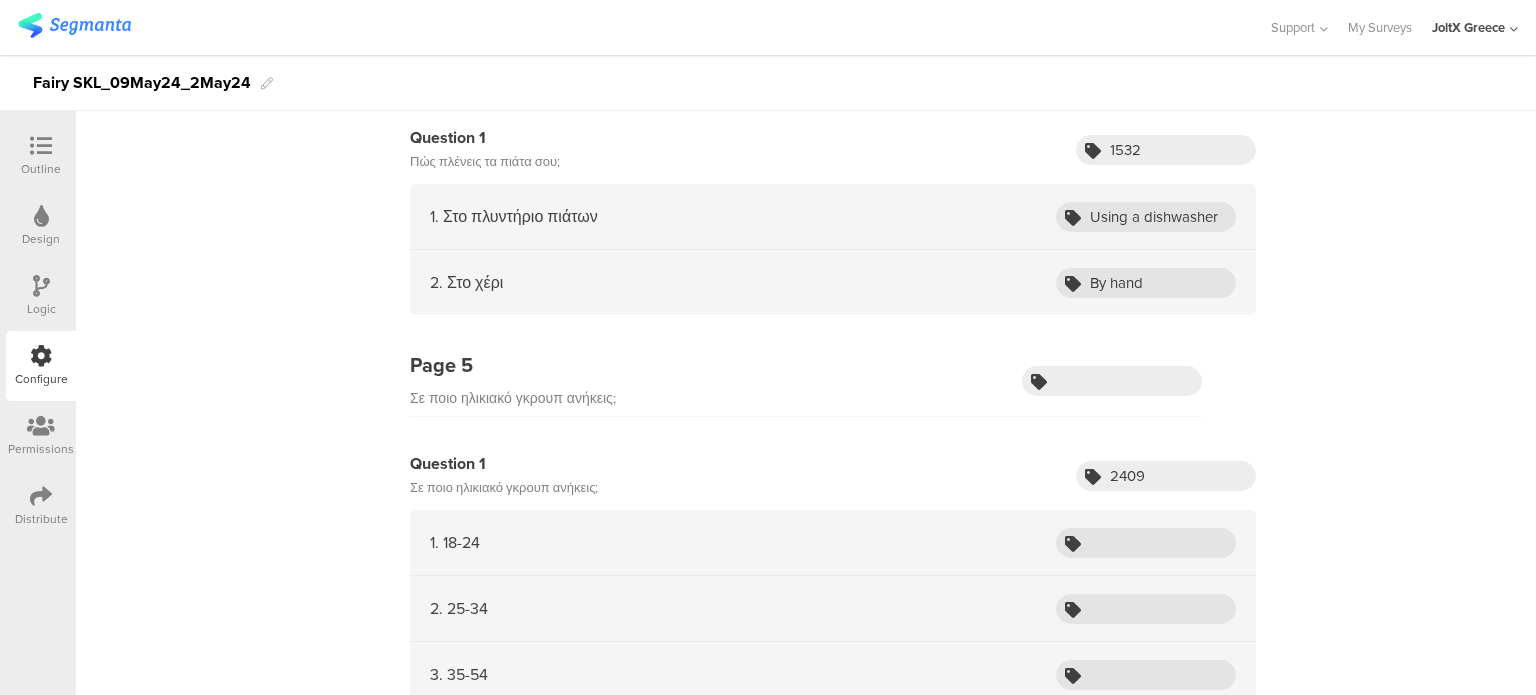 scroll, scrollTop: 1800, scrollLeft: 0, axis: vertical 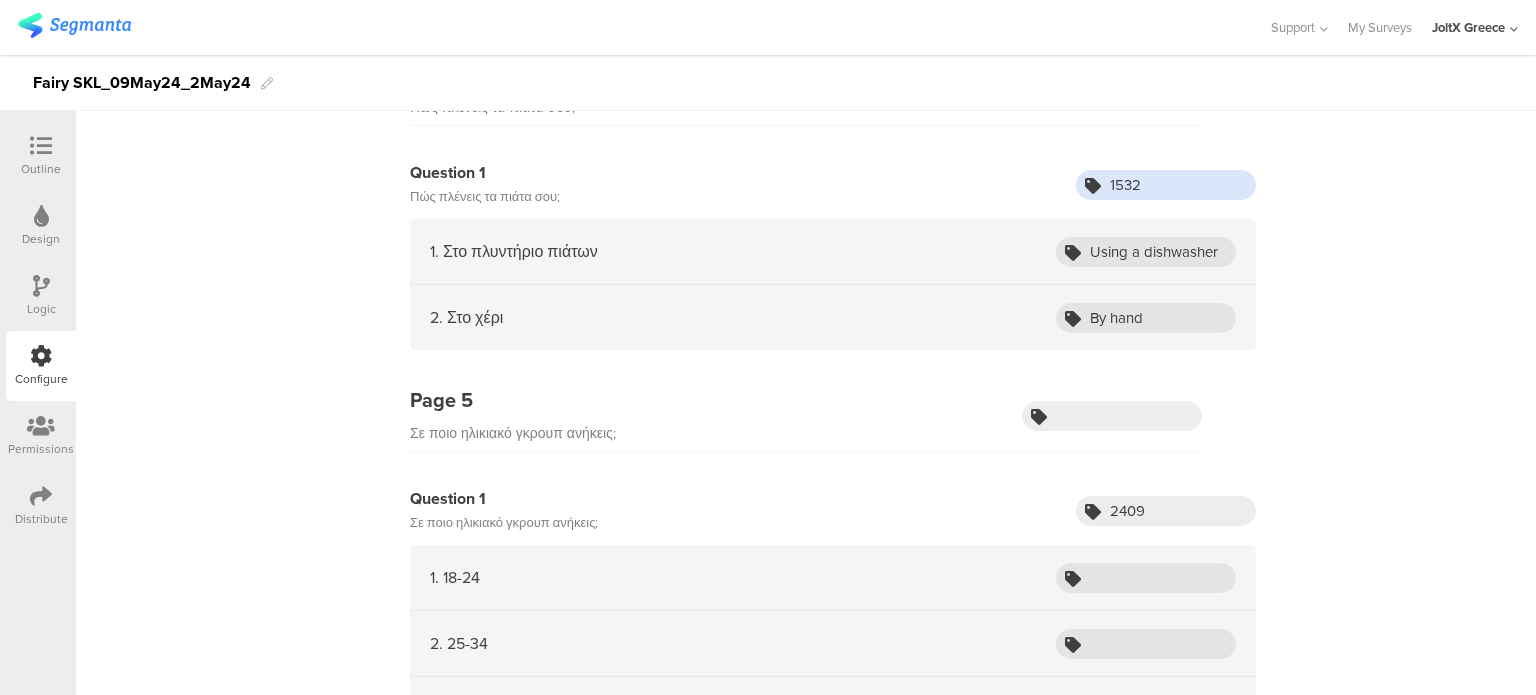 click on "1532" at bounding box center (1166, 185) 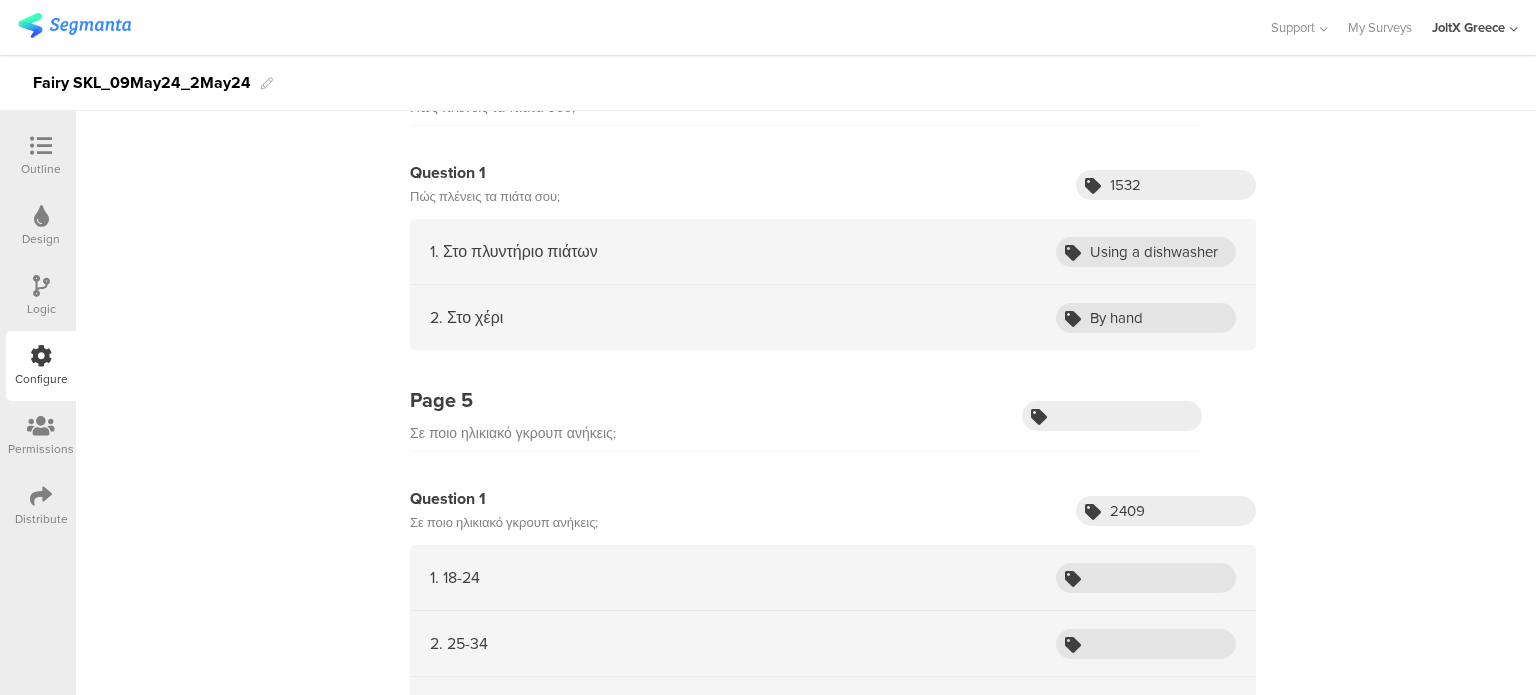 drag, startPoint x: 591, startPoint y: 237, endPoint x: 622, endPoint y: 238, distance: 31.016125 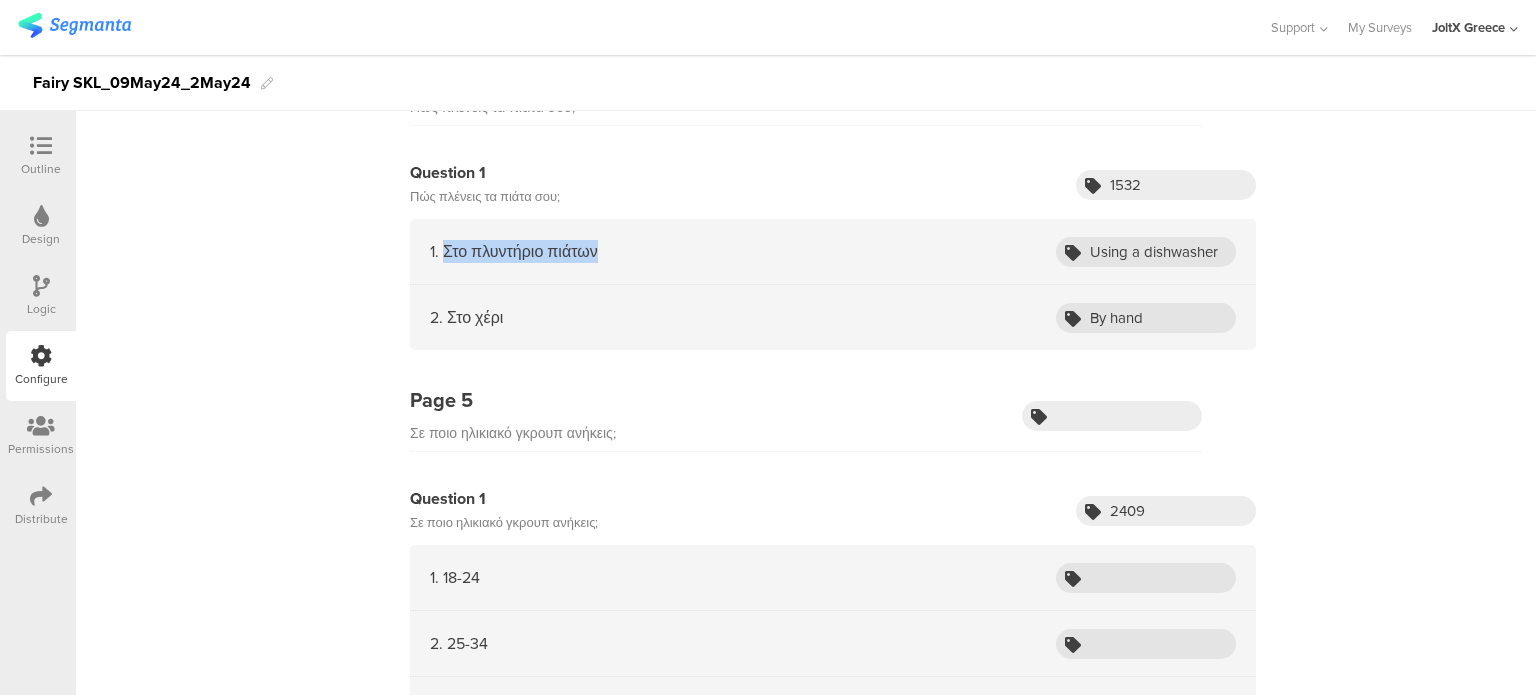 drag, startPoint x: 622, startPoint y: 237, endPoint x: 438, endPoint y: 253, distance: 184.69434 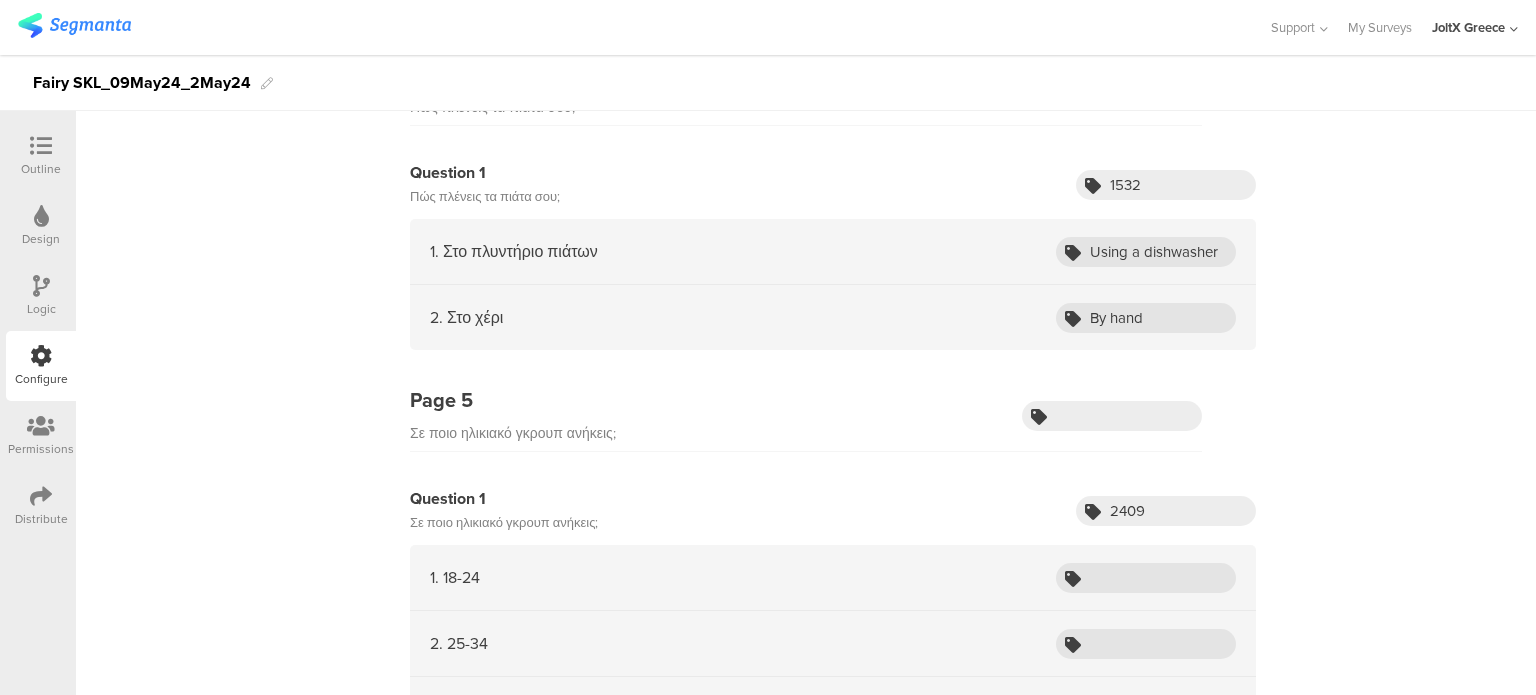 click on "2. Στο χέρι" at bounding box center (466, 317) 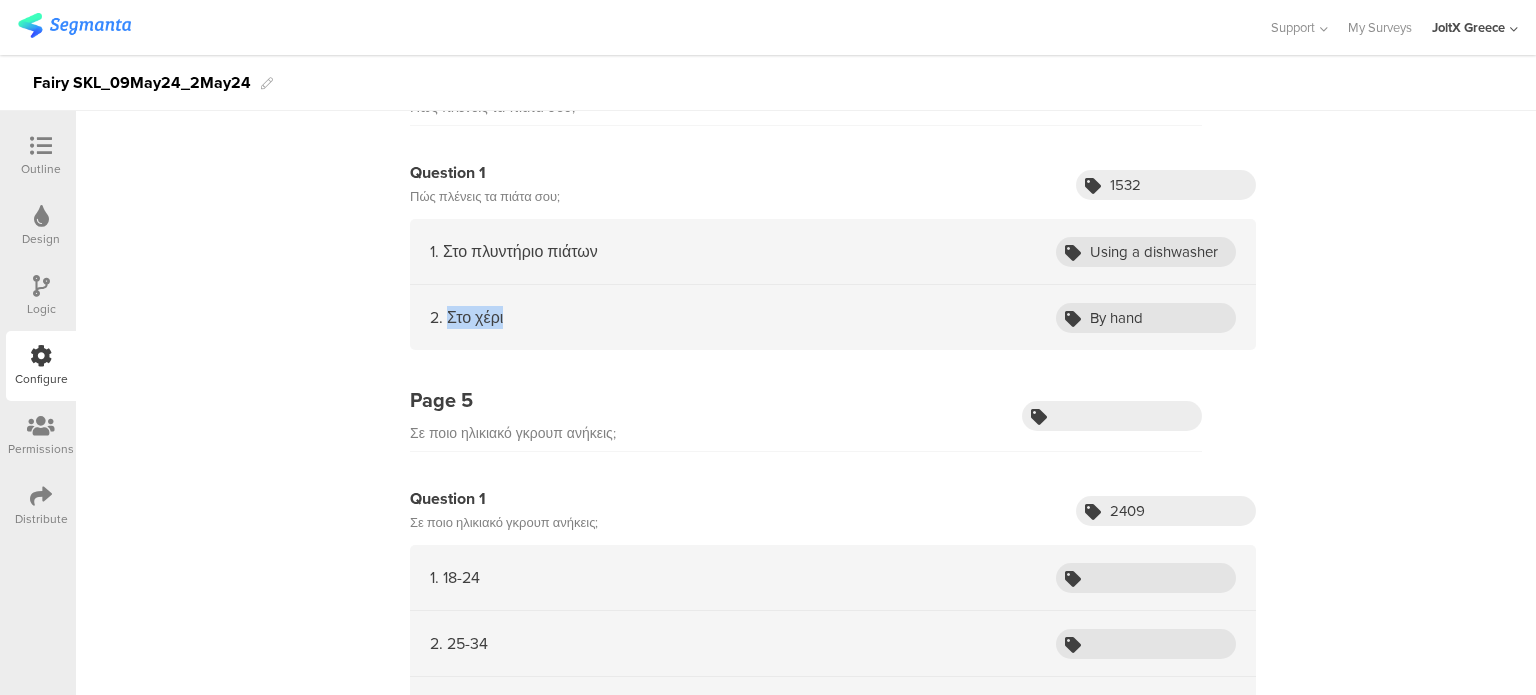 drag, startPoint x: 497, startPoint y: 321, endPoint x: 437, endPoint y: 323, distance: 60.033325 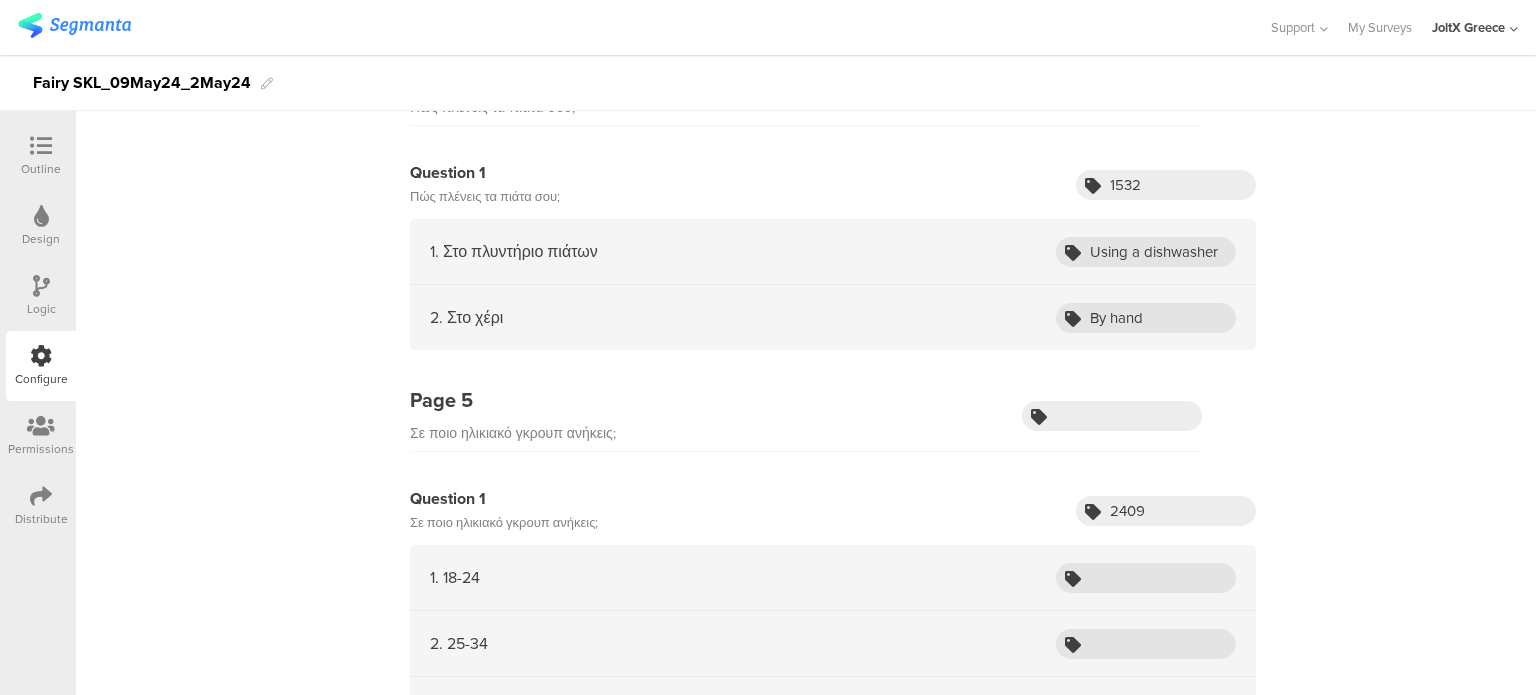 click on "1. Στο πλυντήριο πιάτων
Using a dishwasher" at bounding box center (833, 252) 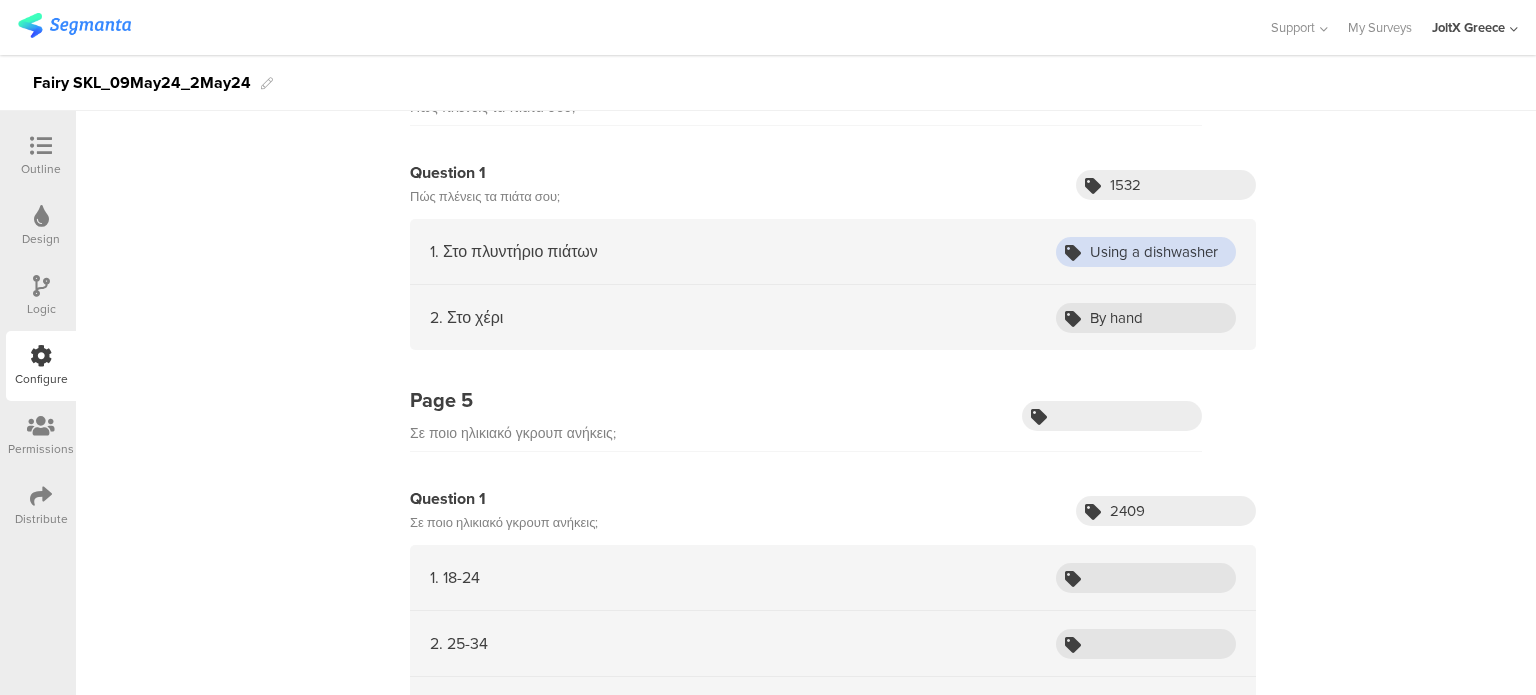click on "Using a dishwasher" at bounding box center [1146, 252] 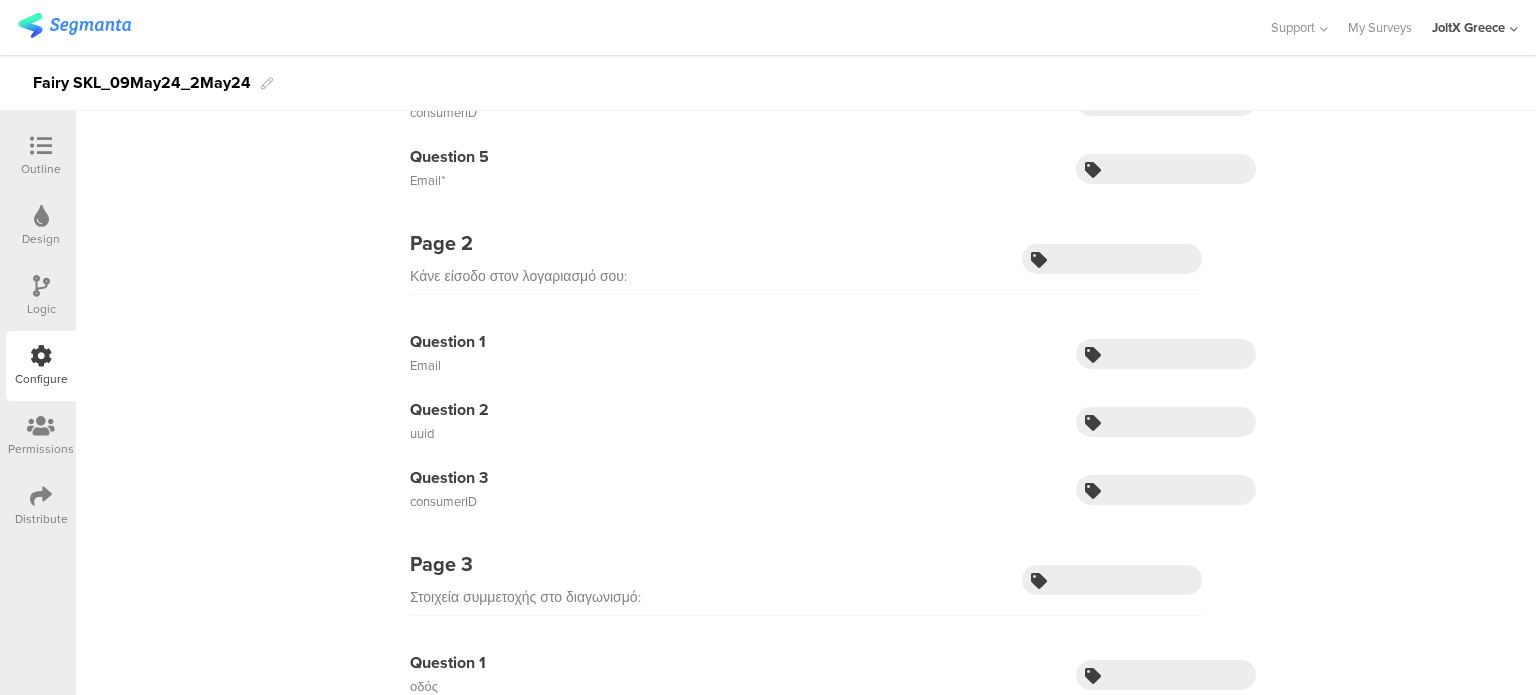 scroll, scrollTop: 0, scrollLeft: 0, axis: both 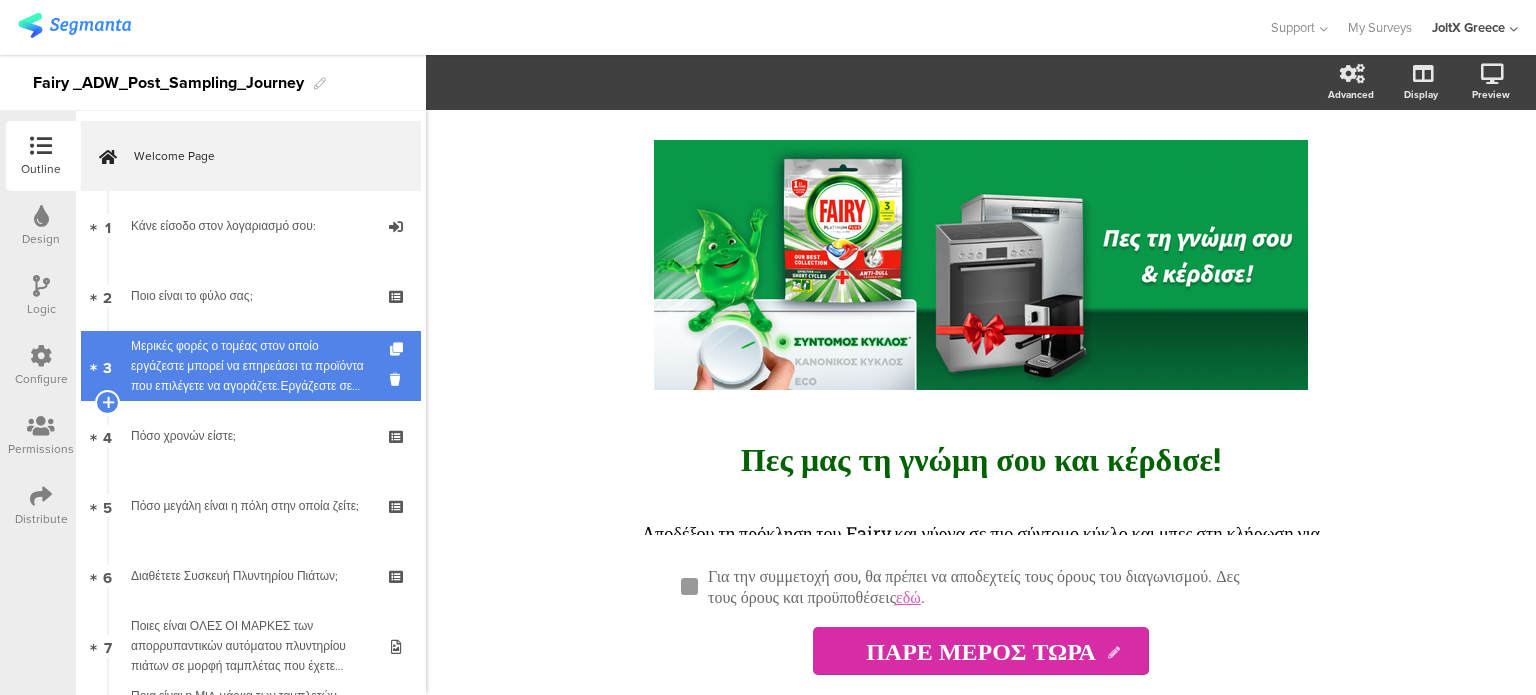 click on "Μερικές φορές ο τομέας στον οποίο εργάζεστε μπορεί να επηρεάσει τα προϊόντα που επιλέγετε να αγοράζετε.Εργάζεστε σε έναν από τους παρακάτω τομείς;" at bounding box center (250, 366) 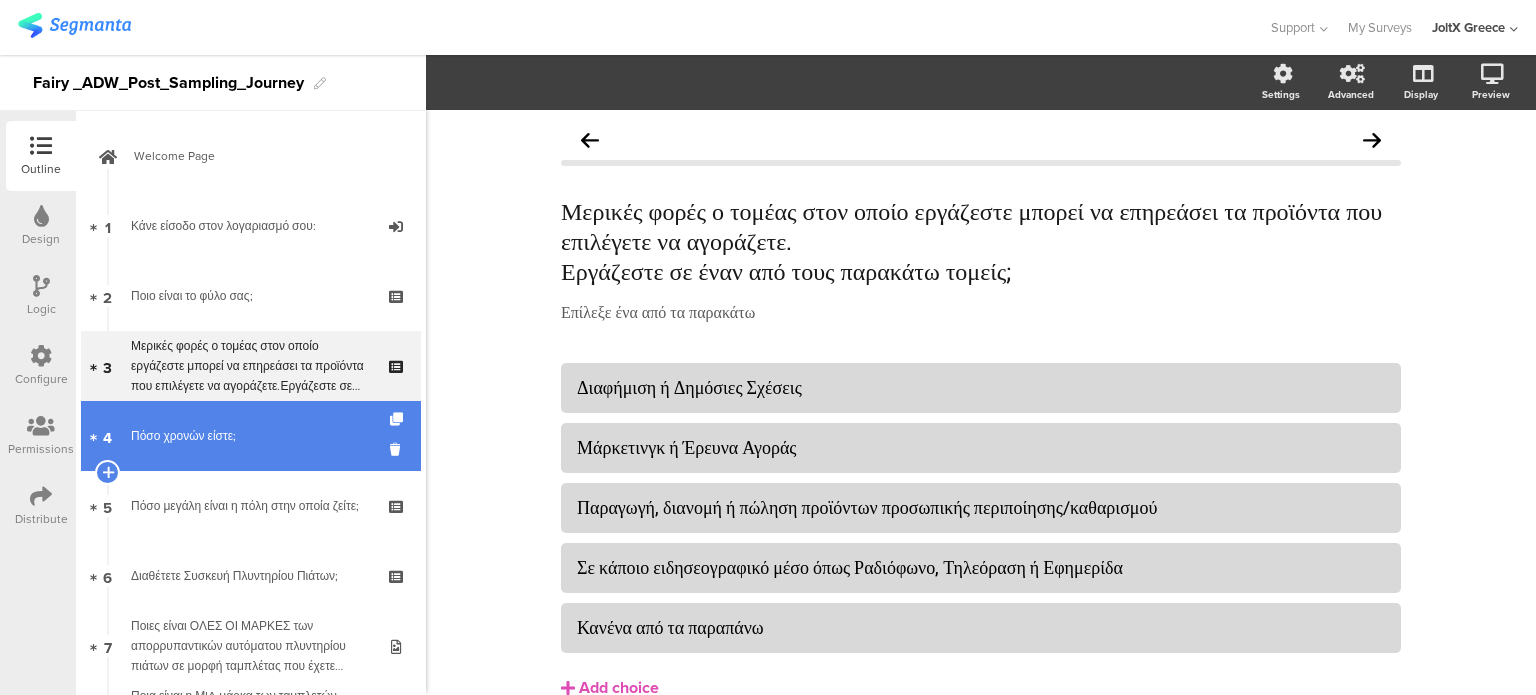 click on "Πόσο χρονών είστε;" at bounding box center [250, 436] 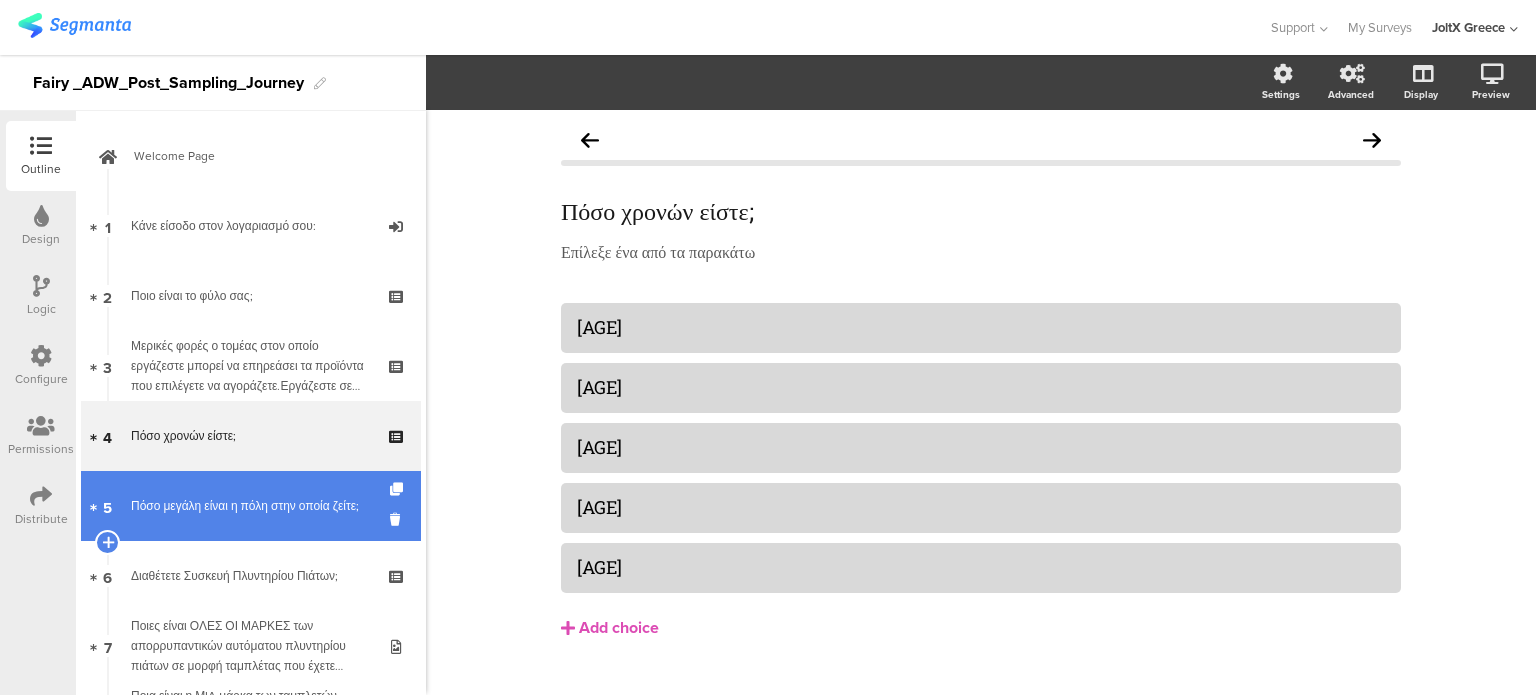 click on "Πόσο μεγάλη είναι η πόλη στην οποία ζείτε;" at bounding box center (250, 506) 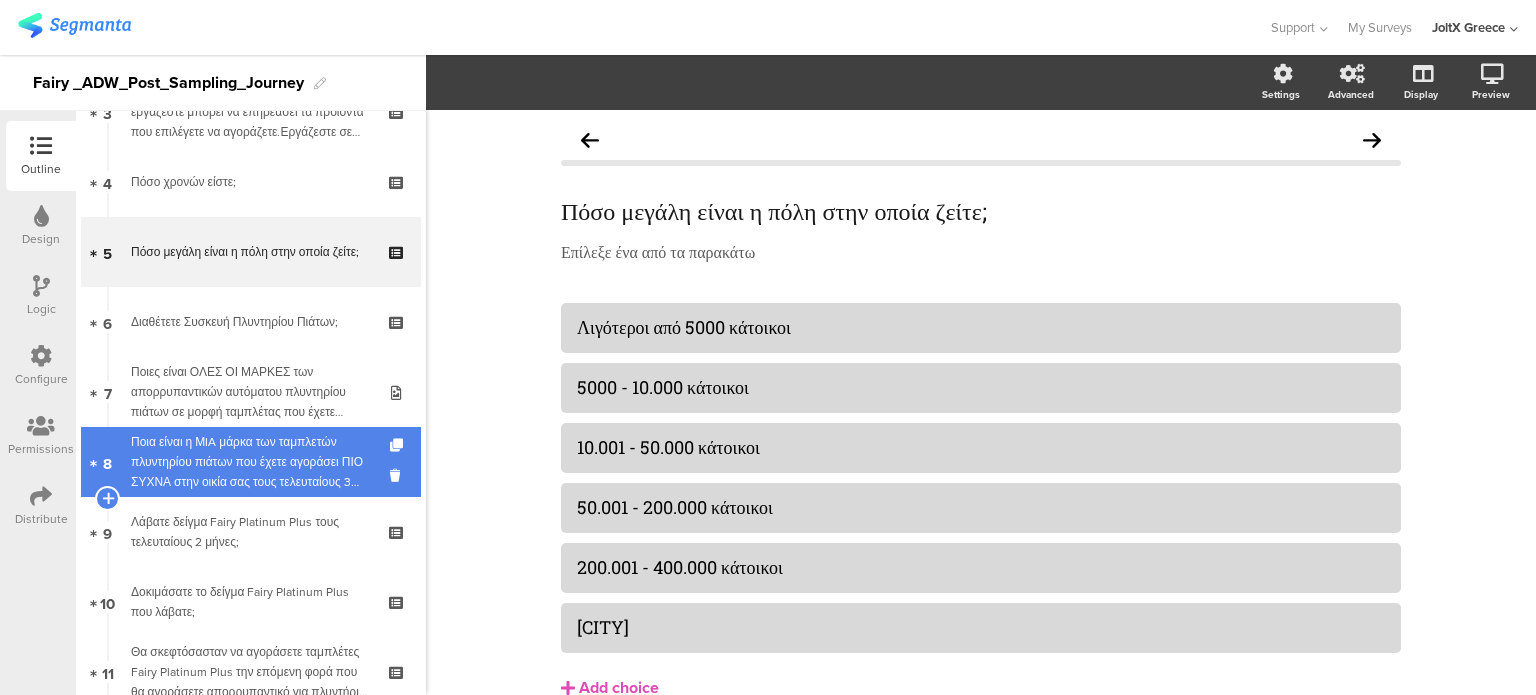 scroll, scrollTop: 300, scrollLeft: 0, axis: vertical 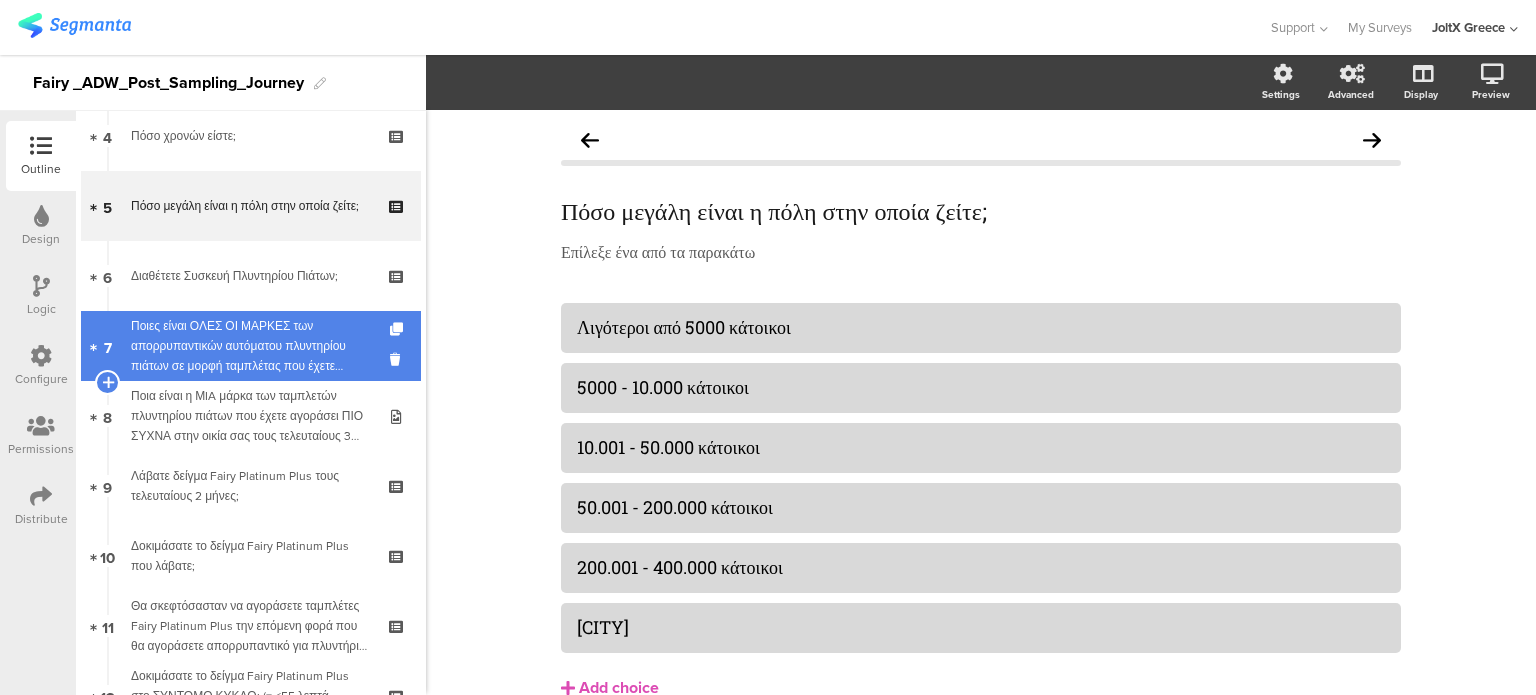 click on "Ποιες είναι ΟΛΕΣ ΟΙ ΜΑΡΚΕΣ των απορρυπαντικών αυτόματου πλυντηρίου πιάτων σε μορφή ταμπλέτας που έχετε αγοράσει στο σπίτι (νοικοκυριό) σας τους τελευταίους 6 μήνες;" at bounding box center [250, 346] 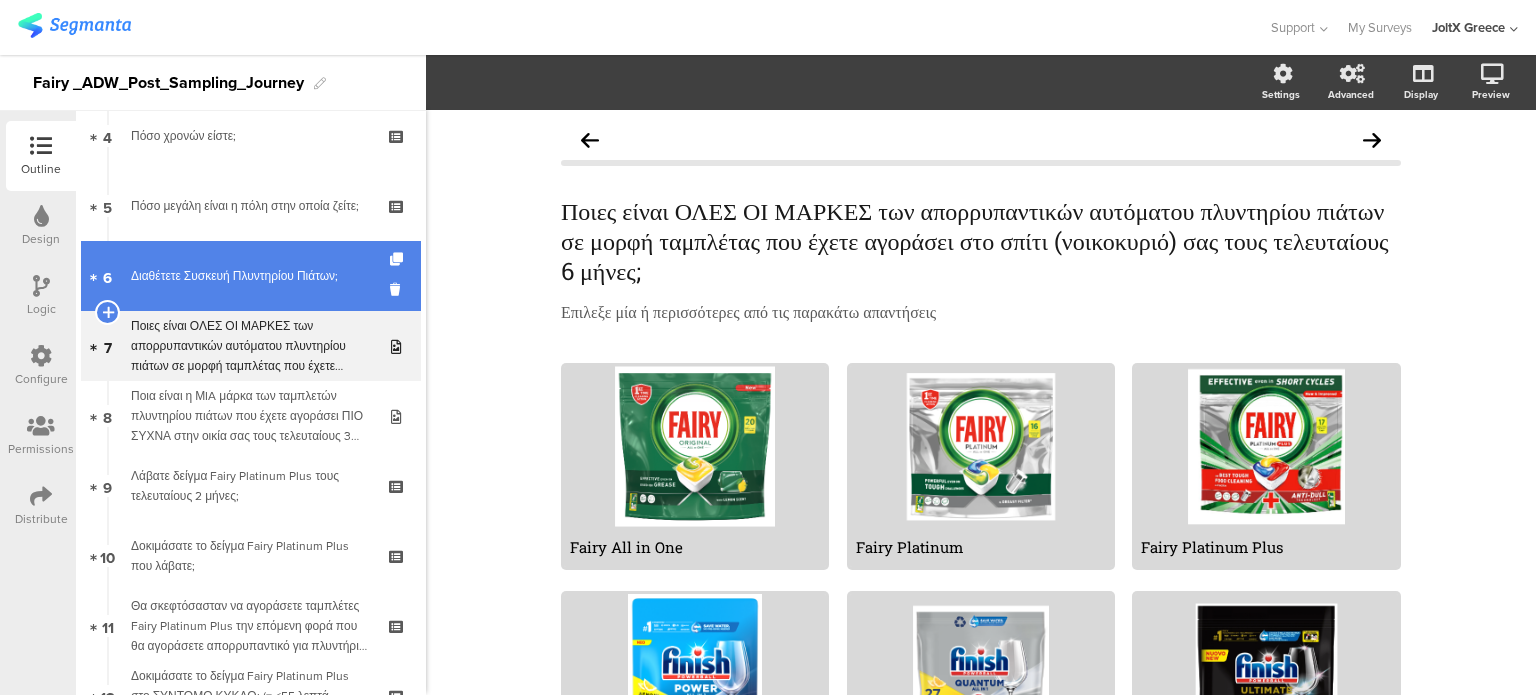 click on "6
Διαθέτετε Συσκευή Πλυντηρίου Πιάτων;" at bounding box center (251, 276) 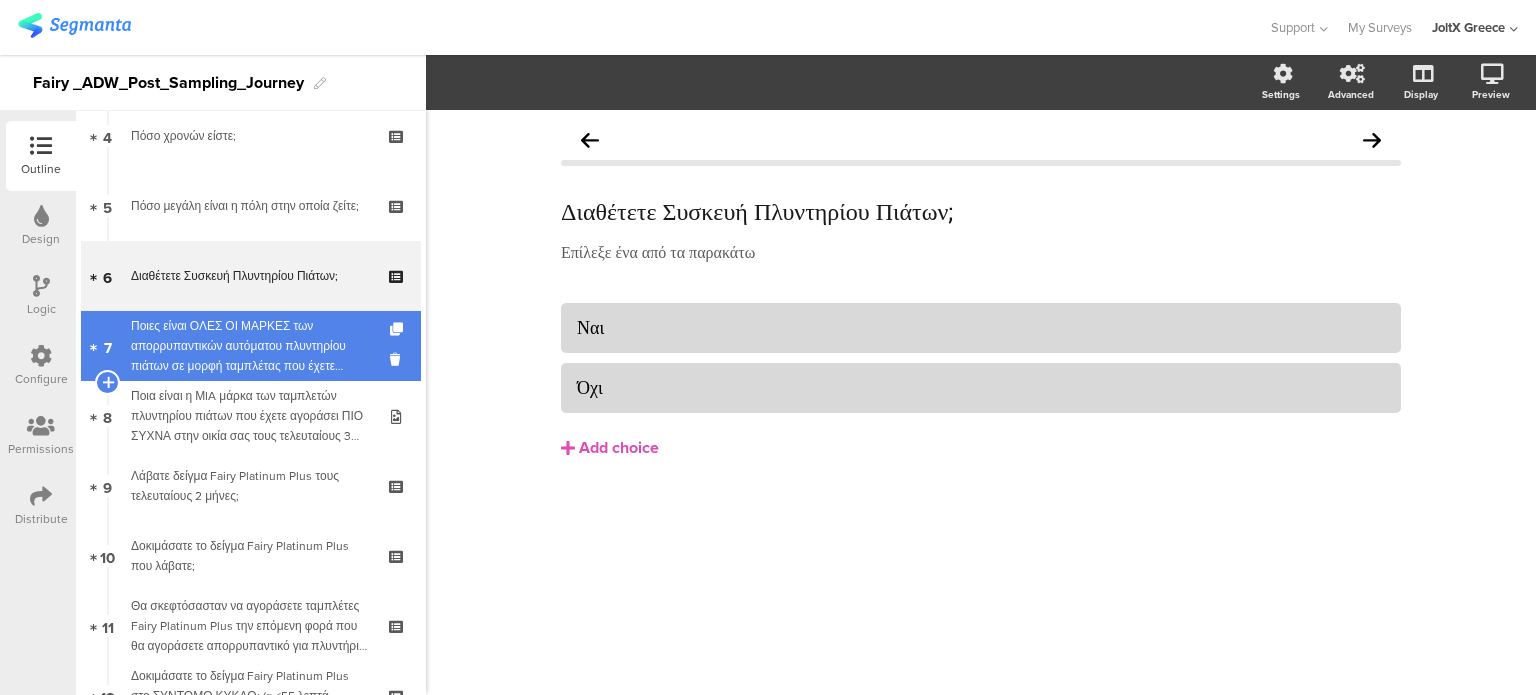 click on "Ποιες είναι ΟΛΕΣ ΟΙ ΜΑΡΚΕΣ των απορρυπαντικών αυτόματου πλυντηρίου πιάτων σε μορφή ταμπλέτας που έχετε αγοράσει στο σπίτι (νοικοκυριό) σας τους τελευταίους 6 μήνες;" at bounding box center [250, 346] 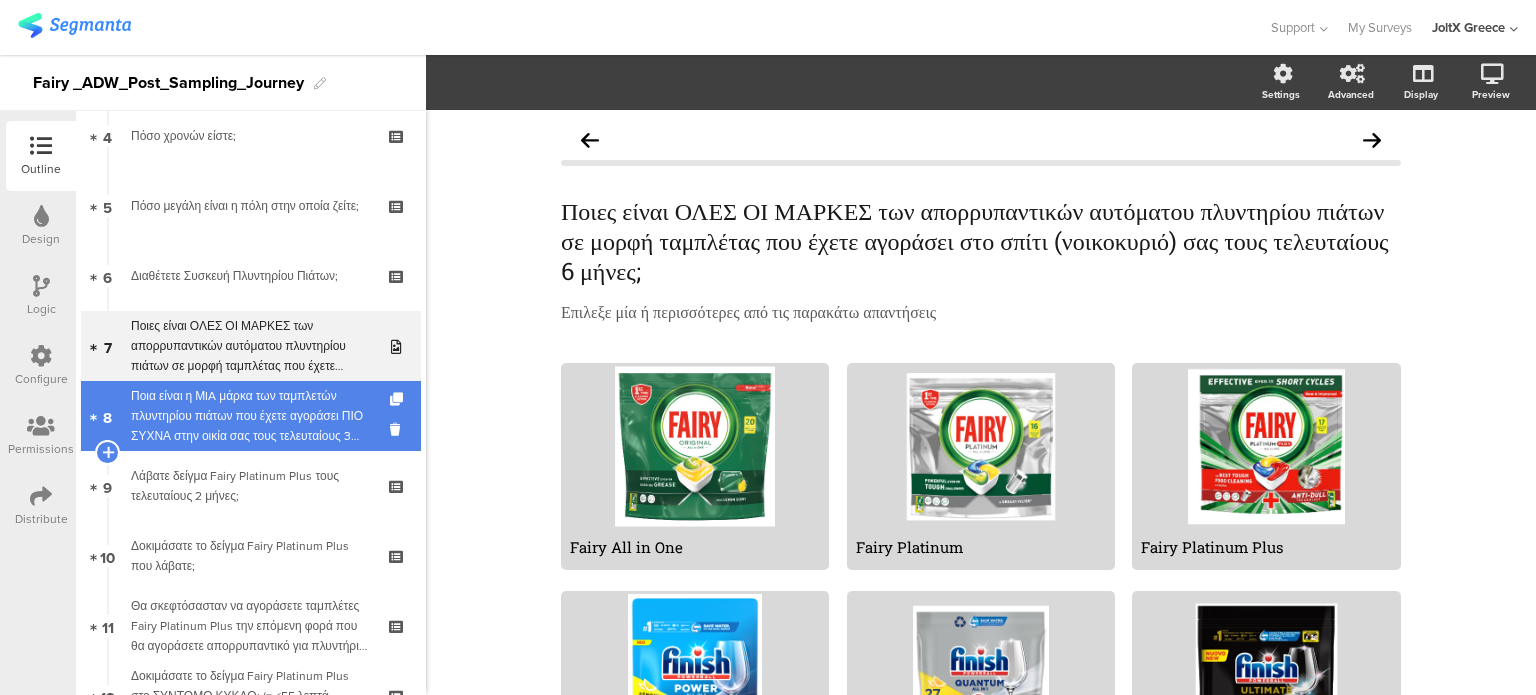 click on "Ποια είναι η ΜIA μάρκα των ταμπλετών πλυντηρίου πιάτων που έχετε αγοράσει ΠΙΟ ΣΥΧΝΑ στην οικία σας τους τελευταίους 3 μήνες;" at bounding box center [250, 416] 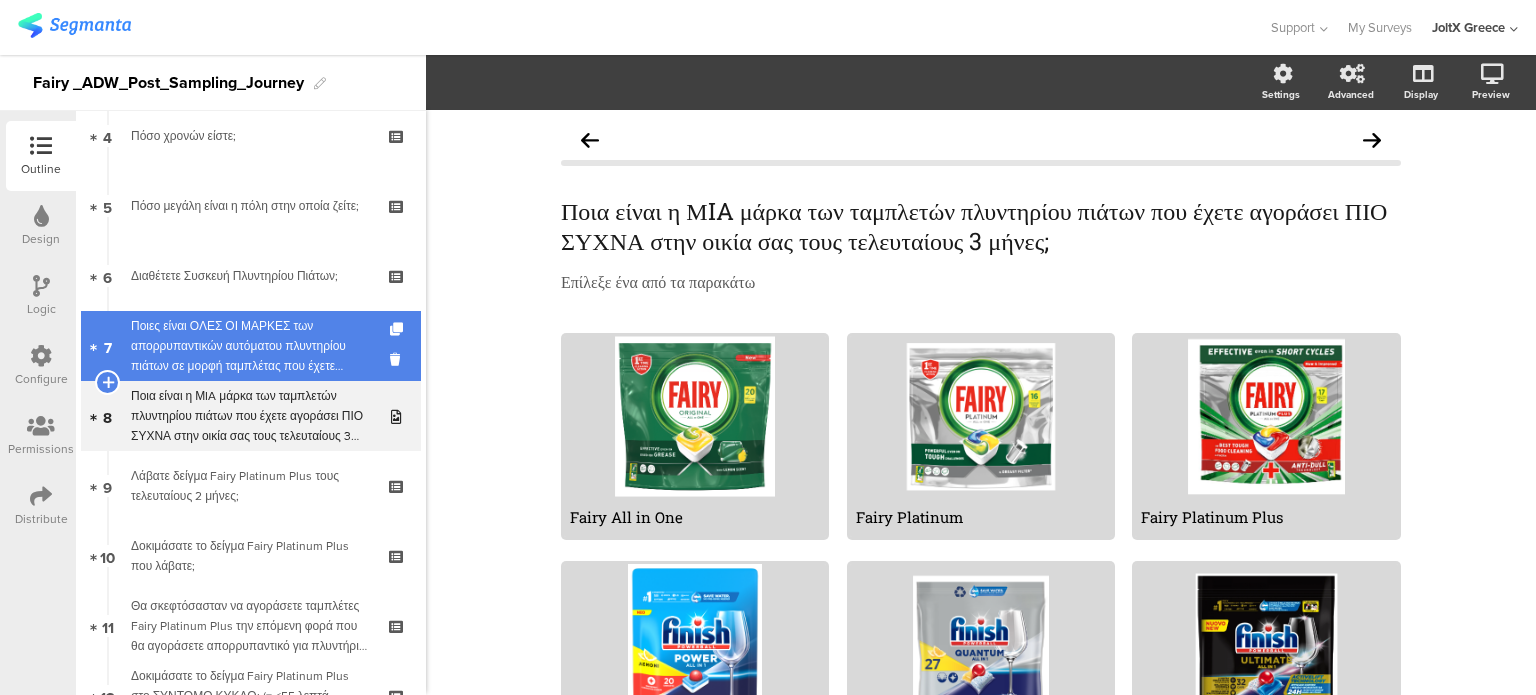 click on "Ποιες είναι ΟΛΕΣ ΟΙ ΜΑΡΚΕΣ των απορρυπαντικών αυτόματου πλυντηρίου πιάτων σε μορφή ταμπλέτας που έχετε αγοράσει στο σπίτι (νοικοκυριό) σας τους τελευταίους 6 μήνες;" at bounding box center (250, 346) 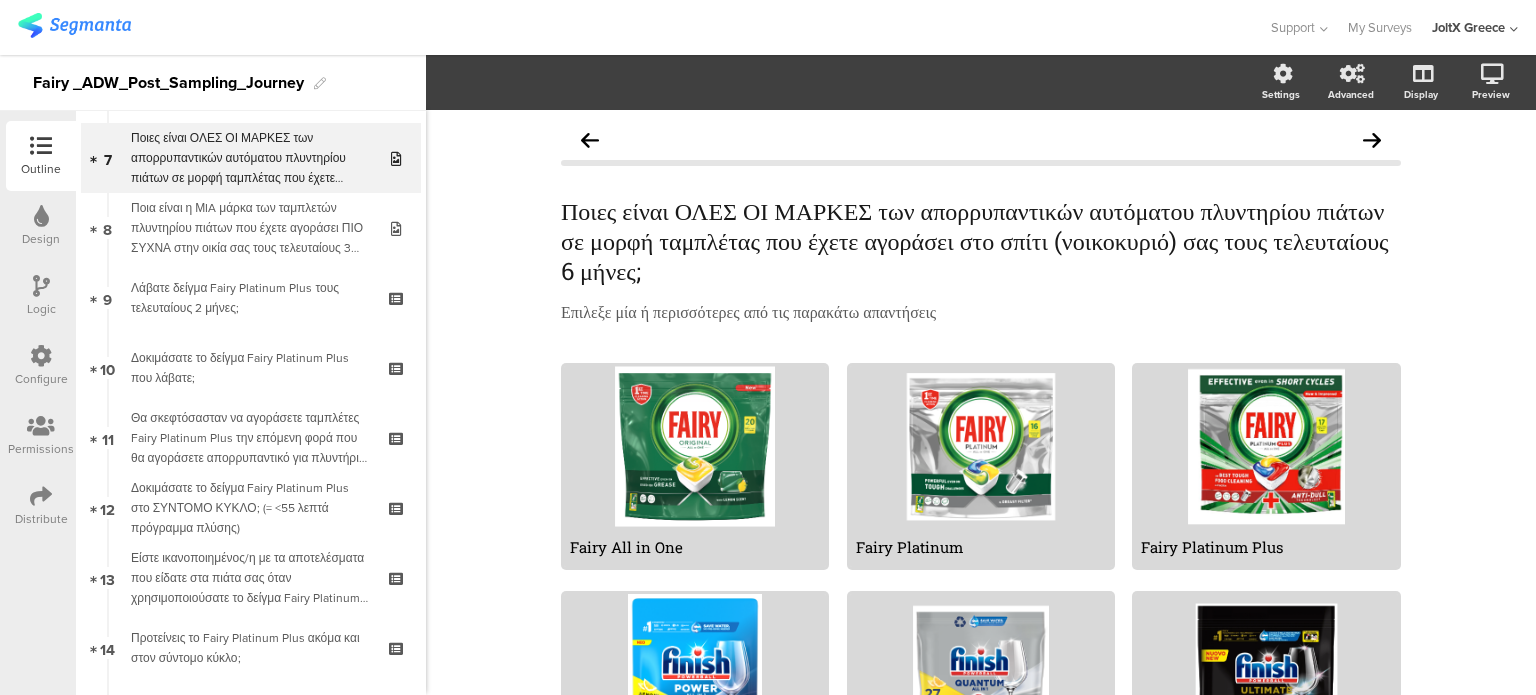 scroll, scrollTop: 500, scrollLeft: 0, axis: vertical 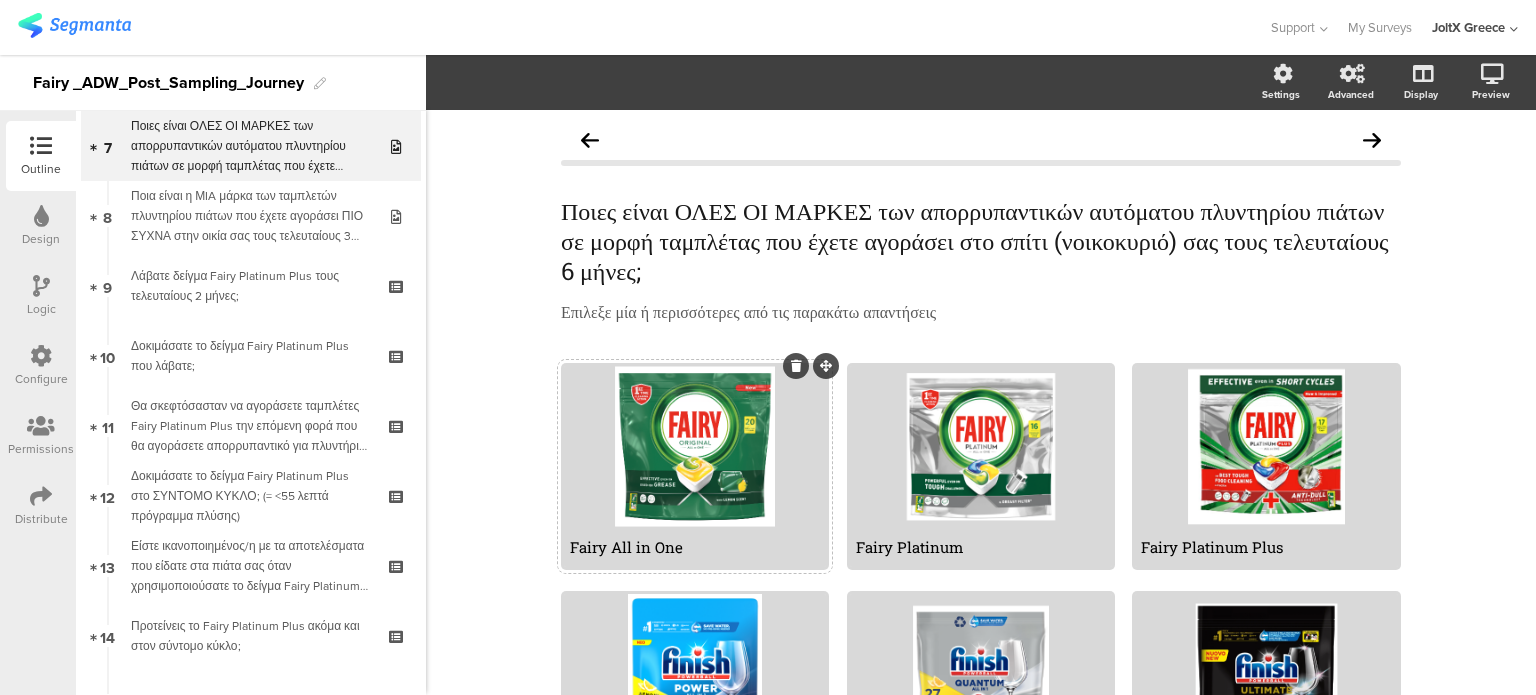 click 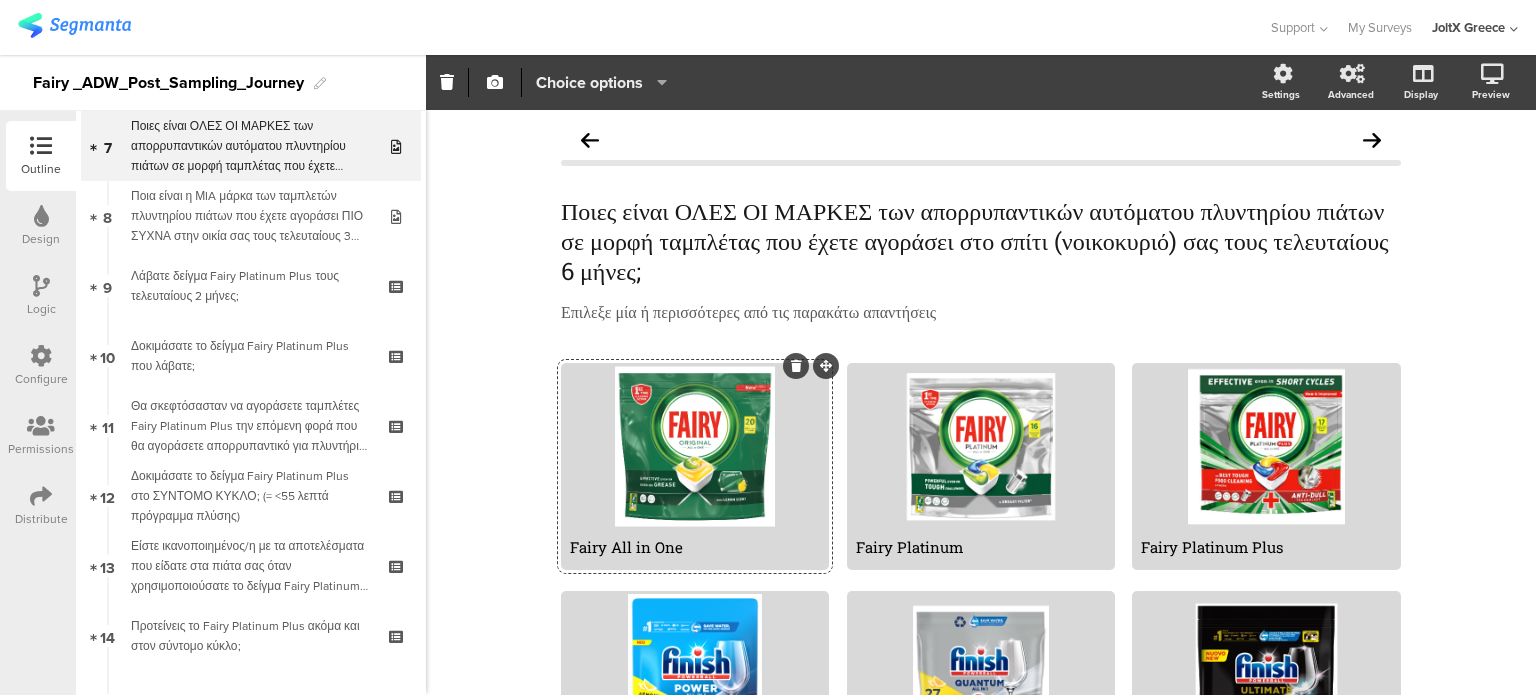 click on "Choice options" 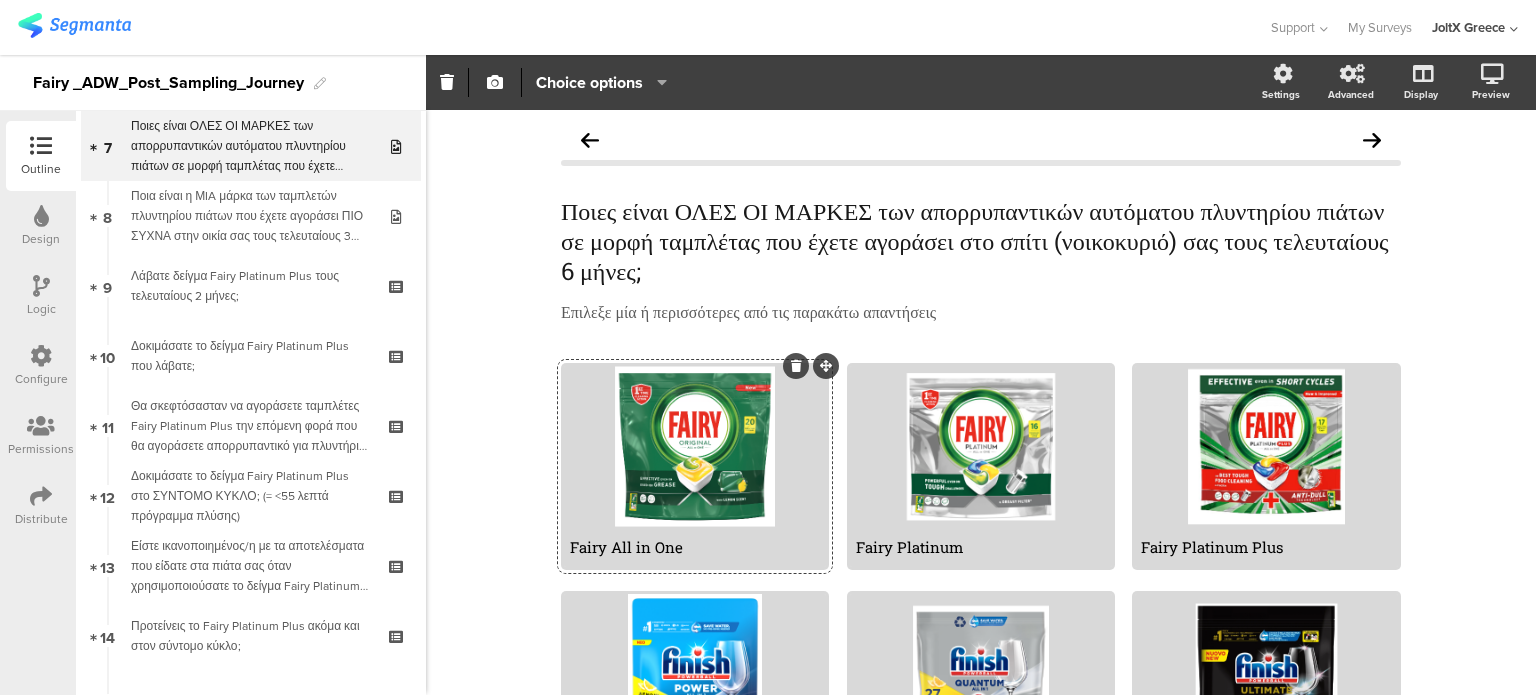 click on "Ποιες είναι ΟΛΕΣ ΟΙ ΜΑΡΚΕΣ των απορρυπαντικών αυτόματου πλυντηρίου πιάτων σε μορφή ταμπλέτας που έχετε αγοράσει στο σπίτι (νοικοκυριό) σας τους τελευταίους 6 μήνες;
Ποιες είναι ΟΛΕΣ ΟΙ ΜΑΡΚΕΣ των απορρυπαντικών αυτόματου πλυντηρίου πιάτων σε μορφή ταμπλέτας που έχετε αγοράσει στο σπίτι (νοικοκυριό) σας τους τελευταίους 6 μήνες;" 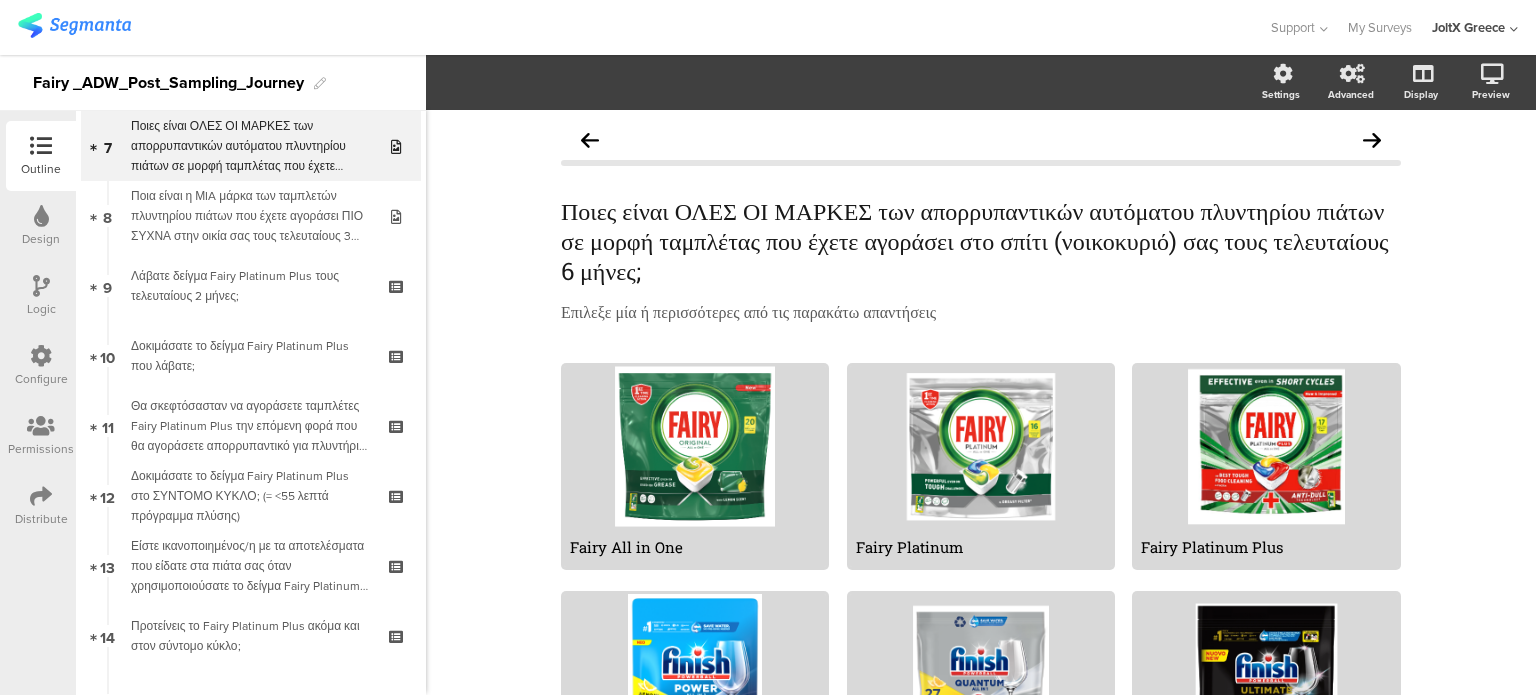 drag, startPoint x: 618, startPoint y: 415, endPoint x: 521, endPoint y: 420, distance: 97.128784 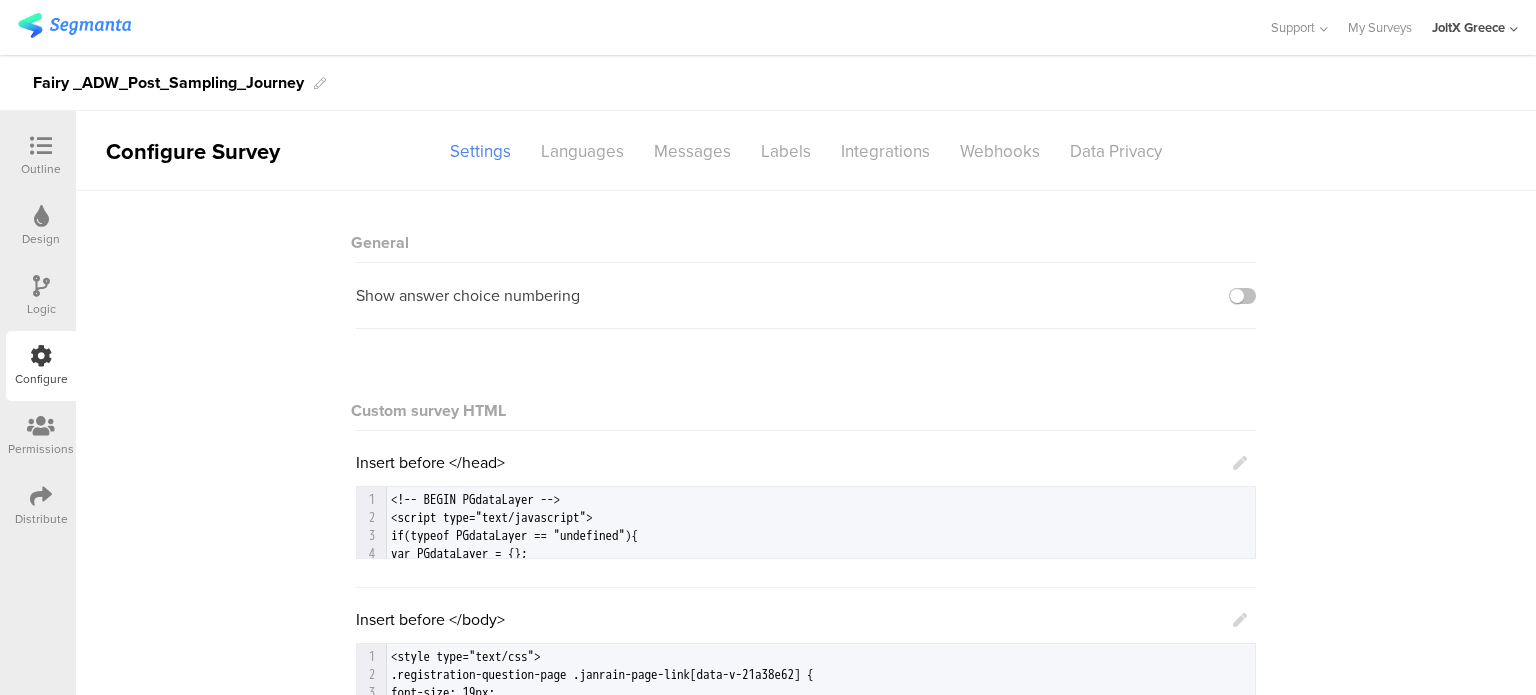 click at bounding box center (41, 286) 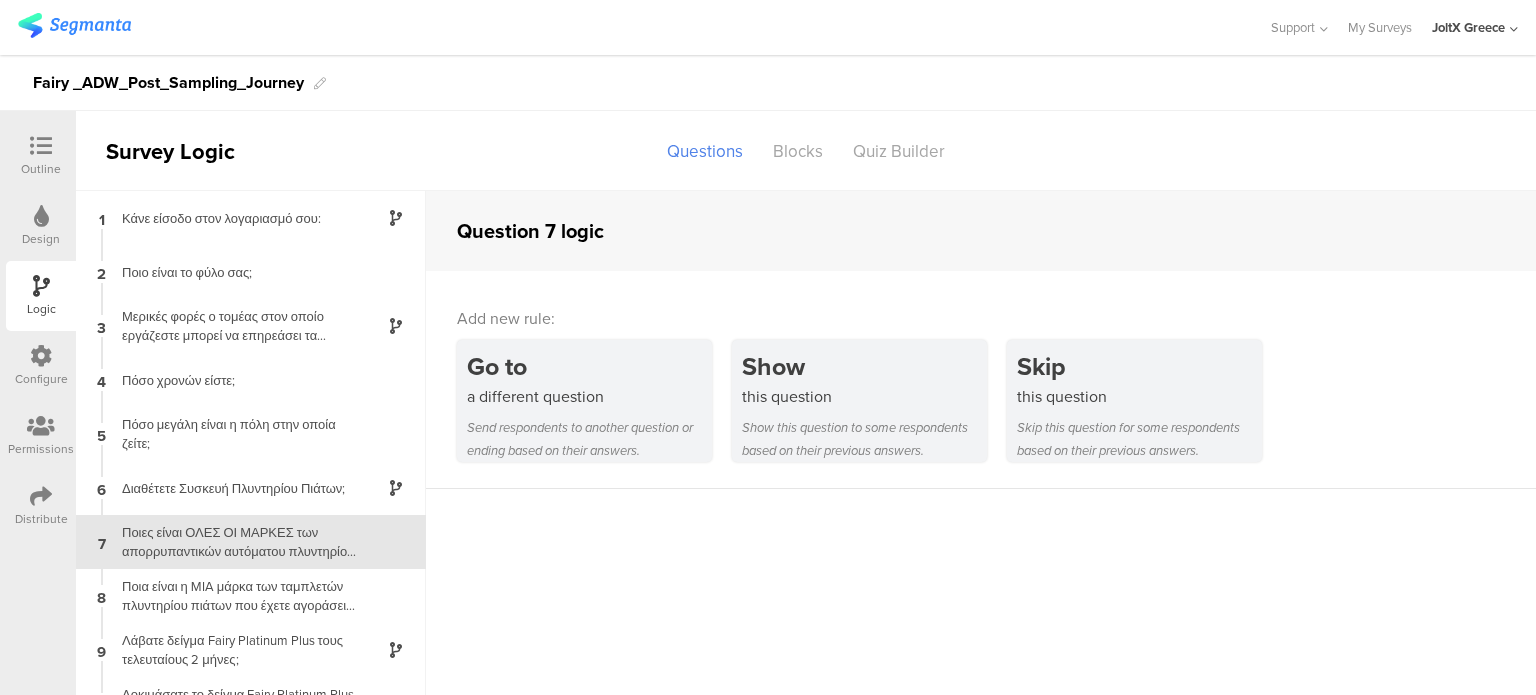 scroll, scrollTop: 80, scrollLeft: 0, axis: vertical 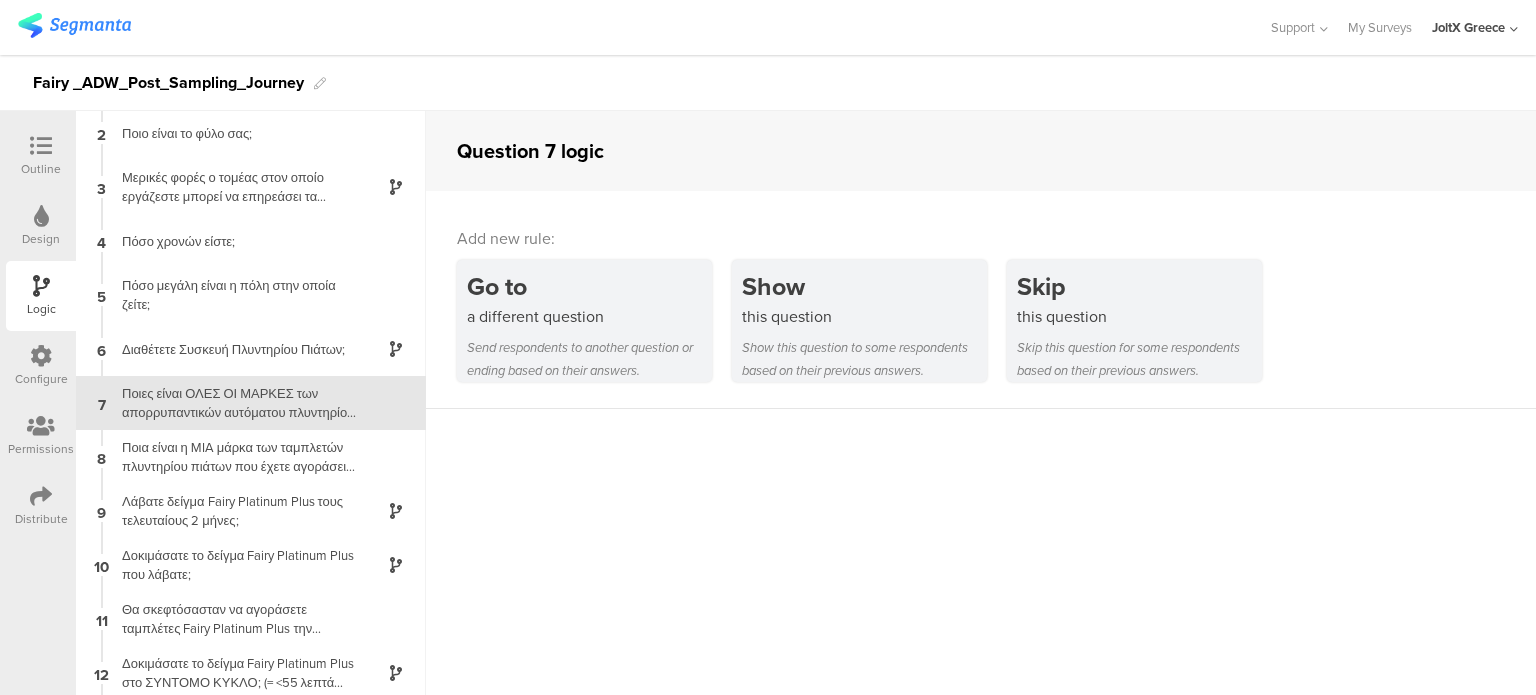 click at bounding box center (41, 216) 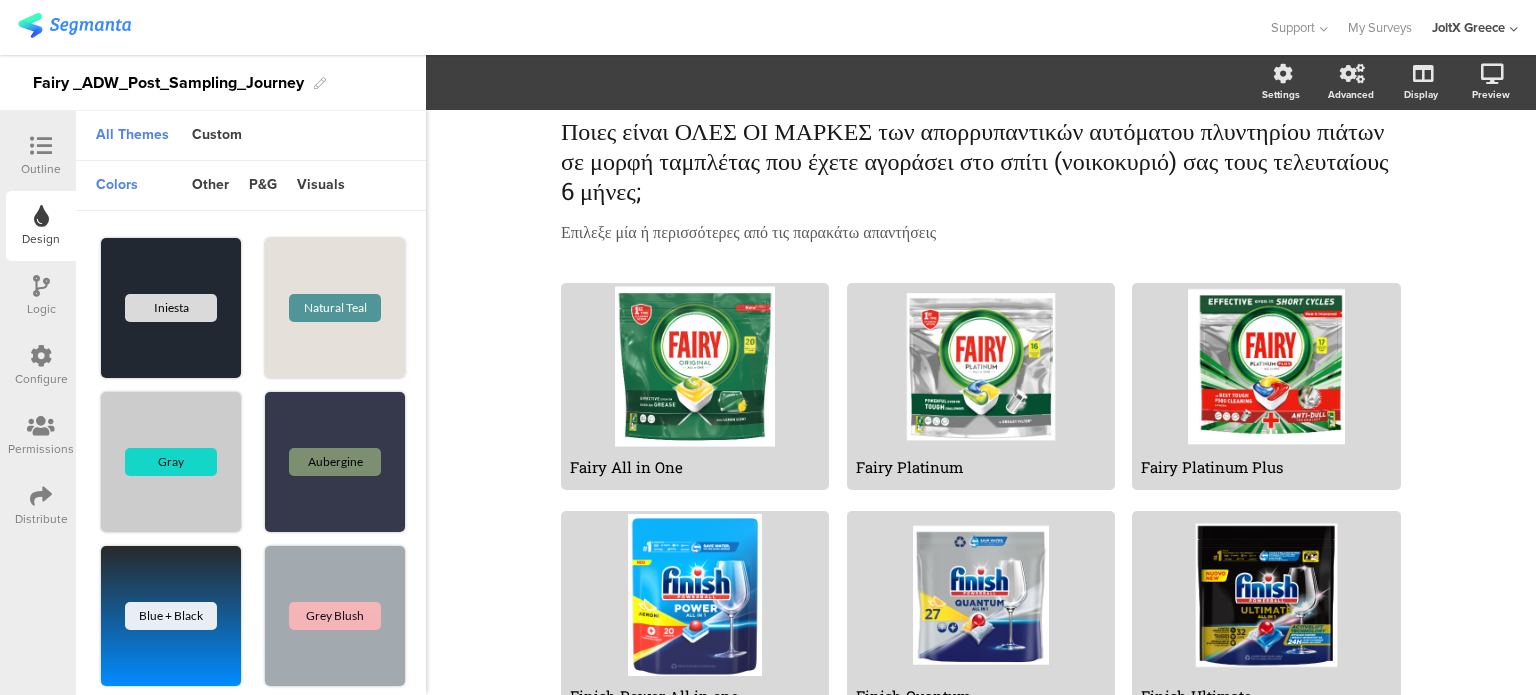 click at bounding box center (41, 146) 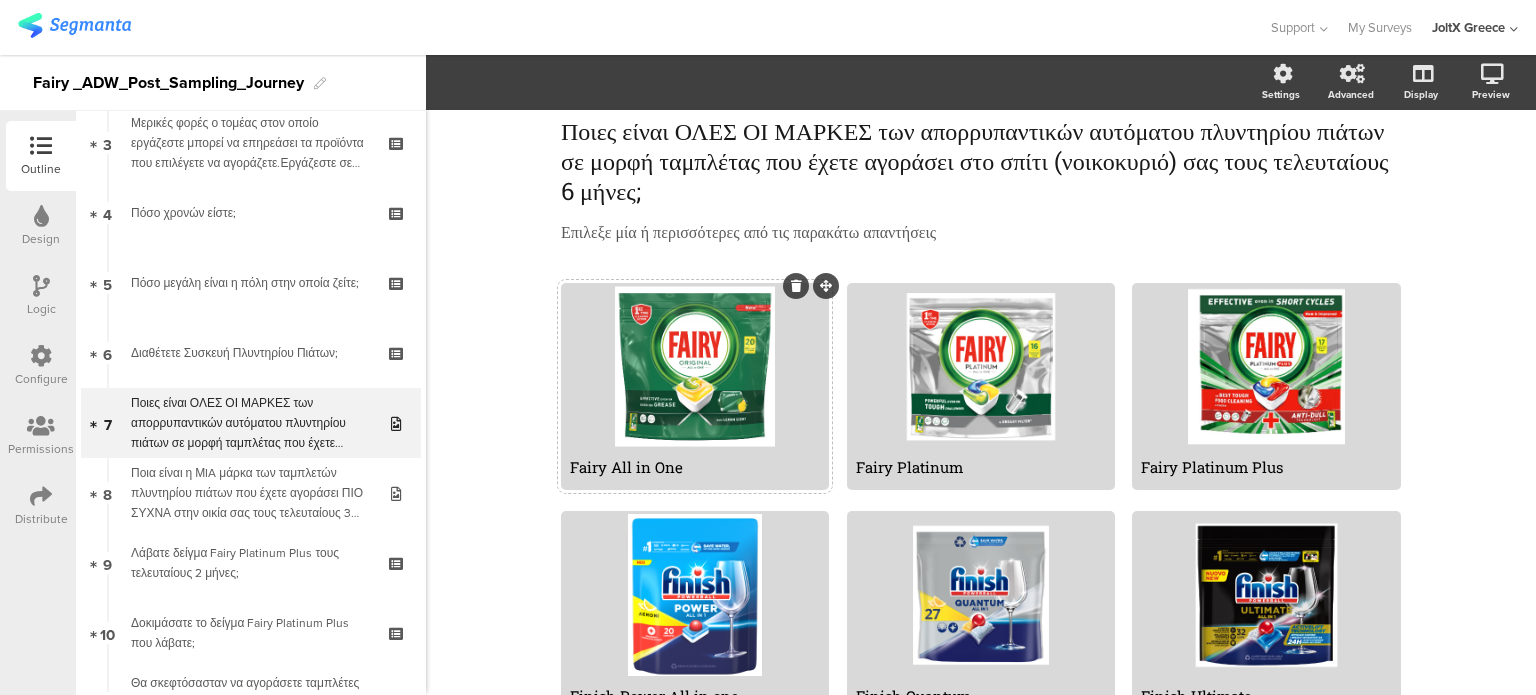 scroll, scrollTop: 243, scrollLeft: 0, axis: vertical 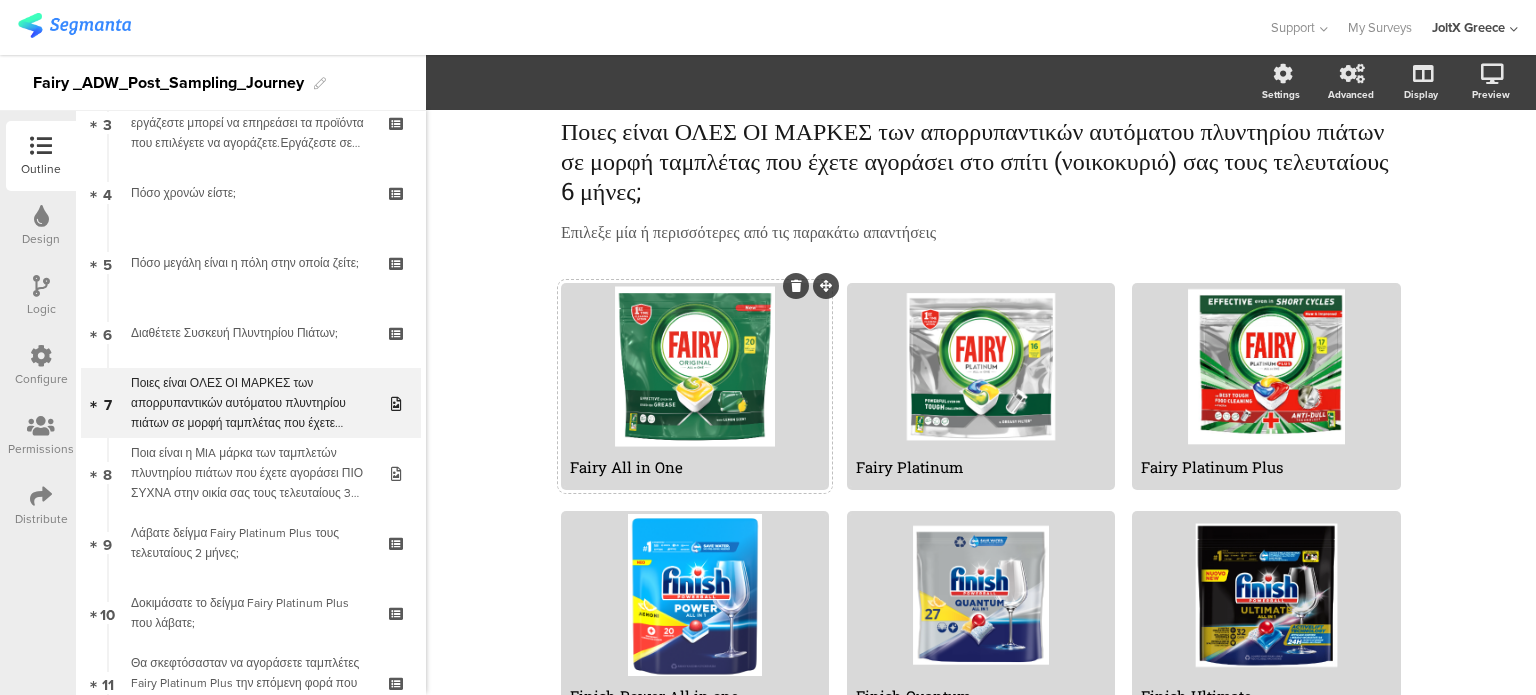 click 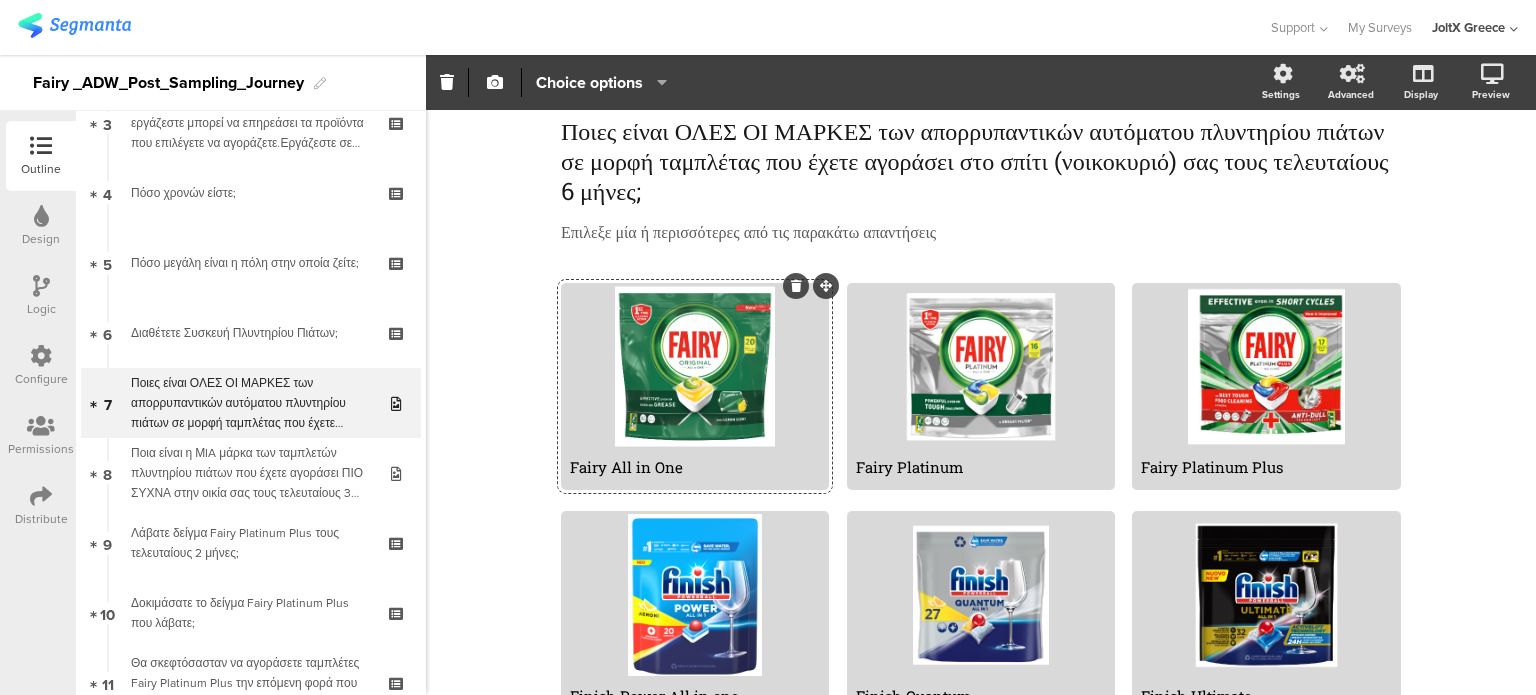click 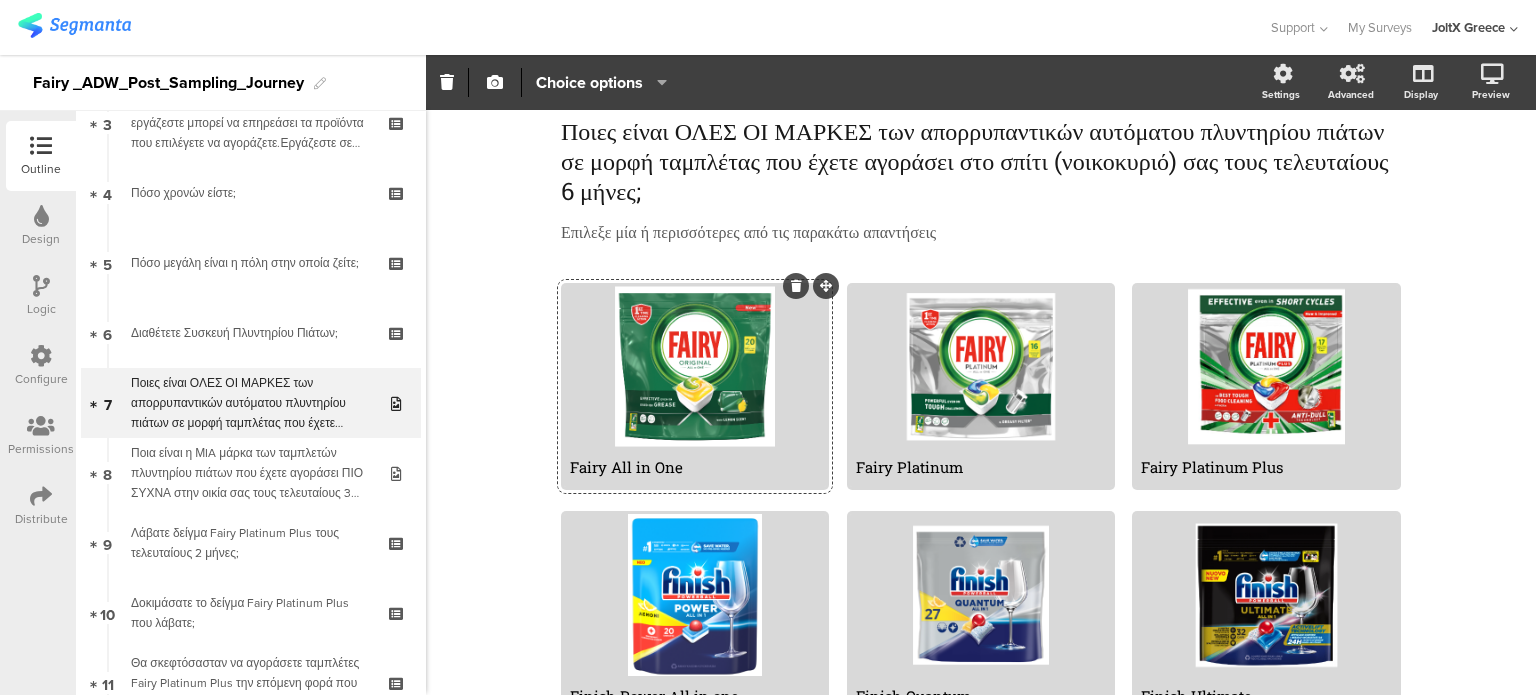 drag, startPoint x: 502, startPoint y: 130, endPoint x: 496, endPoint y: 70, distance: 60.299255 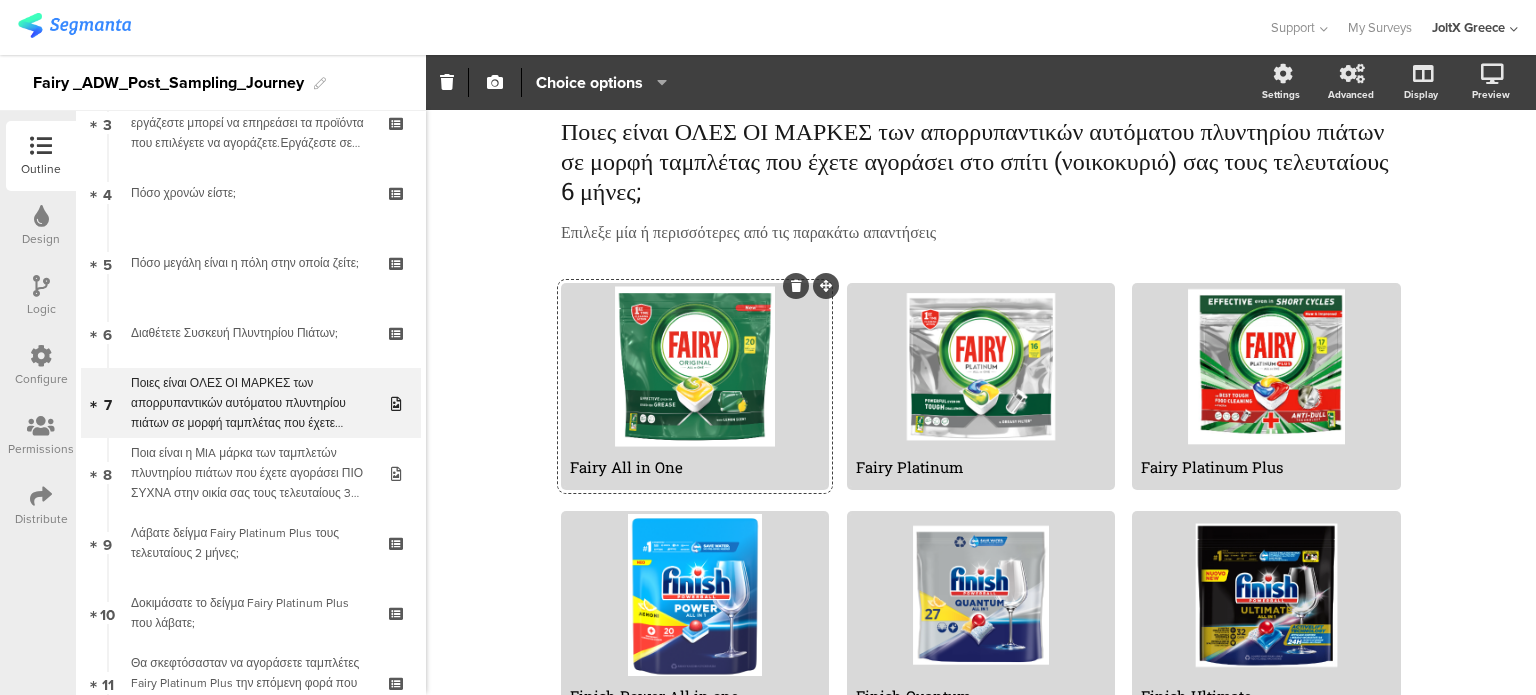 click on "Ποιες είναι ΟΛΕΣ ΟΙ ΜΑΡΚΕΣ των απορρυπαντικών αυτόματου πλυντηρίου πιάτων σε μορφή ταμπλέτας που έχετε αγοράσει στο σπίτι (νοικοκυριό) σας τους τελευταίους 6 μήνες;
Ποιες είναι ΟΛΕΣ ΟΙ ΜΑΡΚΕΣ των απορρυπαντικών αυτόματου πλυντηρίου πιάτων σε μορφή ταμπλέτας που έχετε αγοράσει στο σπίτι (νοικοκυριό) σας τους τελευταίους 6 μήνες;" 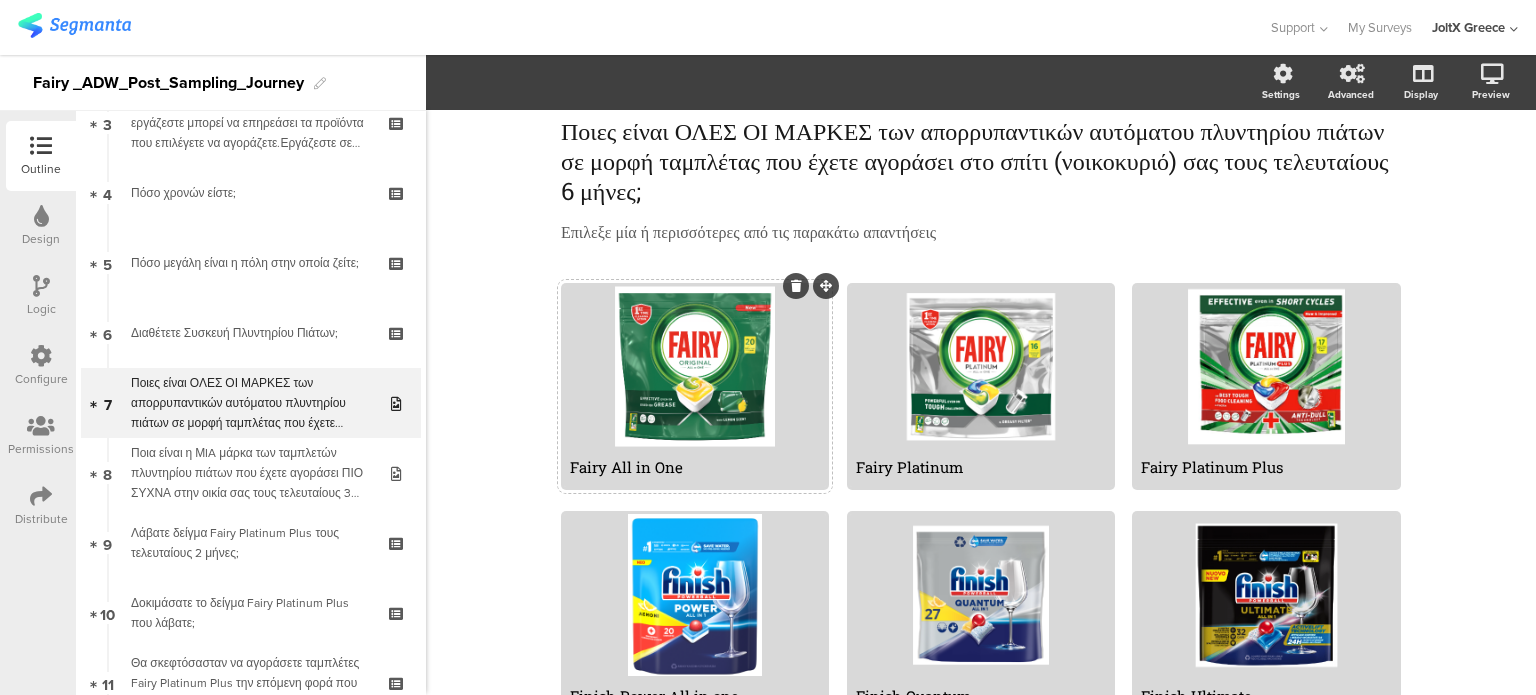 click 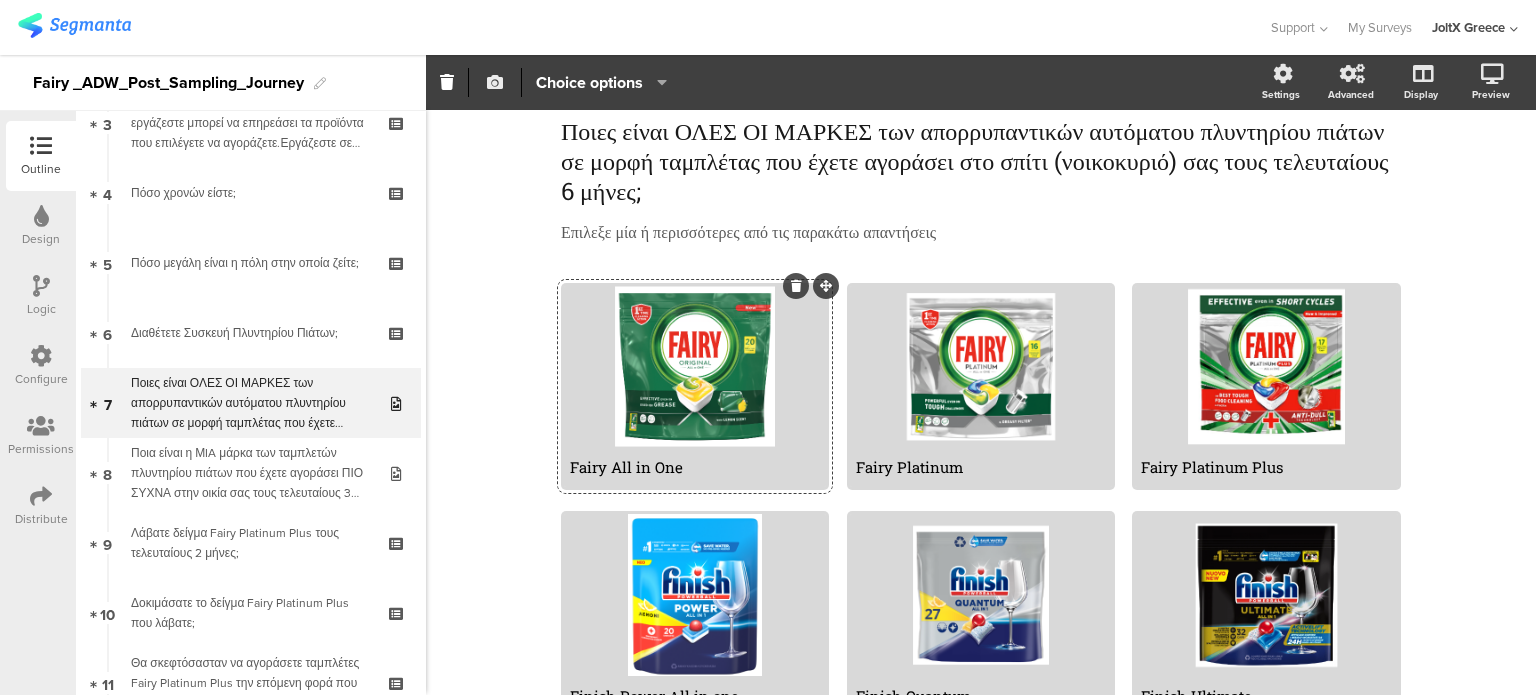 click 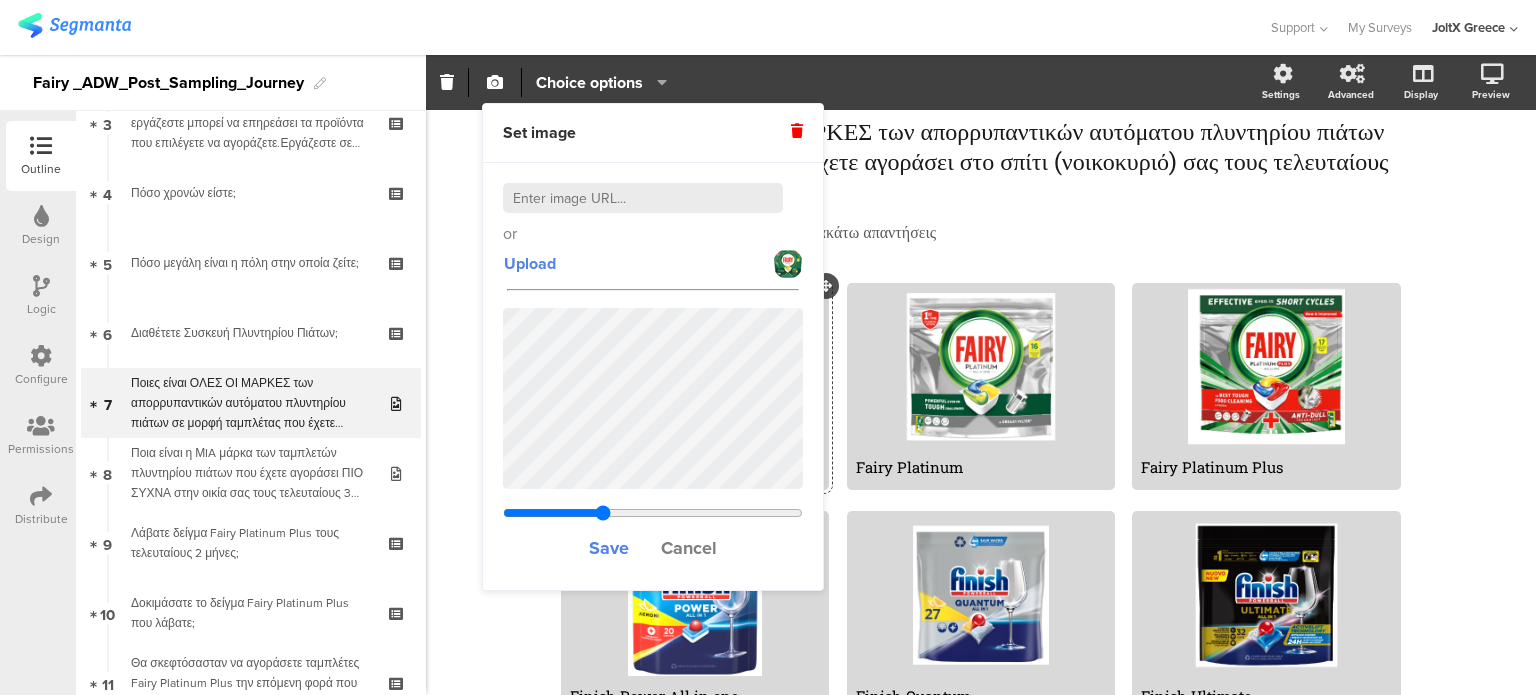 click at bounding box center (653, 513) 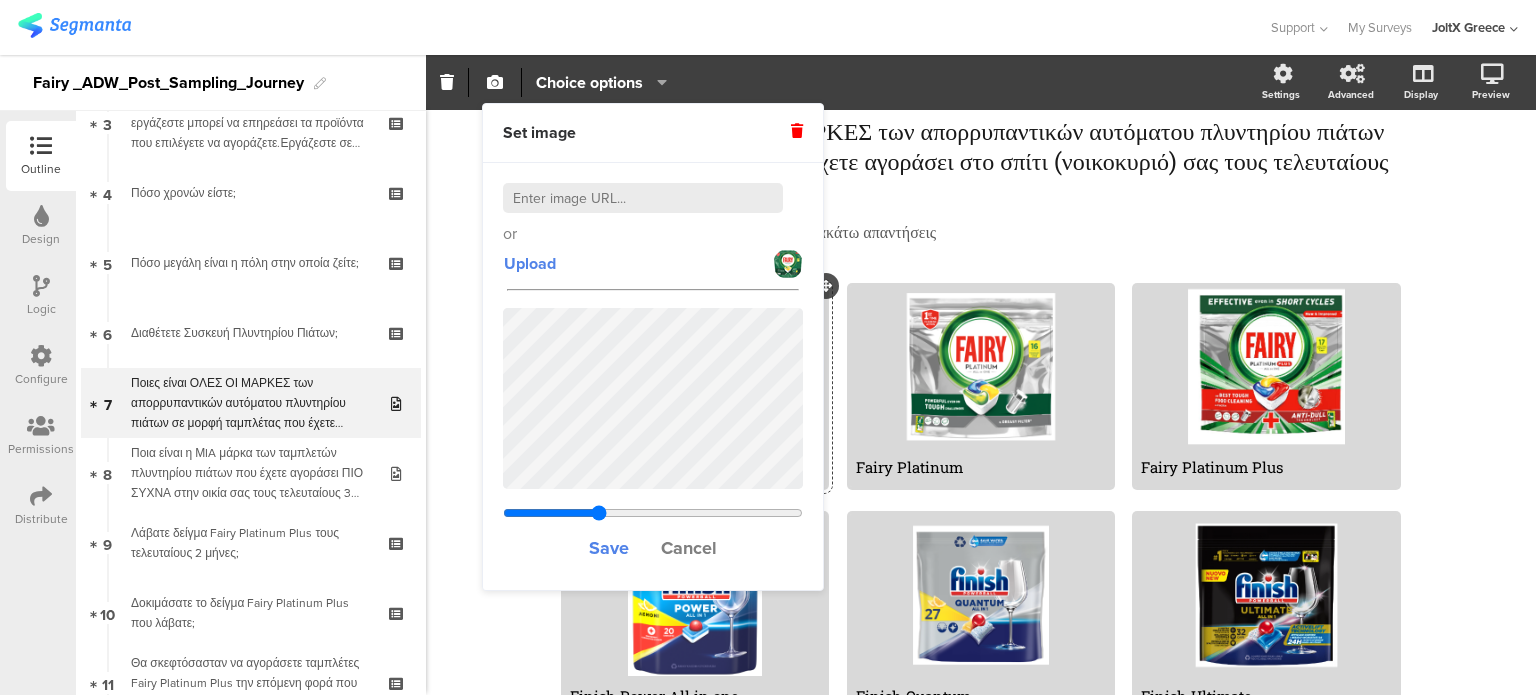 type on "0.984330059341109" 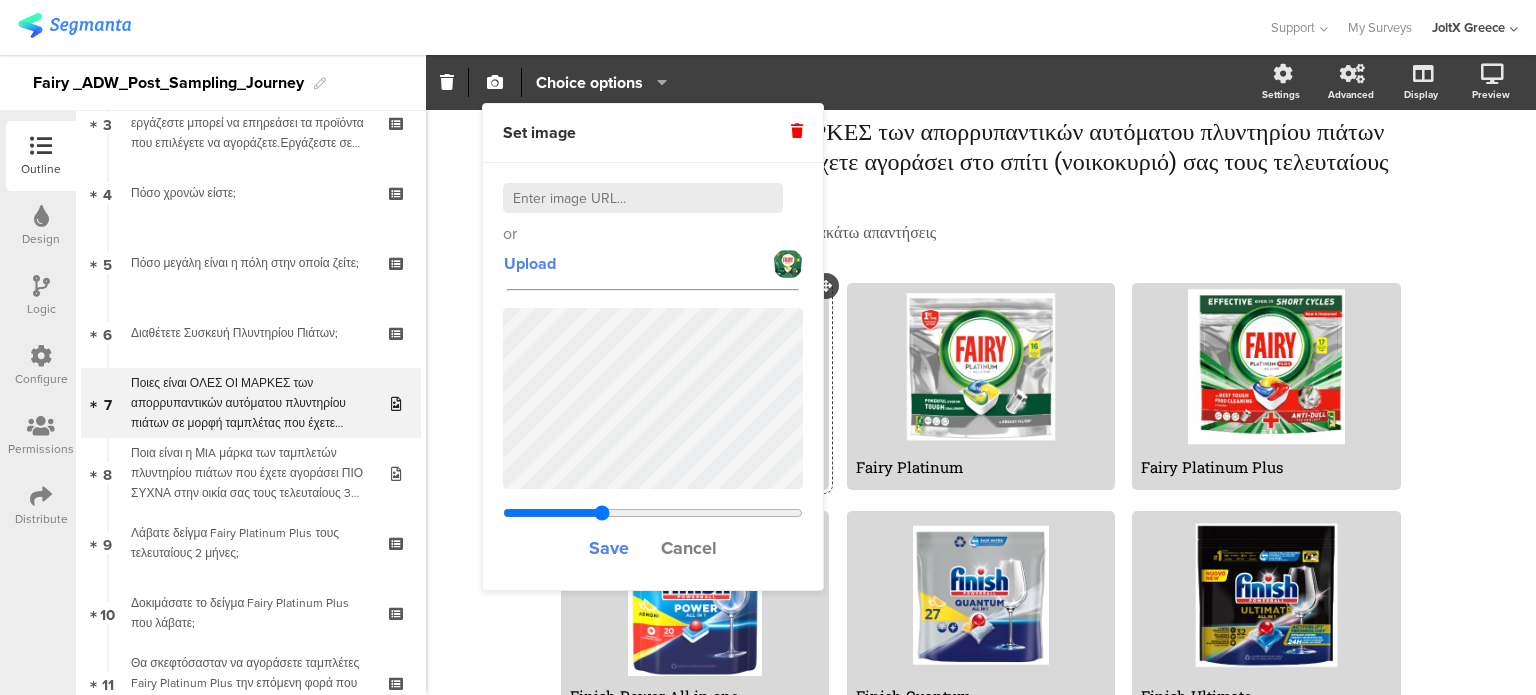 click at bounding box center (788, 264) 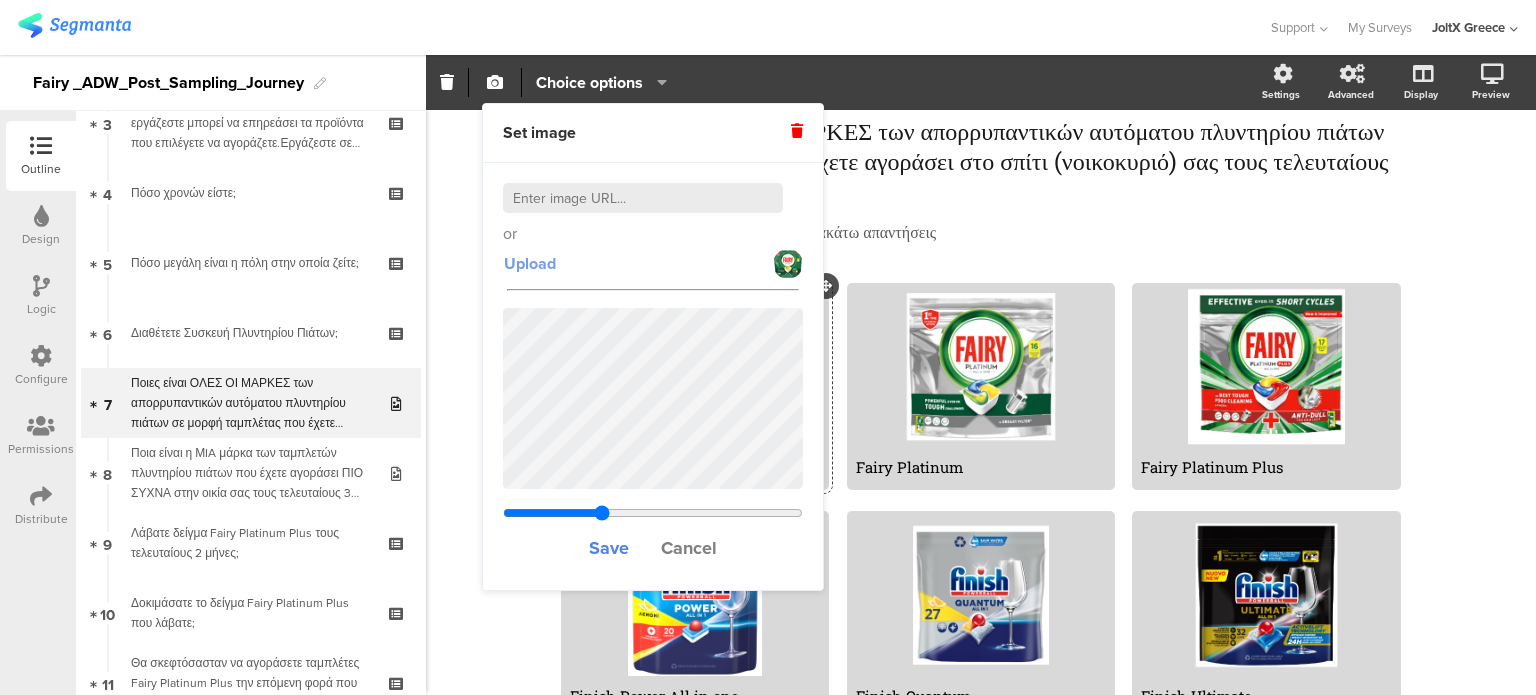 click on "Upload" at bounding box center [530, 263] 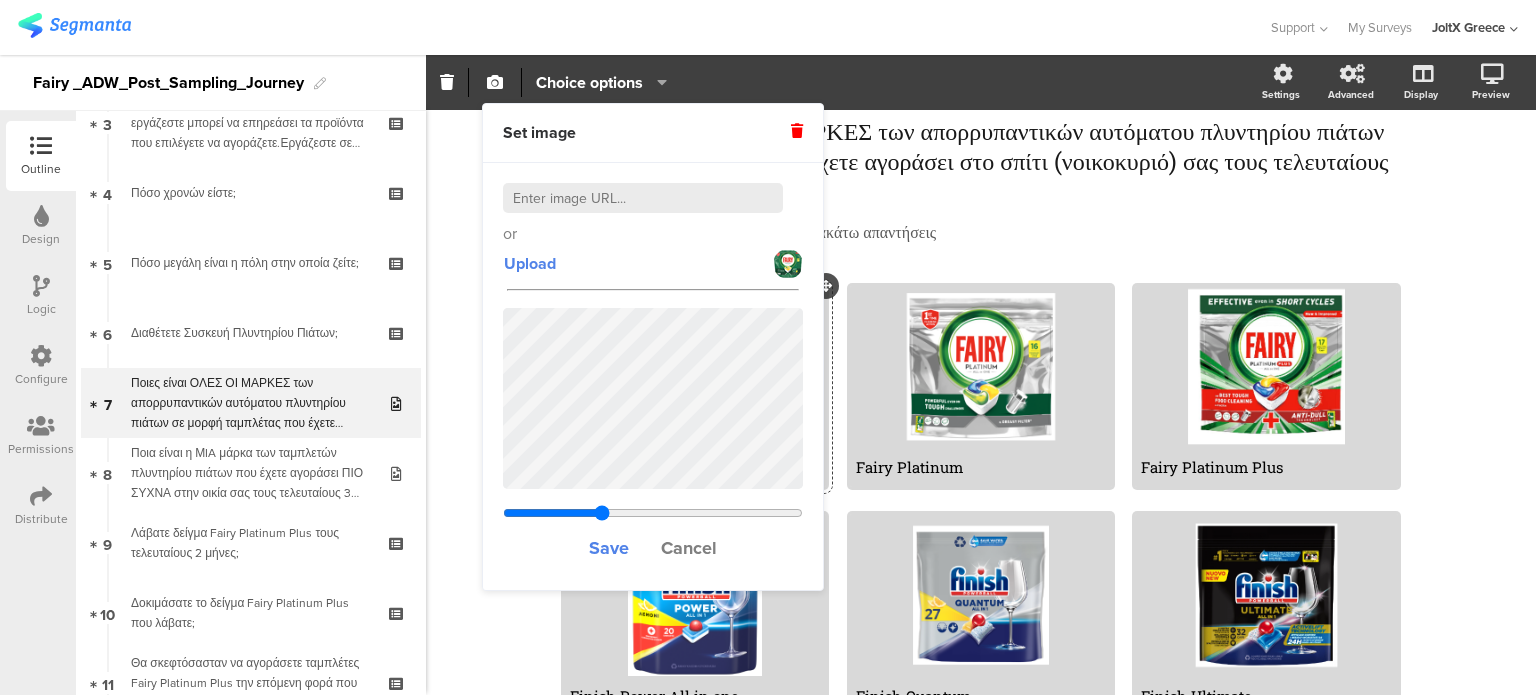 click at bounding box center (788, 264) 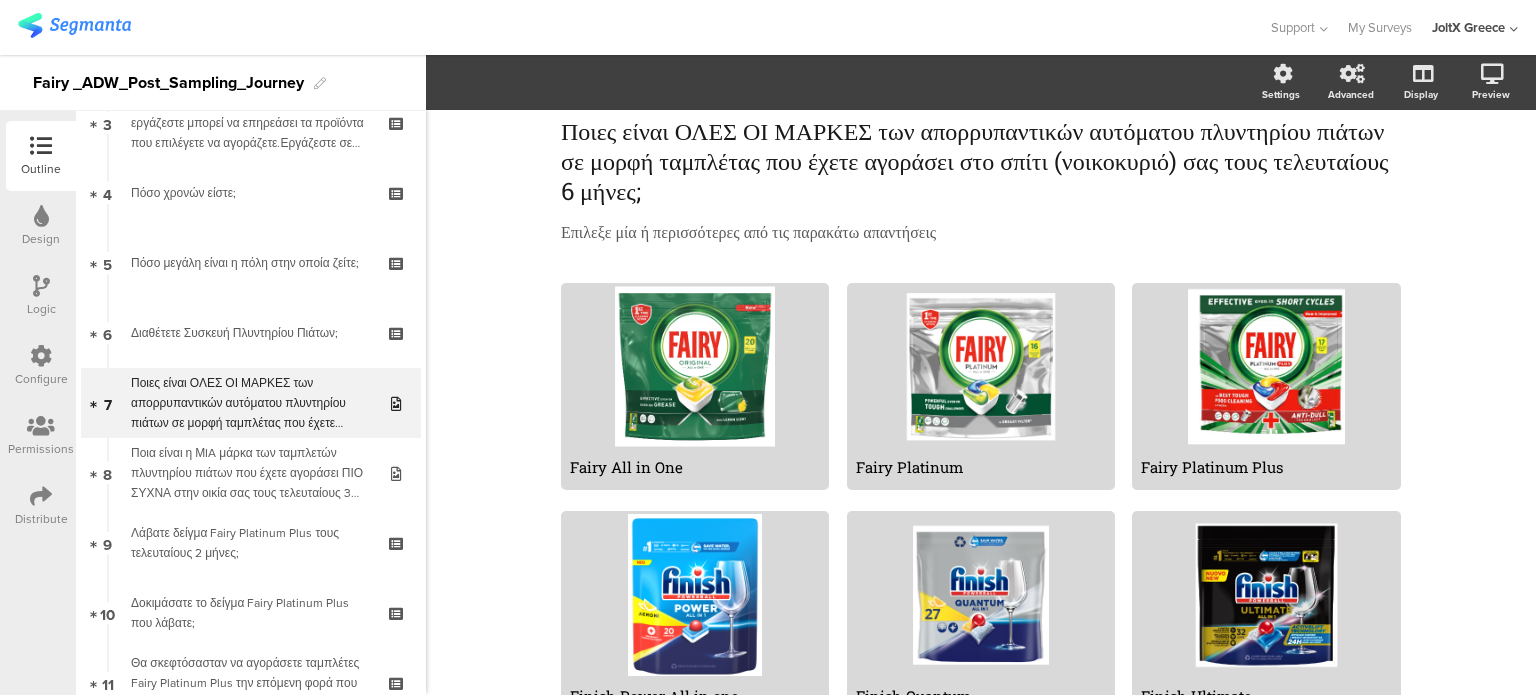 click on "Ποιες είναι ΟΛΕΣ ΟΙ ΜΑΡΚΕΣ των απορρυπαντικών αυτόματου πλυντηρίου πιάτων σε μορφή ταμπλέτας που έχετε αγοράσει στο σπίτι (νοικοκυριό) σας τους τελευταίους 6 μήνες;
Ποιες είναι ΟΛΕΣ ΟΙ ΜΑΡΚΕΣ των απορρυπαντικών αυτόματου πλυντηρίου πιάτων σε μορφή ταμπλέτας που έχετε αγοράσει στο σπίτι (νοικοκυριό) σας τους τελευταίους 6 μήνες;" 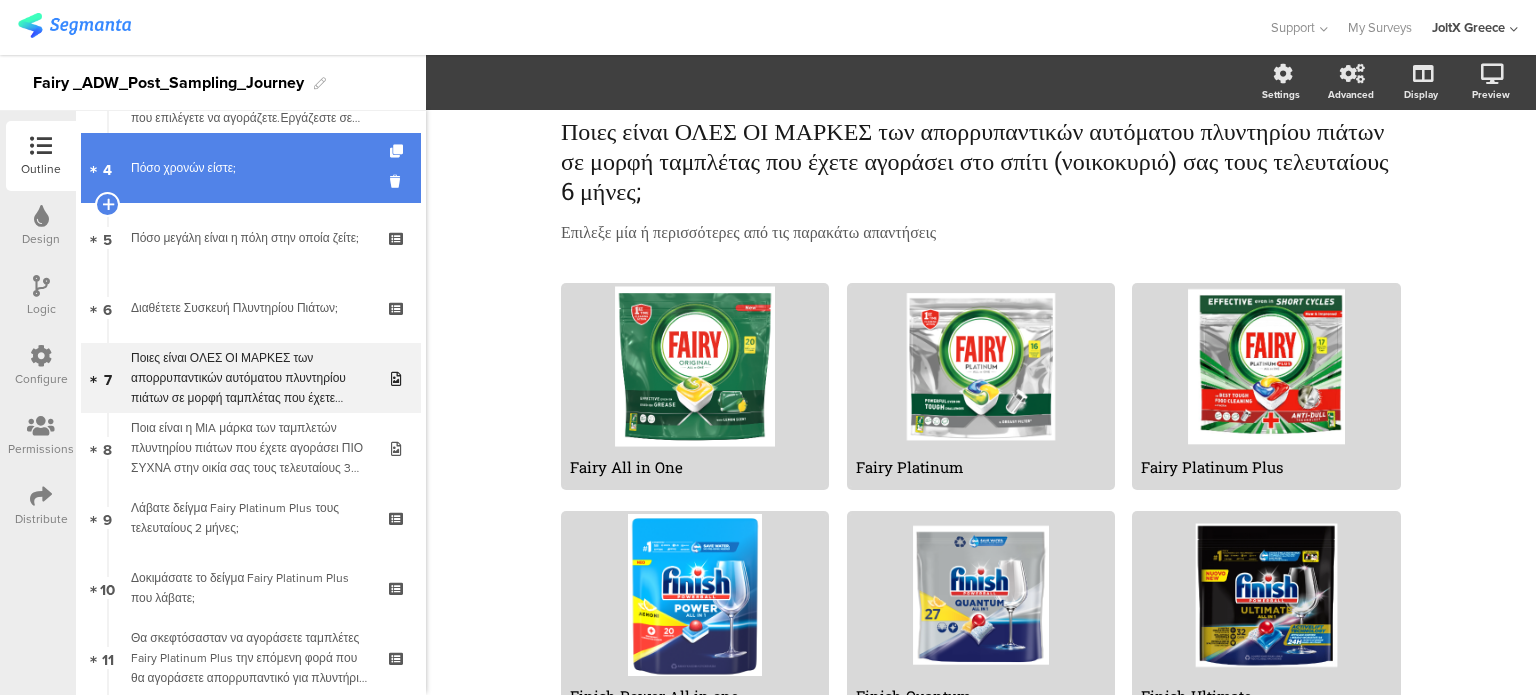 scroll, scrollTop: 300, scrollLeft: 0, axis: vertical 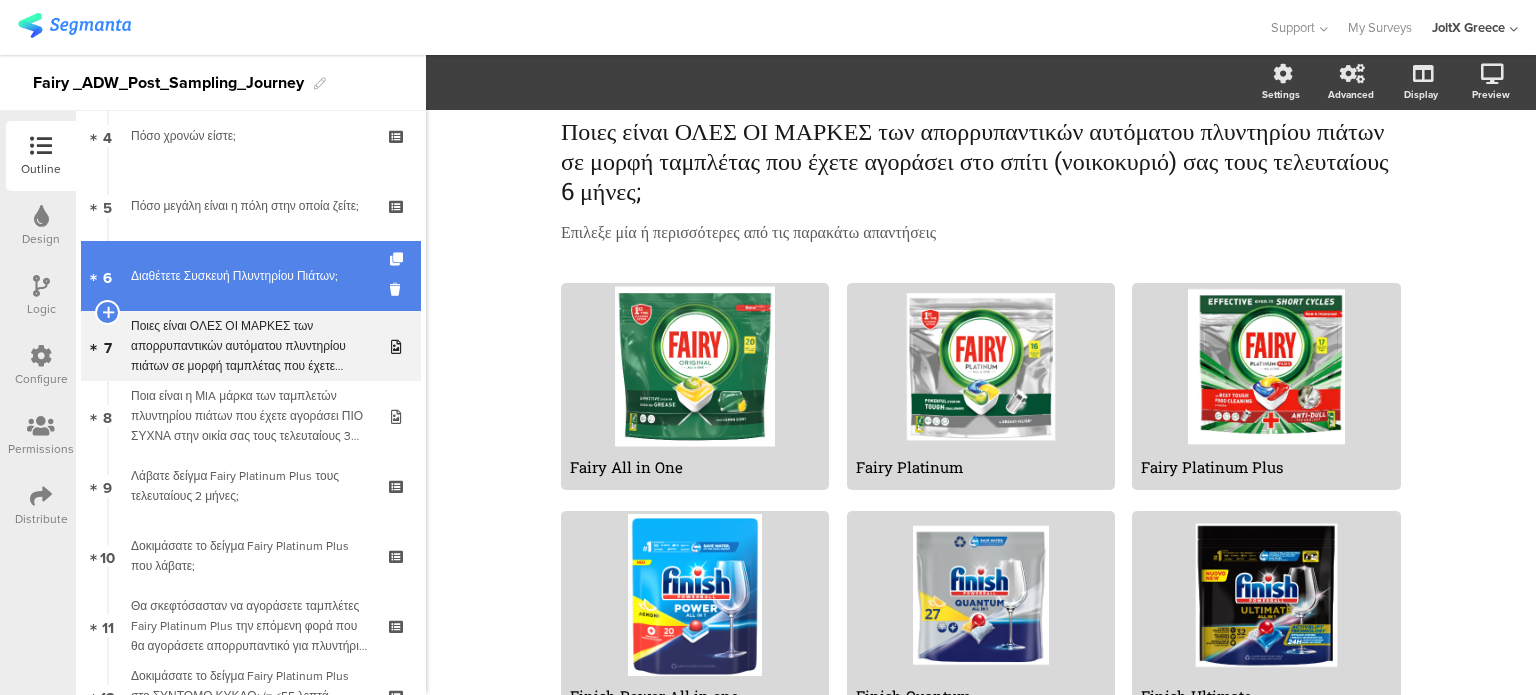 click on "Διαθέτετε Συσκευή Πλυντηρίου Πιάτων;" at bounding box center (250, 276) 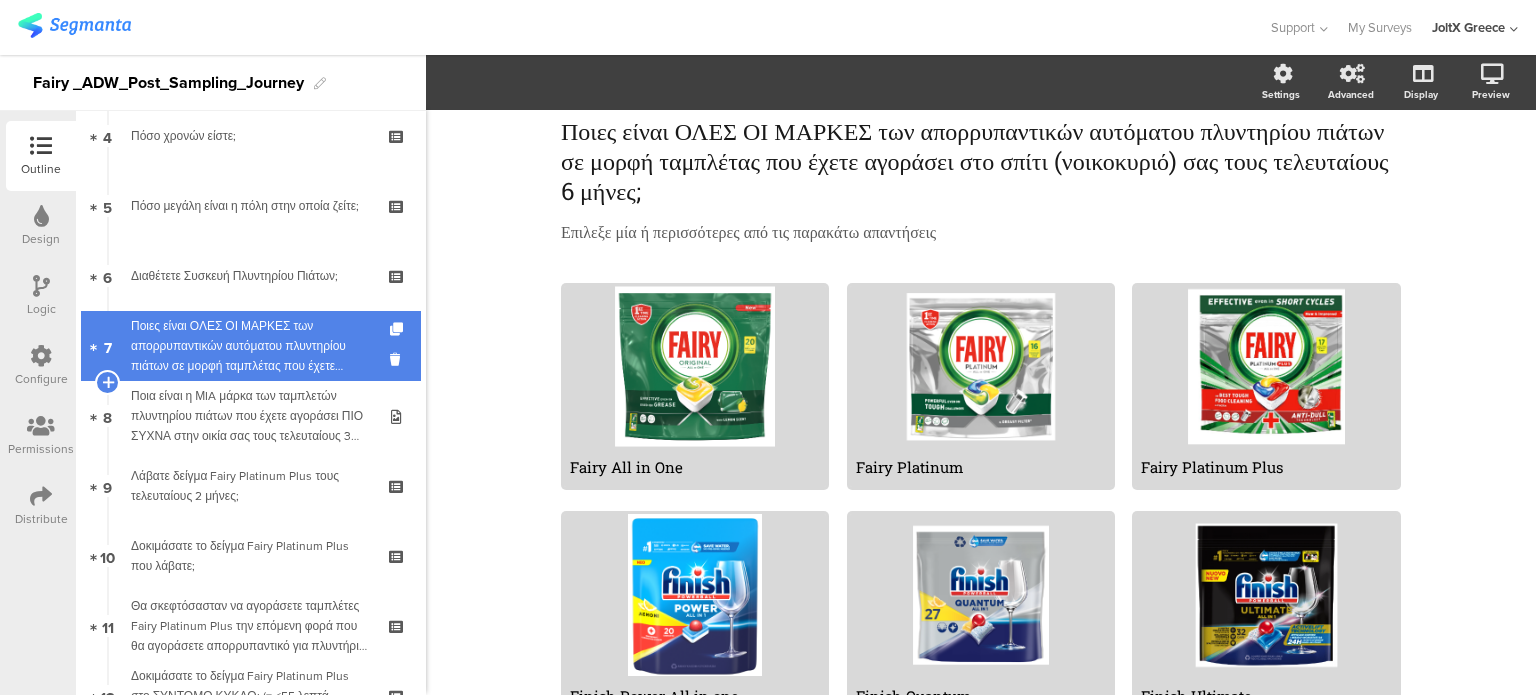 scroll, scrollTop: 0, scrollLeft: 0, axis: both 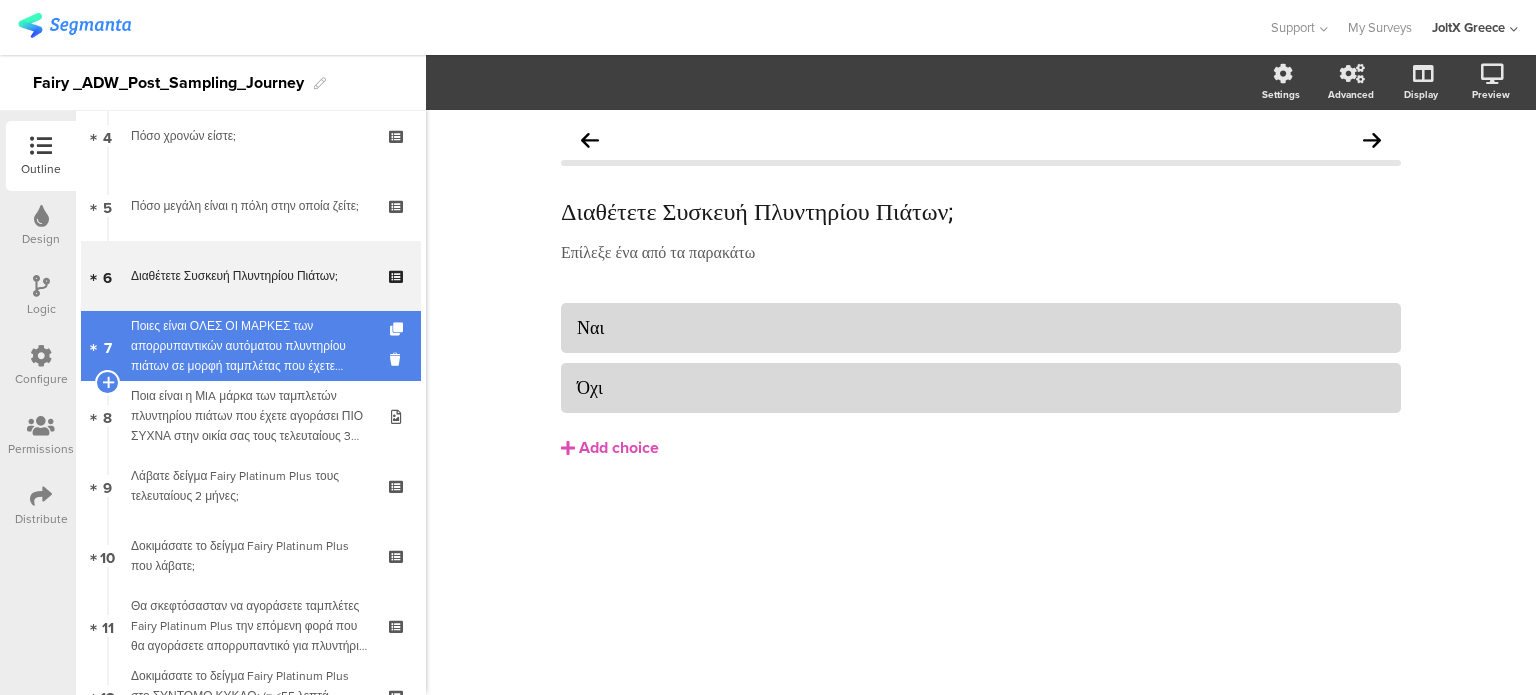 click on "7
Ποιες είναι ΟΛΕΣ ΟΙ ΜΑΡΚΕΣ των απορρυπαντικών αυτόματου πλυντηρίου πιάτων σε μορφή ταμπλέτας που έχετε αγοράσει στο σπίτι (νοικοκυριό) σας τους τελευταίους 6 μήνες;" at bounding box center [251, 346] 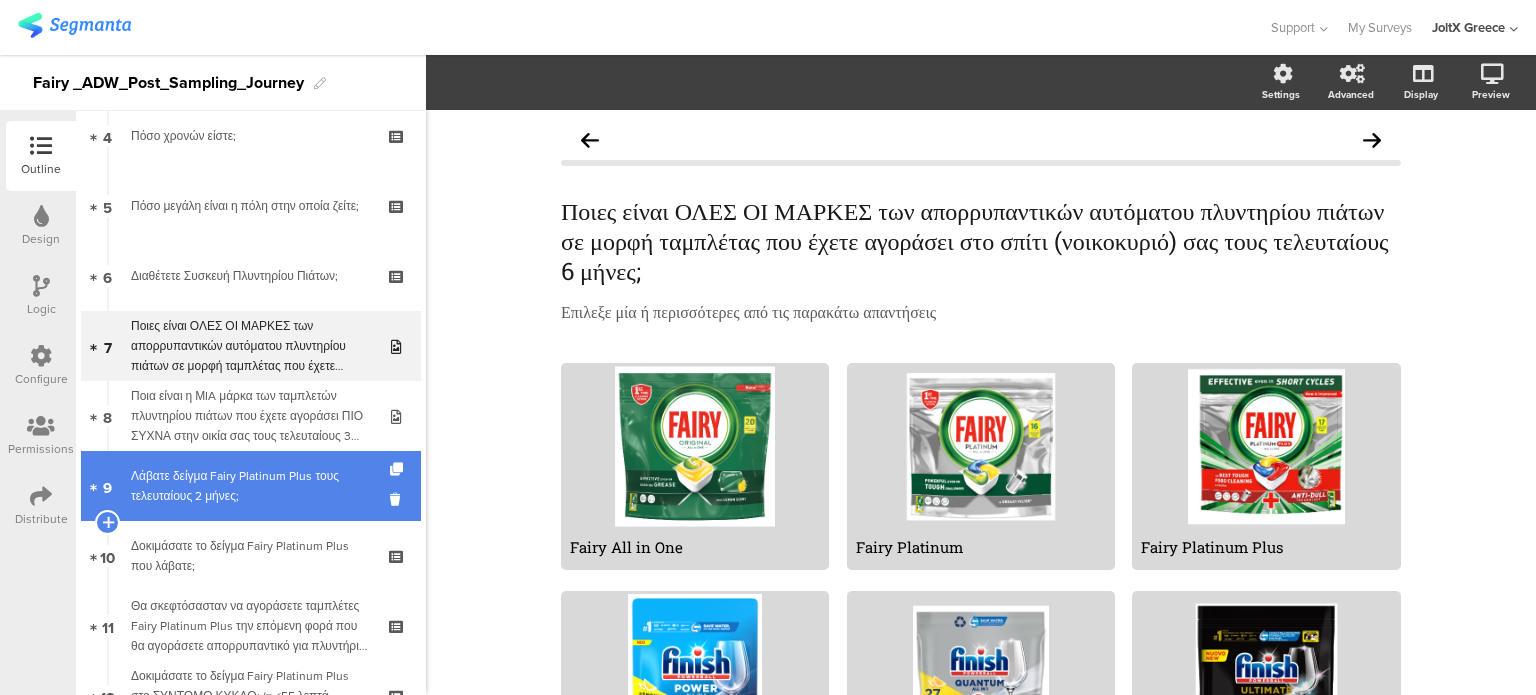 click on "Λάβατε δείγμα Fairy Platinum Plus τους τελευταίους 2 μήνες;" at bounding box center (250, 486) 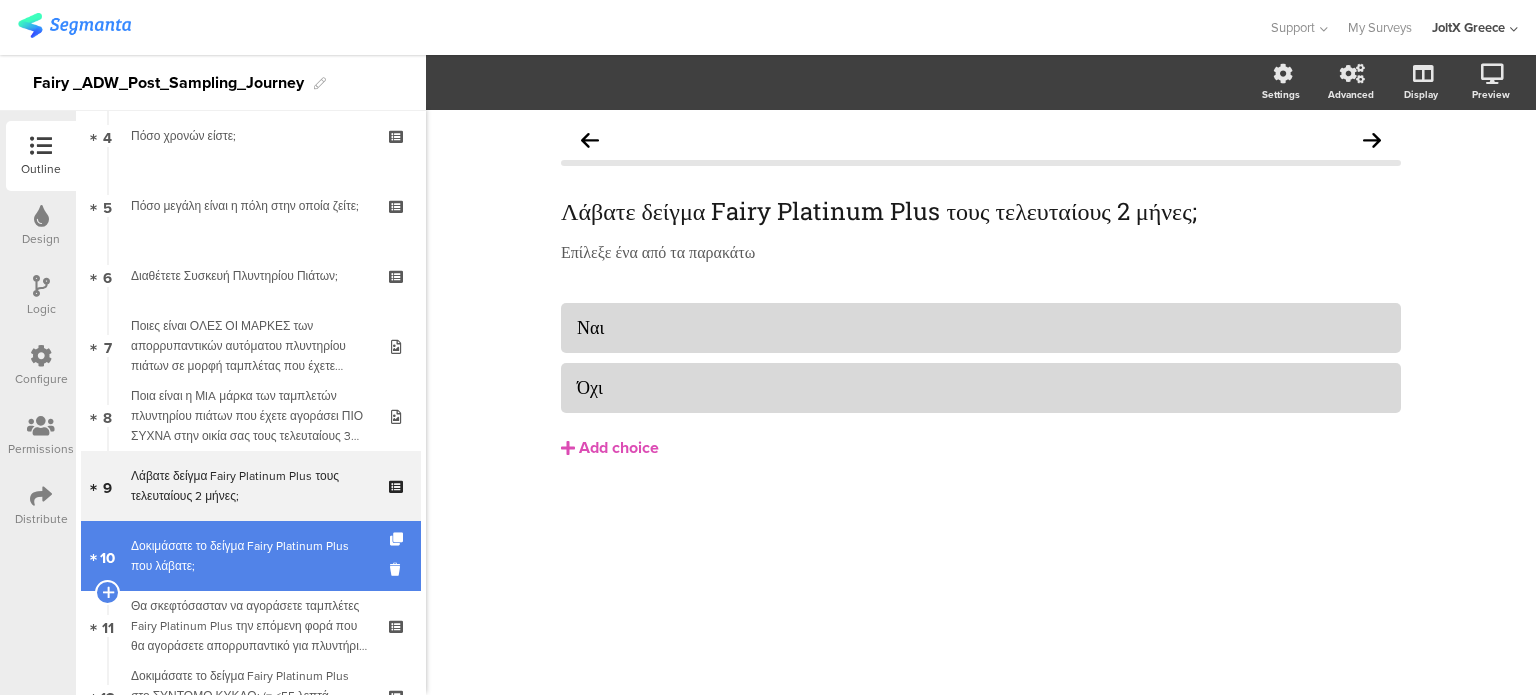 click on "Δοκιμάσατε το δείγμα Fairy Platinum Plus που λάβατε;" at bounding box center [250, 556] 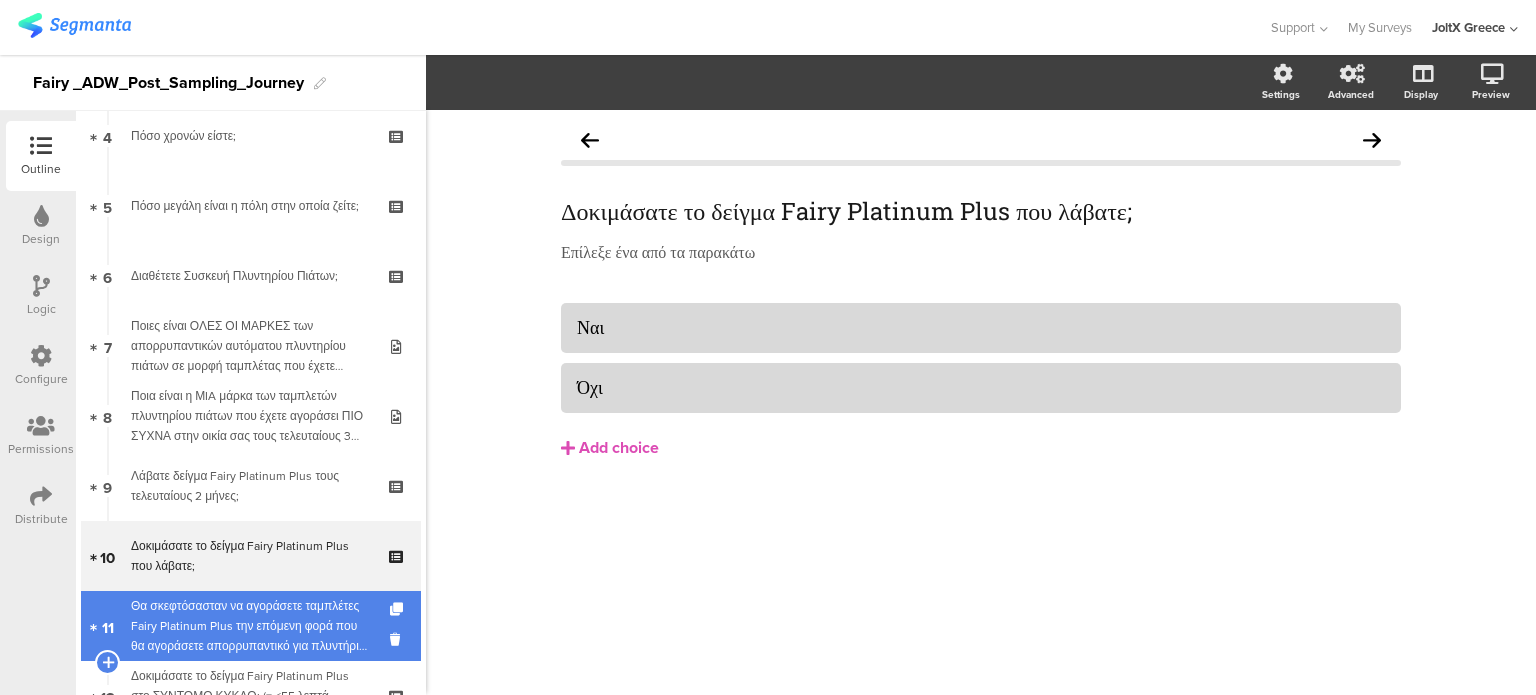 click on "Θα σκεφτόσασταν να αγοράσετε ταμπλέτες Fairy Platinum Plus την επόμενη φορά που θα αγοράσετε απορρυπαντικό για πλυντήριο πιάτων;" at bounding box center (250, 626) 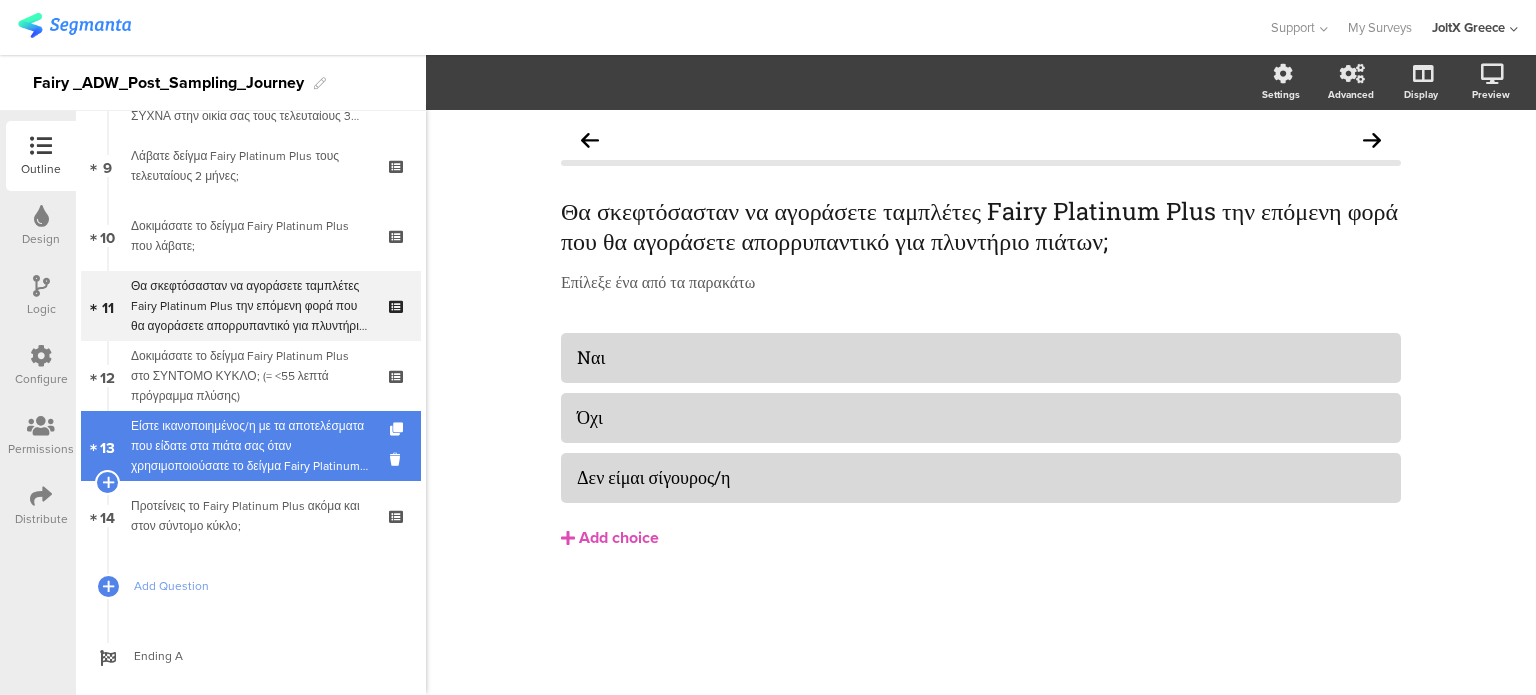 scroll, scrollTop: 660, scrollLeft: 0, axis: vertical 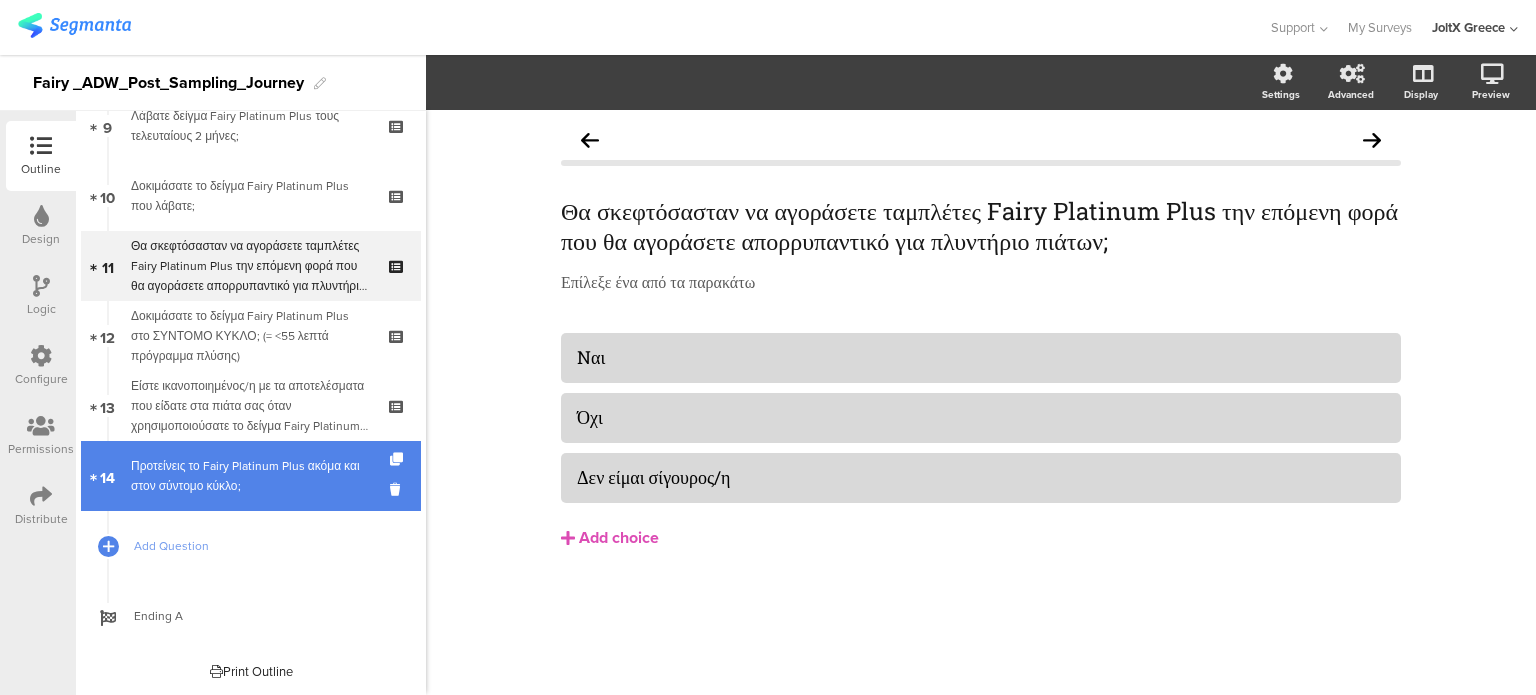 click on "Προτείνεις το Fairy Platinum Plus ακόμα και στον σύντομο κύκλο;" at bounding box center (250, 476) 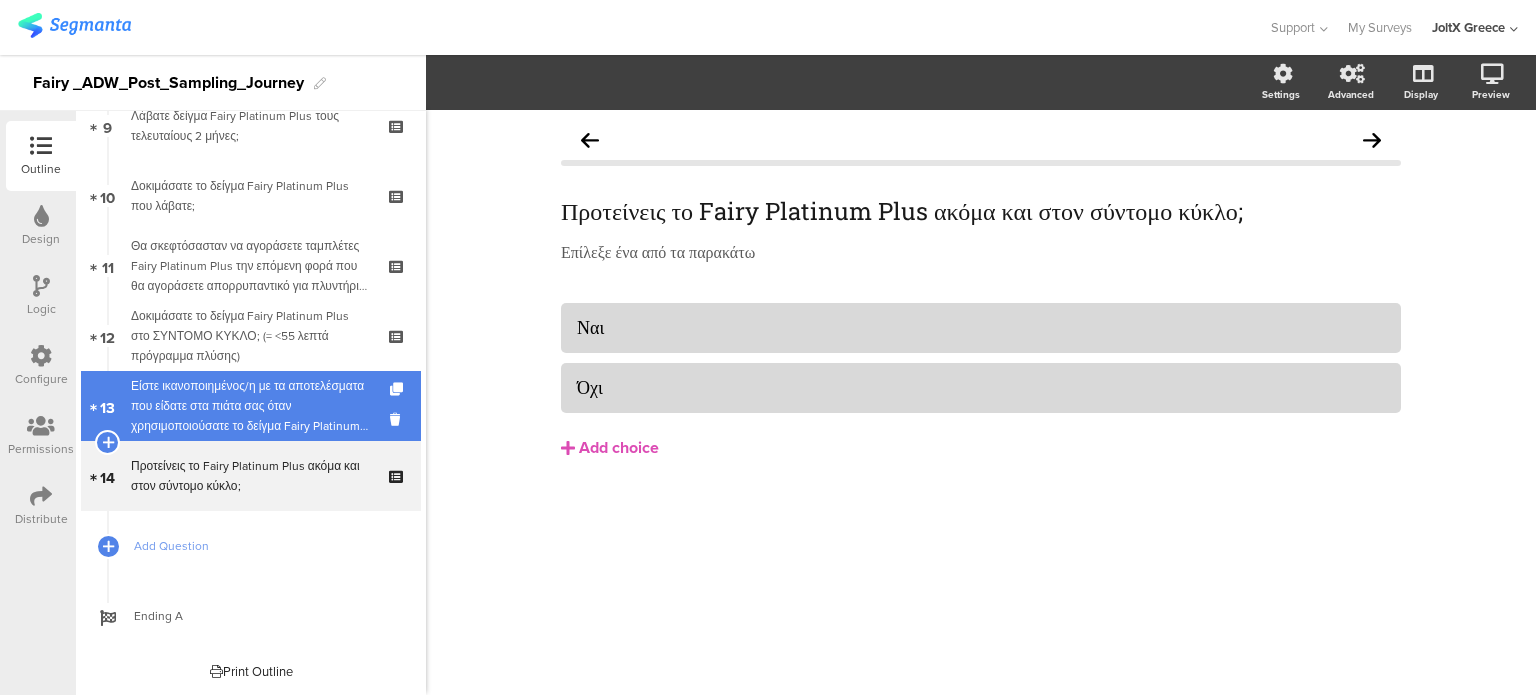 click on "Είστε ικανοποιημένος/η με τα αποτελέσματα που είδατε στα πιάτα σας όταν χρησιμοποιούσατε το δείγμα Fairy Platinum Plus σε ΣΥΝΤΟΜΟ ΚΥΚΛΟ;  (= <55 λεπτά πρόγραμμα πλύσης)" at bounding box center [250, 406] 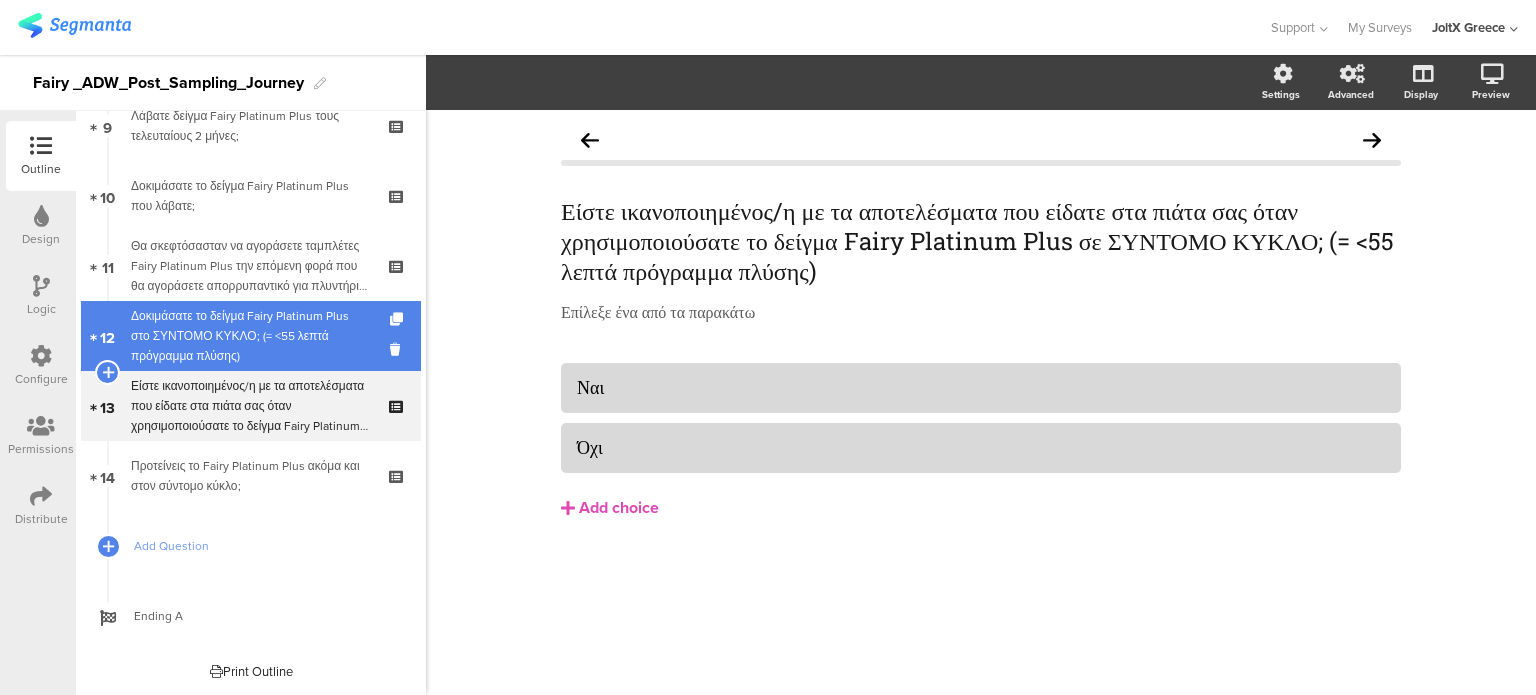 click on "Δοκιμάσατε το δείγμα Fairy Platinum Plus στο ΣΥΝΤΟΜΟ ΚΥΚΛΟ;  (= <55 λεπτά πρόγραμμα πλύσης)" at bounding box center (250, 336) 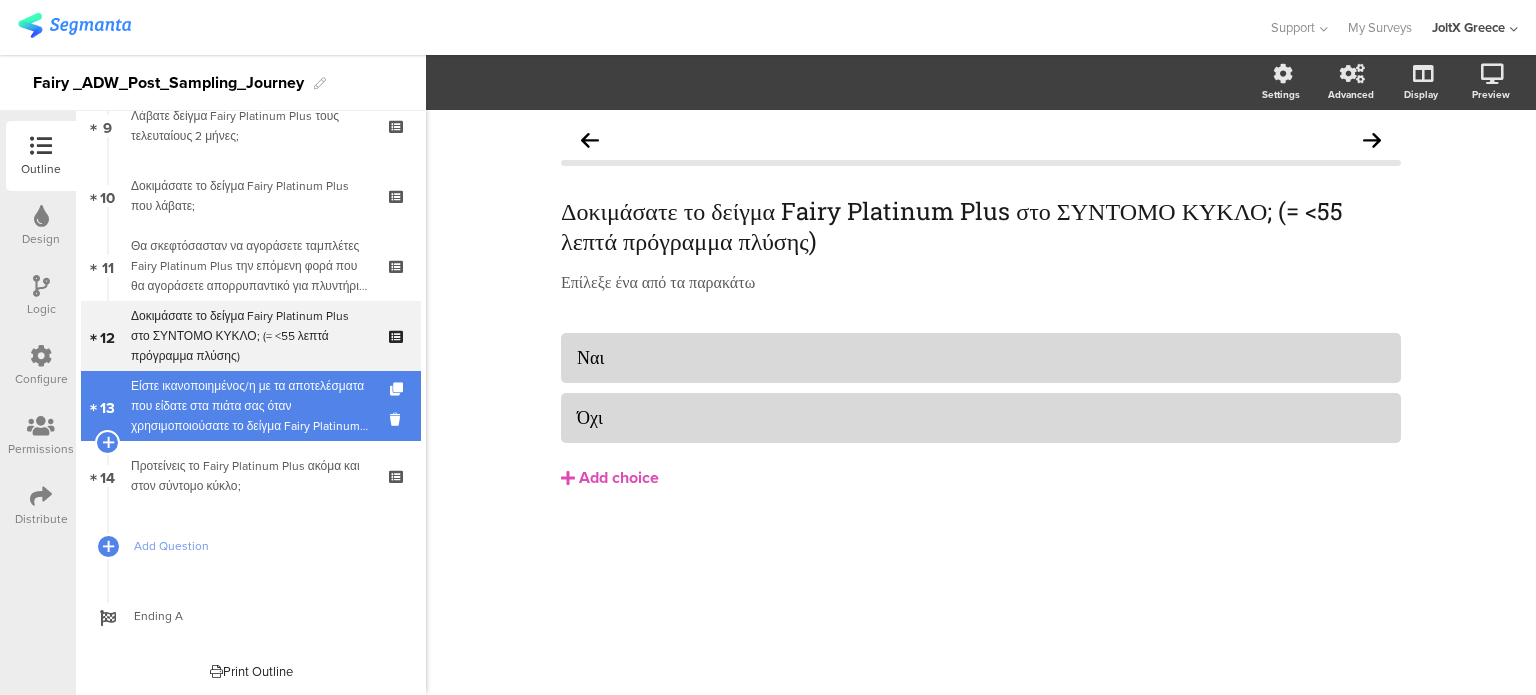 click on "Είστε ικανοποιημένος/η με τα αποτελέσματα που είδατε στα πιάτα σας όταν χρησιμοποιούσατε το δείγμα Fairy Platinum Plus σε ΣΥΝΤΟΜΟ ΚΥΚΛΟ;  (= <55 λεπτά πρόγραμμα πλύσης)" at bounding box center (250, 406) 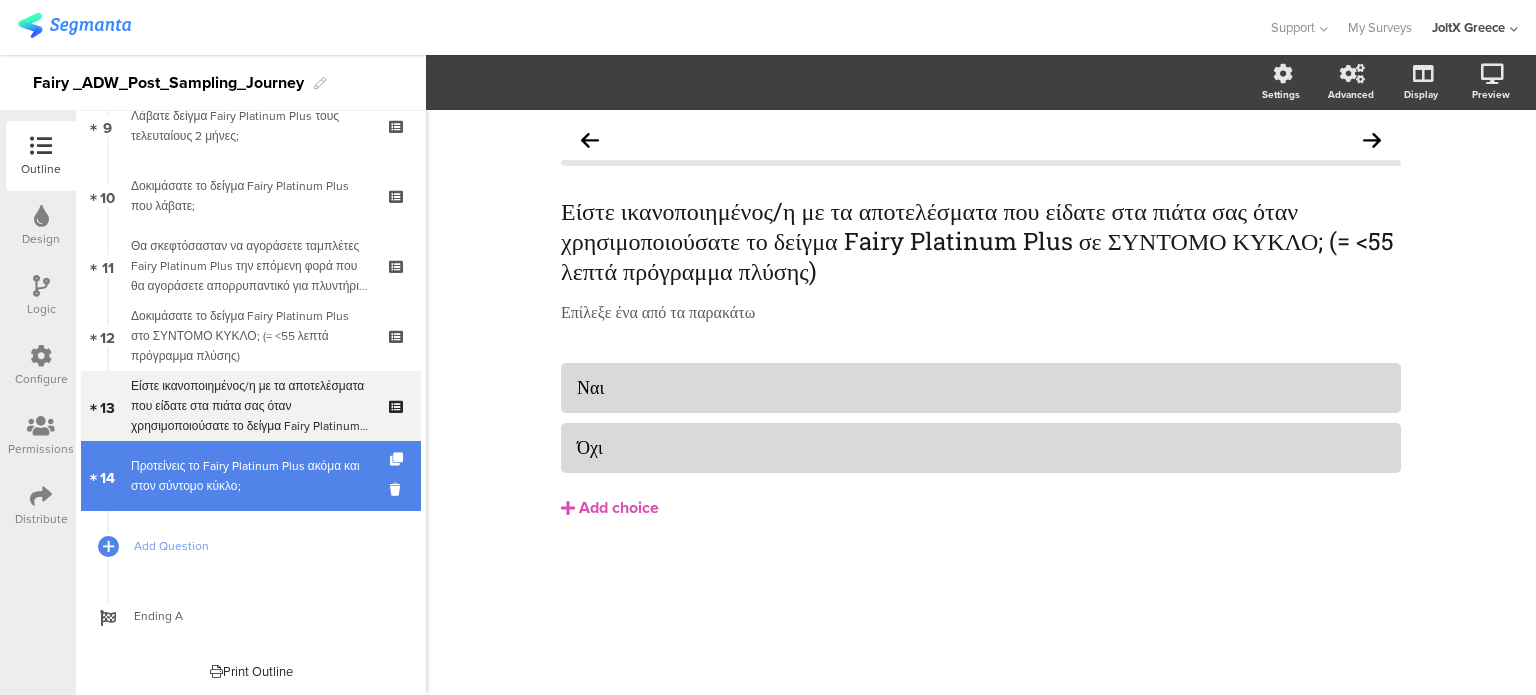 click on "Προτείνεις το Fairy Platinum Plus ακόμα και στον σύντομο κύκλο;" at bounding box center (250, 476) 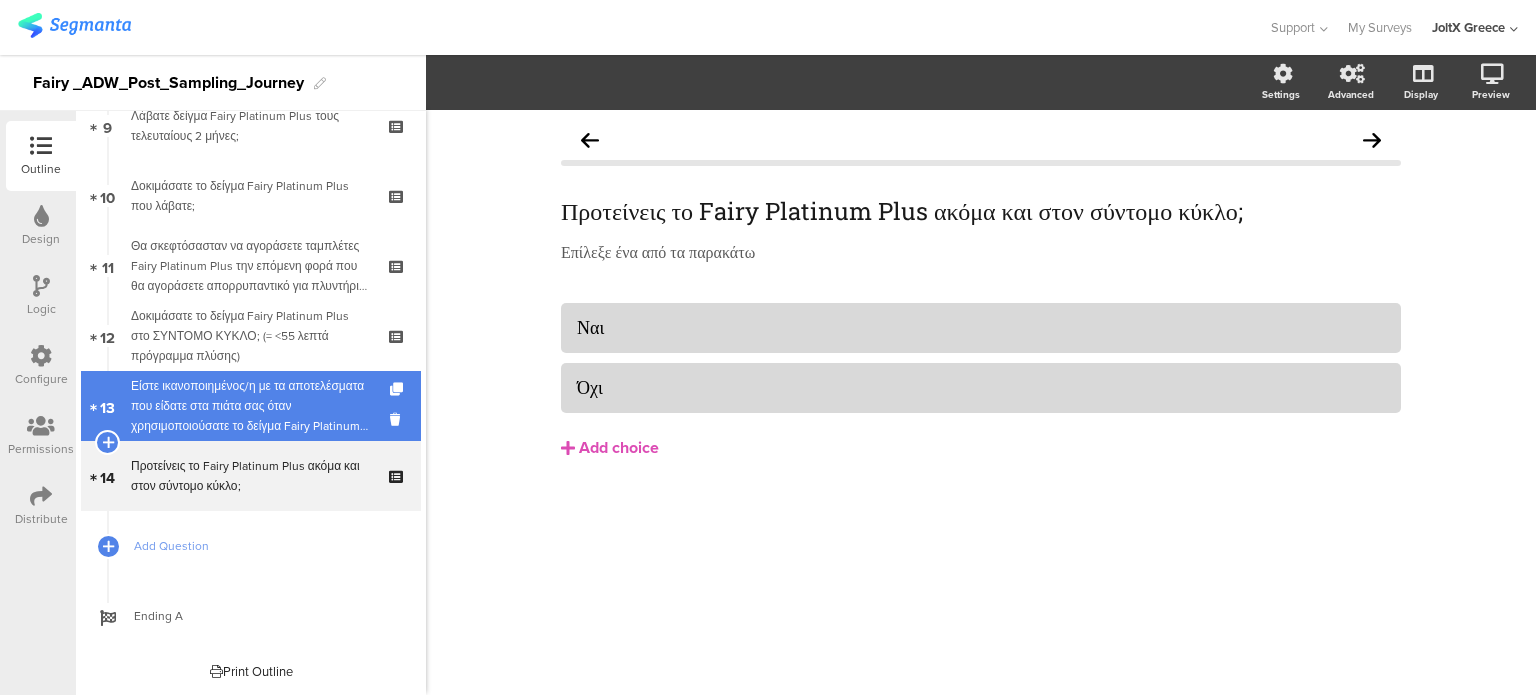 click on "Είστε ικανοποιημένος/η με τα αποτελέσματα που είδατε στα πιάτα σας όταν χρησιμοποιούσατε το δείγμα Fairy Platinum Plus σε ΣΥΝΤΟΜΟ ΚΥΚΛΟ;  (= <55 λεπτά πρόγραμμα πλύσης)" at bounding box center [250, 406] 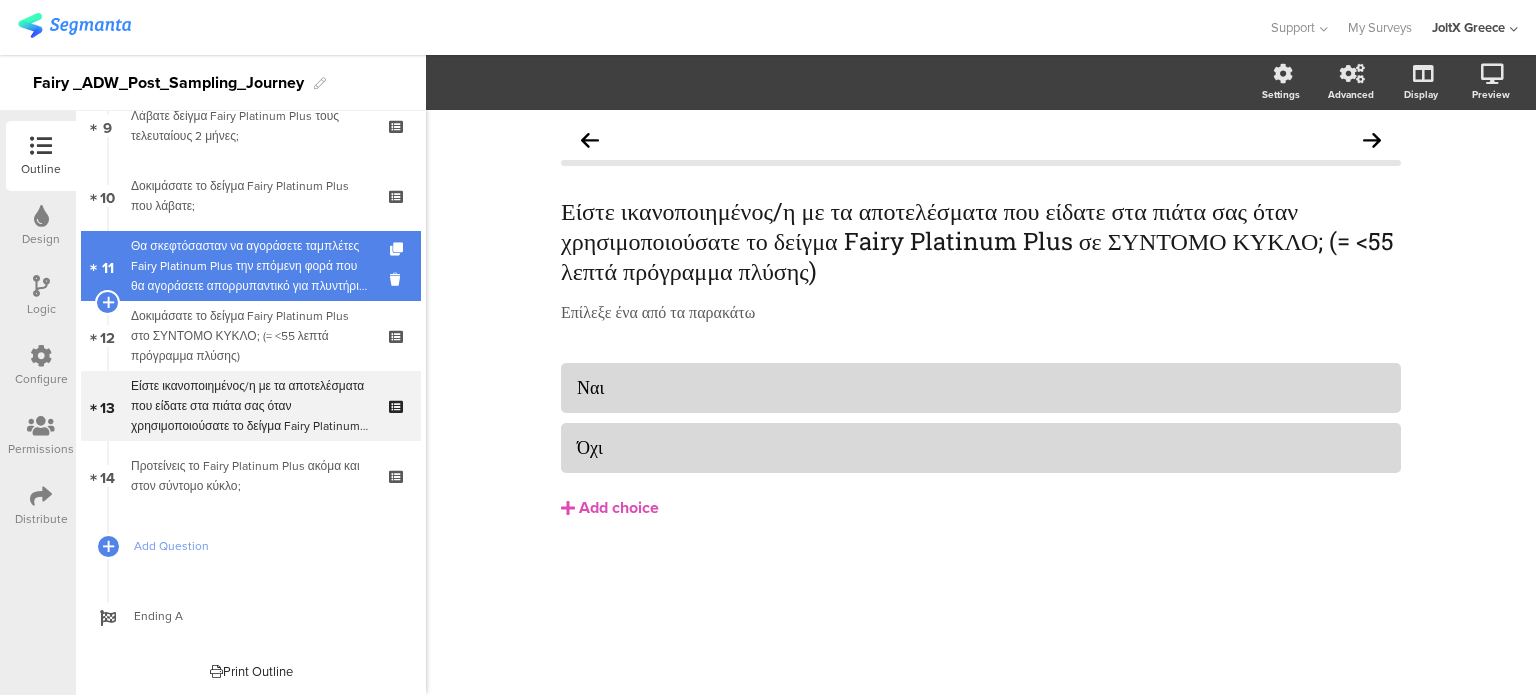 scroll, scrollTop: 591, scrollLeft: 0, axis: vertical 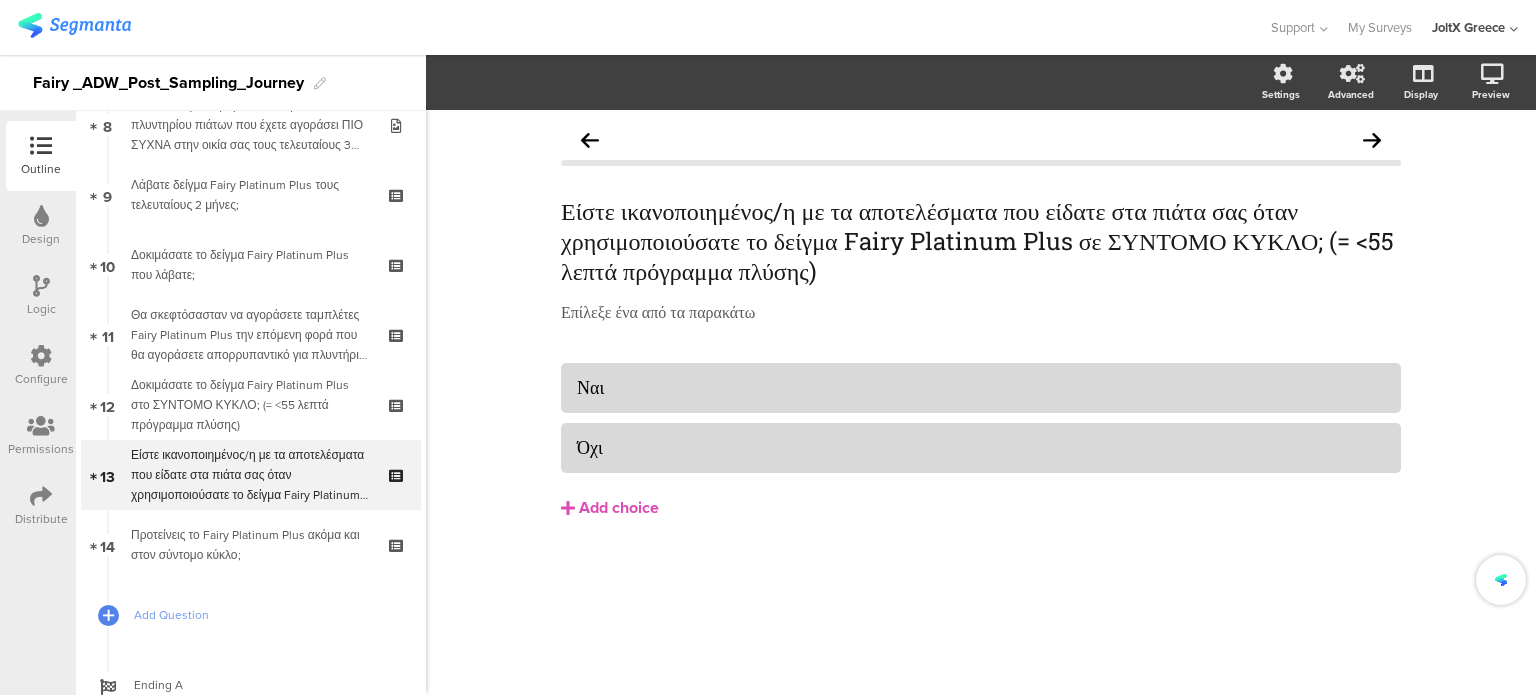 click on "Logic" at bounding box center (41, 296) 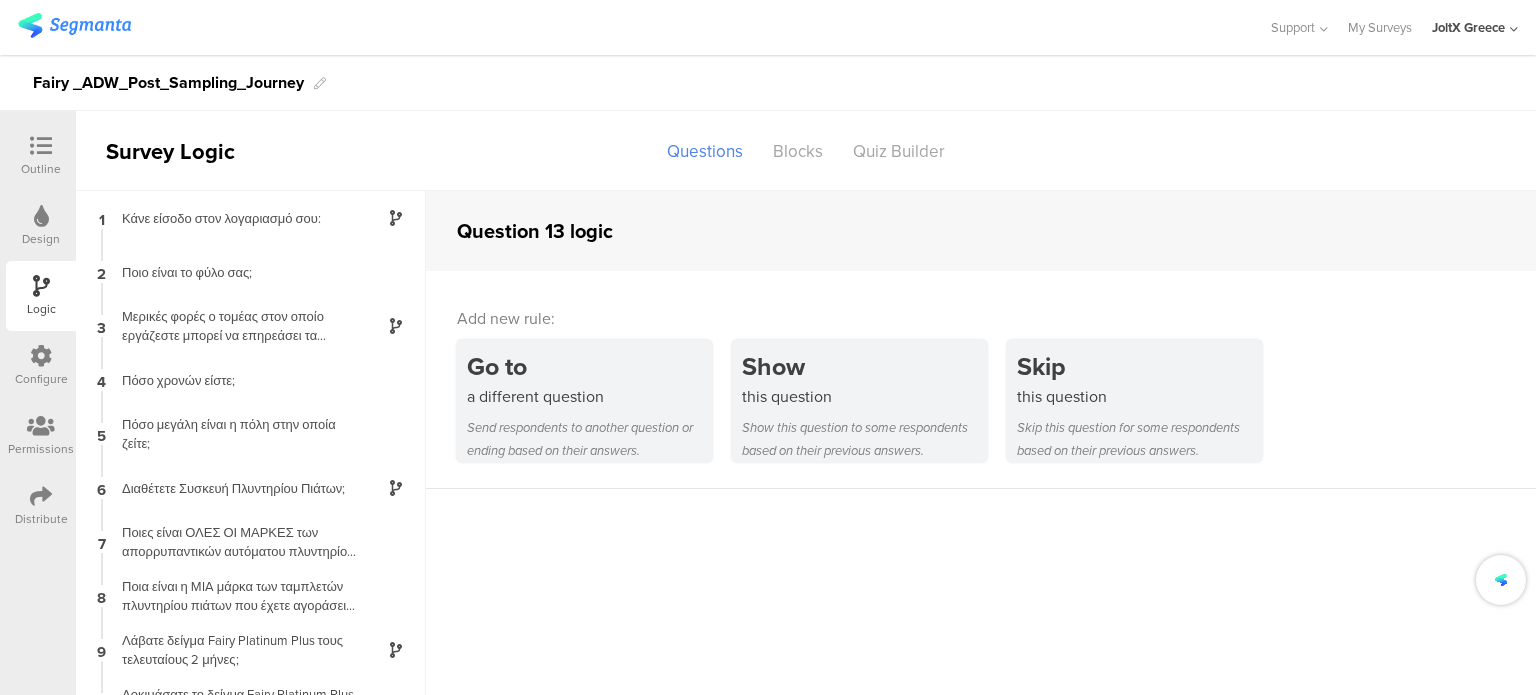 scroll, scrollTop: 64, scrollLeft: 0, axis: vertical 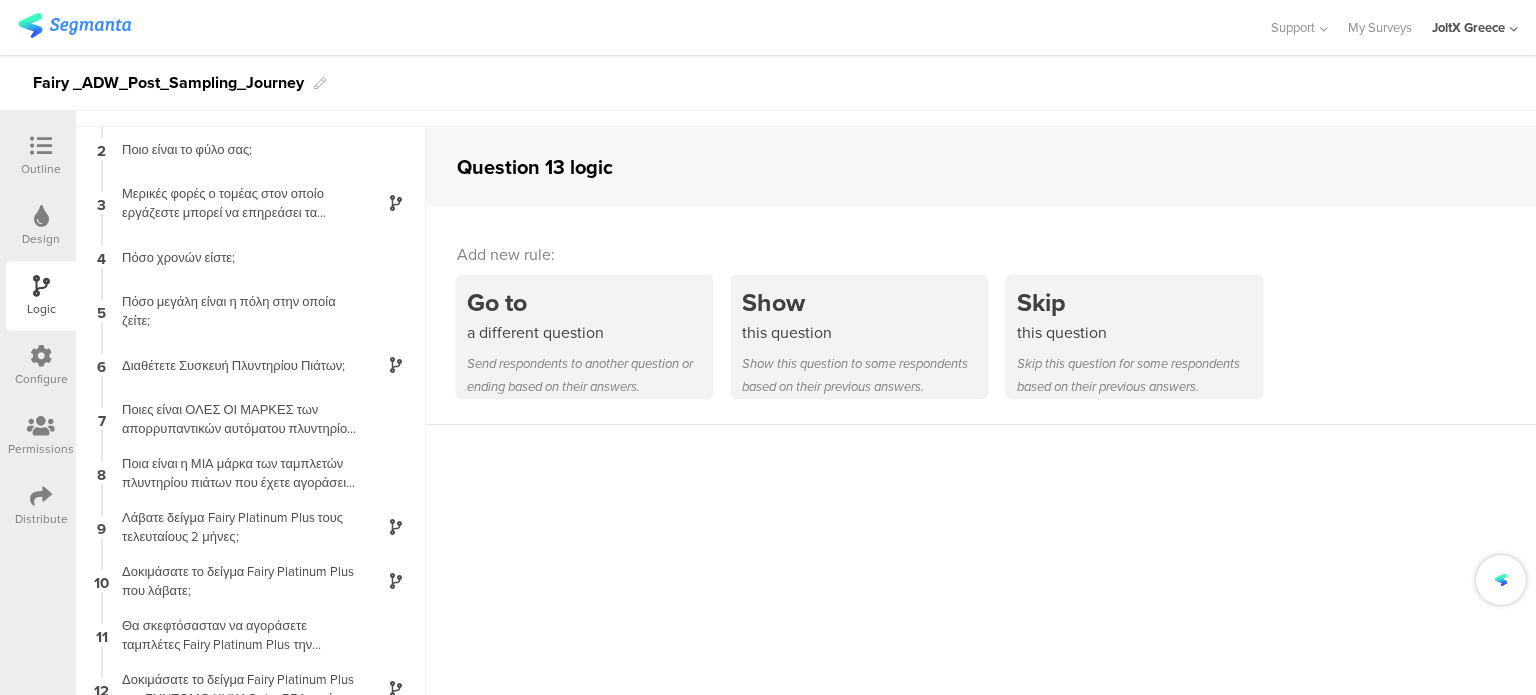 click at bounding box center (41, 356) 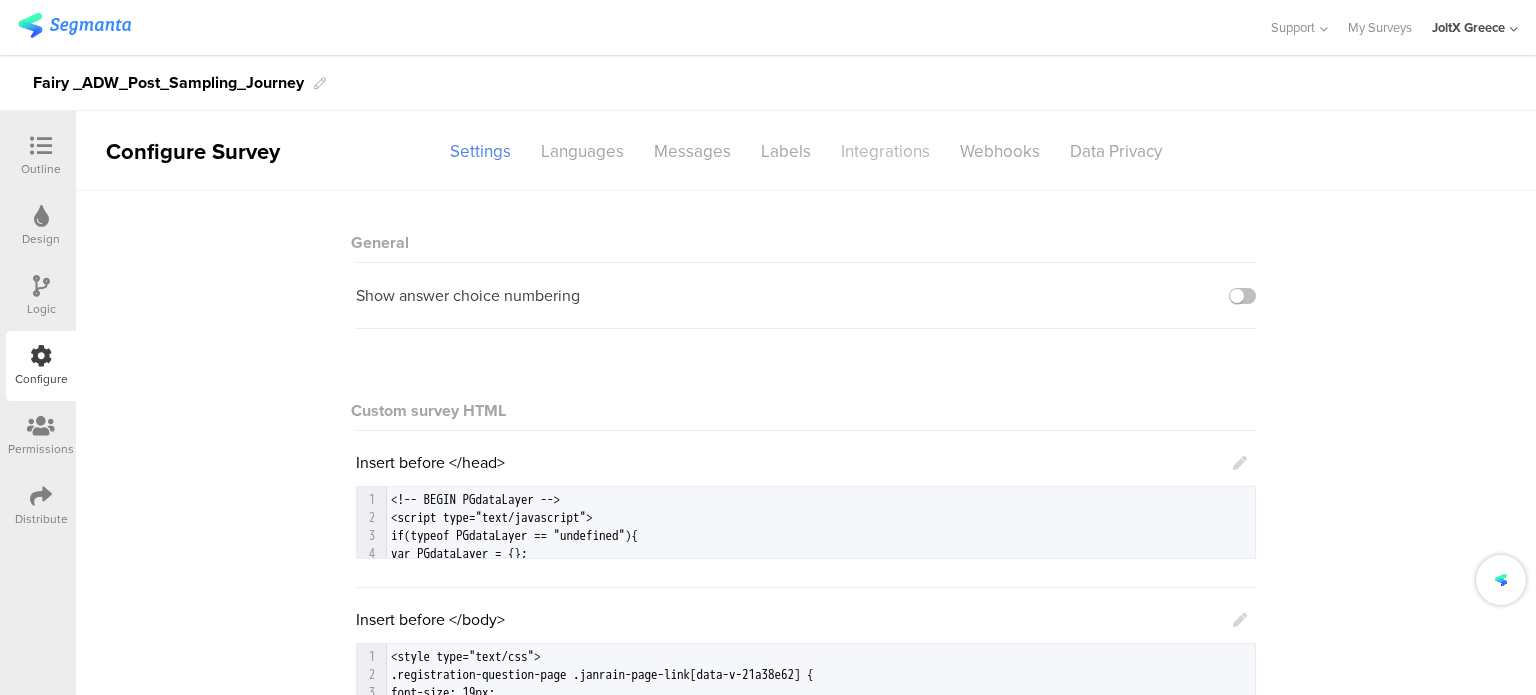 click on "Integrations" at bounding box center [885, 151] 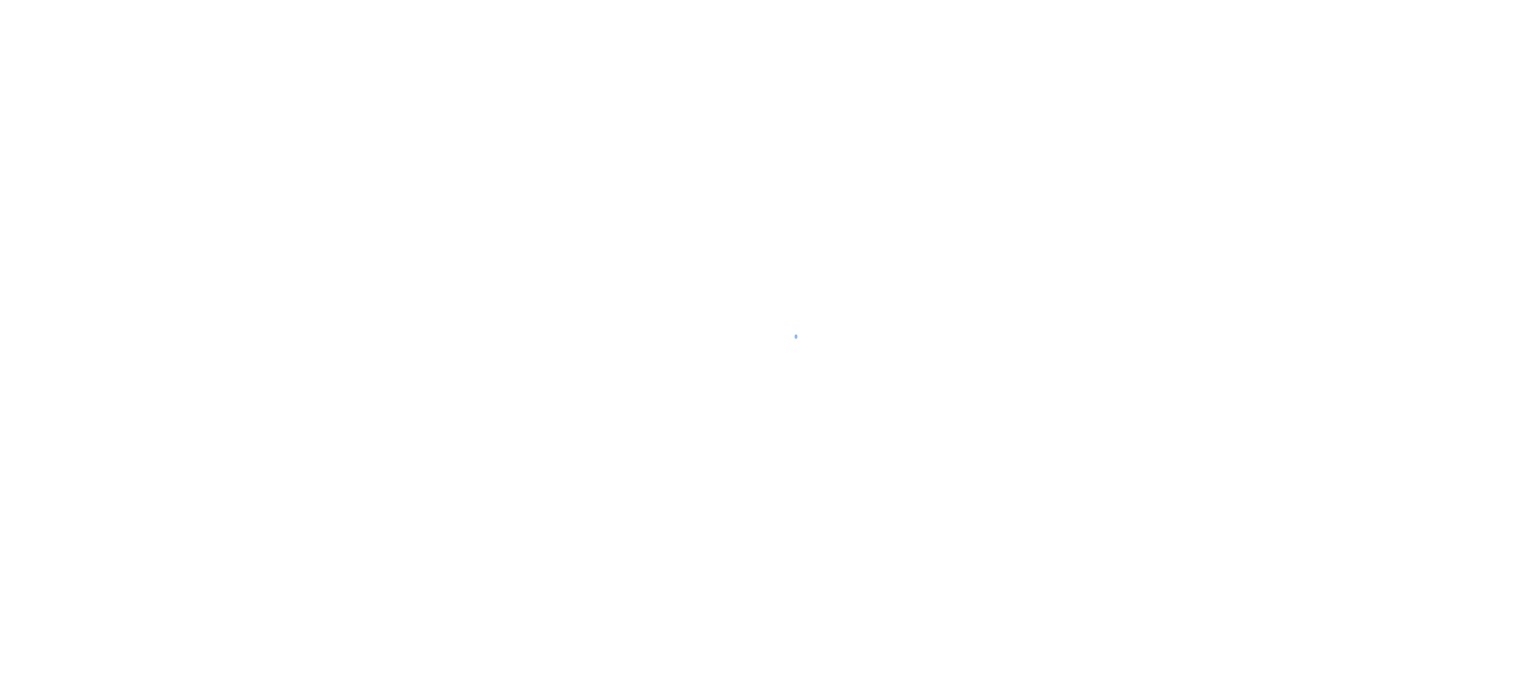 scroll, scrollTop: 0, scrollLeft: 0, axis: both 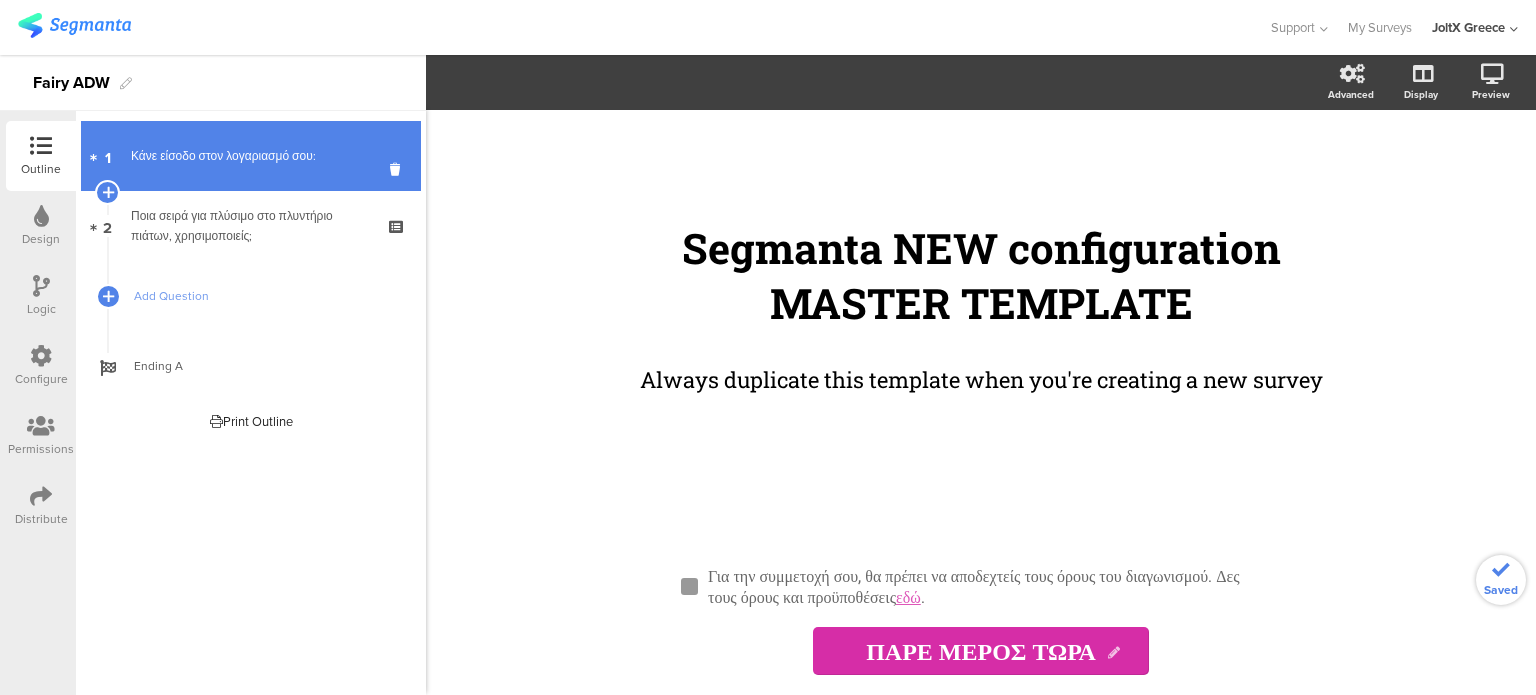 click on "1
Κάνε είσοδο στον λογαριασμό σου:" at bounding box center (251, 156) 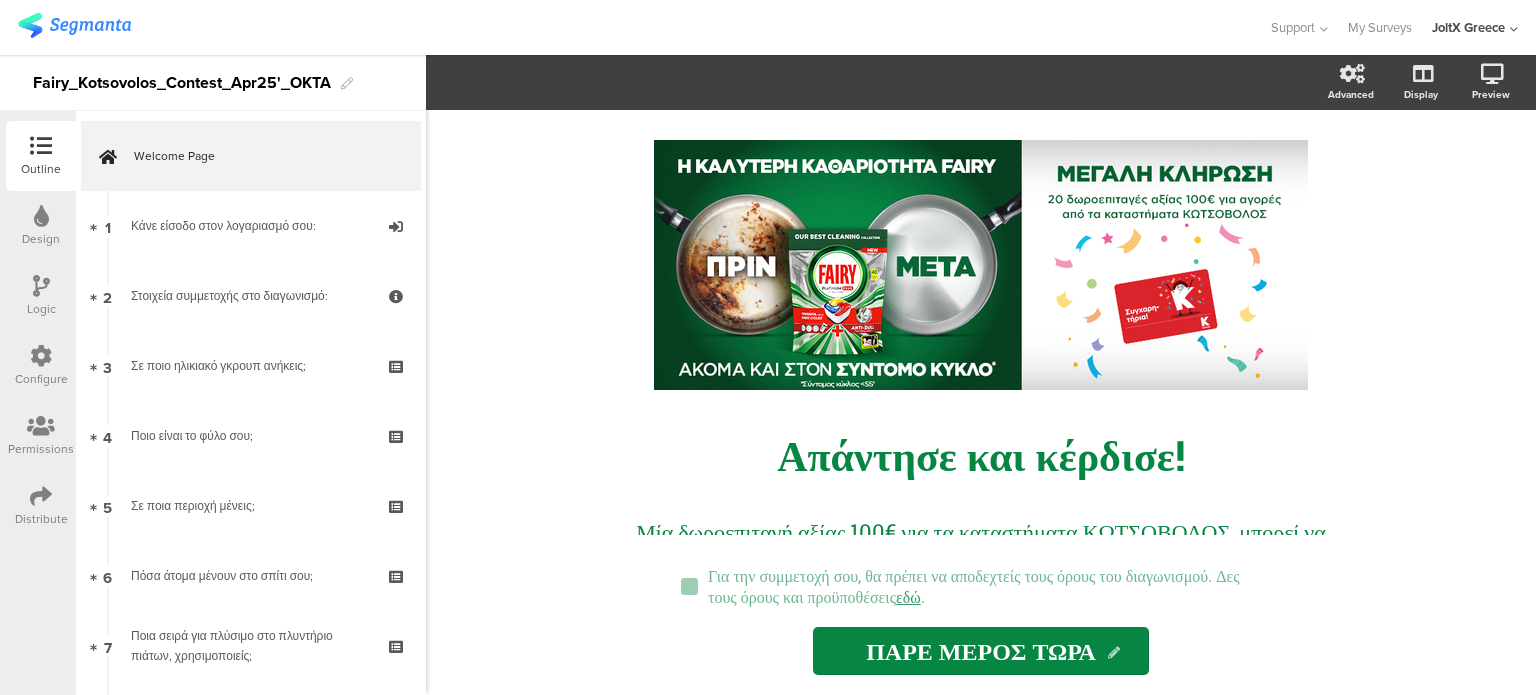 scroll, scrollTop: 0, scrollLeft: 0, axis: both 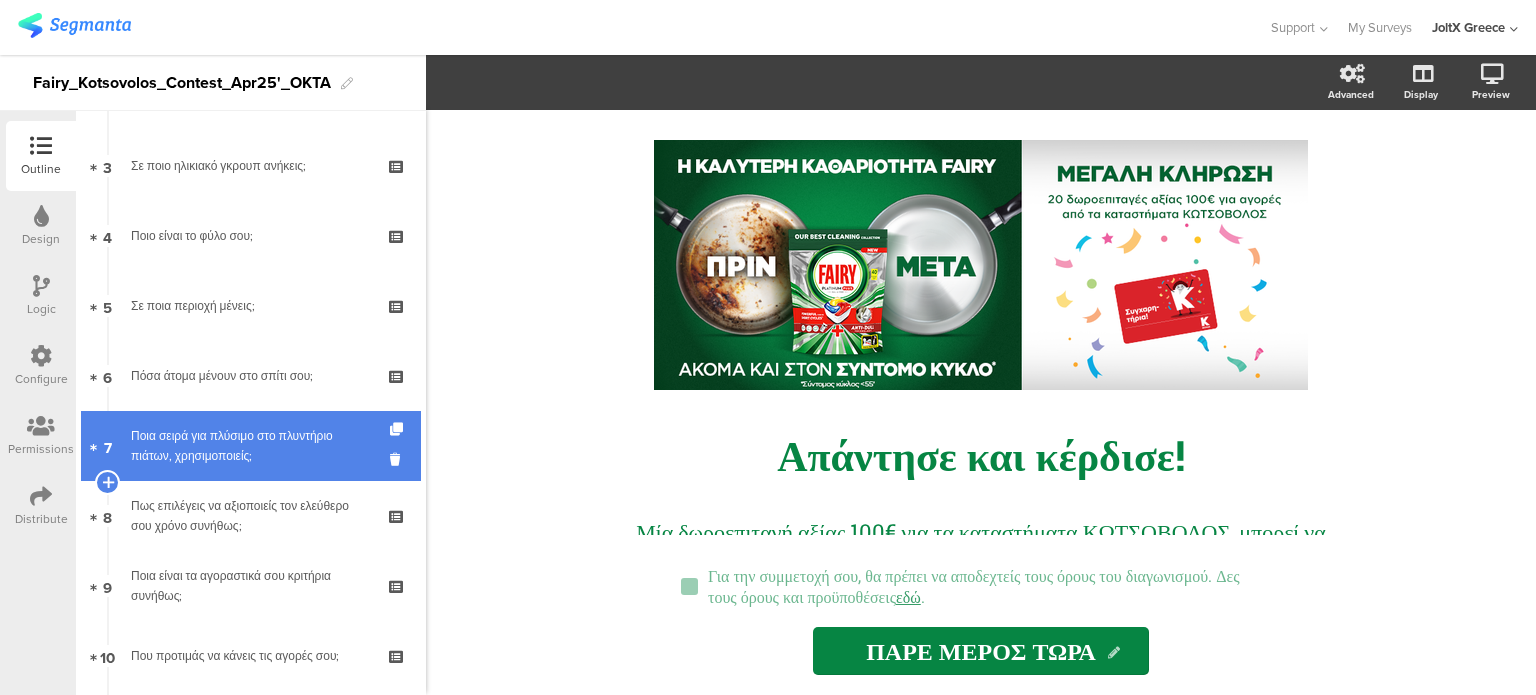 drag, startPoint x: 251, startPoint y: 379, endPoint x: 245, endPoint y: 423, distance: 44.407207 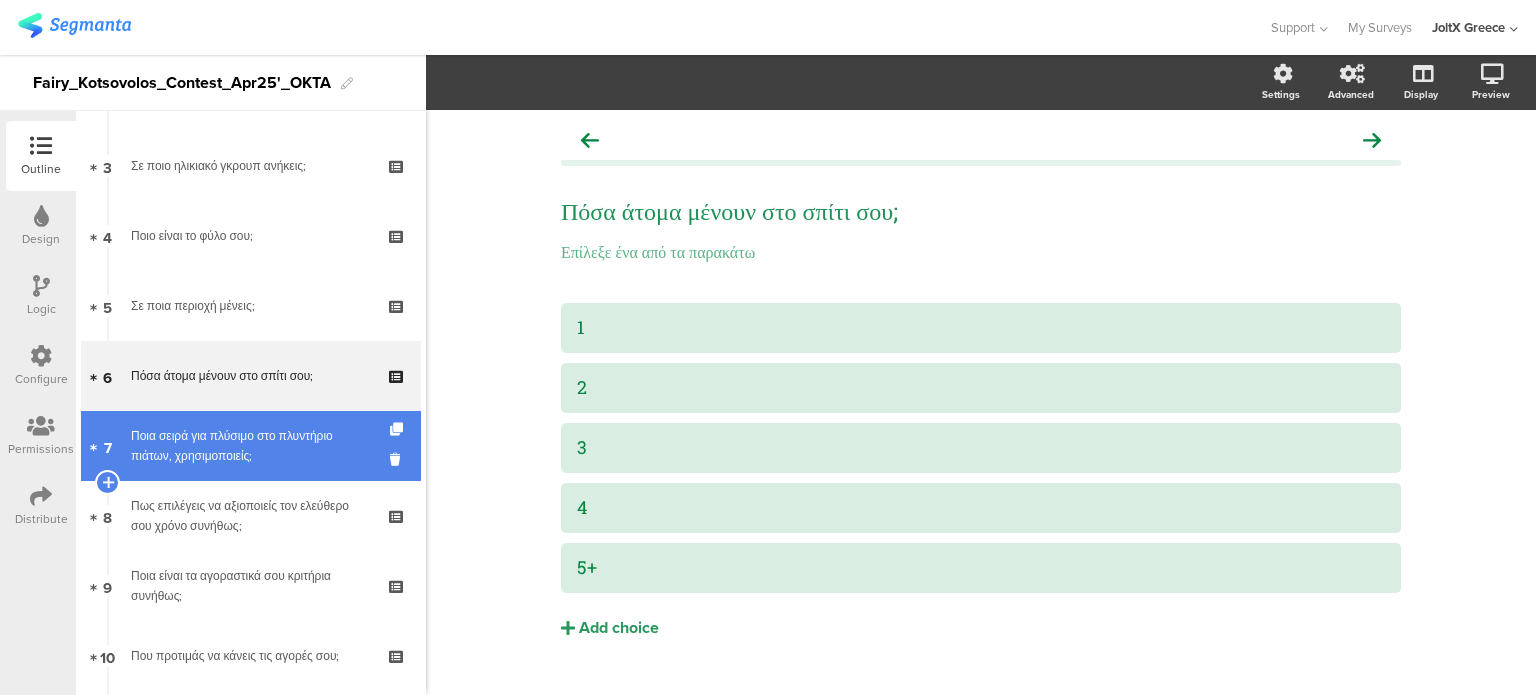 click on "Ποια σειρά για πλύσιμο στο πλυντήριο πιάτων, χρησιμοποιείς;" at bounding box center (250, 446) 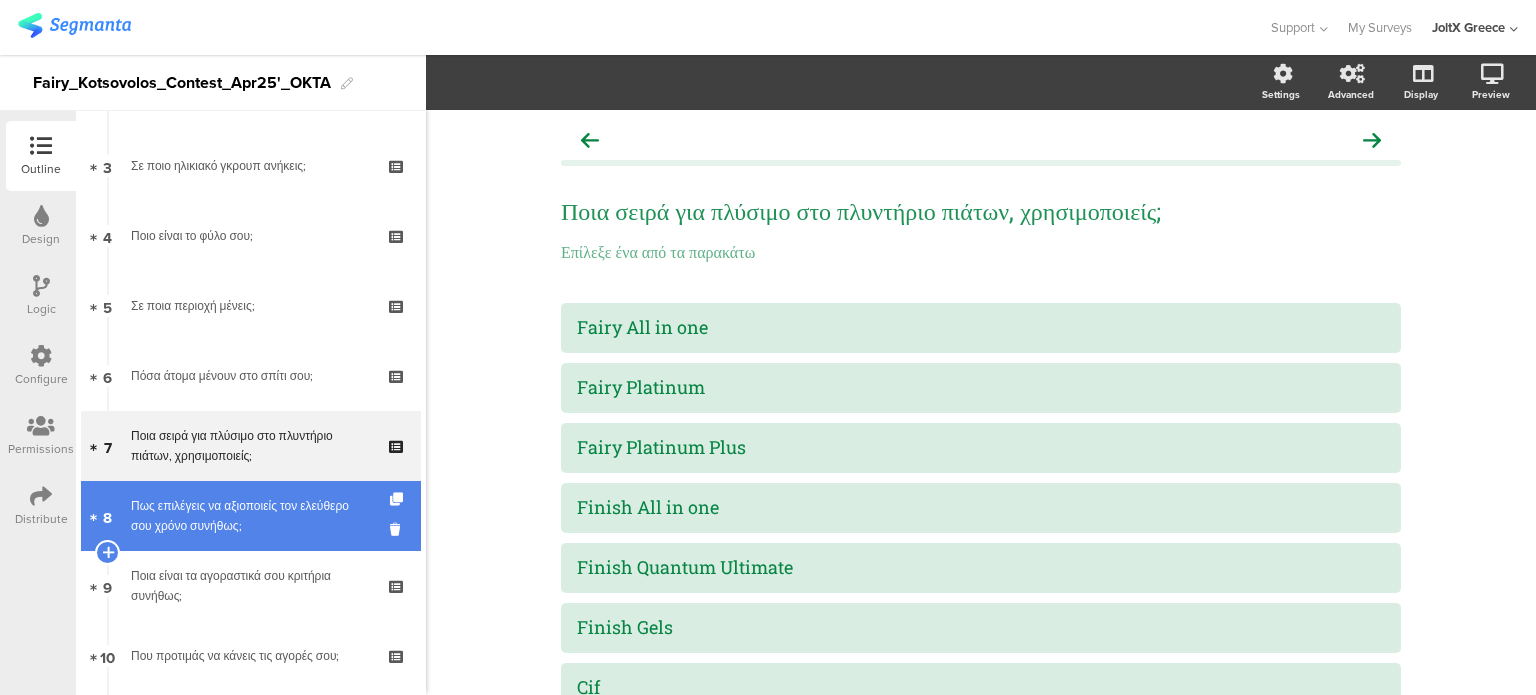 click on "Πως επιλέγεις να αξιοποιείς τον ελεύθερο σου χρόνο συνήθως;" at bounding box center [250, 516] 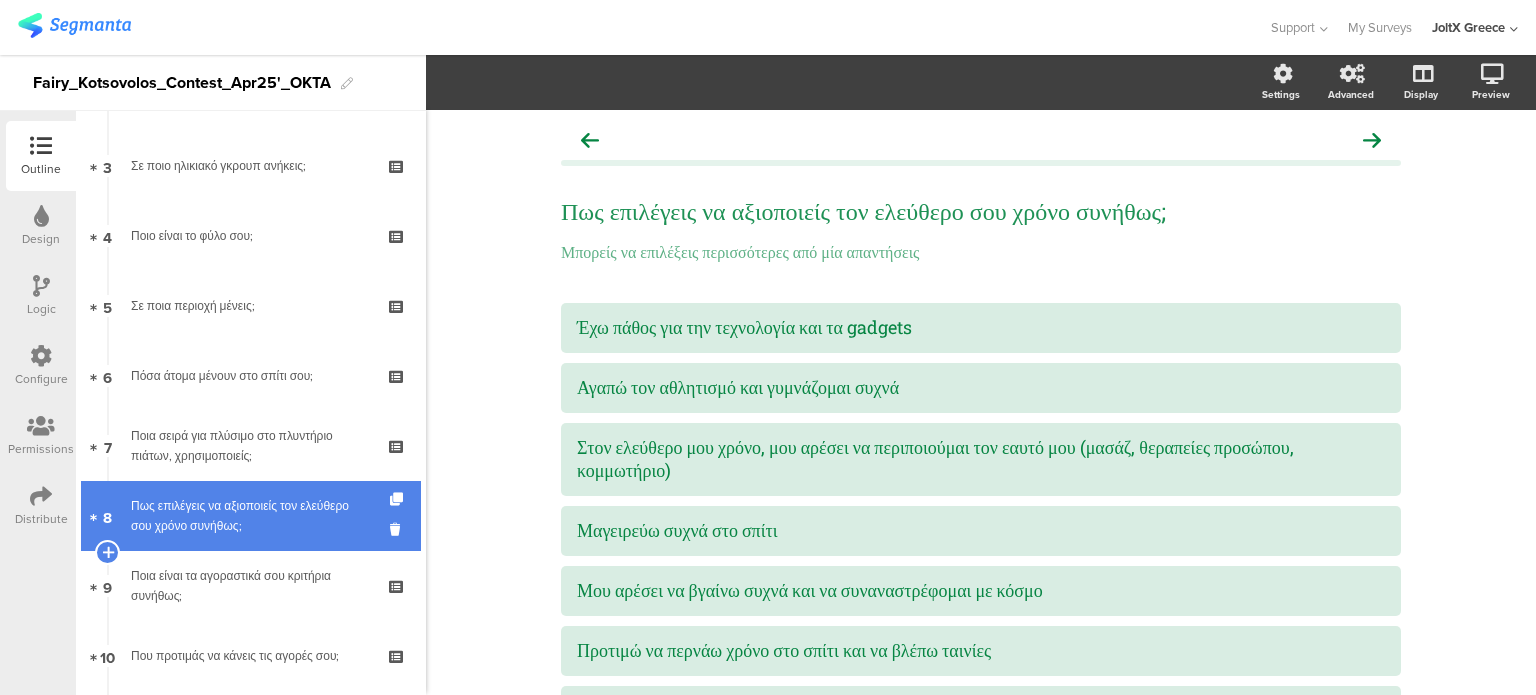scroll, scrollTop: 400, scrollLeft: 0, axis: vertical 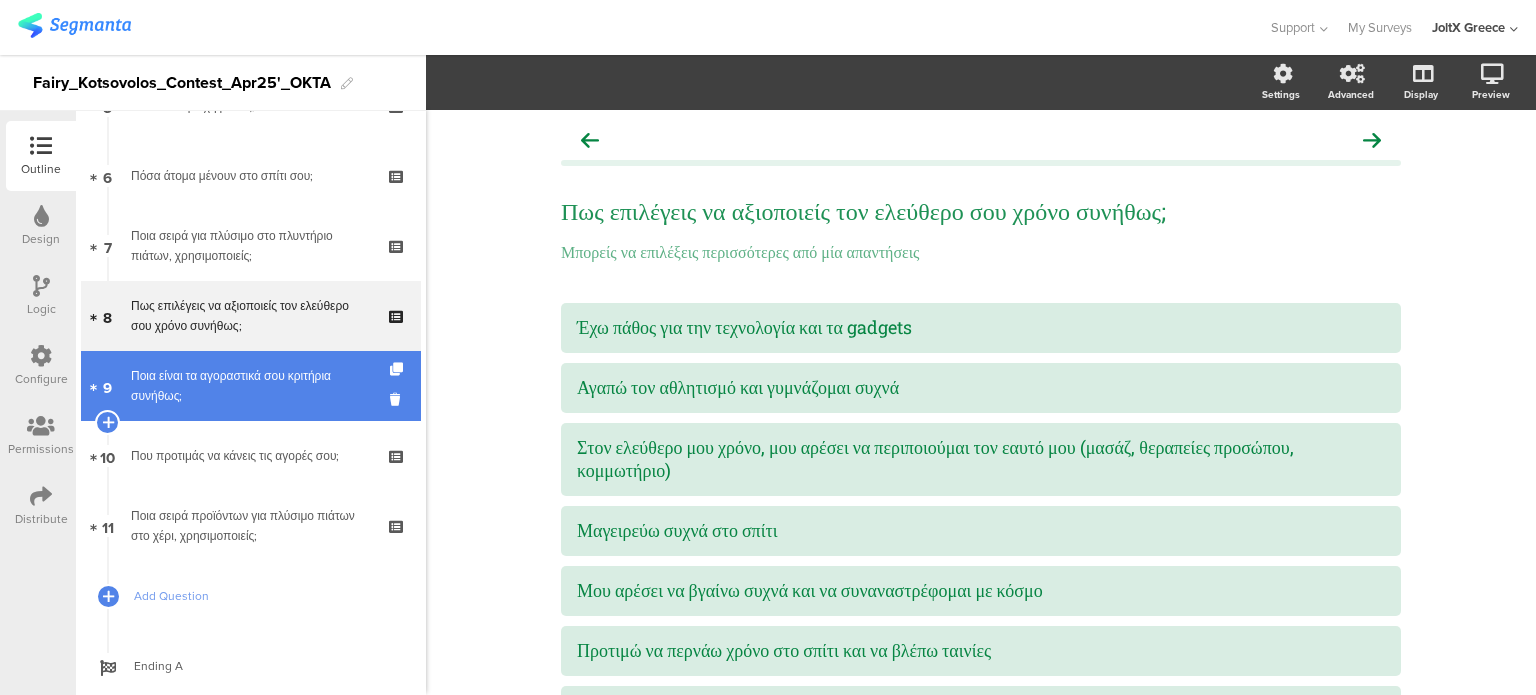 click on "9
Ποια είναι τα αγοραστικά σου κριτήρια συνήθως;" at bounding box center [251, 386] 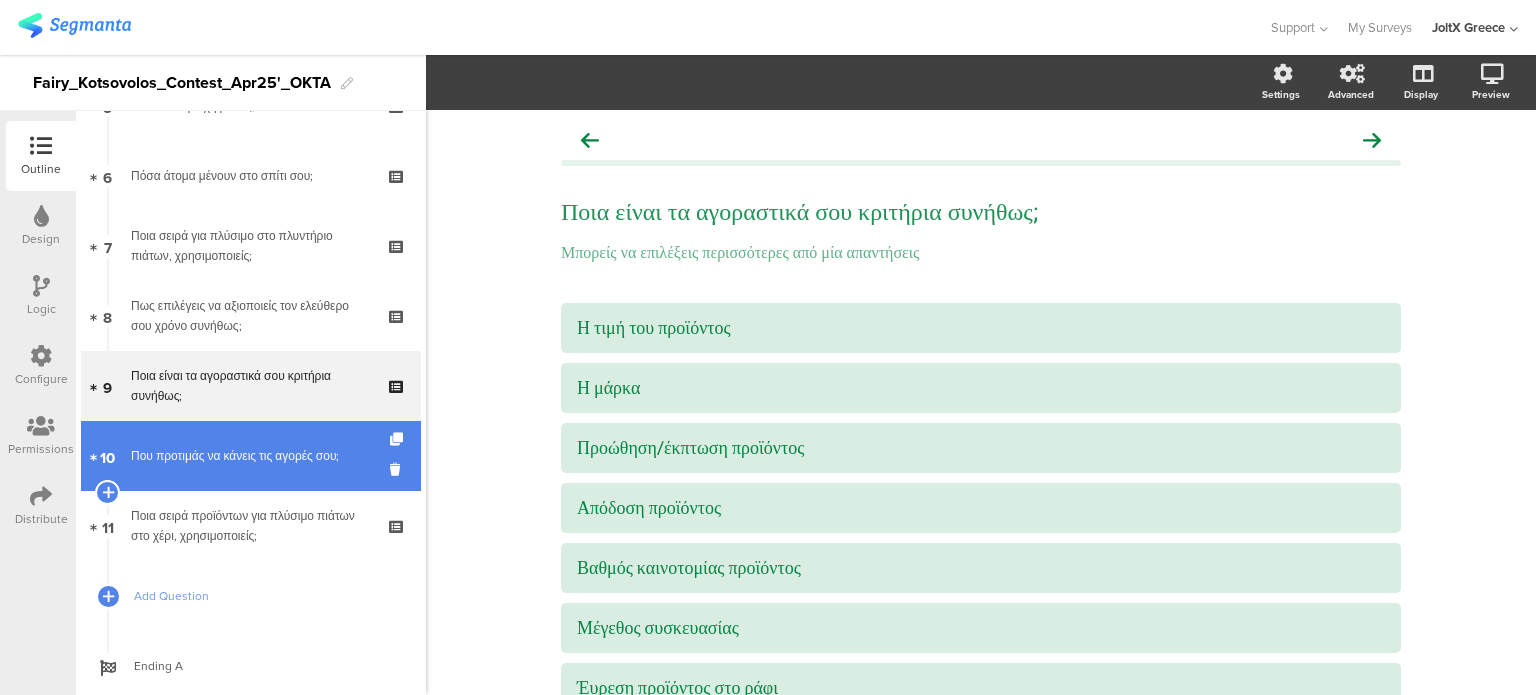 click on "Που προτιμάς να κάνεις τις αγορές σου;" at bounding box center (250, 456) 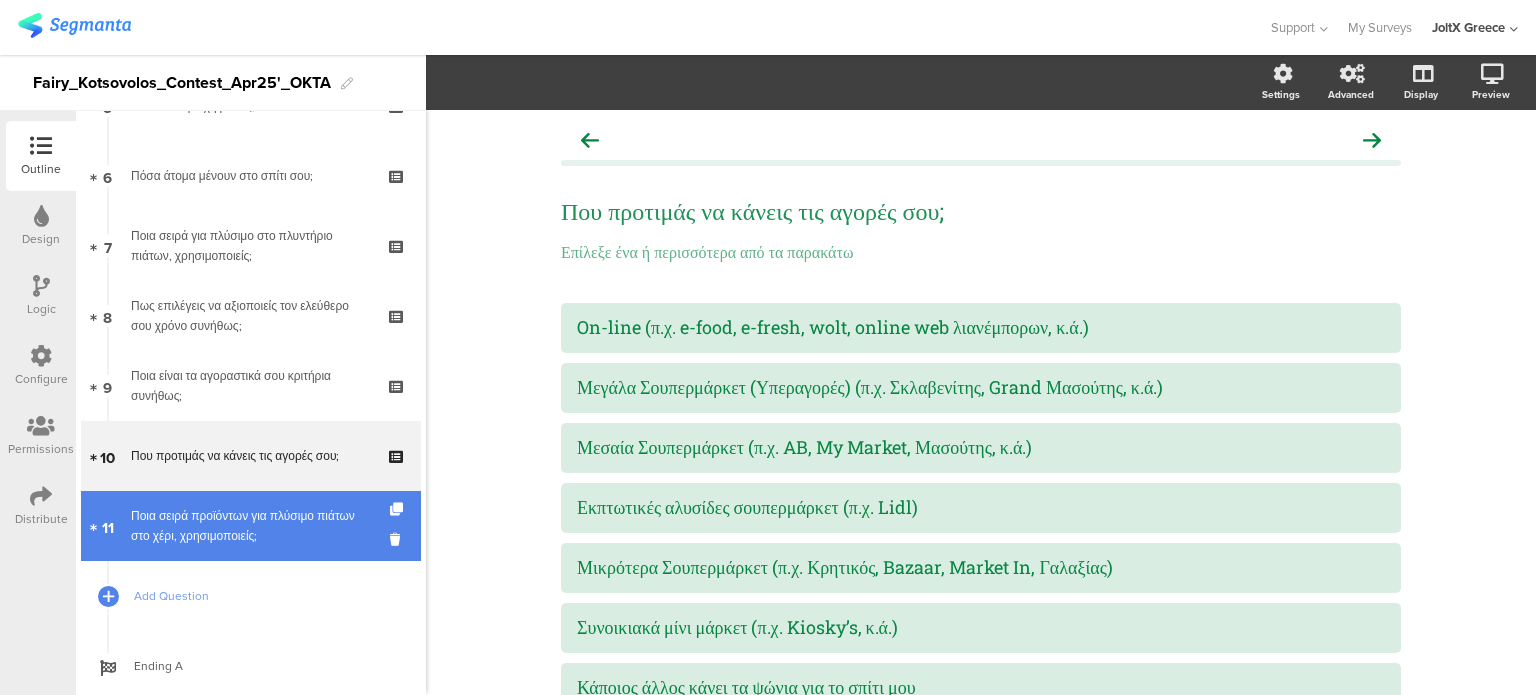 click on "11
Ποια σειρά προϊόντων για πλύσιμο πιάτων στο χέρι, χρησιμοποιείς;" at bounding box center (251, 526) 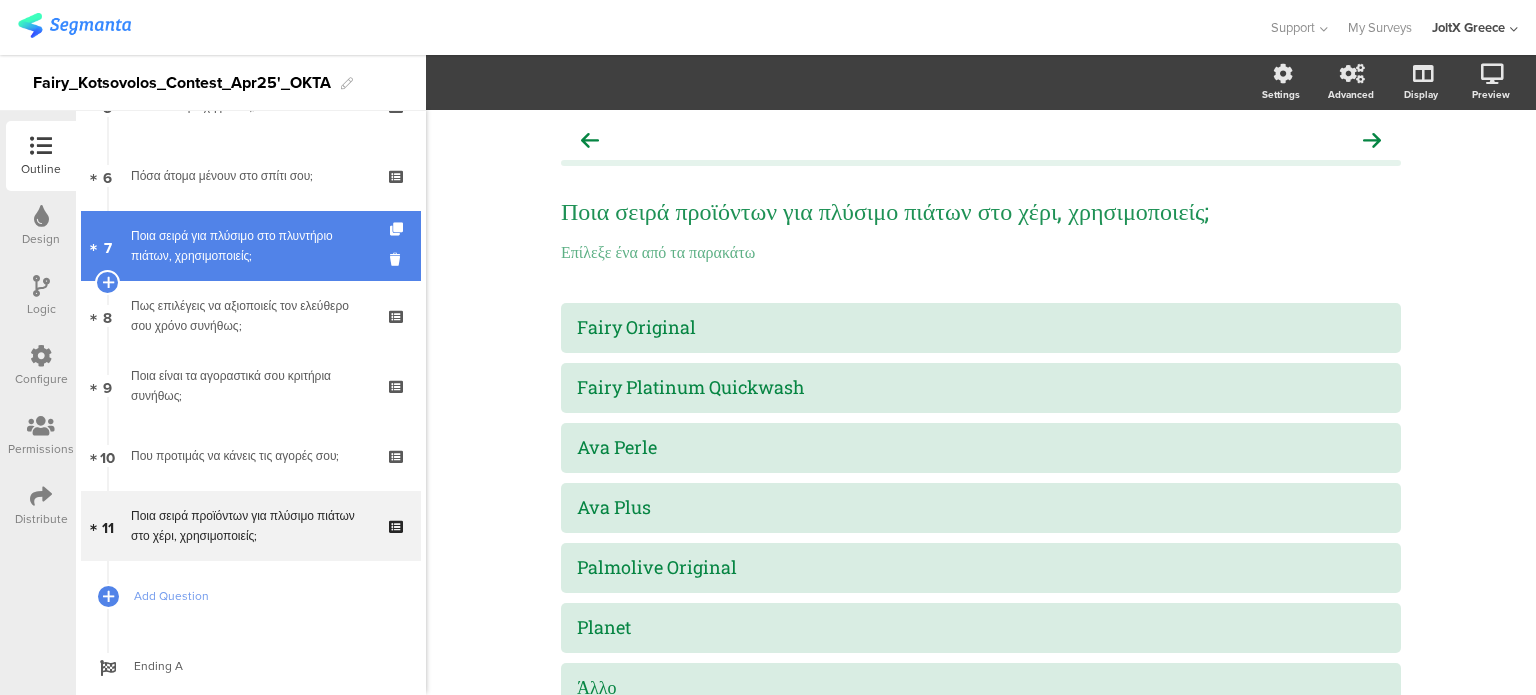 click on "7
Ποια σειρά για πλύσιμο στο πλυντήριο πιάτων, χρησιμοποιείς;" at bounding box center (251, 246) 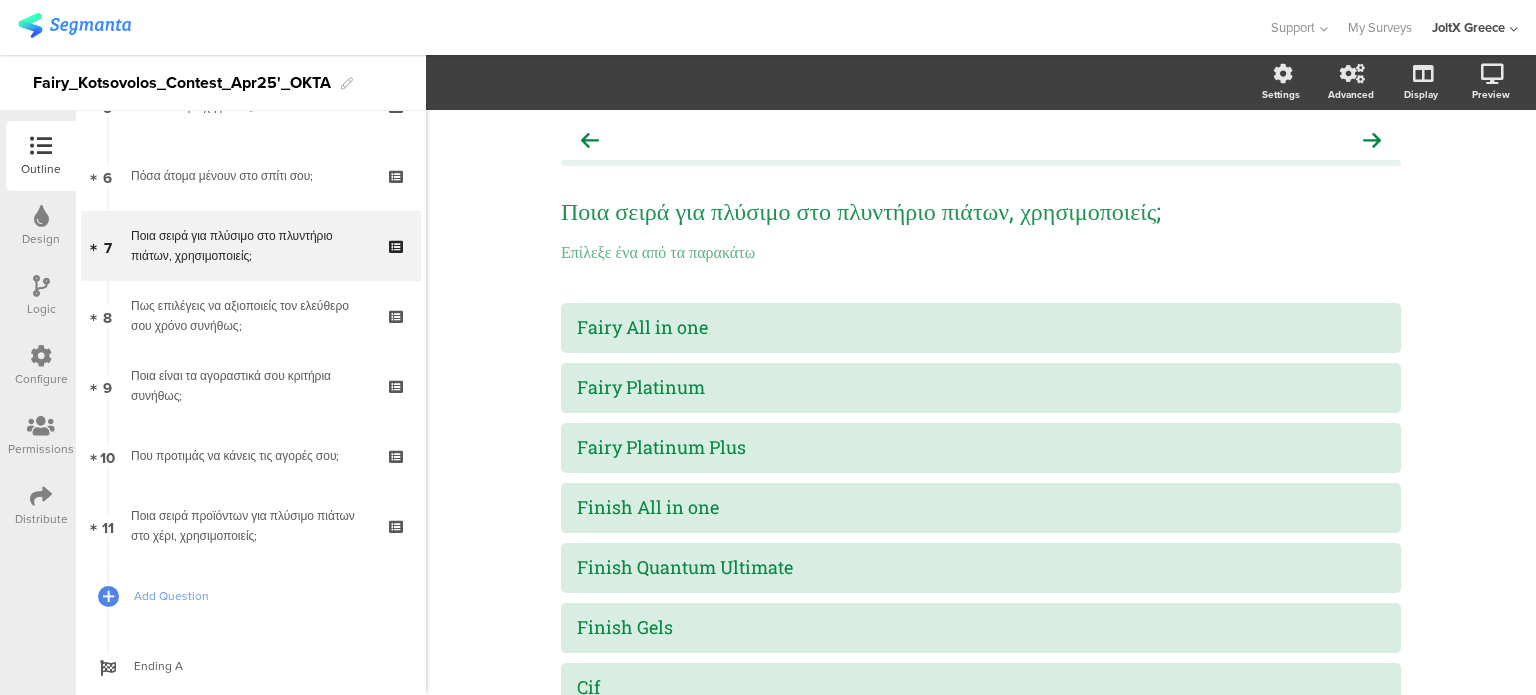 click at bounding box center [41, 356] 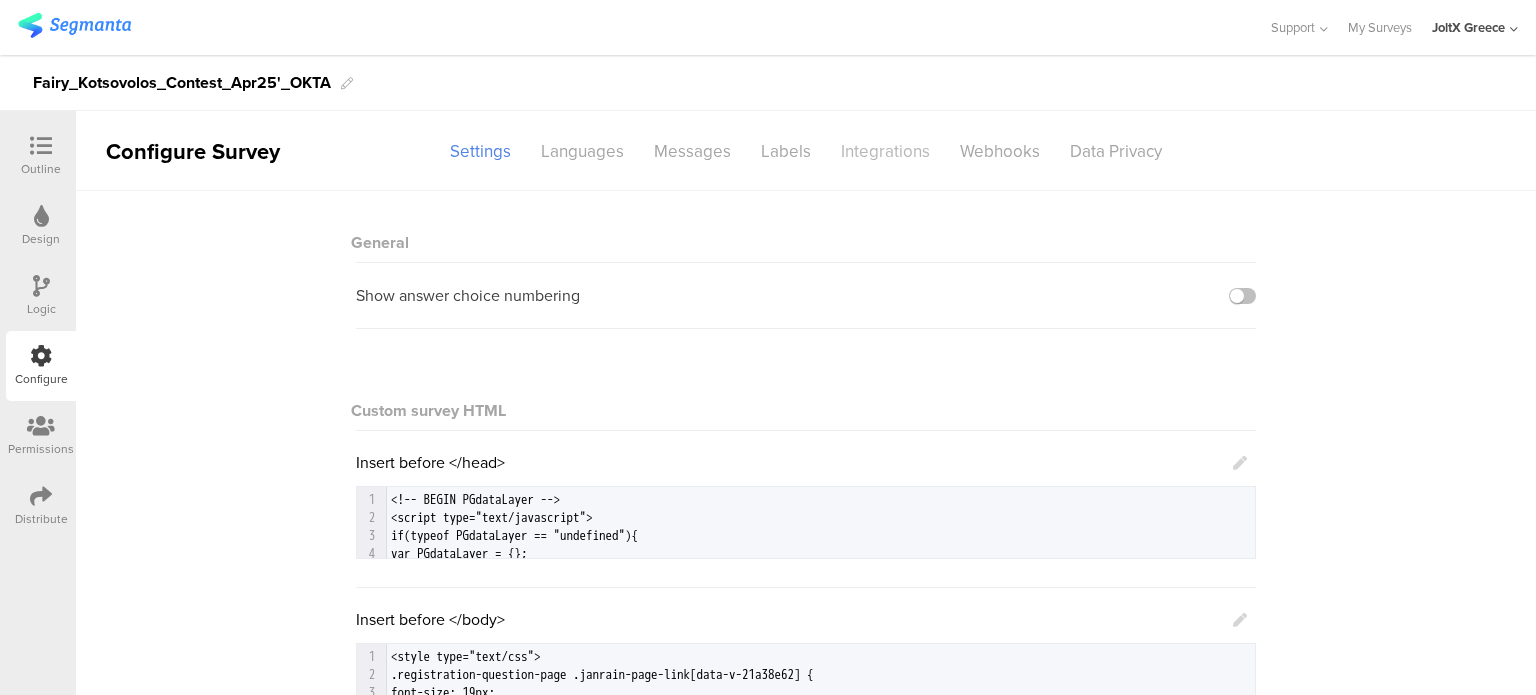 click on "Integrations" at bounding box center (885, 151) 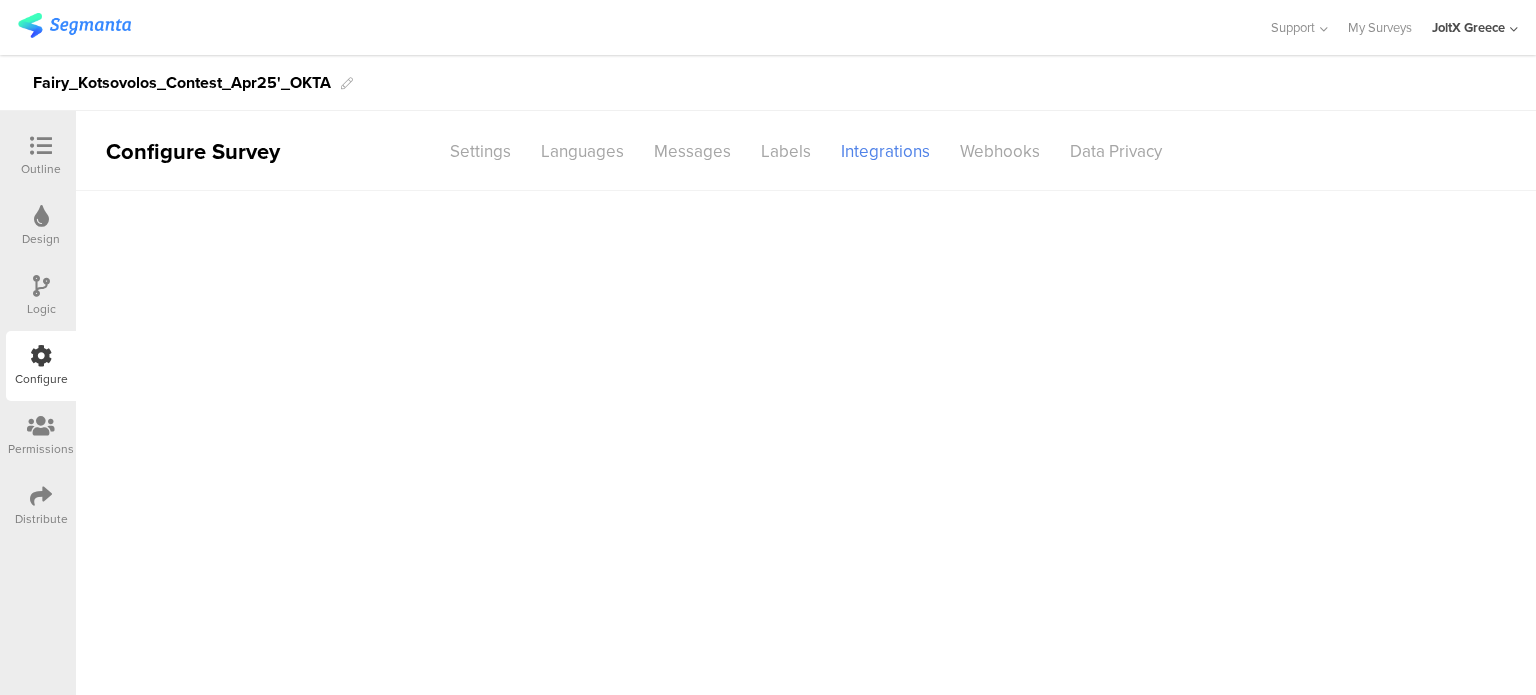 click on "Labels" at bounding box center [786, 151] 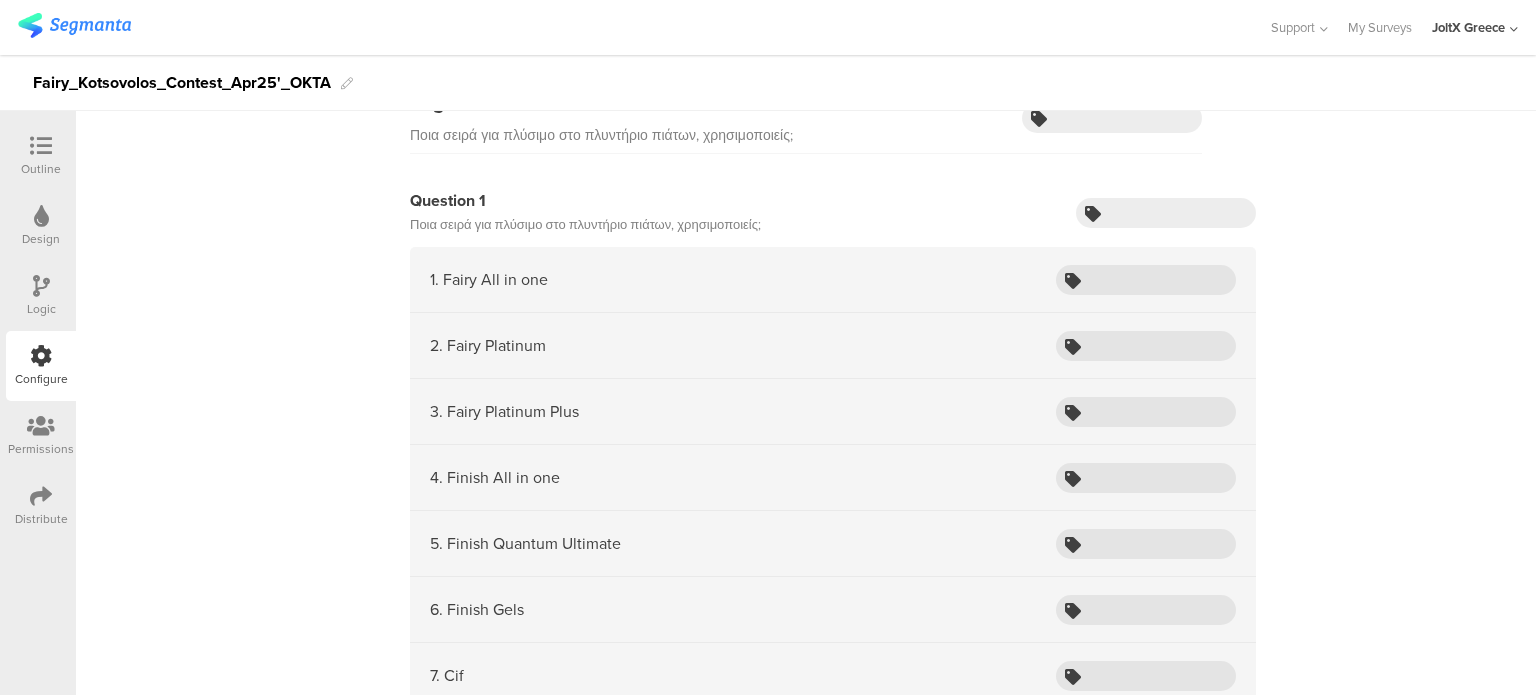 scroll, scrollTop: 3500, scrollLeft: 0, axis: vertical 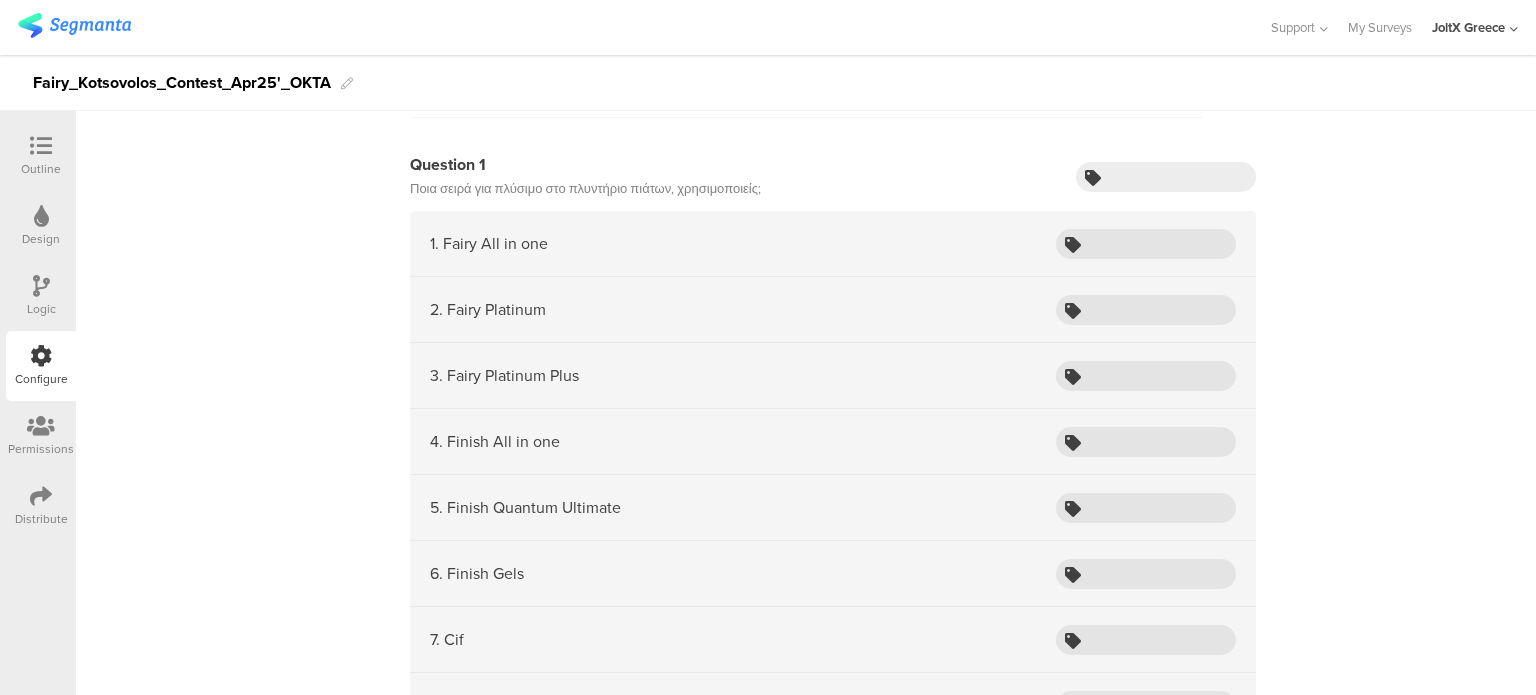 click on "1. Fairy All in one" at bounding box center [833, 244] 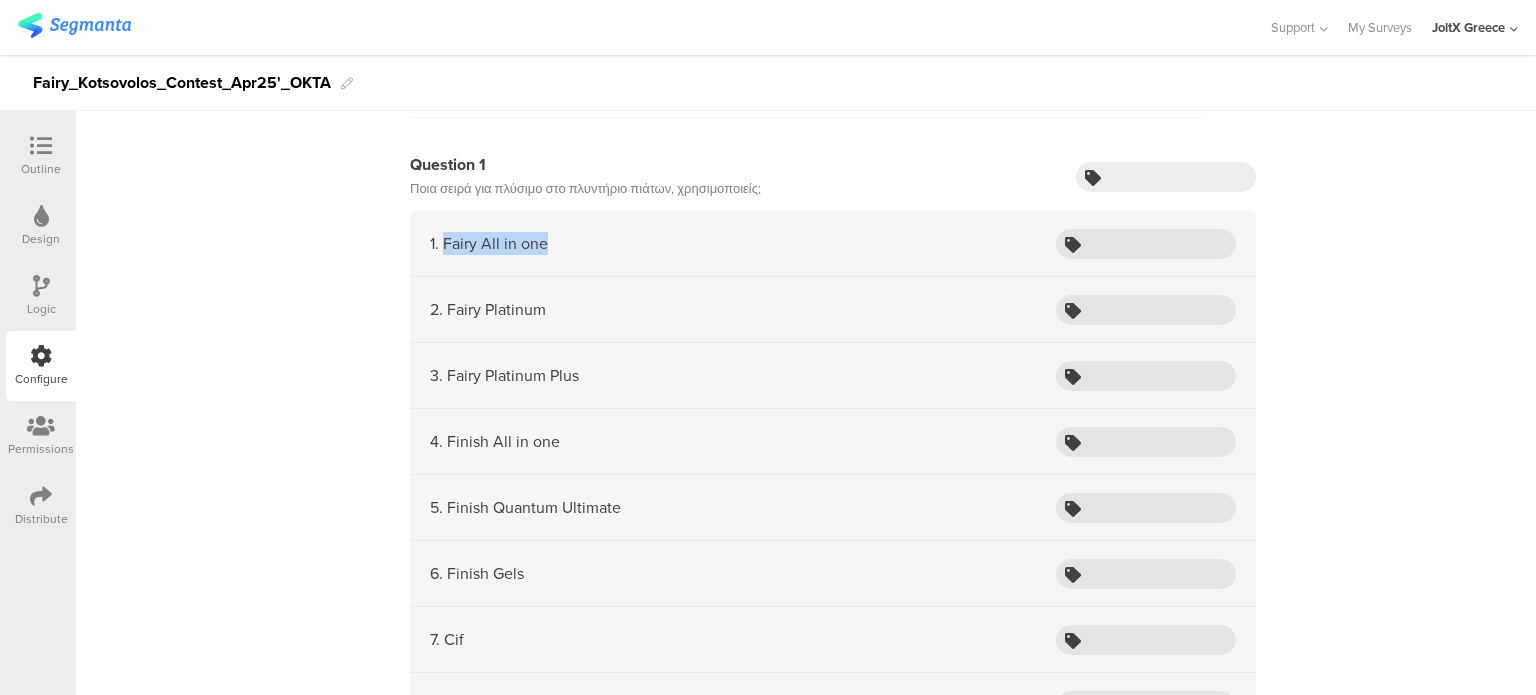 drag, startPoint x: 620, startPoint y: 247, endPoint x: 436, endPoint y: 240, distance: 184.1331 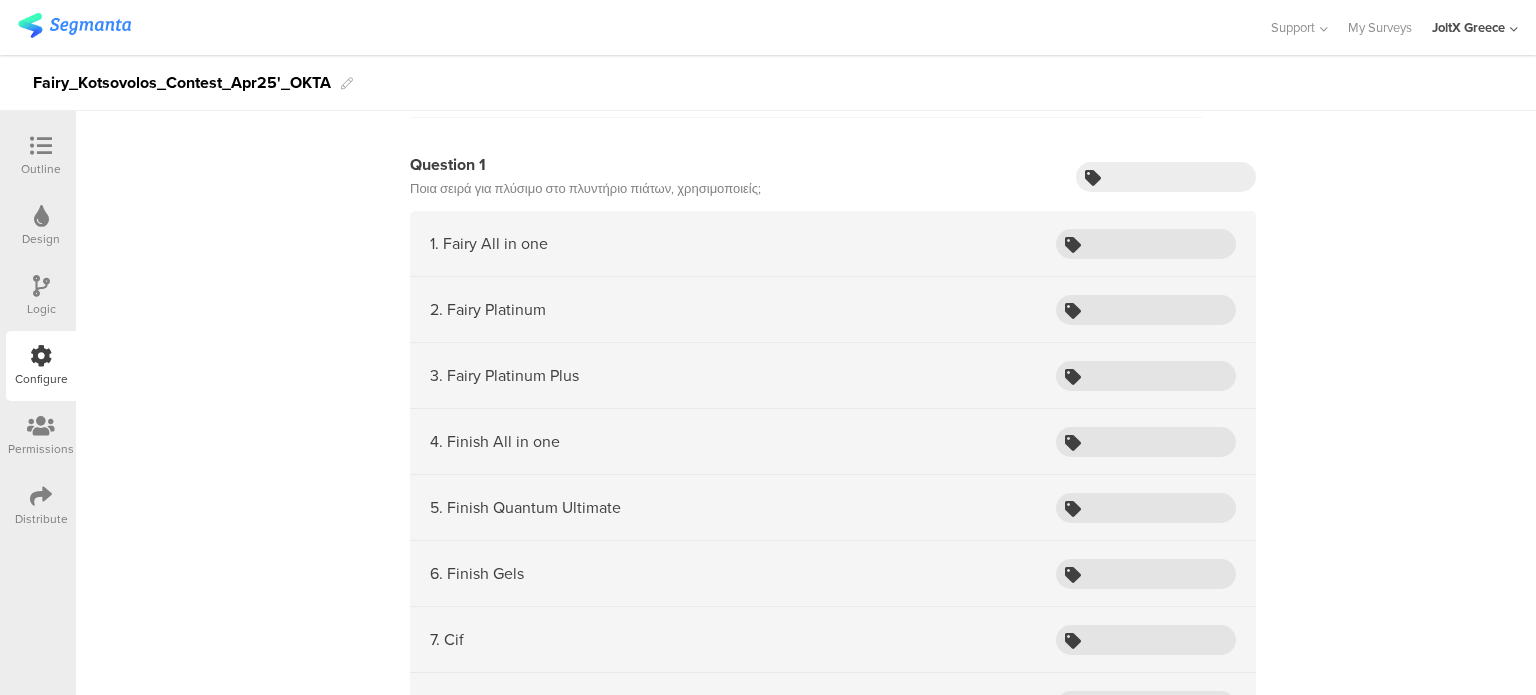 click on "2. Fairy Platinum" at bounding box center [833, 310] 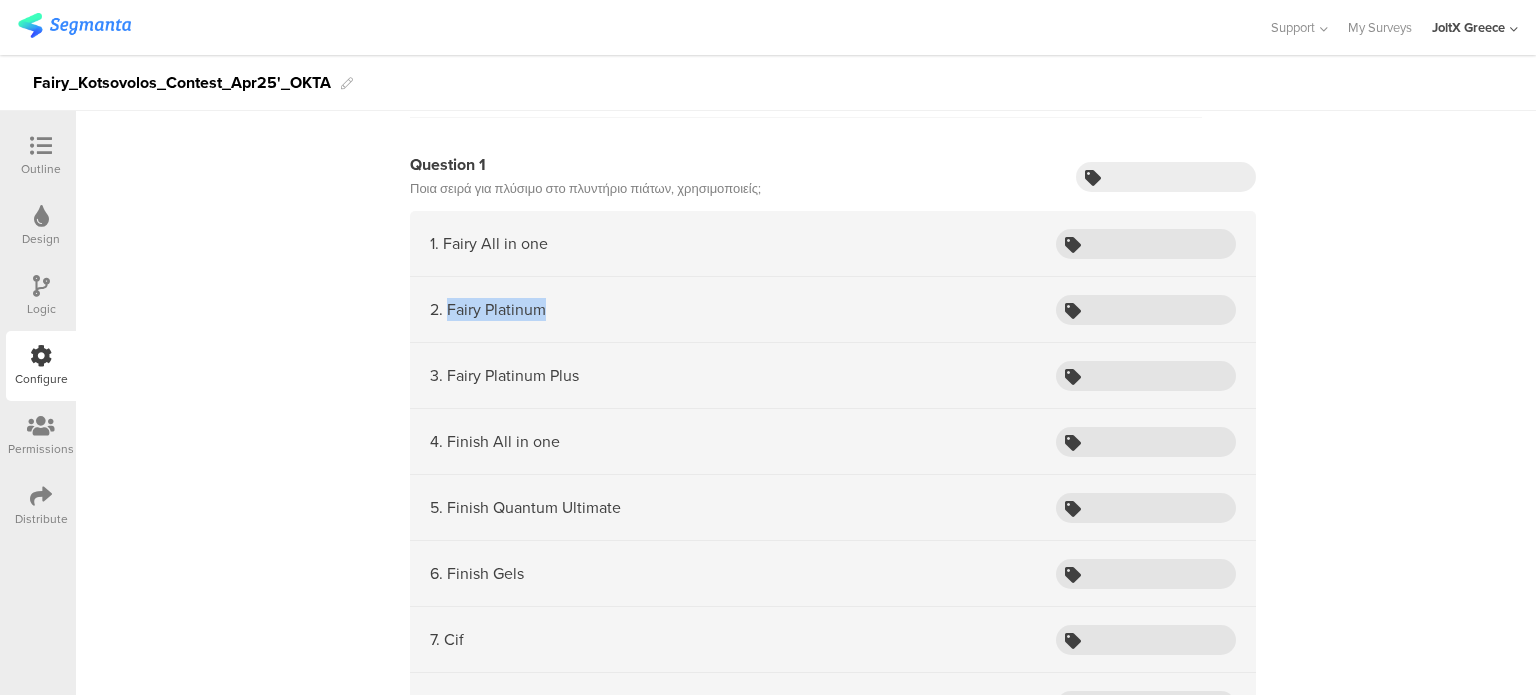 drag, startPoint x: 548, startPoint y: 316, endPoint x: 441, endPoint y: 315, distance: 107.00467 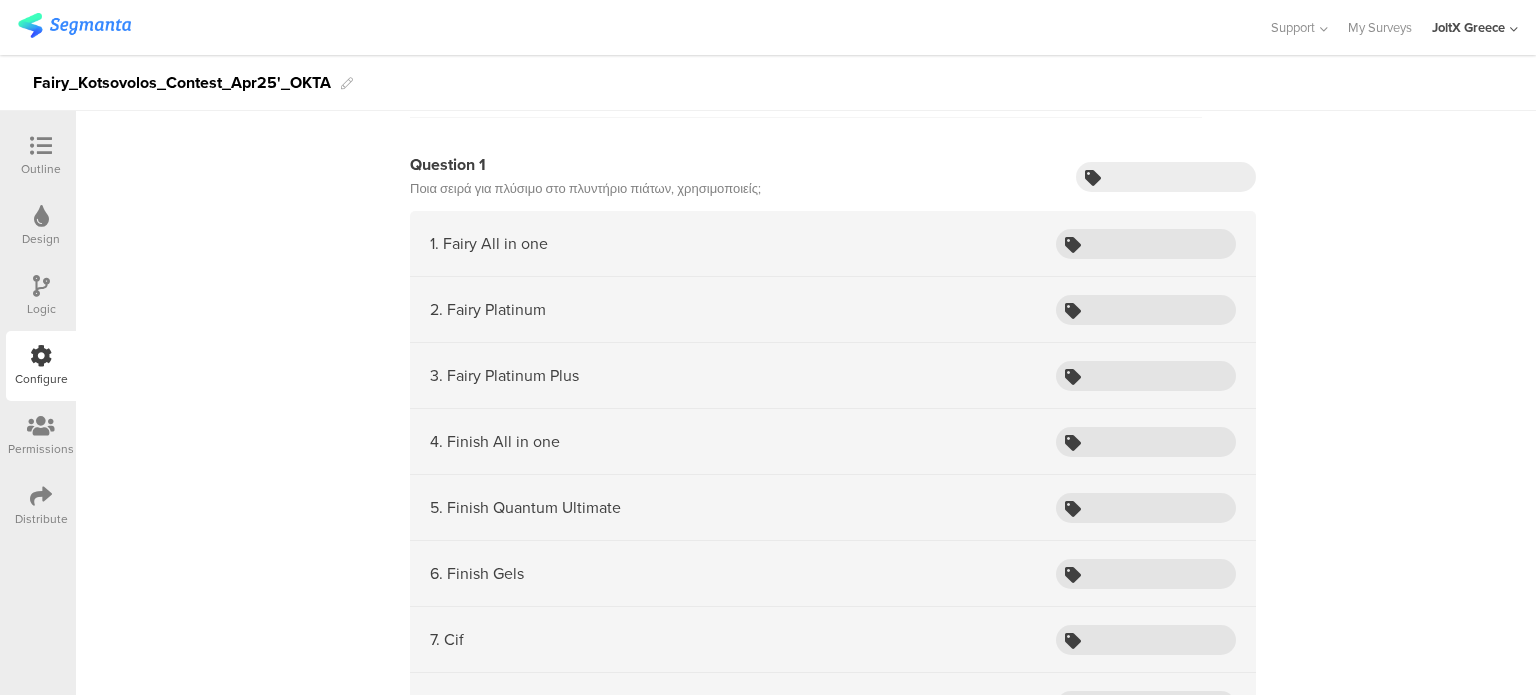drag, startPoint x: 701, startPoint y: 390, endPoint x: 664, endPoint y: 371, distance: 41.59327 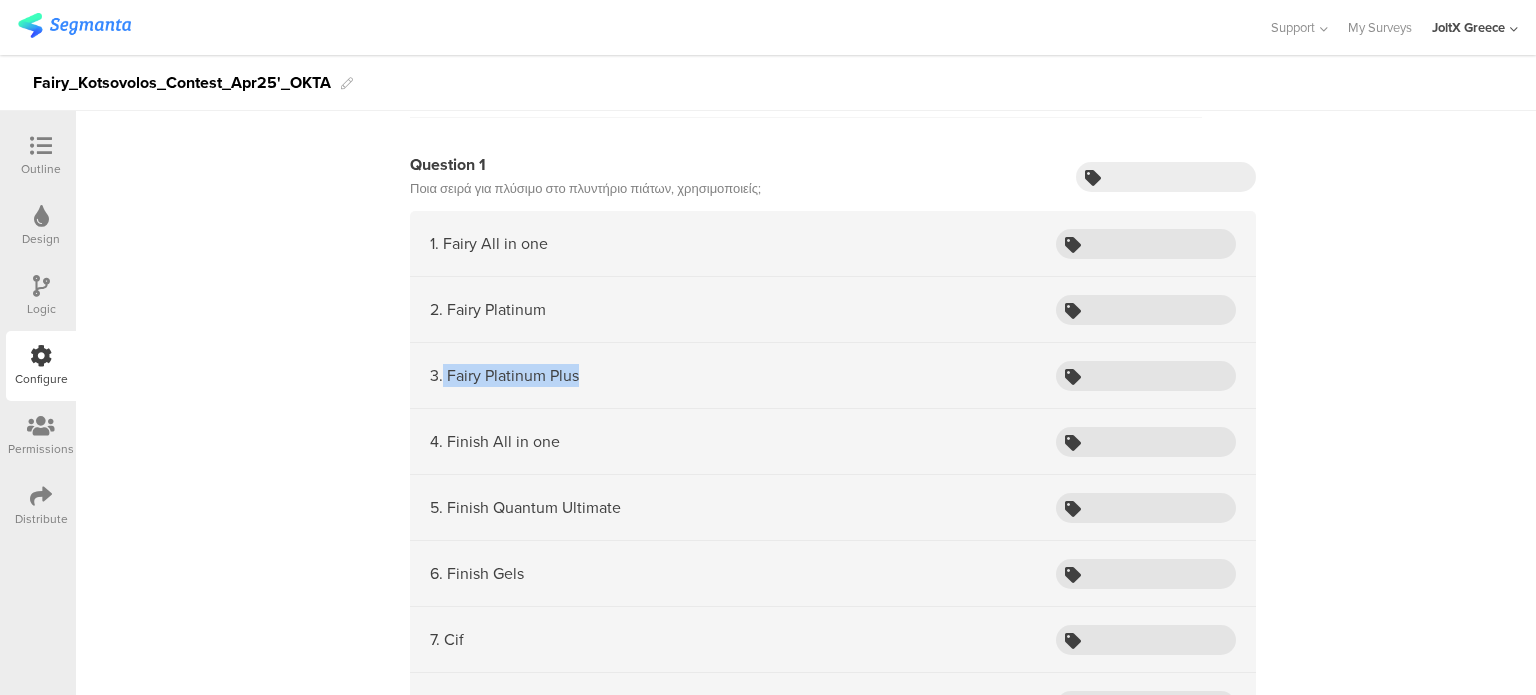 drag, startPoint x: 664, startPoint y: 371, endPoint x: 436, endPoint y: 372, distance: 228.0022 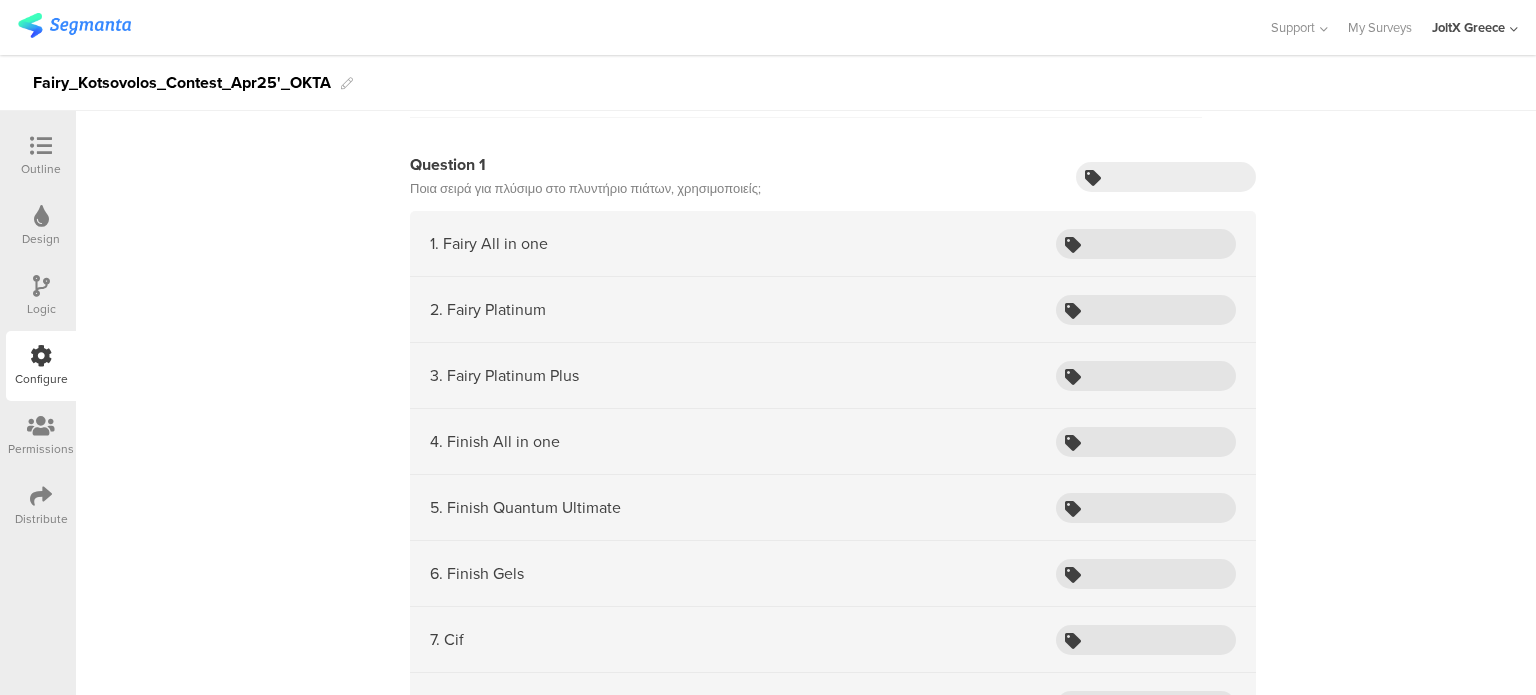 click on "4. Finish All in one" at bounding box center (833, 442) 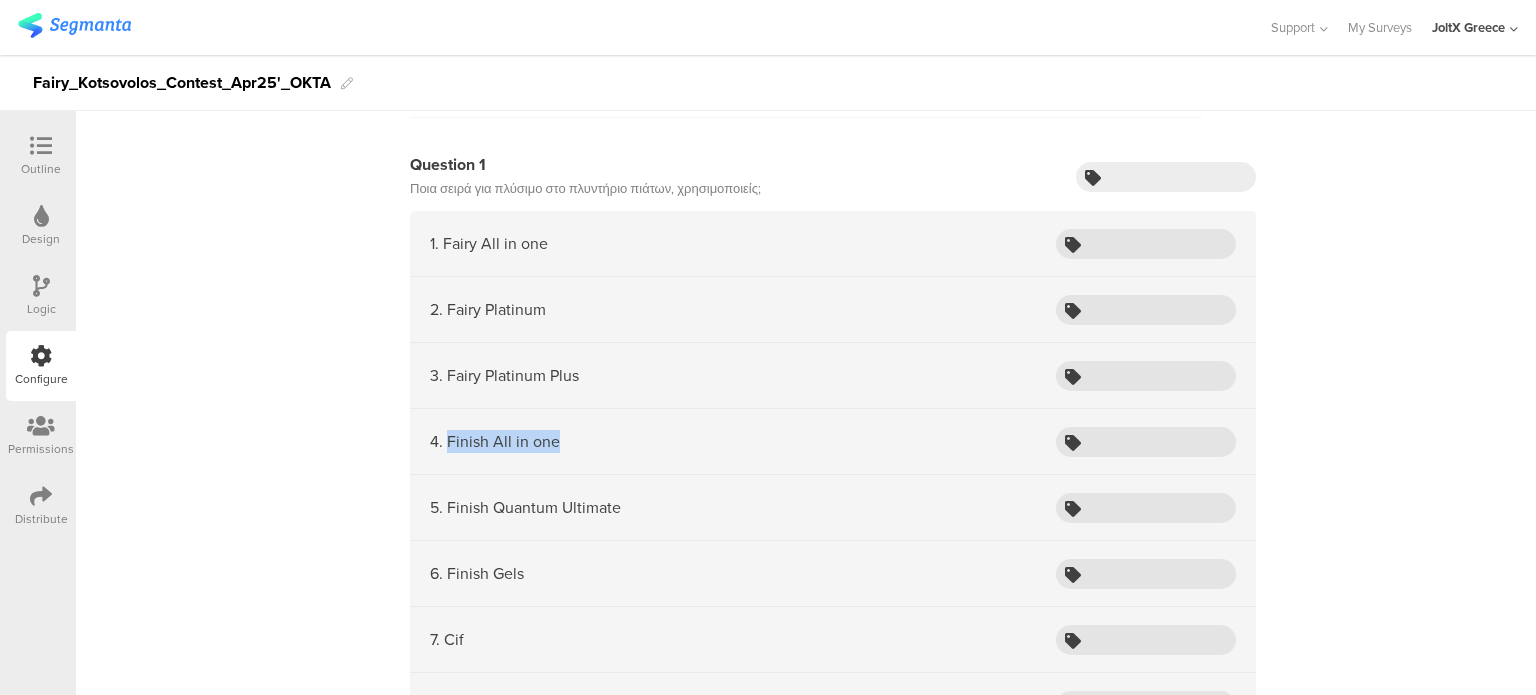 drag, startPoint x: 602, startPoint y: 427, endPoint x: 440, endPoint y: 429, distance: 162.01234 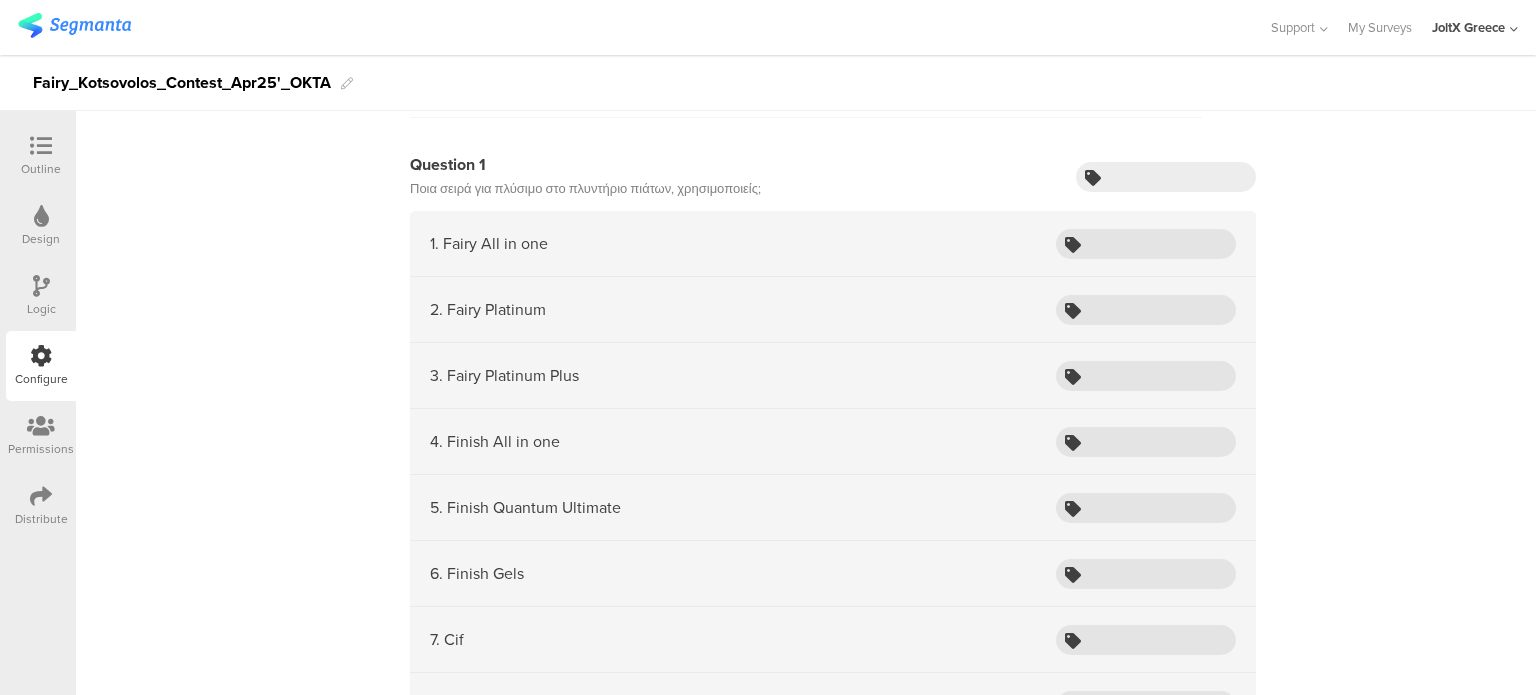click on "5. Finish Quantum Ultimate" at bounding box center (833, 508) 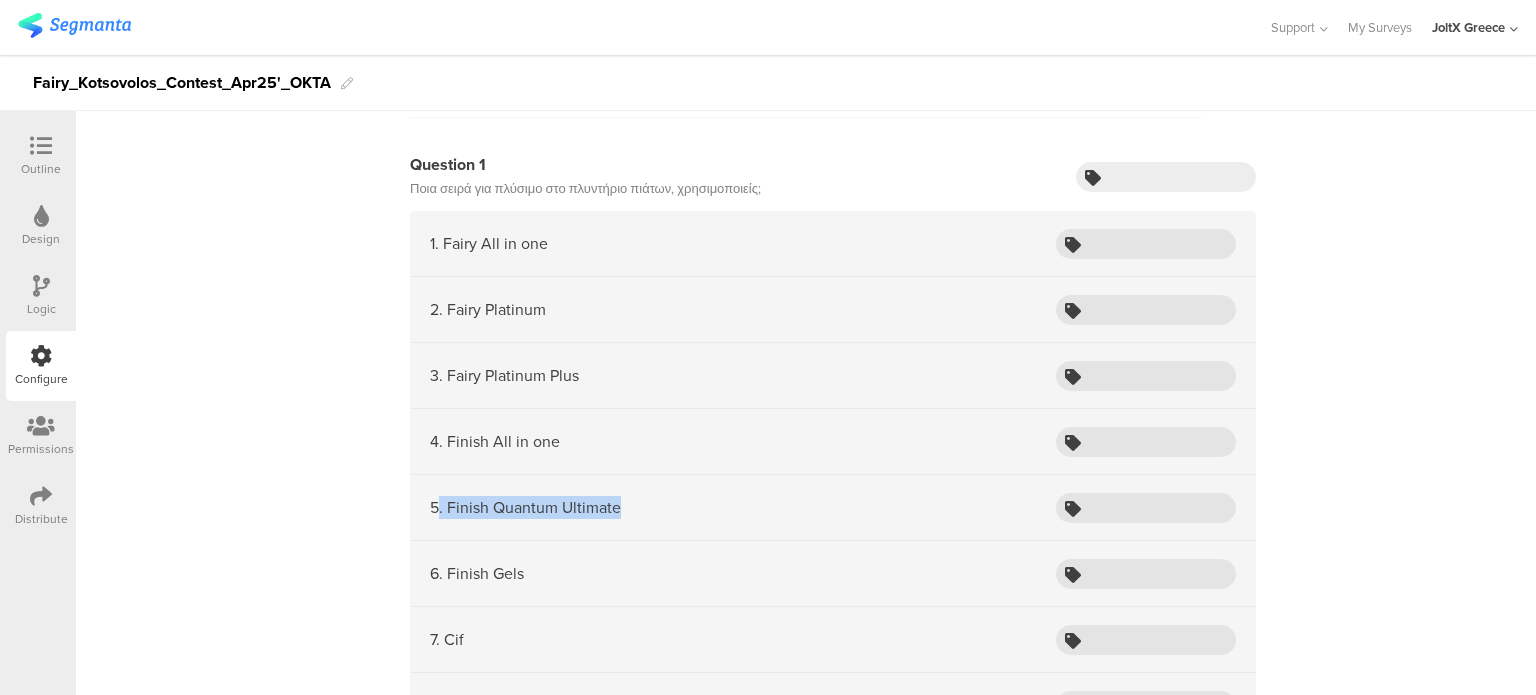 drag, startPoint x: 690, startPoint y: 510, endPoint x: 433, endPoint y: 503, distance: 257.0953 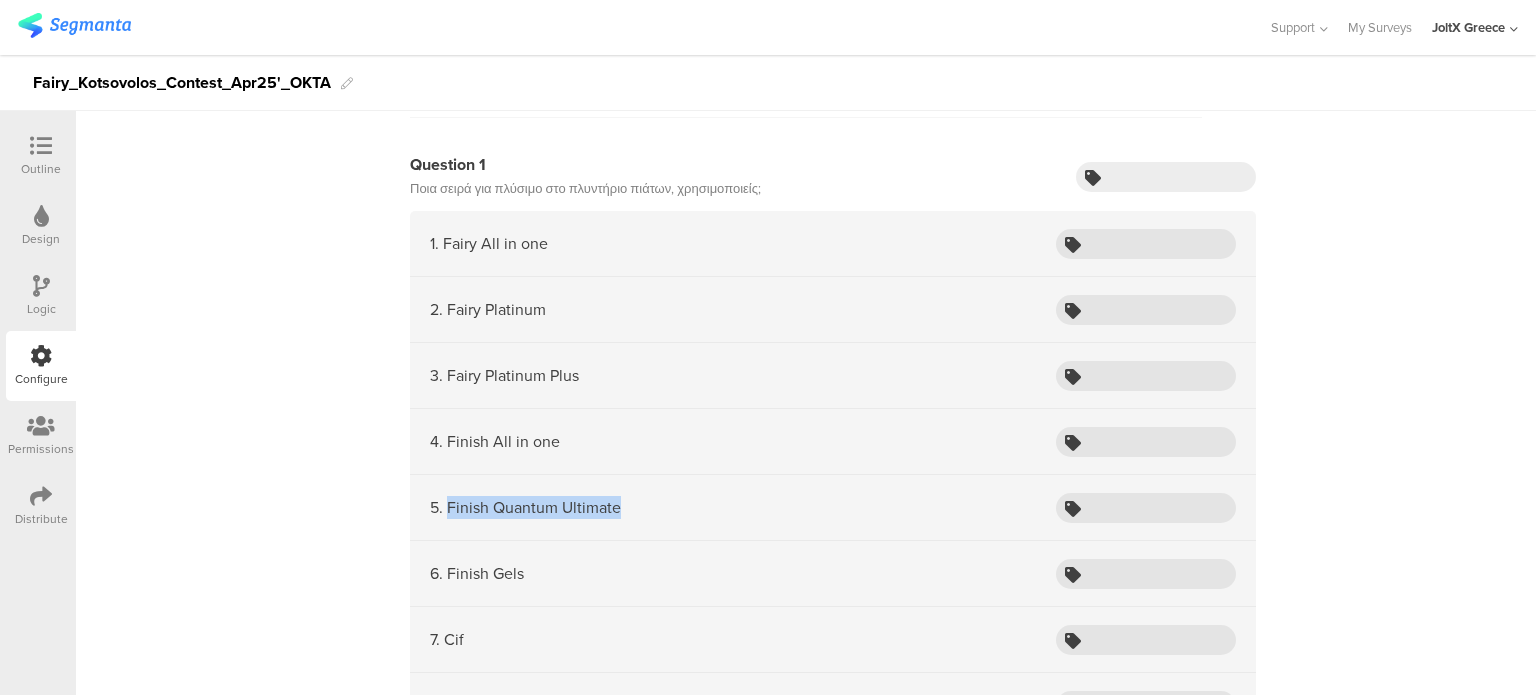 drag, startPoint x: 451, startPoint y: 498, endPoint x: 623, endPoint y: 501, distance: 172.02615 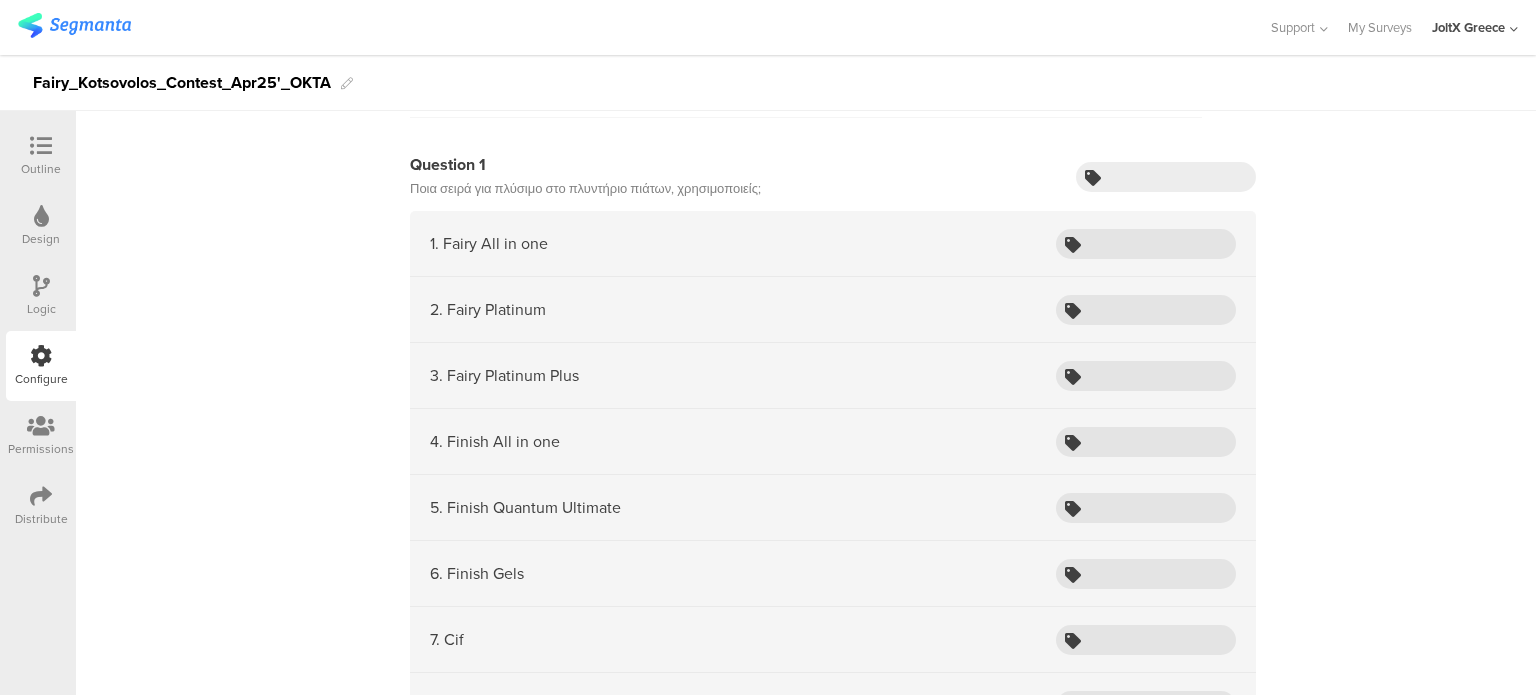 drag, startPoint x: 495, startPoint y: 546, endPoint x: 520, endPoint y: 557, distance: 27.313 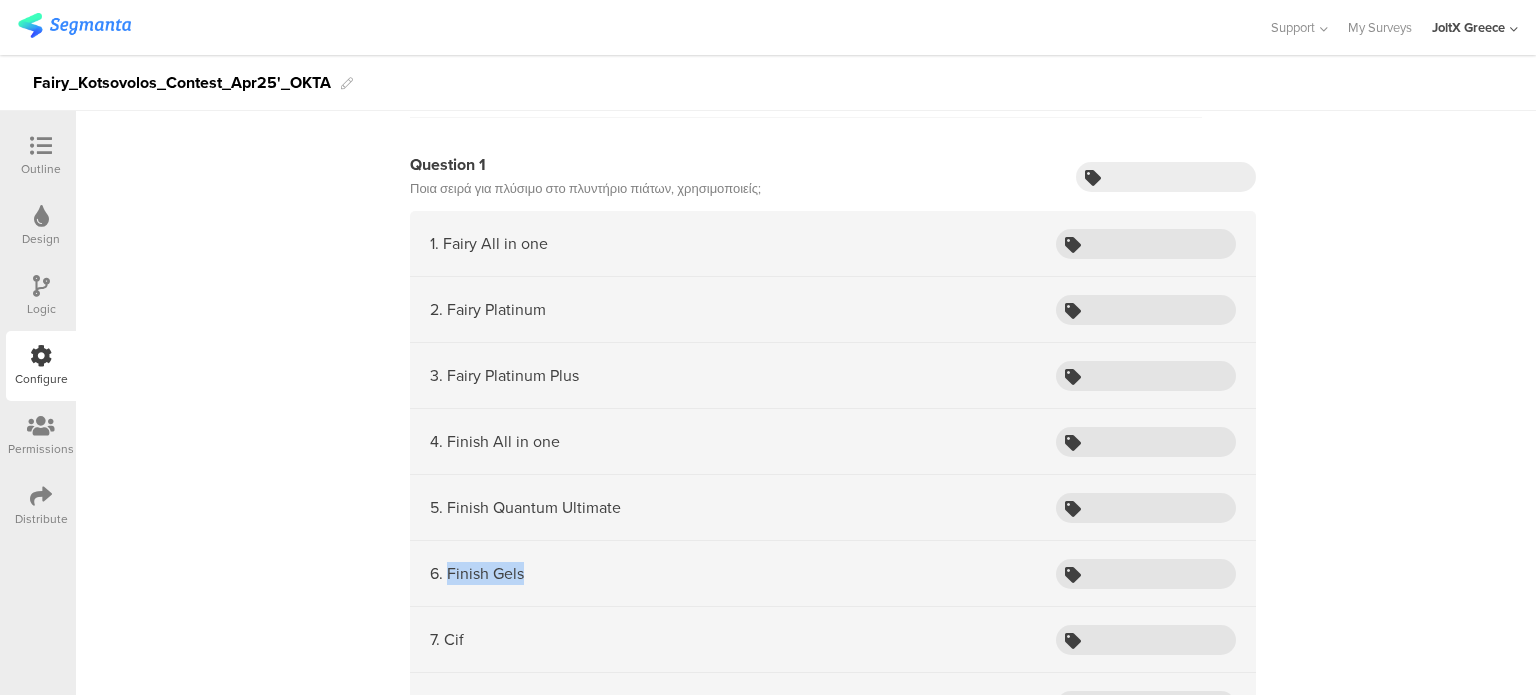 drag, startPoint x: 520, startPoint y: 557, endPoint x: 442, endPoint y: 566, distance: 78.51752 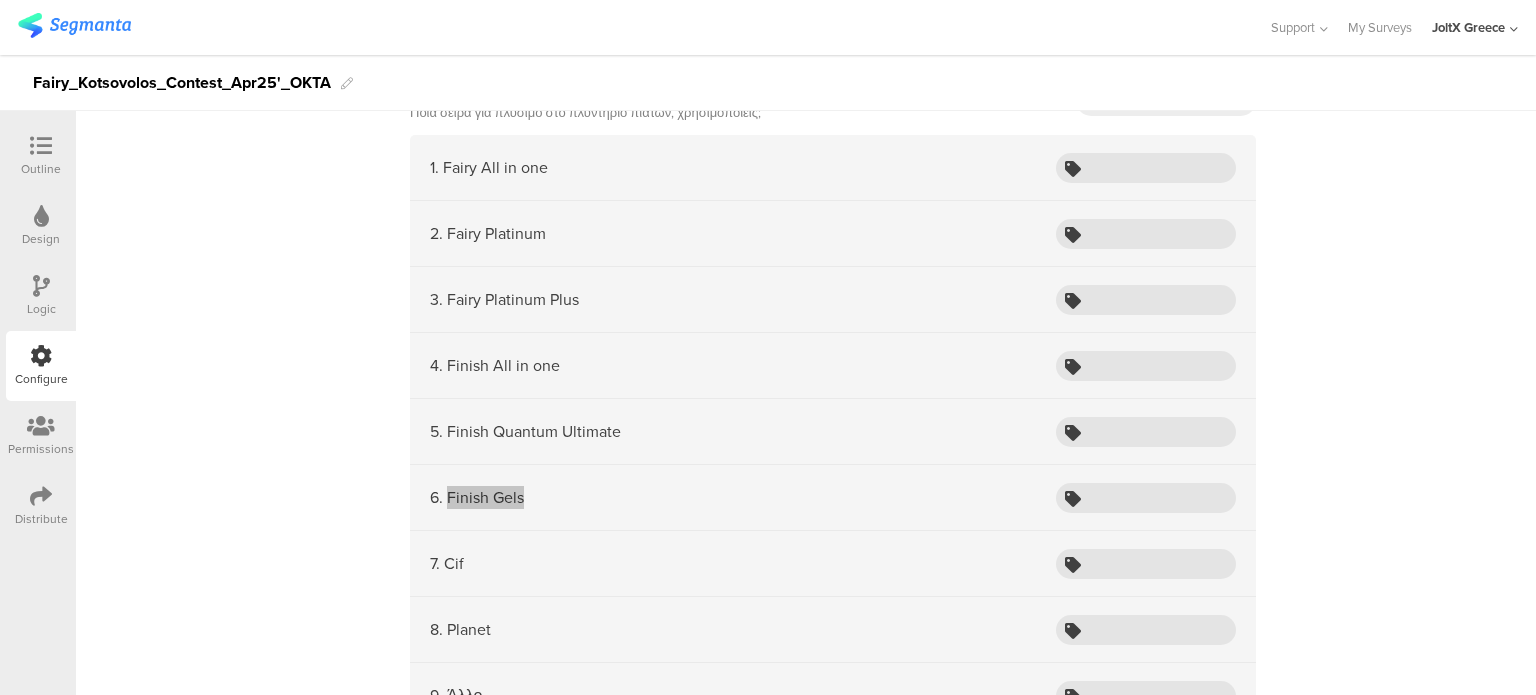 scroll, scrollTop: 3700, scrollLeft: 0, axis: vertical 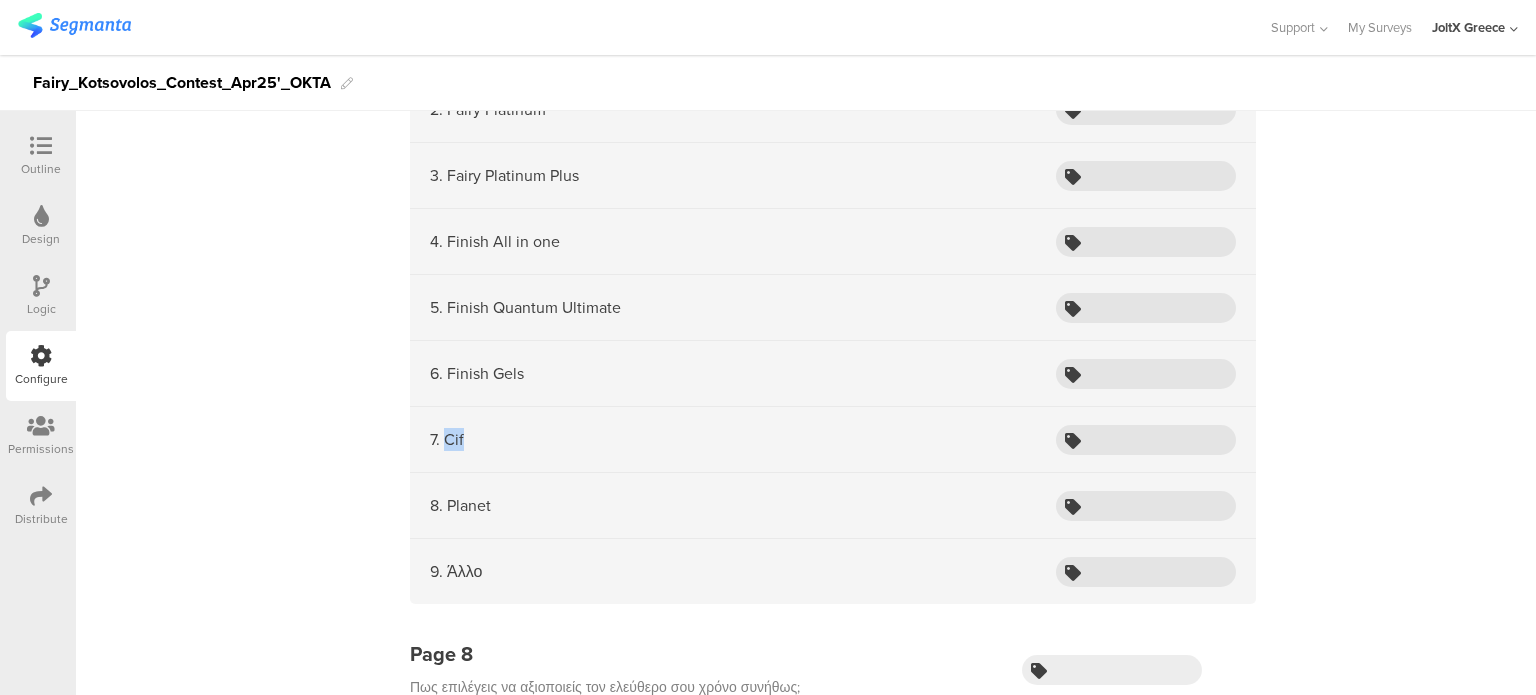 drag, startPoint x: 467, startPoint y: 436, endPoint x: 437, endPoint y: 433, distance: 30.149628 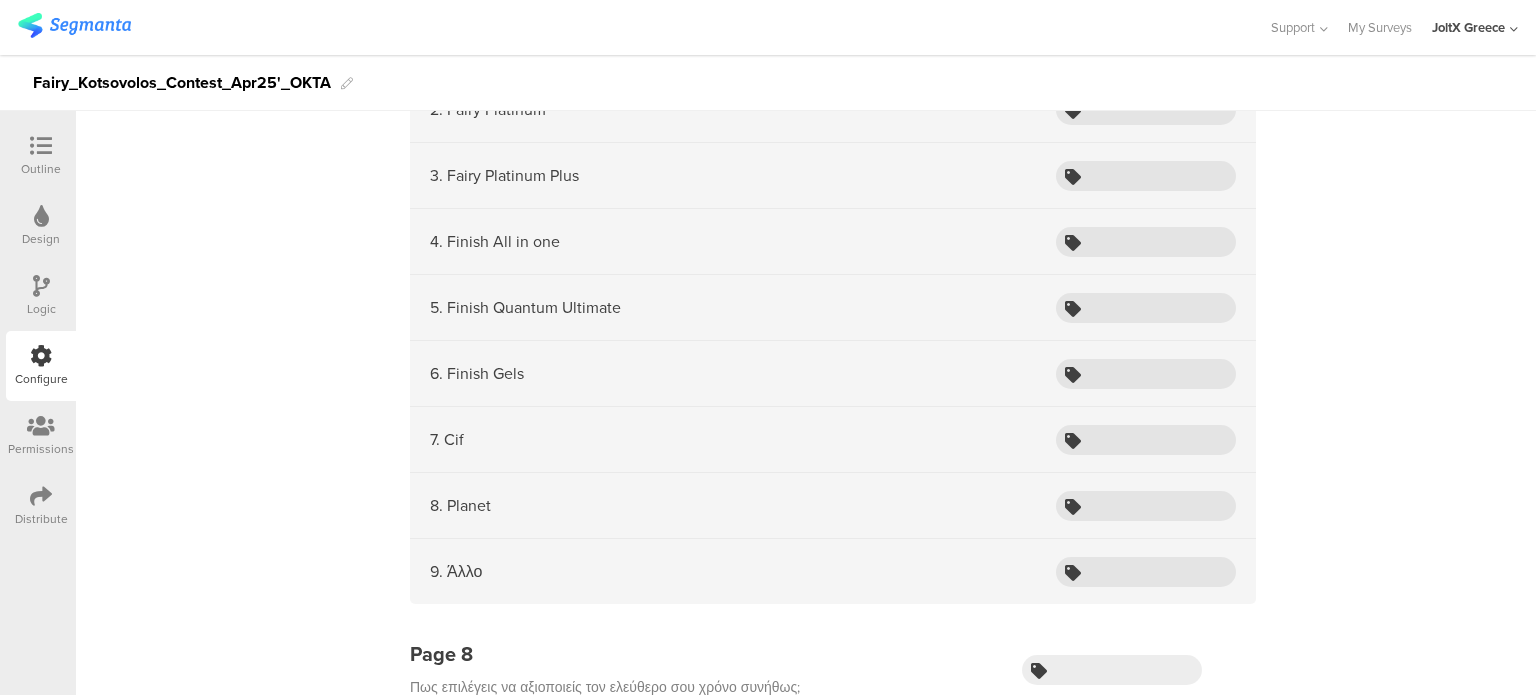 click on "8. Planet" at bounding box center (833, 506) 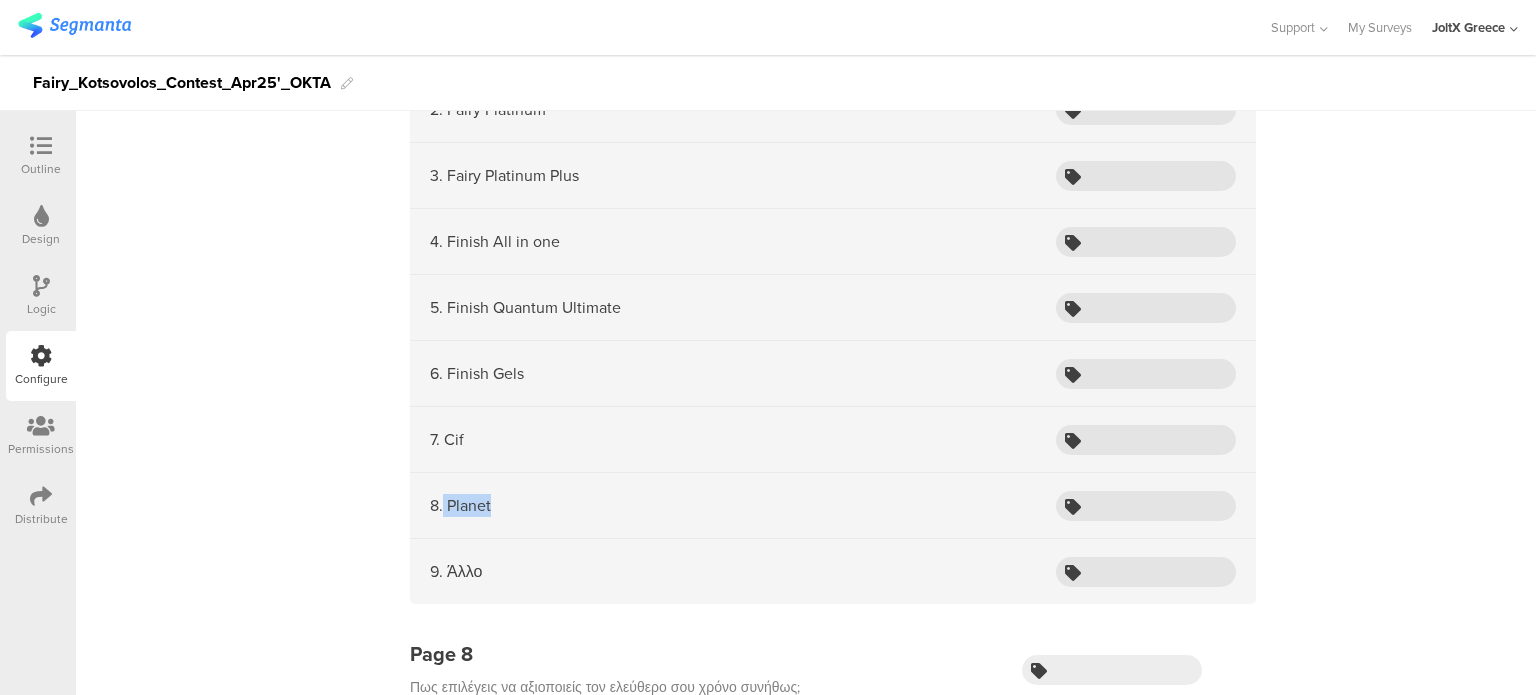 drag, startPoint x: 544, startPoint y: 503, endPoint x: 435, endPoint y: 497, distance: 109.165016 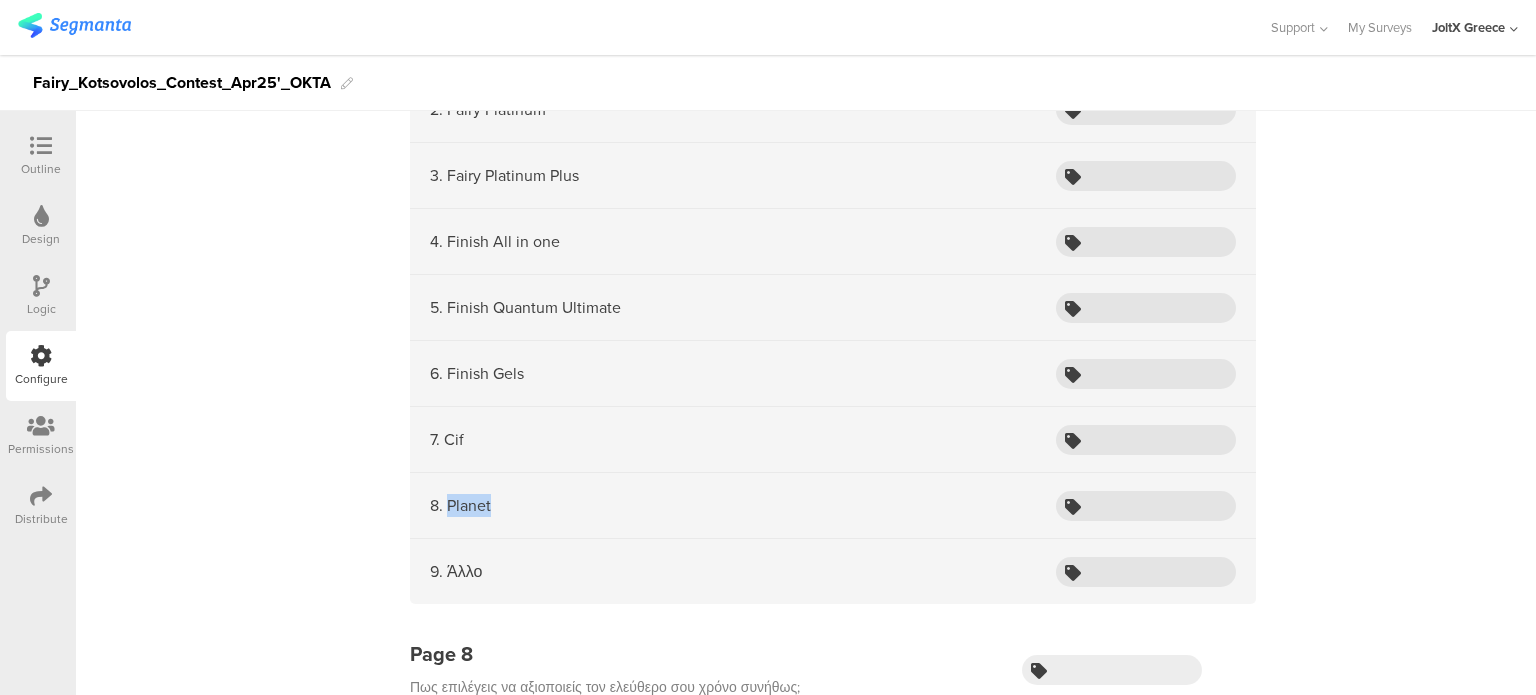 drag, startPoint x: 440, startPoint y: 495, endPoint x: 476, endPoint y: 495, distance: 36 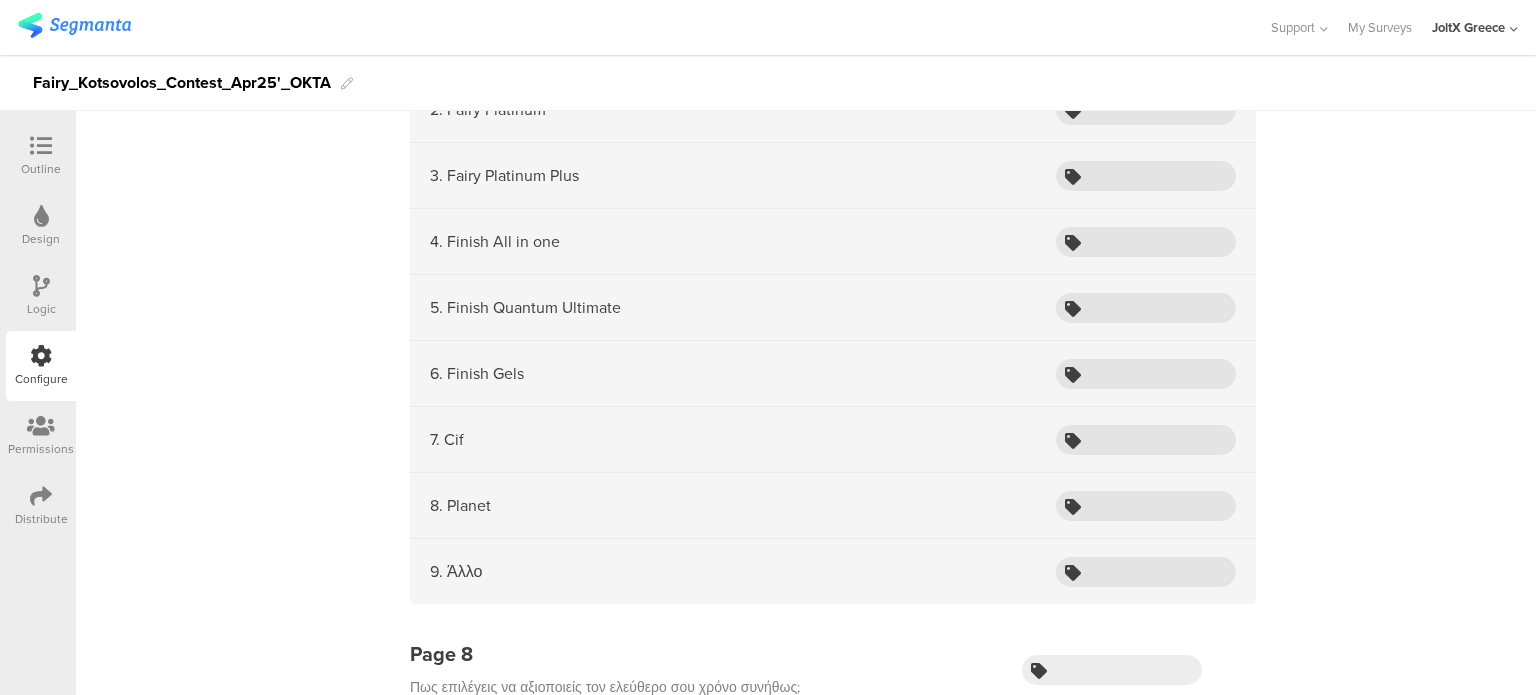 click on "9. Άλλο" at bounding box center [833, 571] 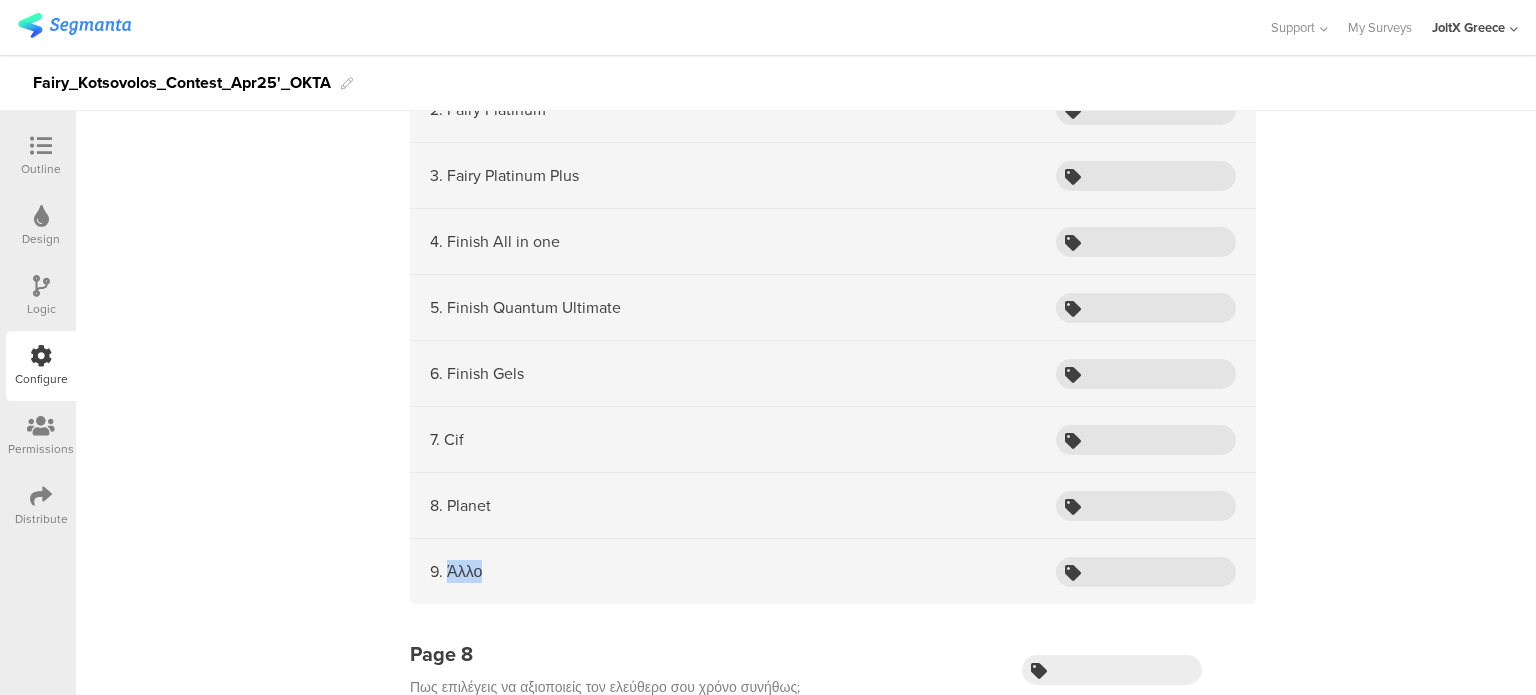 drag, startPoint x: 484, startPoint y: 563, endPoint x: 437, endPoint y: 562, distance: 47.010635 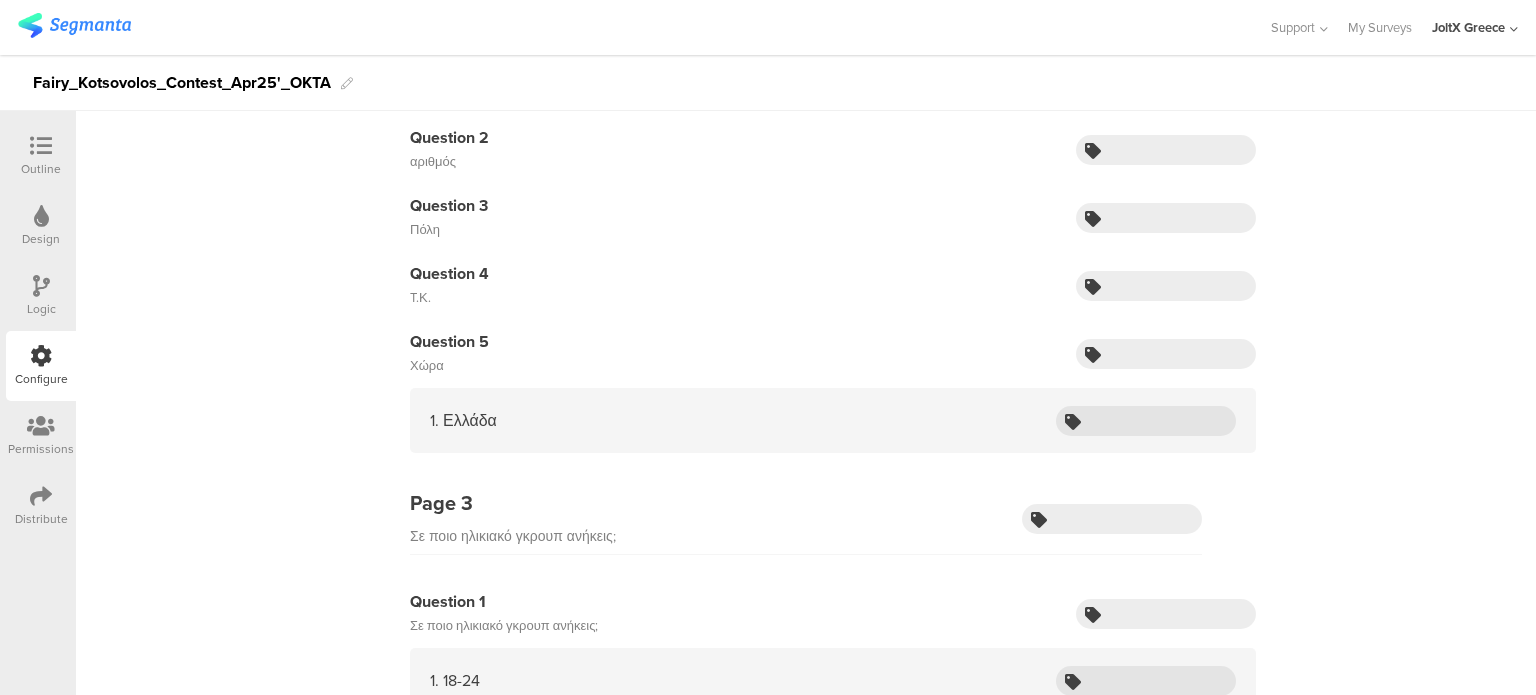 scroll, scrollTop: 0, scrollLeft: 0, axis: both 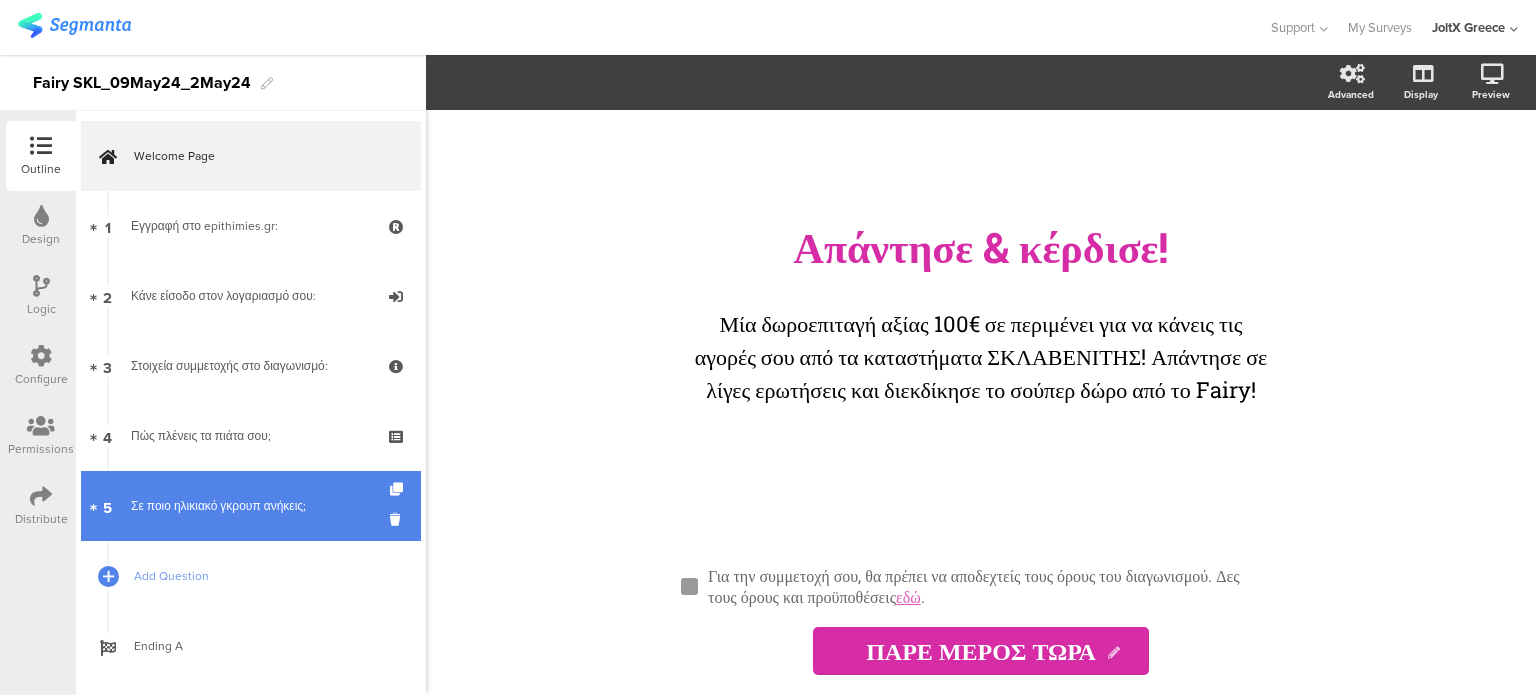 click on "5
Σε ποιο ηλικιακό γκρουπ ανήκεις;" at bounding box center [251, 506] 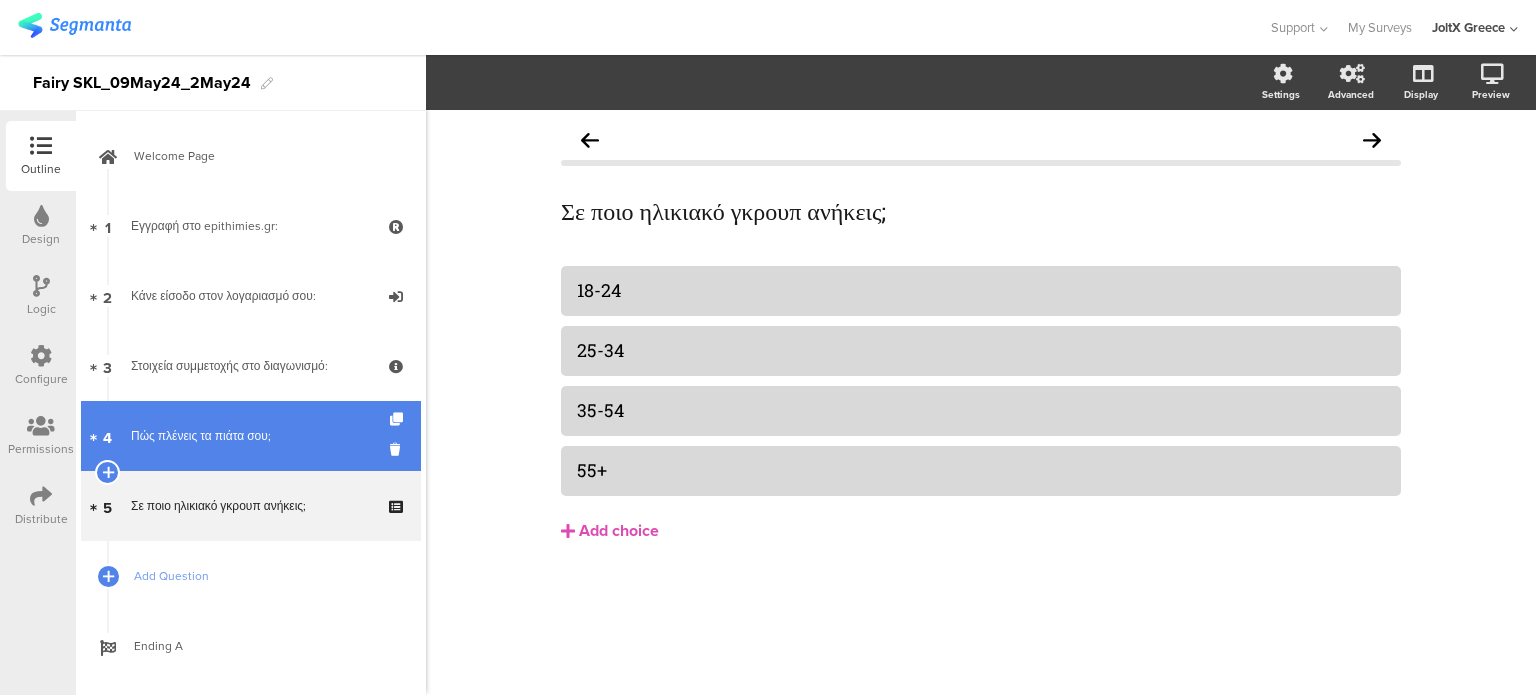 click on "4
Πώς πλένεις τα πιάτα σου;" at bounding box center [251, 436] 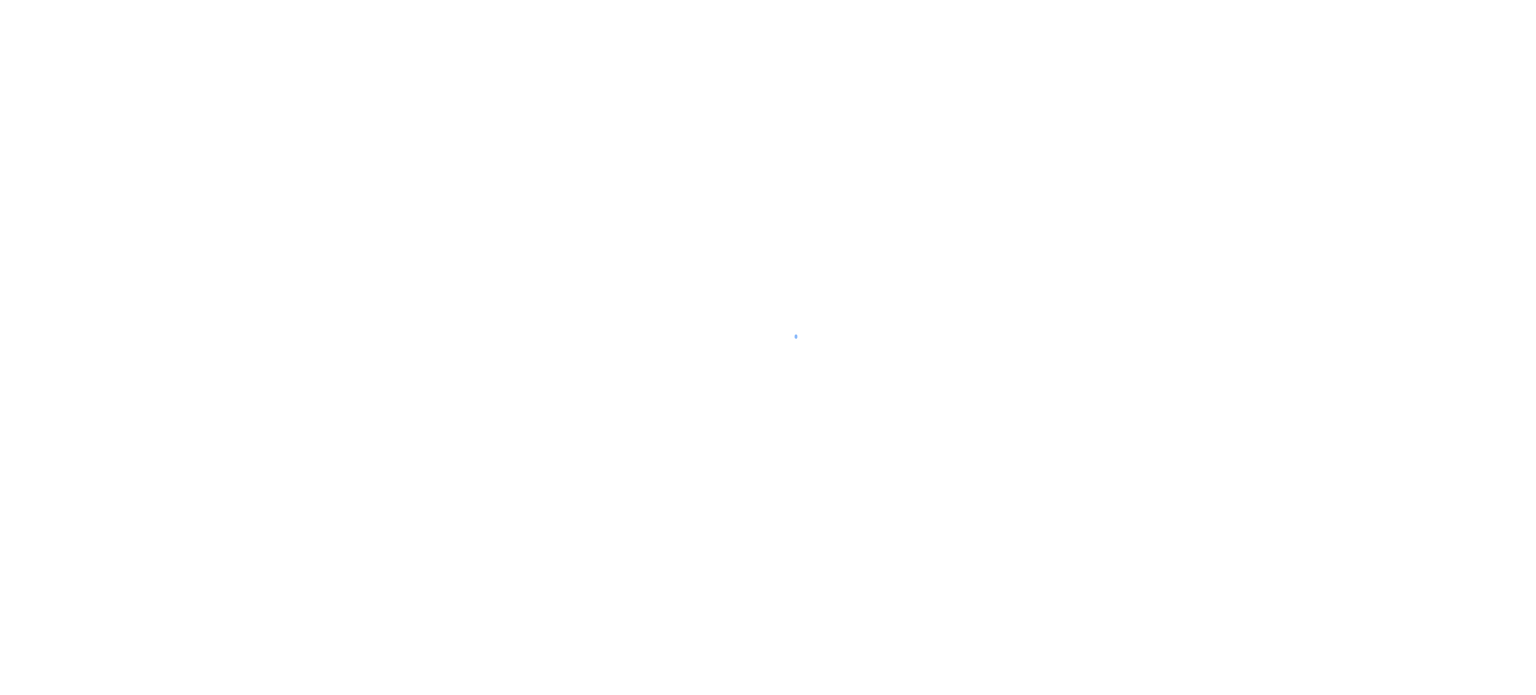 scroll, scrollTop: 0, scrollLeft: 0, axis: both 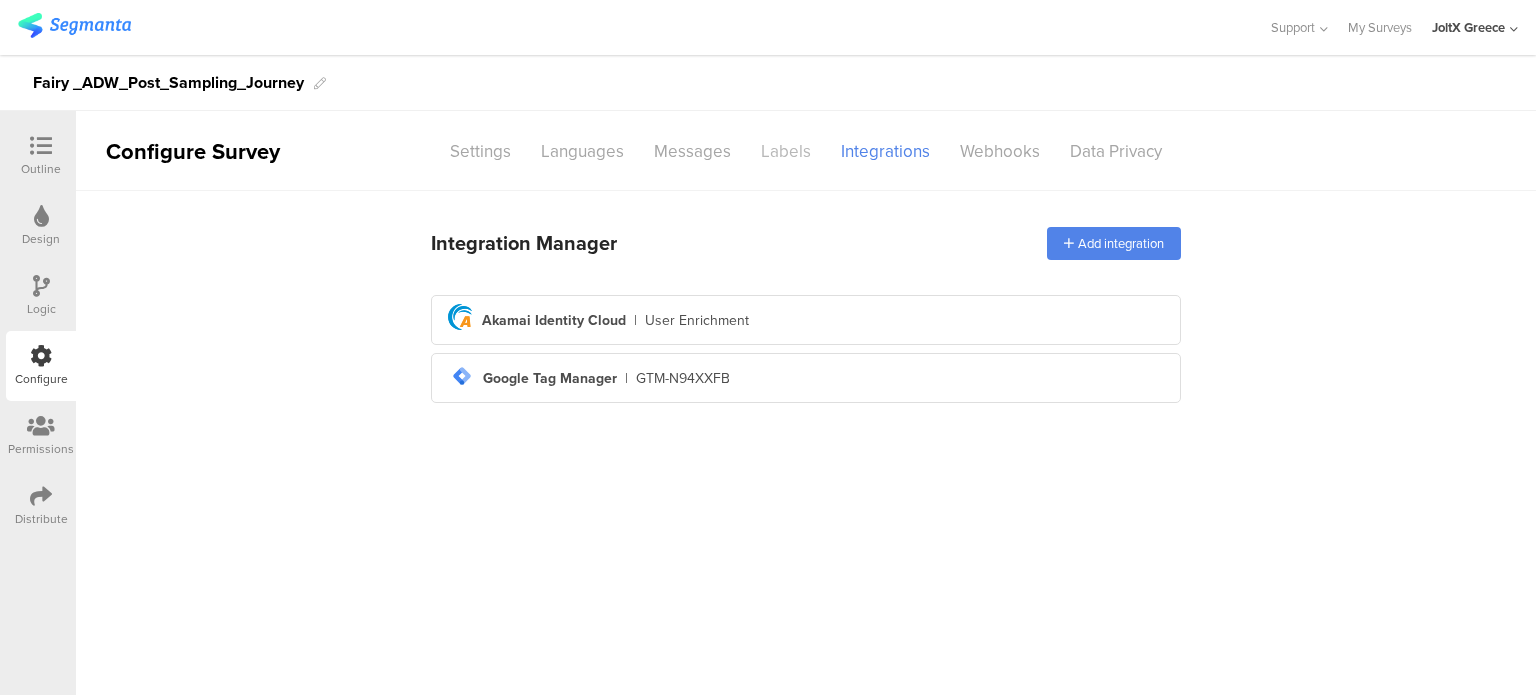 click on "Labels" at bounding box center [786, 151] 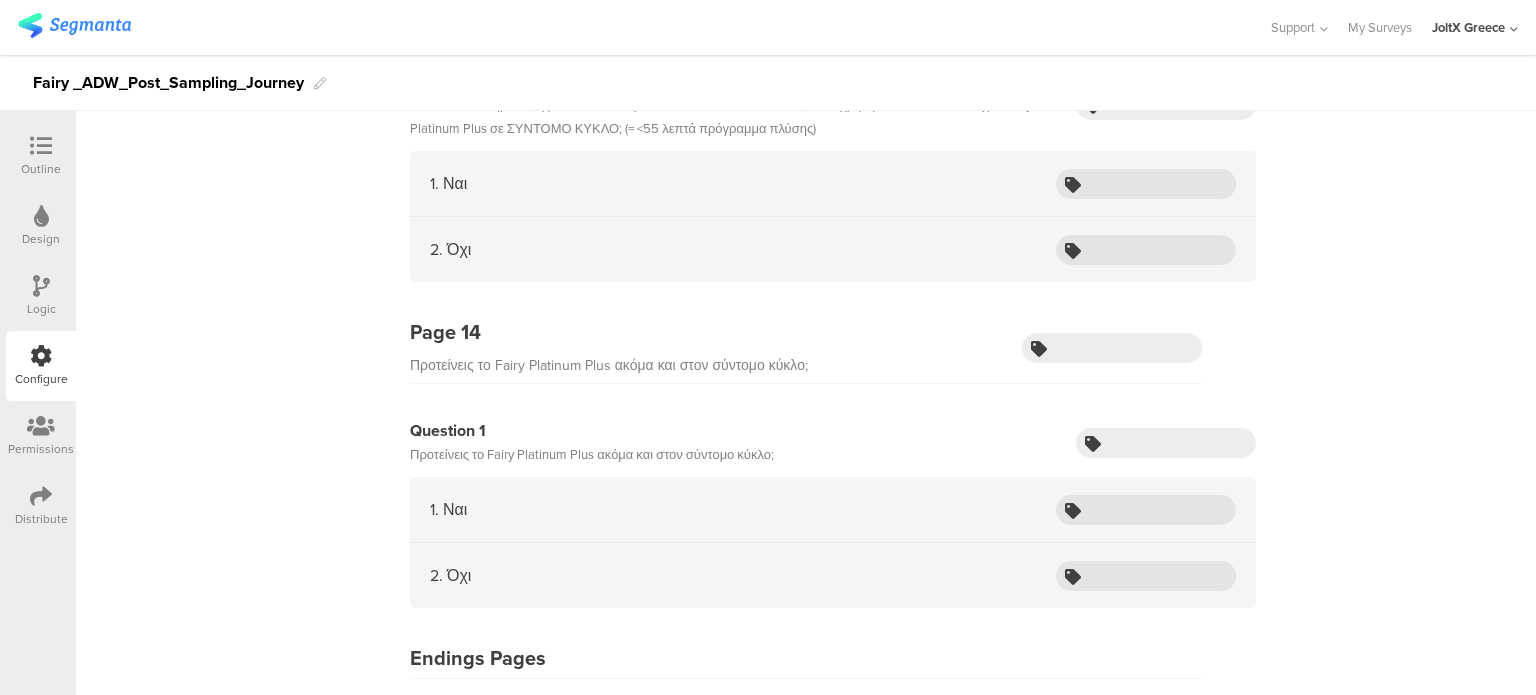 scroll, scrollTop: 6432, scrollLeft: 0, axis: vertical 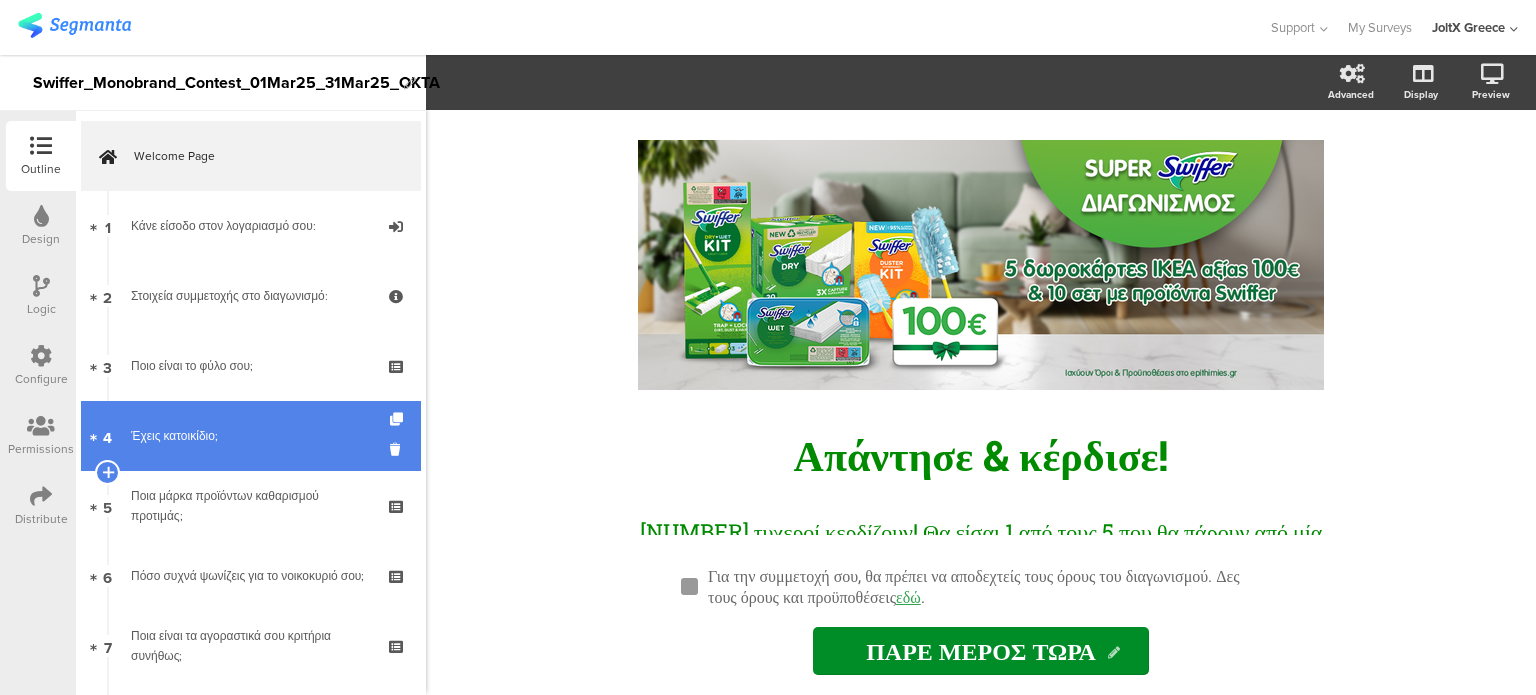 click on "Έχεις κατοικίδιο;" at bounding box center (250, 436) 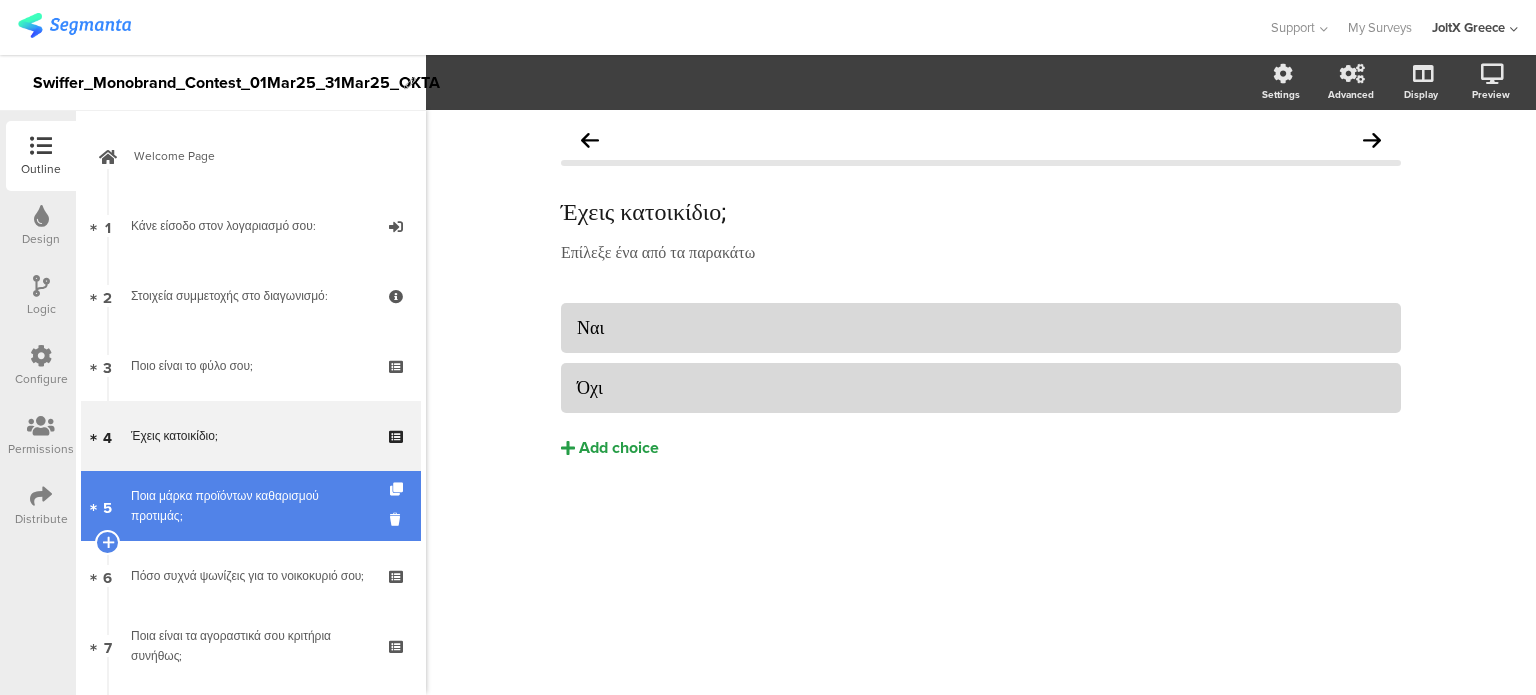 click on "Ποια μάρκα προϊόντων καθαρισμού προτιμάς;" at bounding box center [250, 506] 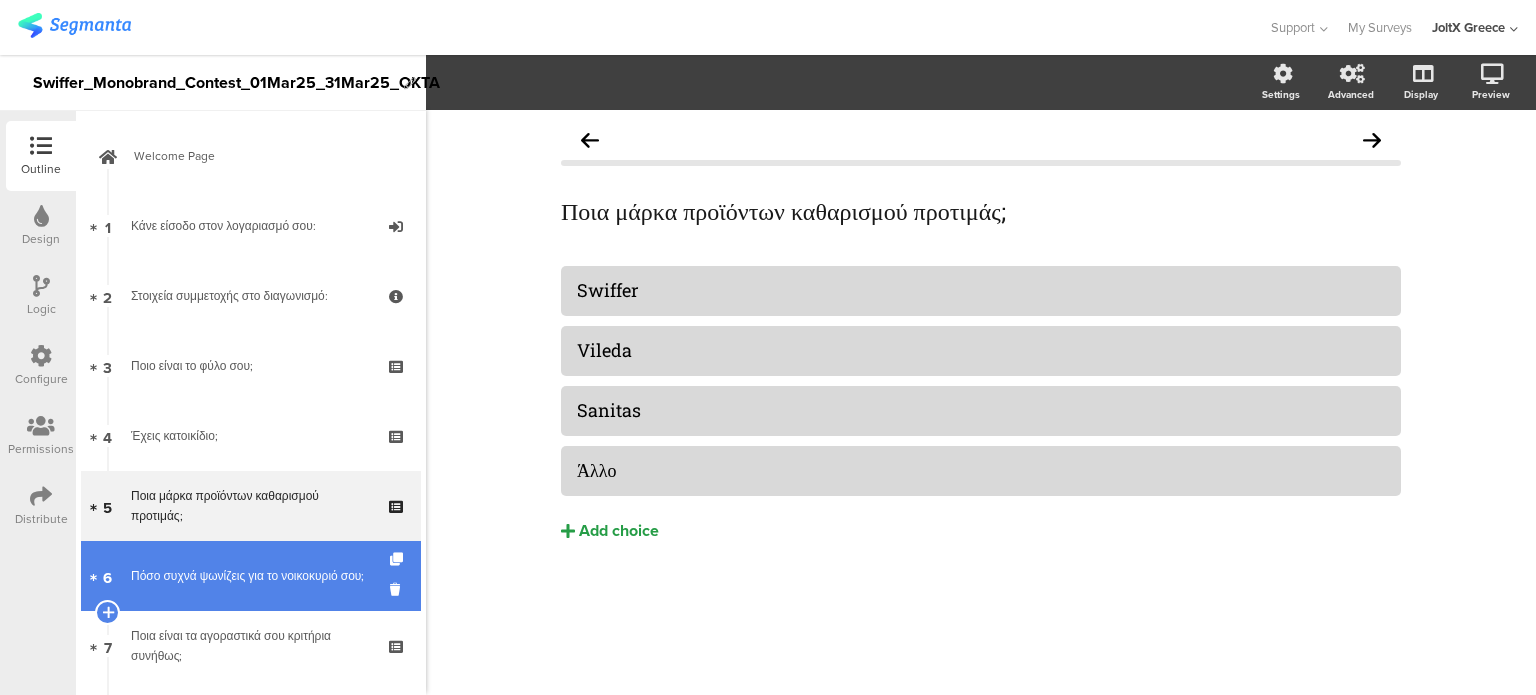 click on "Πόσο συχνά ψωνίζεις για το νοικοκυριό σου;" at bounding box center [250, 576] 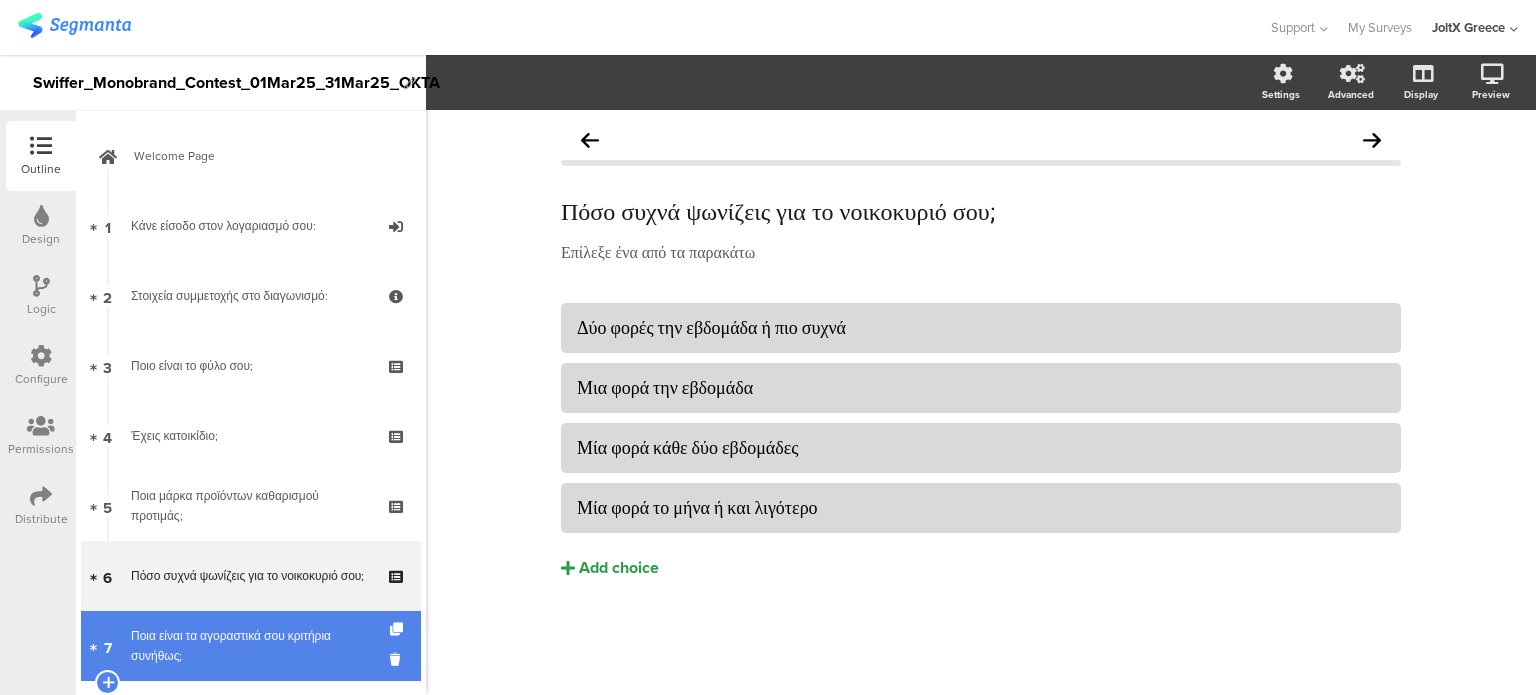 click on "Ποια είναι τα αγοραστικά σου κριτήρια συνήθως;" at bounding box center [250, 646] 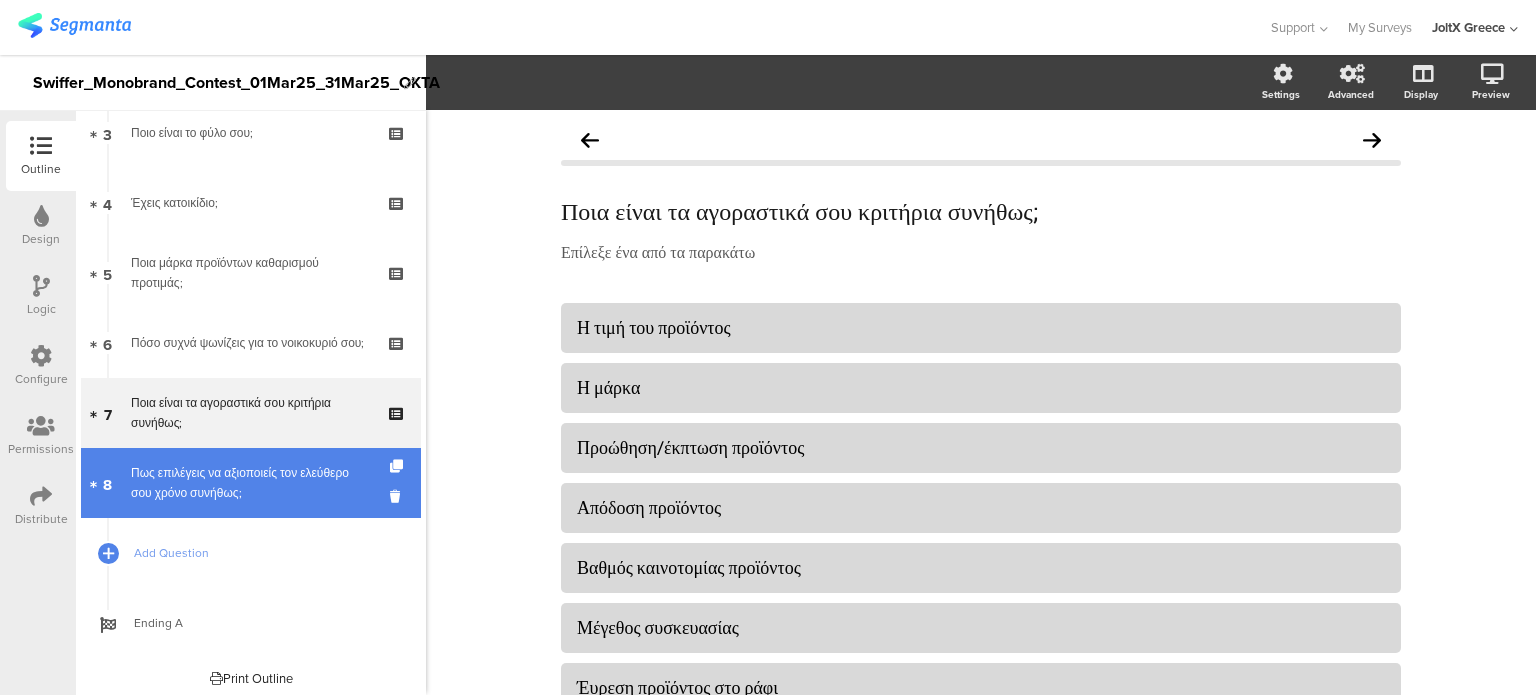 scroll, scrollTop: 240, scrollLeft: 0, axis: vertical 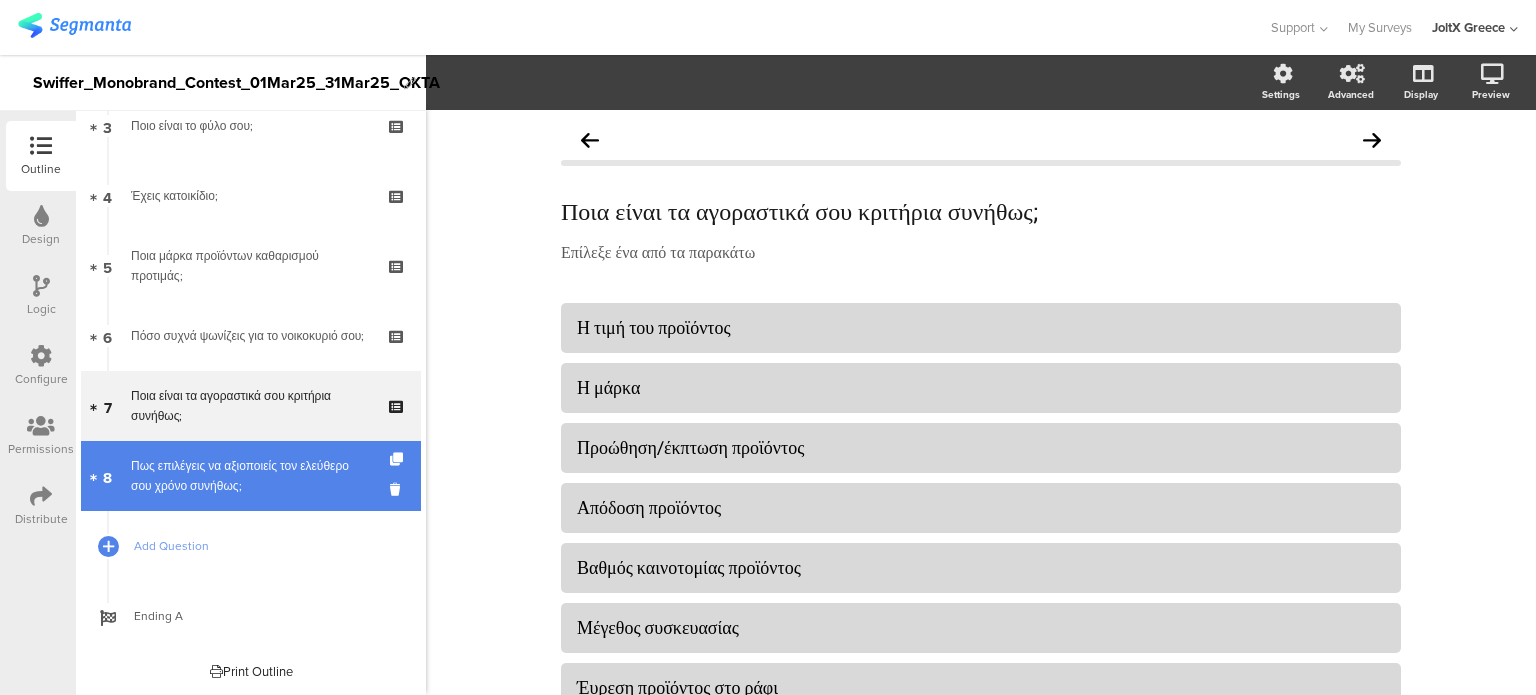click on "Πως επιλέγεις να αξιοποιείς τον ελεύθερο σου χρόνο συνήθως;" at bounding box center (250, 476) 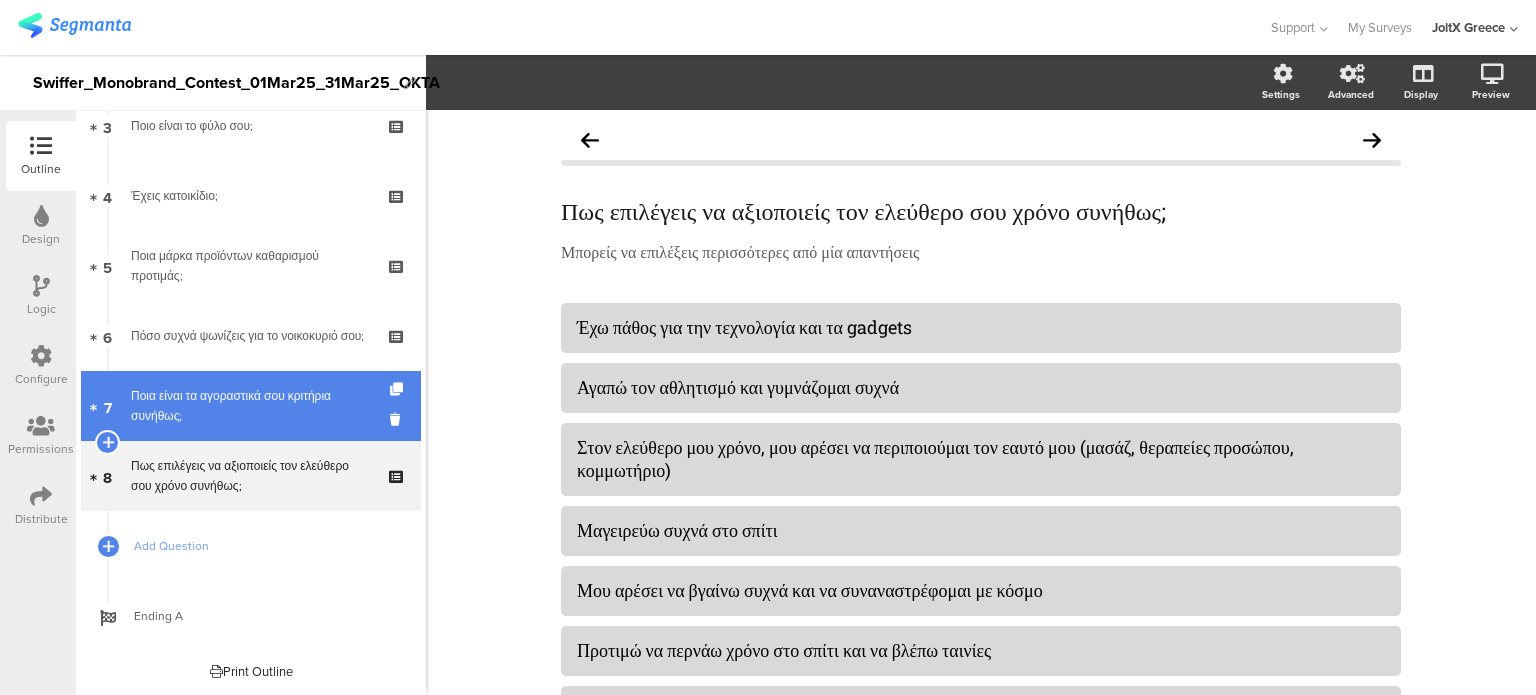 click on "Ποια είναι τα αγοραστικά σου κριτήρια συνήθως;" at bounding box center (250, 406) 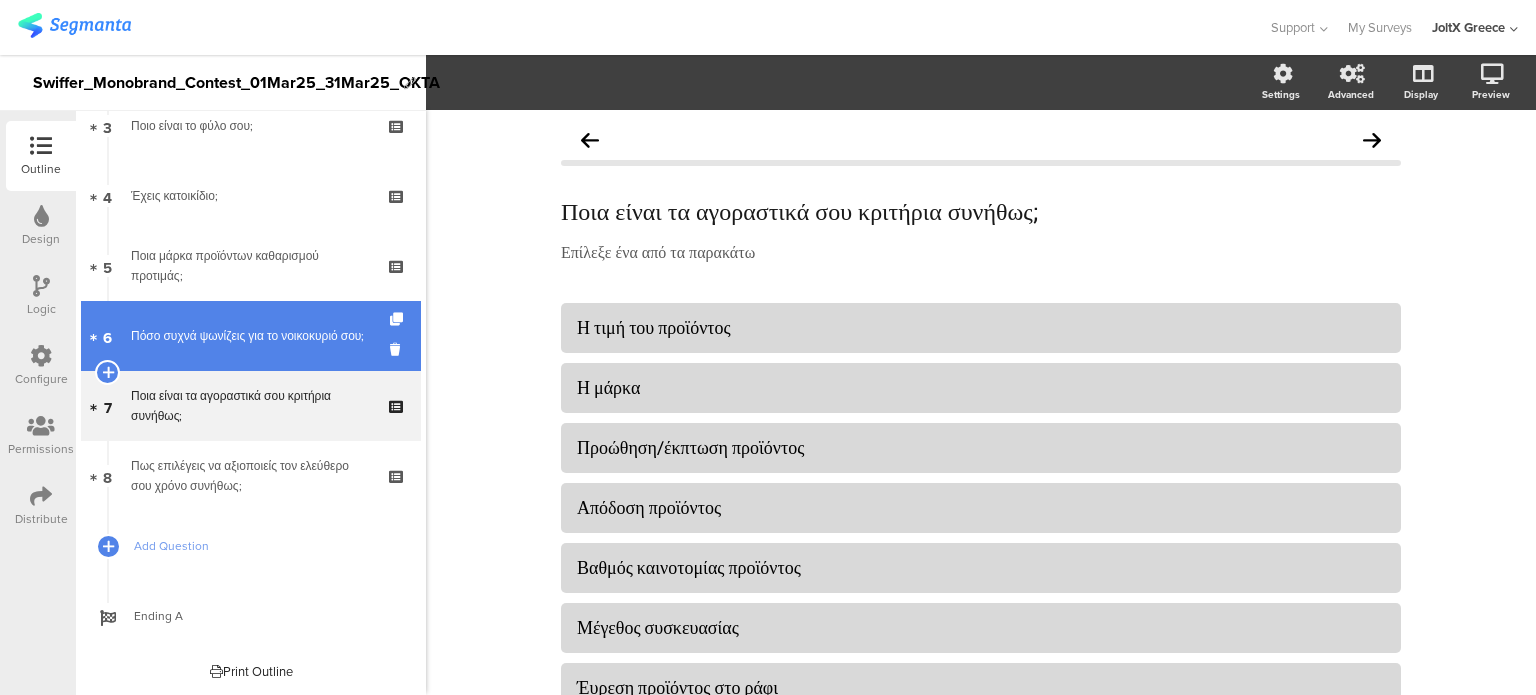click on "Πόσο συχνά ψωνίζεις για το νοικοκυριό σου;" at bounding box center [250, 336] 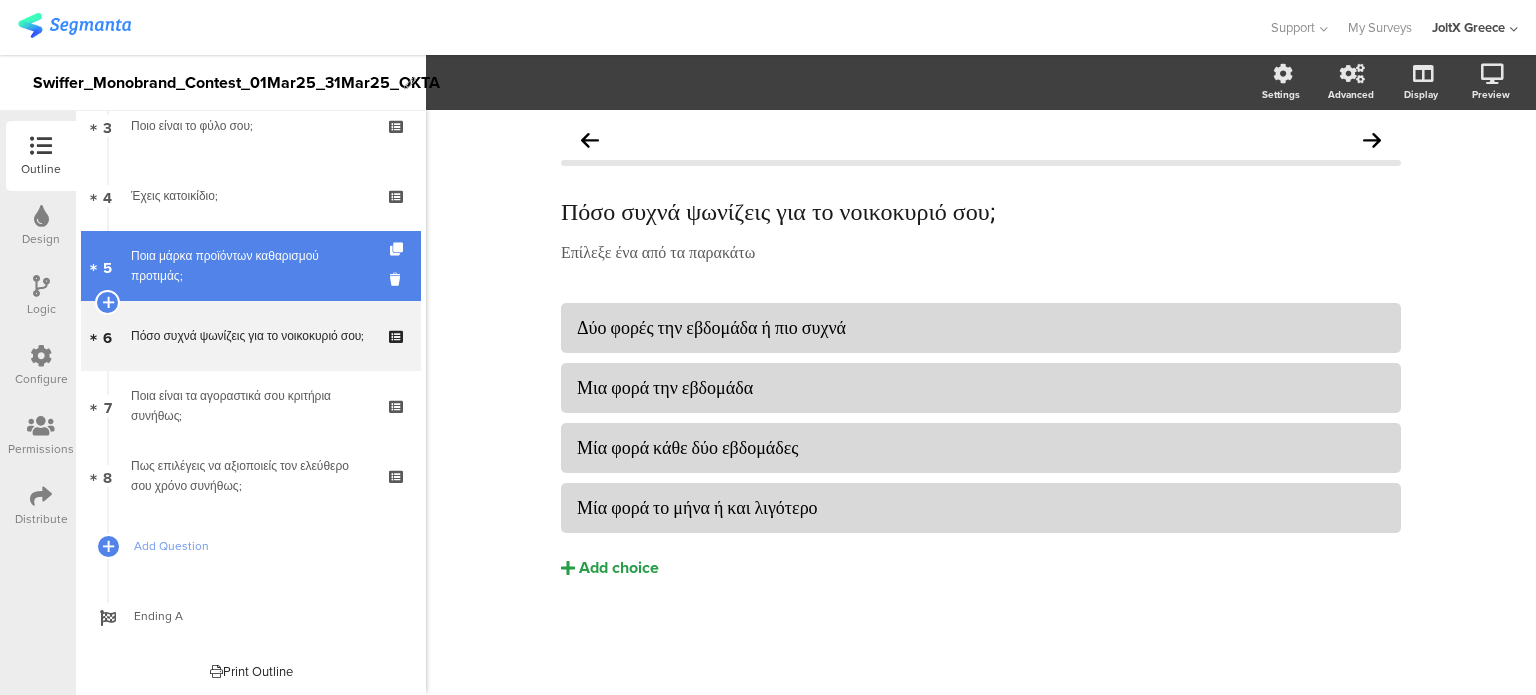 click on "5
Ποια μάρκα προϊόντων καθαρισμού προτιμάς;" at bounding box center (251, 266) 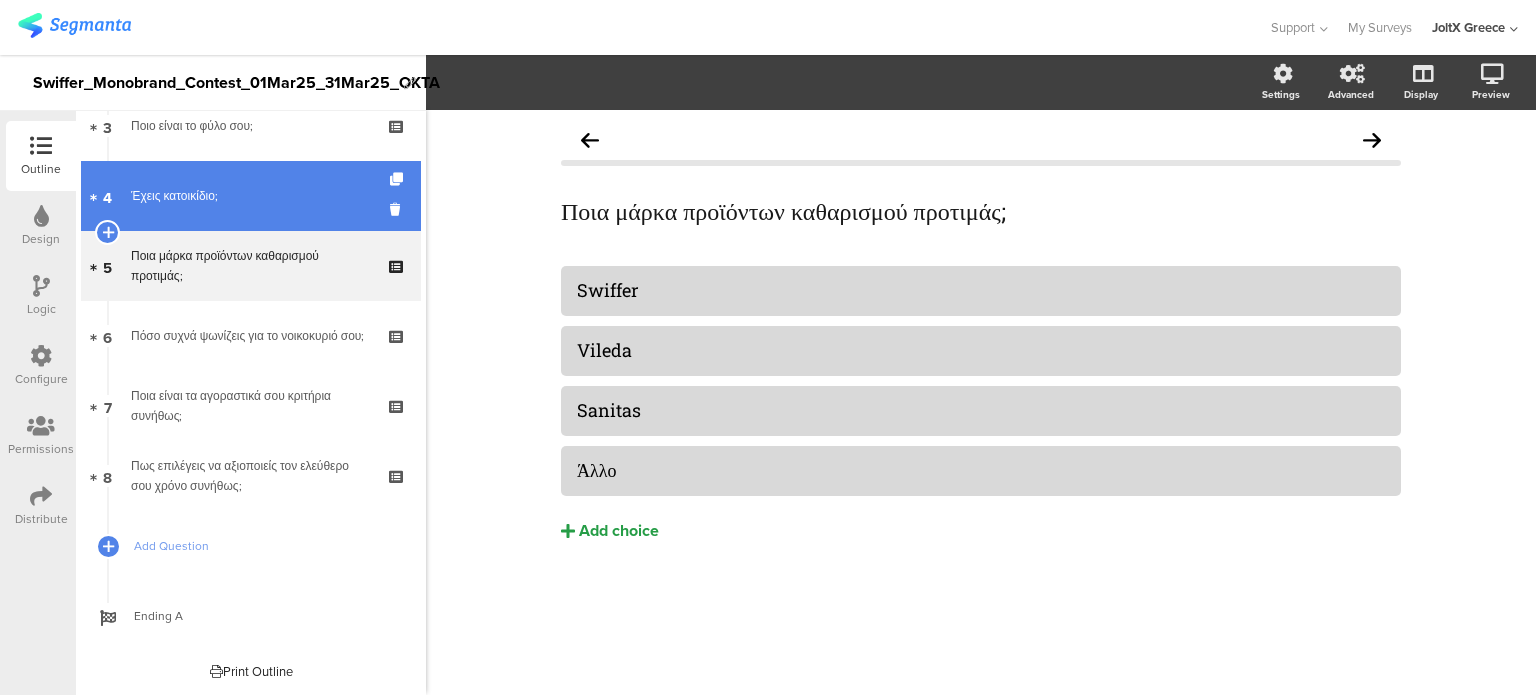 click on "4
Έχεις κατοικίδιο;" at bounding box center (251, 196) 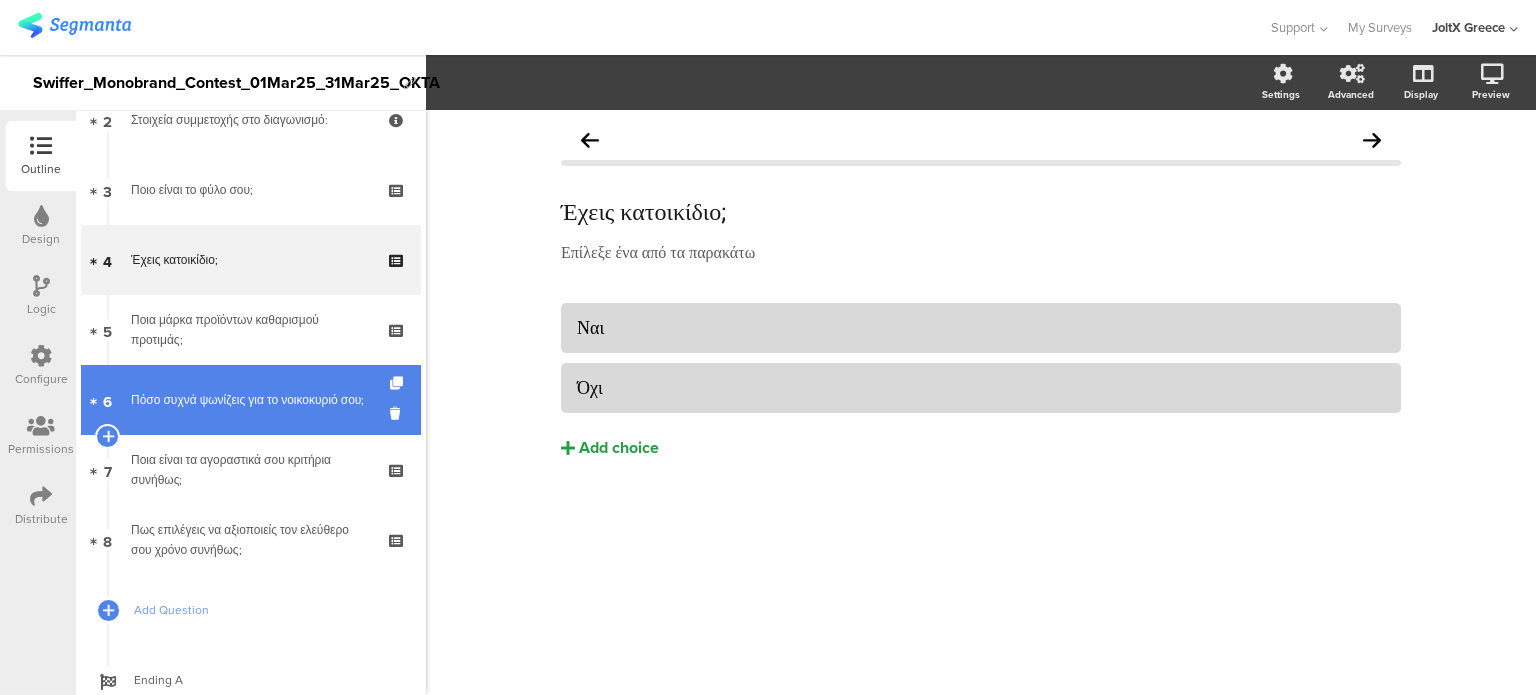 scroll, scrollTop: 140, scrollLeft: 0, axis: vertical 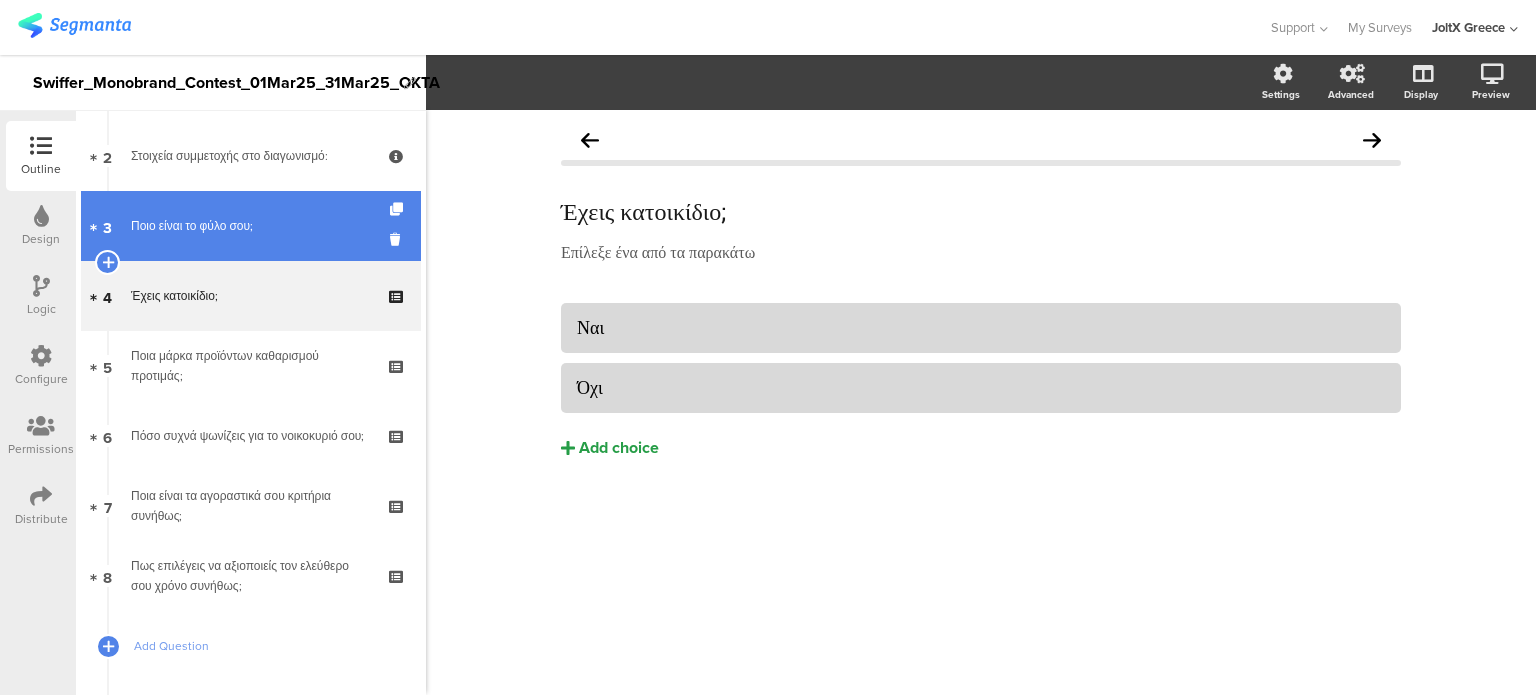 click on "Ποιο είναι το φύλο σου;" at bounding box center [250, 226] 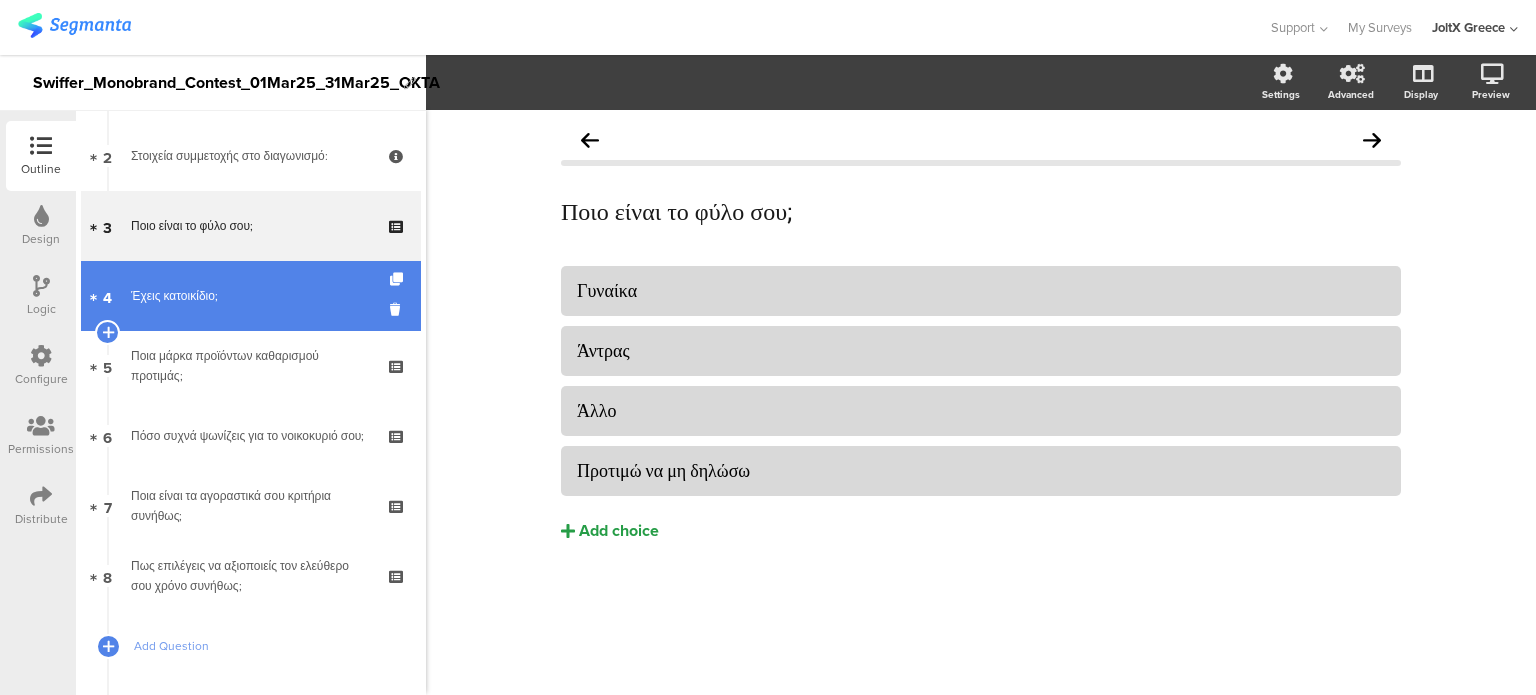 click on "Έχεις κατοικίδιο;" at bounding box center [250, 296] 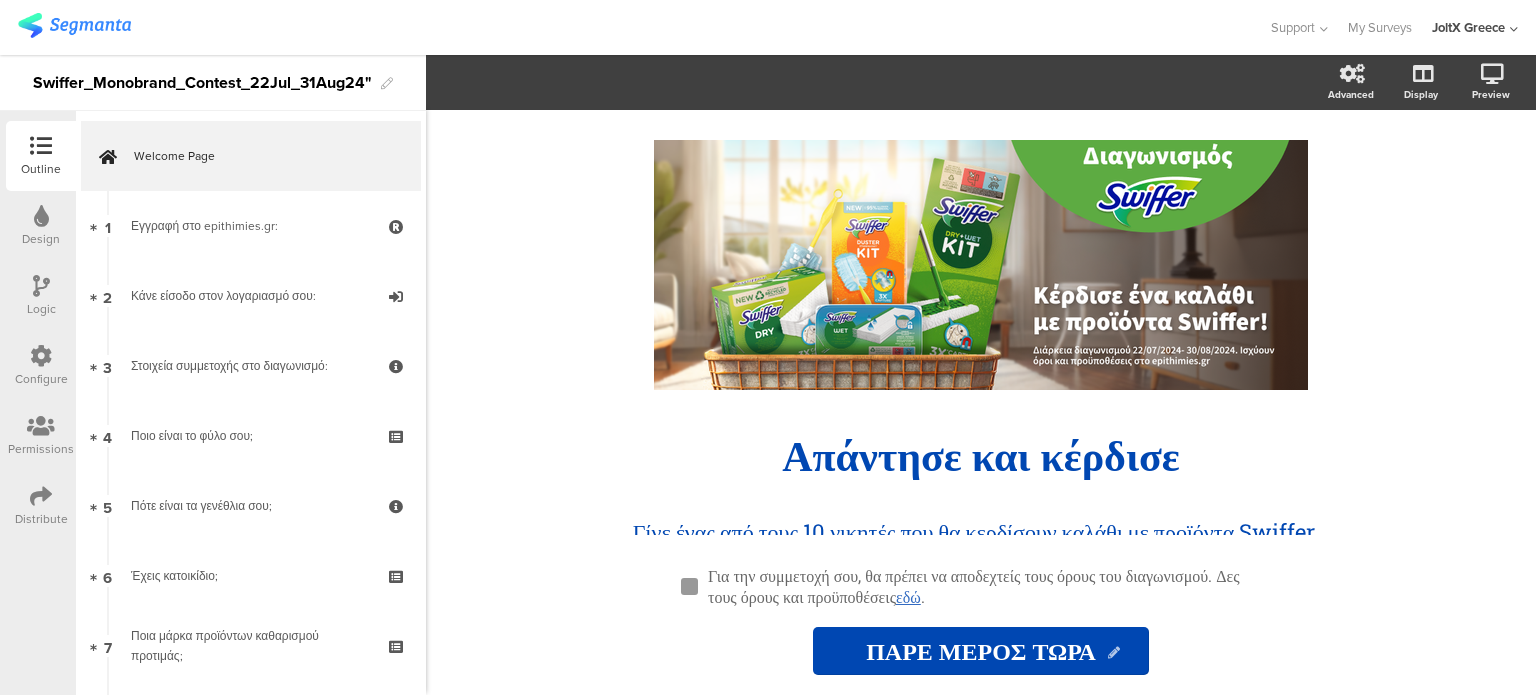 scroll, scrollTop: 0, scrollLeft: 0, axis: both 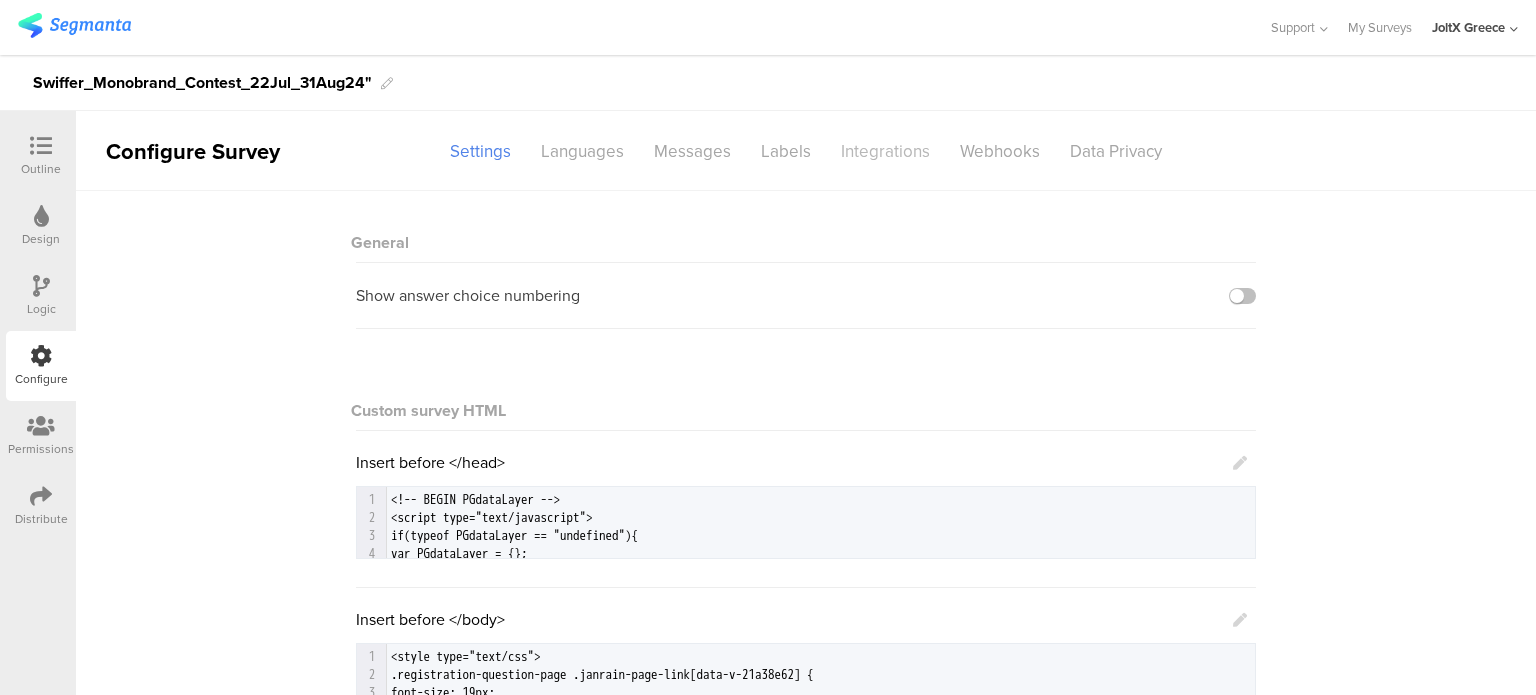 click on "Integrations" at bounding box center (885, 151) 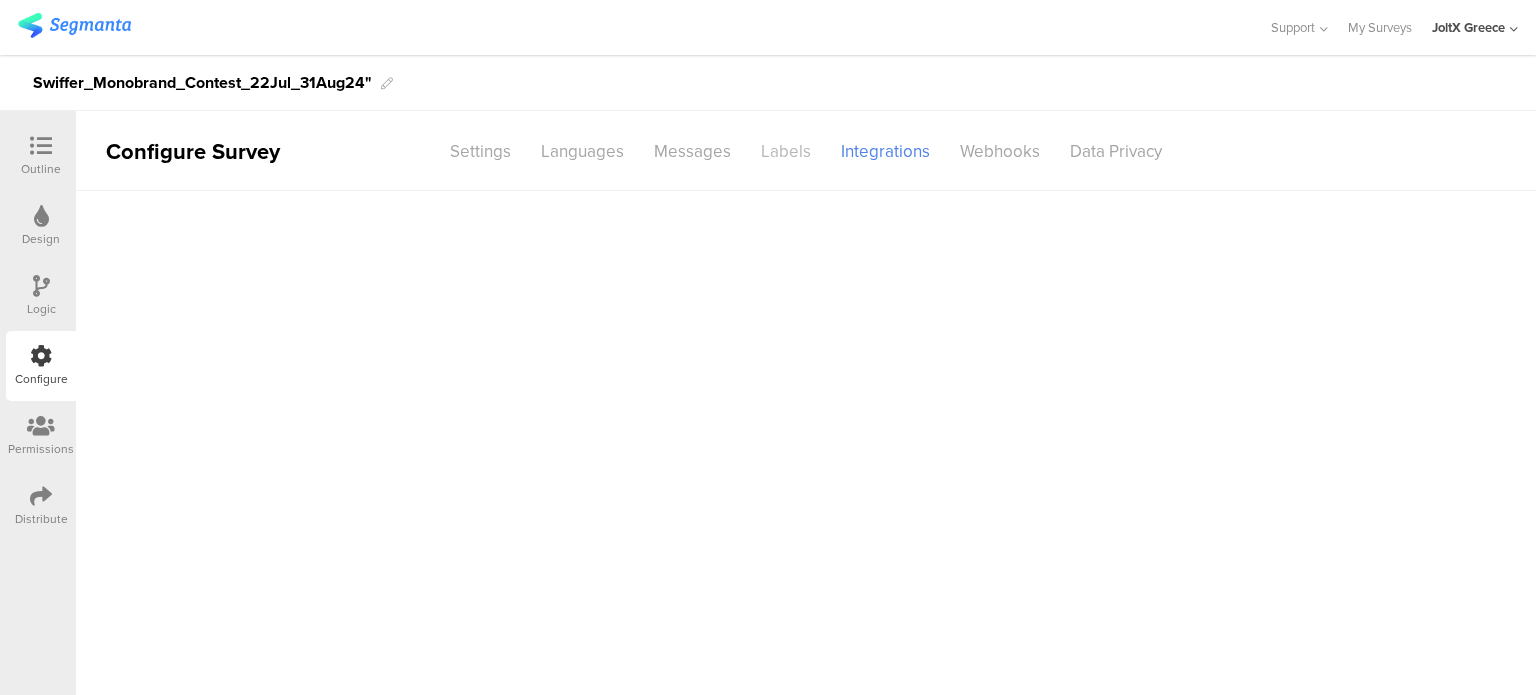 click on "Labels" at bounding box center (786, 151) 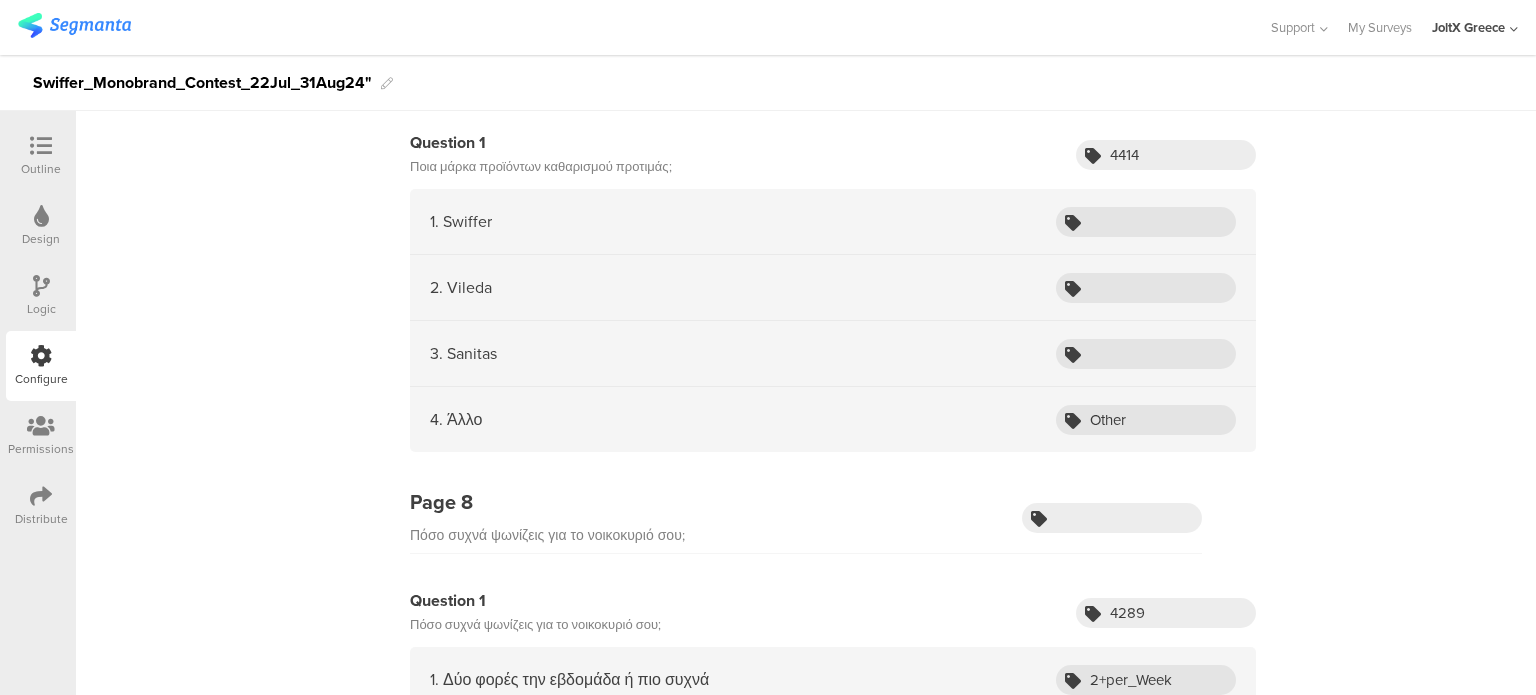scroll, scrollTop: 2800, scrollLeft: 0, axis: vertical 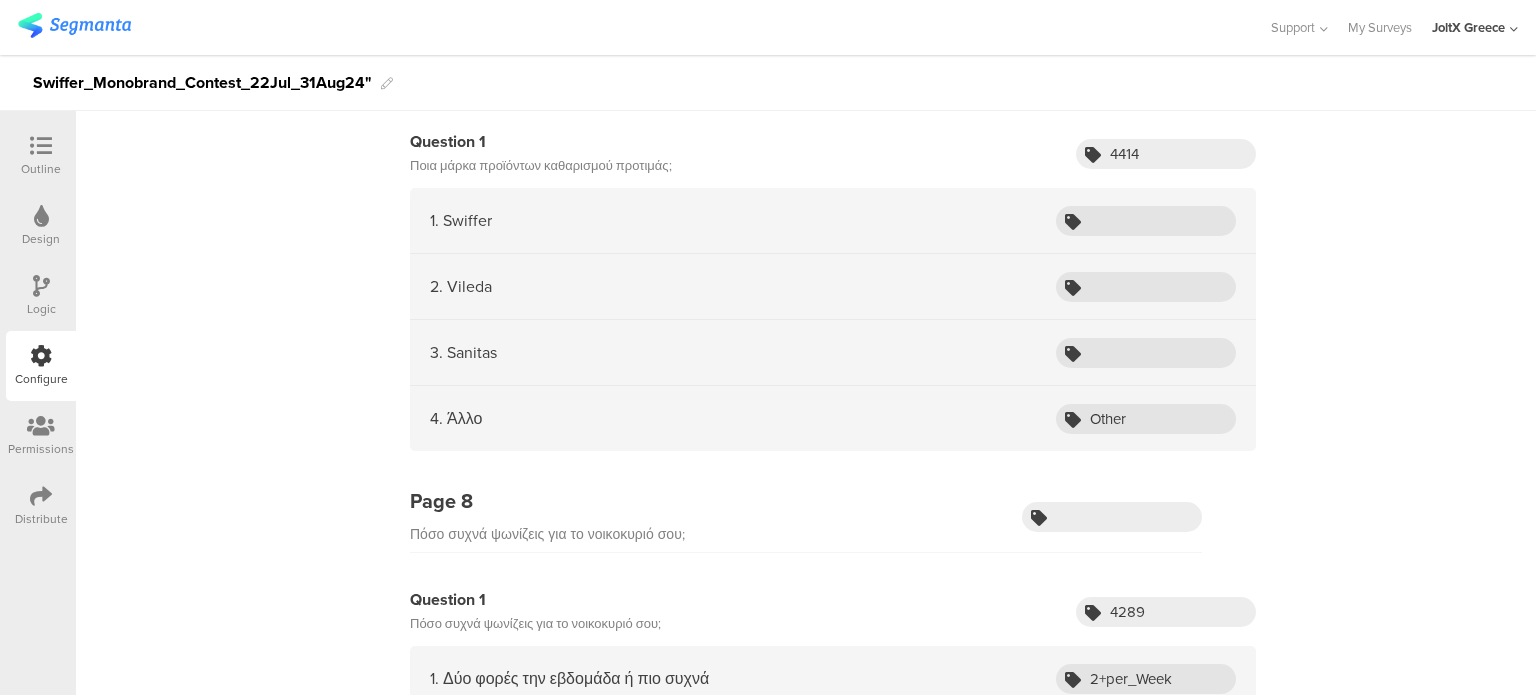 click on "1. Swiffer" at bounding box center (833, 221) 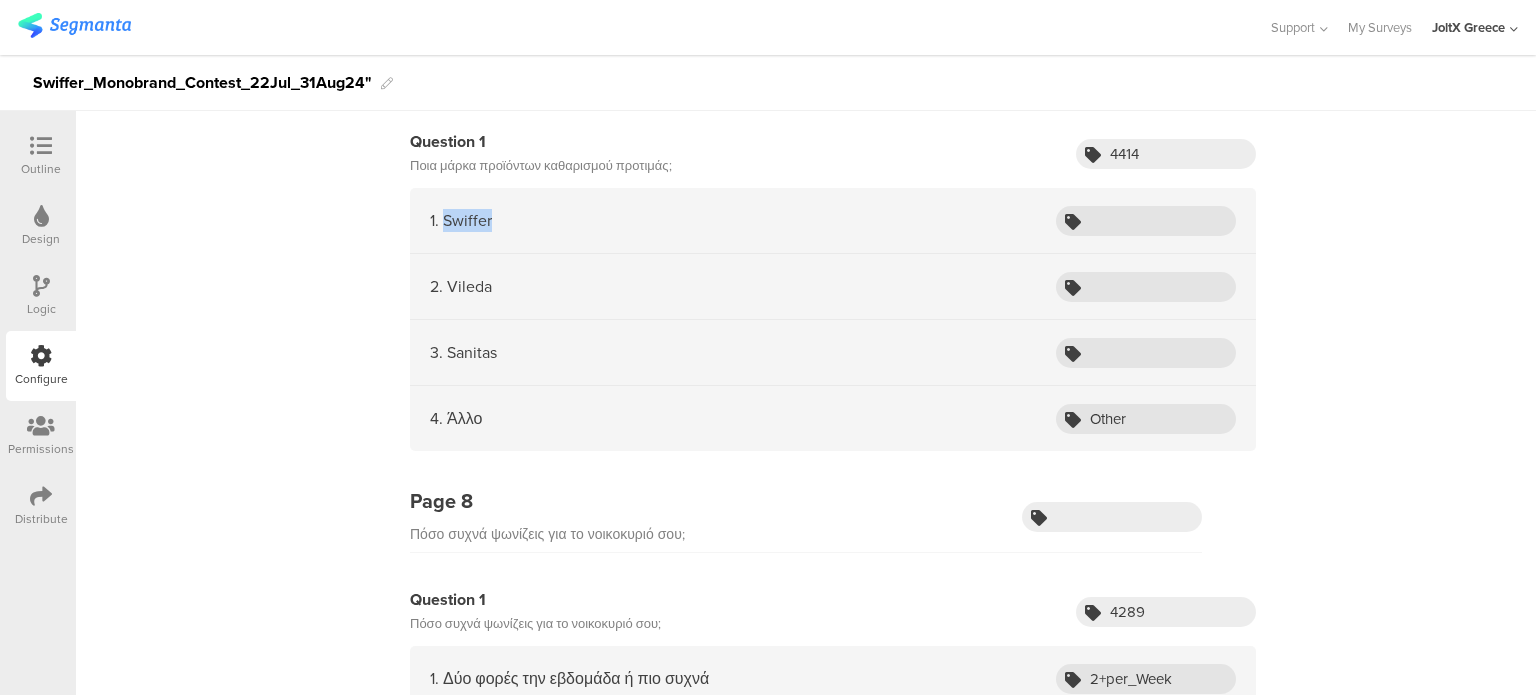 drag, startPoint x: 508, startPoint y: 212, endPoint x: 450, endPoint y: 216, distance: 58.137768 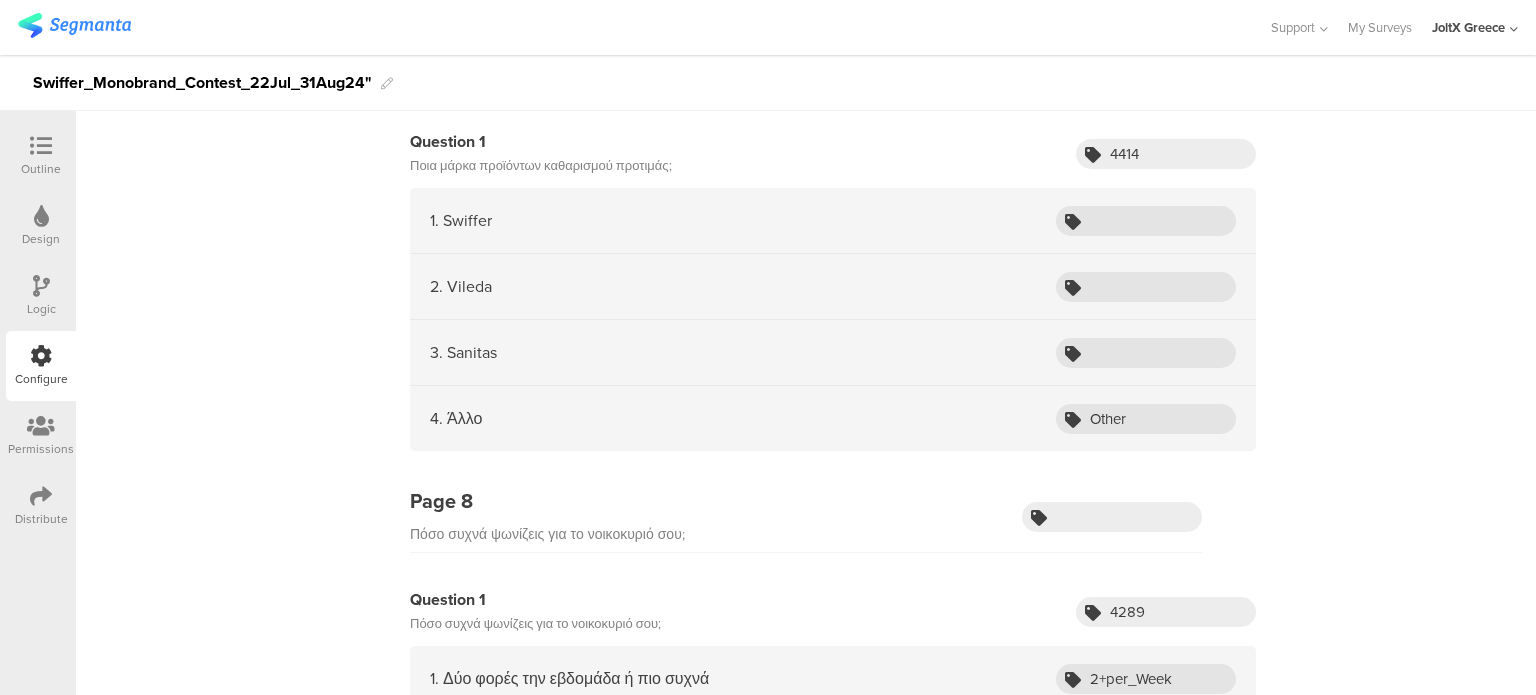 click on "2. Vileda" at bounding box center (833, 287) 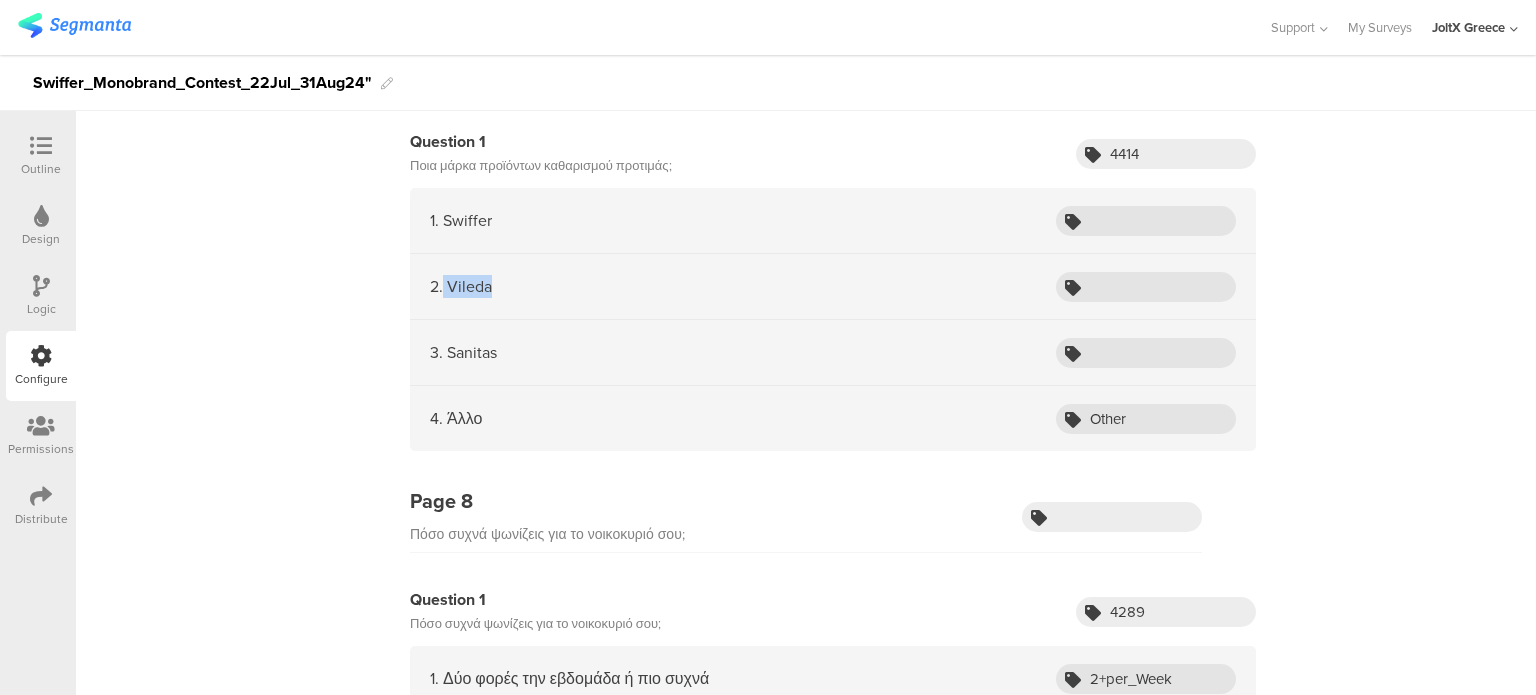 drag, startPoint x: 504, startPoint y: 288, endPoint x: 436, endPoint y: 280, distance: 68.46897 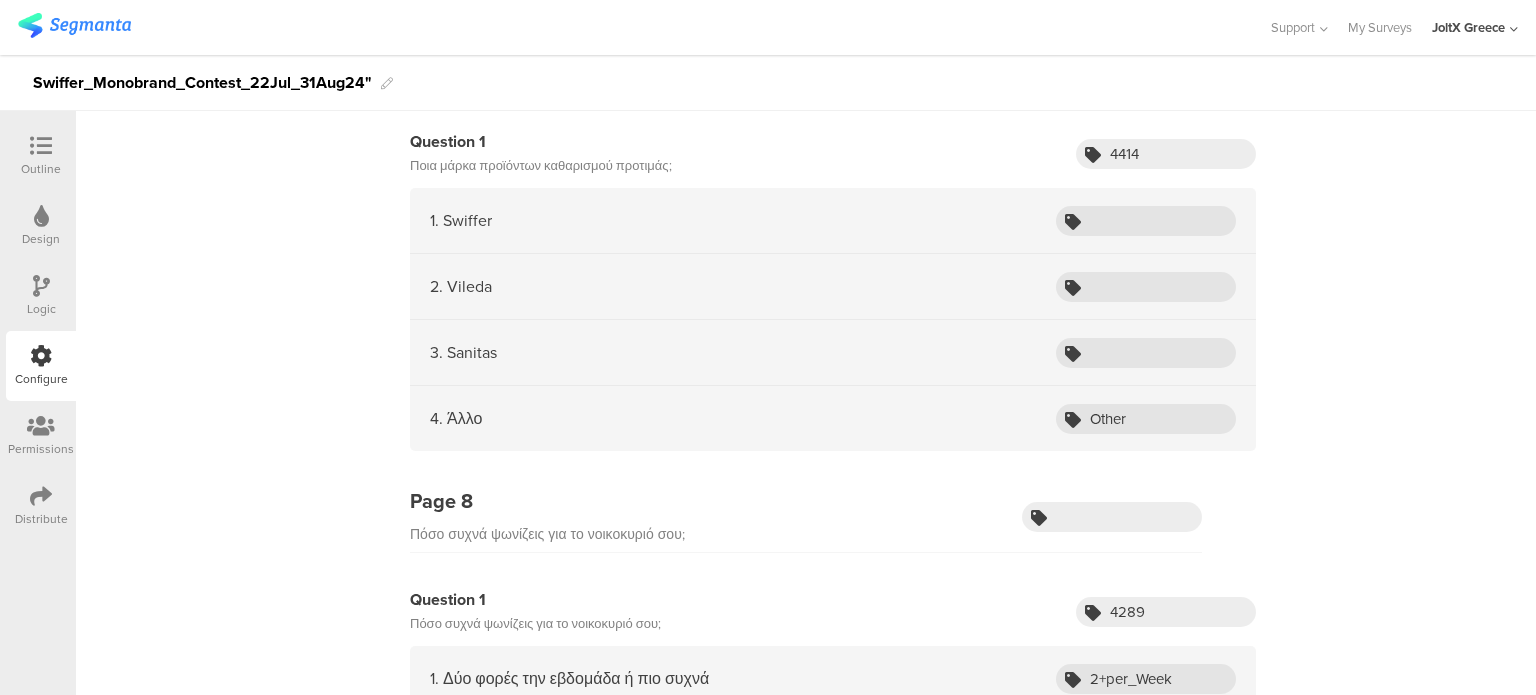 click on "3. Sanitas" at bounding box center (833, 353) 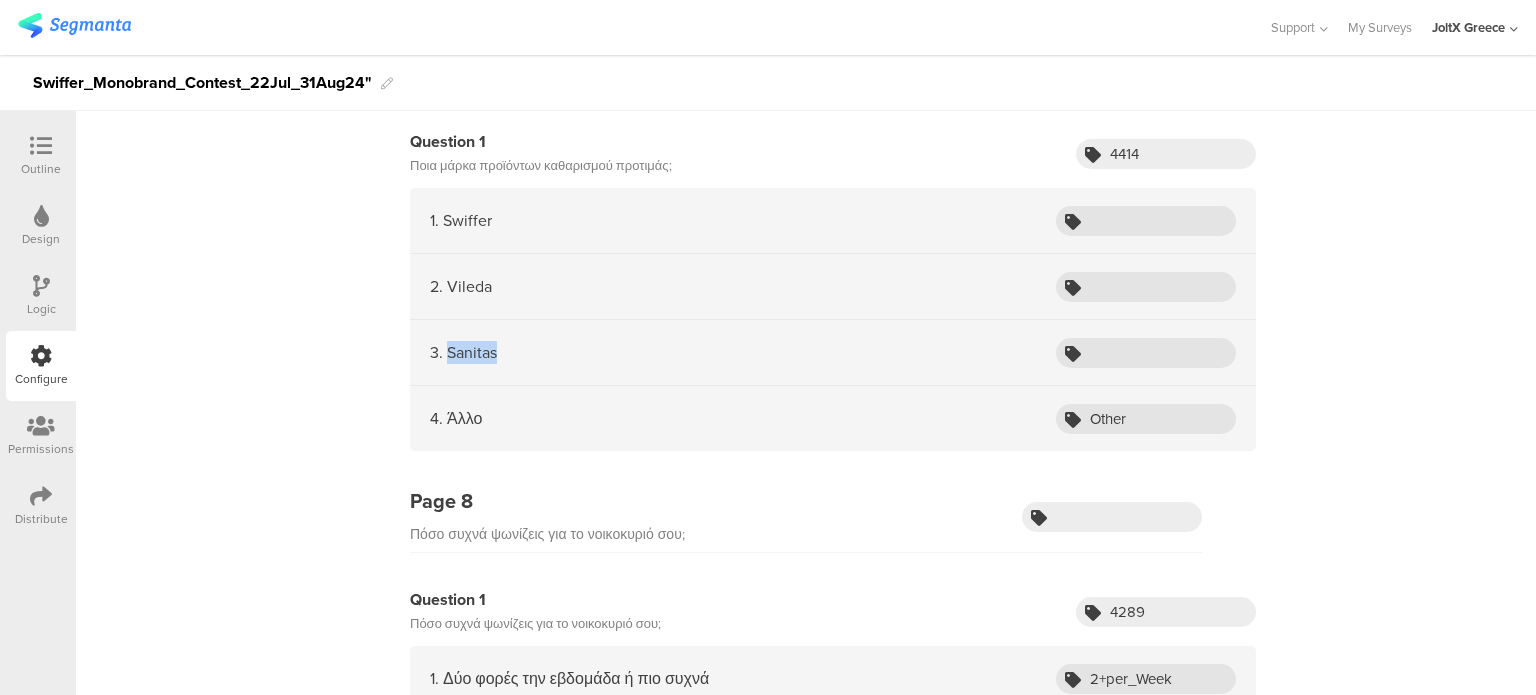 drag, startPoint x: 500, startPoint y: 346, endPoint x: 442, endPoint y: 346, distance: 58 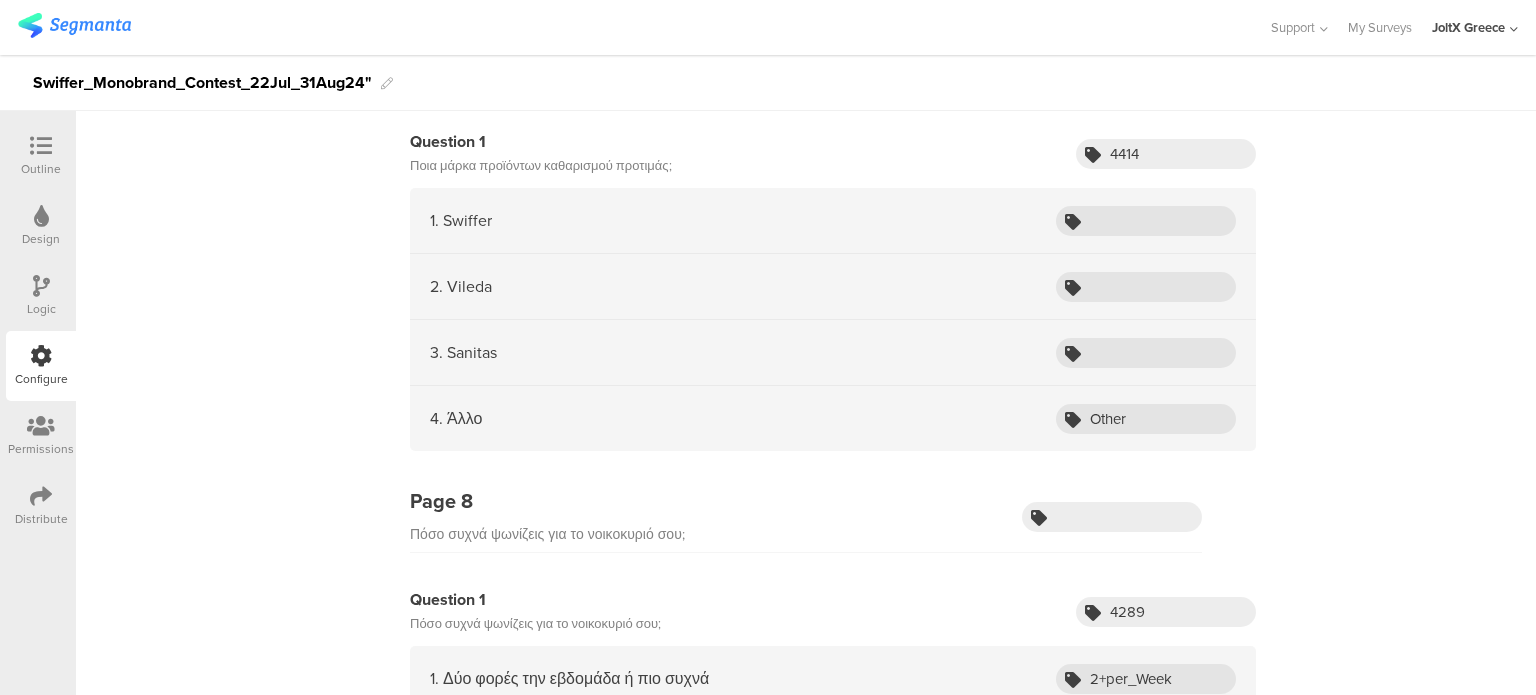 click on "4. Άλλο
Other" at bounding box center [833, 418] 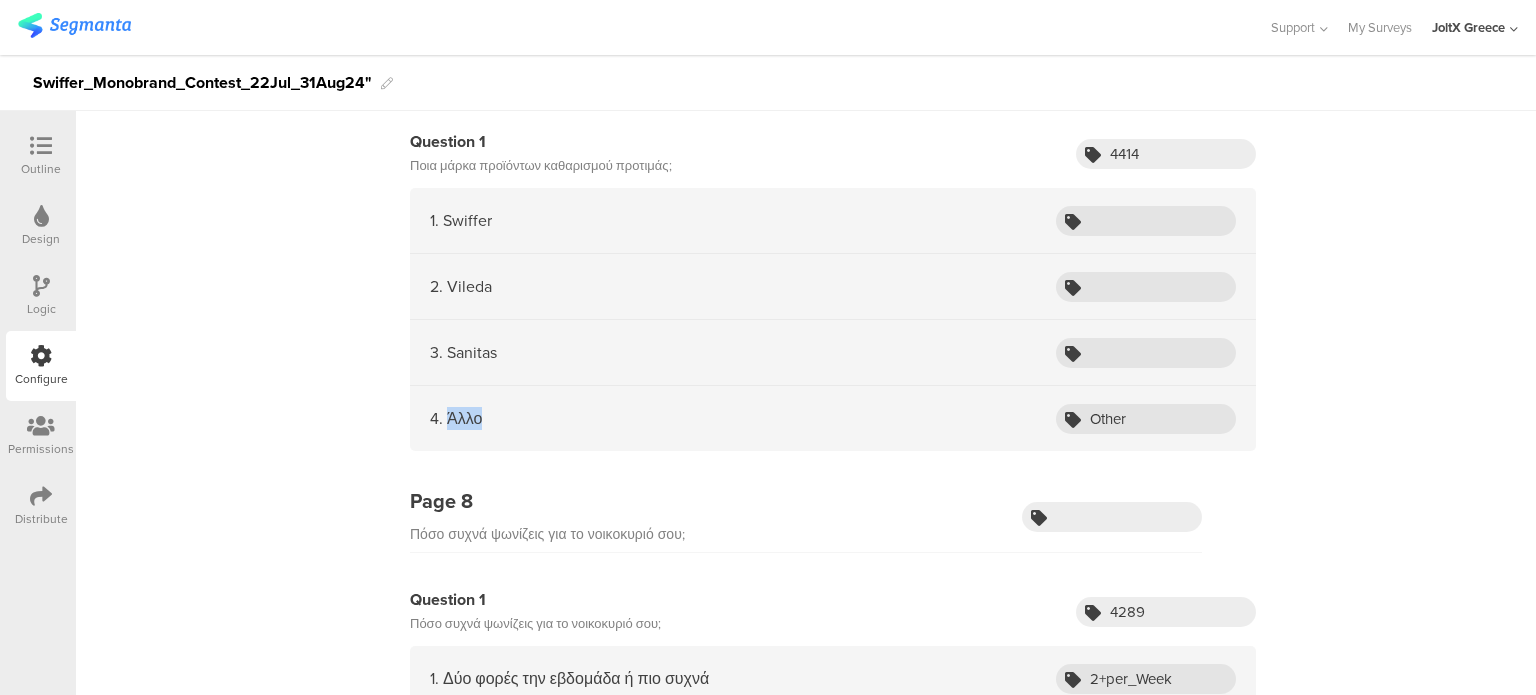 drag, startPoint x: 516, startPoint y: 422, endPoint x: 437, endPoint y: 415, distance: 79.30952 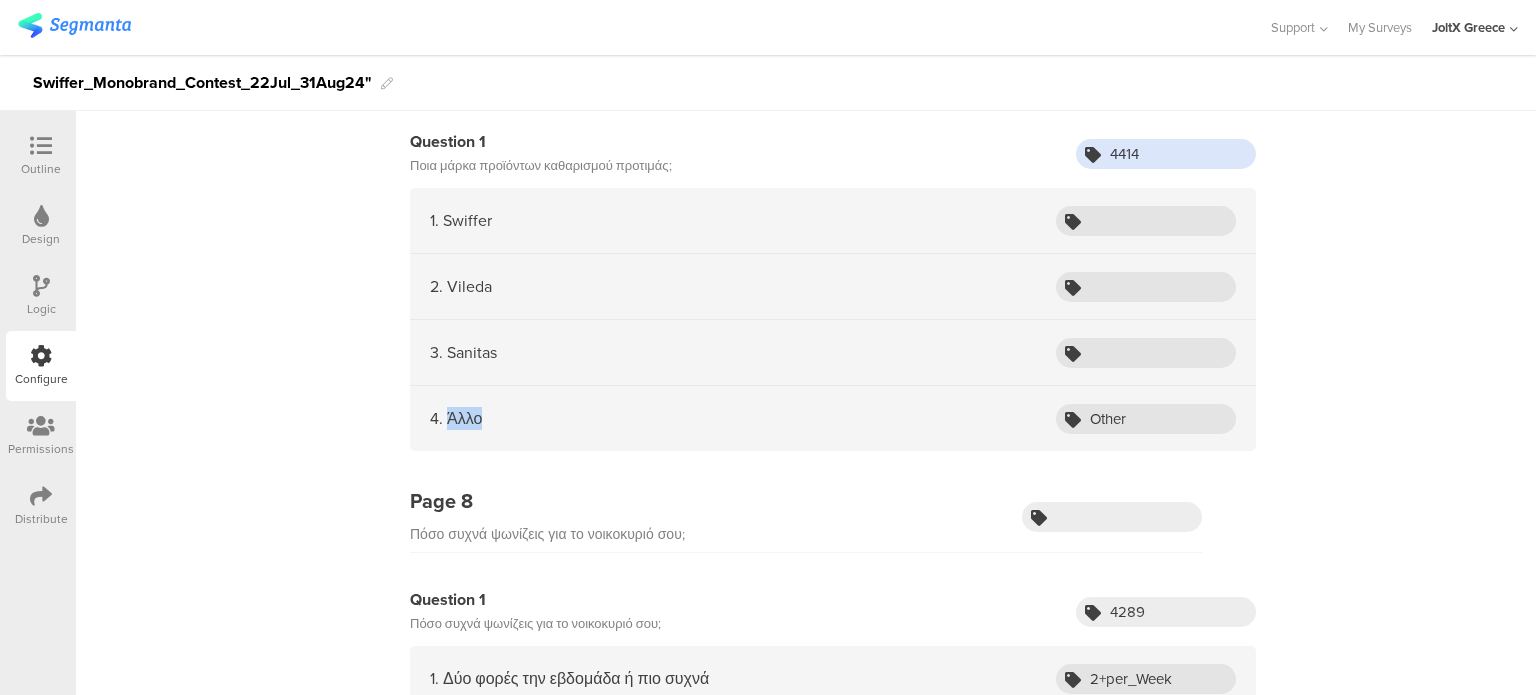 click on "4414" at bounding box center [1166, 154] 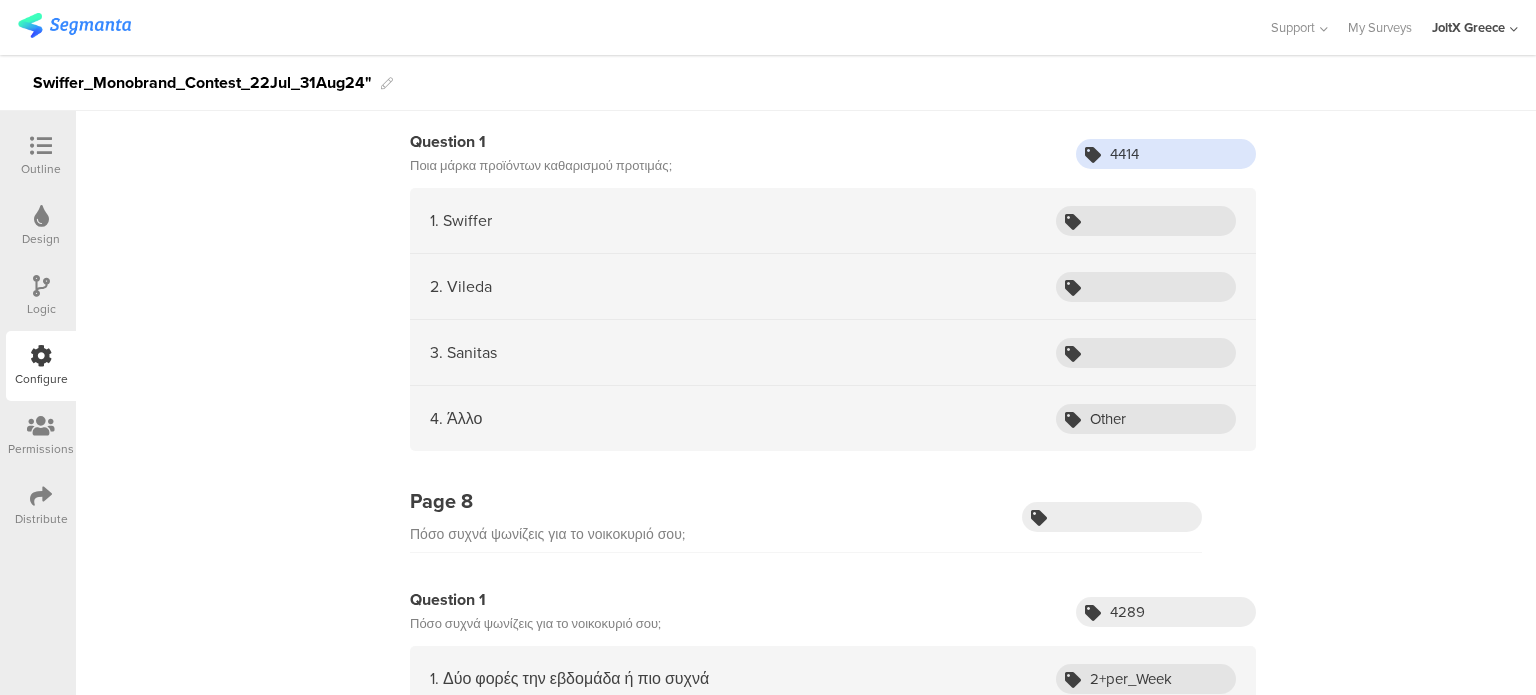 click on "4414" at bounding box center [1166, 154] 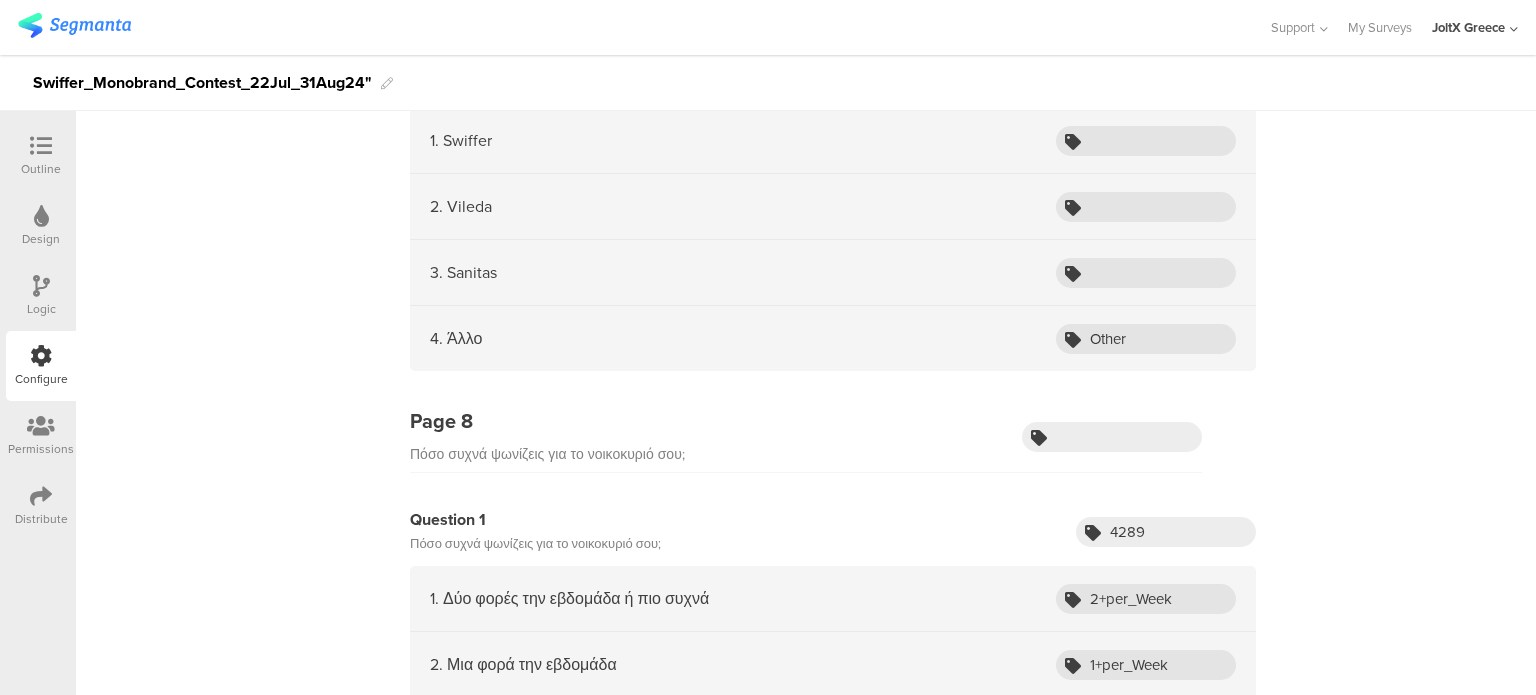 scroll, scrollTop: 3016, scrollLeft: 0, axis: vertical 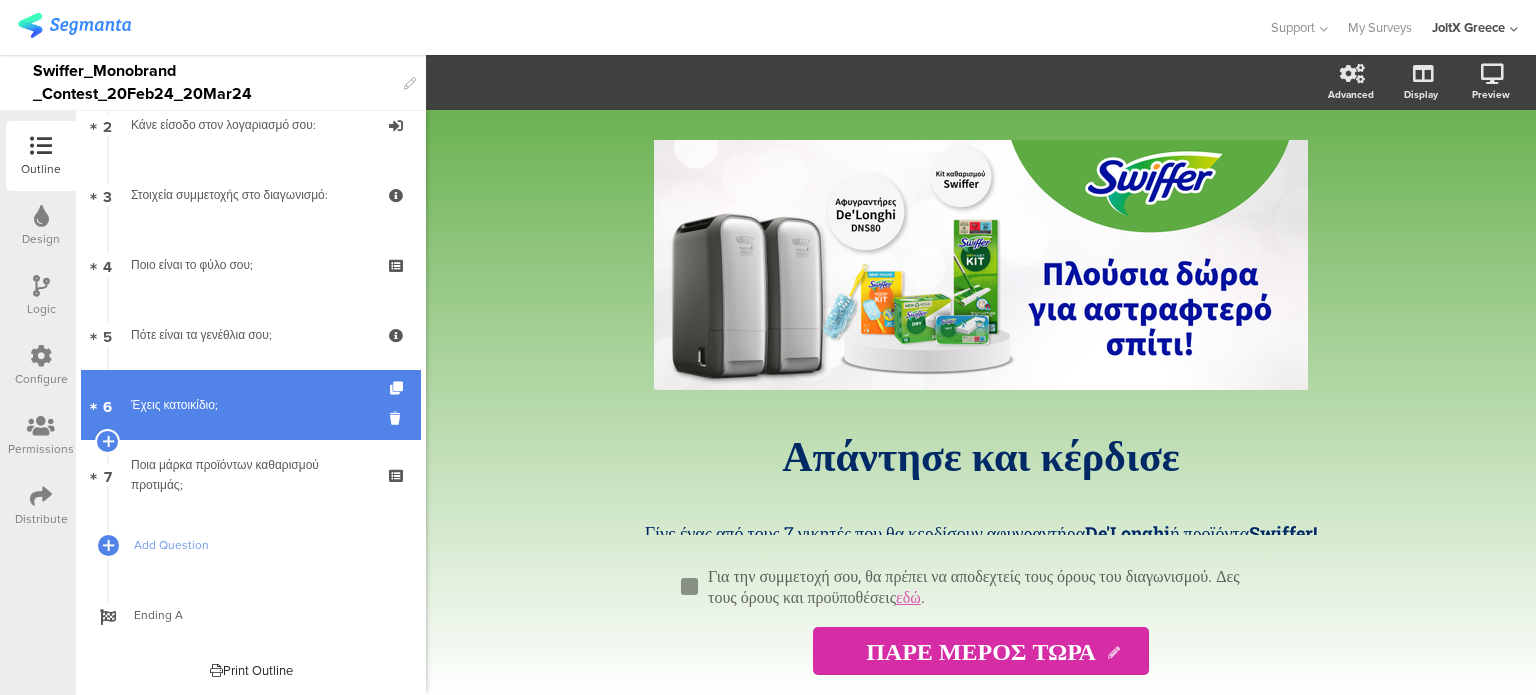 click on "Έχεις κατοικίδιο; ​" at bounding box center [250, 405] 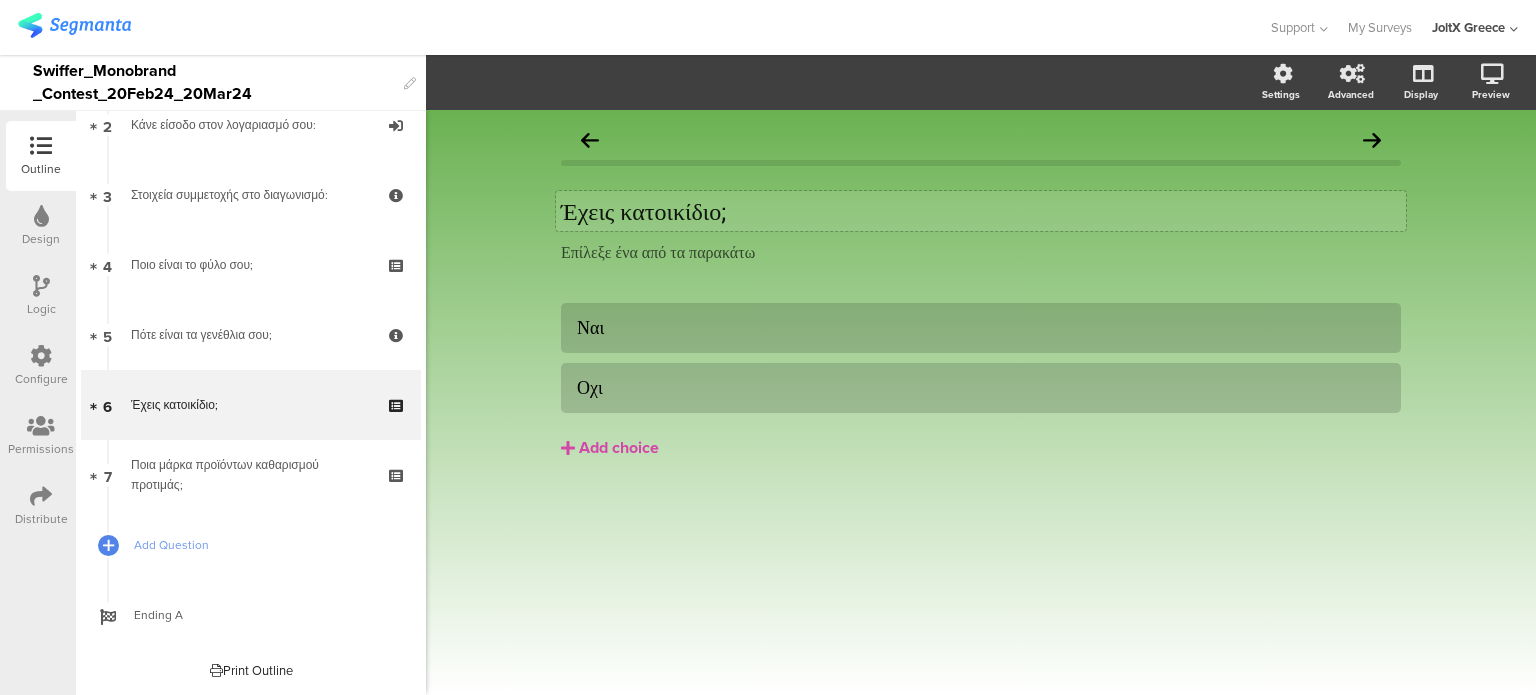 click on "Έχεις κατοικίδιο; ​" 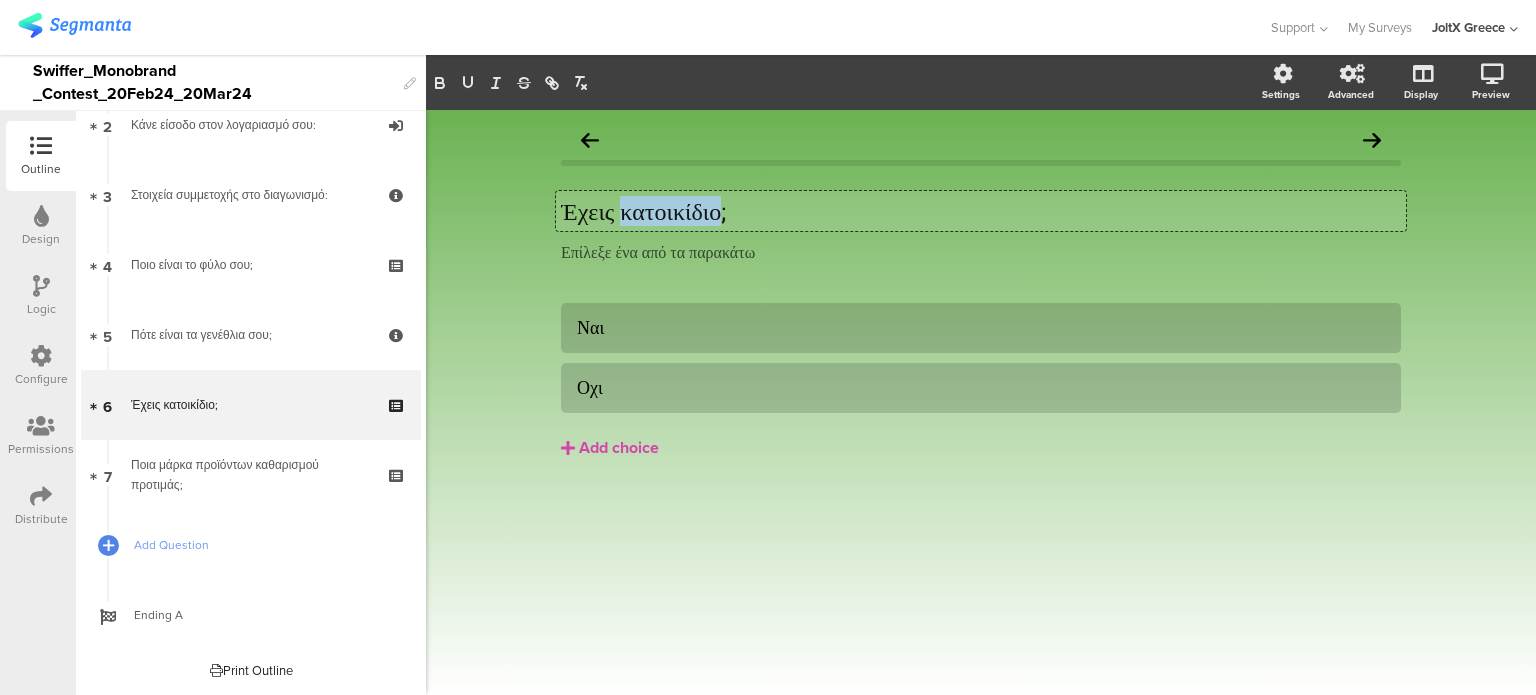click on "Έχεις κατοικίδιο; ​" 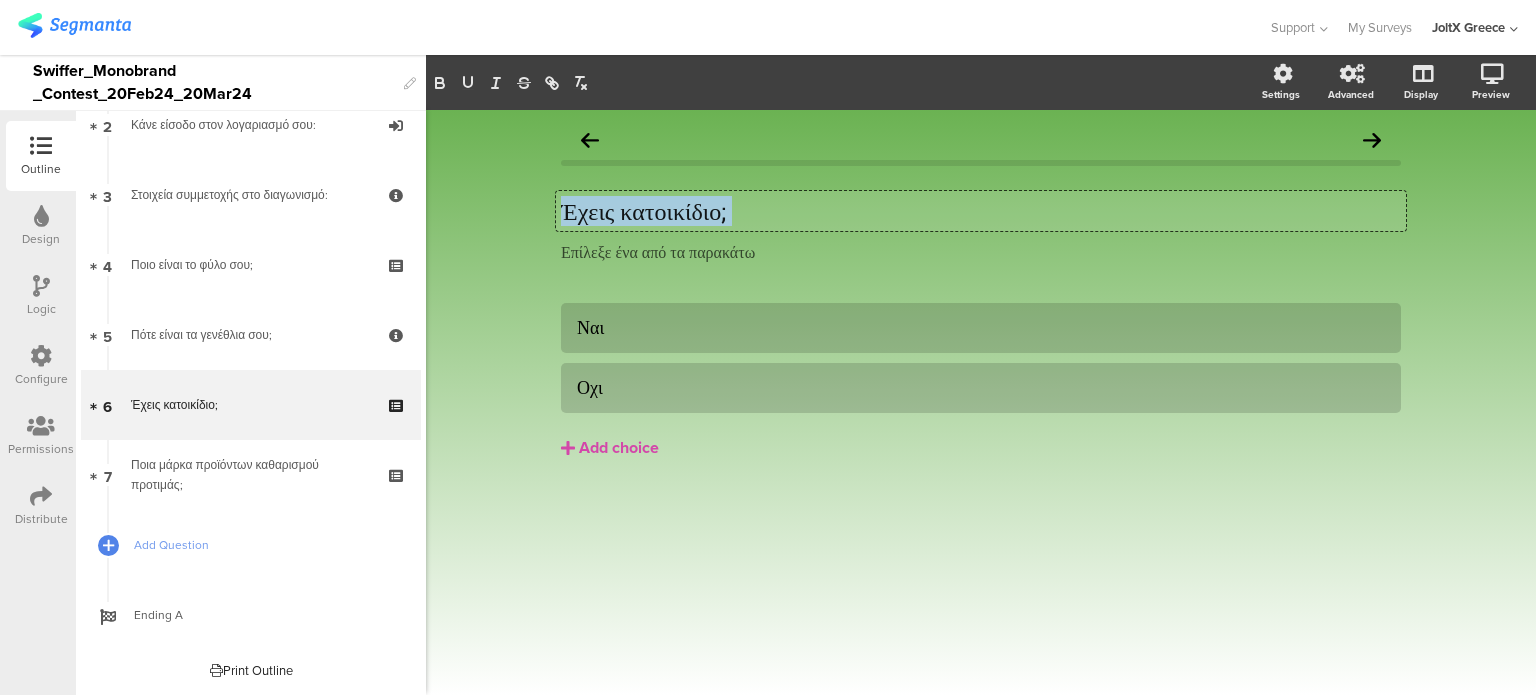 click on "Έχεις κατοικίδιο; ​" 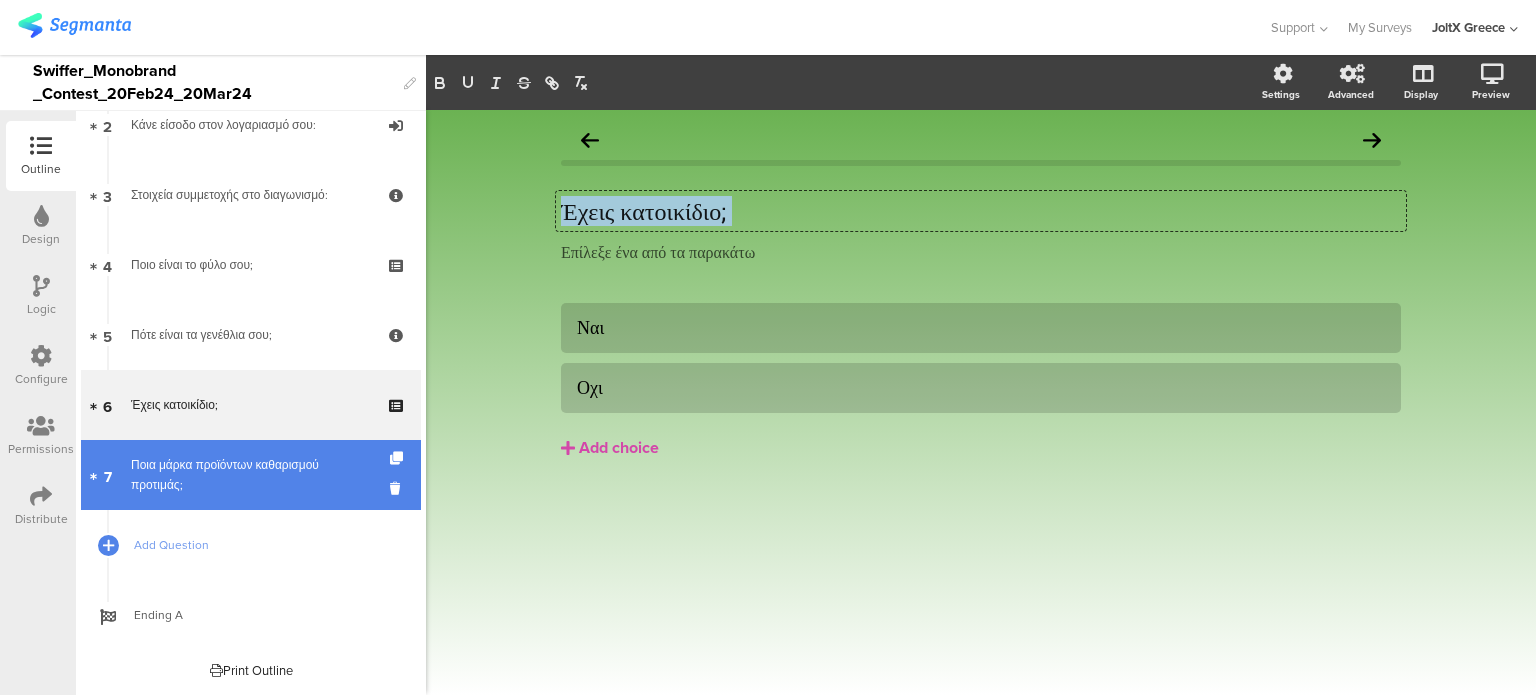 click on "7
Ποια μάρκα προϊόντων καθαρισμού προτιμάς;" at bounding box center [251, 475] 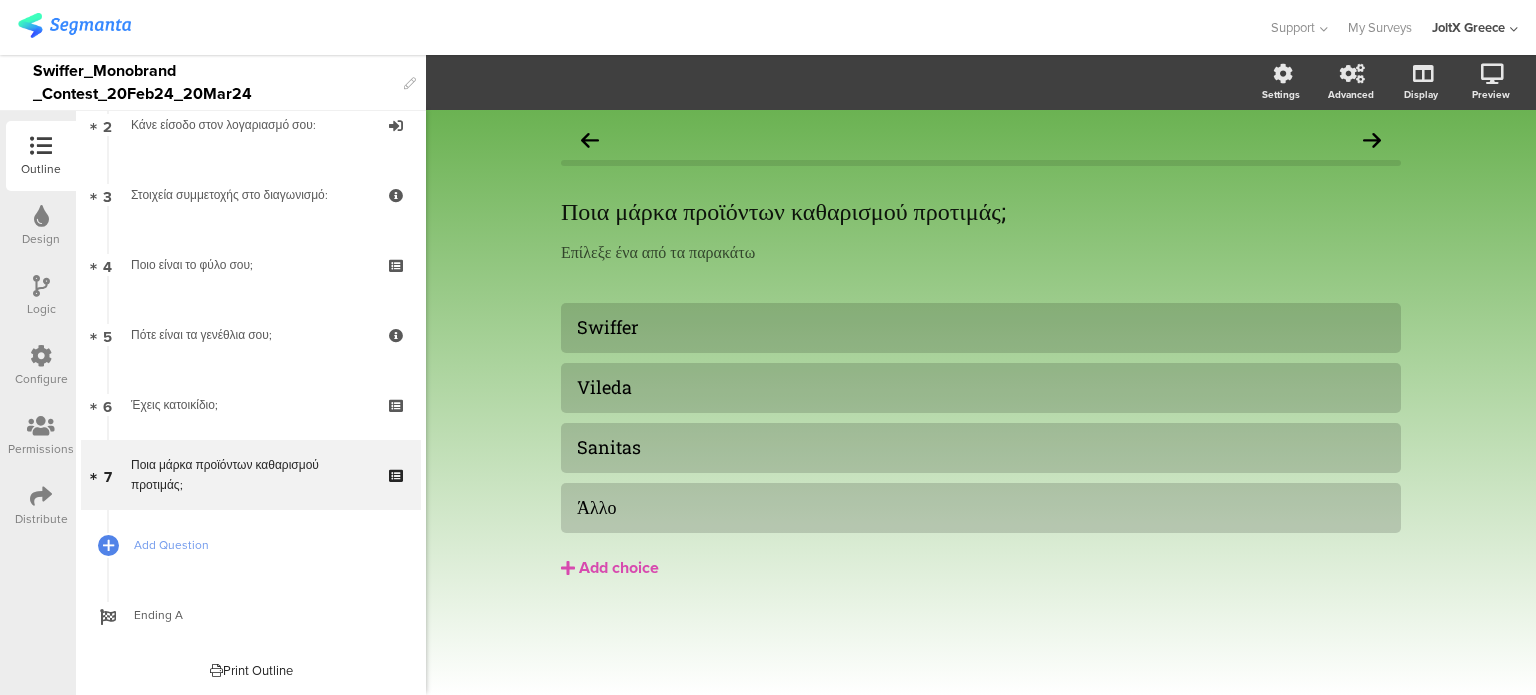 drag, startPoint x: 43, startPoint y: 363, endPoint x: 77, endPoint y: 363, distance: 34 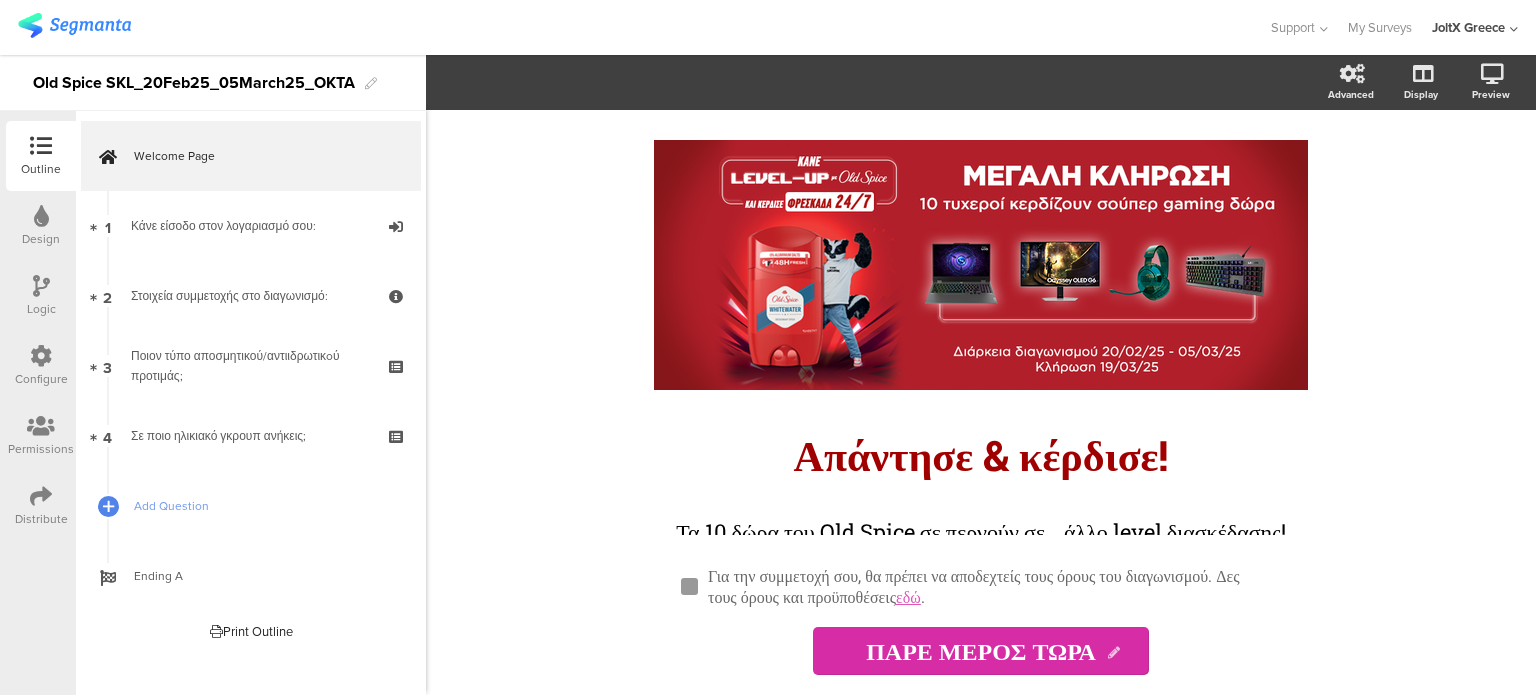 scroll, scrollTop: 0, scrollLeft: 0, axis: both 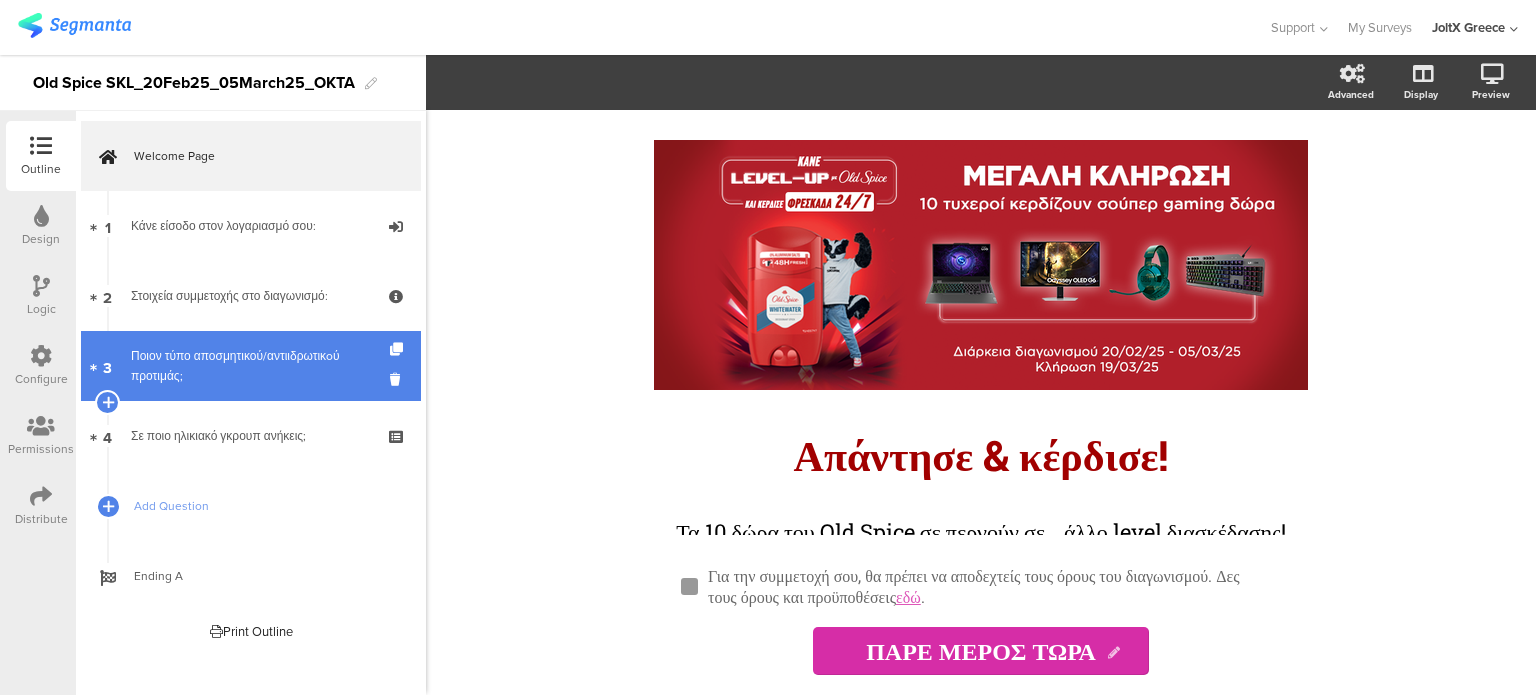 click on "Ποιον τύπο αποσμητικού/αντιιδρωτικoύ προτιμάς;" at bounding box center [250, 366] 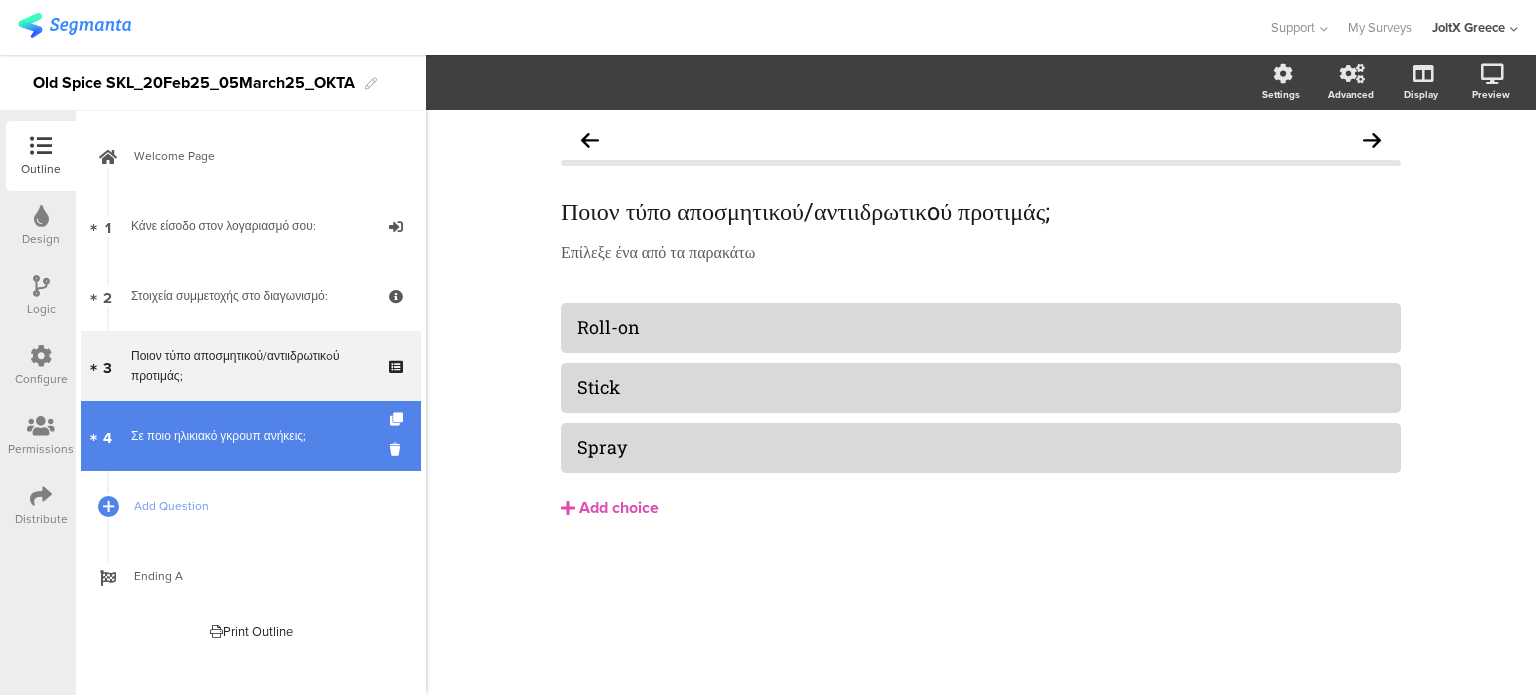 click on "4
Σε ποιο ηλικιακό γκρουπ ανήκεις;" at bounding box center [251, 436] 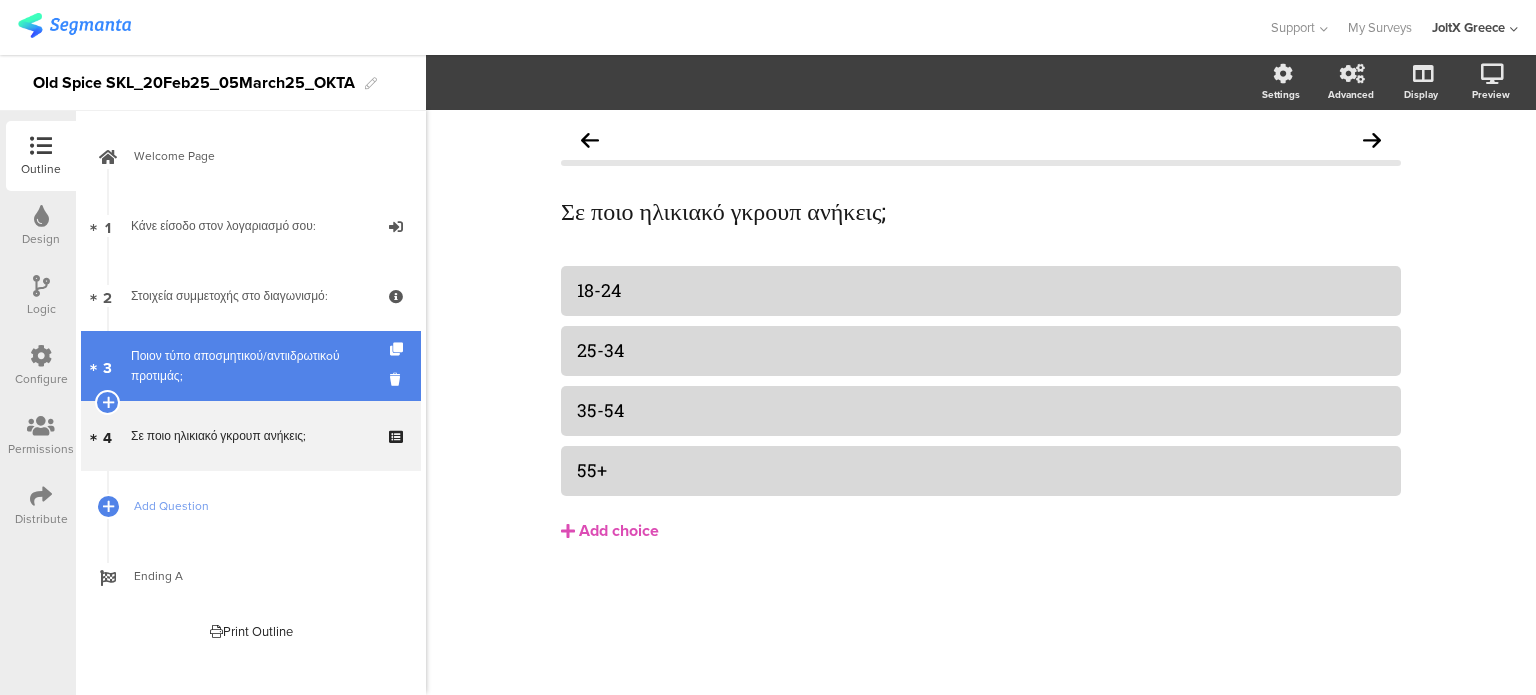 click on "3
Ποιον τύπο αποσμητικού/αντιιδρωτικoύ προτιμάς;" at bounding box center [251, 366] 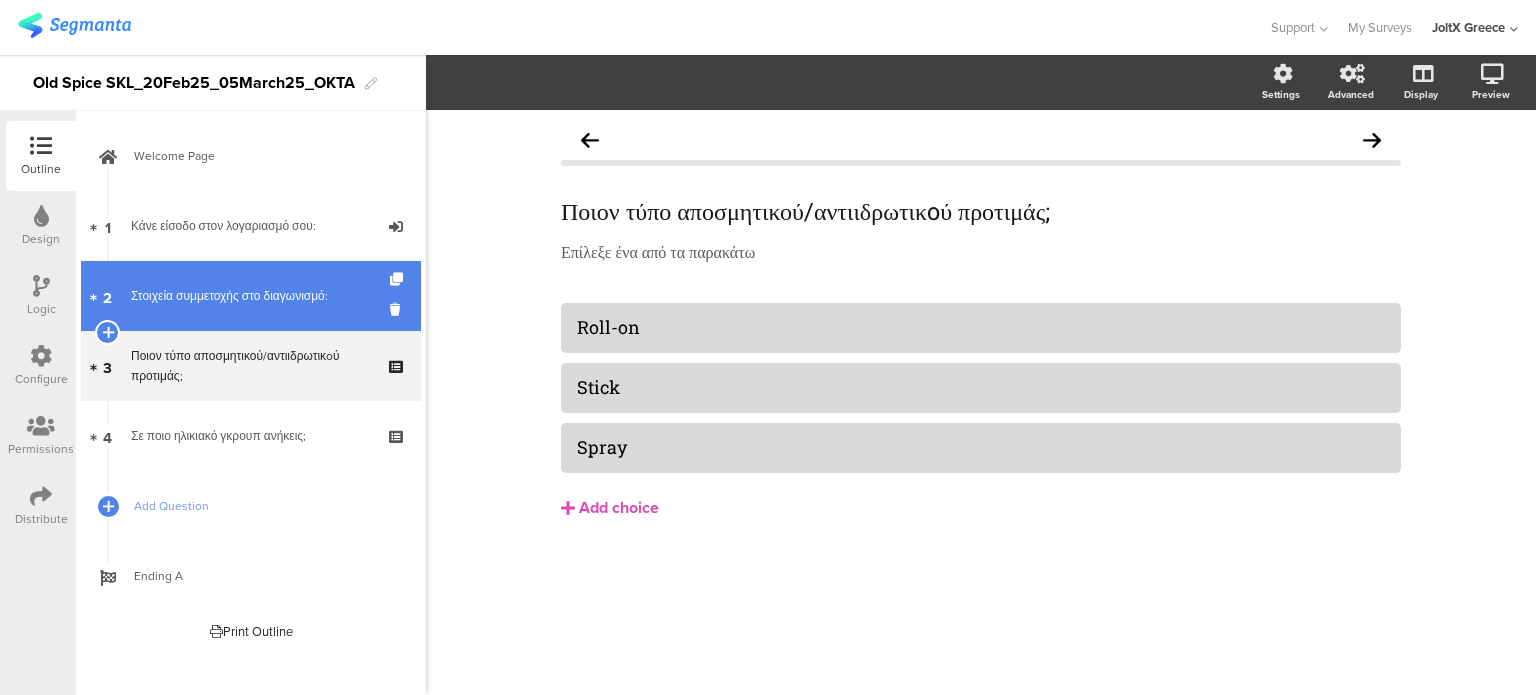 click on "Στοιχεία συμμετοχής στο διαγωνισμό:" at bounding box center (250, 296) 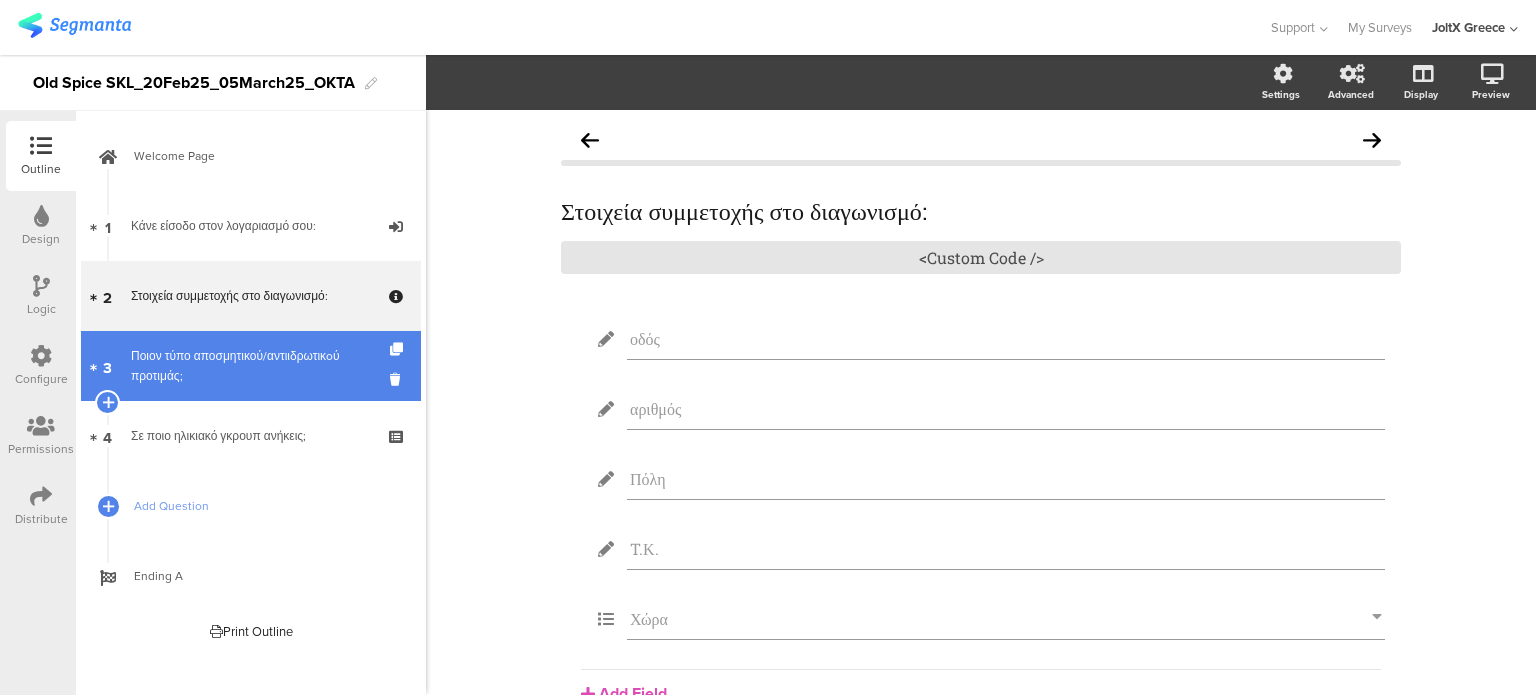 click on "Ποιον τύπο αποσμητικού/αντιιδρωτικoύ προτιμάς;" at bounding box center (250, 366) 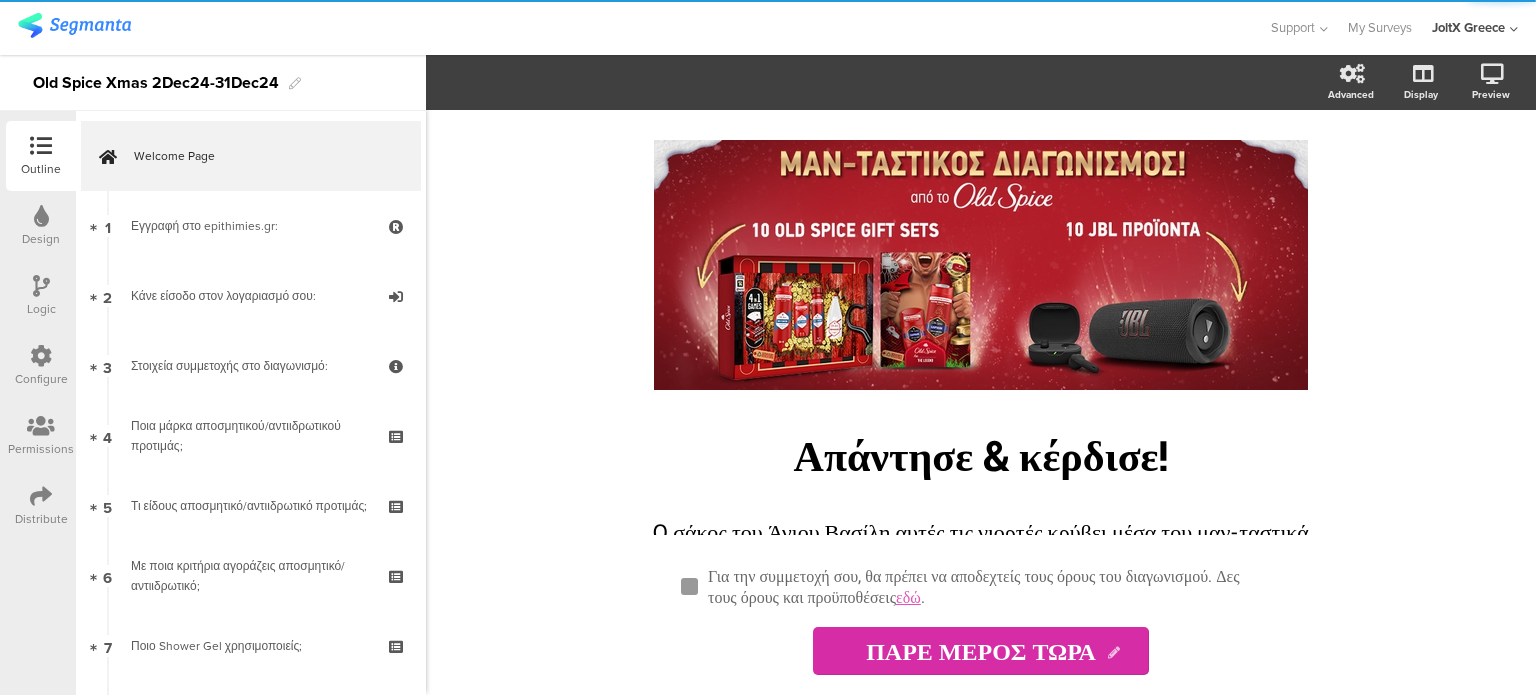 scroll, scrollTop: 0, scrollLeft: 0, axis: both 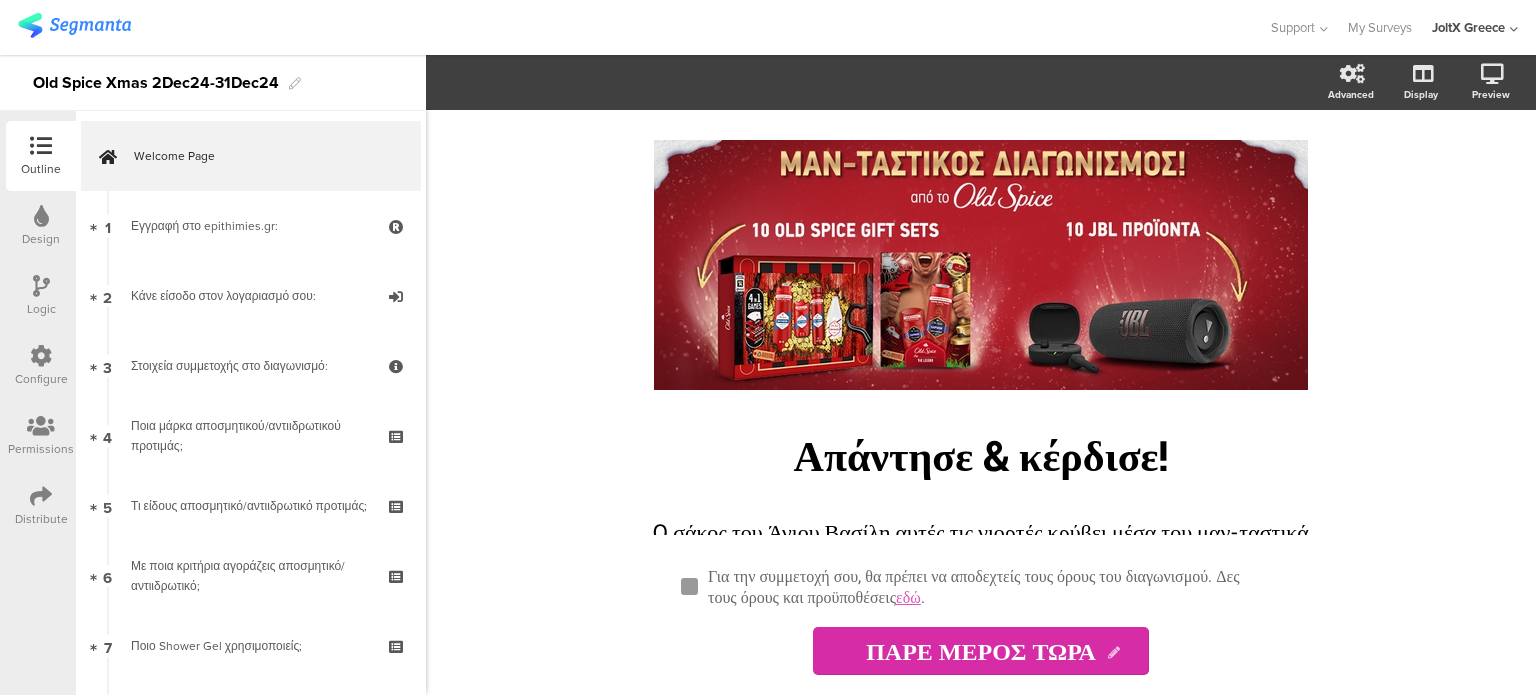 click on "Configure" at bounding box center (41, 366) 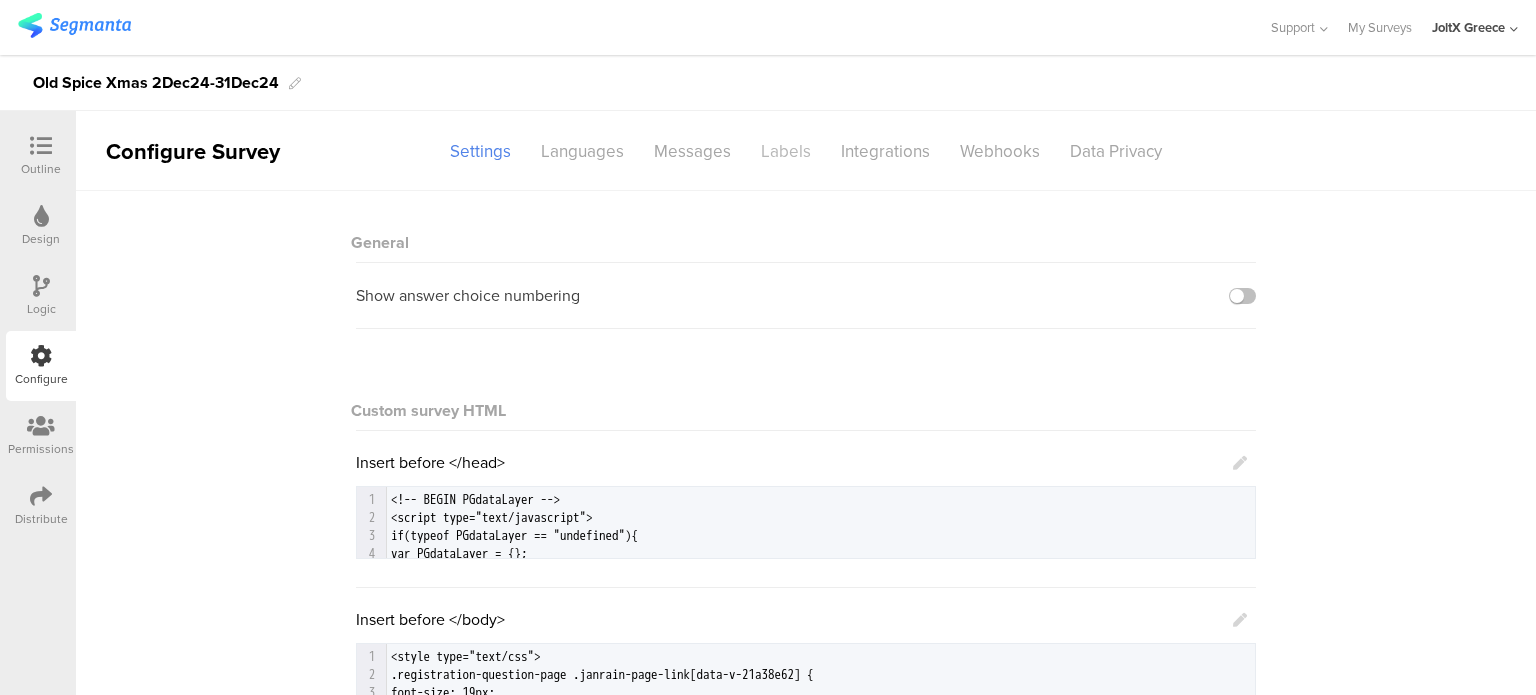 click on "Labels" at bounding box center (786, 151) 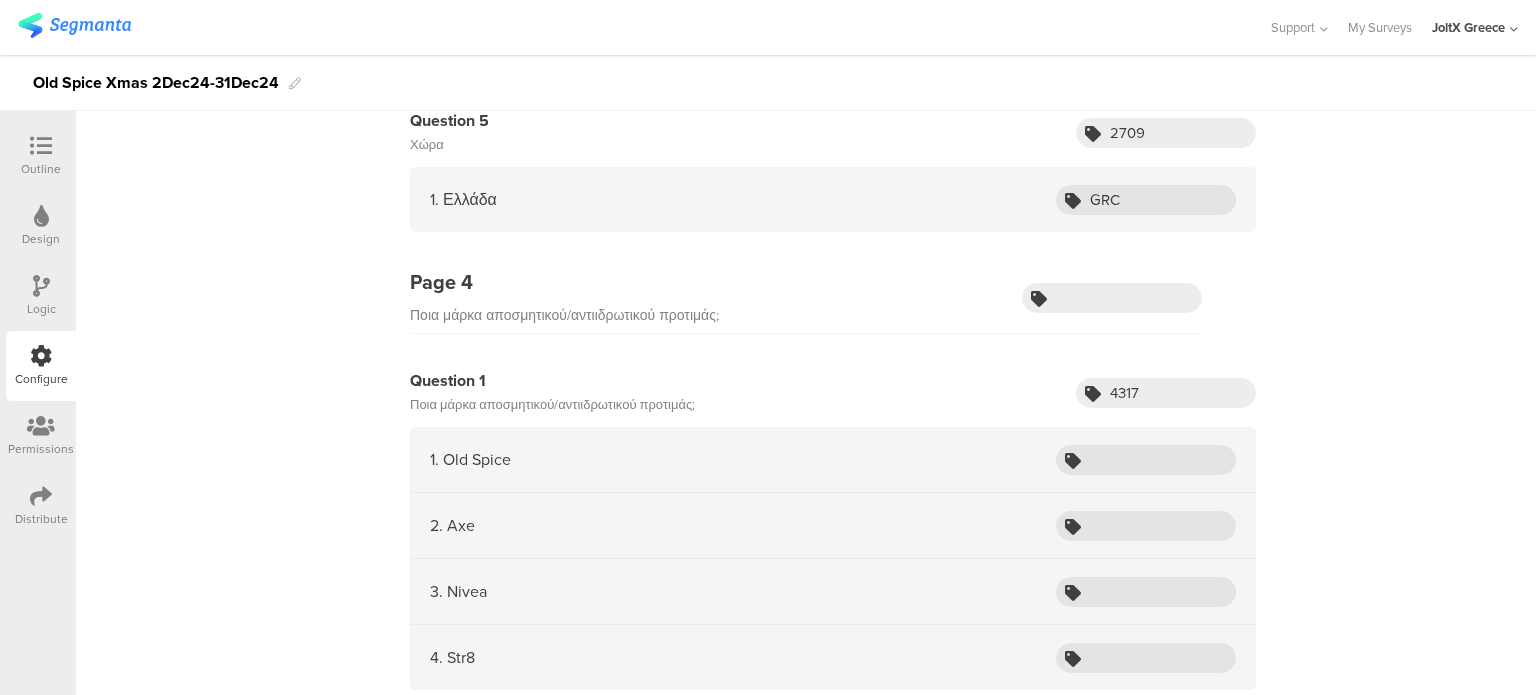 scroll, scrollTop: 1800, scrollLeft: 0, axis: vertical 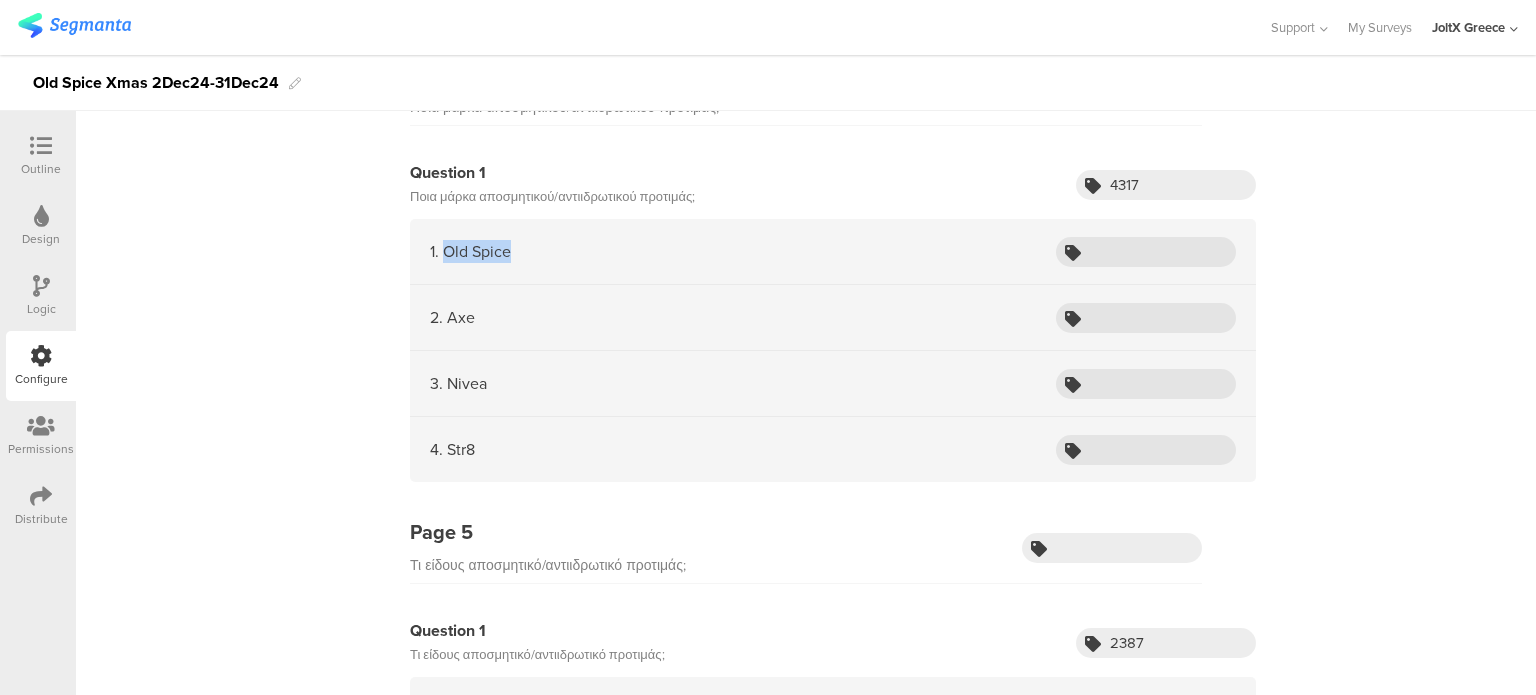 drag, startPoint x: 564, startPoint y: 244, endPoint x: 438, endPoint y: 249, distance: 126.09917 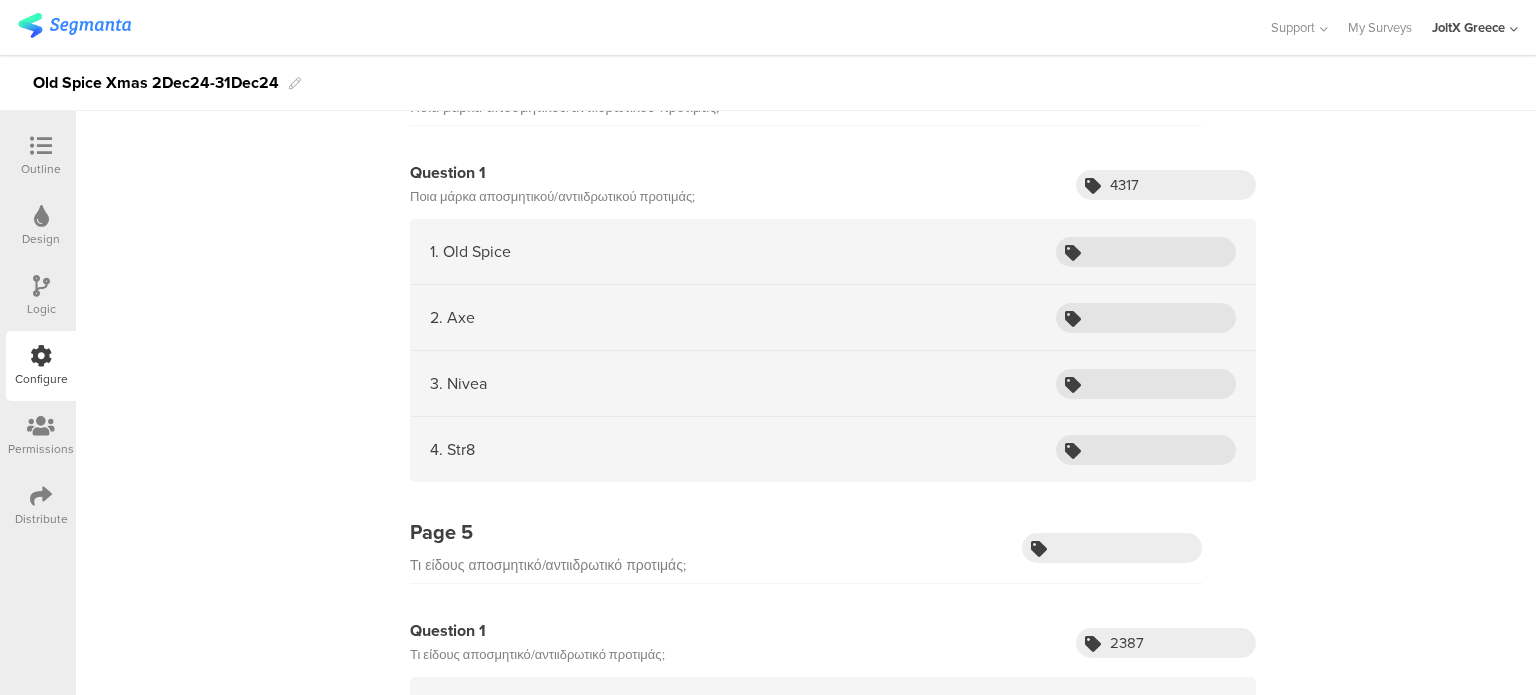 drag, startPoint x: 623, startPoint y: 325, endPoint x: 520, endPoint y: 299, distance: 106.23088 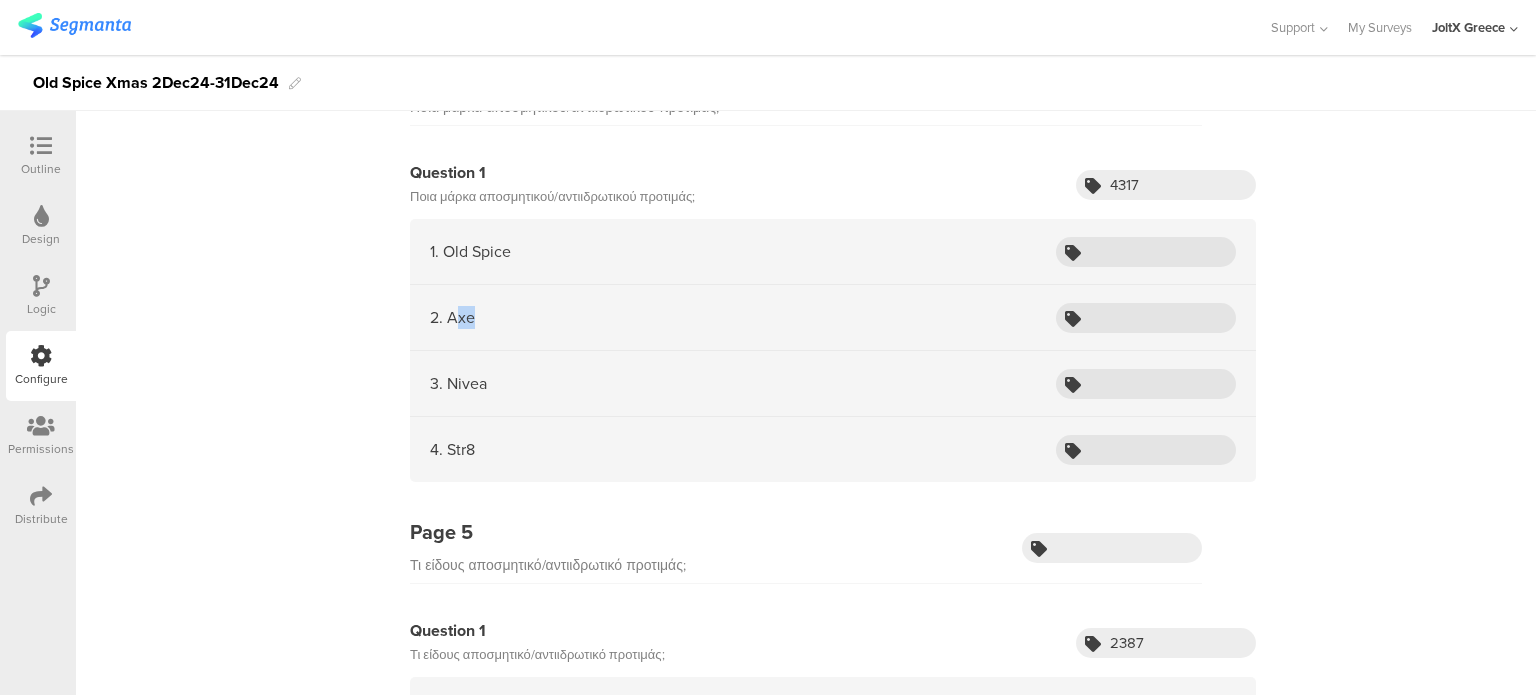 drag, startPoint x: 520, startPoint y: 299, endPoint x: 445, endPoint y: 319, distance: 77.62087 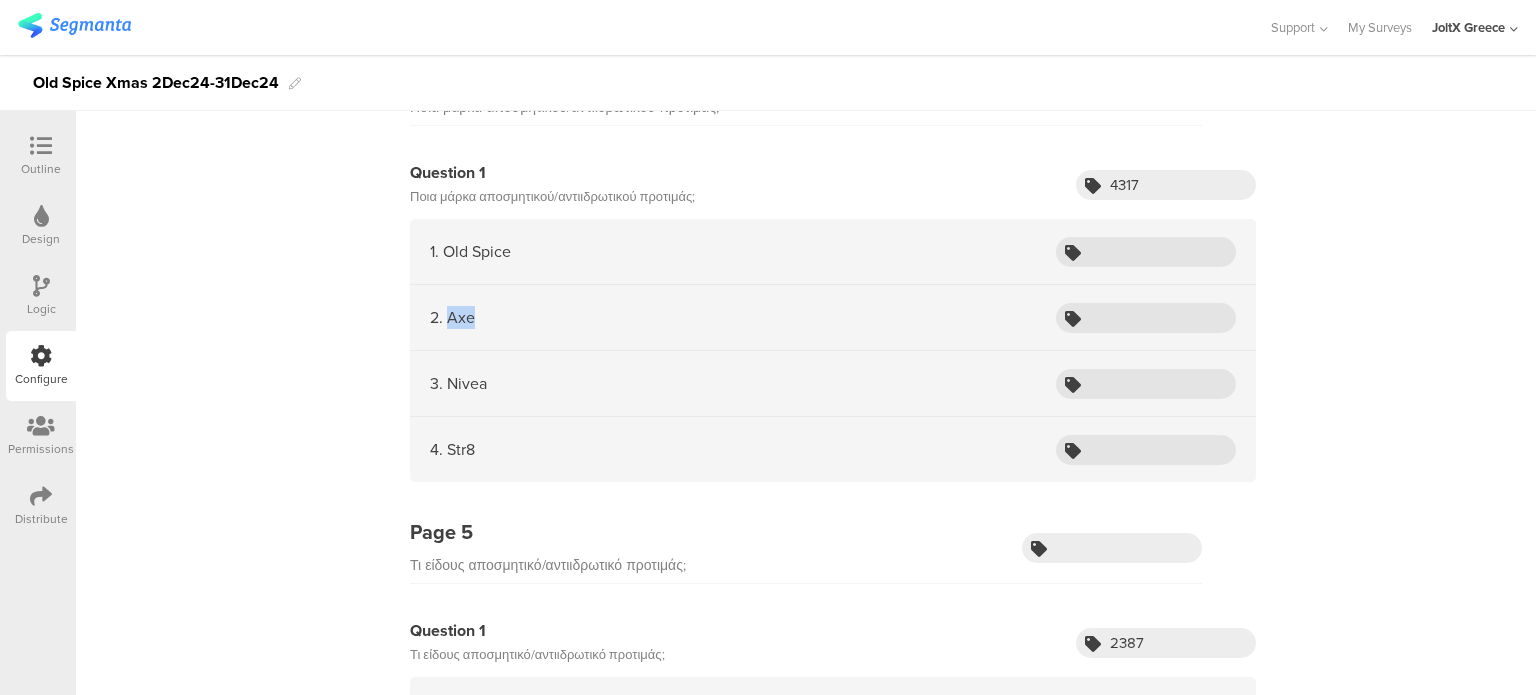 drag, startPoint x: 443, startPoint y: 317, endPoint x: 463, endPoint y: 317, distance: 20 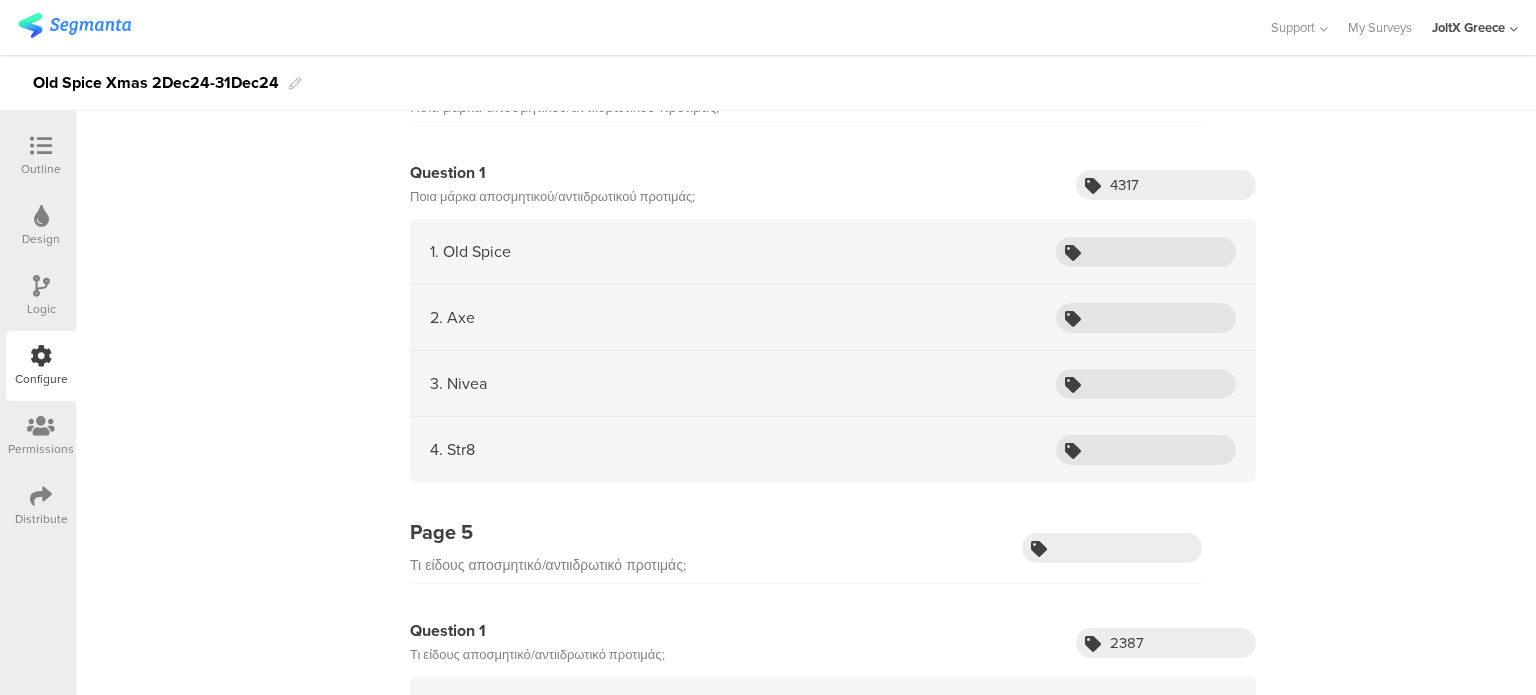 drag, startPoint x: 309, startPoint y: 391, endPoint x: 321, endPoint y: 388, distance: 12.369317 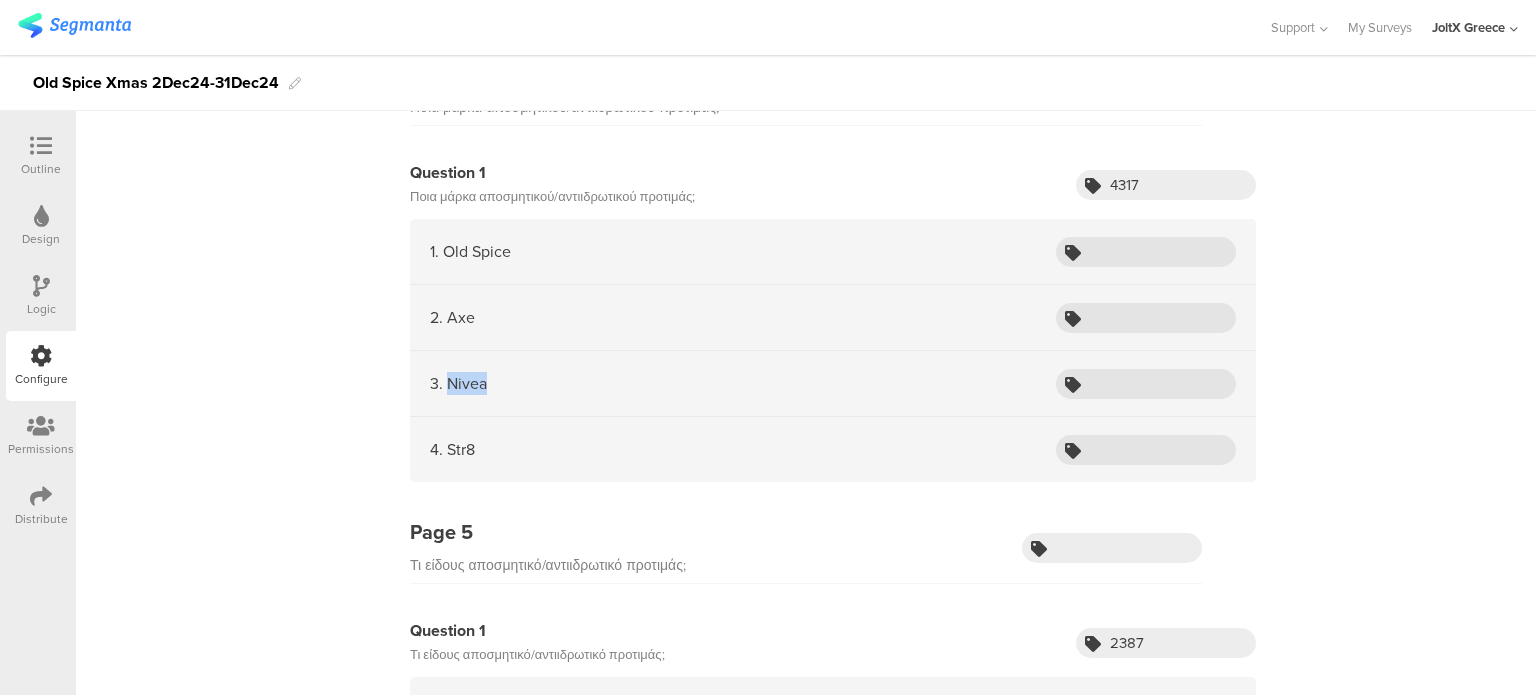 drag, startPoint x: 491, startPoint y: 387, endPoint x: 443, endPoint y: 387, distance: 48 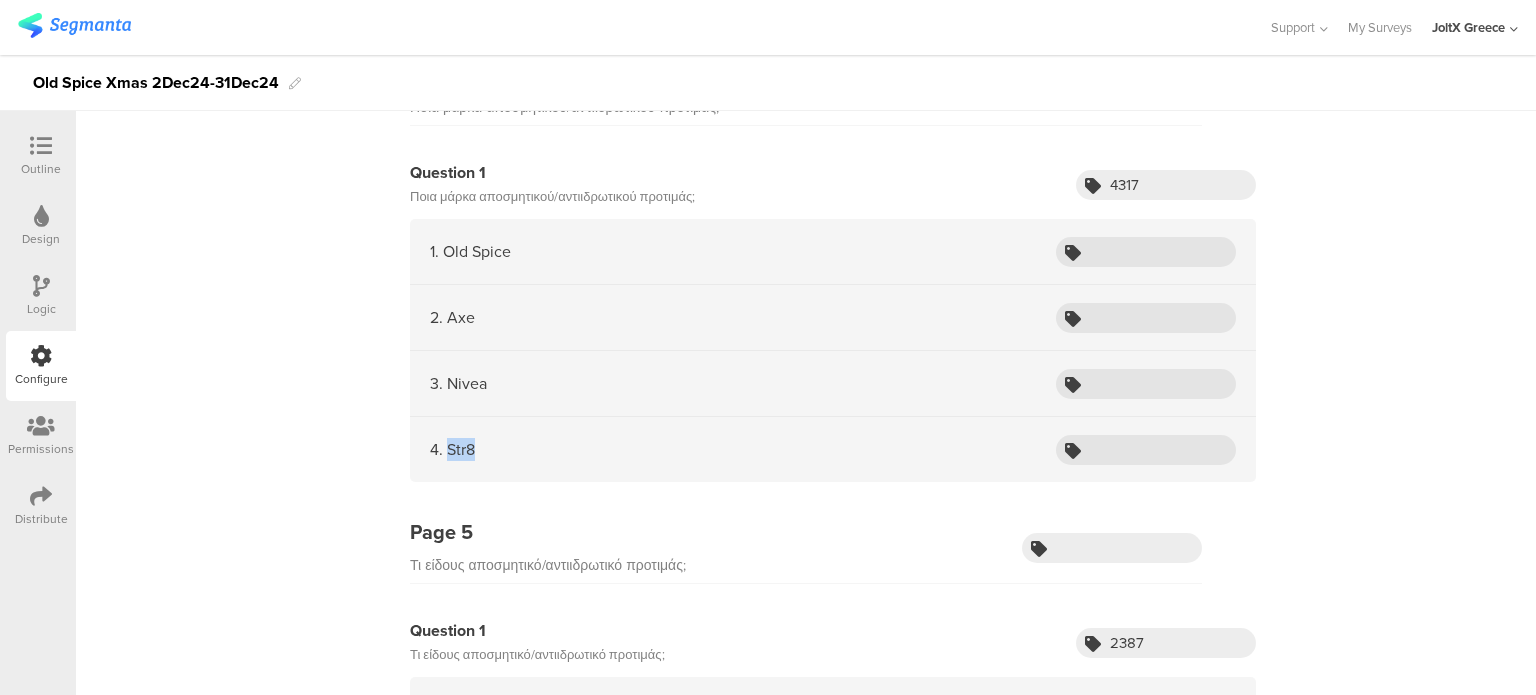 drag, startPoint x: 479, startPoint y: 450, endPoint x: 441, endPoint y: 450, distance: 38 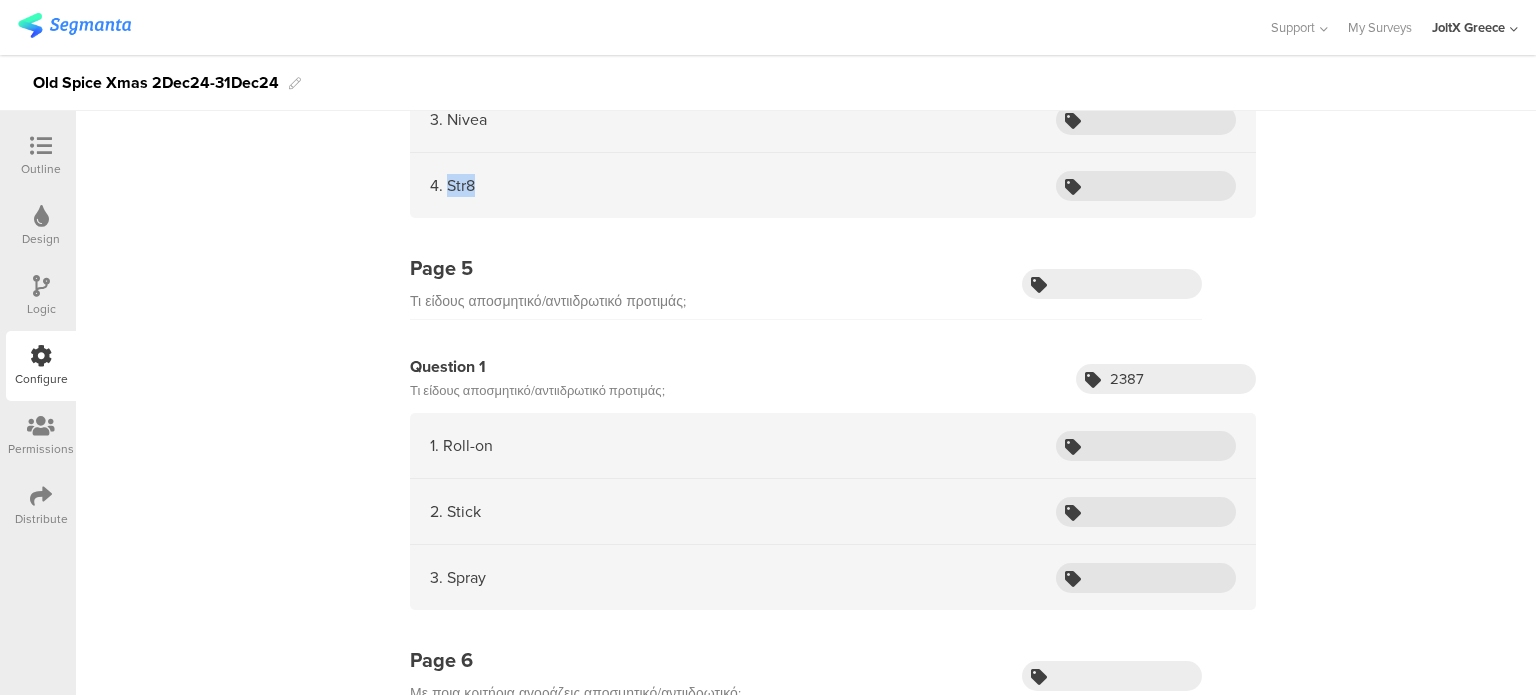 scroll, scrollTop: 2200, scrollLeft: 0, axis: vertical 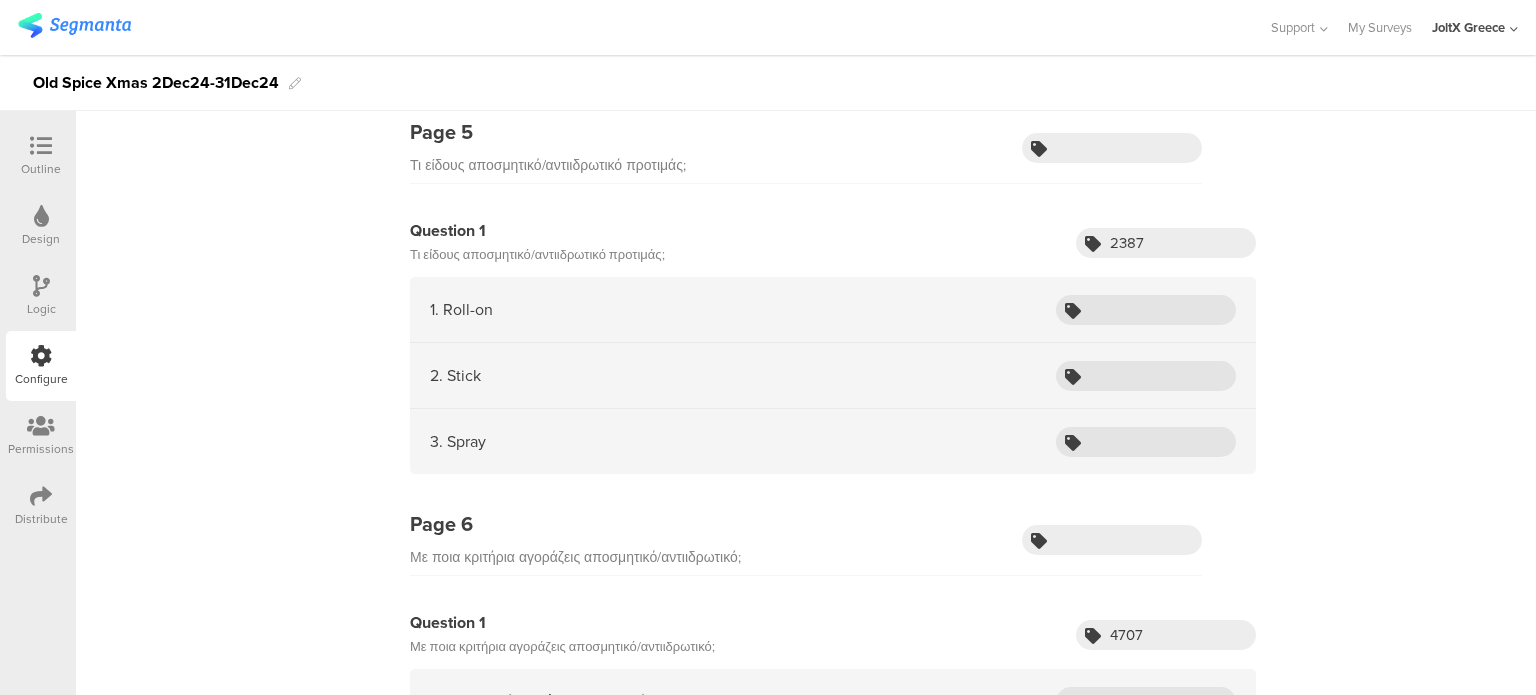 click on "Τι είδους αποσμητικό/αντιιδρωτικό προτιμάς;" at bounding box center [537, 255] 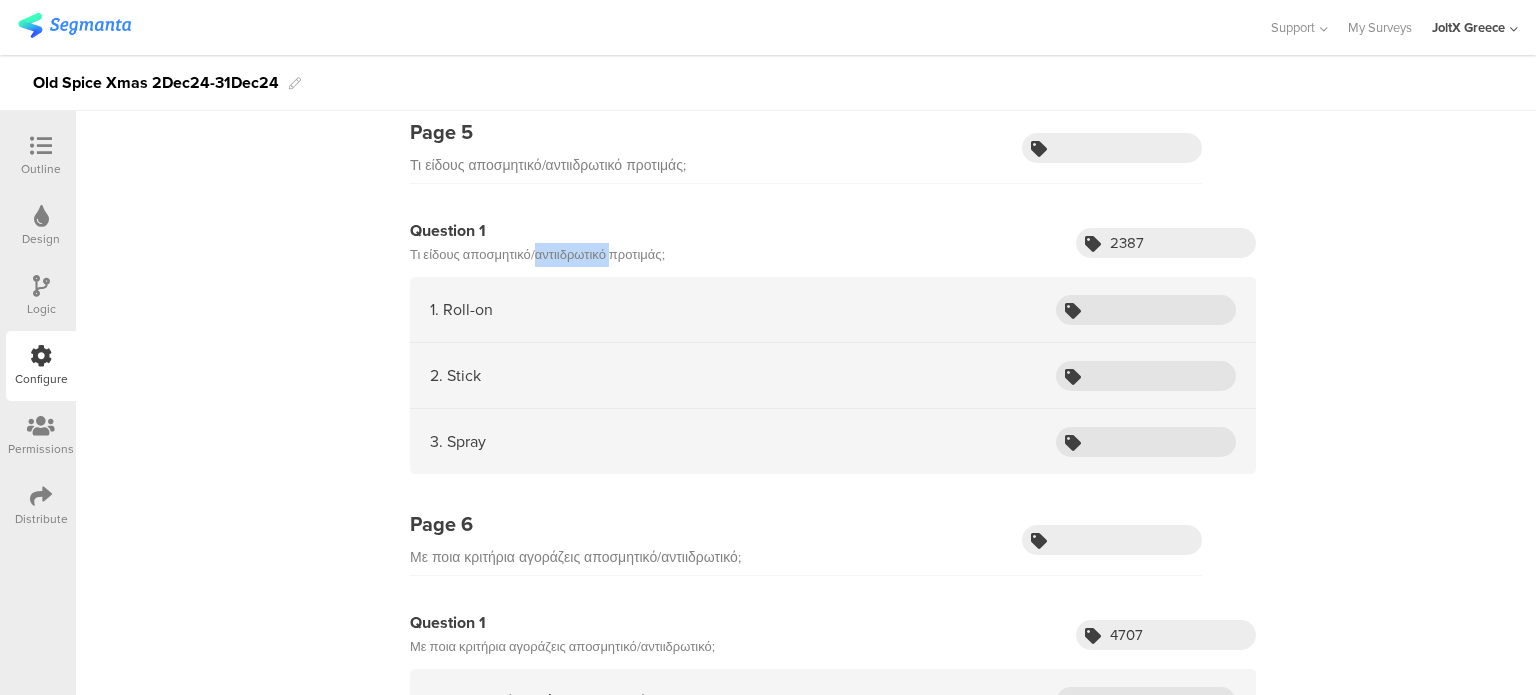 click on "Τι είδους αποσμητικό/αντιιδρωτικό προτιμάς;" at bounding box center (537, 255) 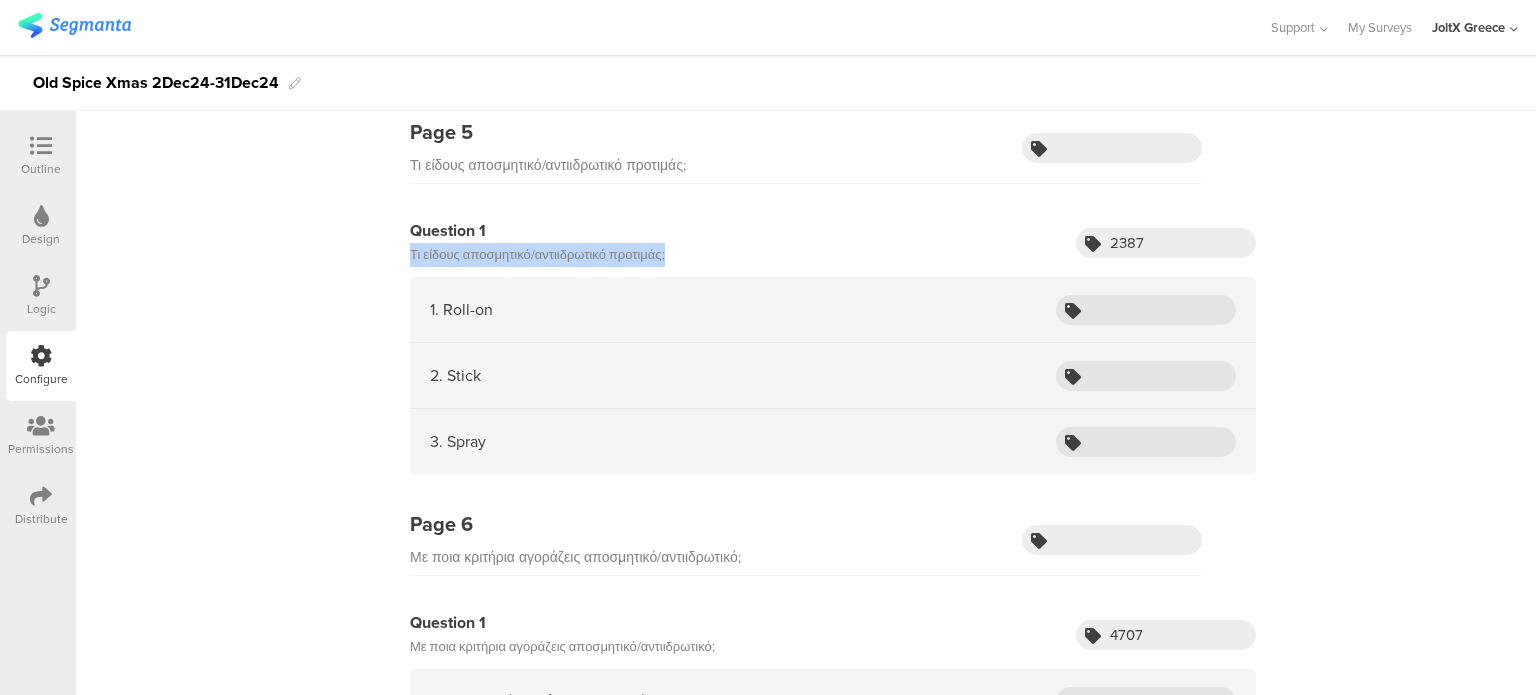 click on "Τι είδους αποσμητικό/αντιιδρωτικό προτιμάς;" at bounding box center (537, 255) 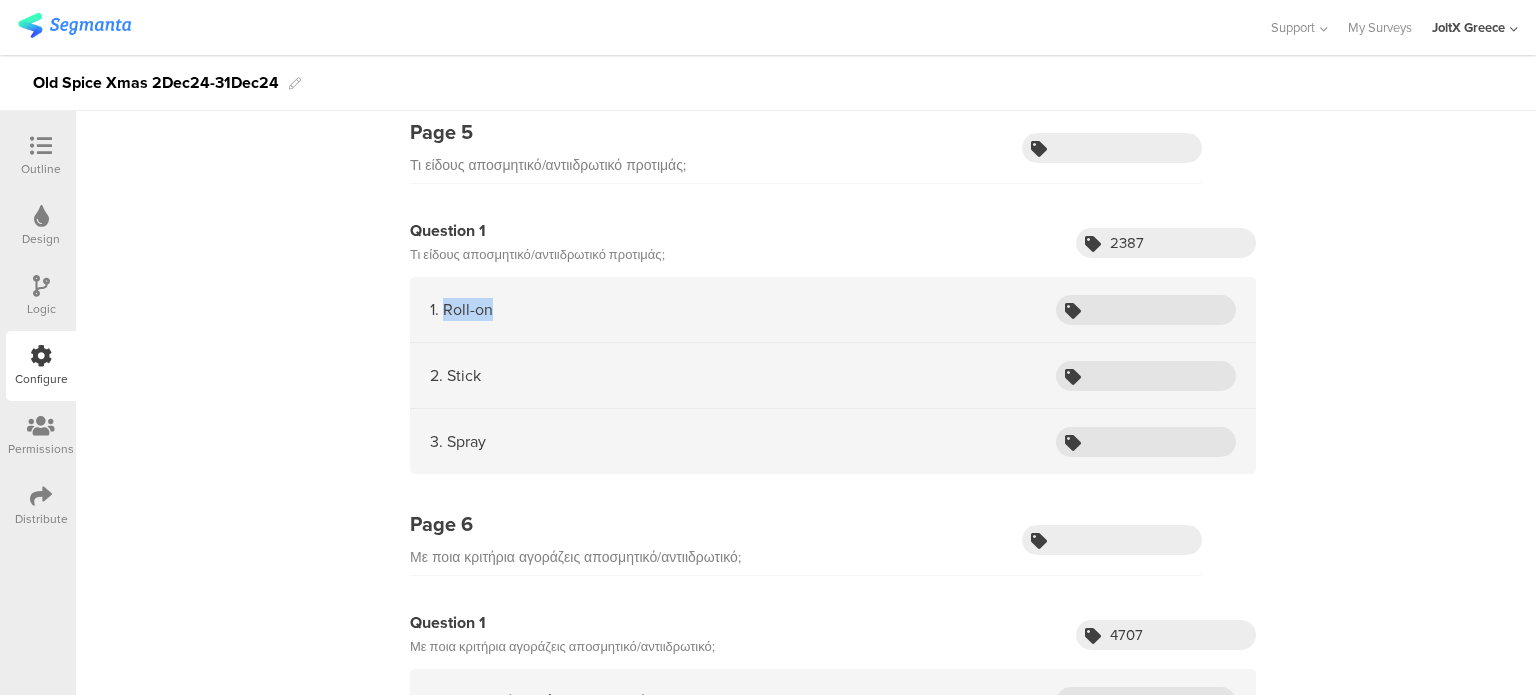 drag, startPoint x: 530, startPoint y: 306, endPoint x: 433, endPoint y: 303, distance: 97.04638 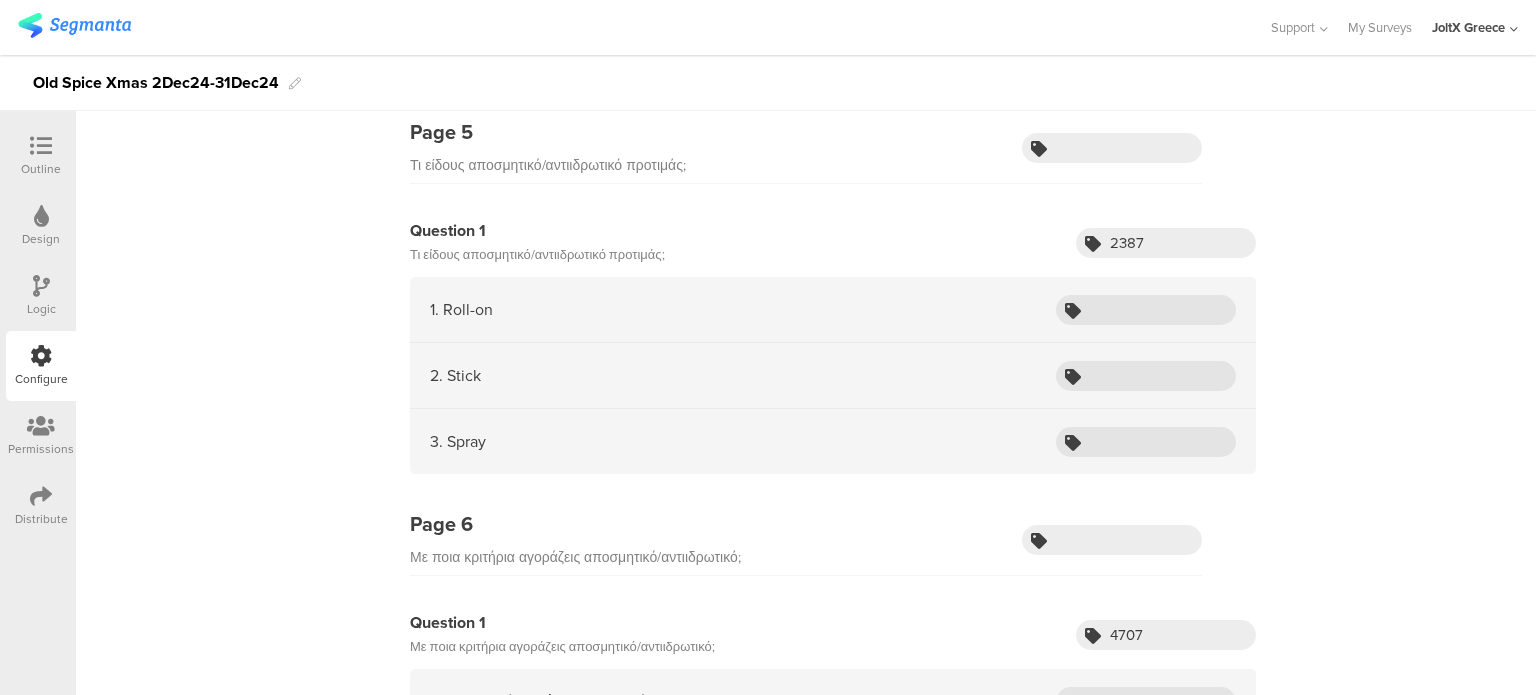 click on "2. Stick" at bounding box center (833, 376) 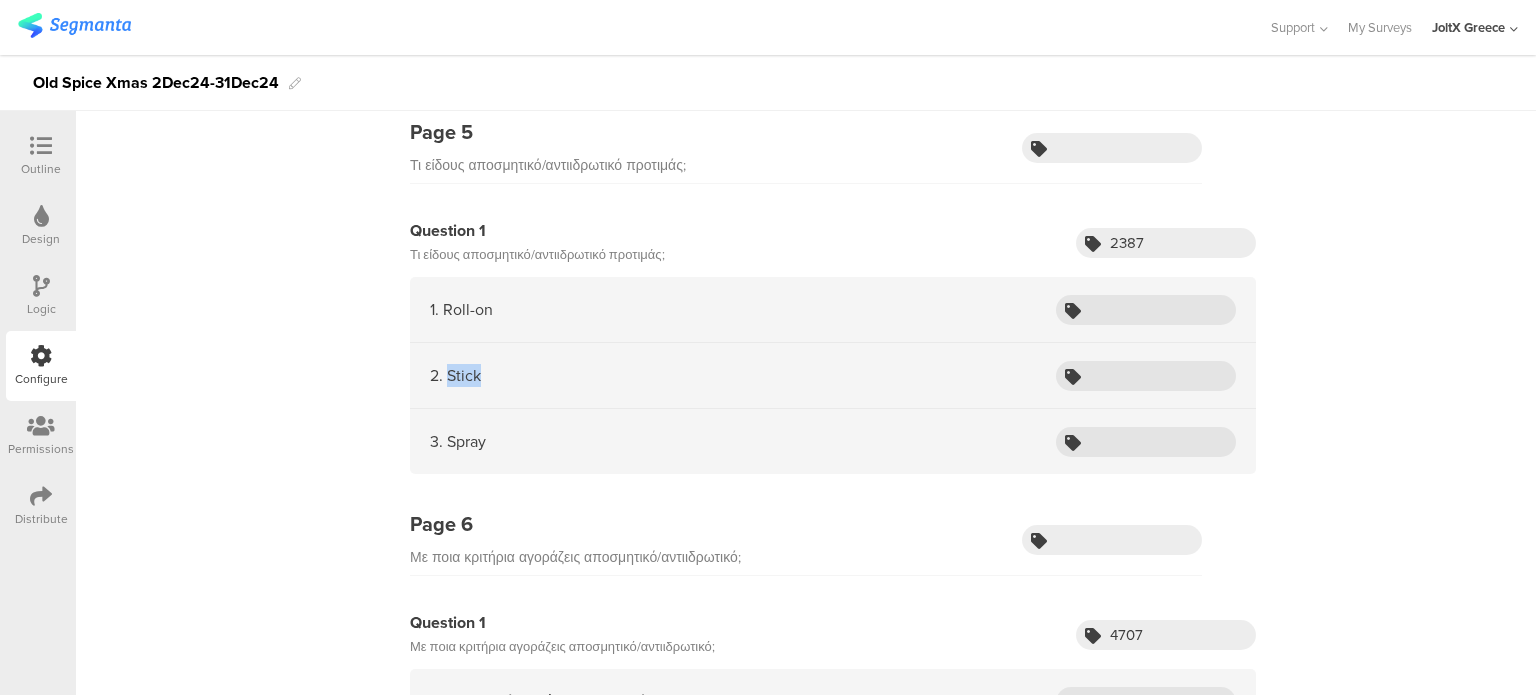drag, startPoint x: 576, startPoint y: 377, endPoint x: 440, endPoint y: 385, distance: 136.23509 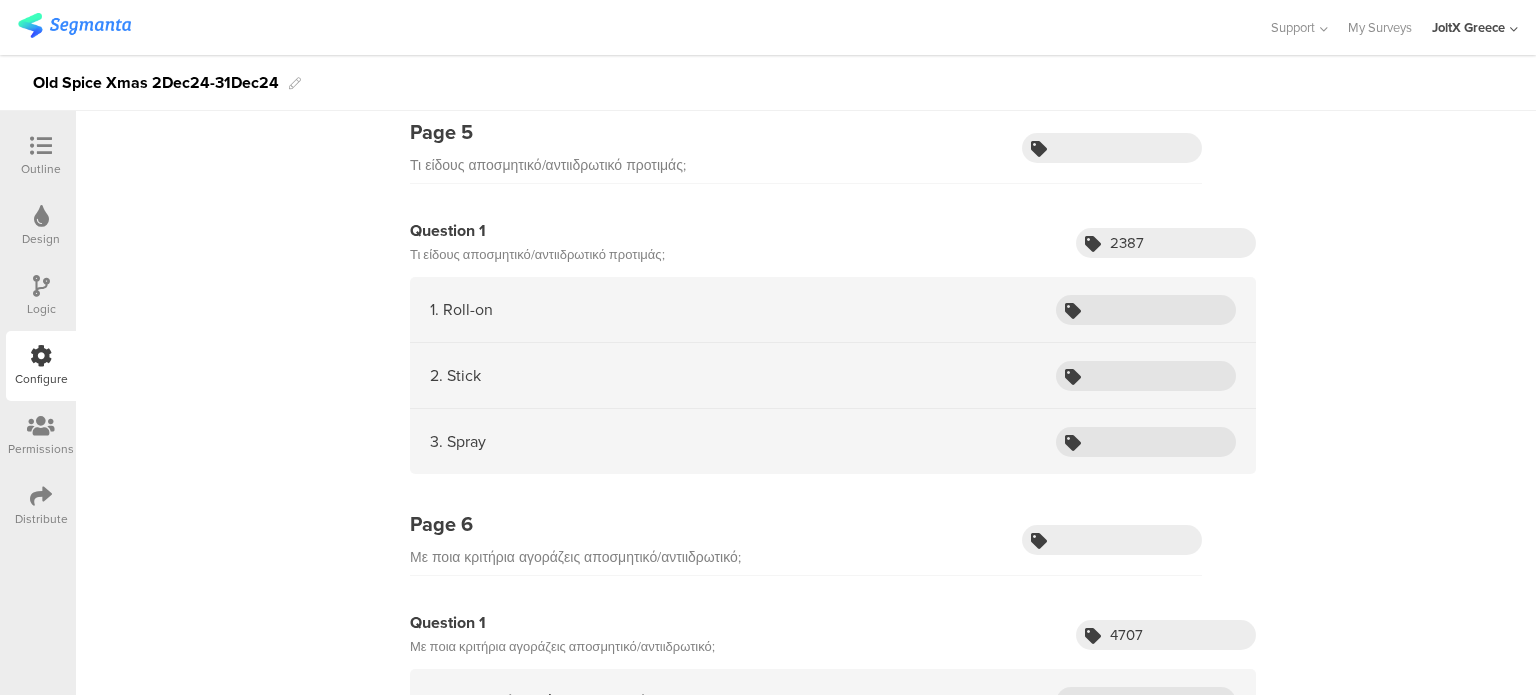 drag, startPoint x: 664, startPoint y: 419, endPoint x: 596, endPoint y: 448, distance: 73.92564 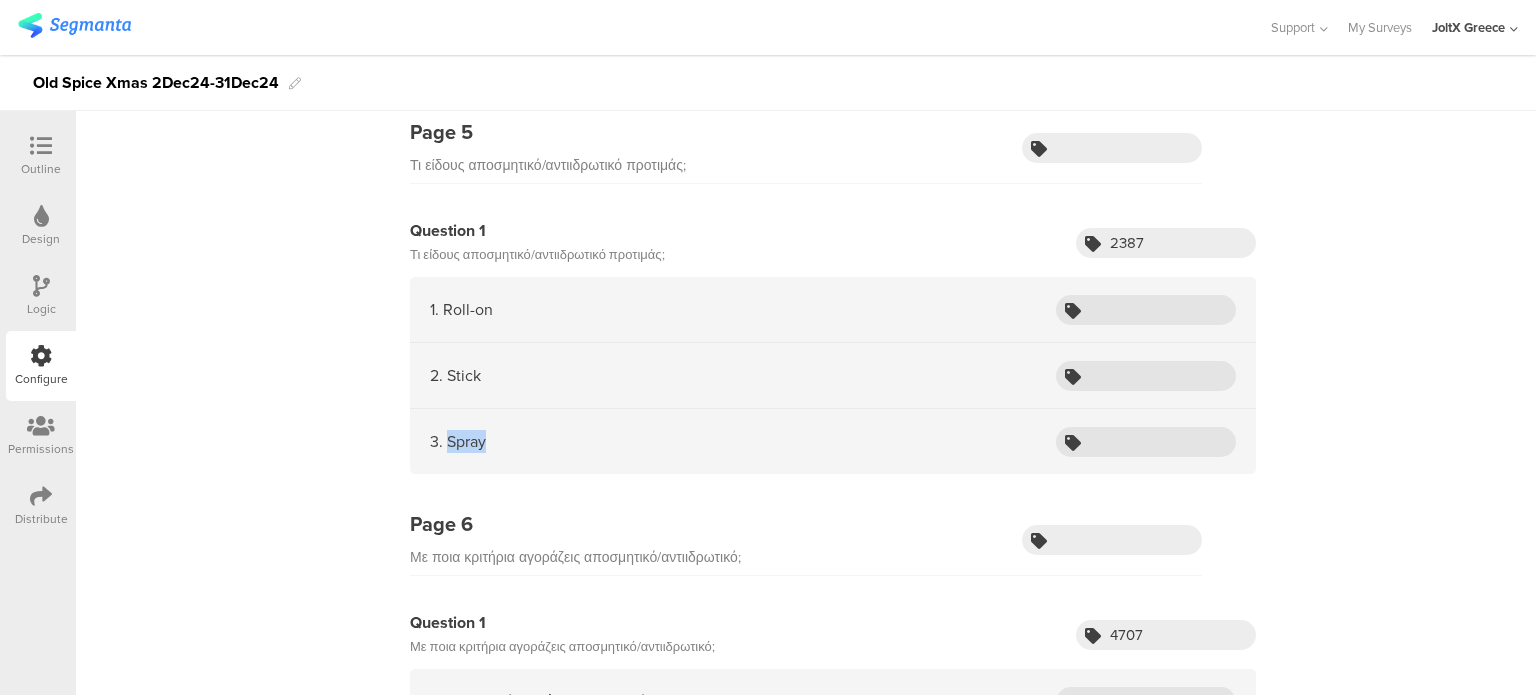 drag, startPoint x: 532, startPoint y: 449, endPoint x: 442, endPoint y: 446, distance: 90.04999 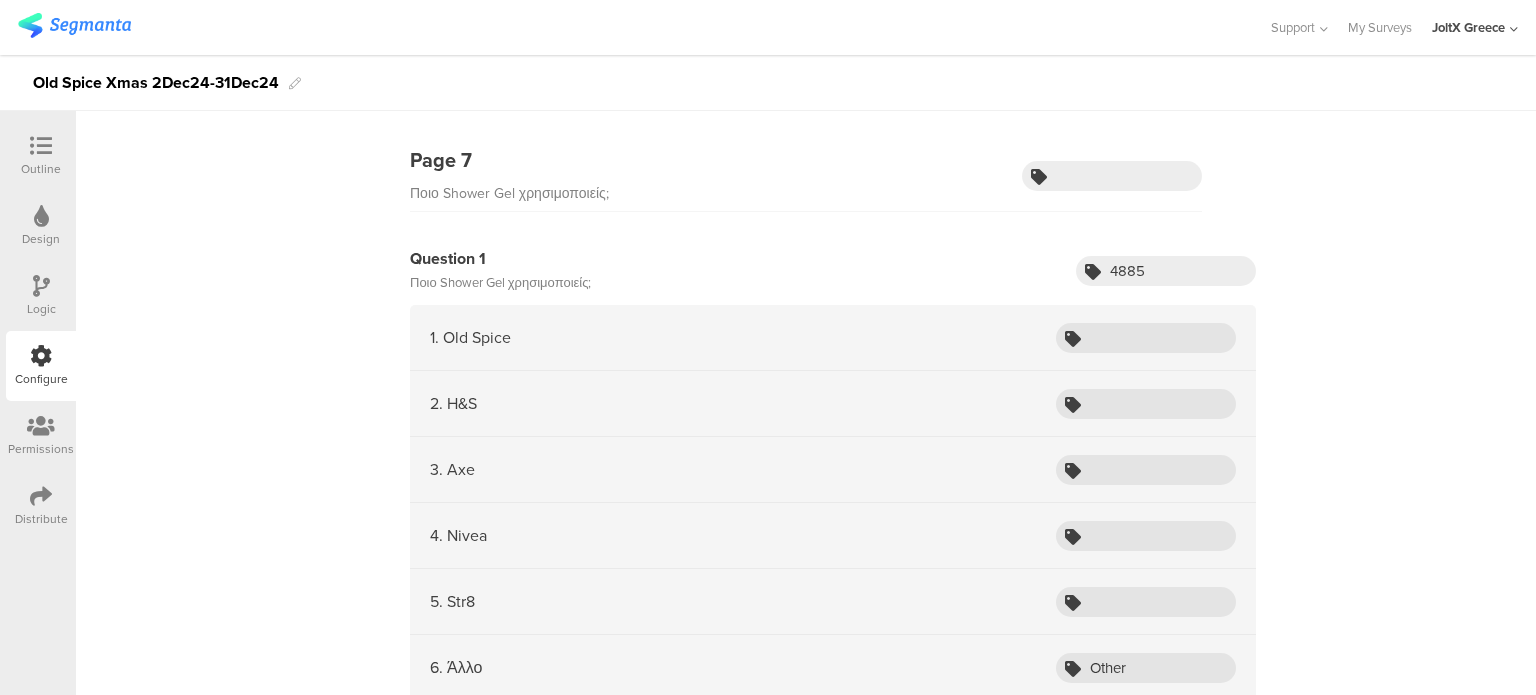 scroll, scrollTop: 3300, scrollLeft: 0, axis: vertical 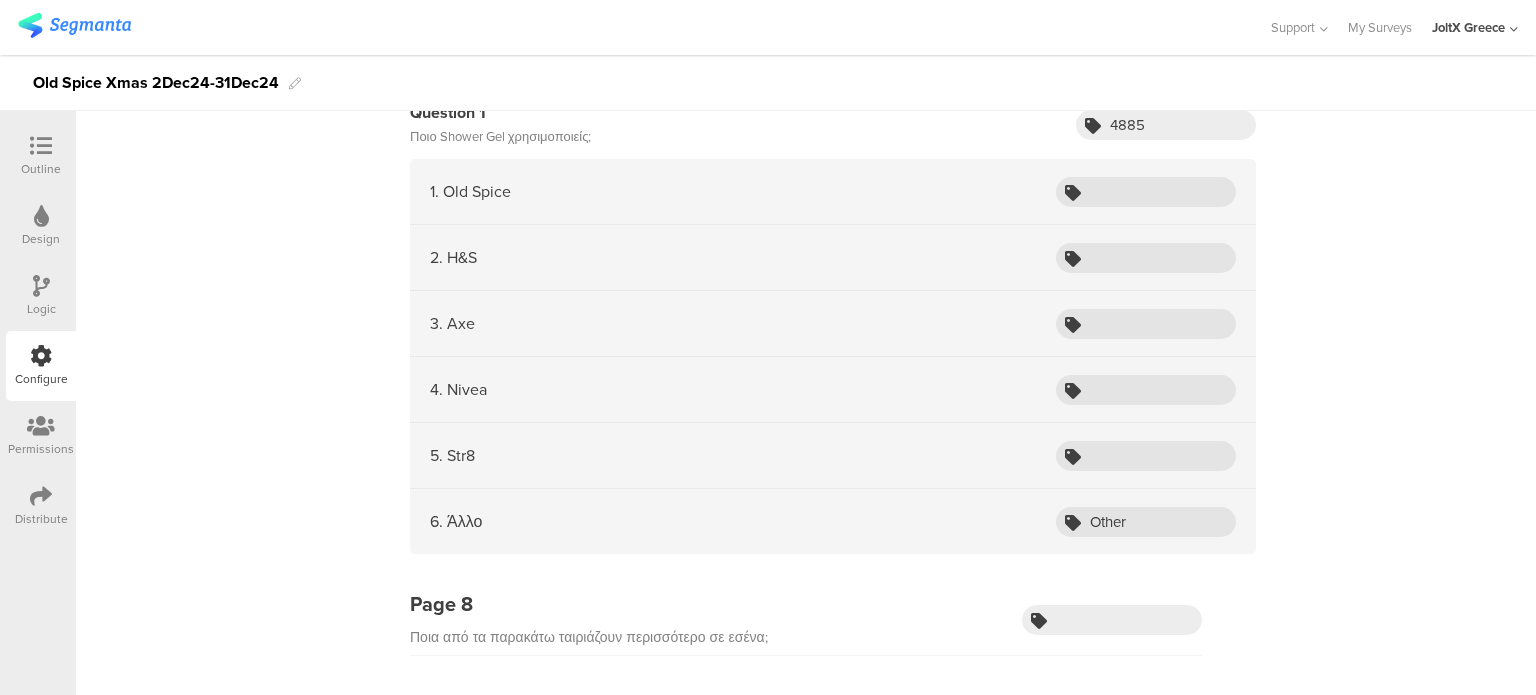 click on "Question 1
Ποιο Shower Gel χρησιμοποιείς;
4885
1. Old Spice
2. H&S
3. Axe
4. Nivea
5. Str8
6. Άλλο
Other" at bounding box center [833, 327] 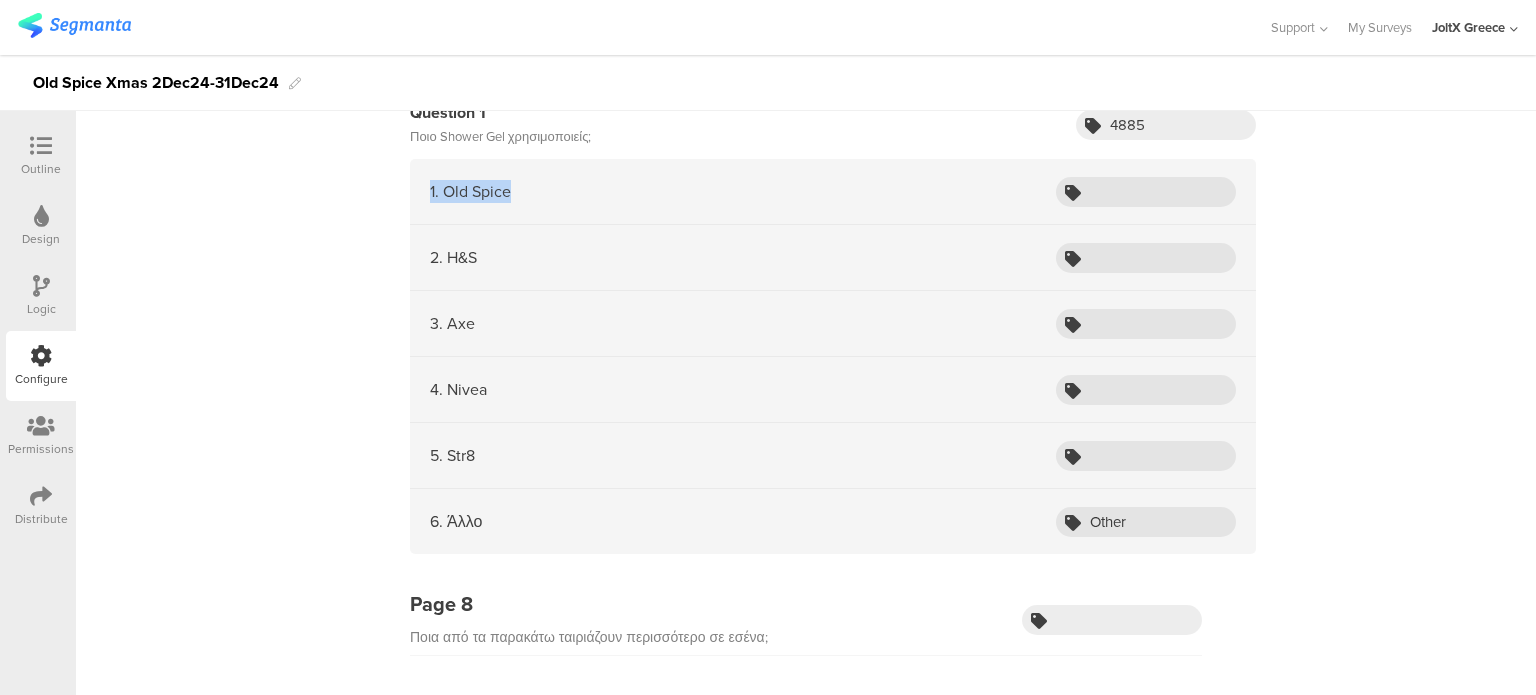 click on "Question 1
Ποιο Shower Gel χρησιμοποιείς;
4885
1. Old Spice
2. H&S
3. Axe
4. Nivea
5. Str8
6. Άλλο
Other" at bounding box center (833, 327) 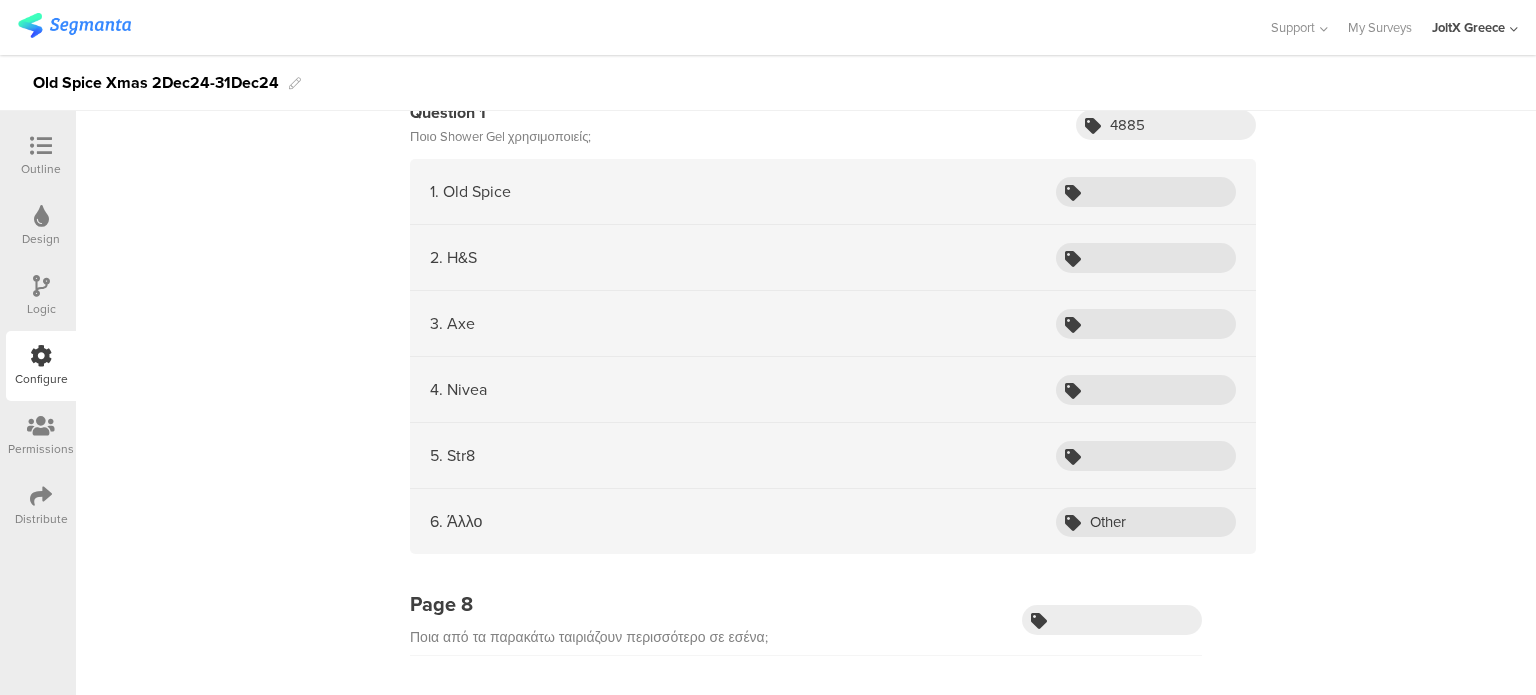 click on "Ποιο Shower Gel χρησιμοποιείς;" at bounding box center (501, 137) 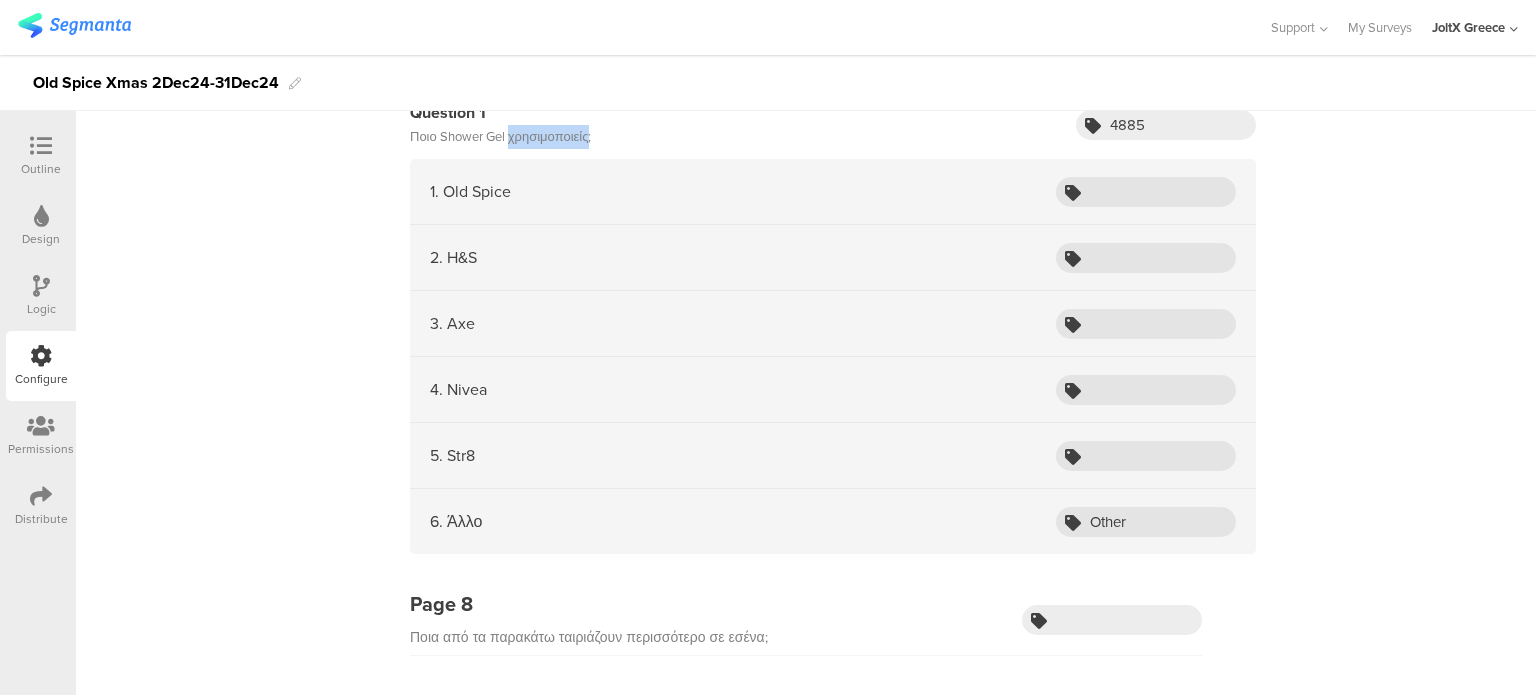 click on "Ποιο Shower Gel χρησιμοποιείς;" at bounding box center (501, 137) 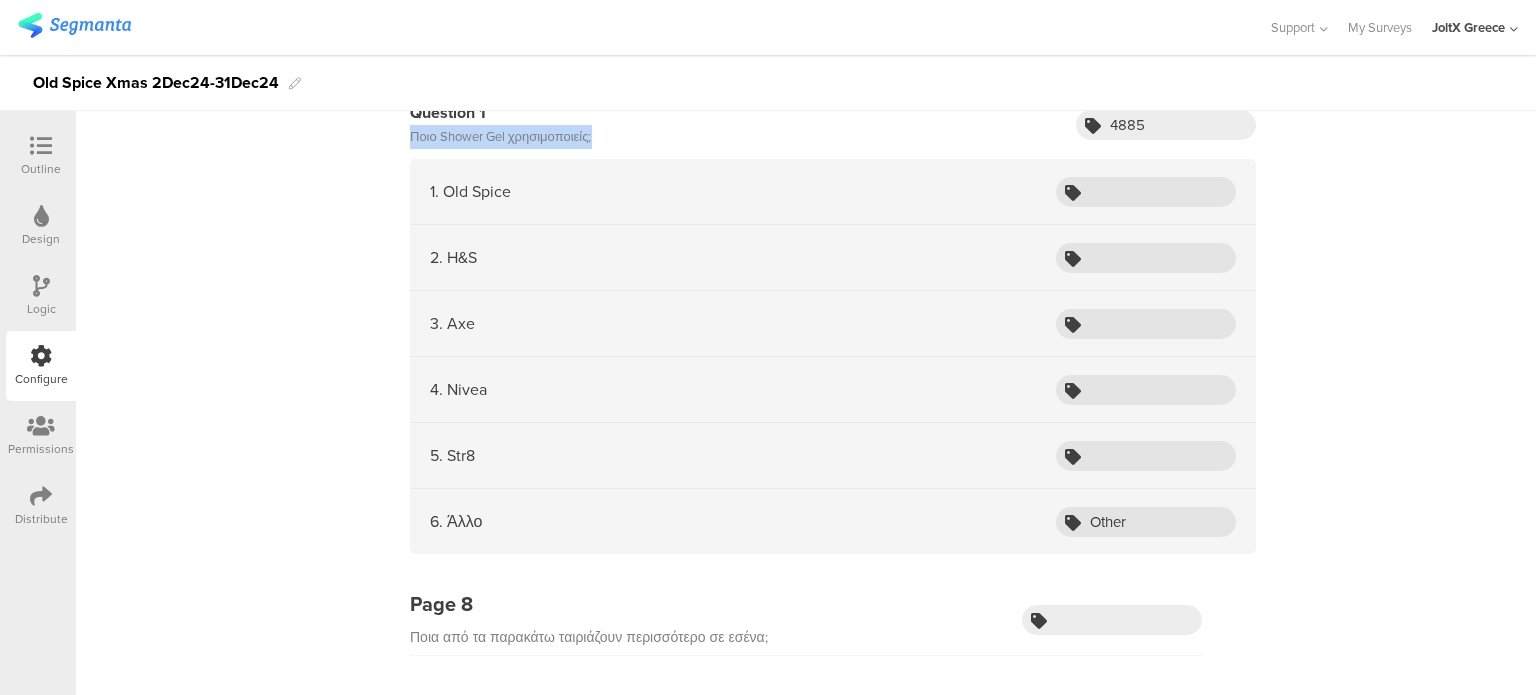 click on "Ποιο Shower Gel χρησιμοποιείς;" at bounding box center (501, 137) 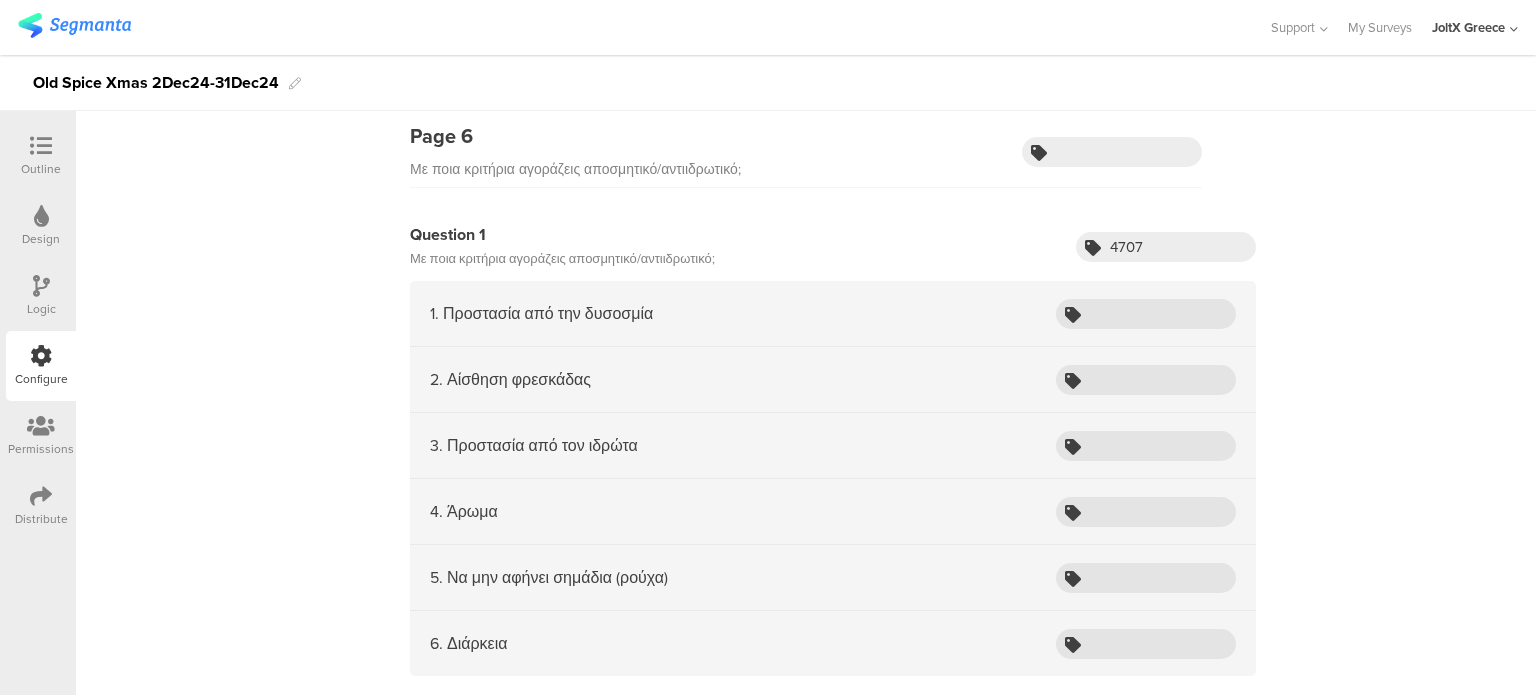 scroll, scrollTop: 2600, scrollLeft: 0, axis: vertical 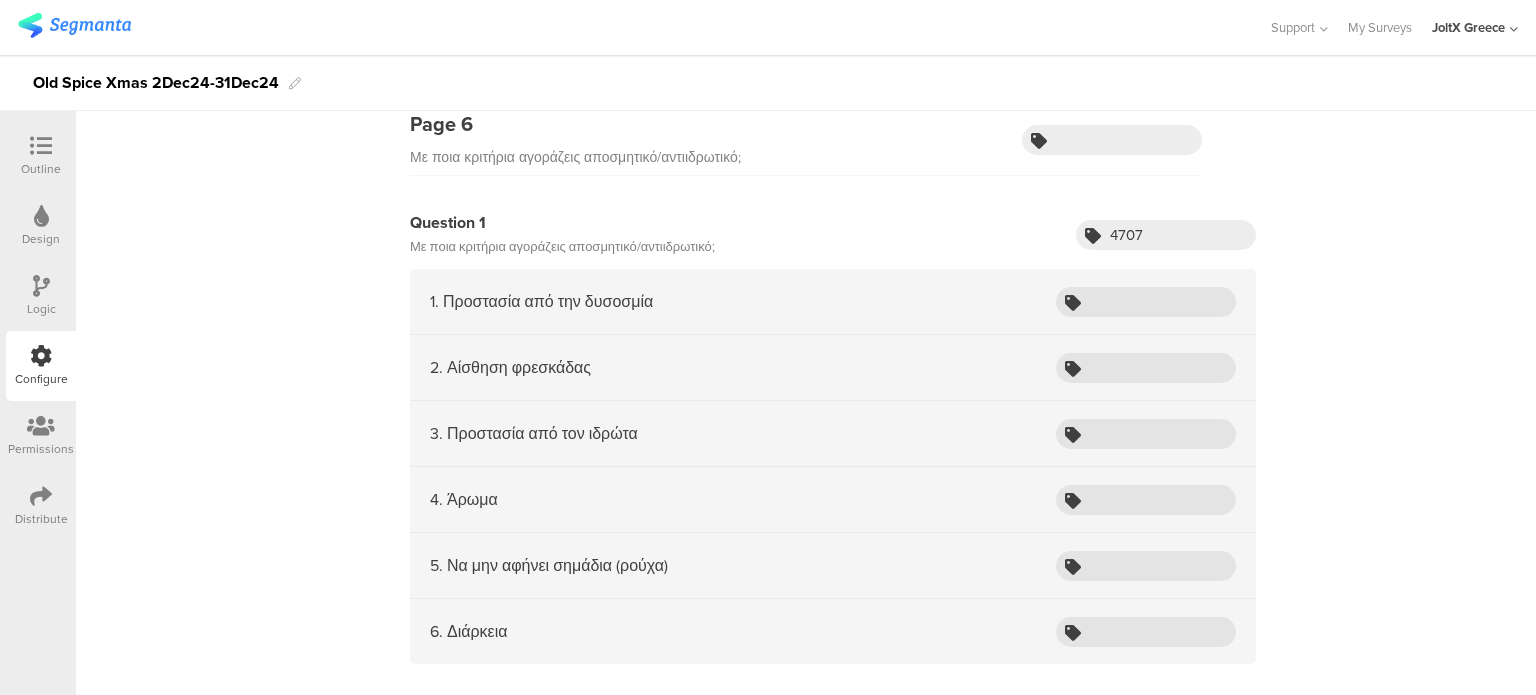 click on "Με ποια κριτήρια αγοράζεις αποσμητικό/αντιιδρωτικό;​" at bounding box center (562, 247) 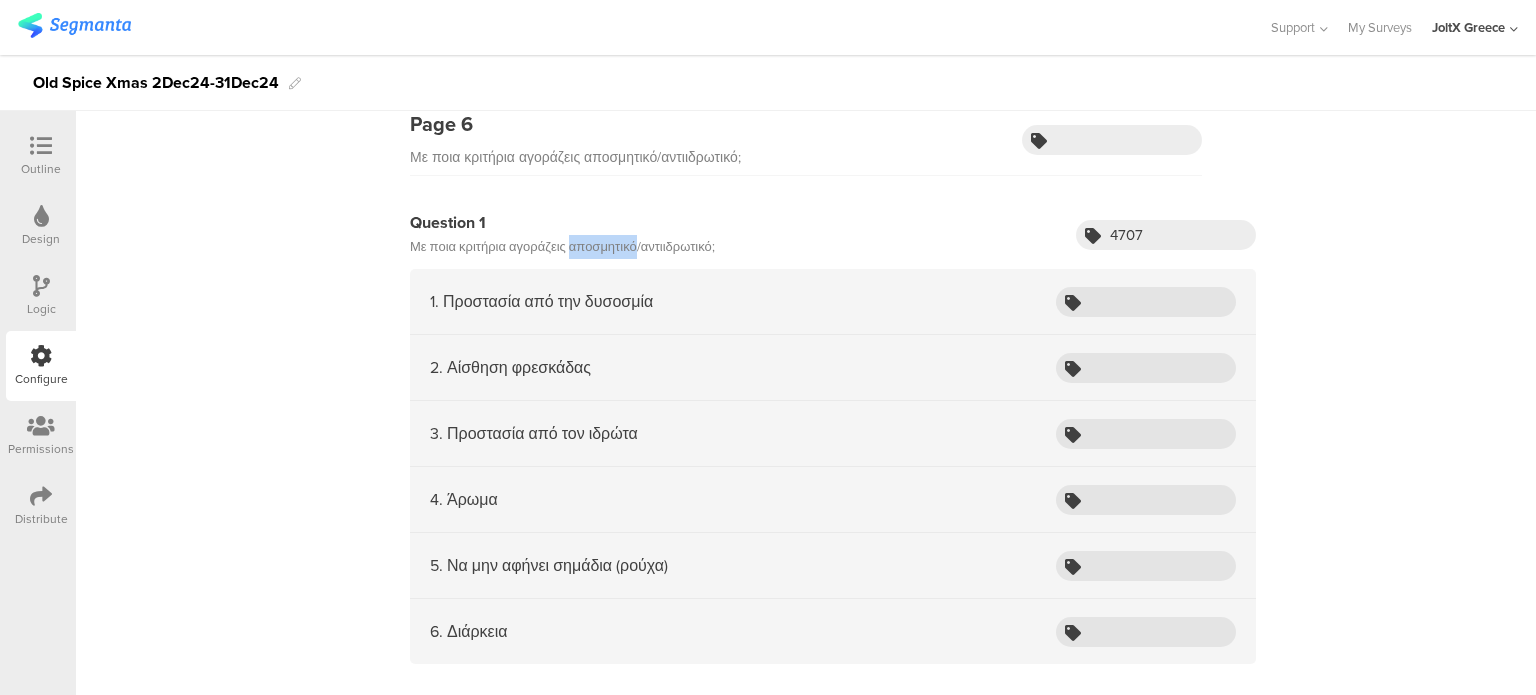click on "Με ποια κριτήρια αγοράζεις αποσμητικό/αντιιδρωτικό;​" at bounding box center (562, 247) 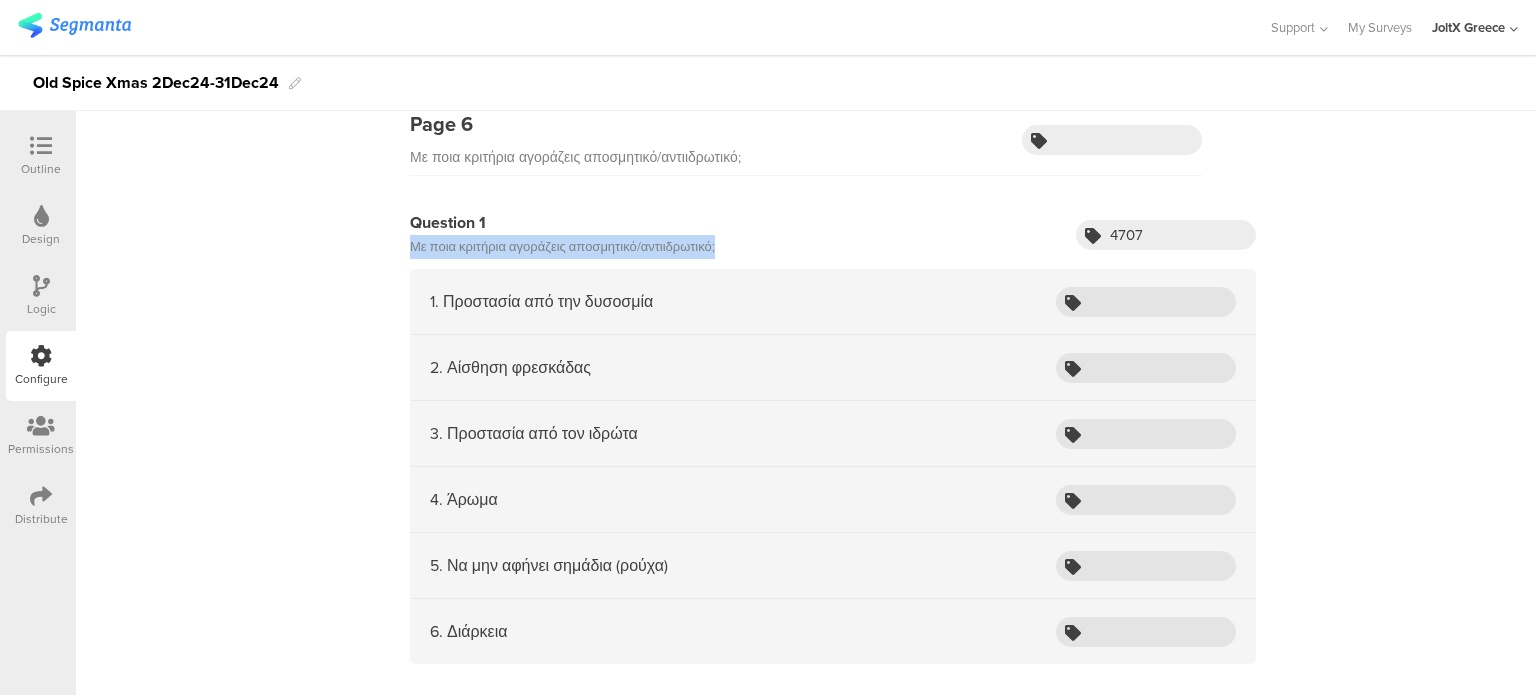 click on "Με ποια κριτήρια αγοράζεις αποσμητικό/αντιιδρωτικό;​" at bounding box center (562, 247) 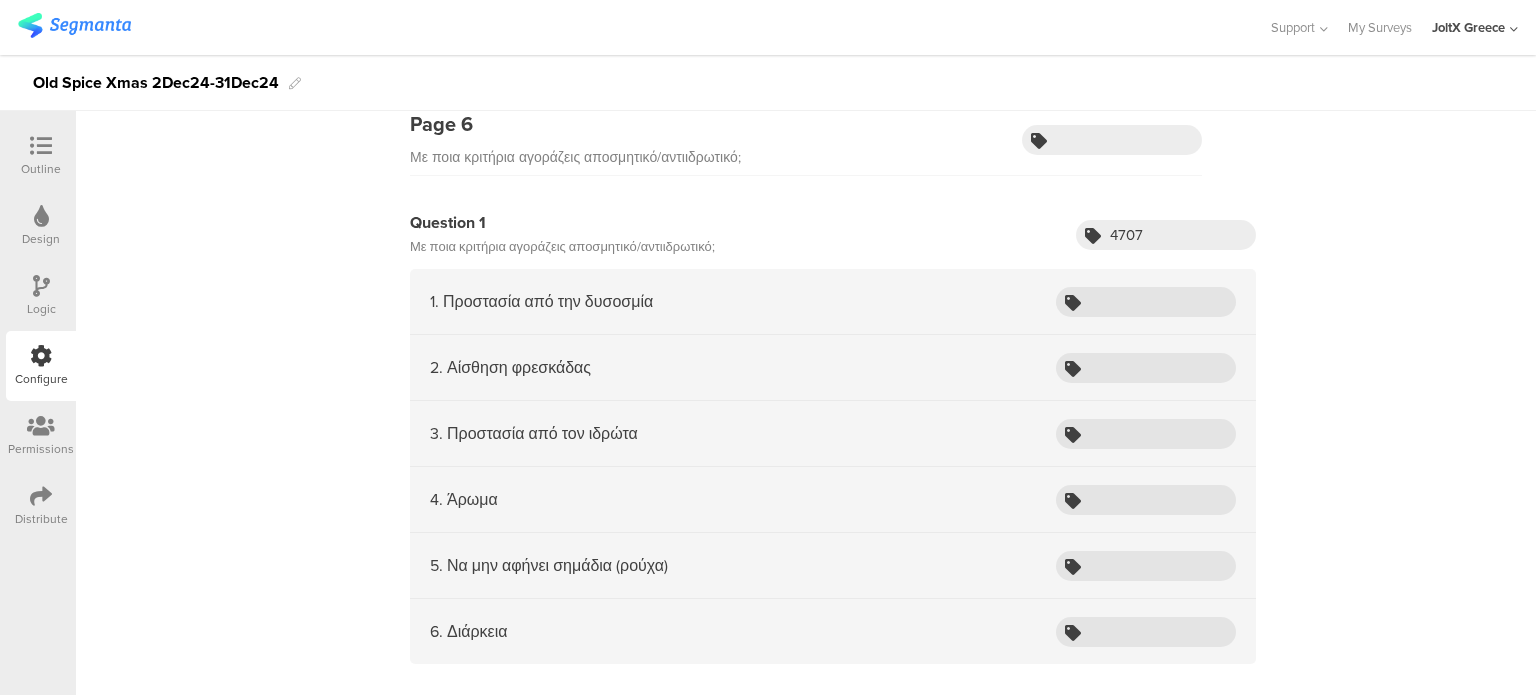 click on "1. Προστασία από την δυσοσμία" at bounding box center (833, 302) 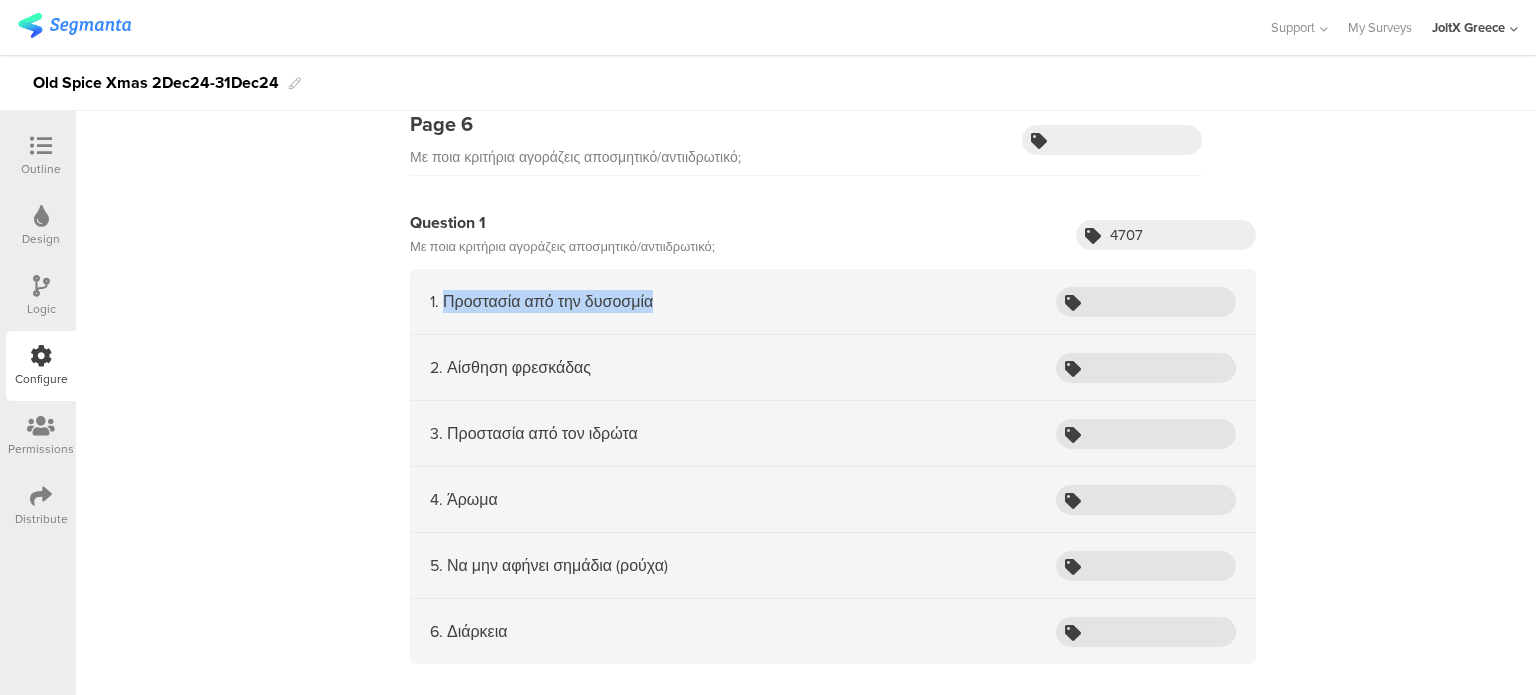 drag, startPoint x: 667, startPoint y: 303, endPoint x: 436, endPoint y: 311, distance: 231.13849 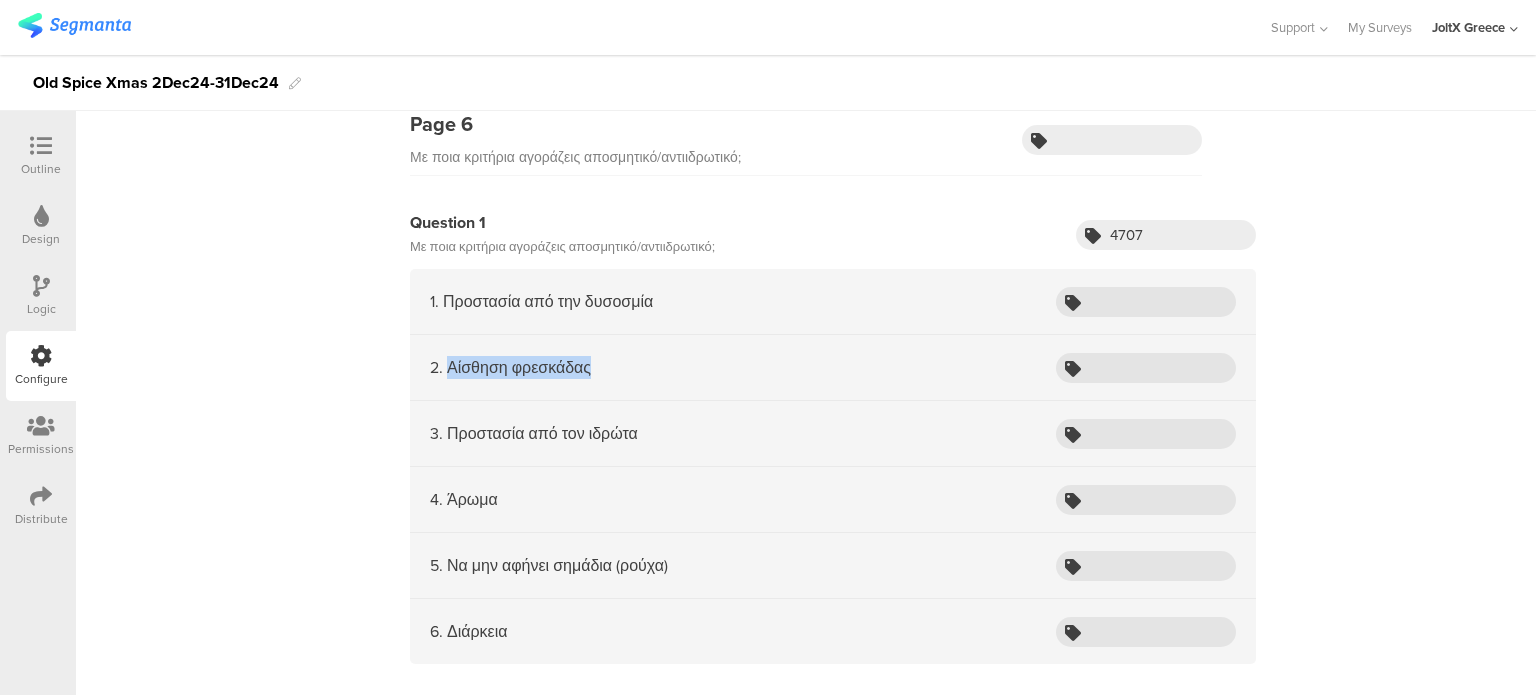 drag, startPoint x: 601, startPoint y: 368, endPoint x: 443, endPoint y: 368, distance: 158 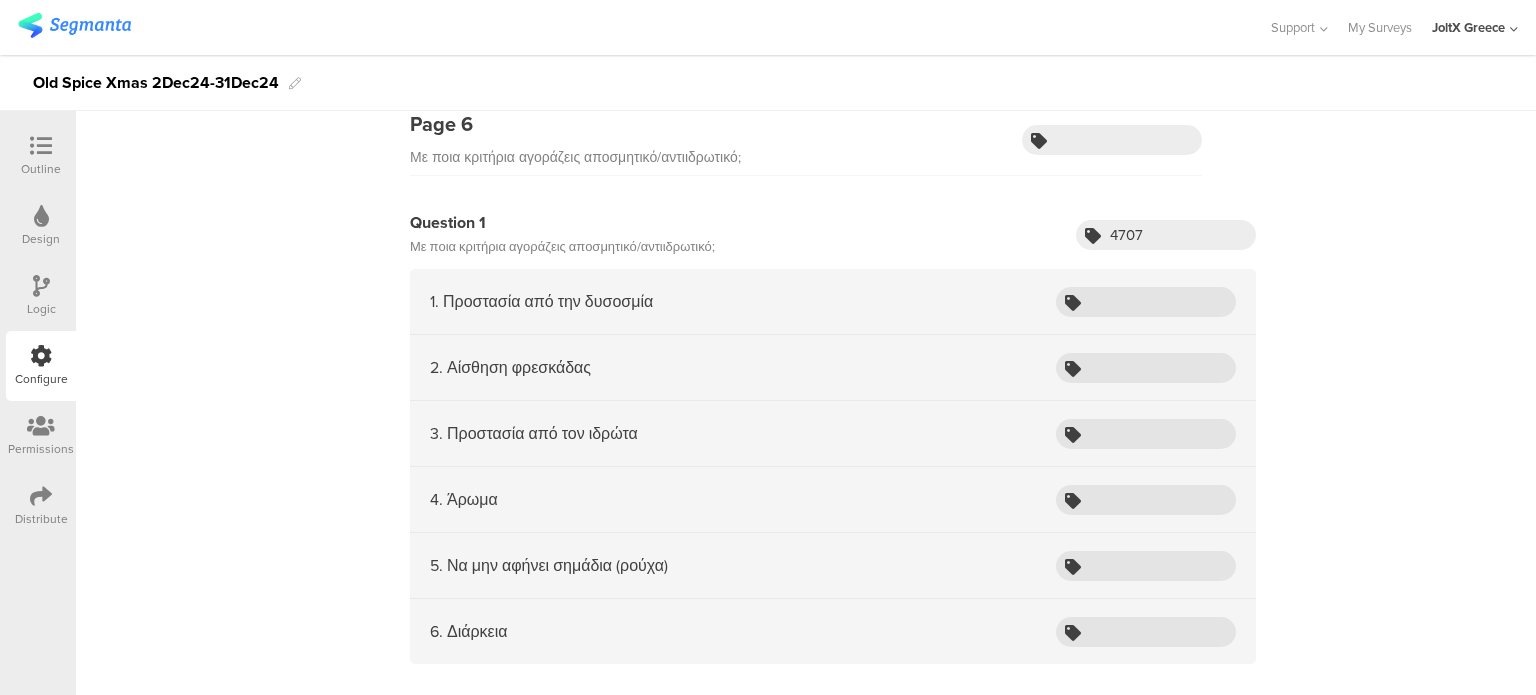 drag, startPoint x: 939, startPoint y: 416, endPoint x: 723, endPoint y: 431, distance: 216.5202 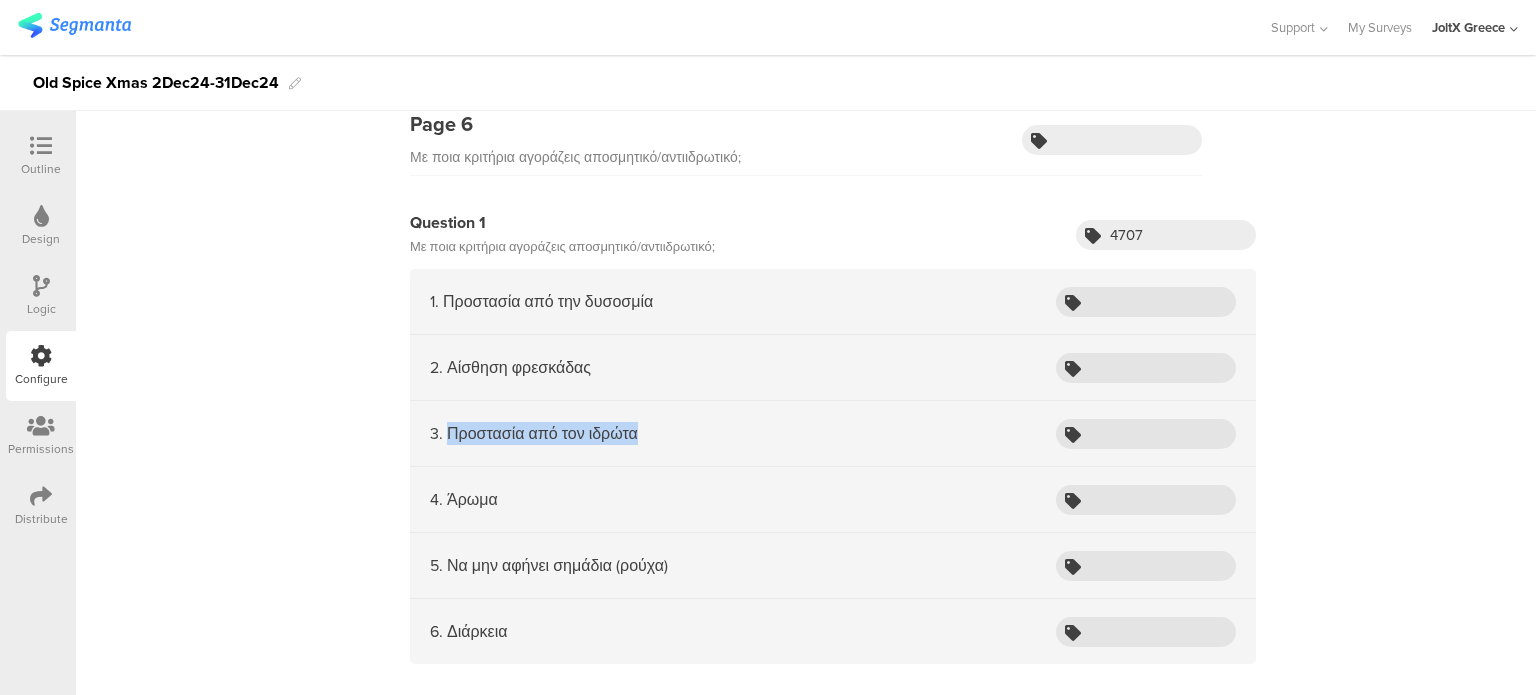 drag, startPoint x: 704, startPoint y: 435, endPoint x: 441, endPoint y: 440, distance: 263.04752 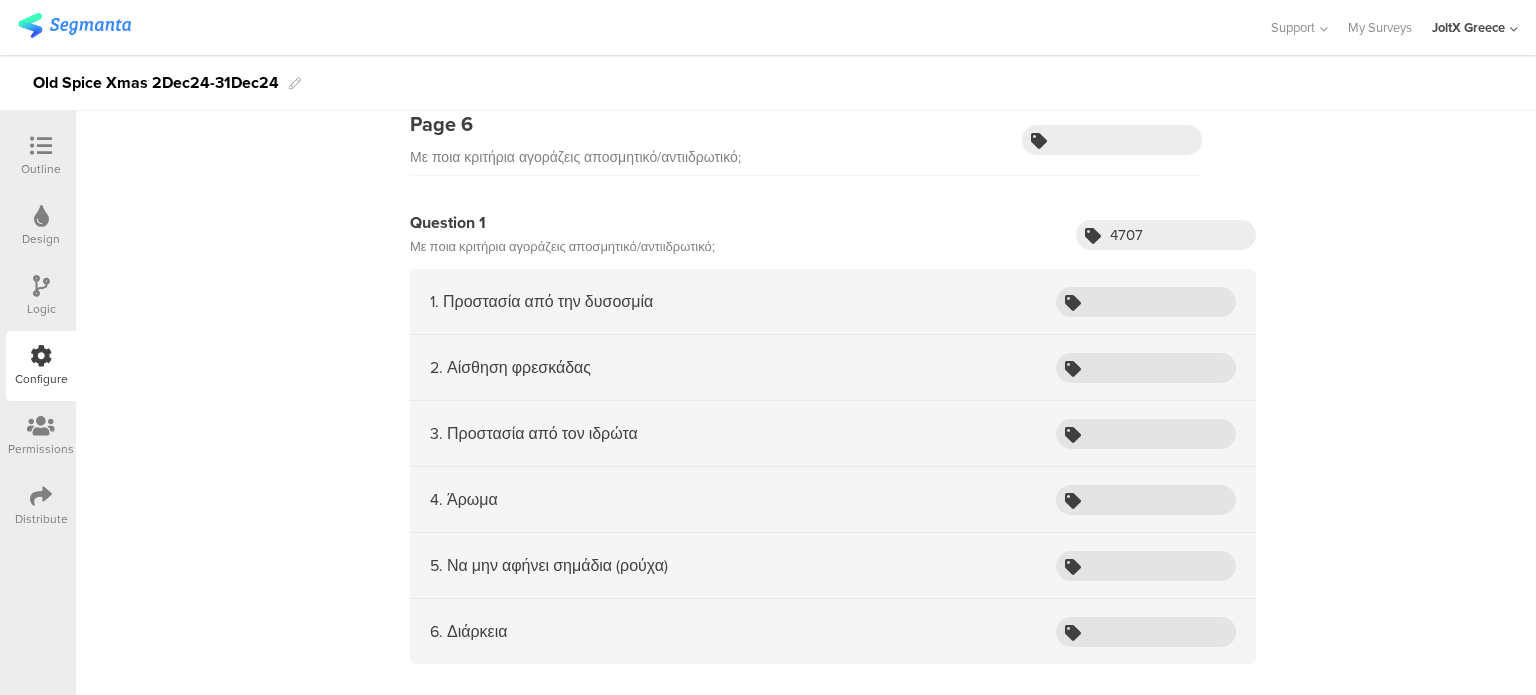 click on "4. Άρωμα" at bounding box center [464, 499] 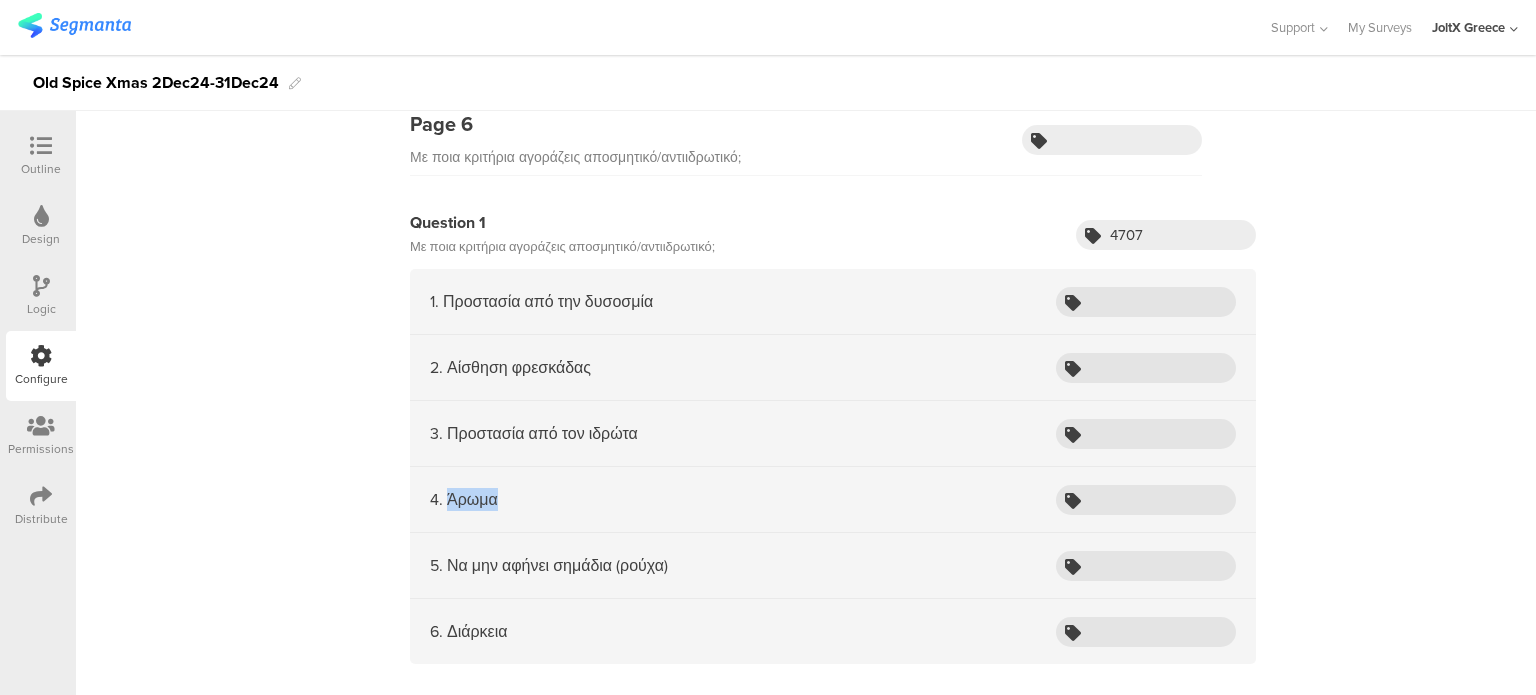 drag, startPoint x: 497, startPoint y: 499, endPoint x: 440, endPoint y: 501, distance: 57.035076 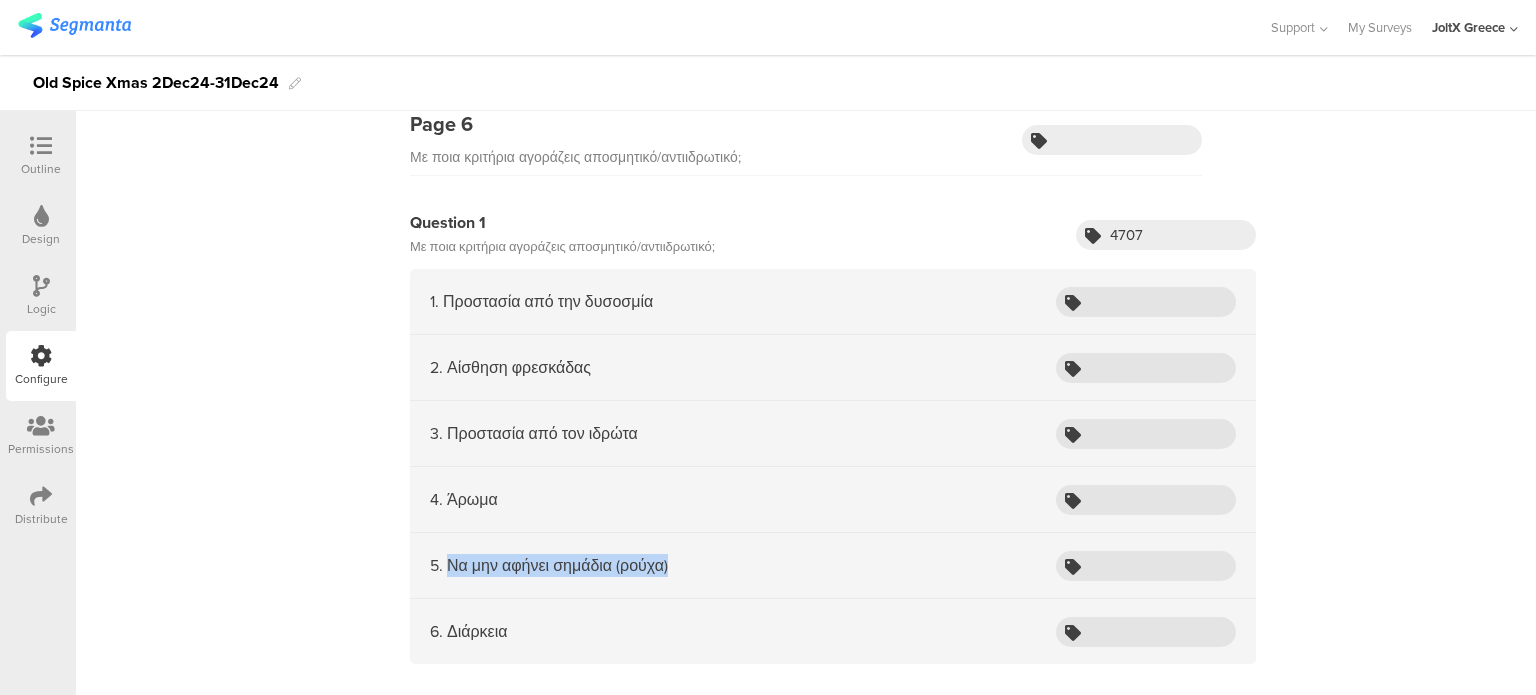 drag, startPoint x: 702, startPoint y: 556, endPoint x: 443, endPoint y: 556, distance: 259 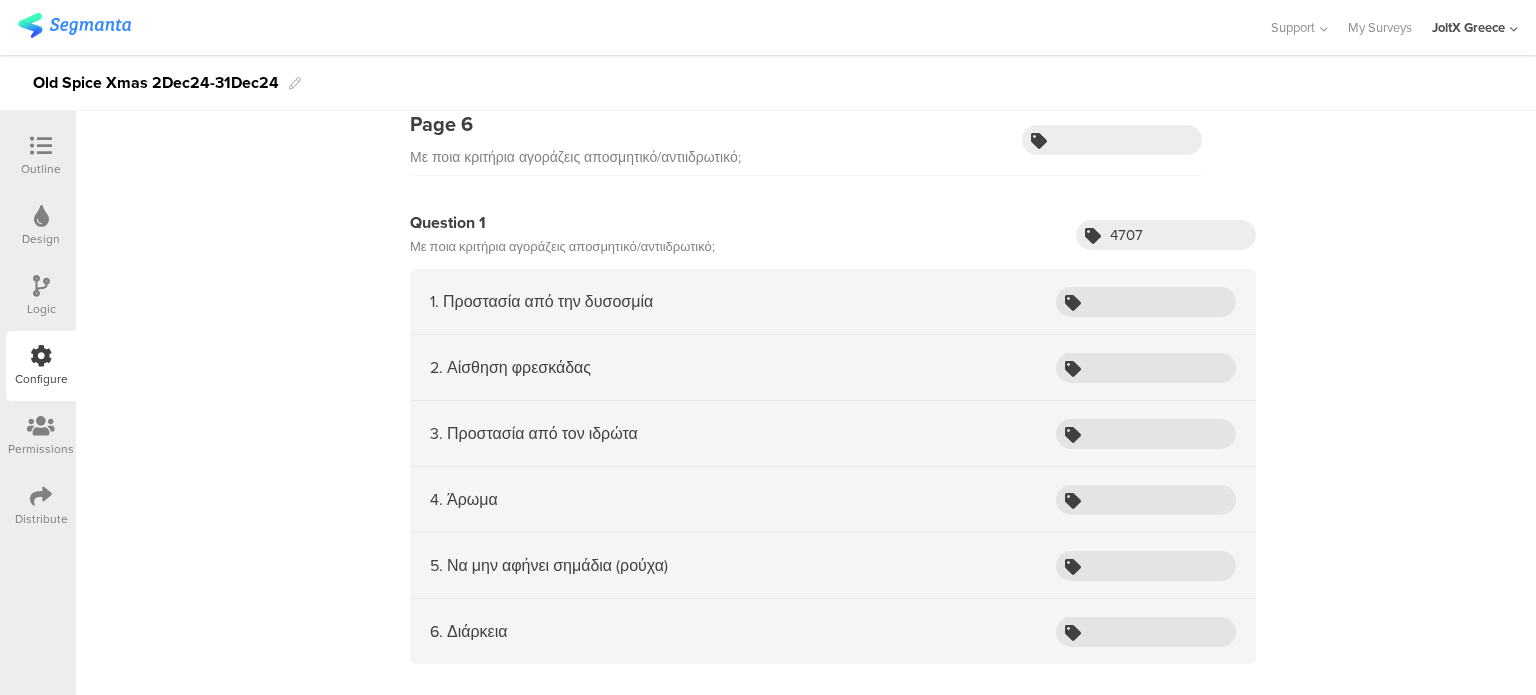 click on "6. Διάρκεια" at bounding box center [833, 631] 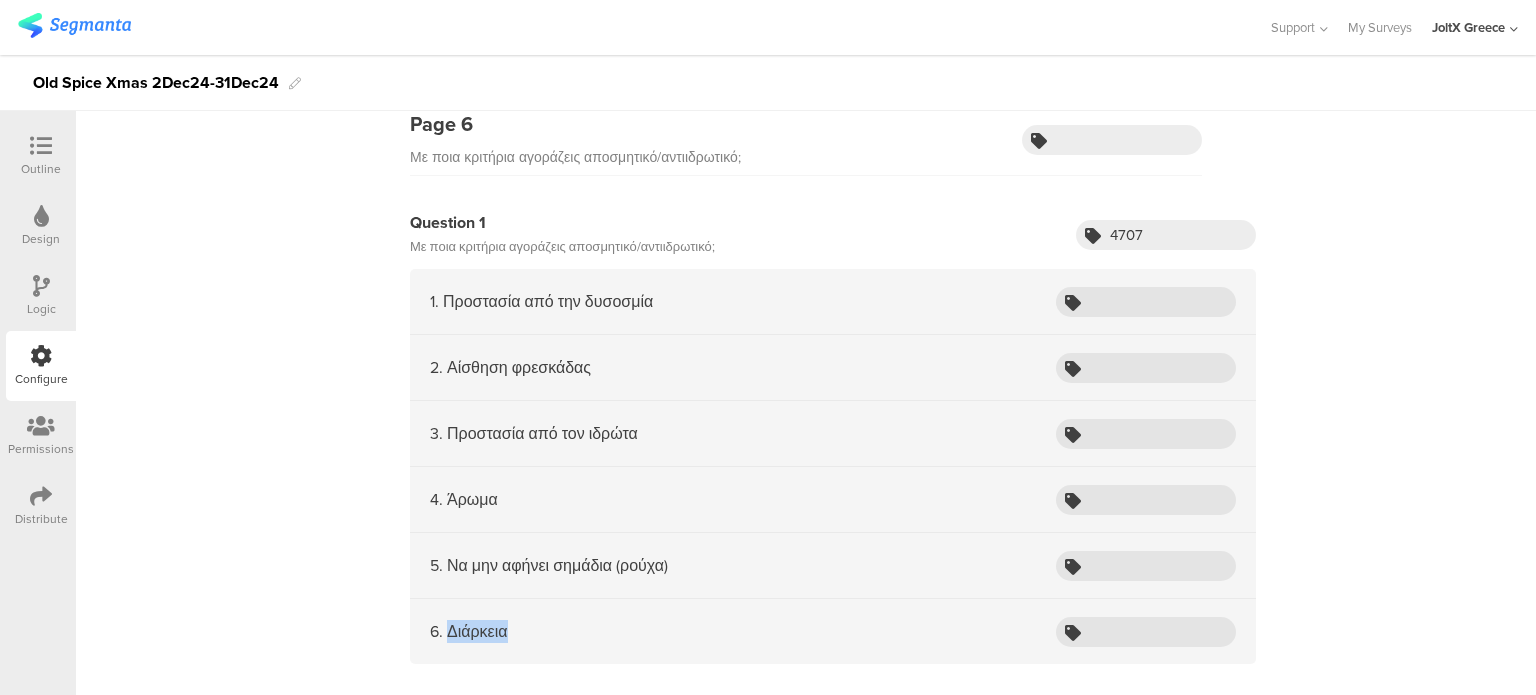 drag, startPoint x: 525, startPoint y: 619, endPoint x: 440, endPoint y: 628, distance: 85.47514 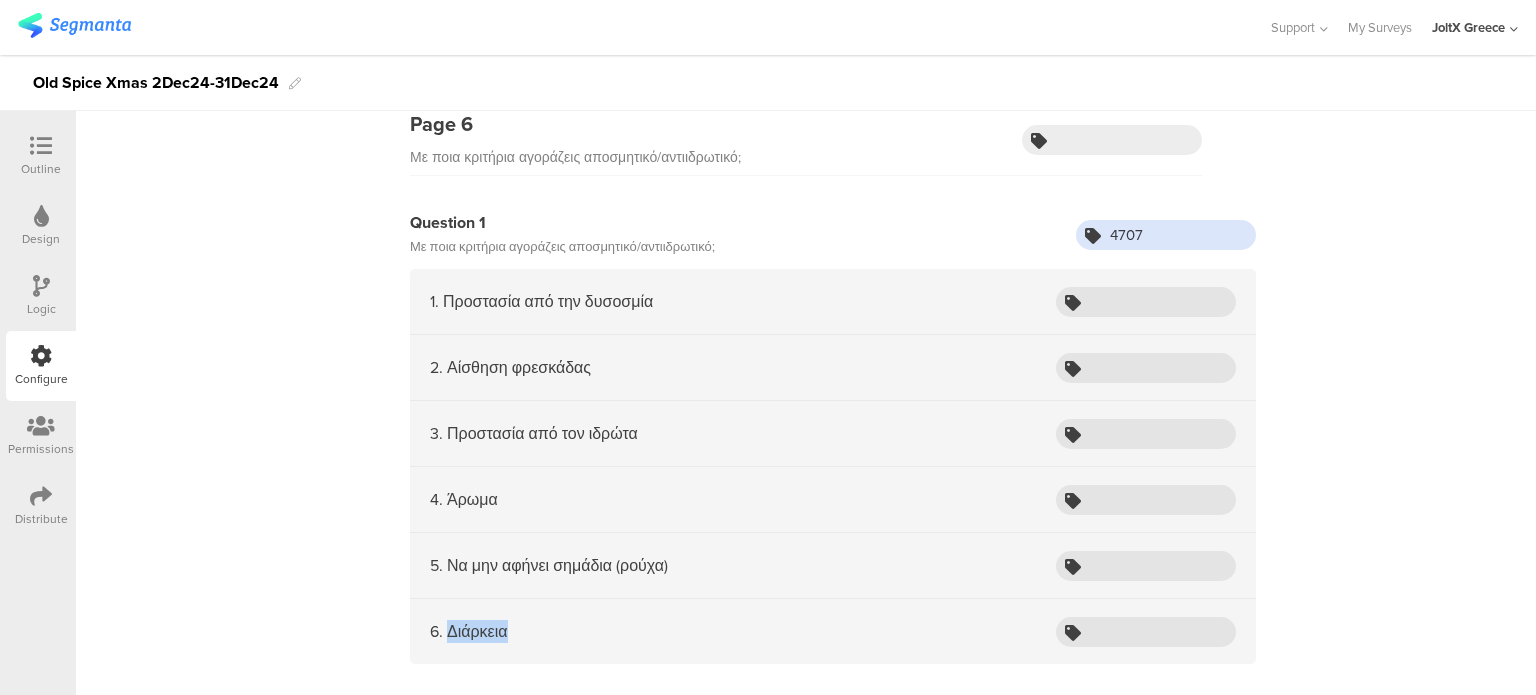 click on "4707" at bounding box center (1166, 235) 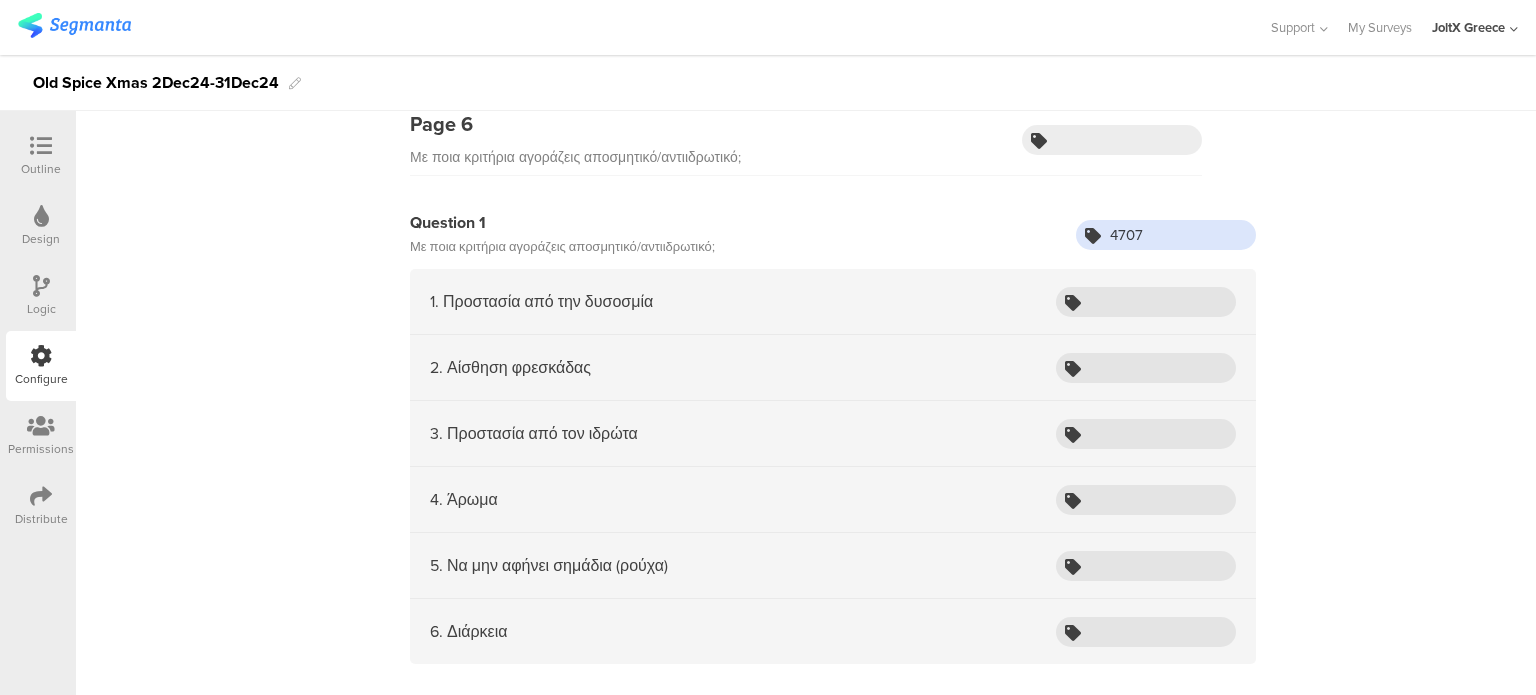 click on "4707" at bounding box center [1166, 235] 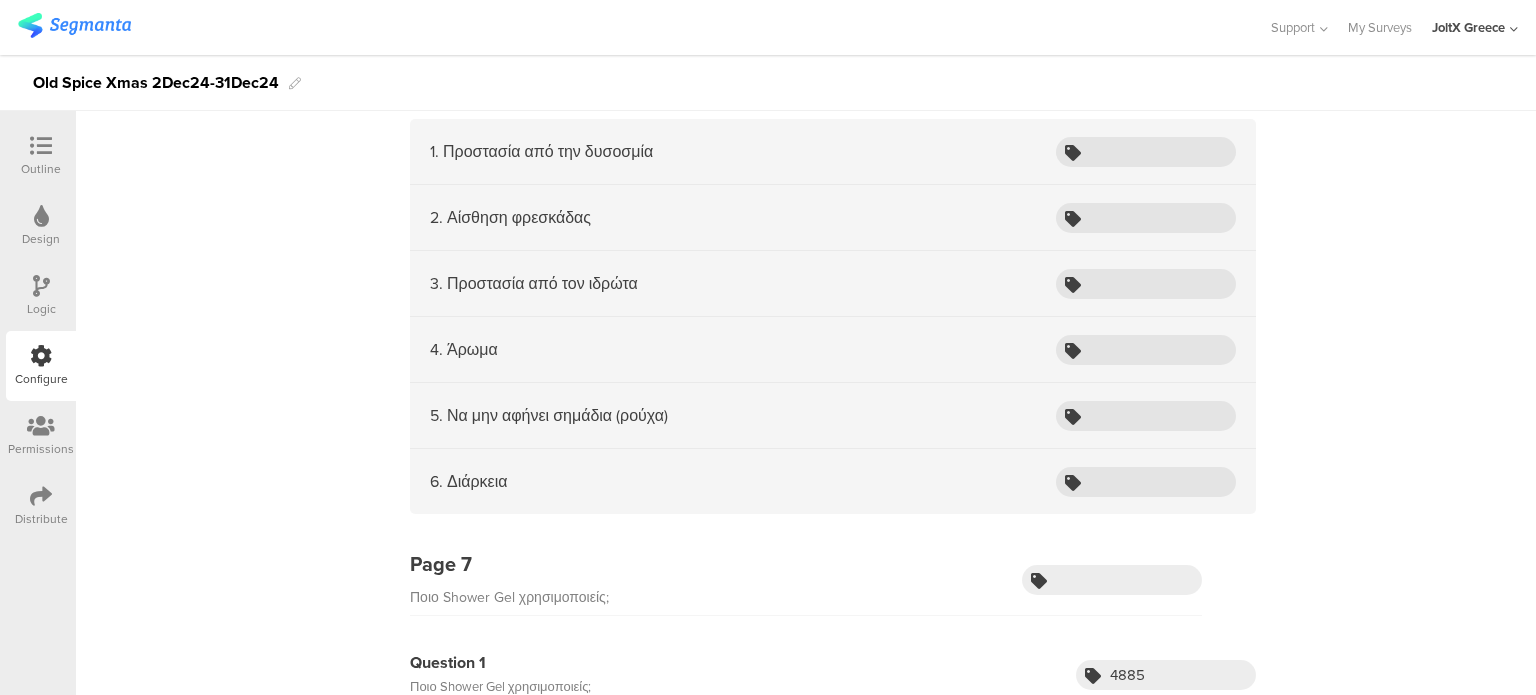 scroll, scrollTop: 2695, scrollLeft: 0, axis: vertical 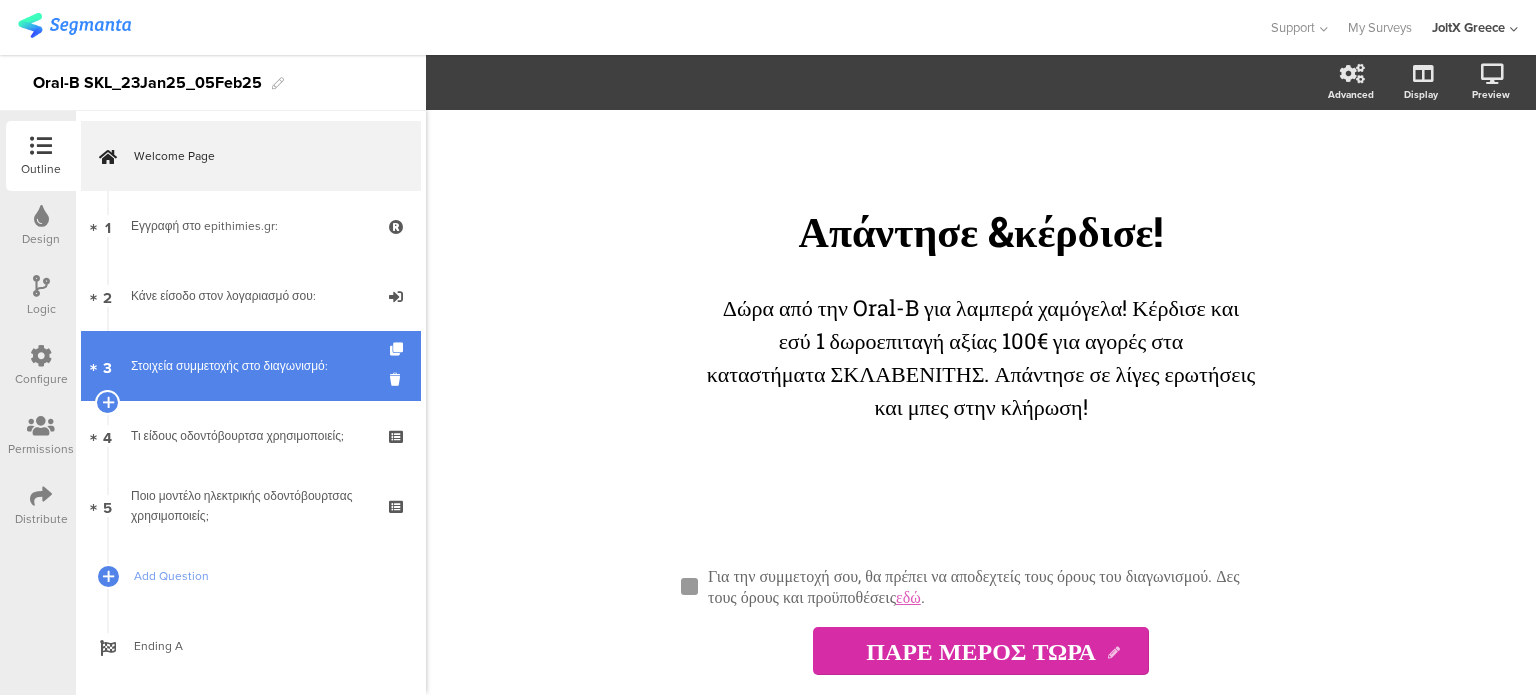 click on "3
Στοιχεία συμμετοχής στο διαγωνισμό:" at bounding box center (251, 366) 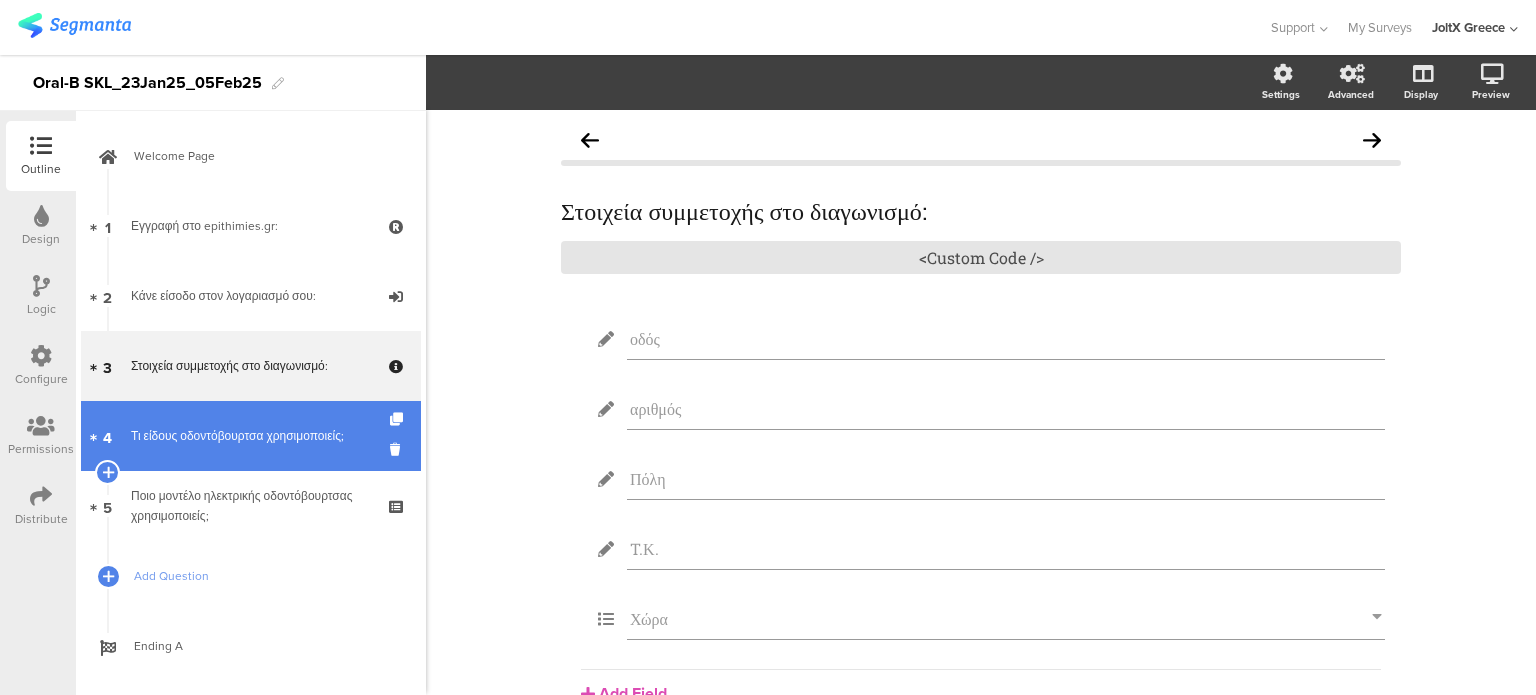 click on "Τι είδους οδοντόβουρτσα χρησιμοποιείς;" at bounding box center (250, 436) 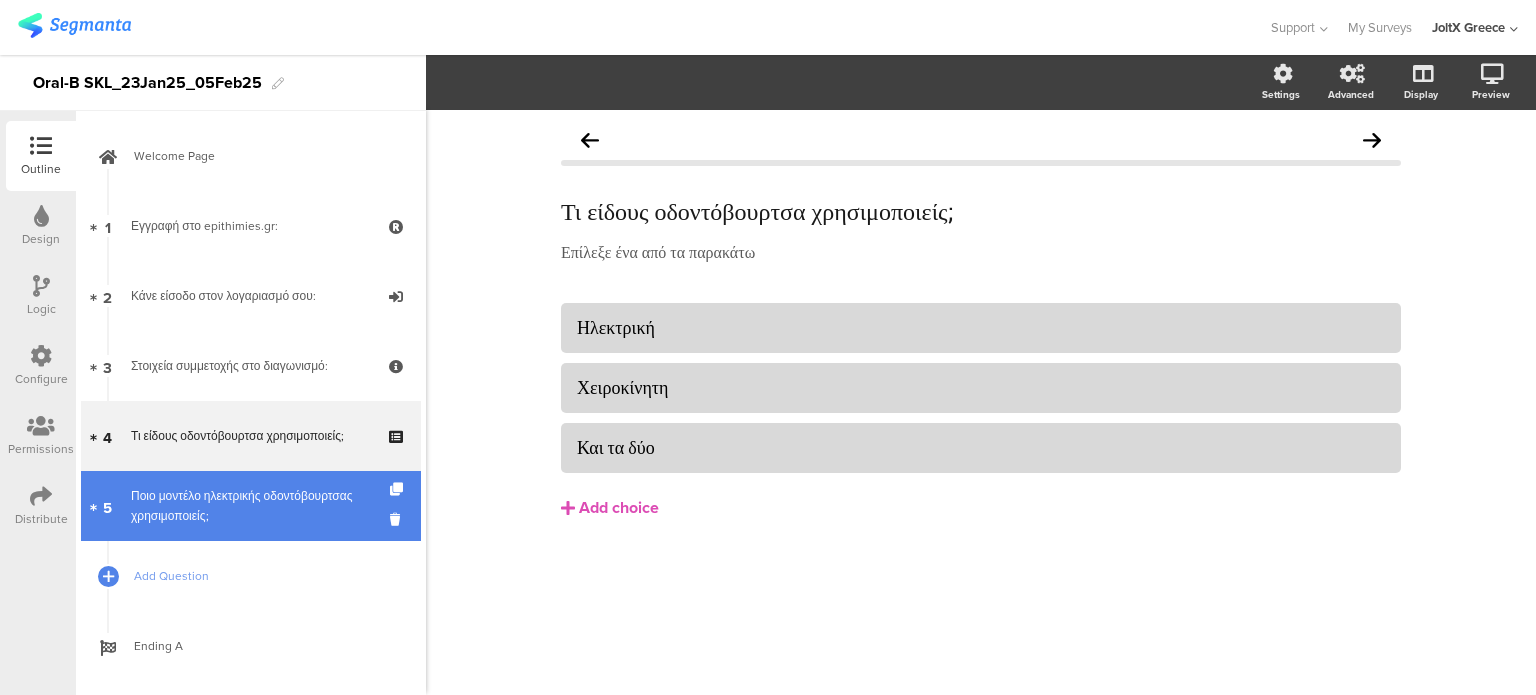 click on "5
Ποιο μοντέλο ηλεκτρικής οδοντόβουρτσας χρησιμοποιείς;" at bounding box center [251, 506] 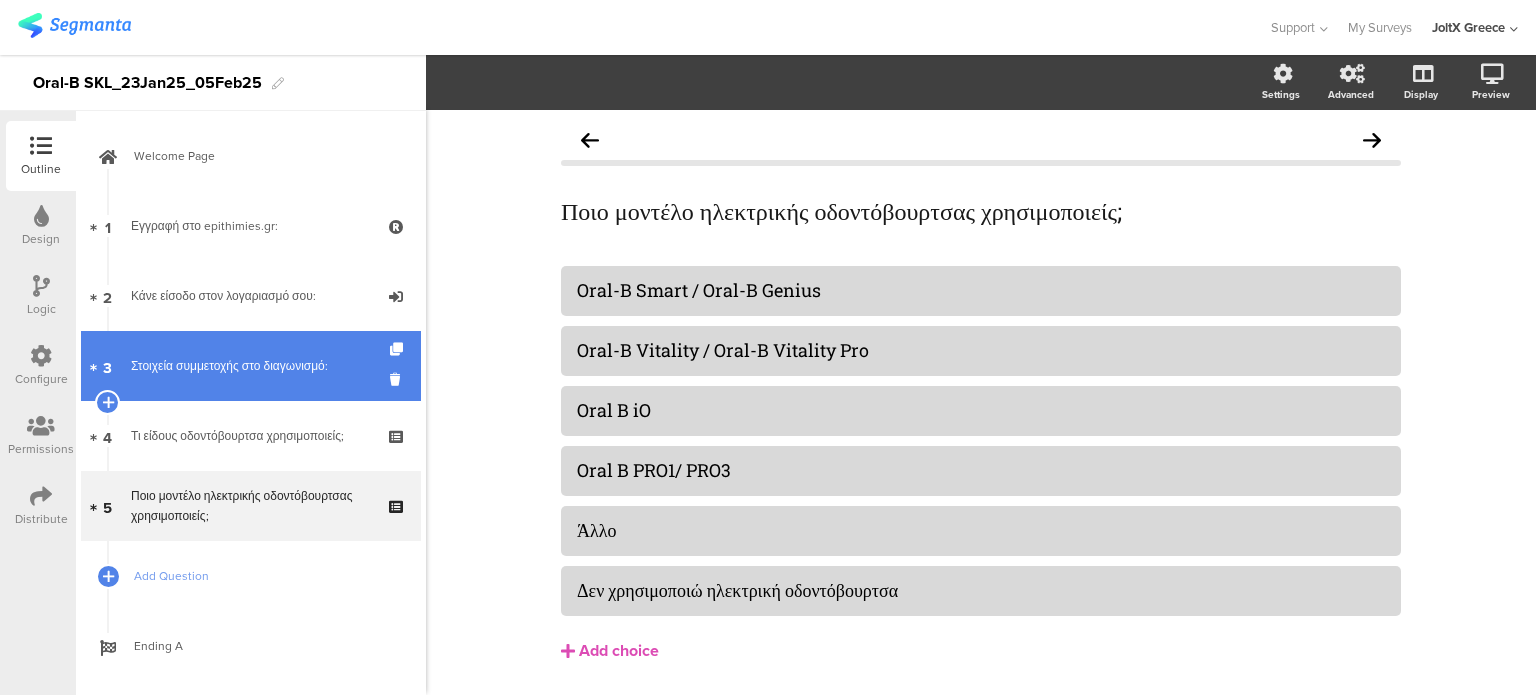 click on "3
Στοιχεία συμμετοχής στο διαγωνισμό:" at bounding box center [251, 366] 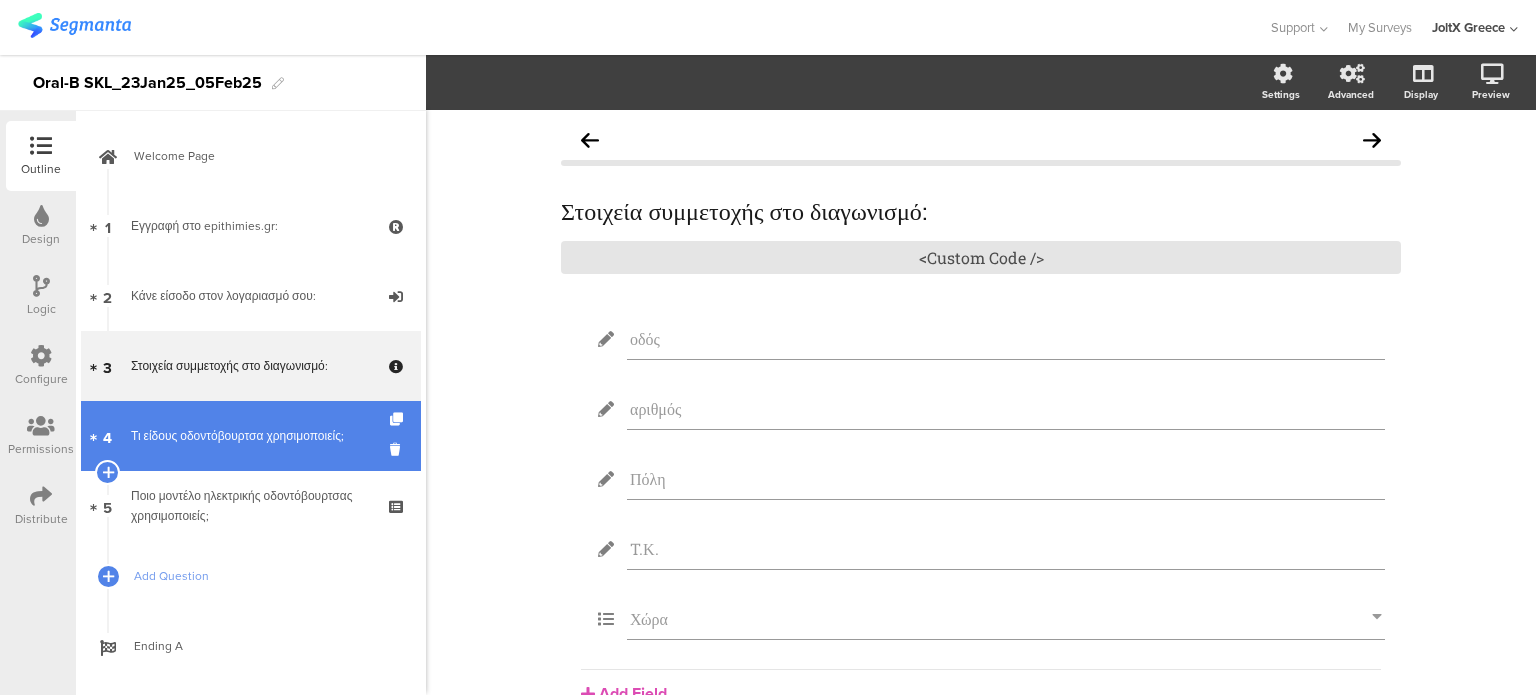 click on "4
Τι είδους οδοντόβουρτσα χρησιμοποιείς;" at bounding box center [251, 436] 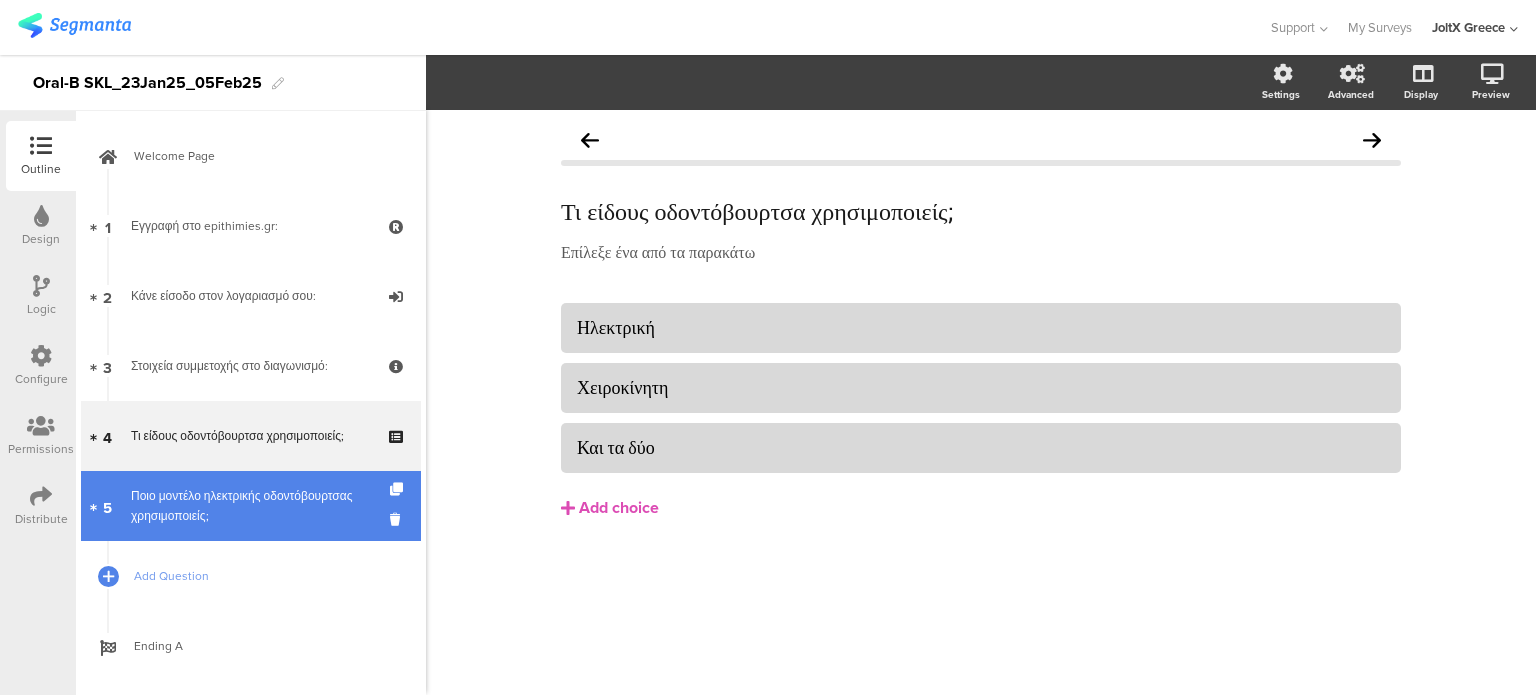 click on "Ποιο μοντέλο ηλεκτρικής οδοντόβουρτσας χρησιμοποιείς;" at bounding box center [250, 506] 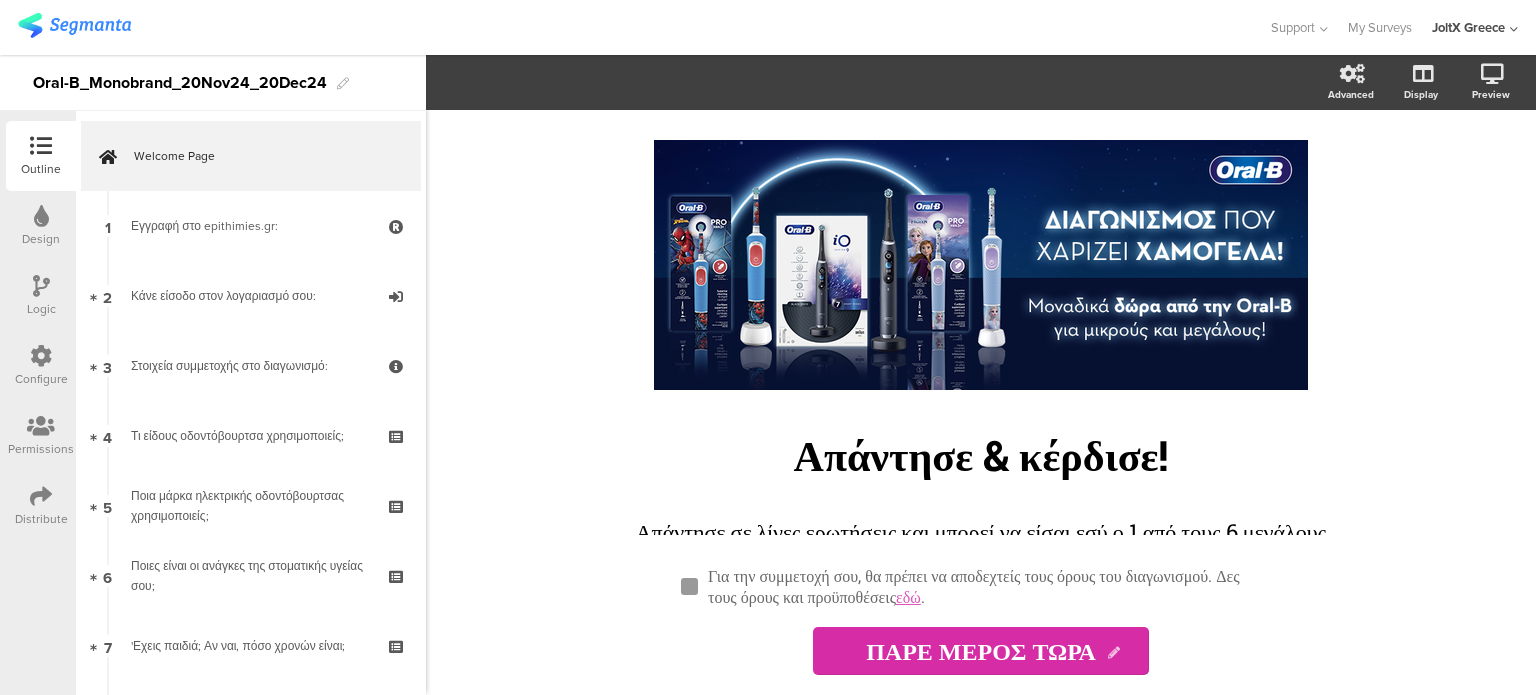 scroll, scrollTop: 0, scrollLeft: 0, axis: both 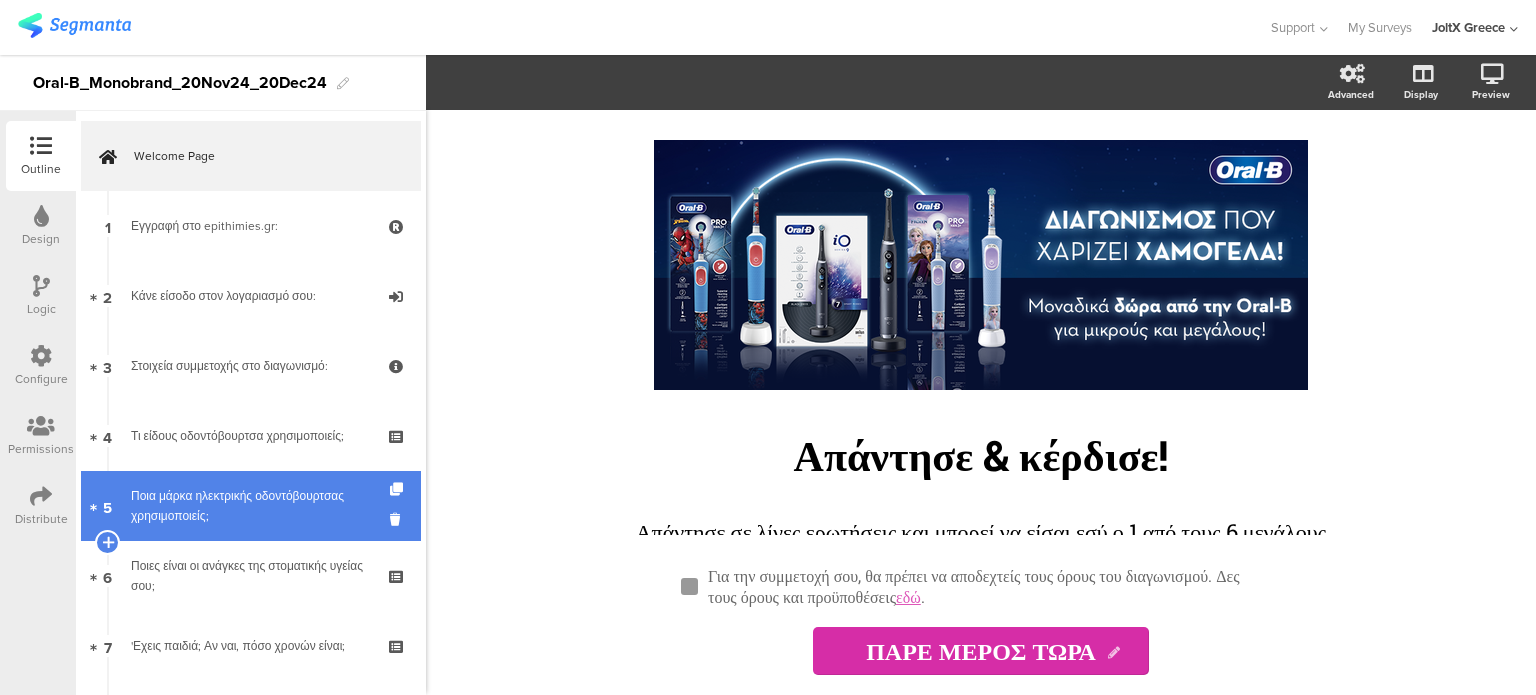click on "Ποια μάρκα ηλεκτρικής οδοντόβουρτσας χρησιμοποιείς;​" at bounding box center [250, 506] 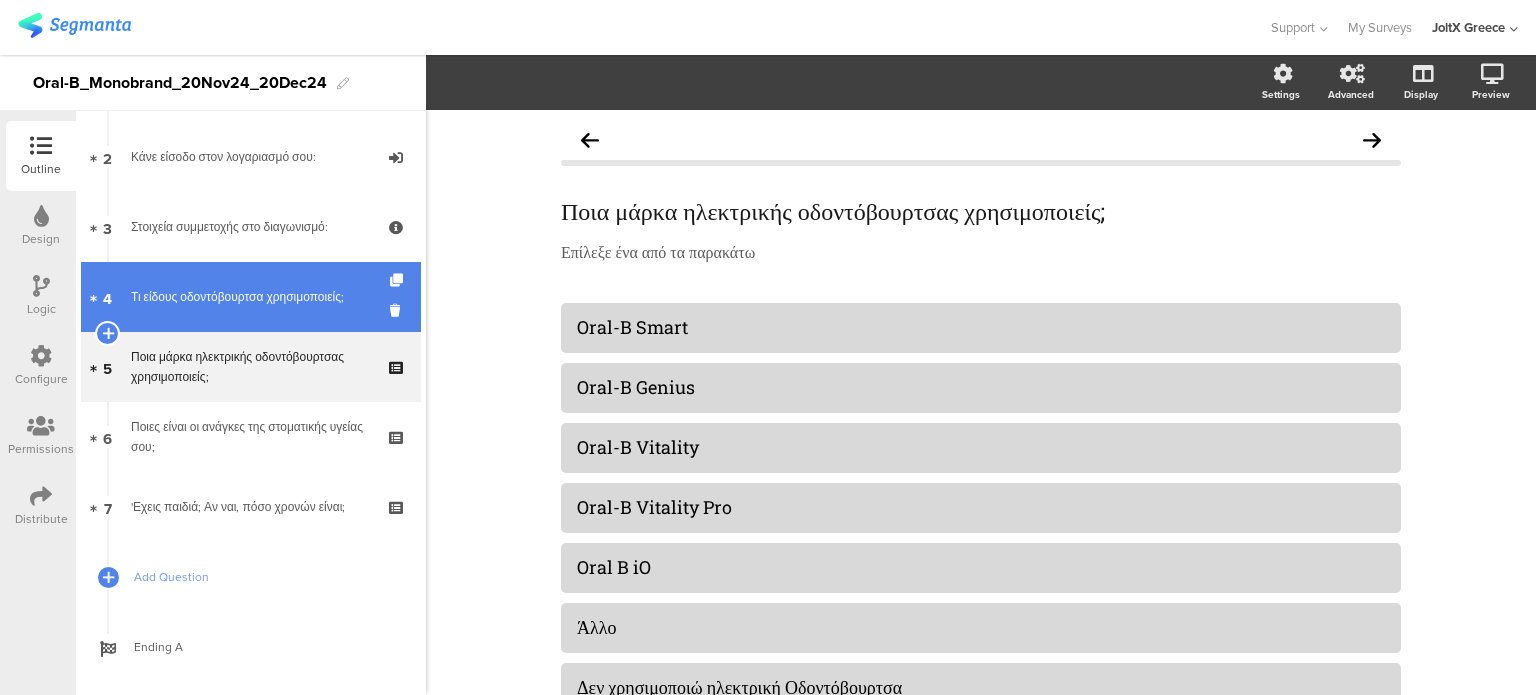 scroll, scrollTop: 171, scrollLeft: 0, axis: vertical 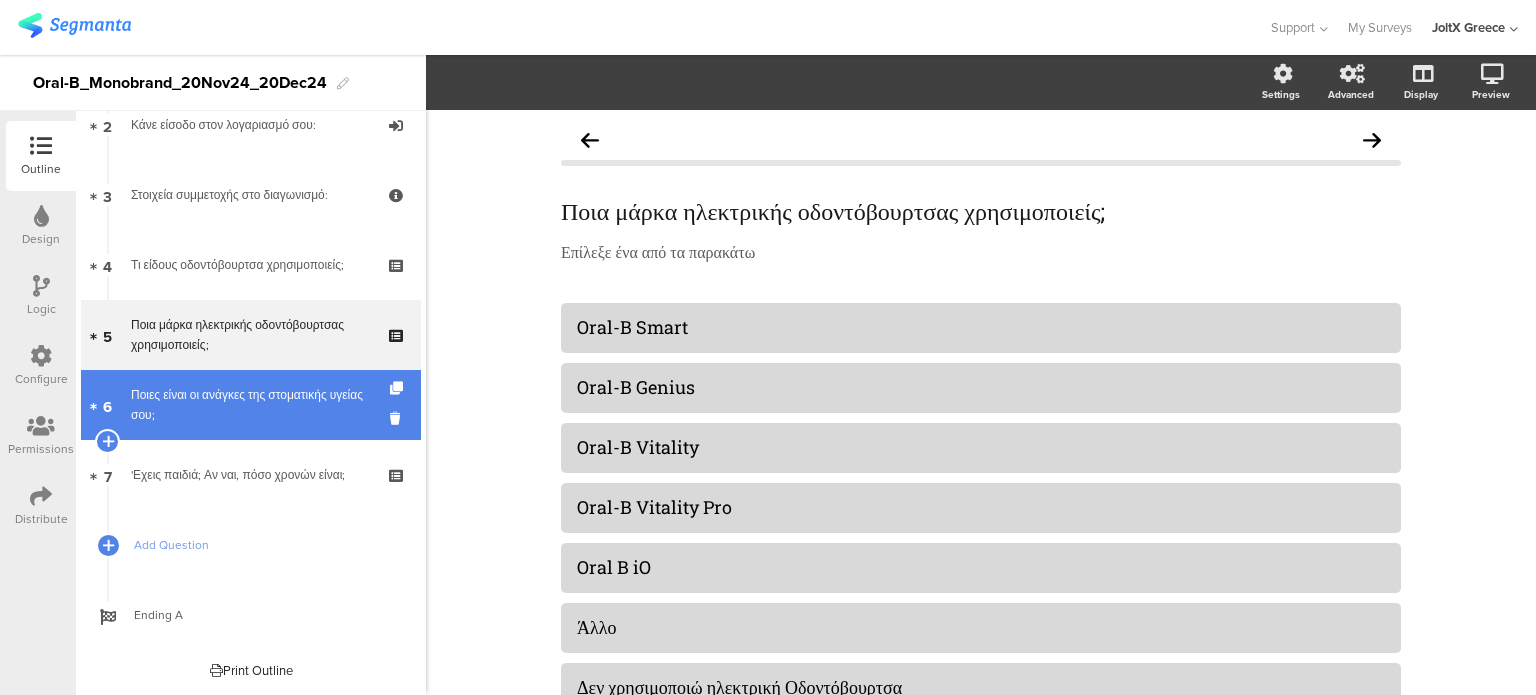 click on "Ποιες είναι οι ανάγκες της στοματικής υγείας σου;" at bounding box center (250, 405) 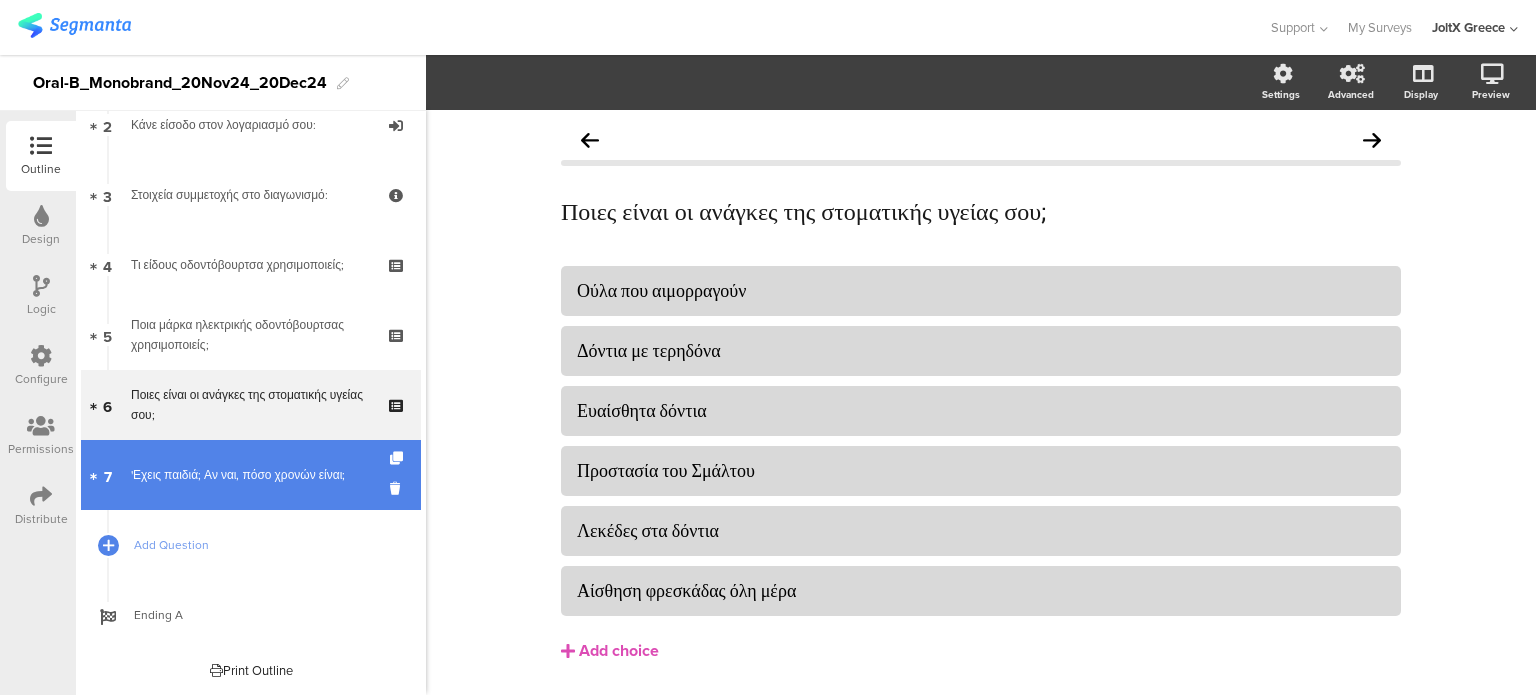 click on "7
'Εχεις παιδιά; Αν ναι, πόσο χρονών είναι;" at bounding box center [251, 475] 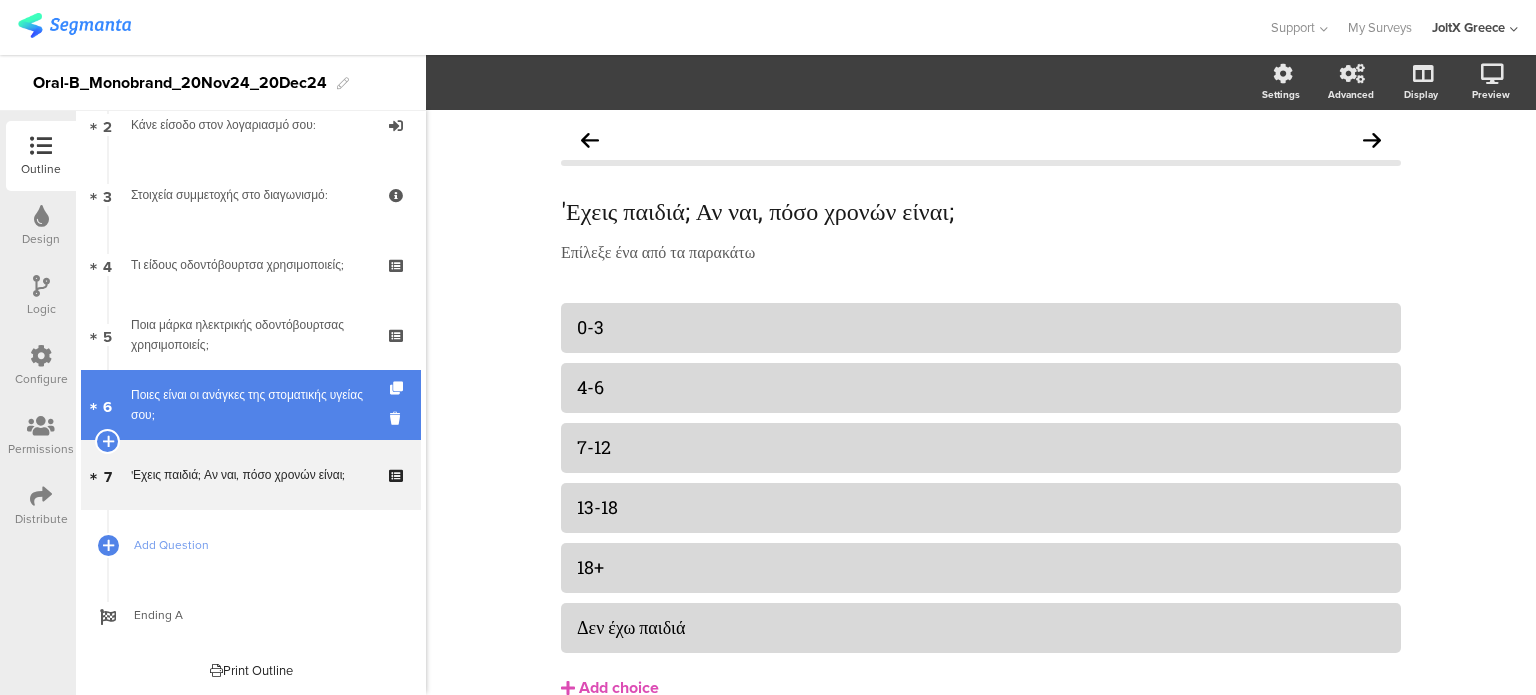 click on "6
Ποιες είναι οι ανάγκες της στοματικής υγείας σου;" at bounding box center [251, 405] 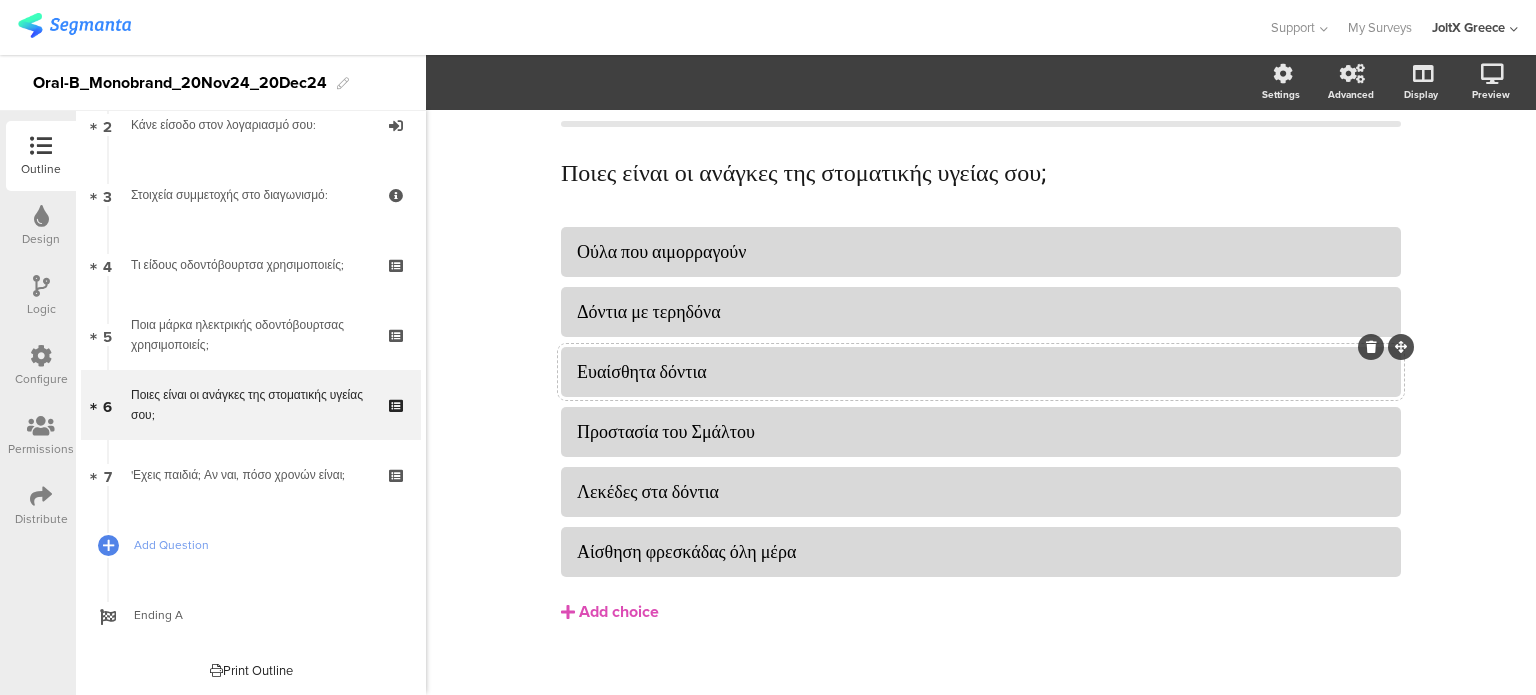 scroll, scrollTop: 60, scrollLeft: 0, axis: vertical 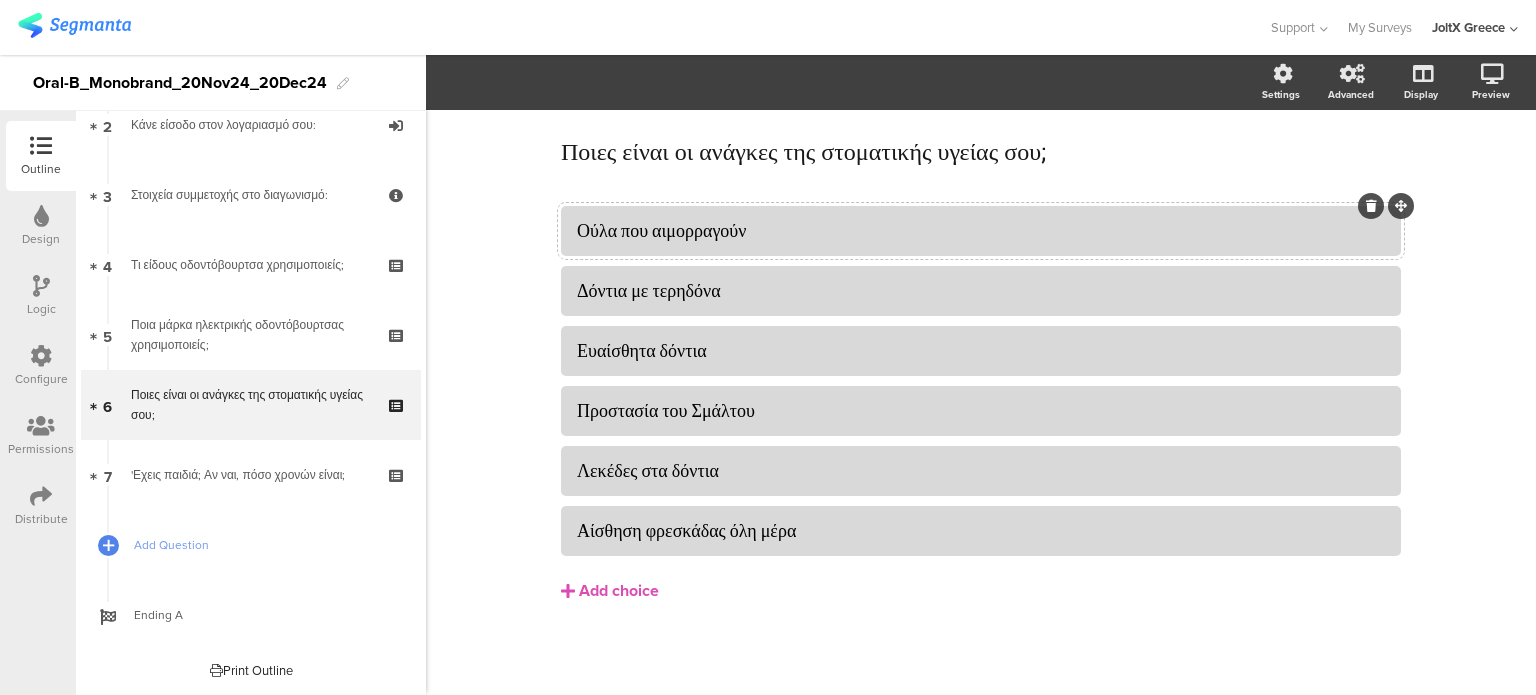 click on "Ούλα που αιμορραγούν" 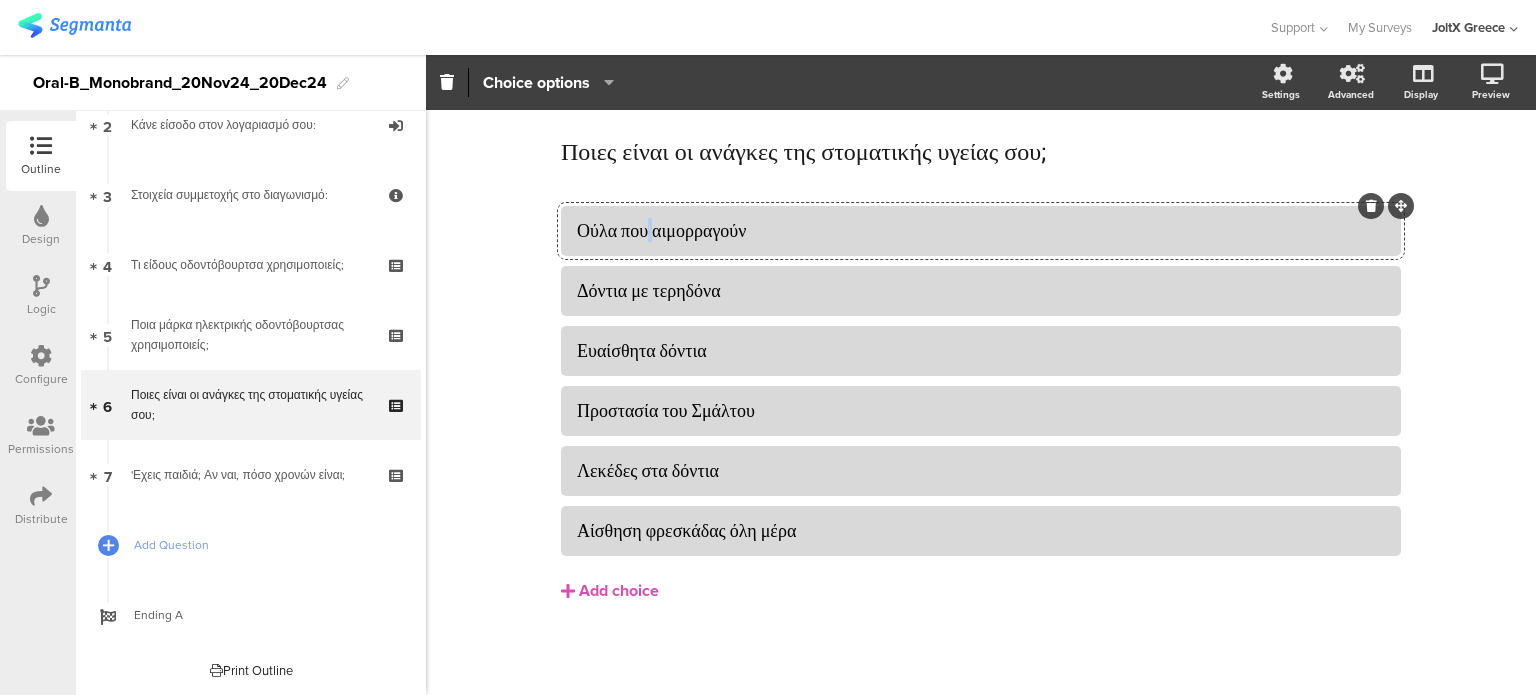 click on "Ούλα που αιμορραγούν" 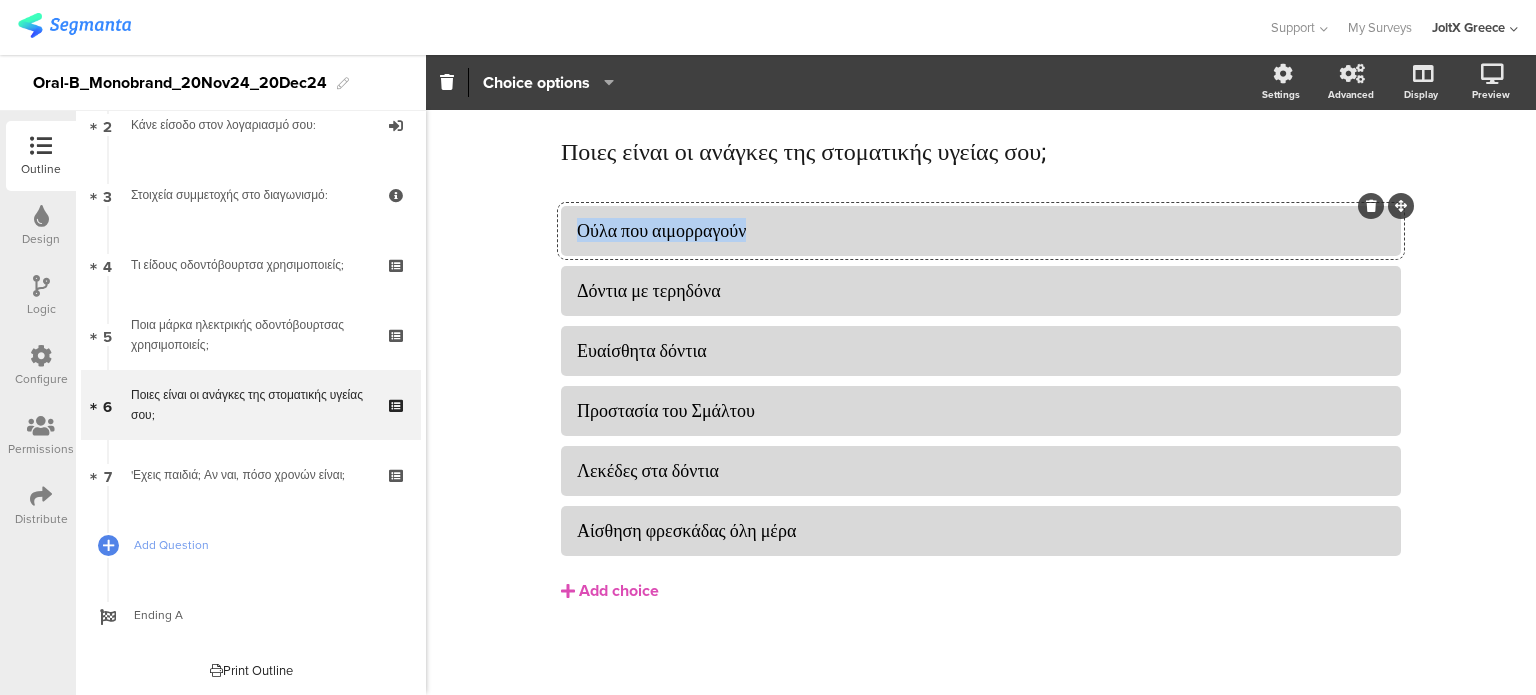 click on "Ούλα που αιμορραγούν" 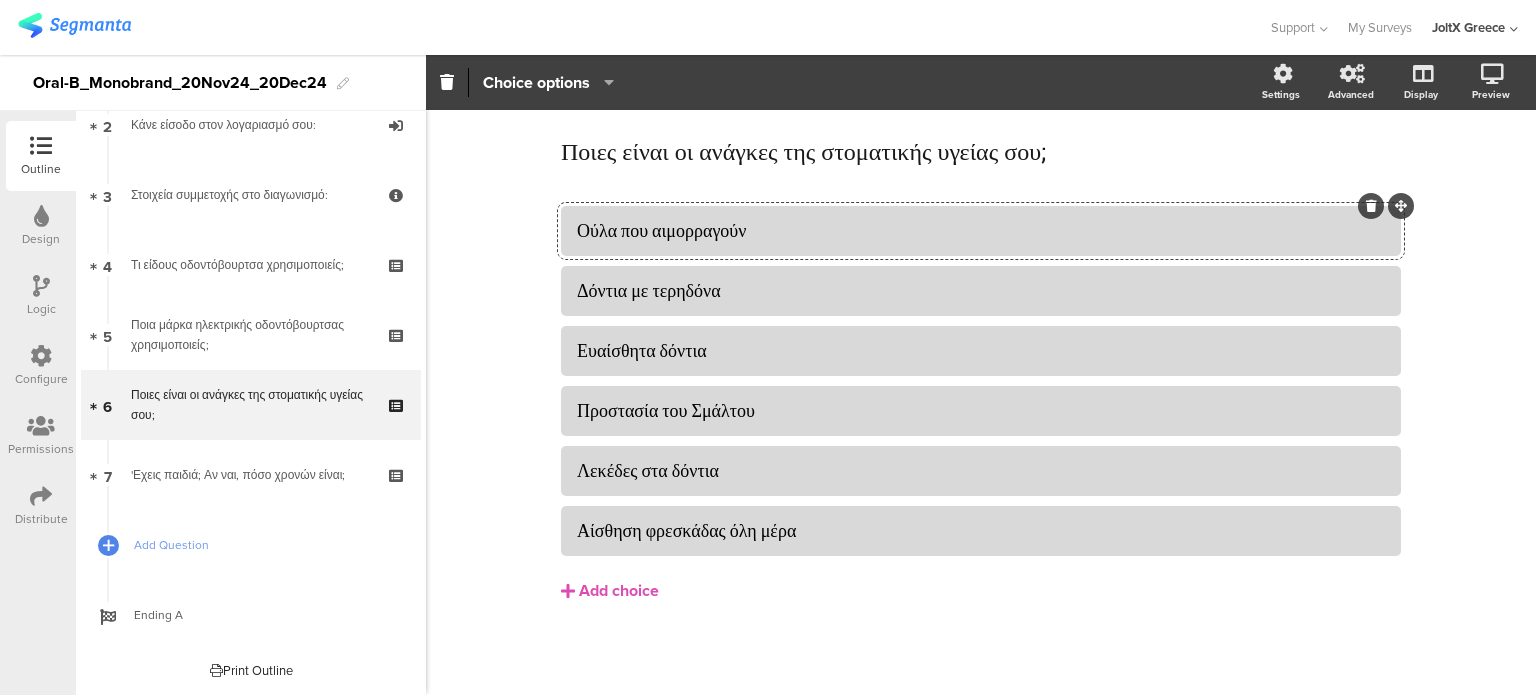 click on "Configure" at bounding box center (41, 366) 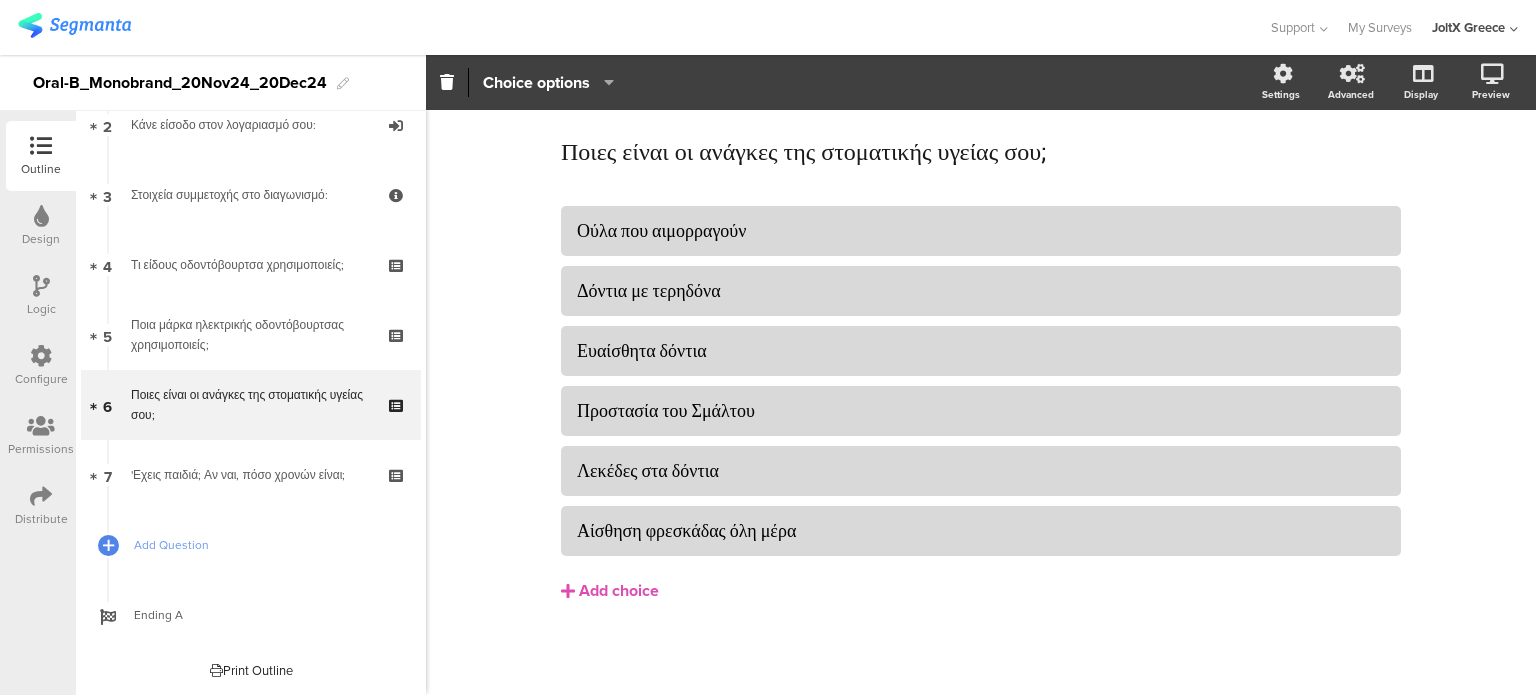 scroll, scrollTop: 0, scrollLeft: 0, axis: both 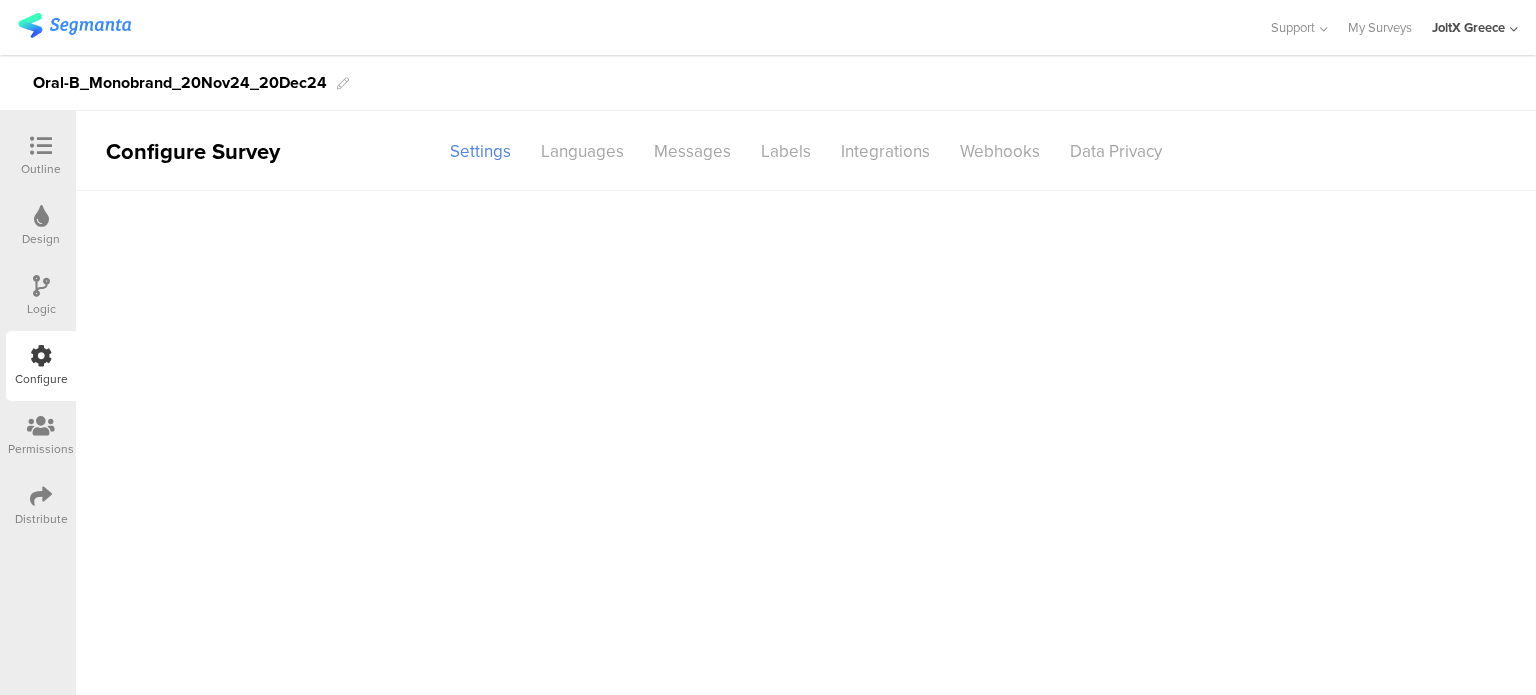 click on "Configure" at bounding box center (41, 366) 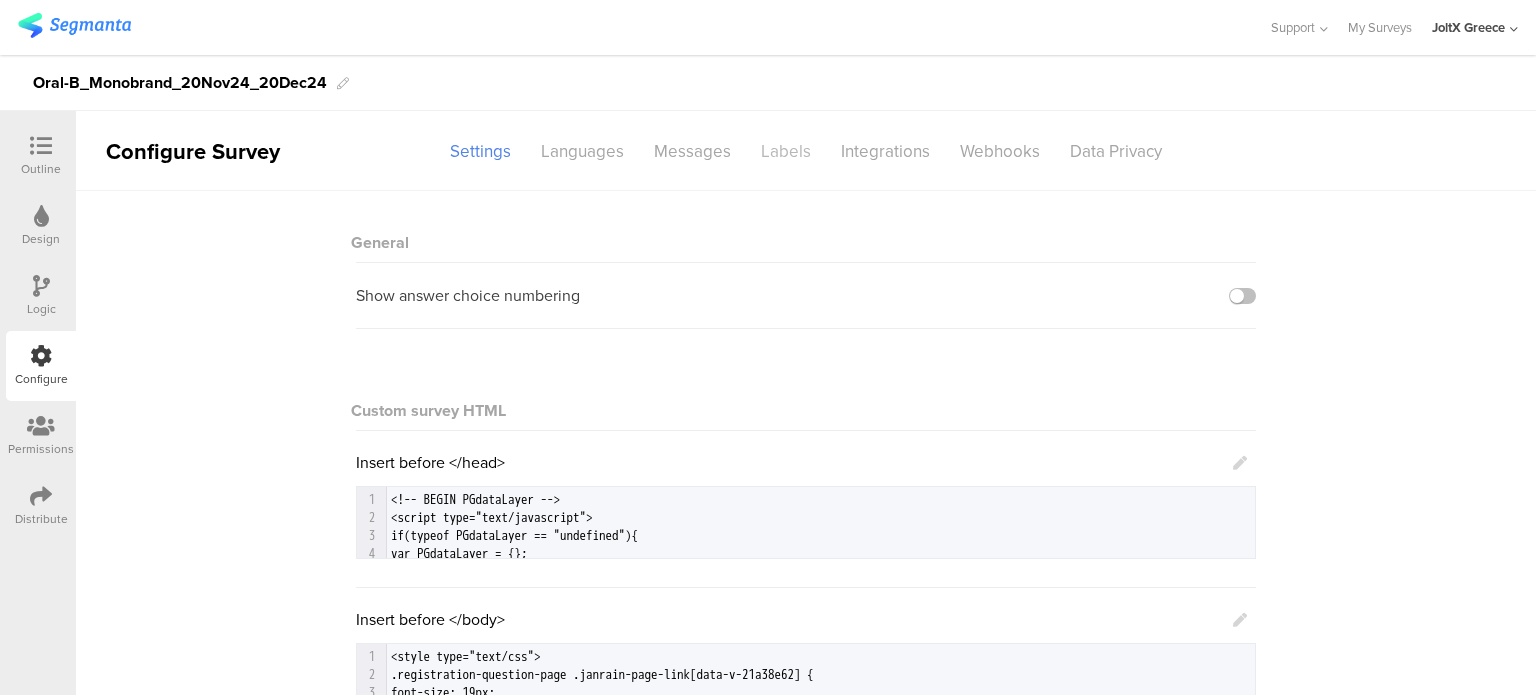 click on "Labels" at bounding box center [786, 151] 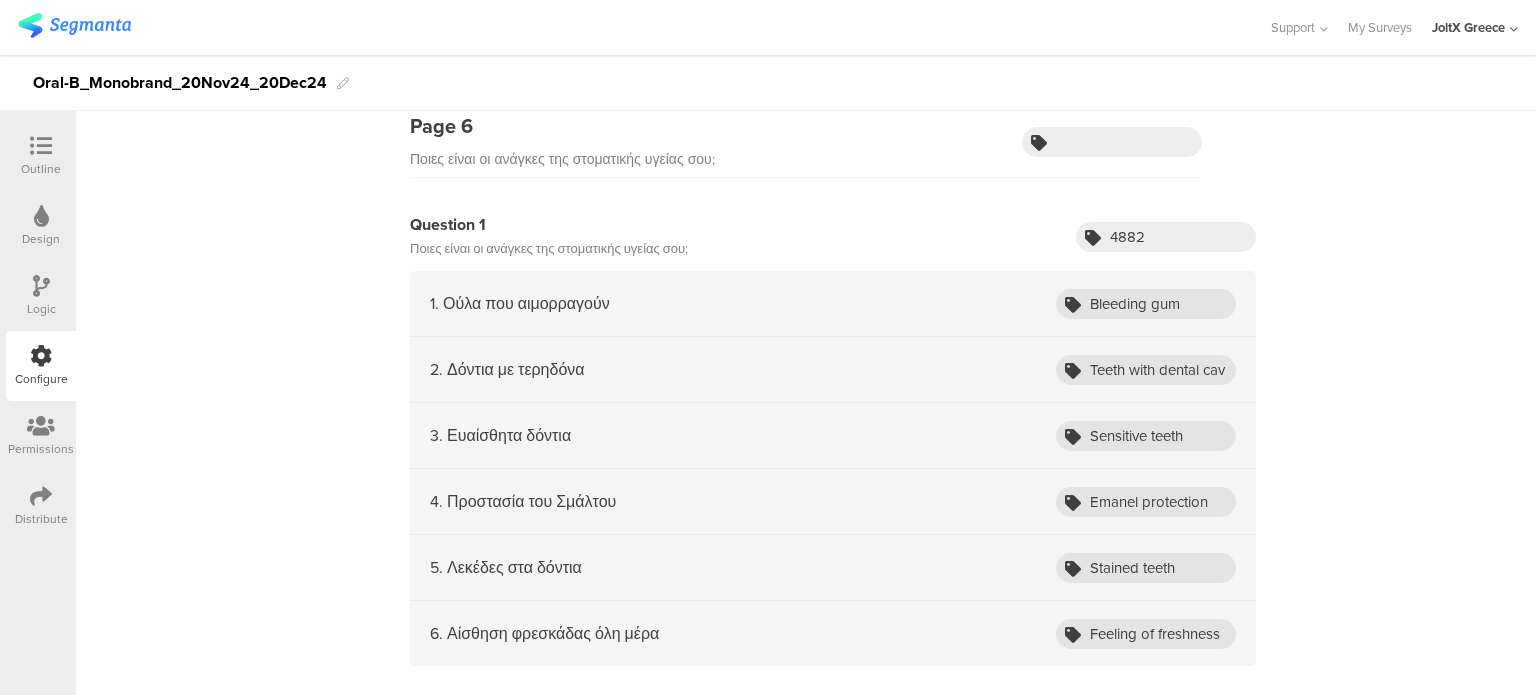 scroll, scrollTop: 2900, scrollLeft: 0, axis: vertical 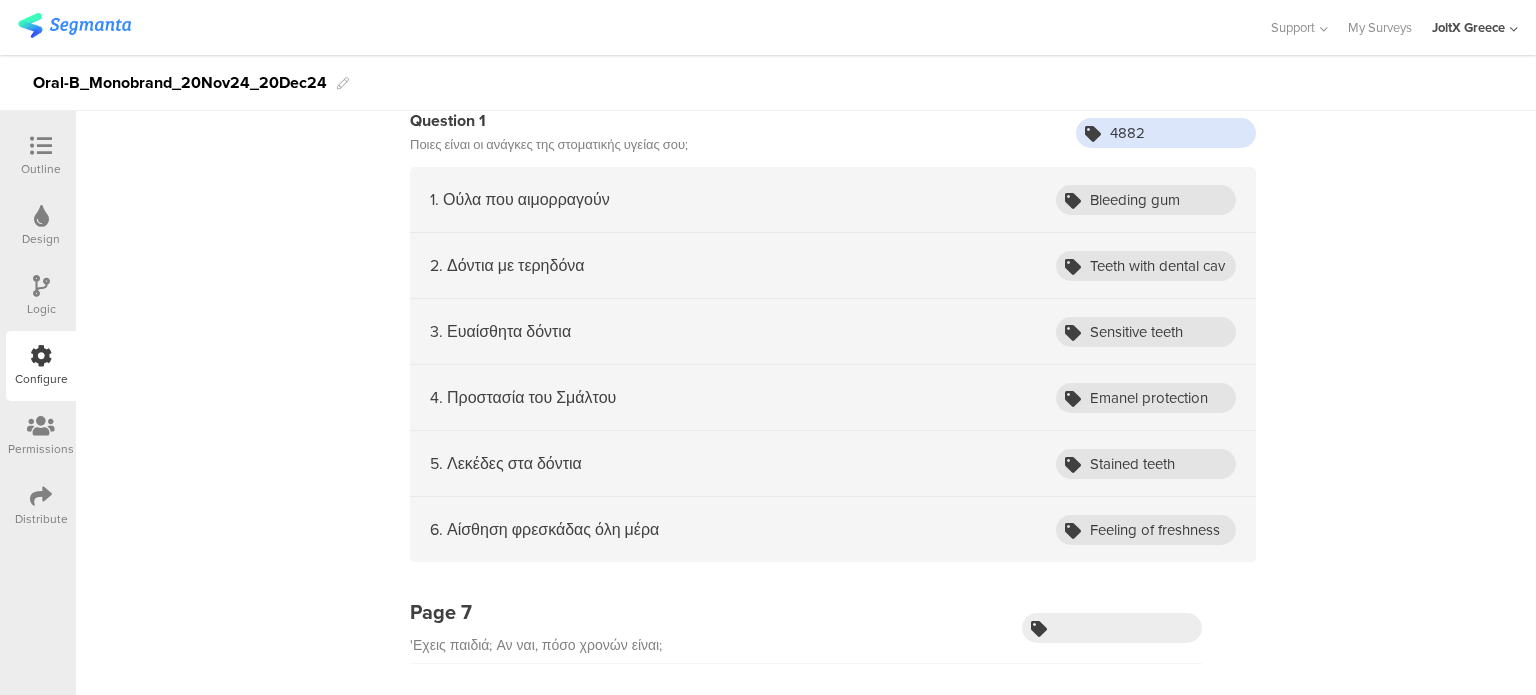 click on "4882" at bounding box center [1166, 133] 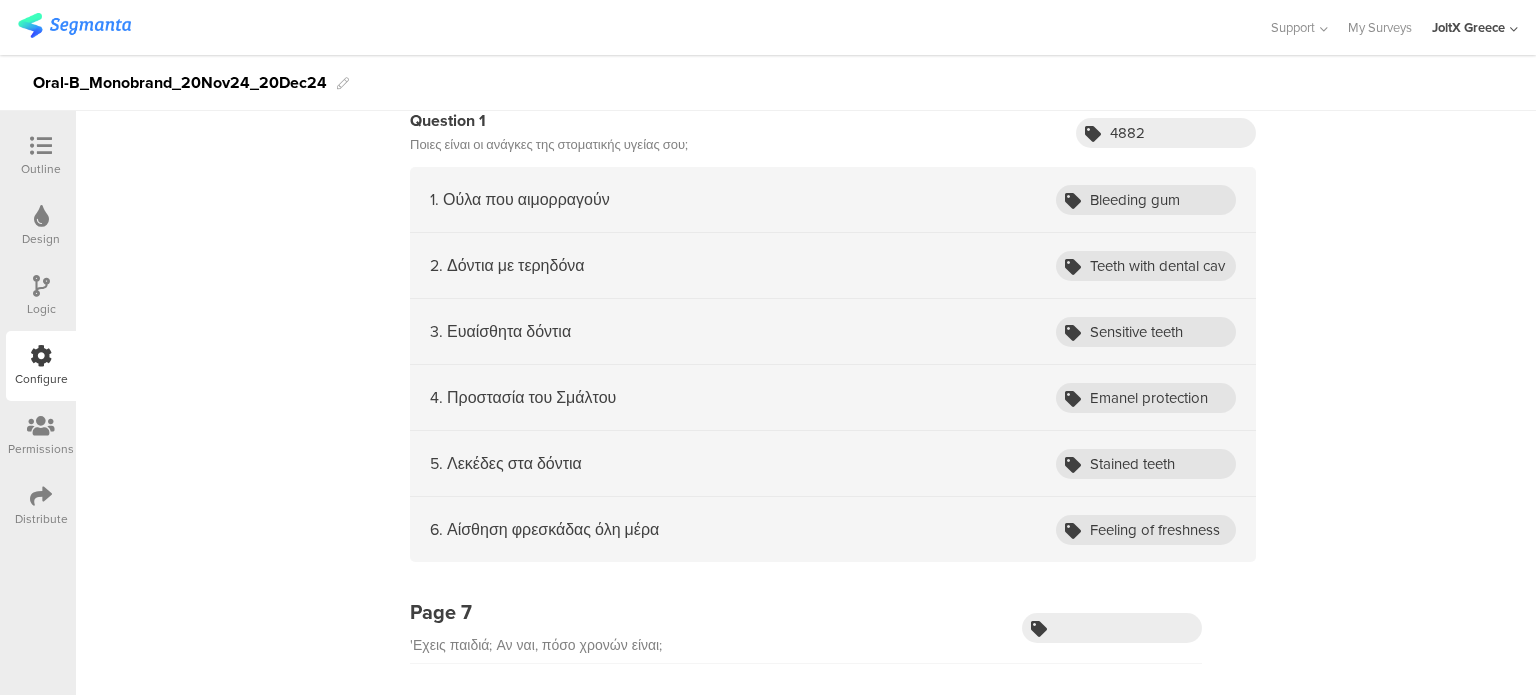 click on "1. Ούλα που αιμορραγούν
Bleeding gum" at bounding box center [833, 200] 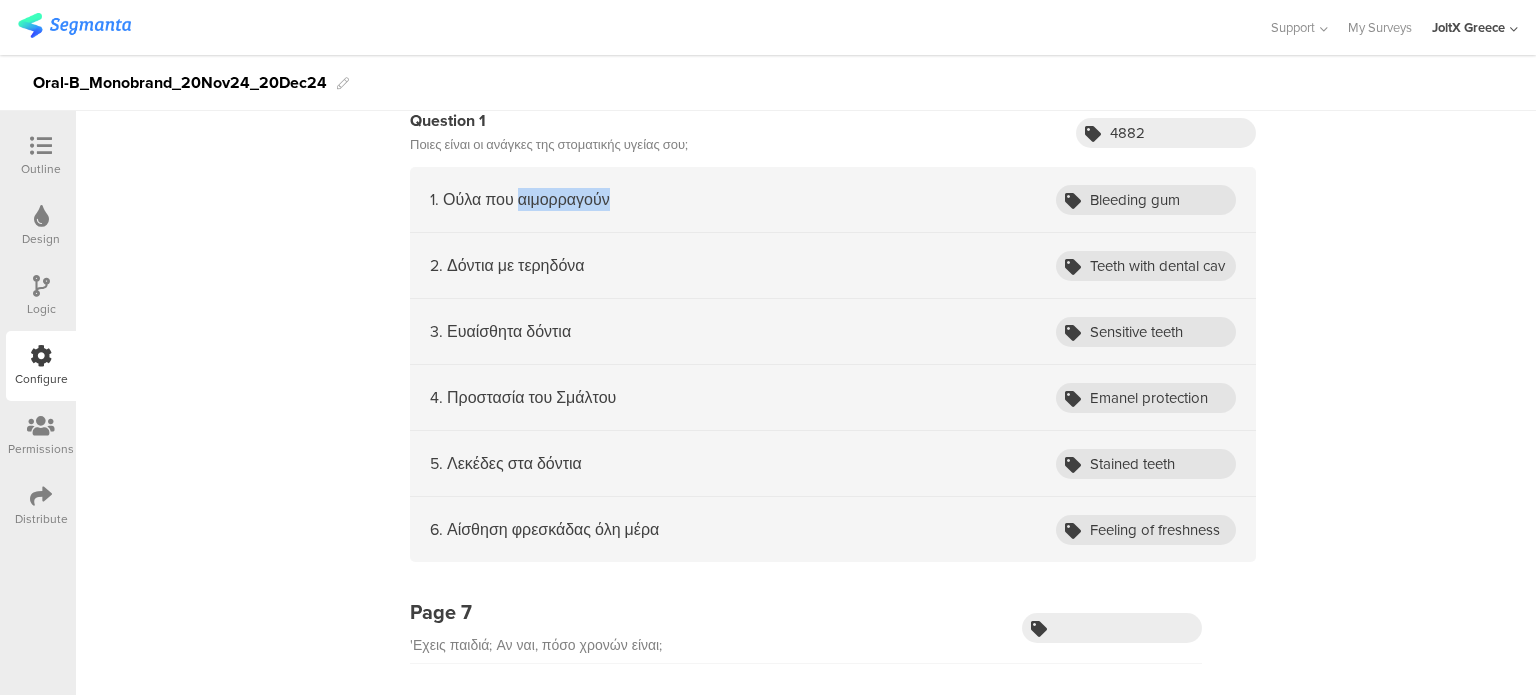 click on "1. Ούλα που αιμορραγούν" at bounding box center (520, 199) 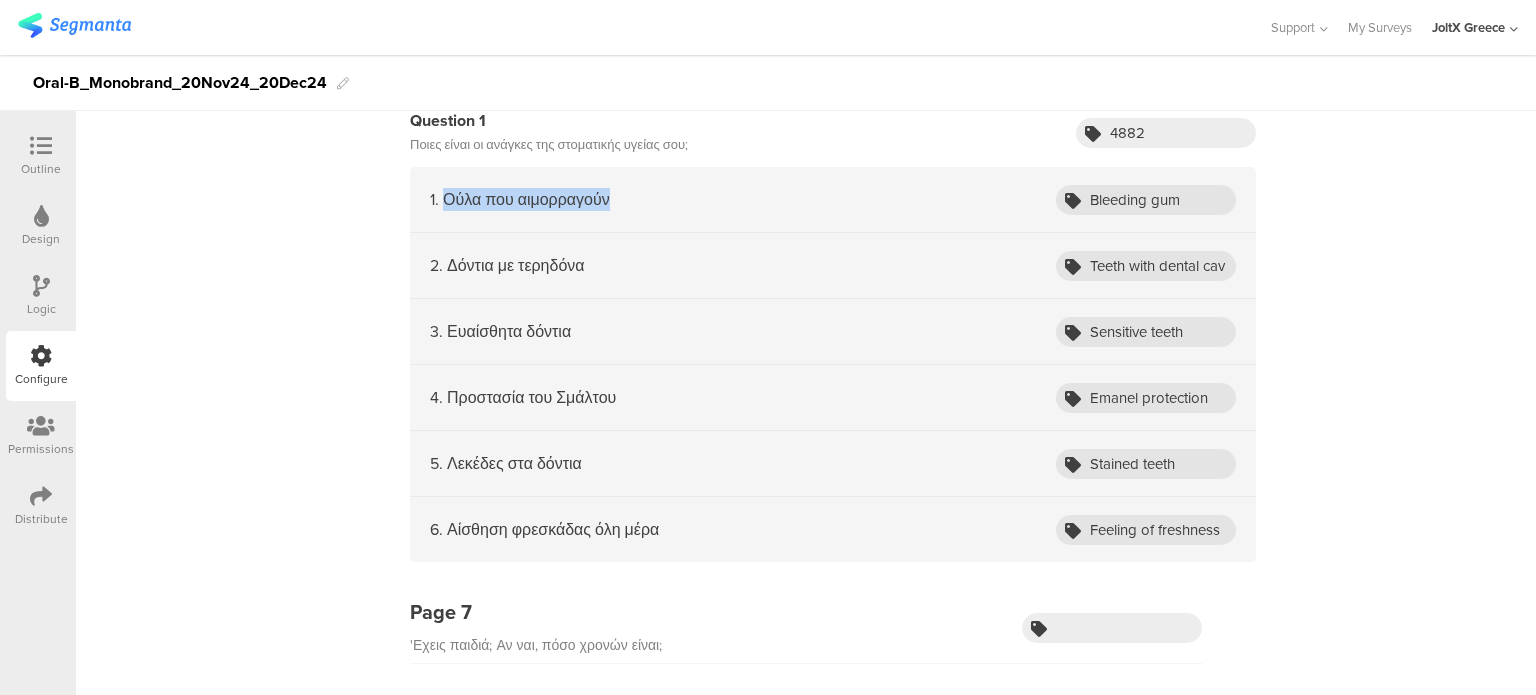 drag, startPoint x: 599, startPoint y: 198, endPoint x: 445, endPoint y: 201, distance: 154.02922 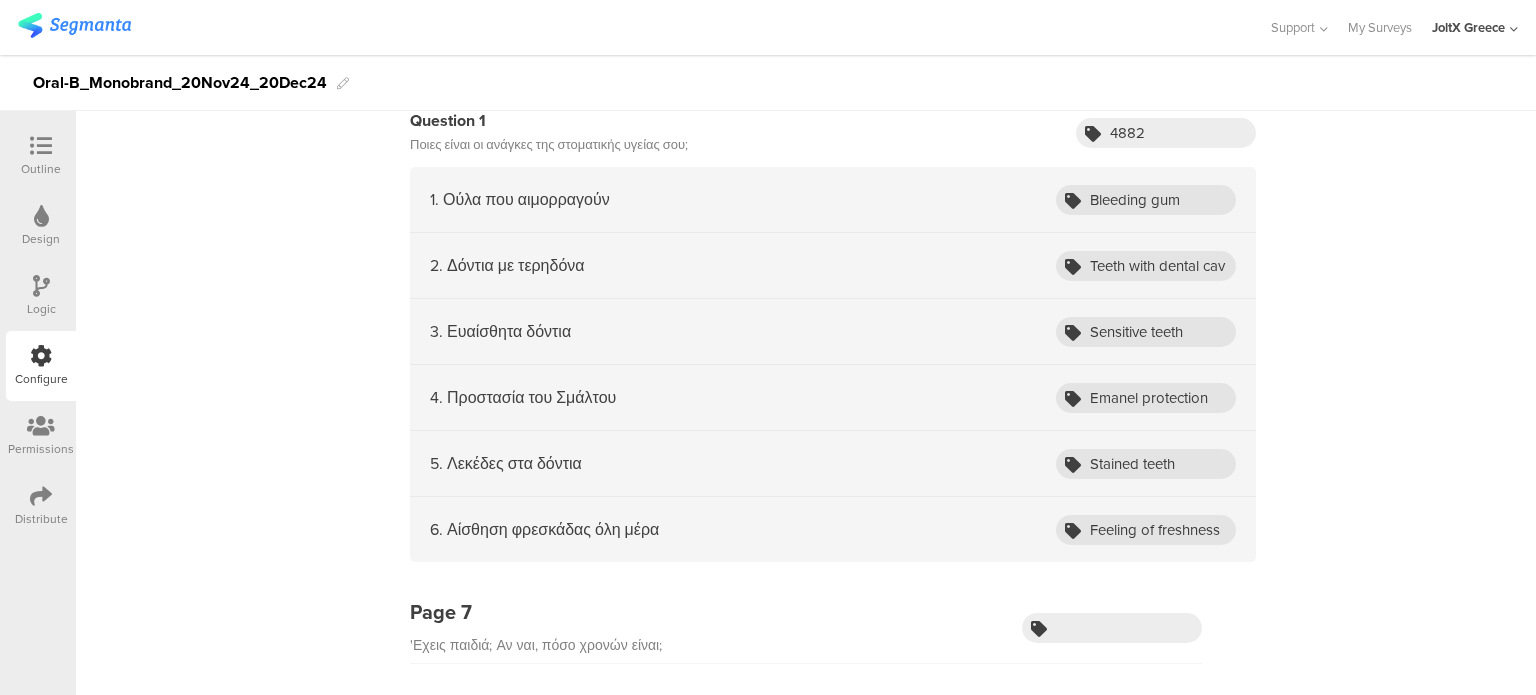 click on "2. Δόντια με τερηδόνα
Teeth with dental cavities" at bounding box center [833, 266] 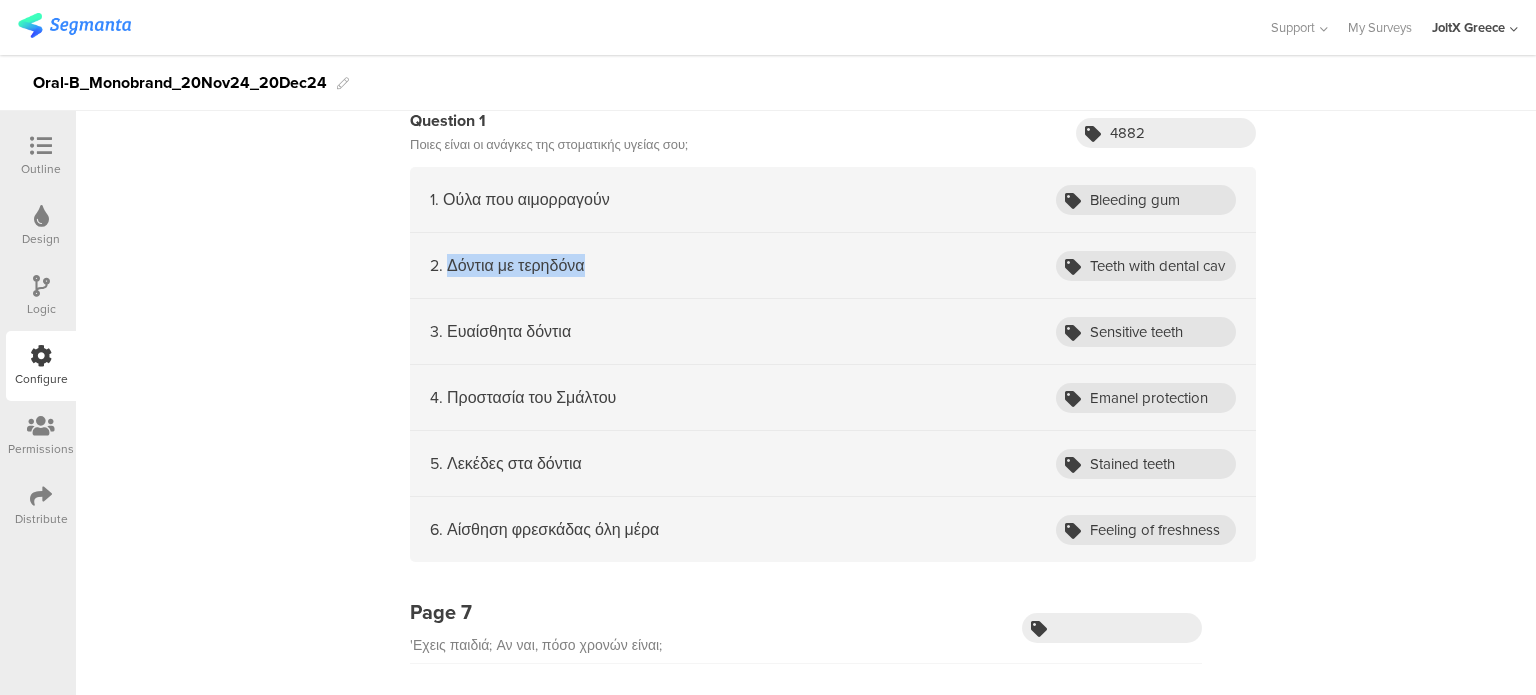 drag, startPoint x: 580, startPoint y: 259, endPoint x: 444, endPoint y: 266, distance: 136.18002 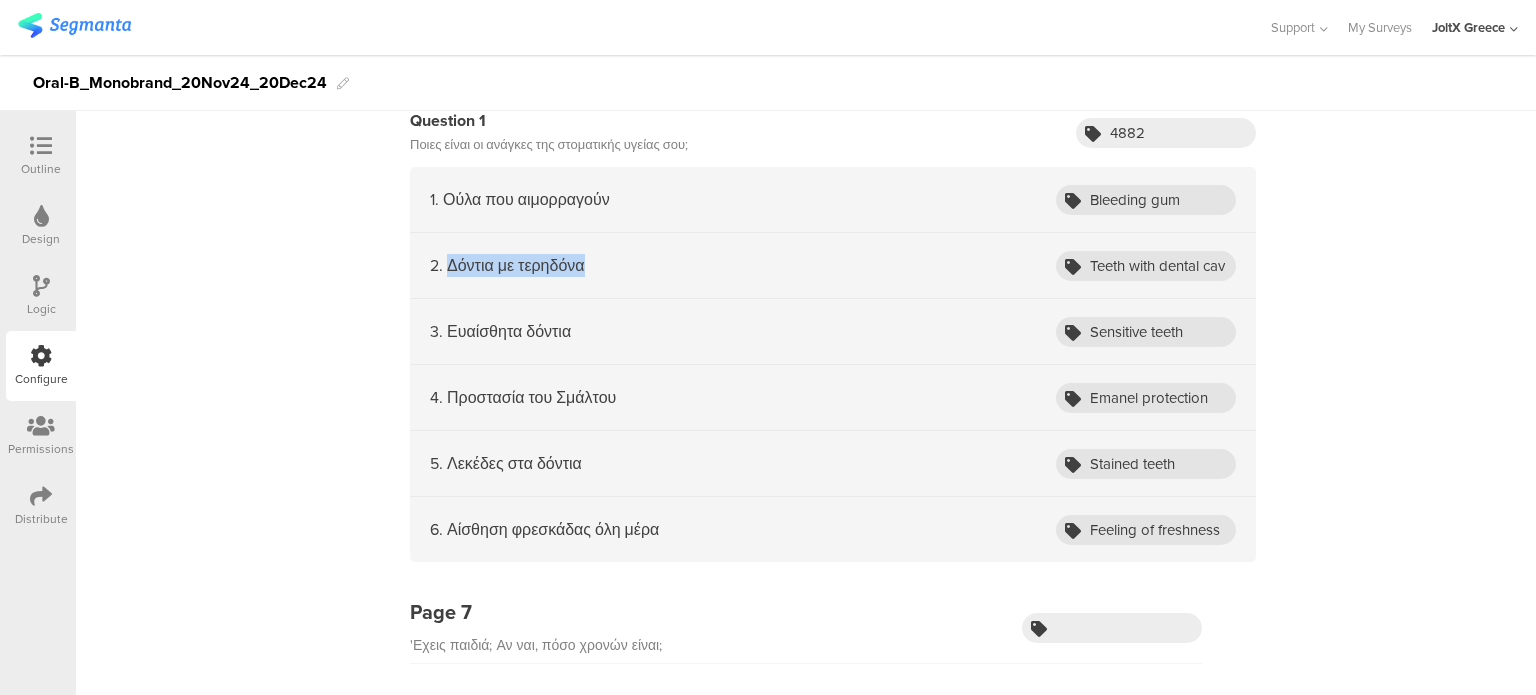 click on "2. Δόντια με τερηδόνα
Teeth with dental cavities" at bounding box center [833, 266] 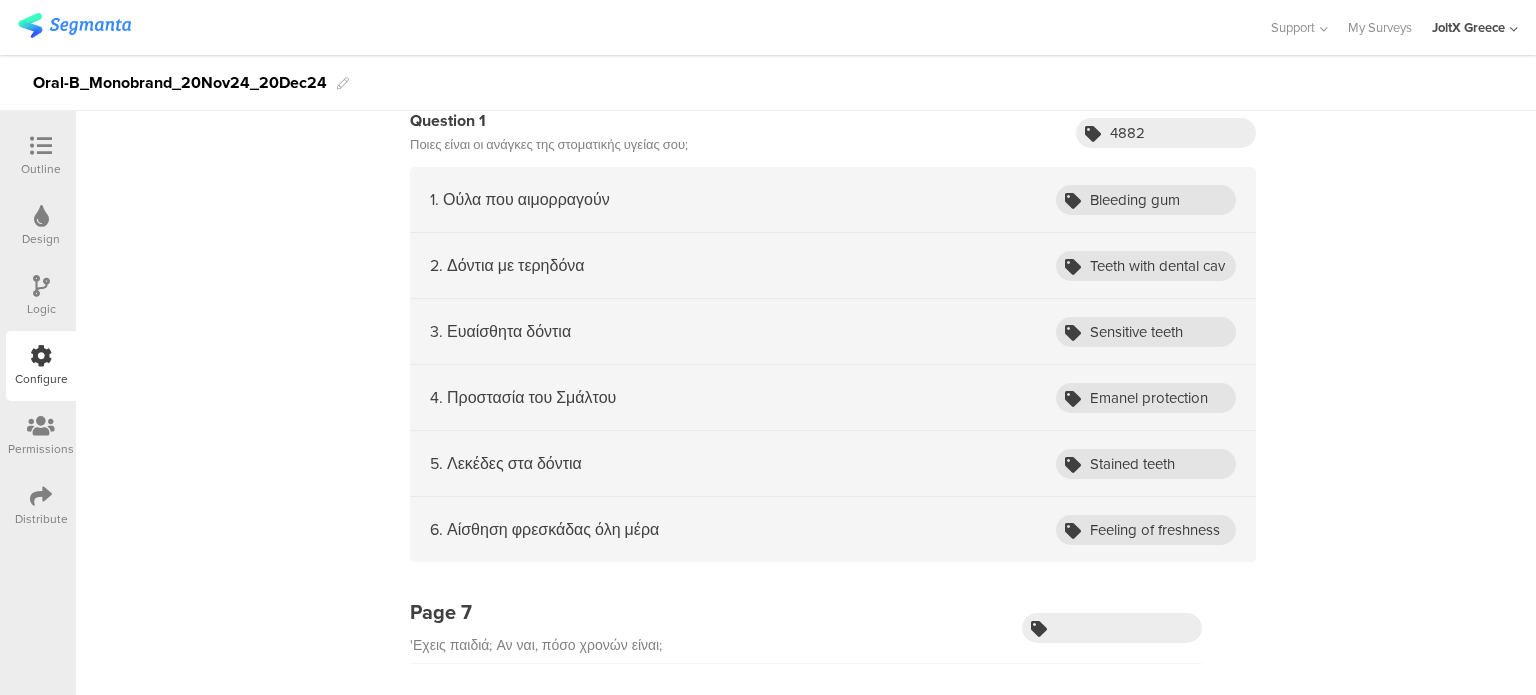 click on "3. Ευαίσθητα δόντια
Sensitive teeth" at bounding box center (833, 332) 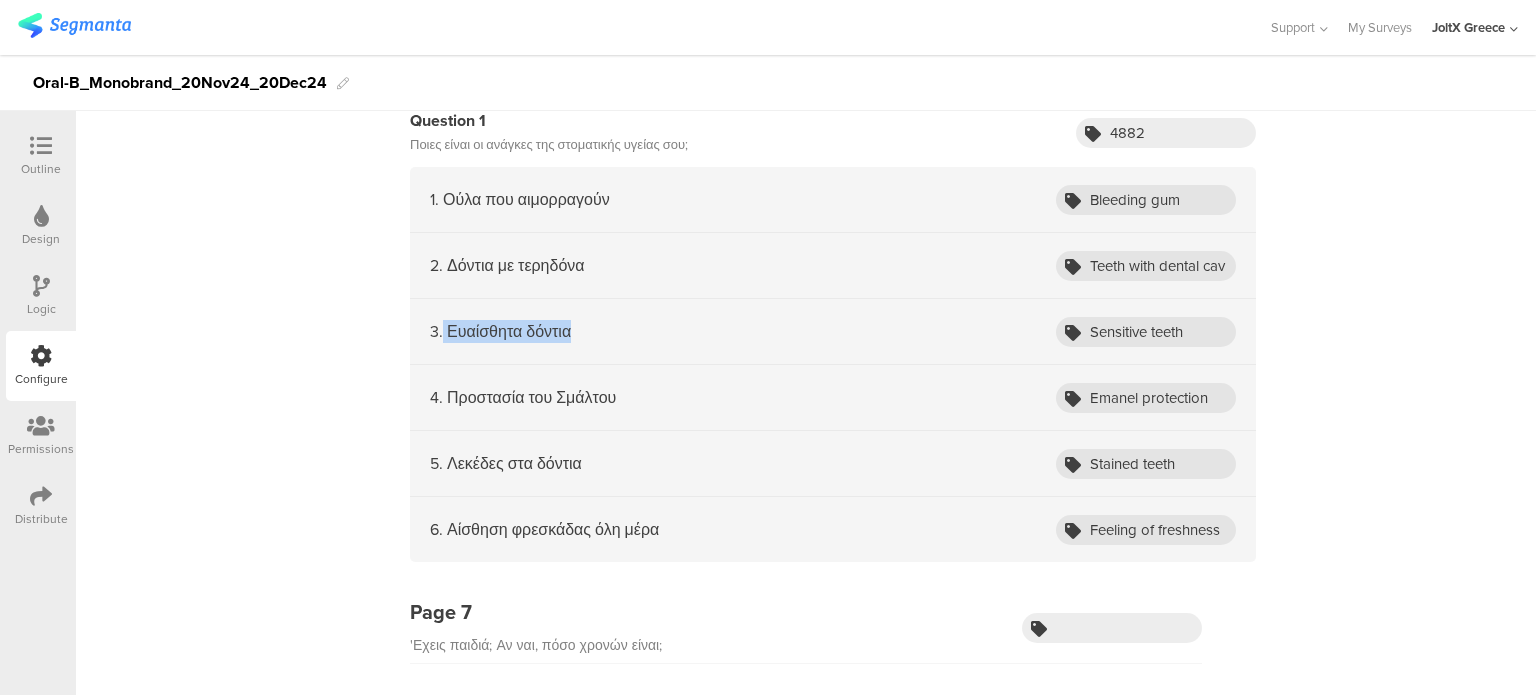 drag, startPoint x: 590, startPoint y: 340, endPoint x: 436, endPoint y: 327, distance: 154.54773 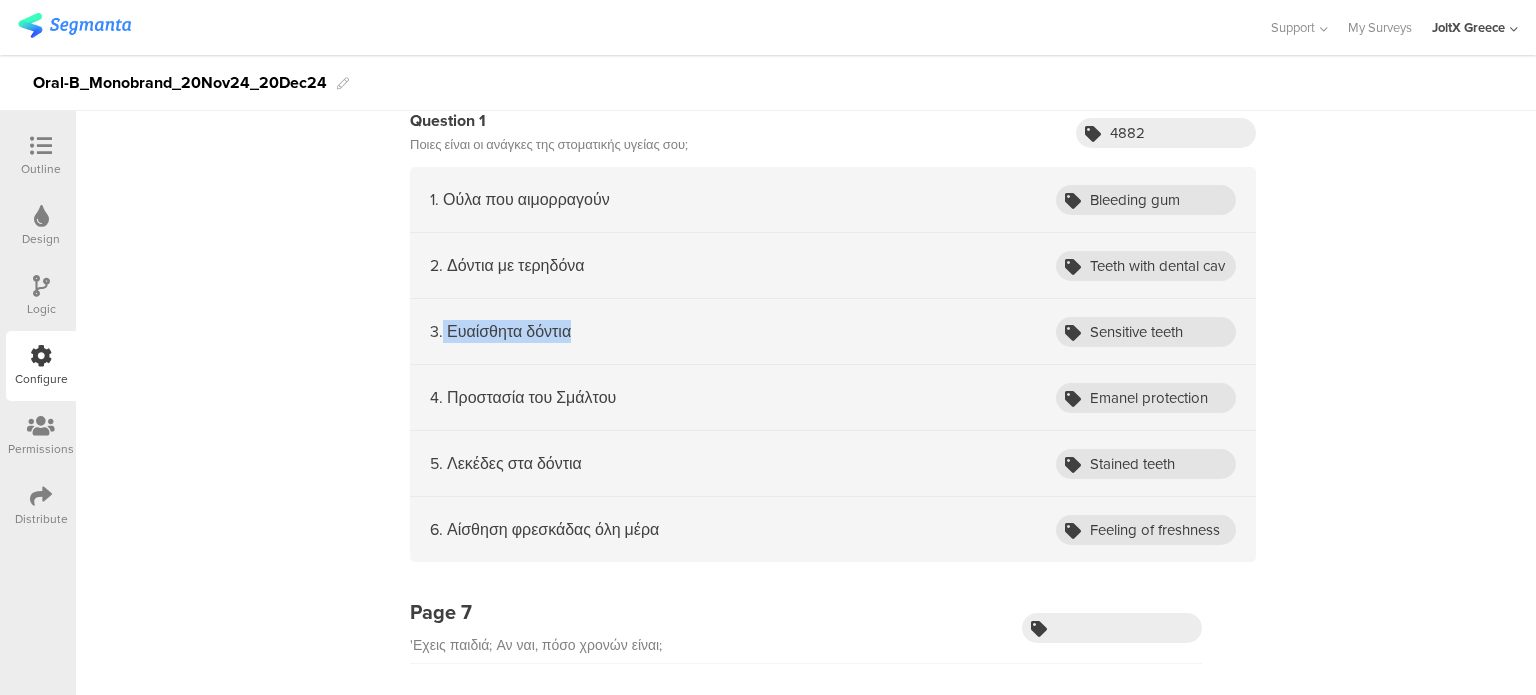 click on "3. Ευαίσθητα δόντια
Sensitive teeth" at bounding box center [833, 332] 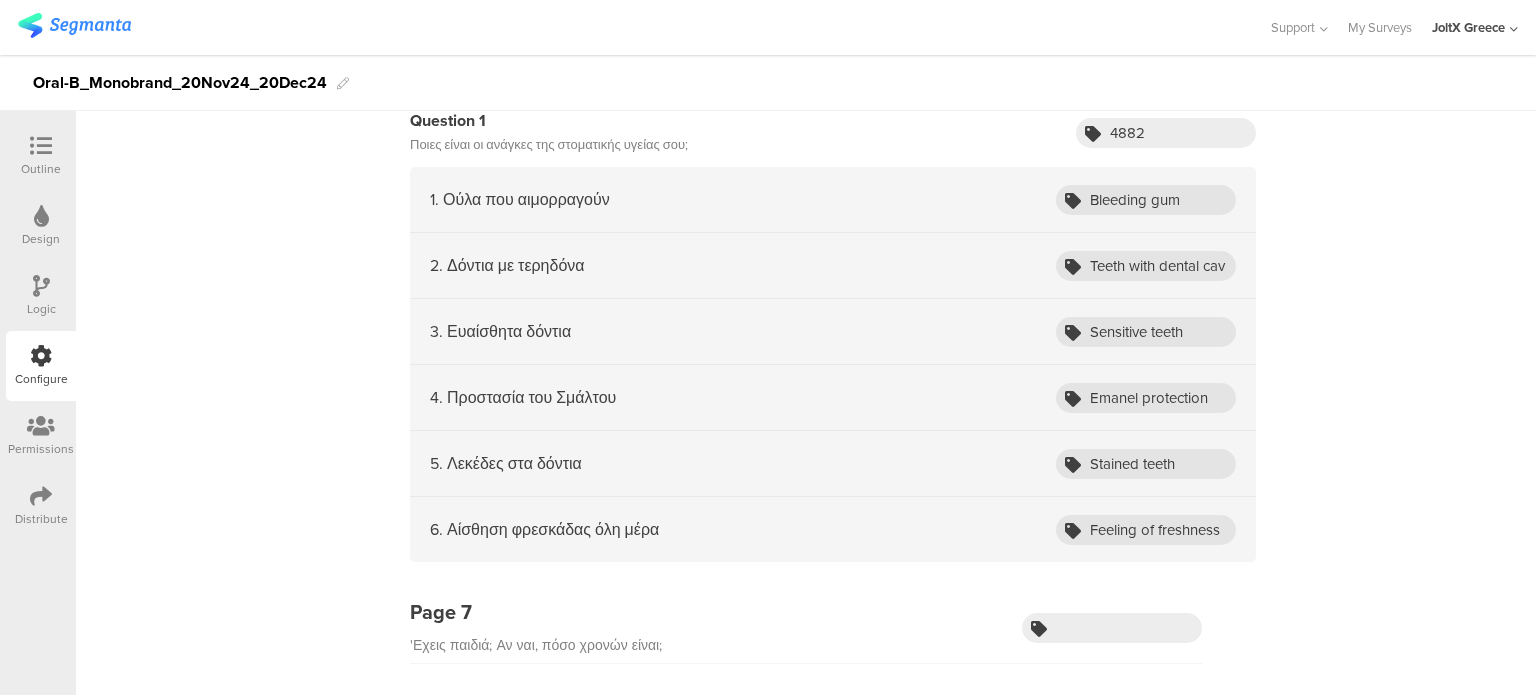 drag, startPoint x: 698, startPoint y: 382, endPoint x: 668, endPoint y: 390, distance: 31.04835 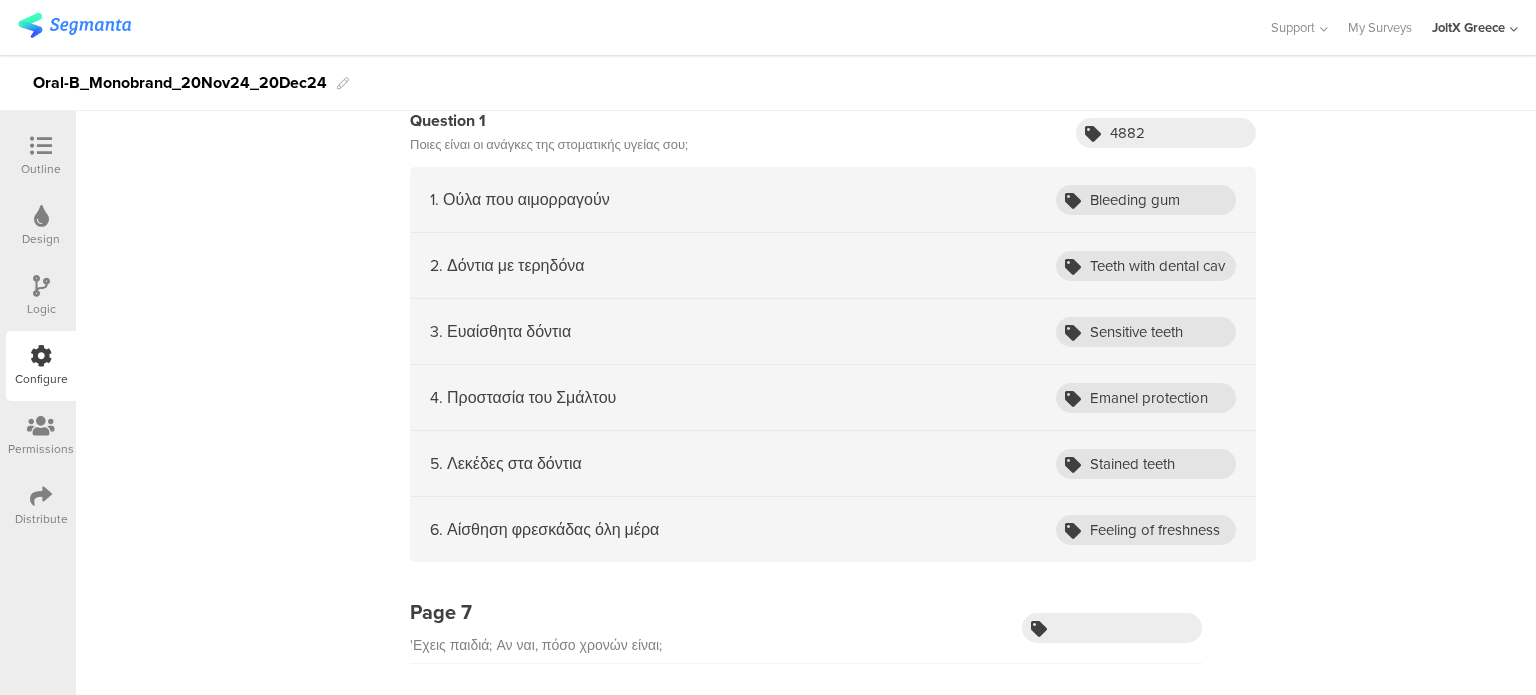 click on "4. Προστασία του Σμάλτου
Emanel protection" at bounding box center [833, 398] 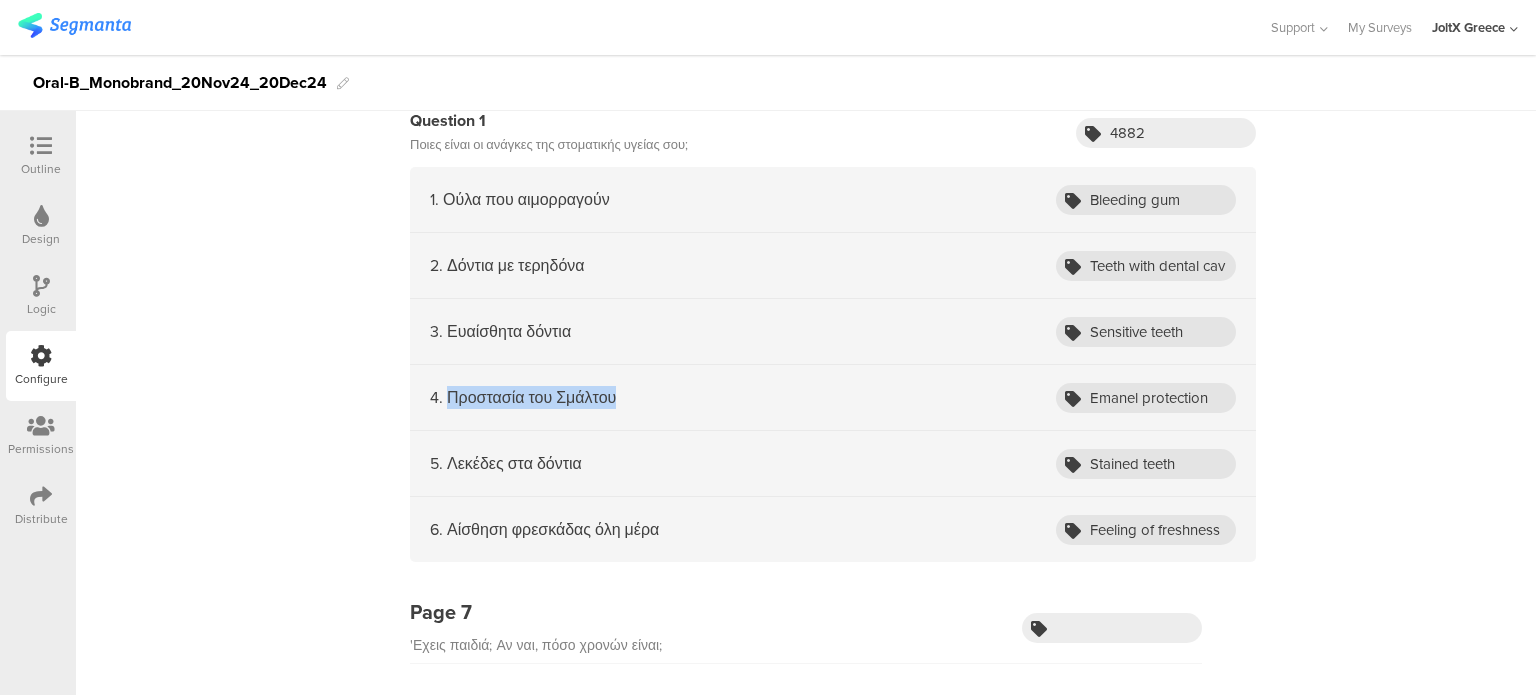 drag, startPoint x: 628, startPoint y: 395, endPoint x: 440, endPoint y: 391, distance: 188.04254 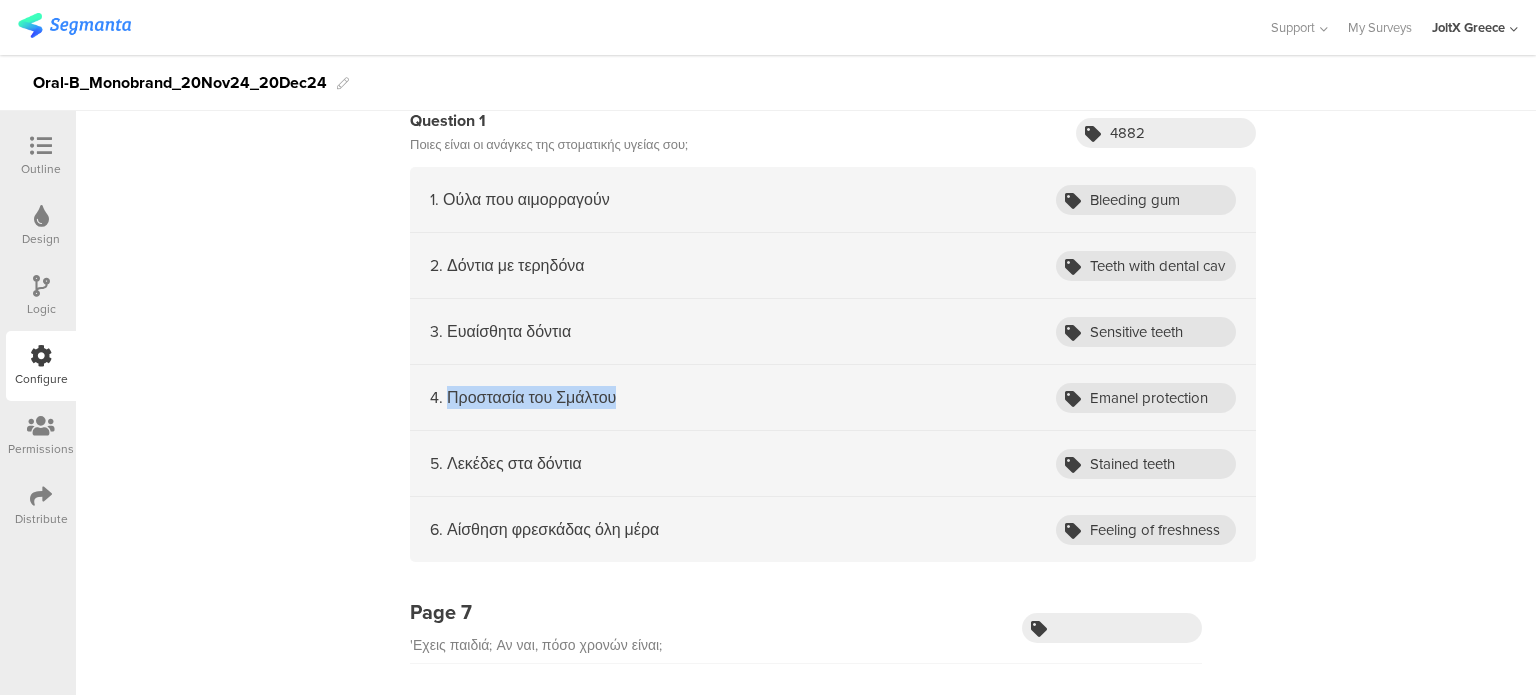 click on "4. Προστασία του Σμάλτου
Emanel protection" at bounding box center [833, 398] 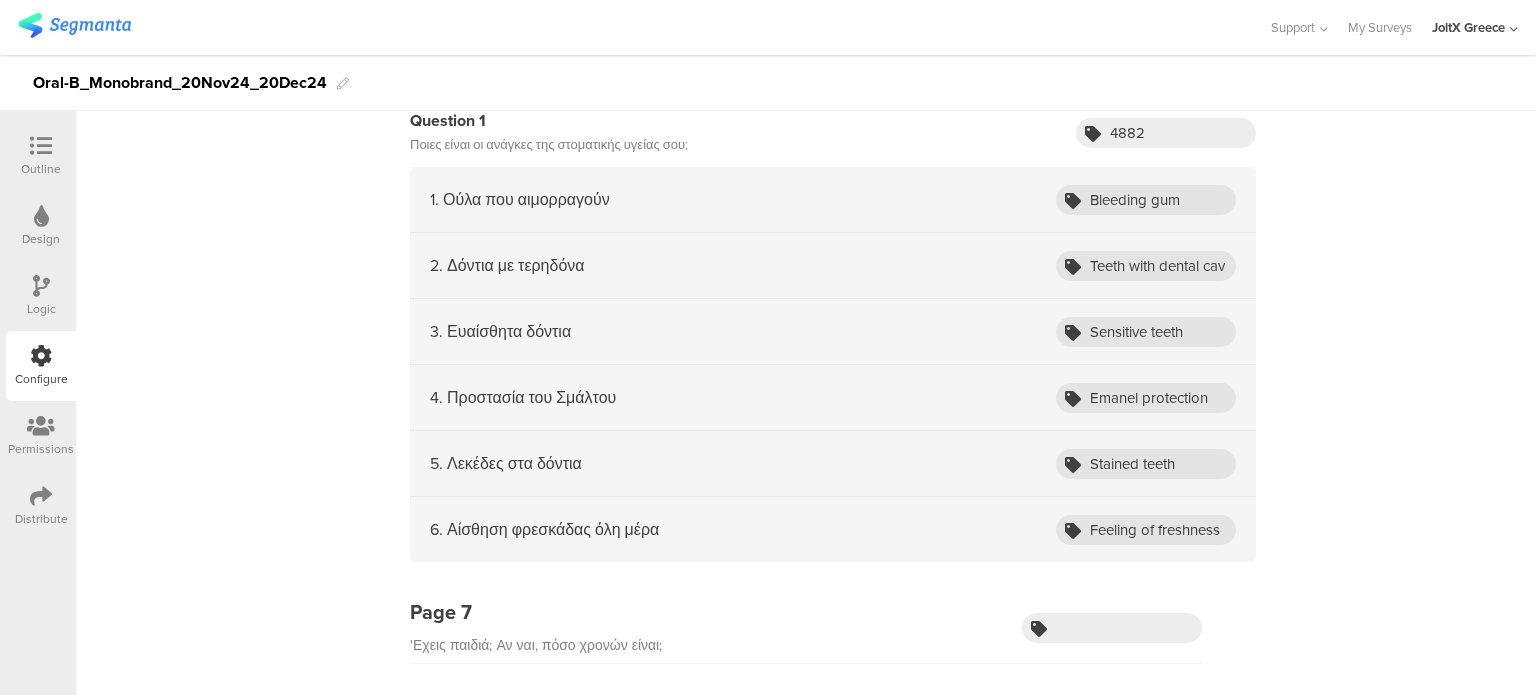 click on "5. Λεκέδες στα δόντια" at bounding box center [506, 463] 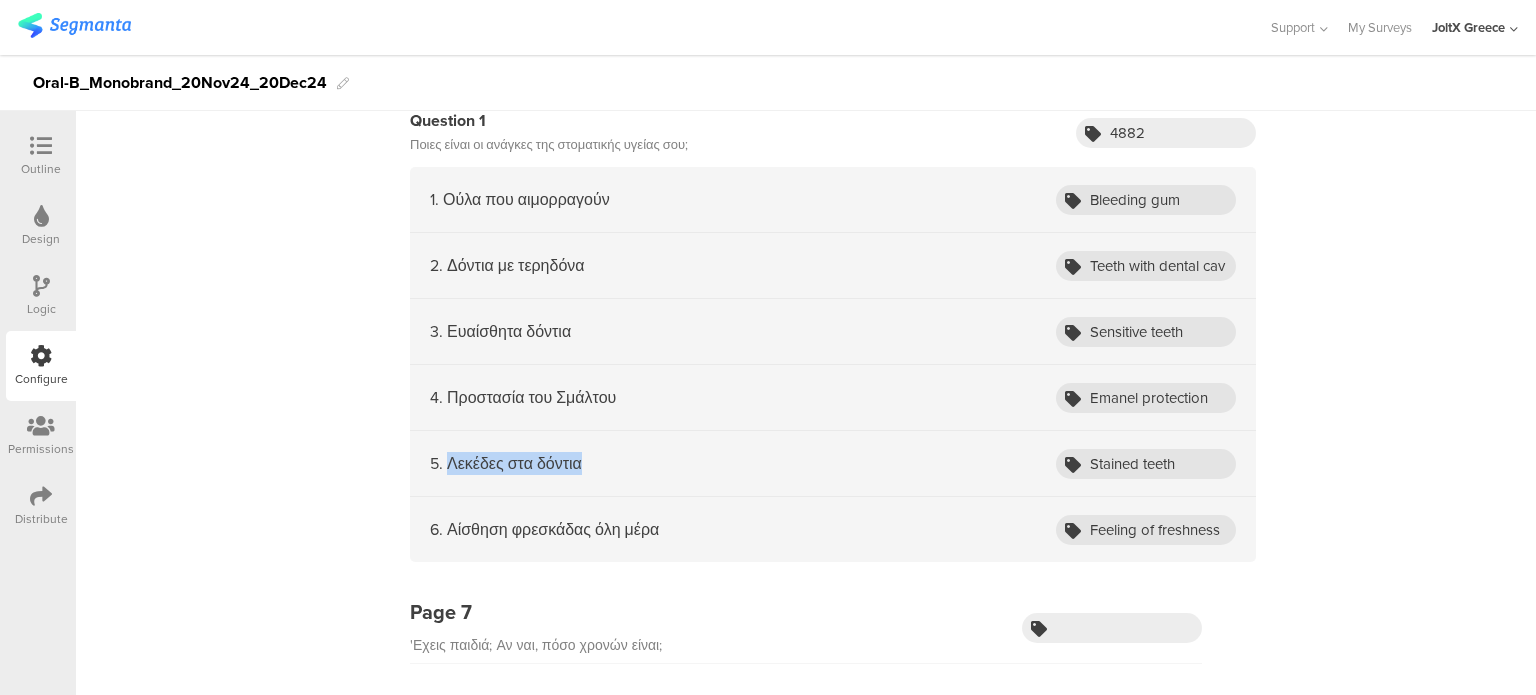 drag, startPoint x: 585, startPoint y: 448, endPoint x: 441, endPoint y: 459, distance: 144.41953 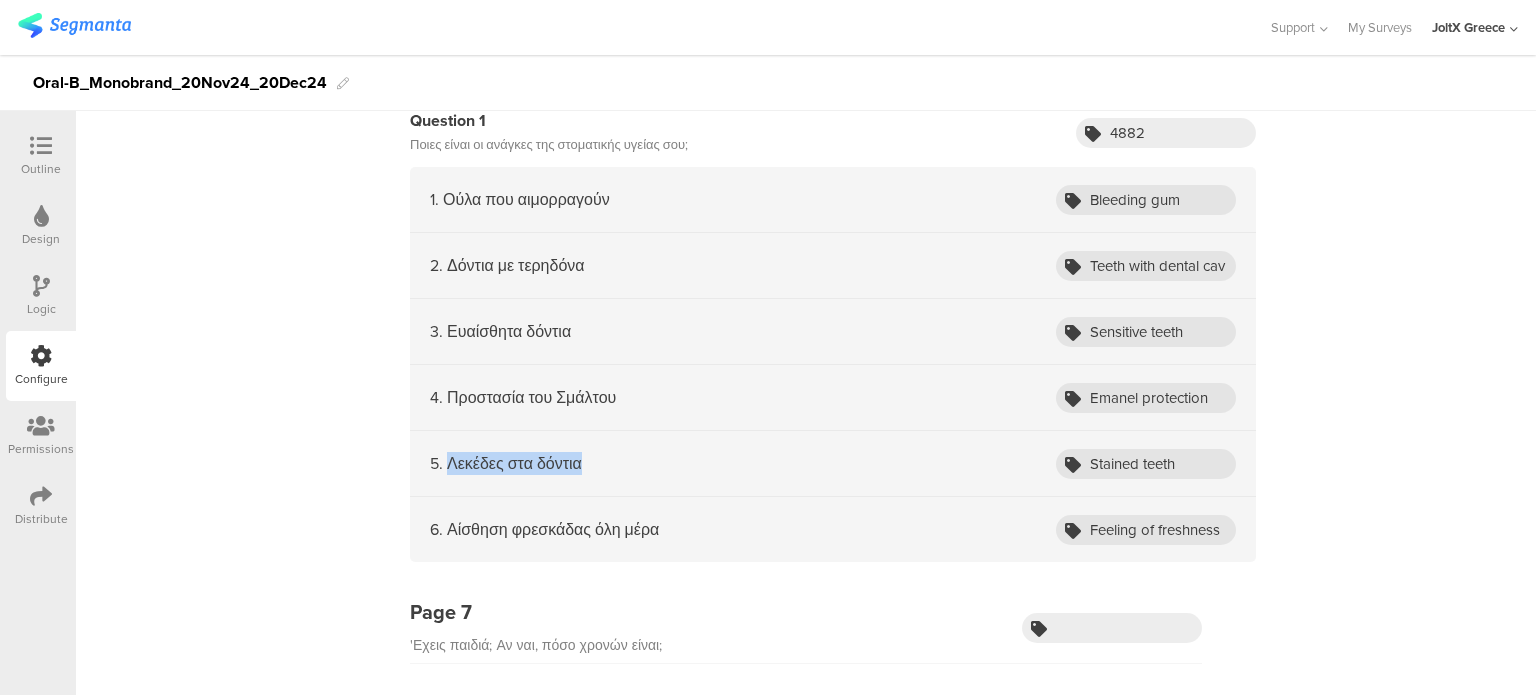 click on "5. Λεκέδες στα δόντια
Stained teeth" at bounding box center (833, 464) 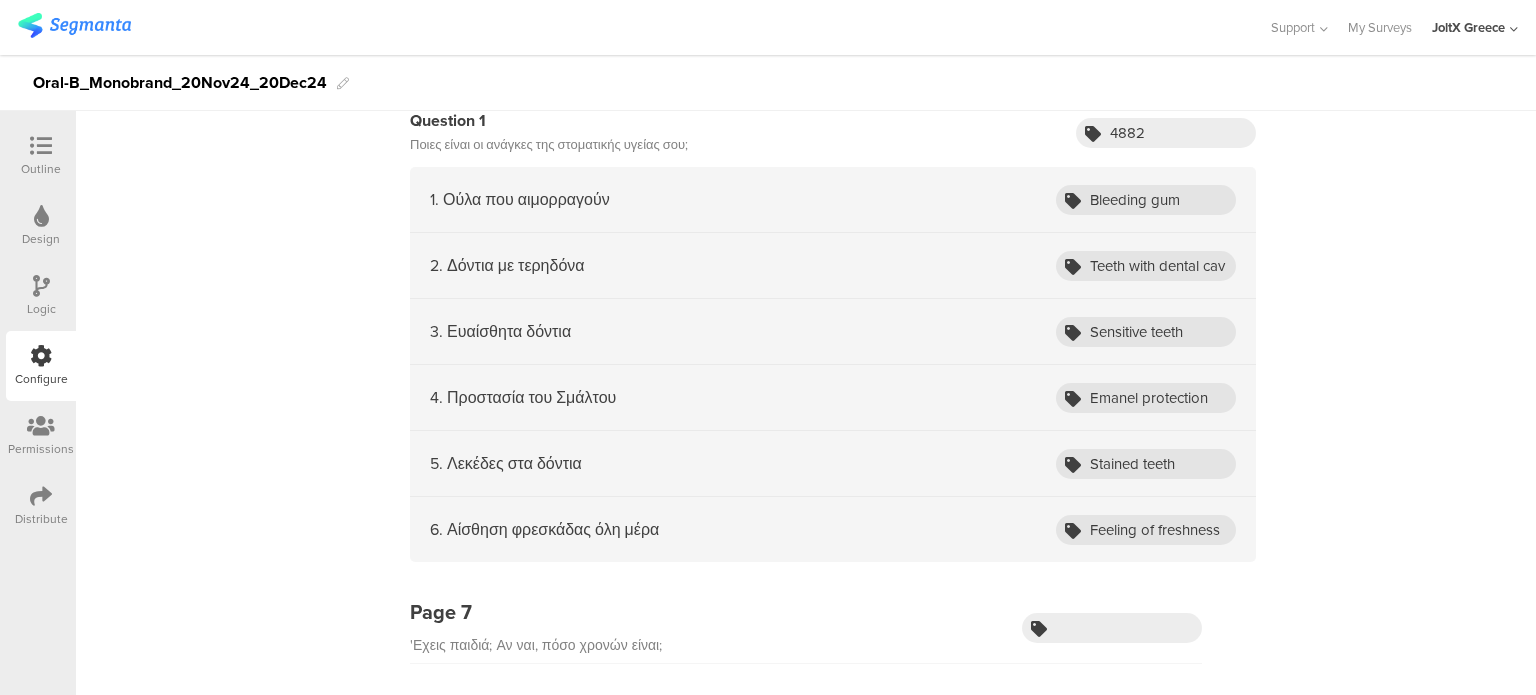 click on "6. Αίσθηση φρεσκάδας όλη μέρα
Feeling of freshness" at bounding box center (833, 529) 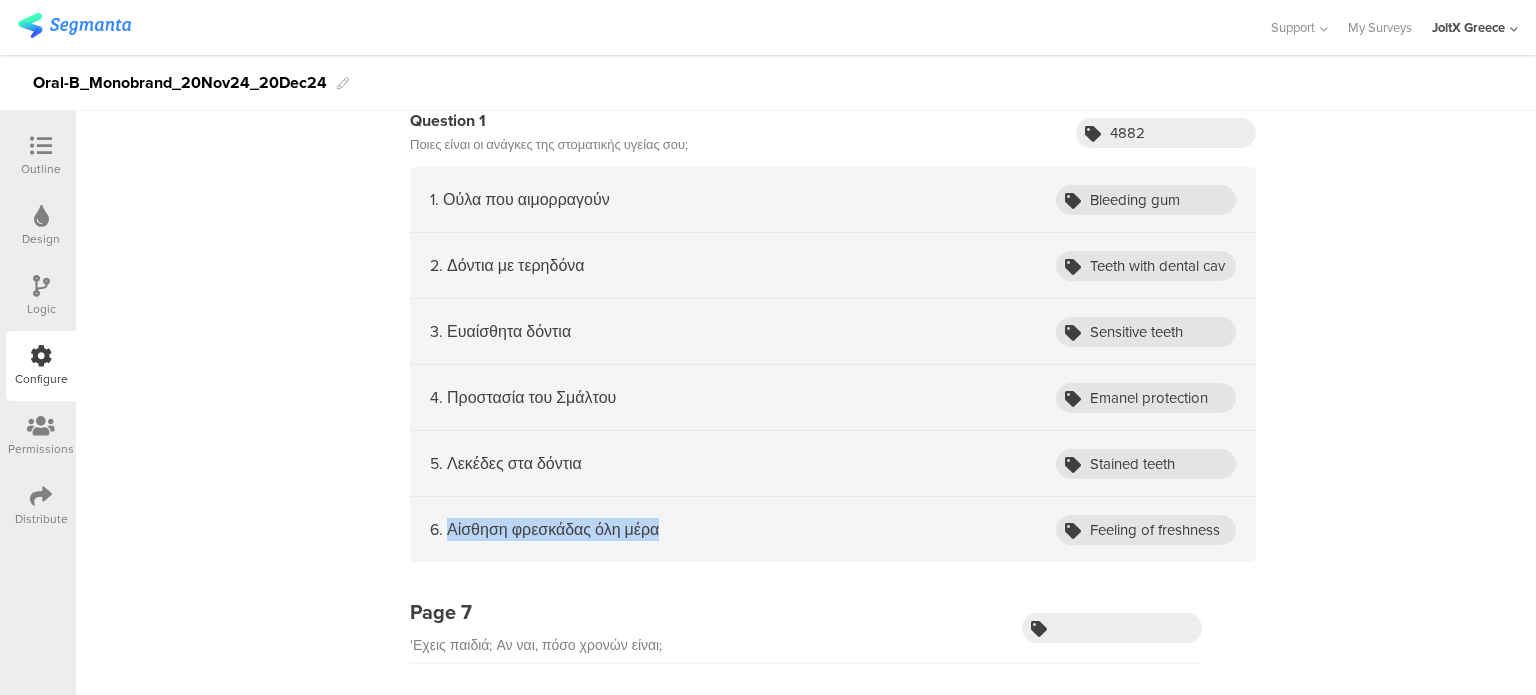 drag, startPoint x: 668, startPoint y: 523, endPoint x: 439, endPoint y: 528, distance: 229.05458 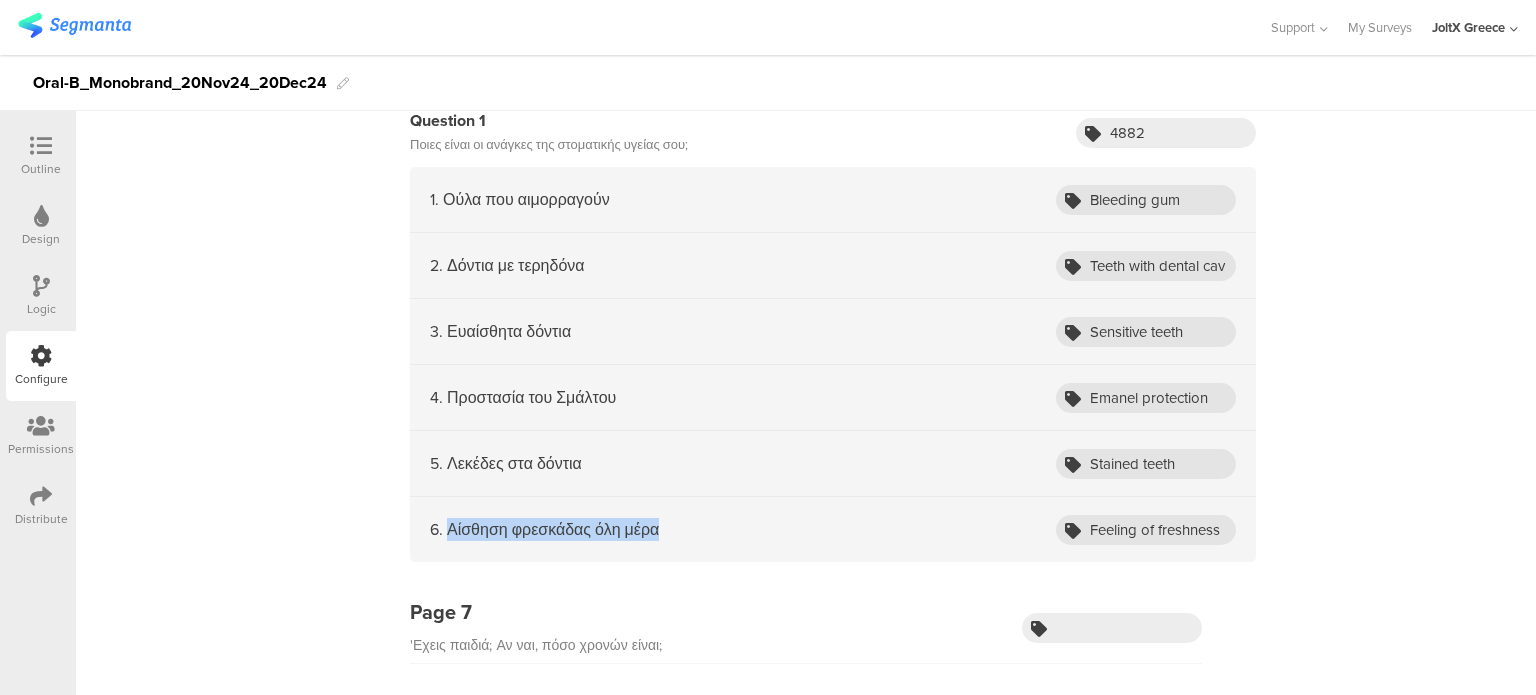 click on "6. Αίσθηση φρεσκάδας όλη μέρα
Feeling of freshness" at bounding box center [833, 529] 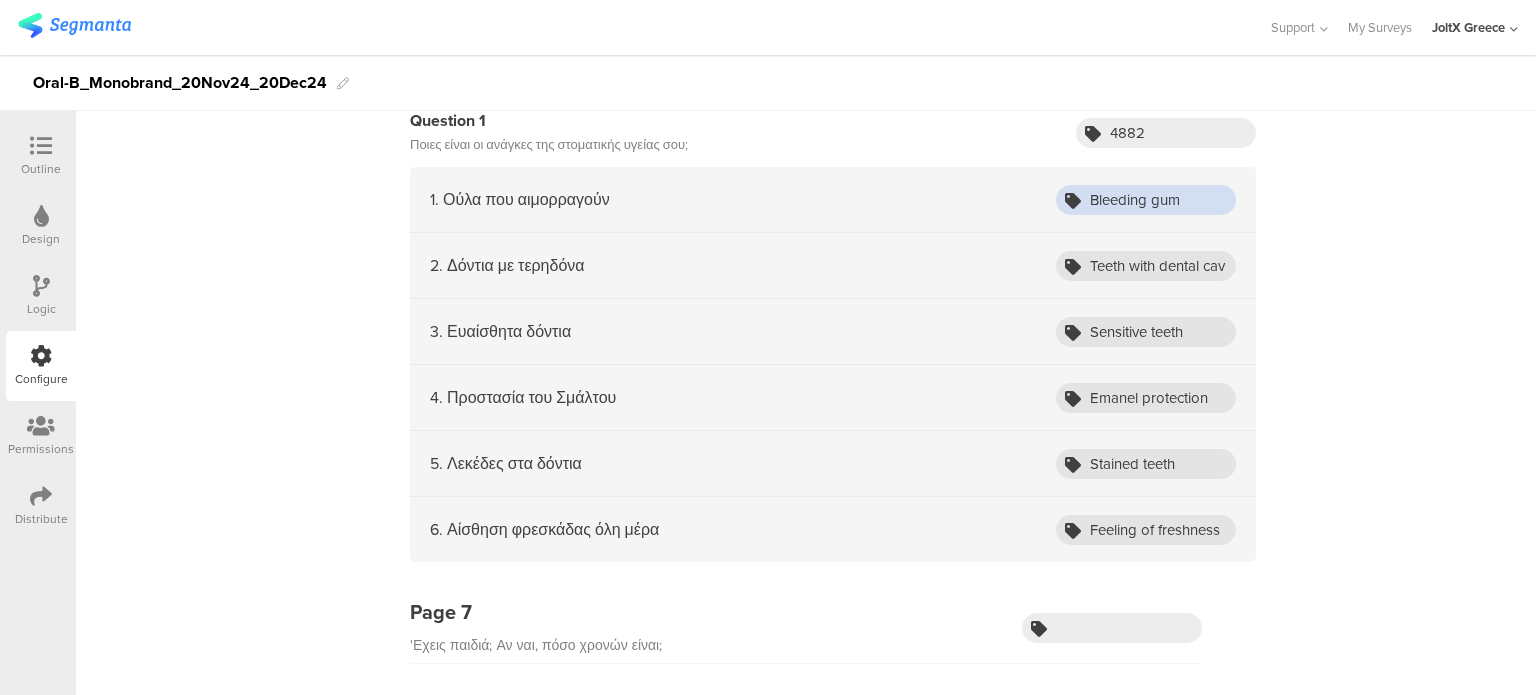 click on "Bleeding gum" at bounding box center [1146, 200] 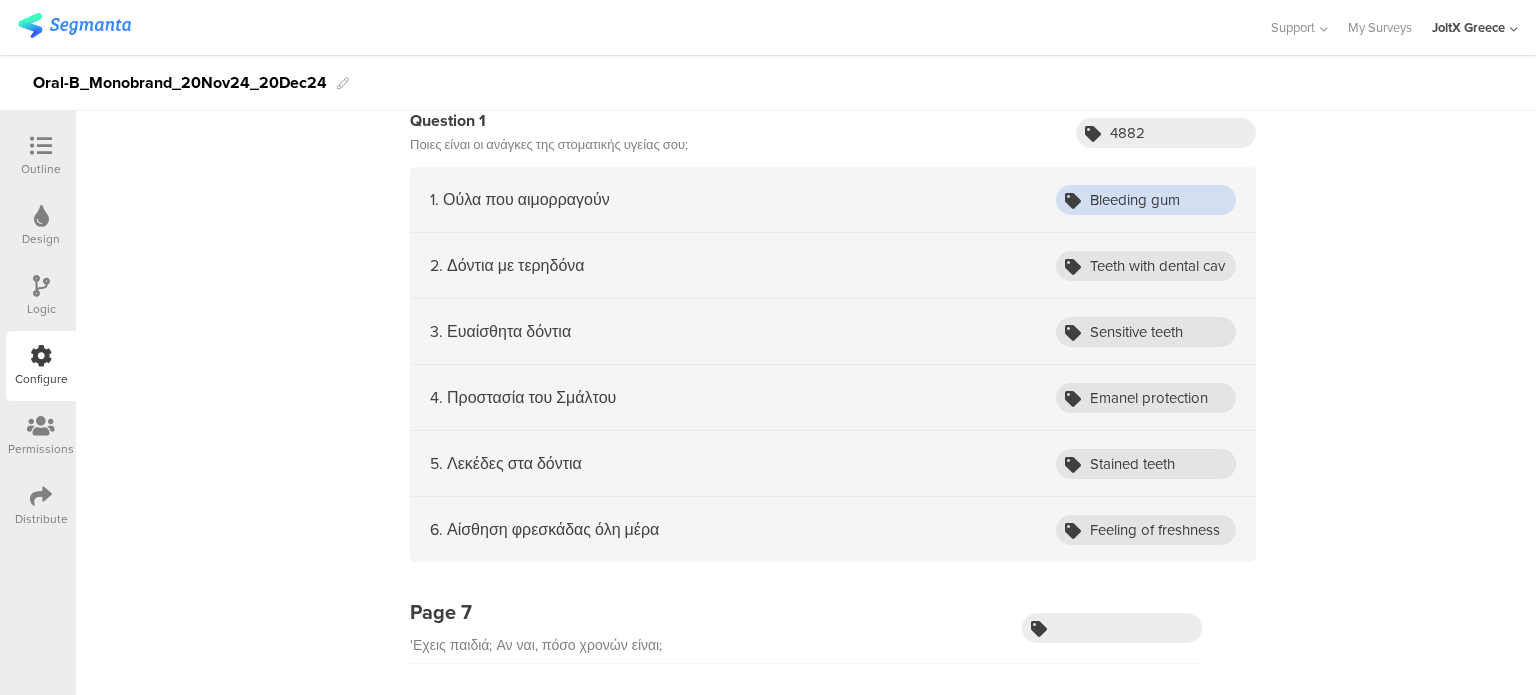 click on "Bleeding gum" at bounding box center [1146, 200] 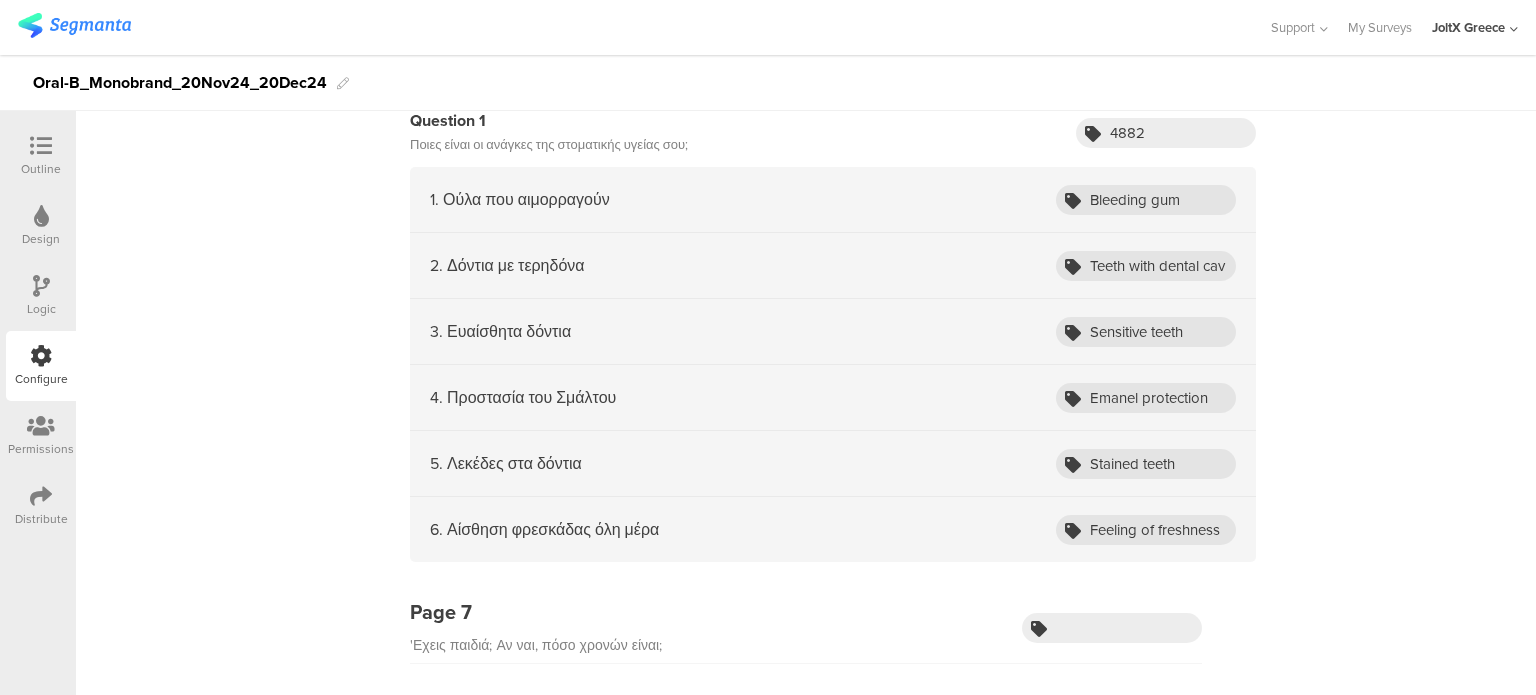 click on "2. Δόντια με τερηδόνα
Teeth with dental cavities" at bounding box center [833, 266] 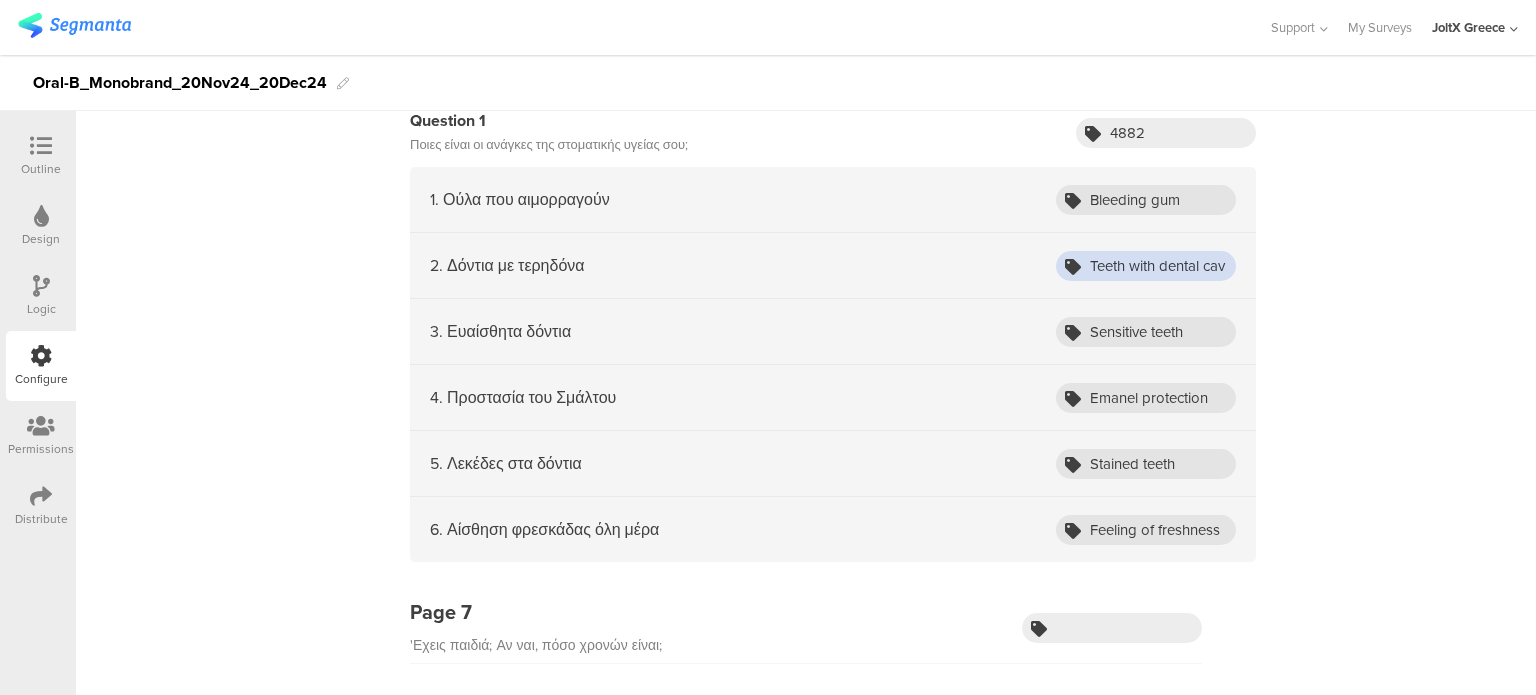 click on "Teeth with dental cavities" at bounding box center (1146, 266) 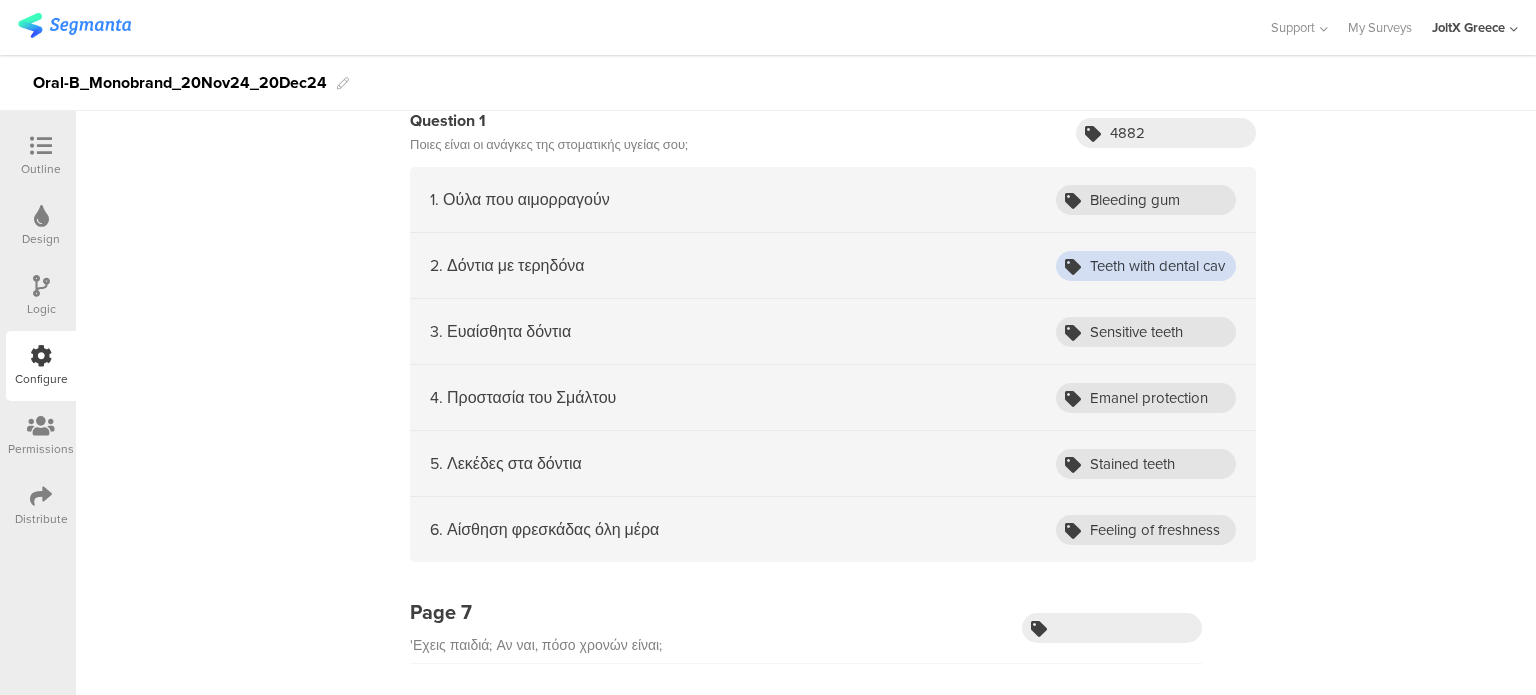 click on "Teeth with dental cavities" at bounding box center [1146, 266] 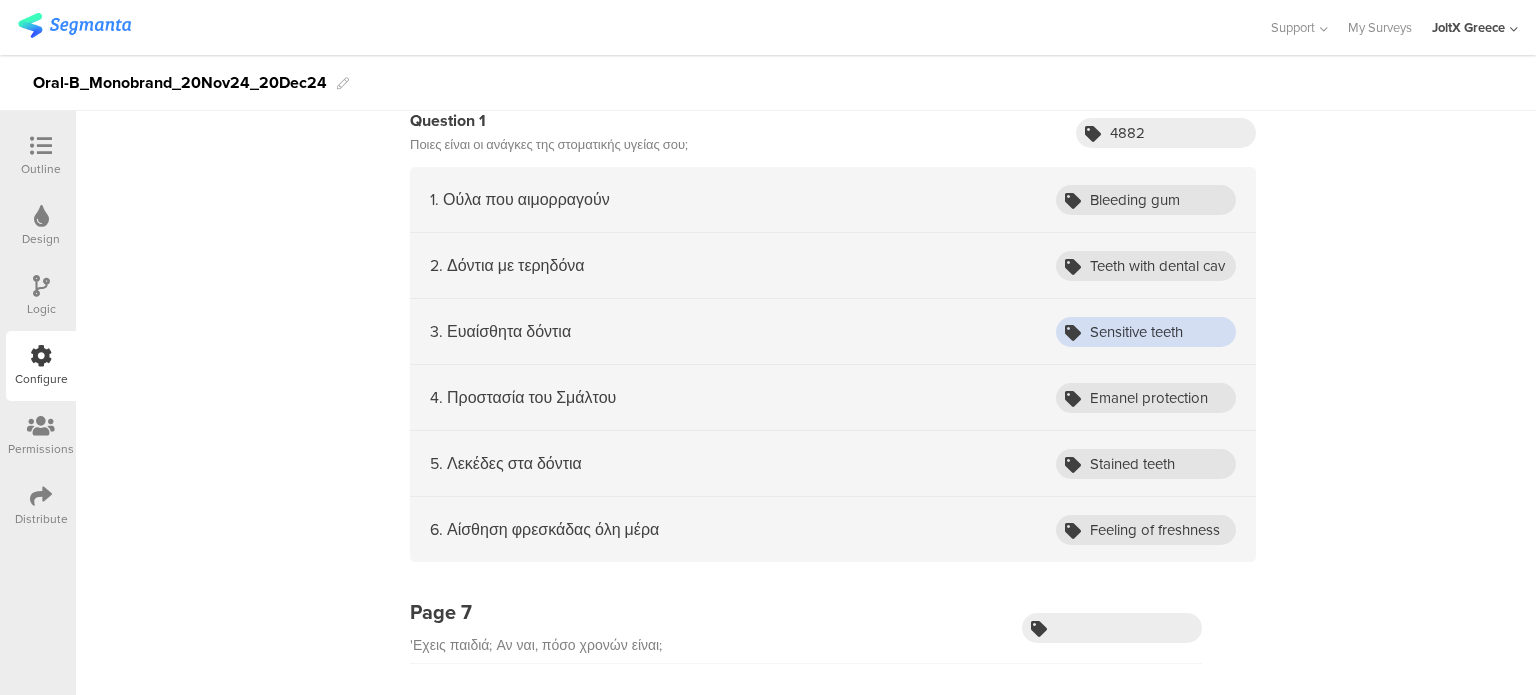 click on "Sensitive teeth" at bounding box center [1146, 332] 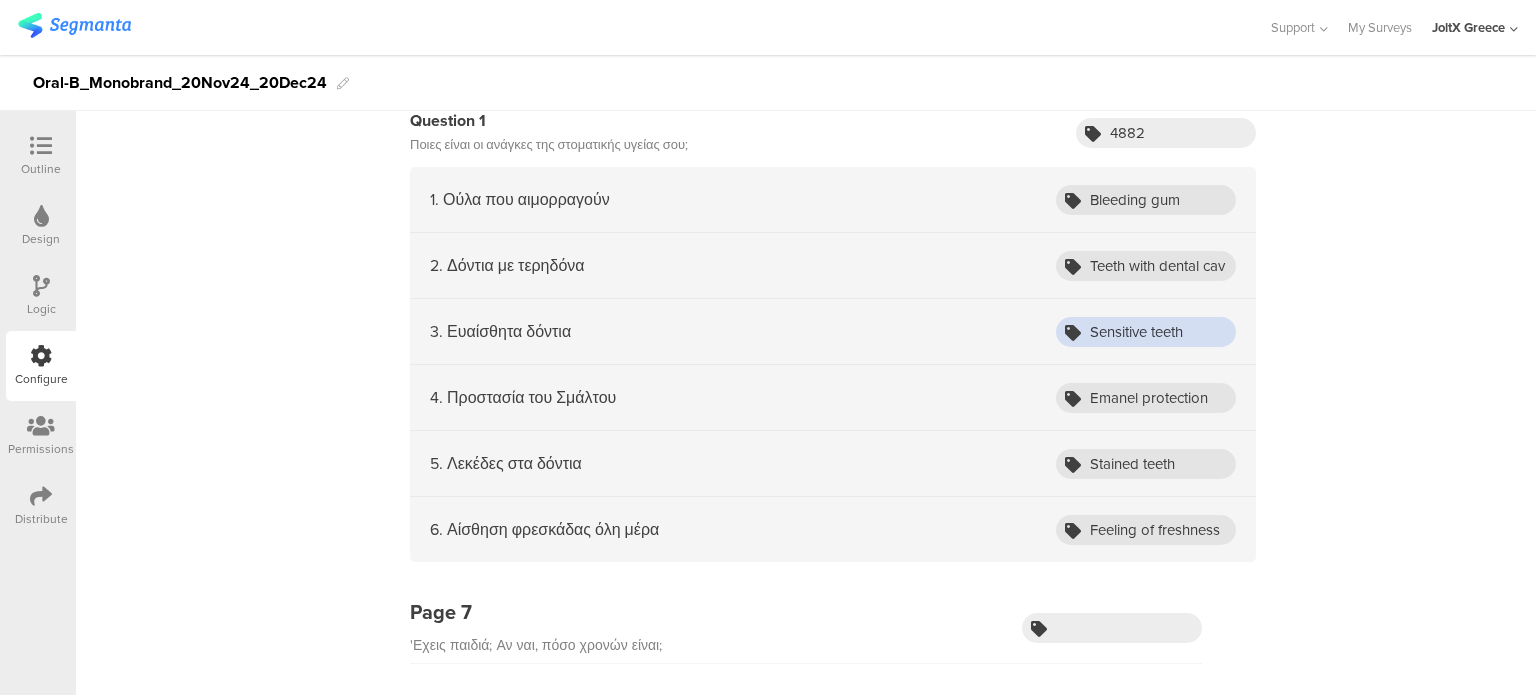 click on "Sensitive teeth" at bounding box center (1146, 332) 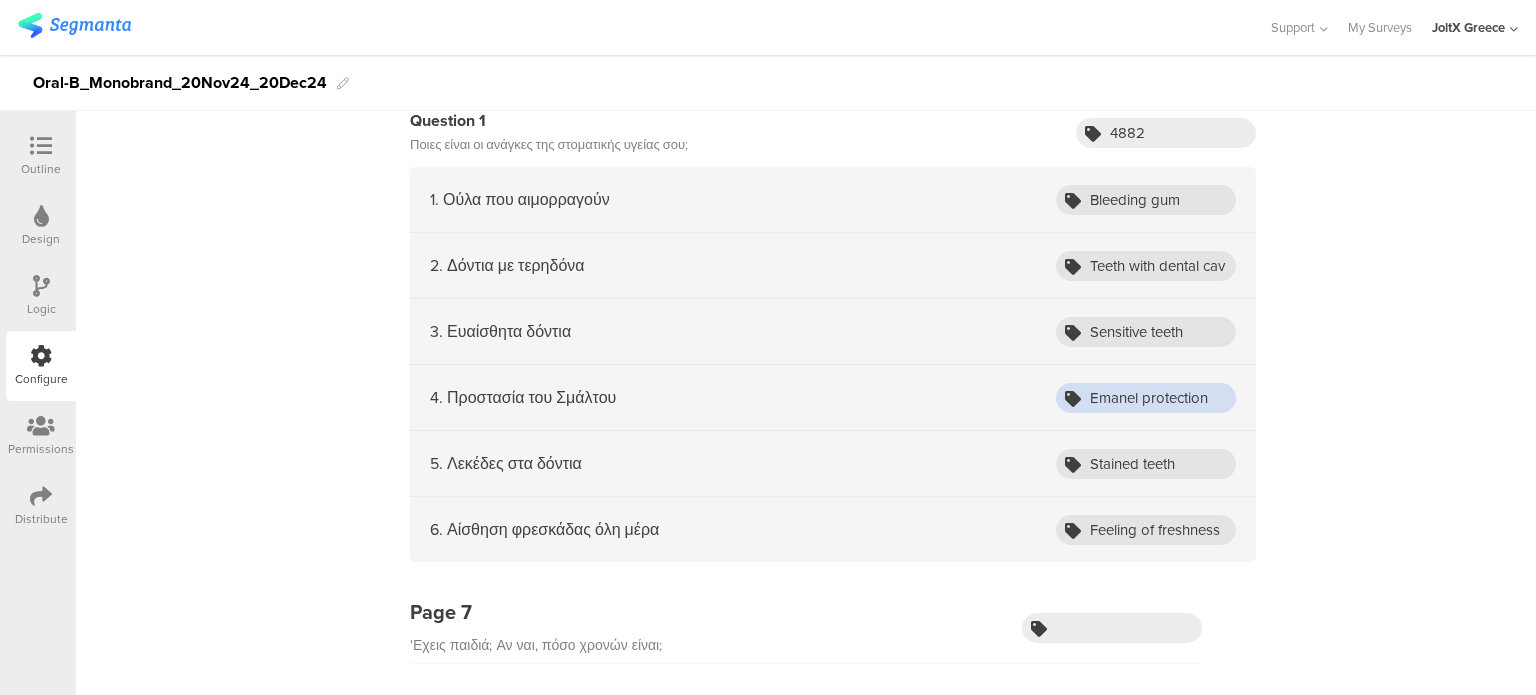 click on "Emanel protection" at bounding box center [1146, 398] 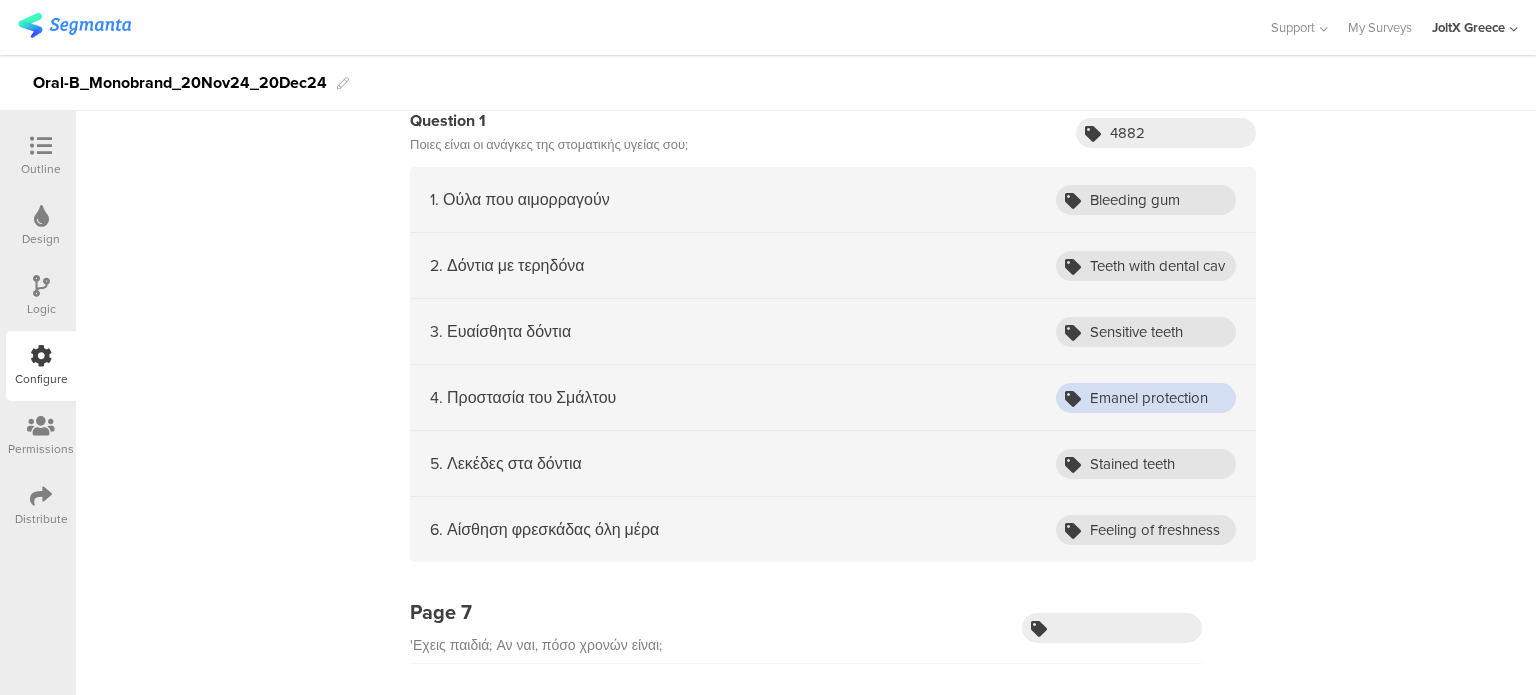 click on "Emanel protection" at bounding box center (1146, 398) 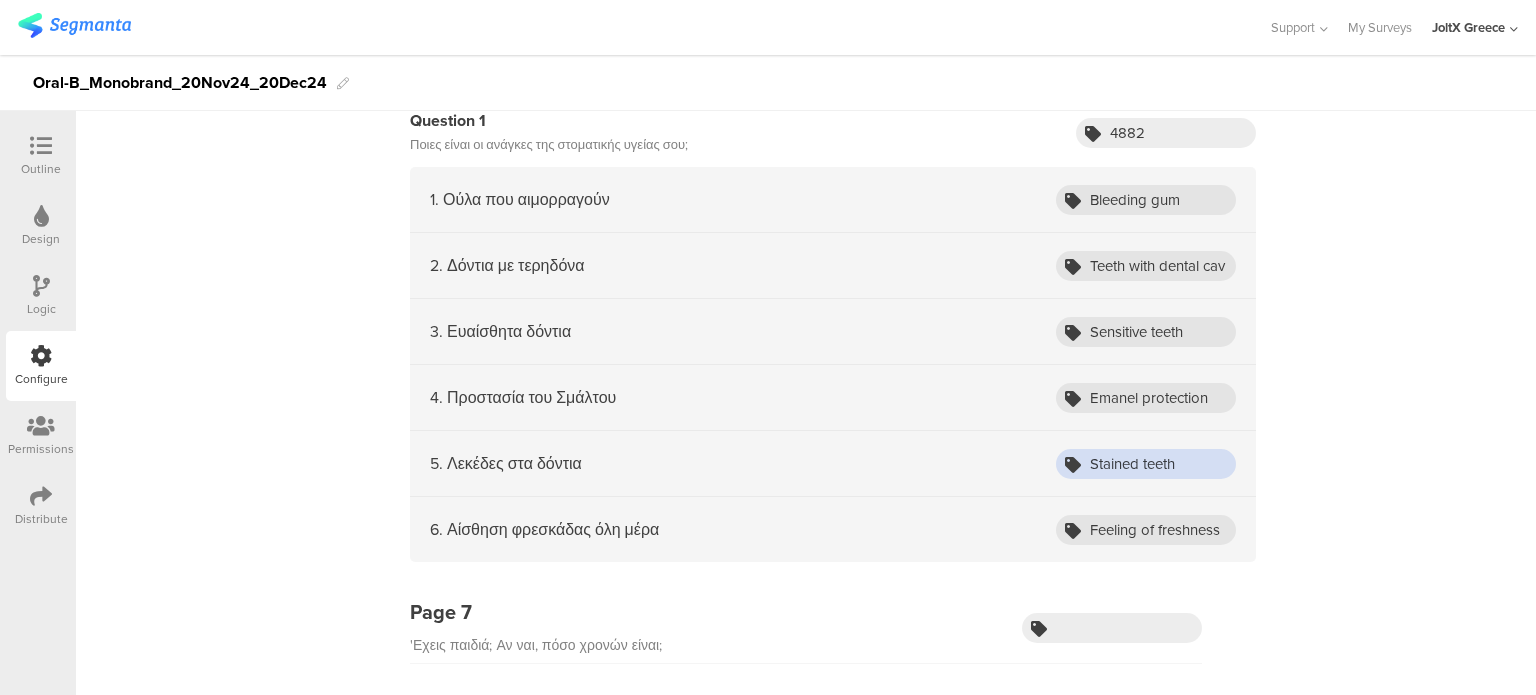 click on "Stained teeth" at bounding box center (1146, 464) 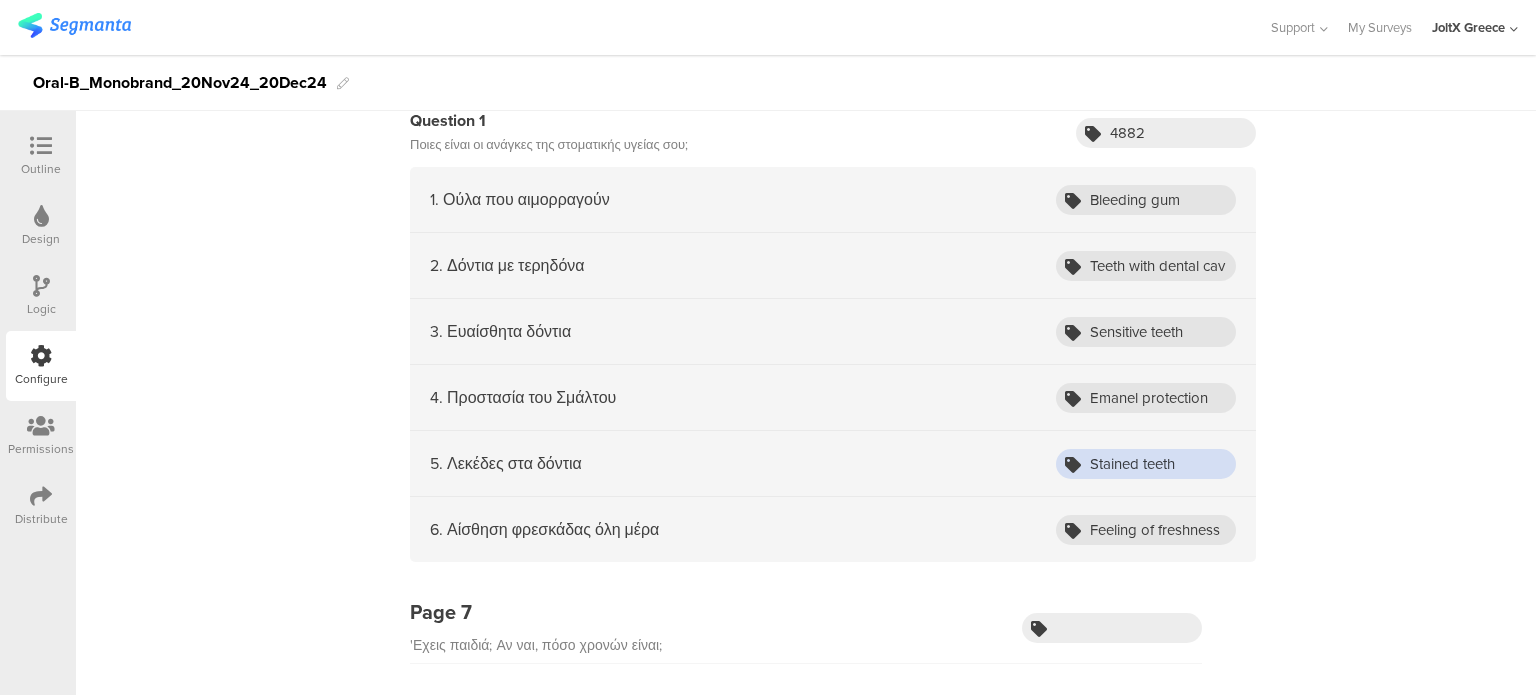 click on "Stained teeth" at bounding box center (1146, 464) 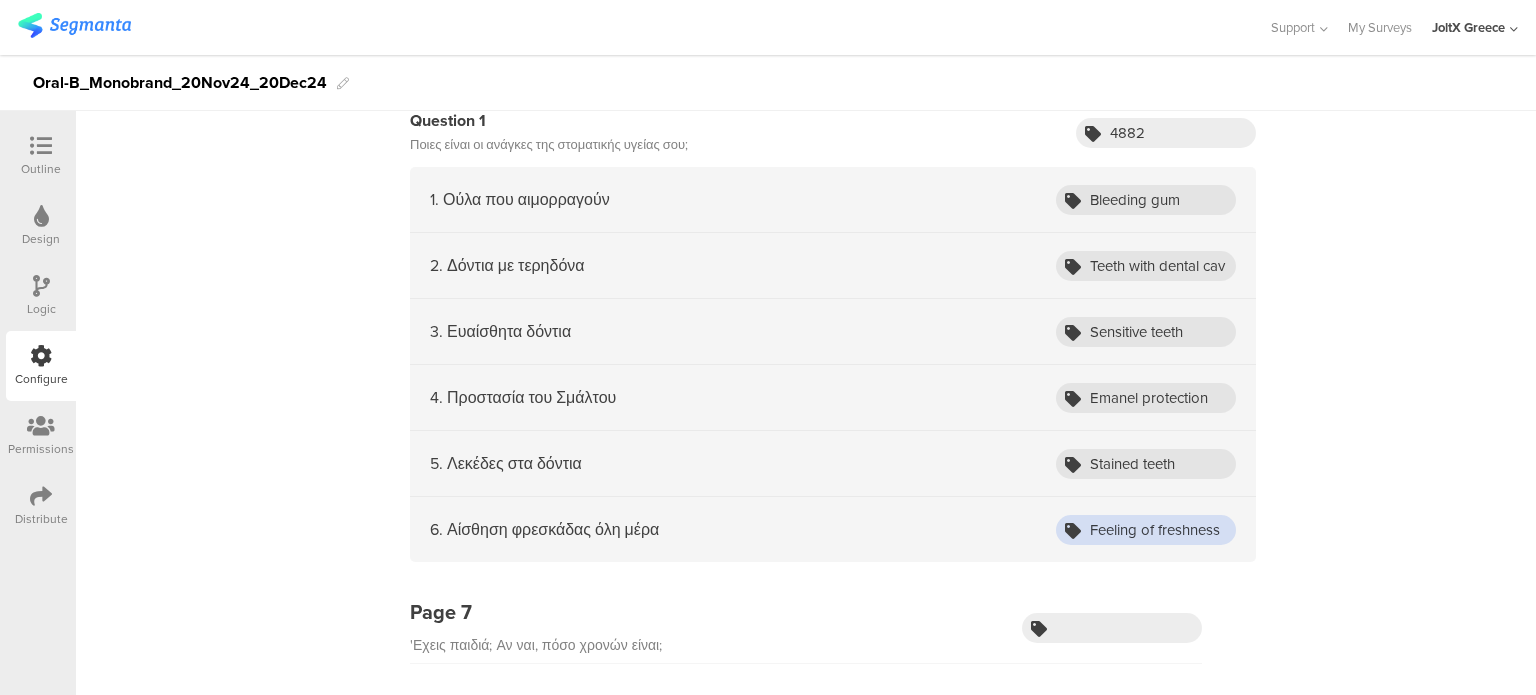 click on "Feeling of freshness" at bounding box center (1146, 530) 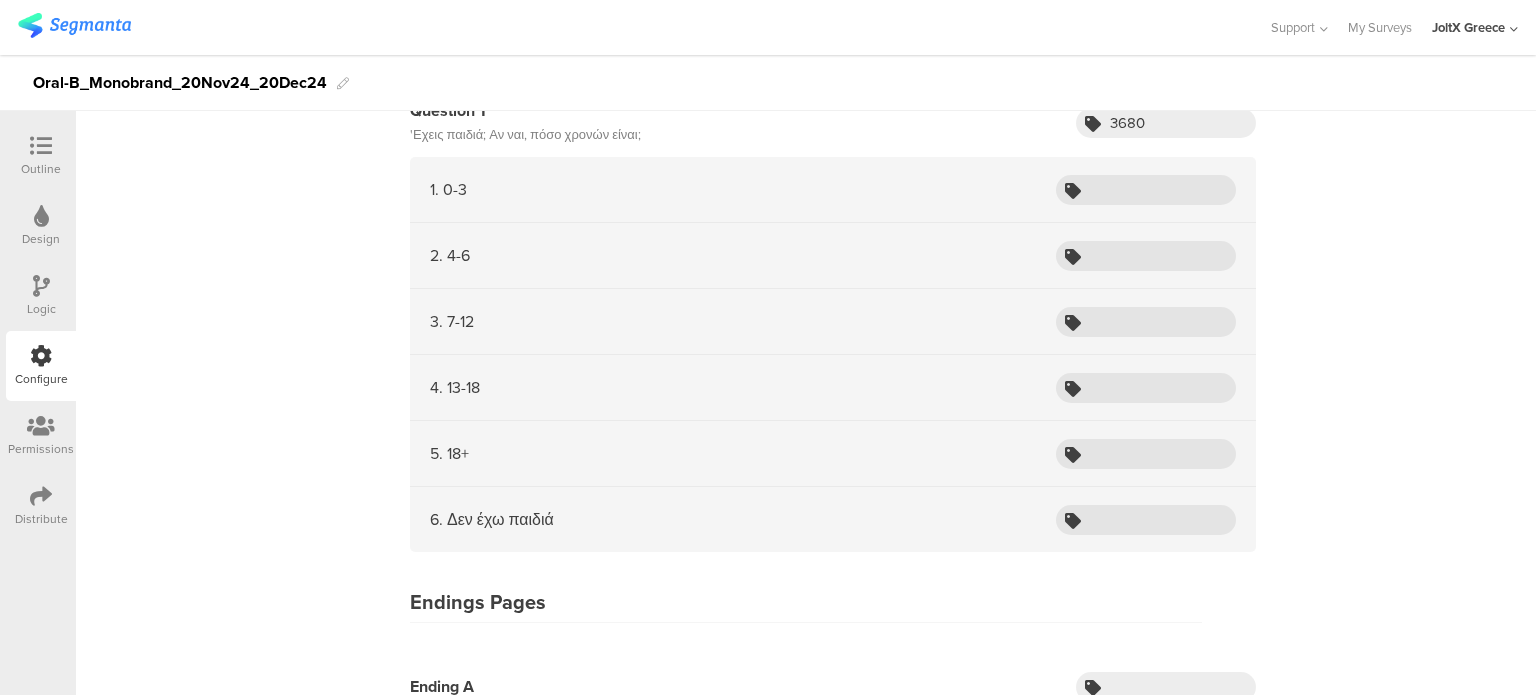 scroll, scrollTop: 3400, scrollLeft: 0, axis: vertical 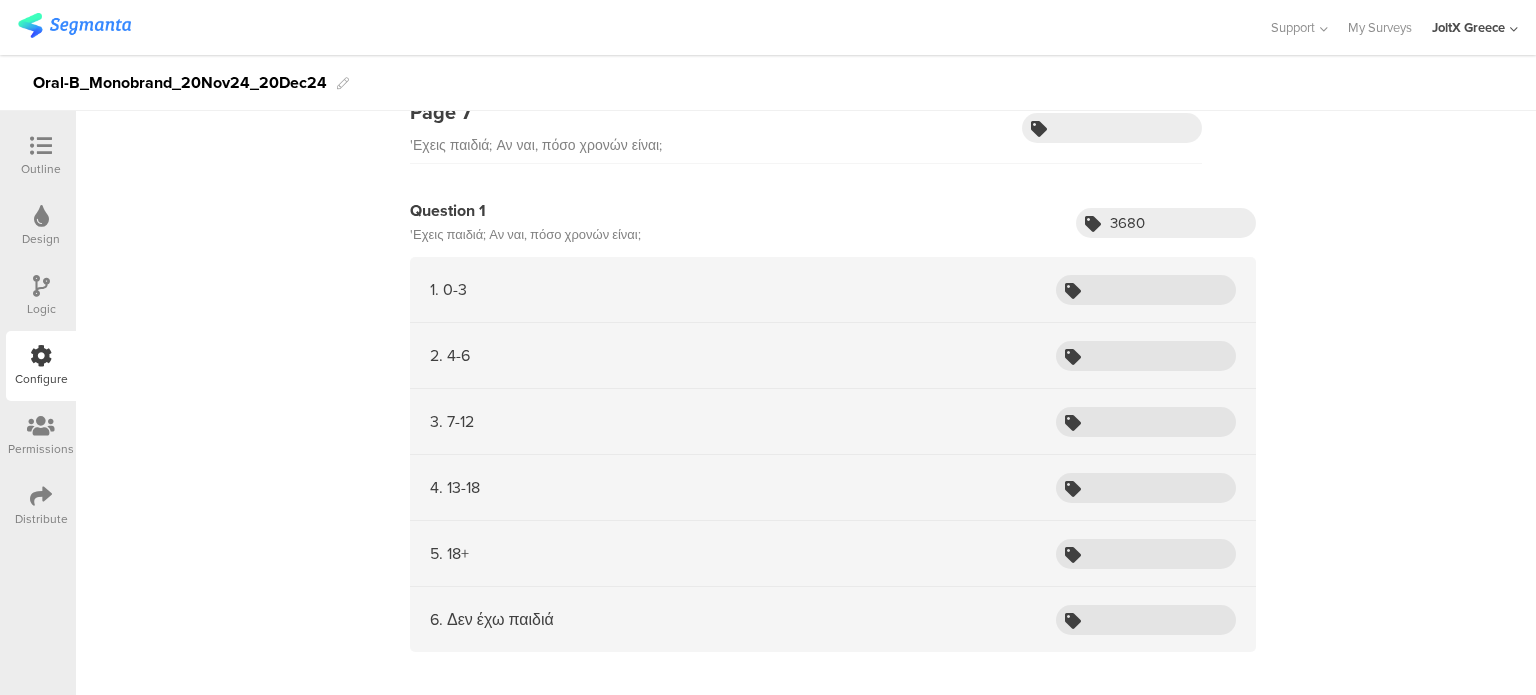 click on "'Εχεις παιδιά; Αν ναι, πόσο χρονών είναι;" at bounding box center (525, 235) 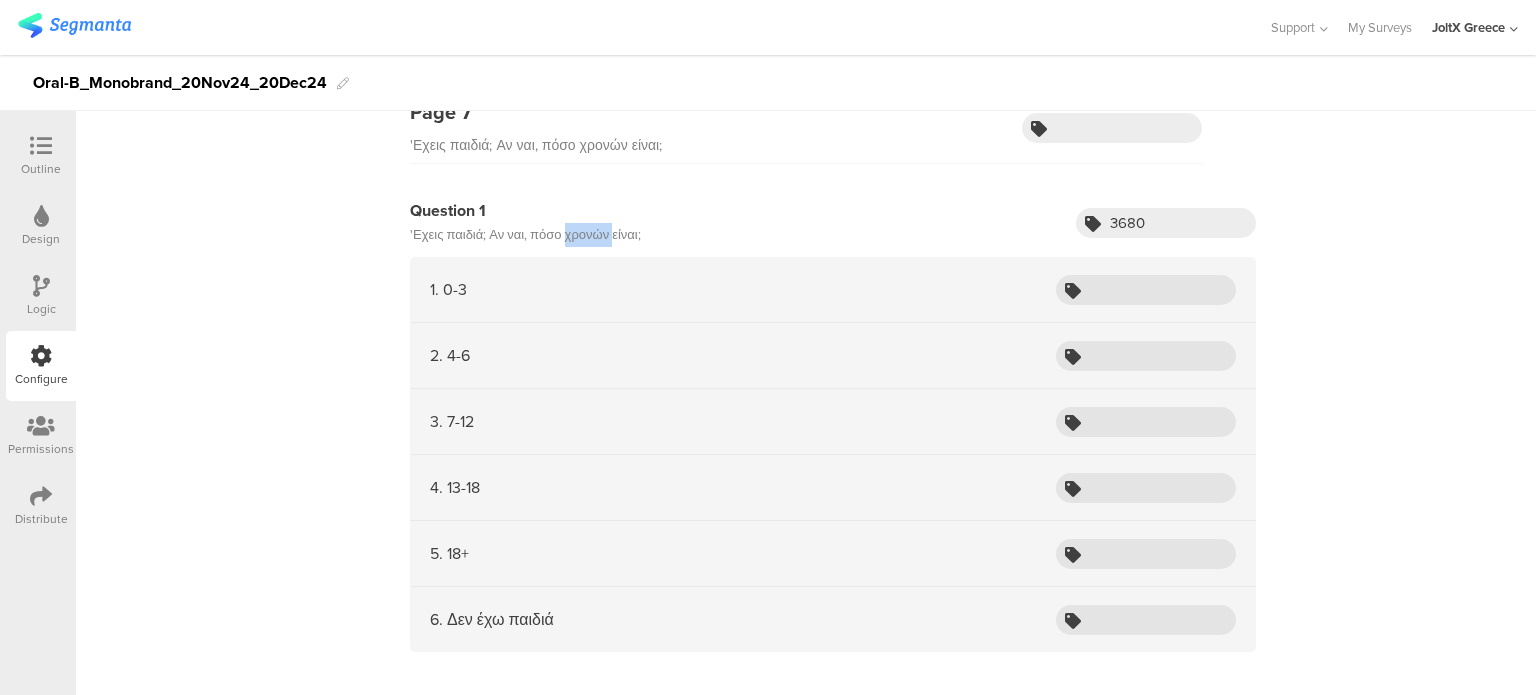 click on "'Εχεις παιδιά; Αν ναι, πόσο χρονών είναι;" at bounding box center (525, 235) 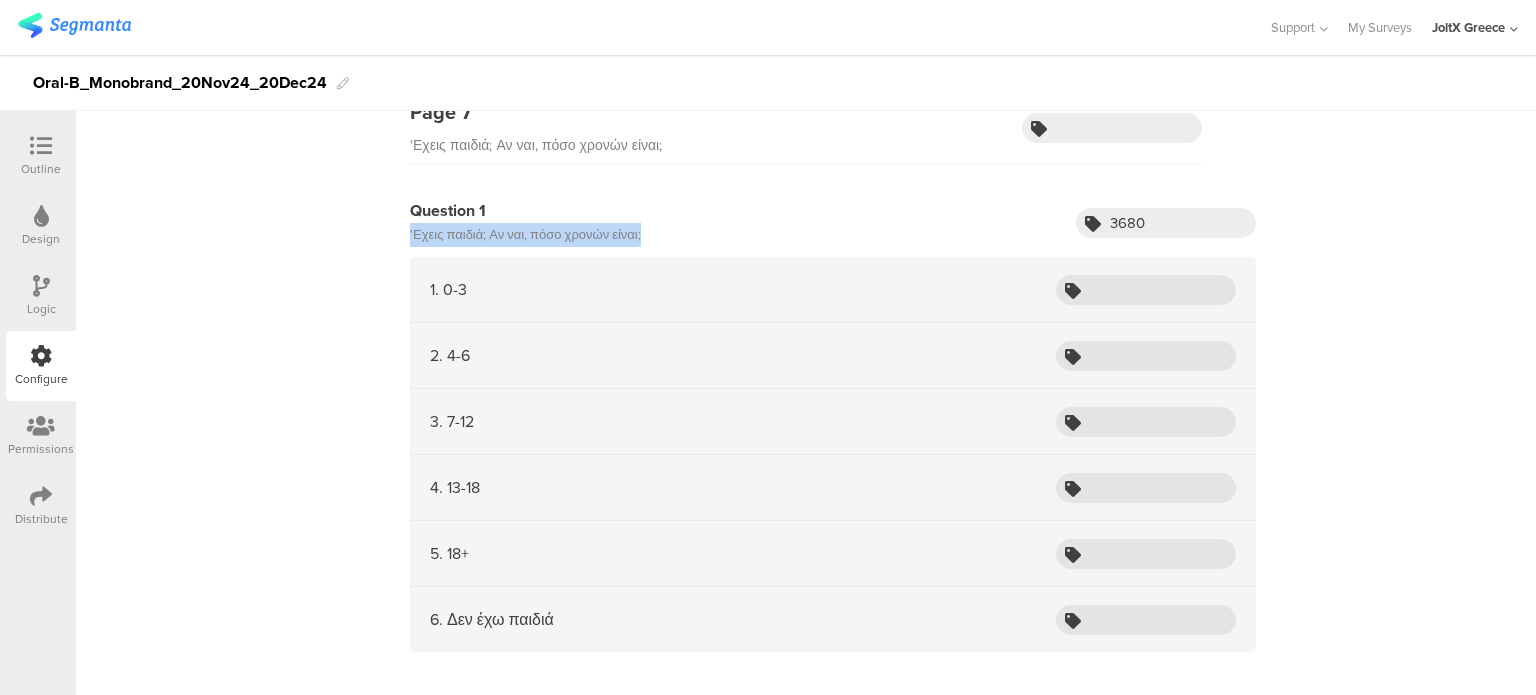 click on "'Εχεις παιδιά; Αν ναι, πόσο χρονών είναι;" at bounding box center (525, 235) 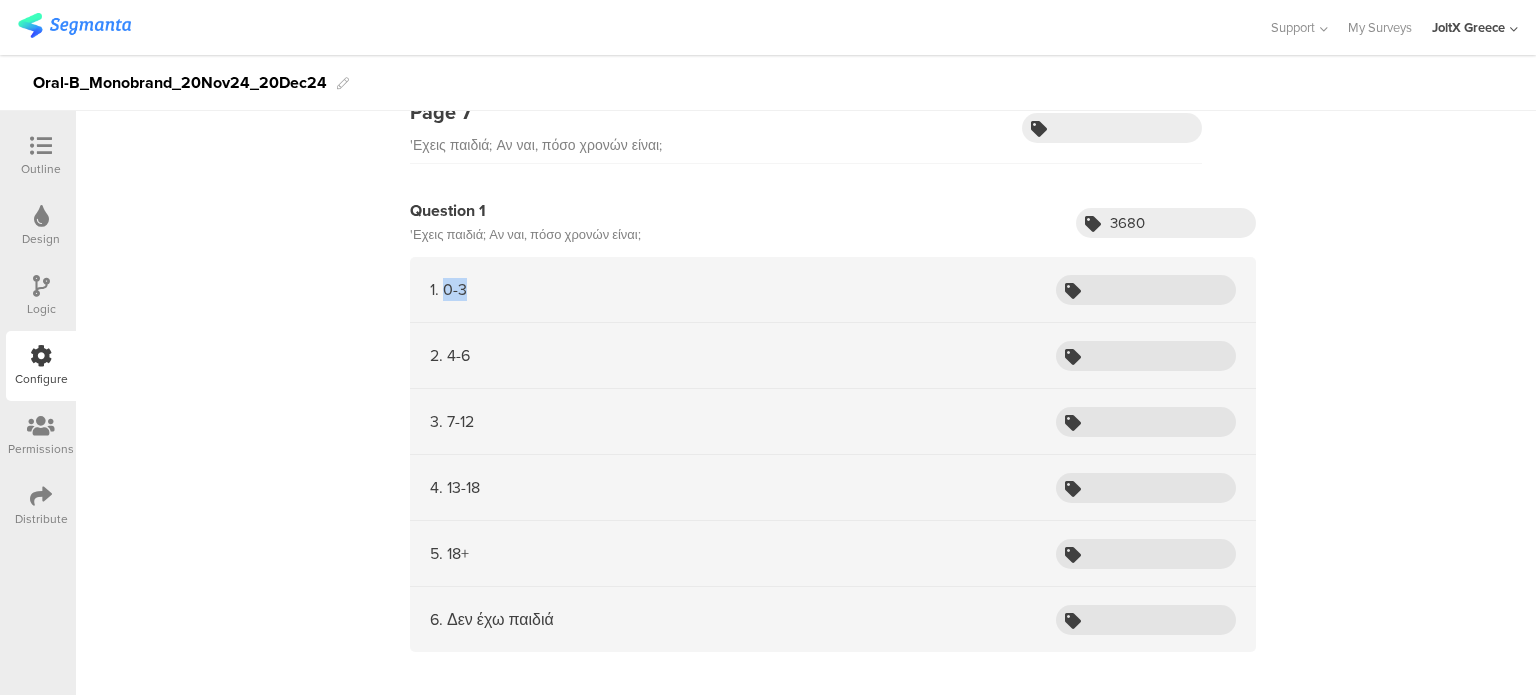 drag, startPoint x: 479, startPoint y: 282, endPoint x: 433, endPoint y: 282, distance: 46 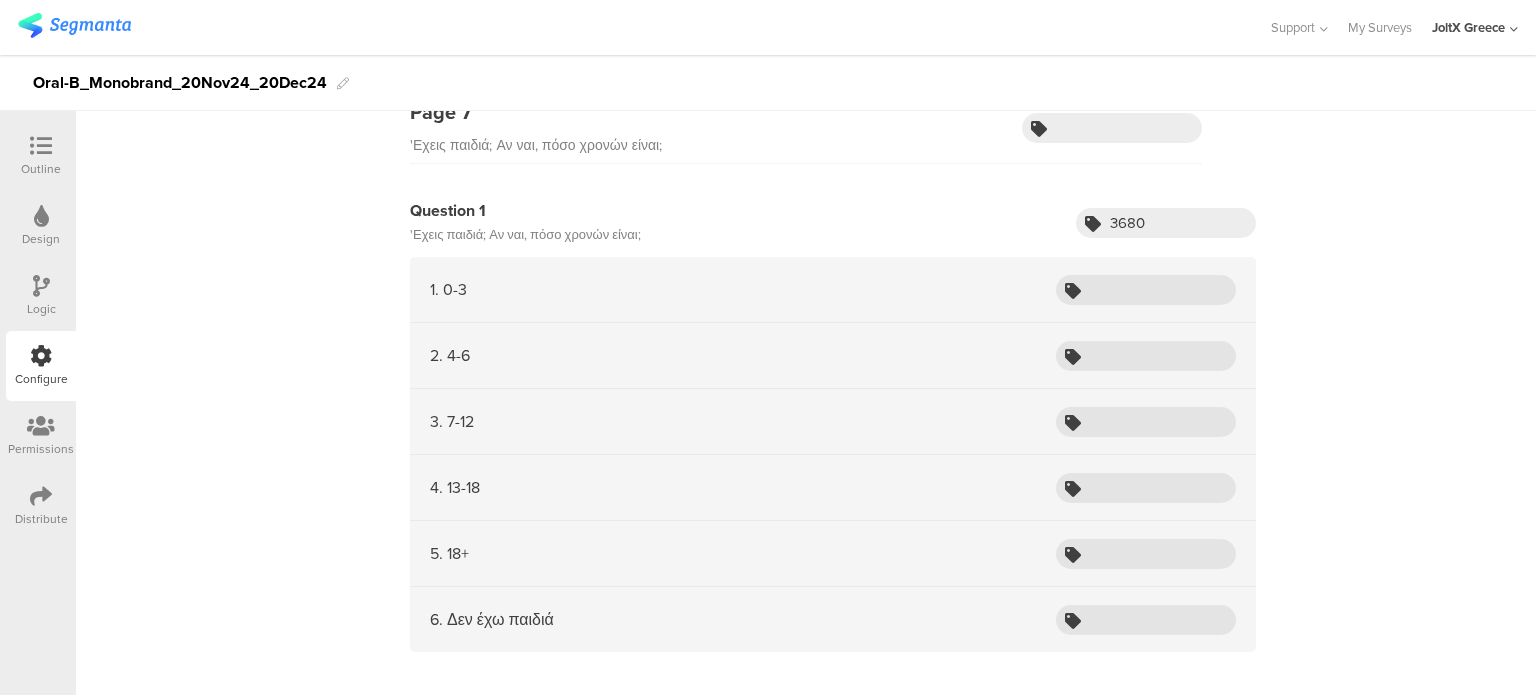 click on "2. 4-6" at bounding box center (833, 356) 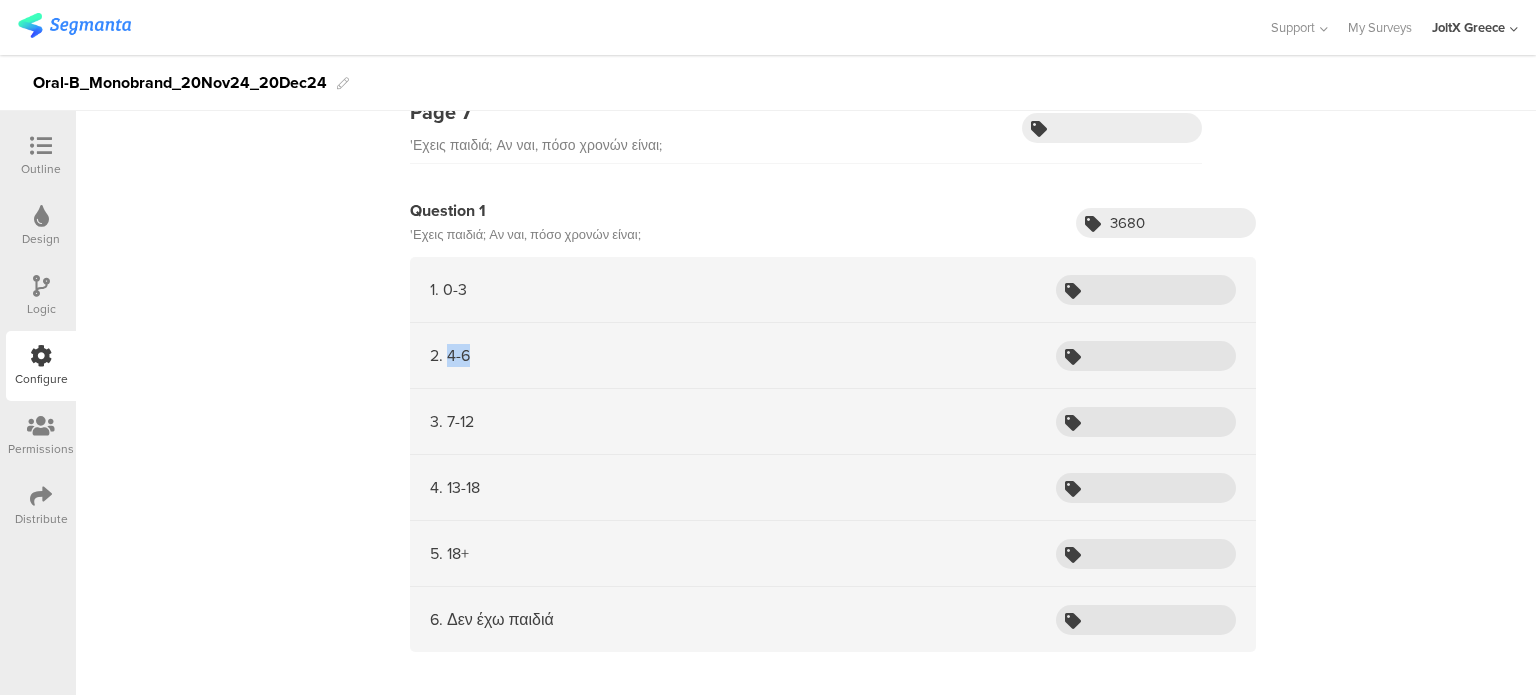 drag, startPoint x: 473, startPoint y: 348, endPoint x: 441, endPoint y: 351, distance: 32.140316 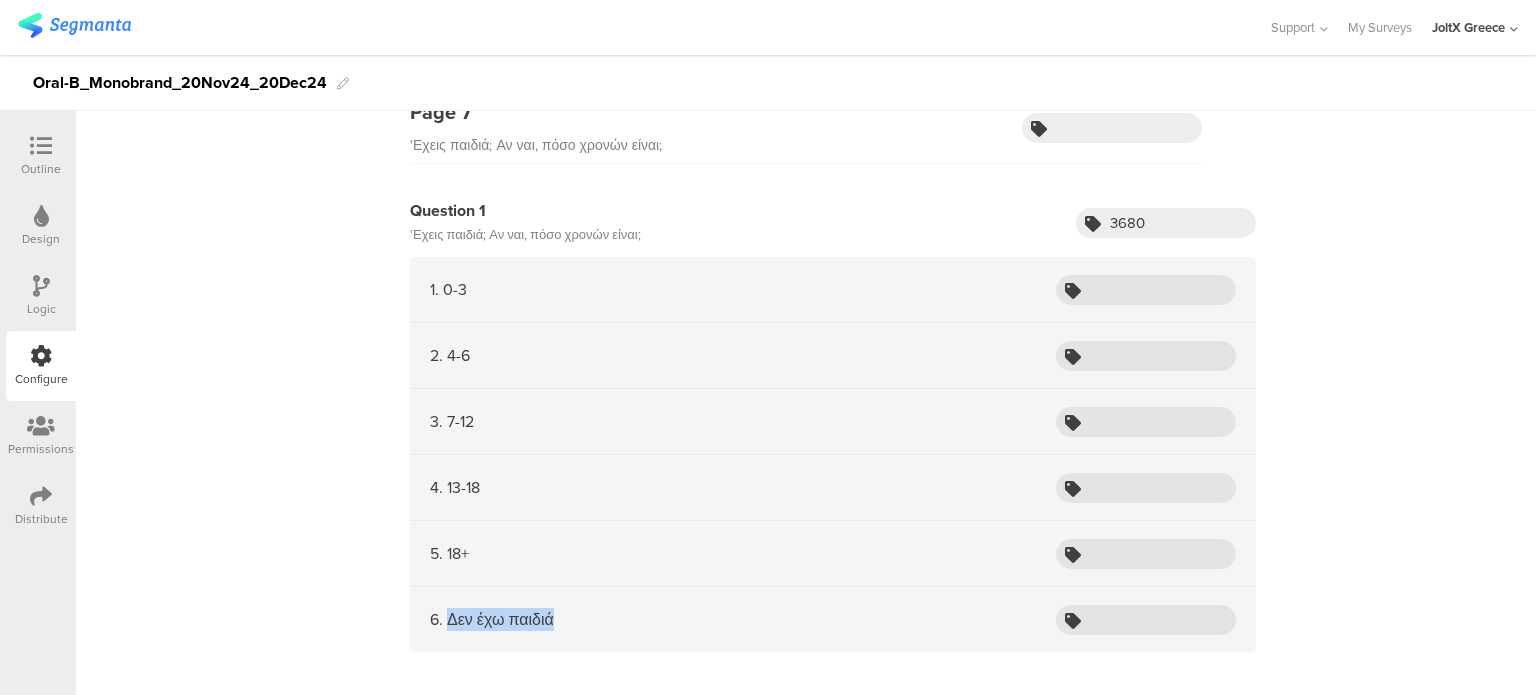 drag, startPoint x: 558, startPoint y: 620, endPoint x: 441, endPoint y: 617, distance: 117.03845 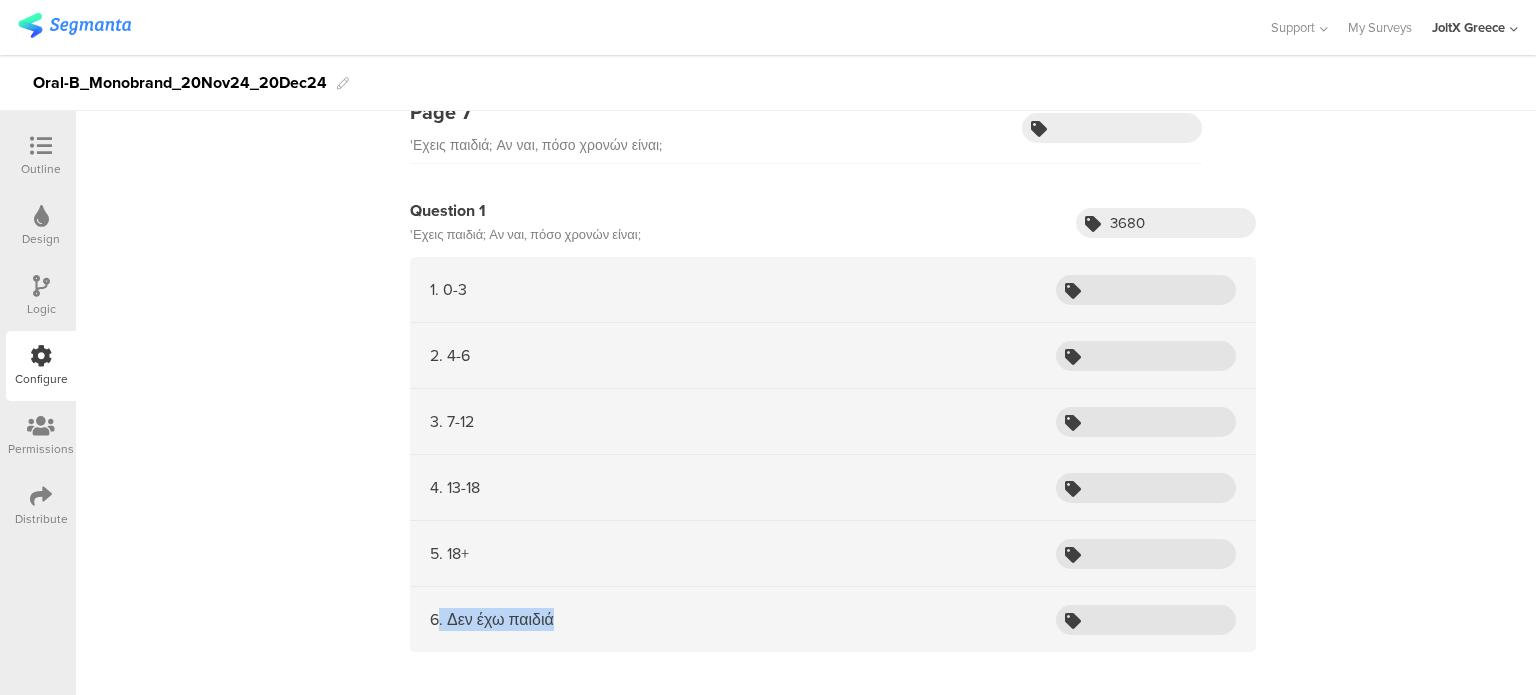 drag, startPoint x: 576, startPoint y: 611, endPoint x: 430, endPoint y: 611, distance: 146 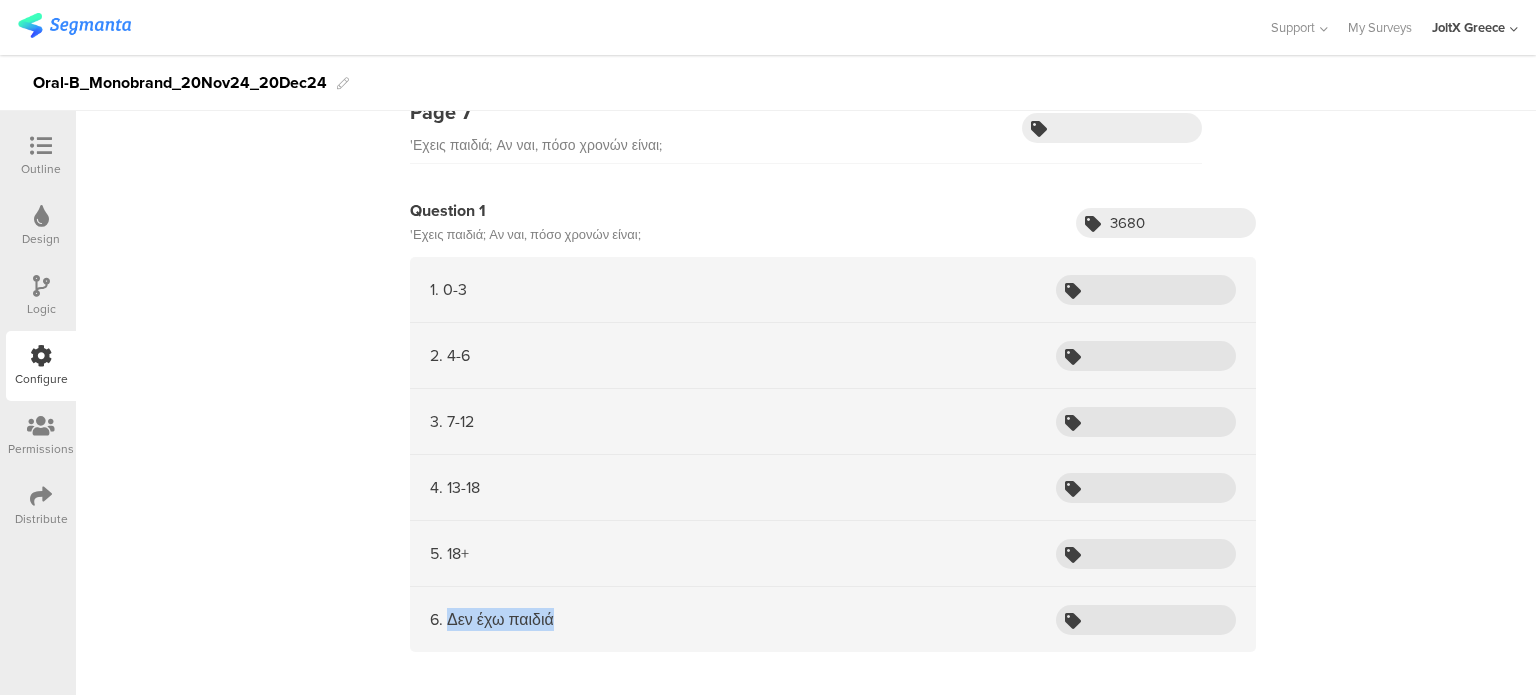 drag, startPoint x: 553, startPoint y: 614, endPoint x: 442, endPoint y: 612, distance: 111.01801 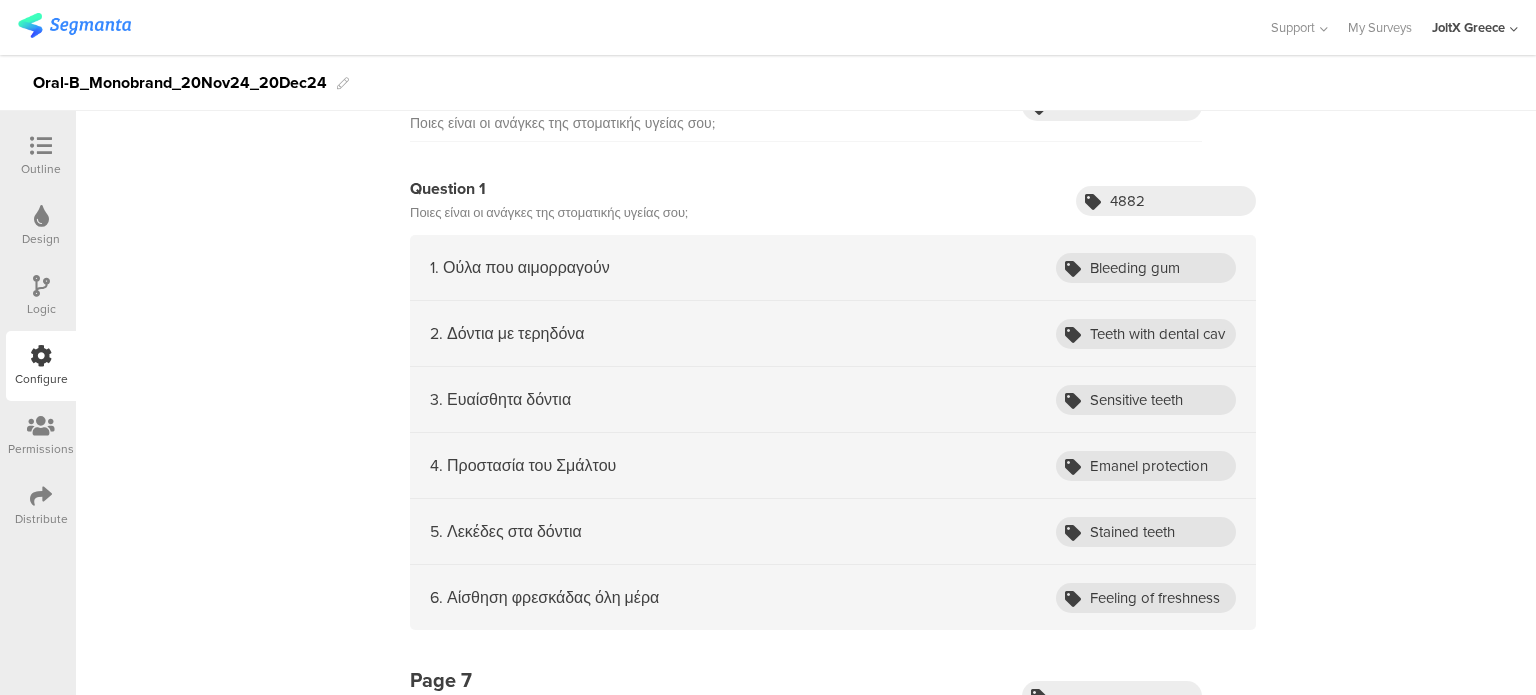 scroll, scrollTop: 2718, scrollLeft: 0, axis: vertical 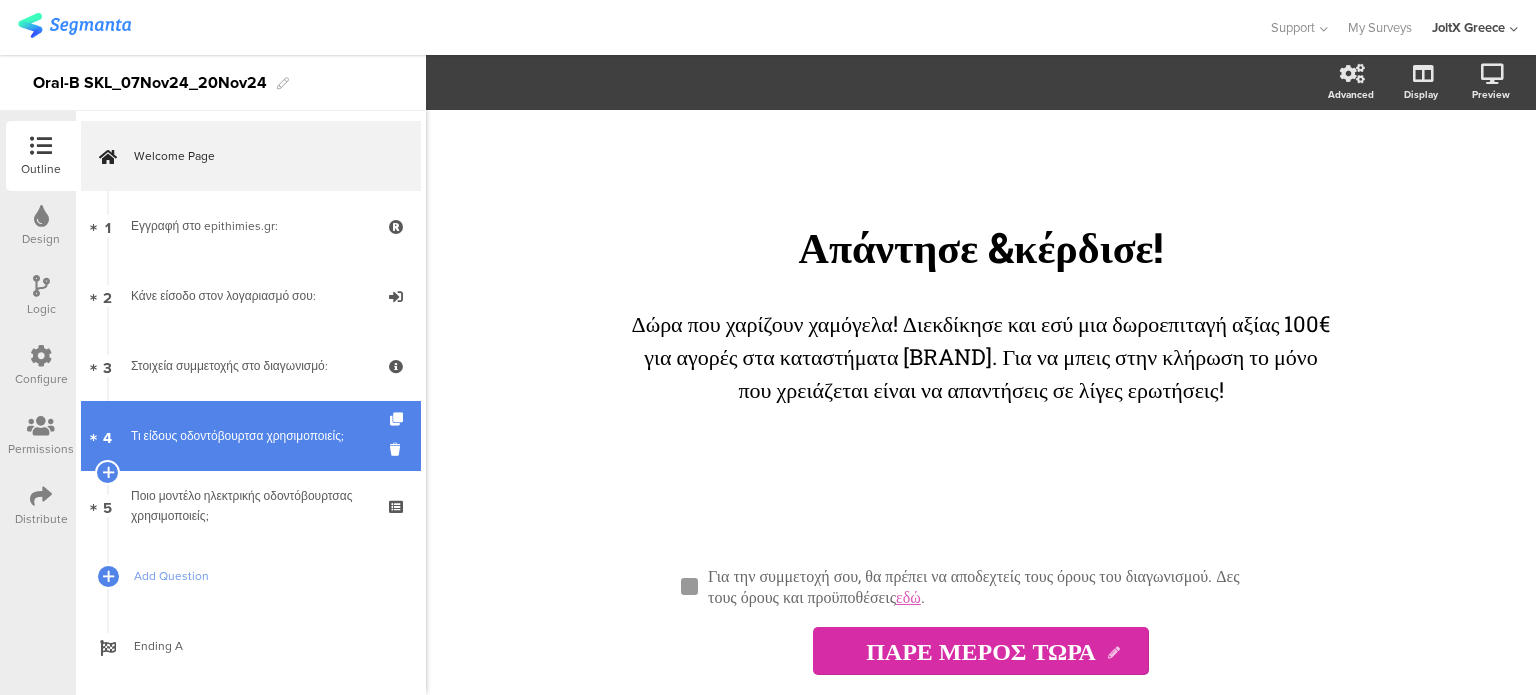 click on "Τι είδους οδοντόβουρτσα χρησιμοποιείς;" at bounding box center (250, 436) 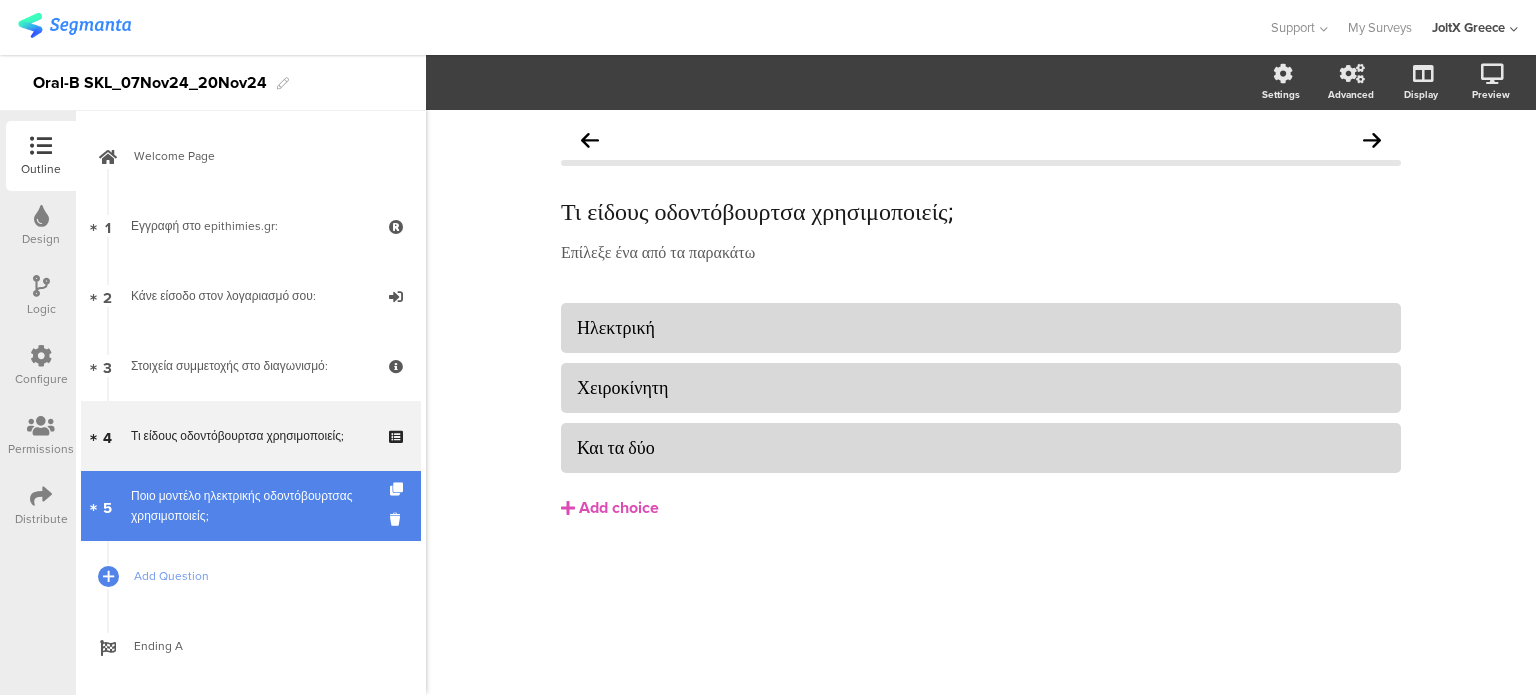 click on "Ποιο μοντέλο ηλεκτρικής οδοντόβουρτσας χρησιμοποιείς;" at bounding box center [250, 506] 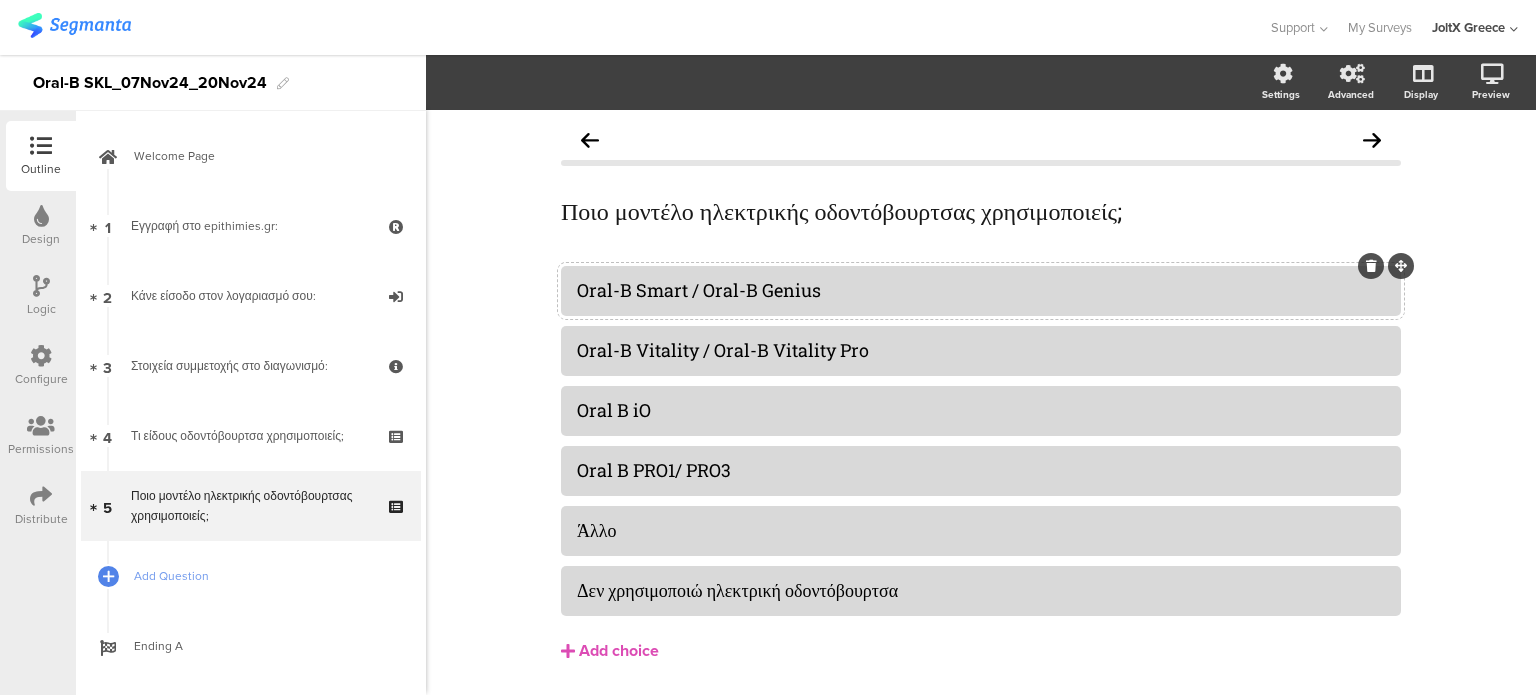 click on "Oral-B Smart / Oral-B Genius" 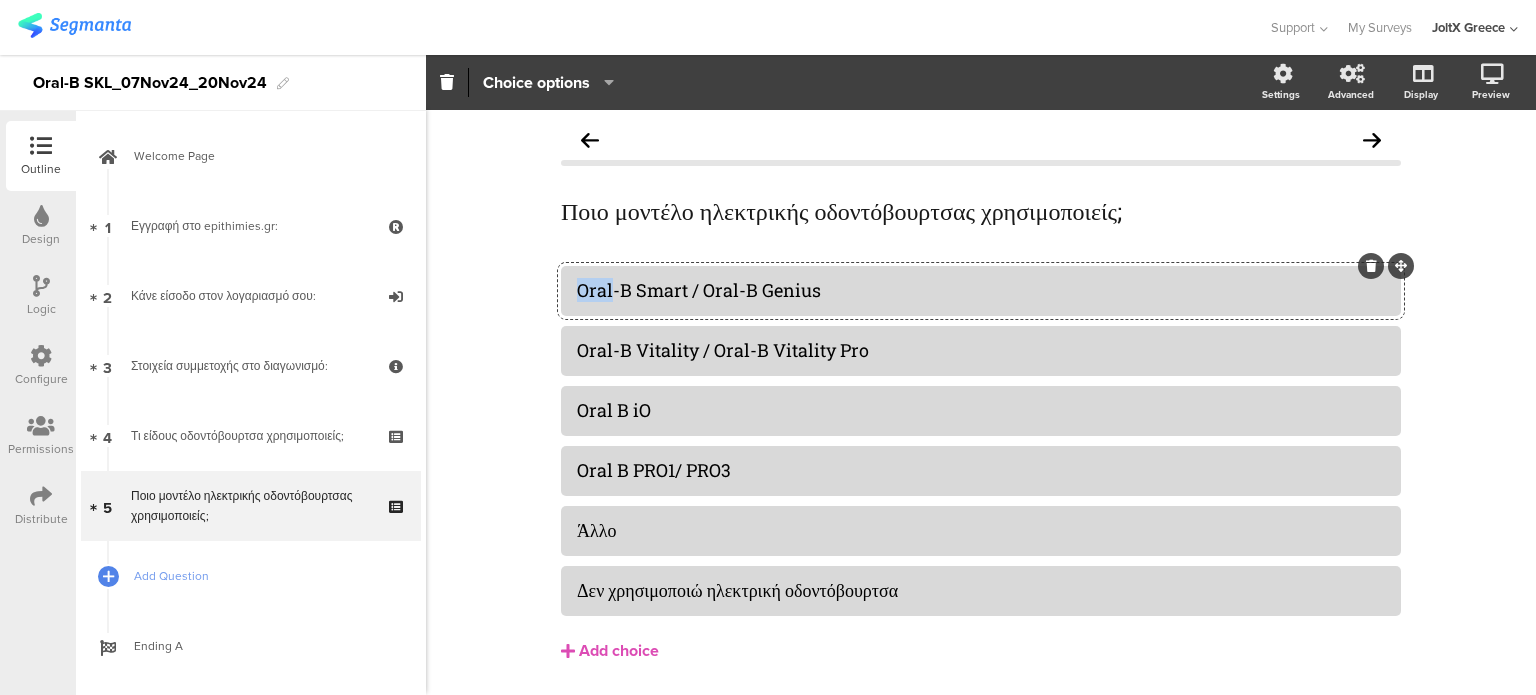 click on "Oral-B Smart / Oral-B Genius" 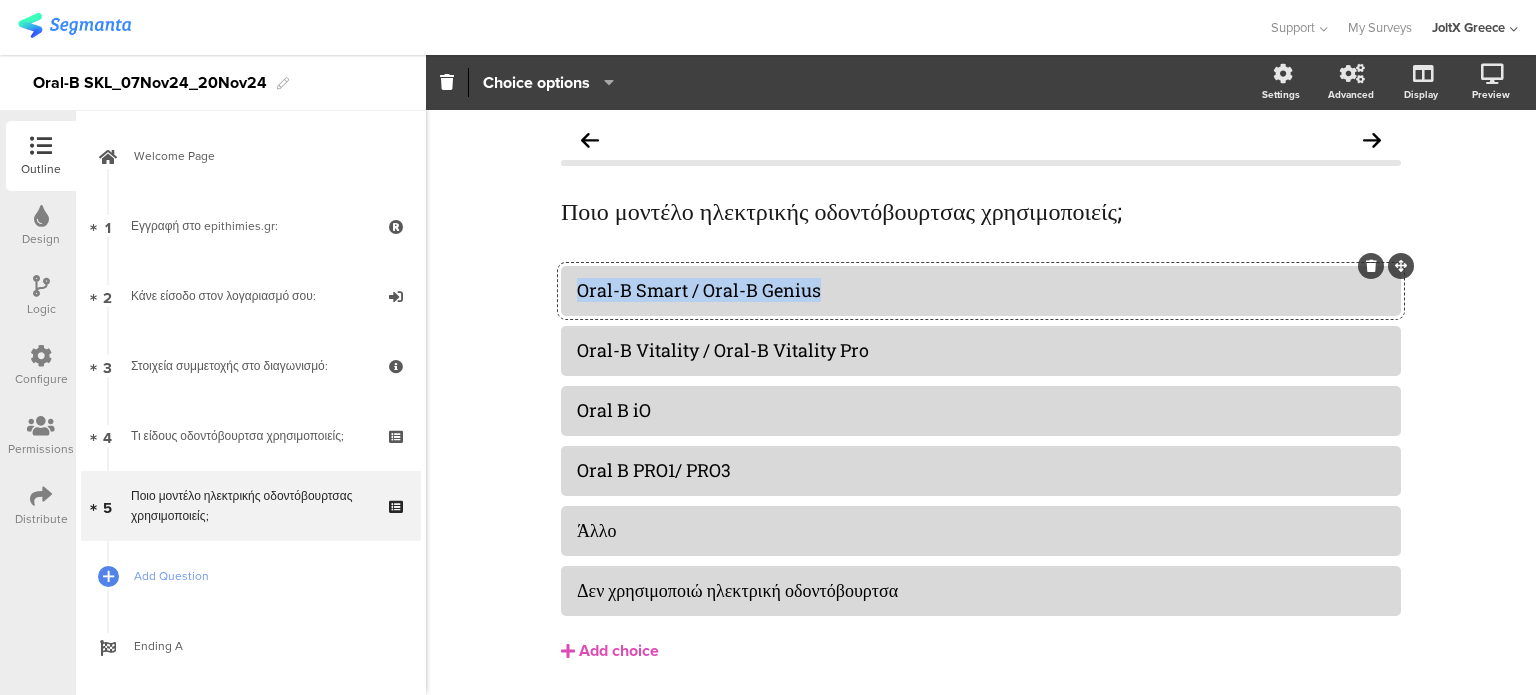 click on "Oral-B Smart / Oral-B Genius" 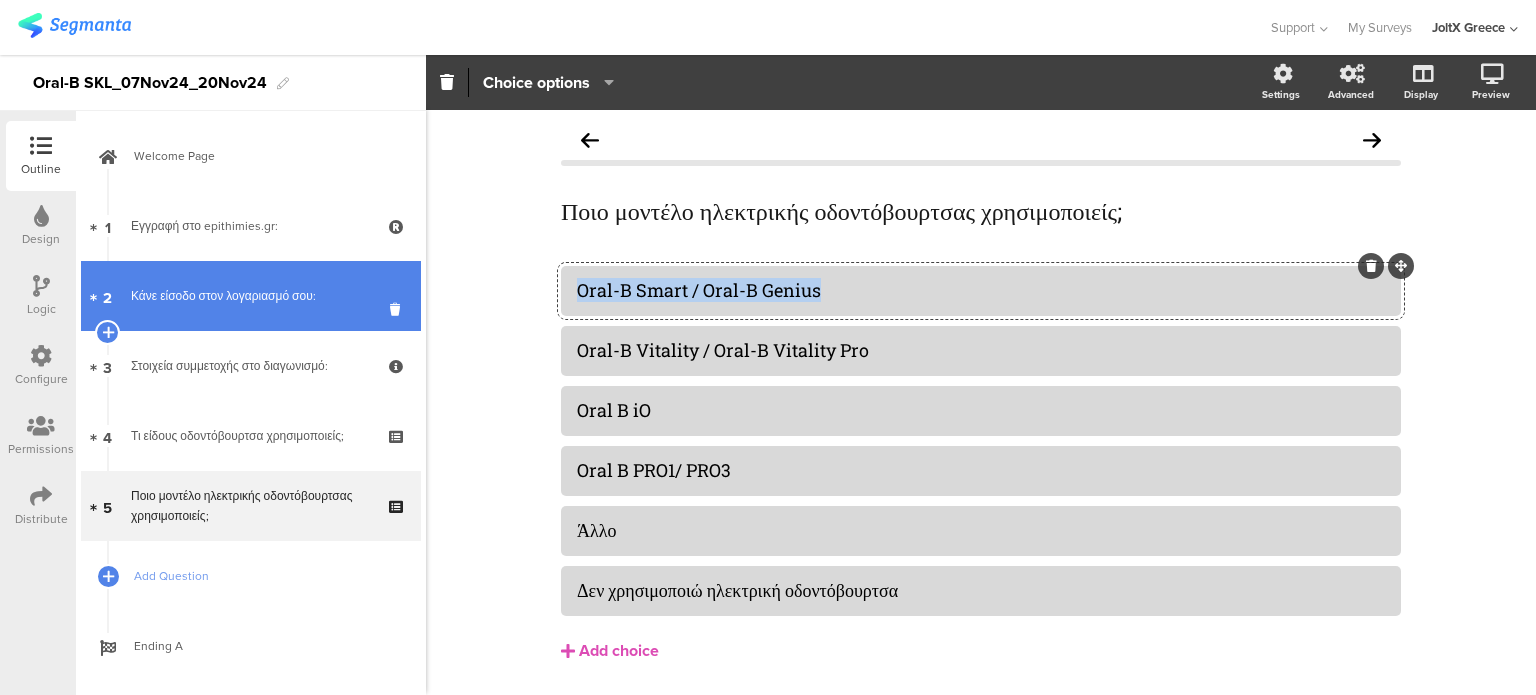 copy on "Oral-B Smart / Oral-B Genius" 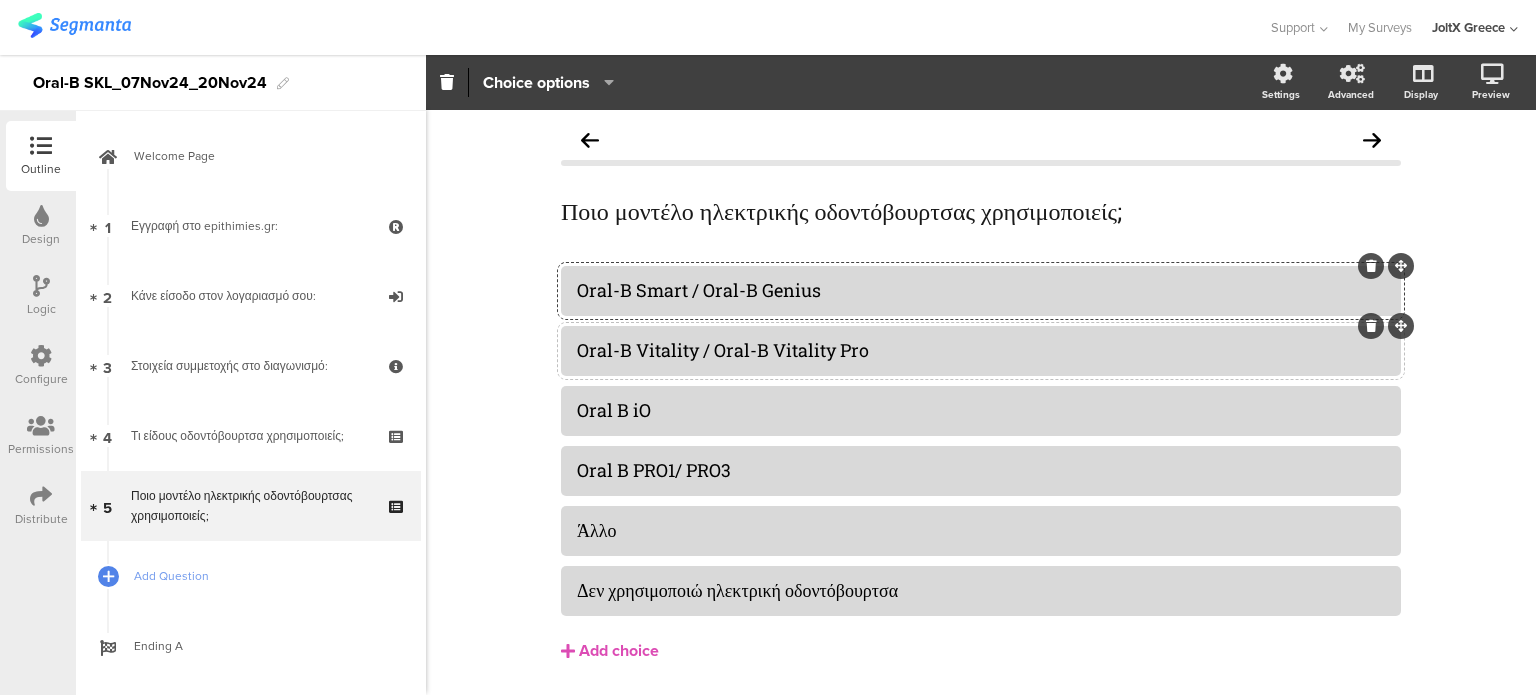 click on "Oral-B Vitality / Oral-B Vitality Pro" 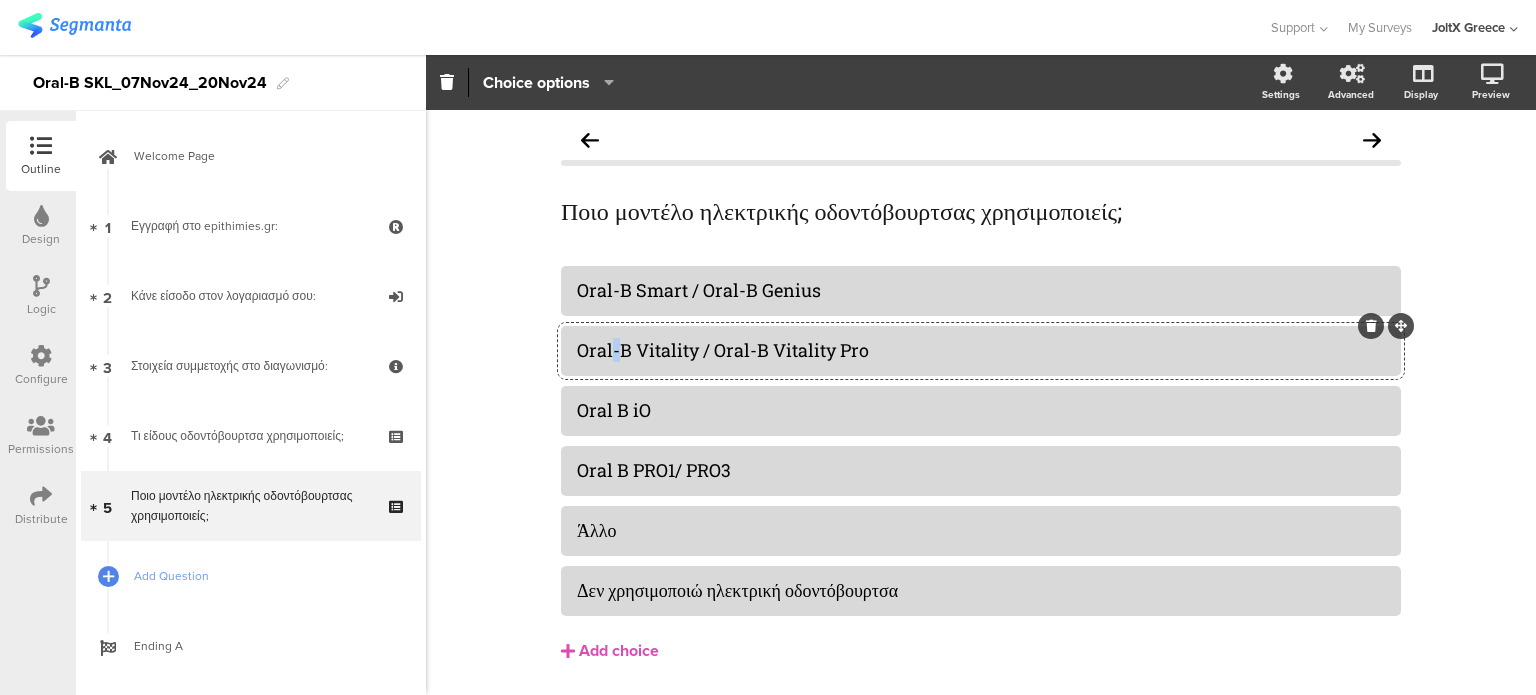 click on "Oral-B Vitality / Oral-B Vitality Pro" 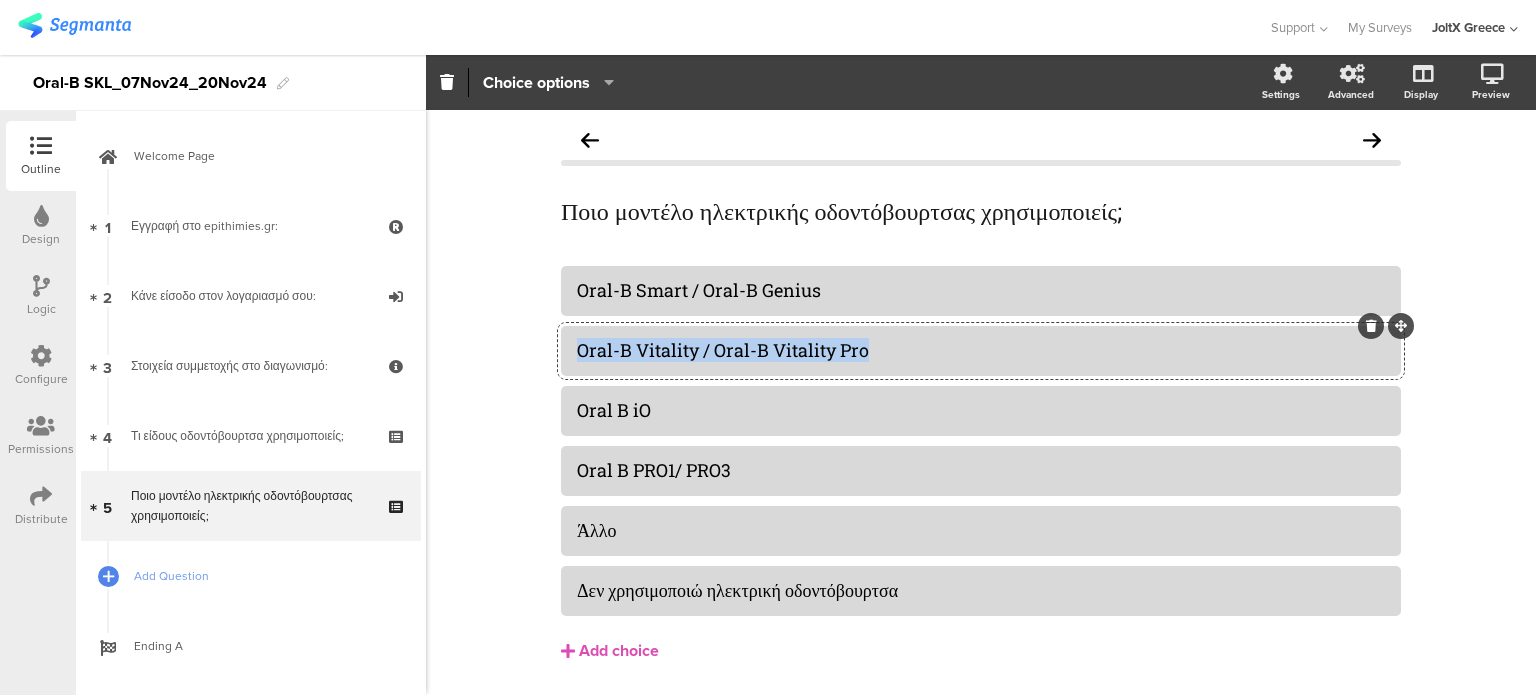 click on "Oral-B Vitality / Oral-B Vitality Pro" 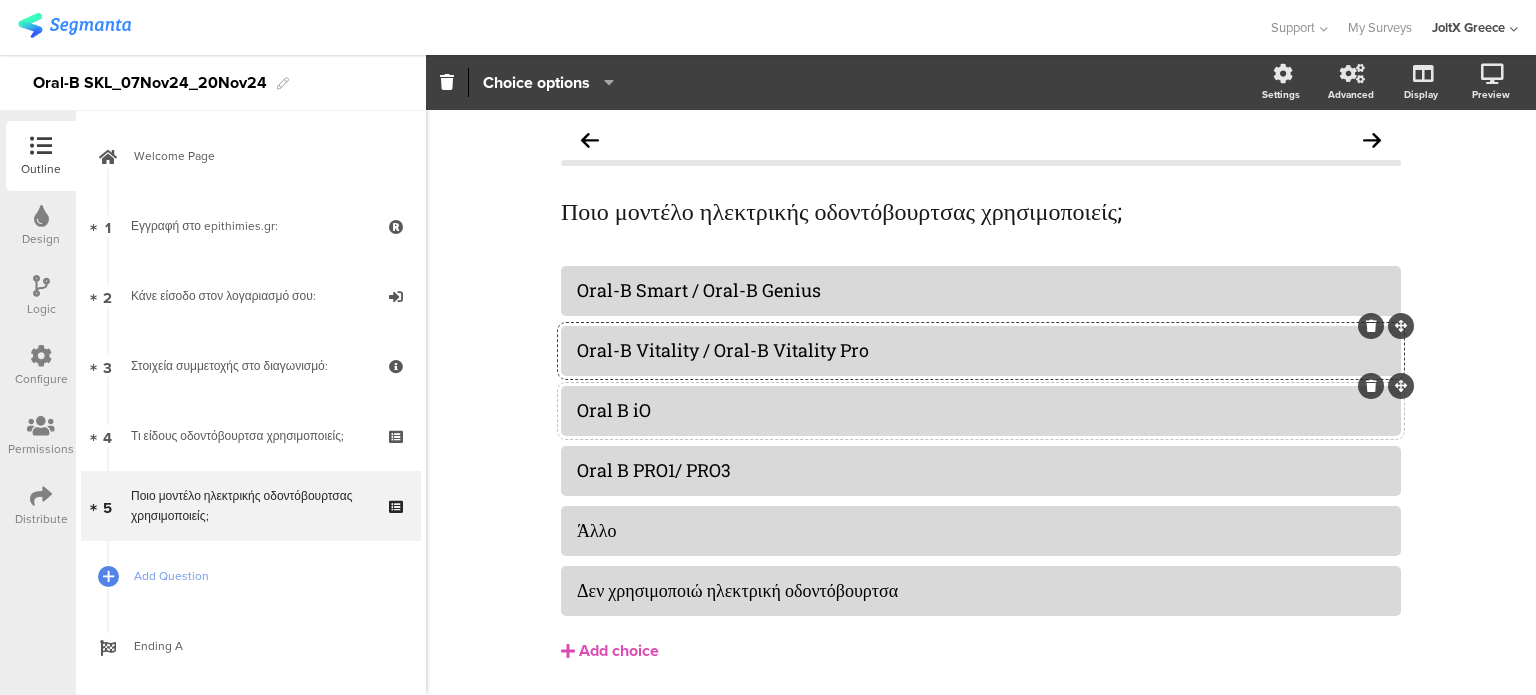 click on "Oral B iO" 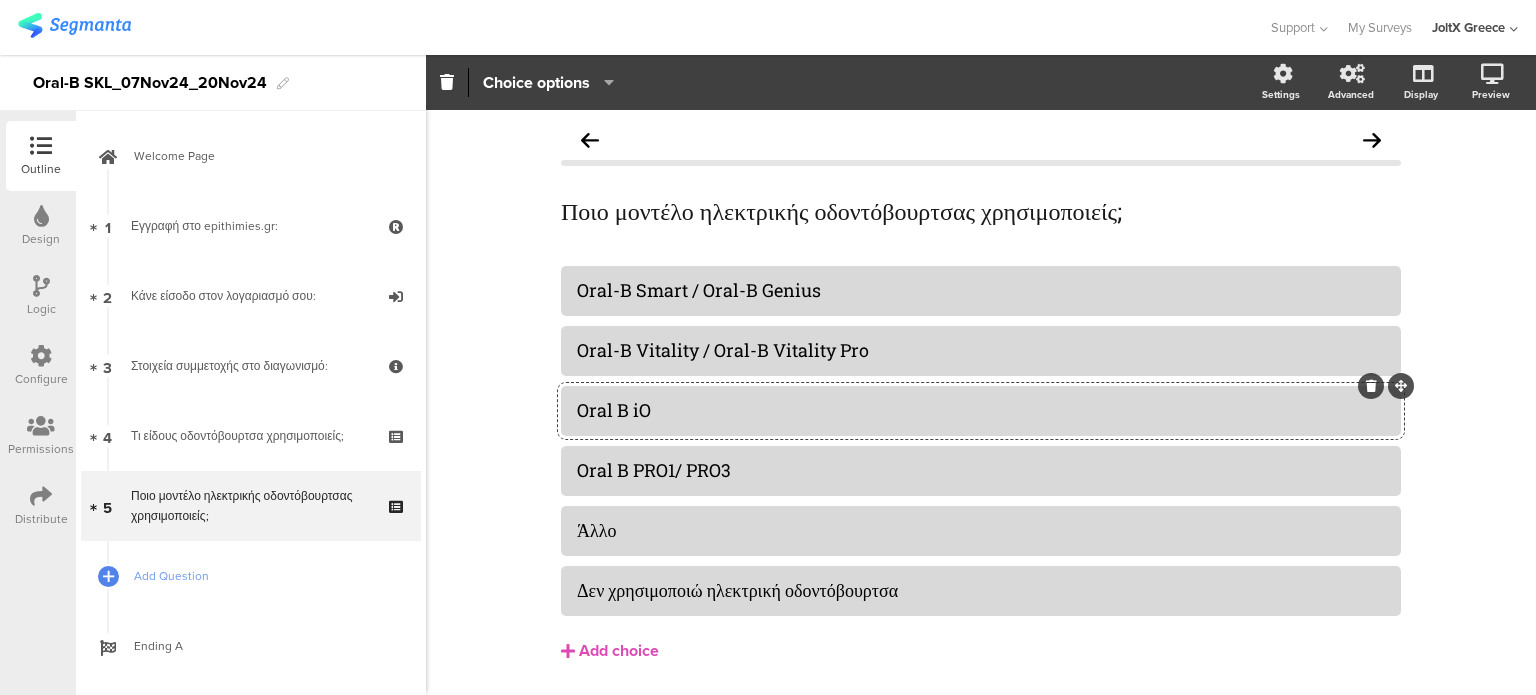click on "Oral B iO" 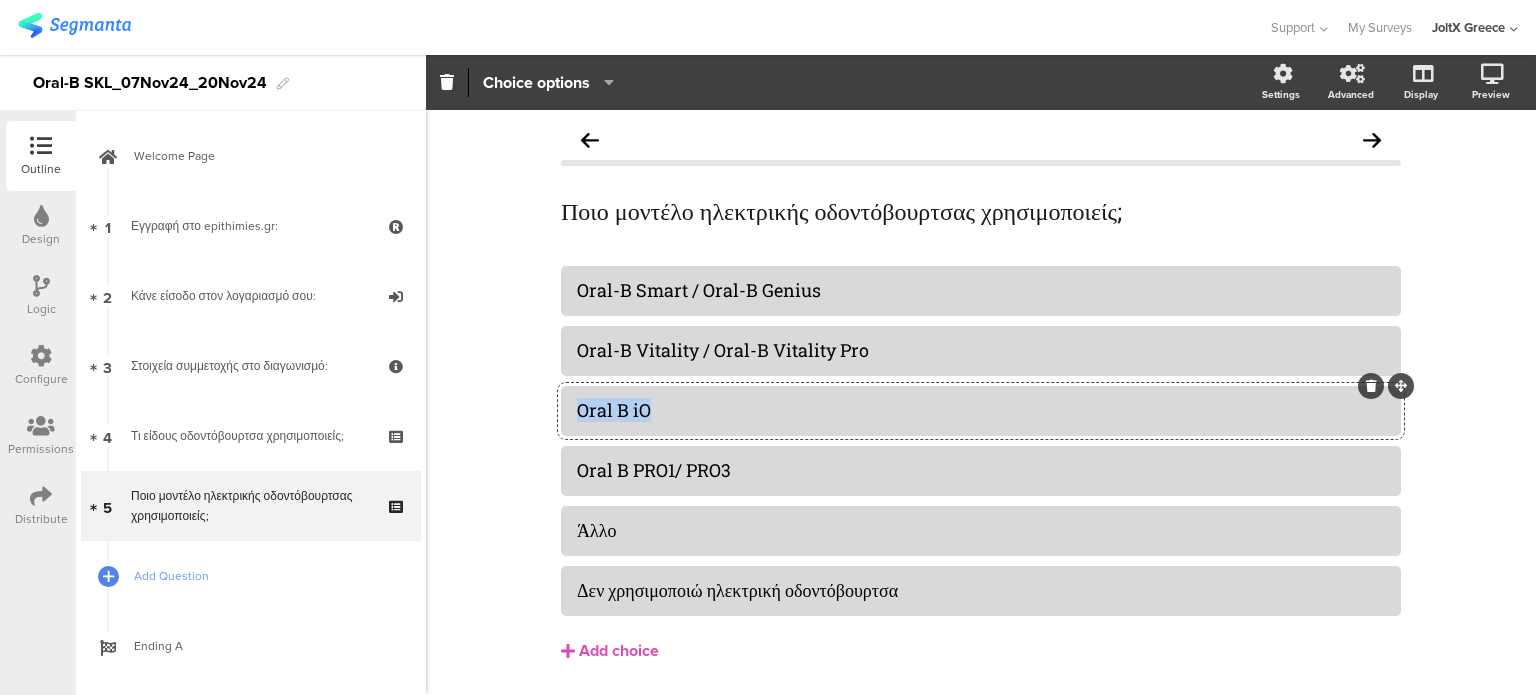 click on "Oral B iO" 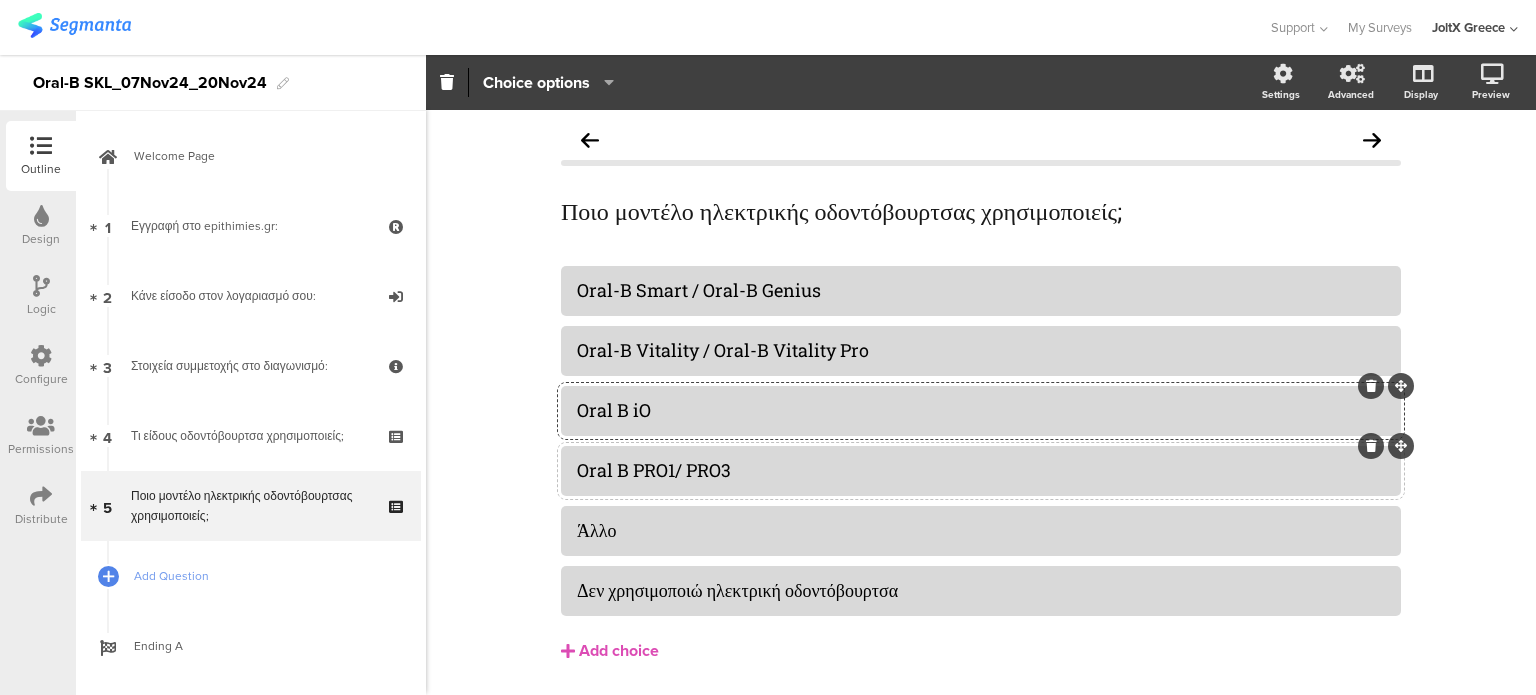 click on "Oral B PRO1/ PRO3" 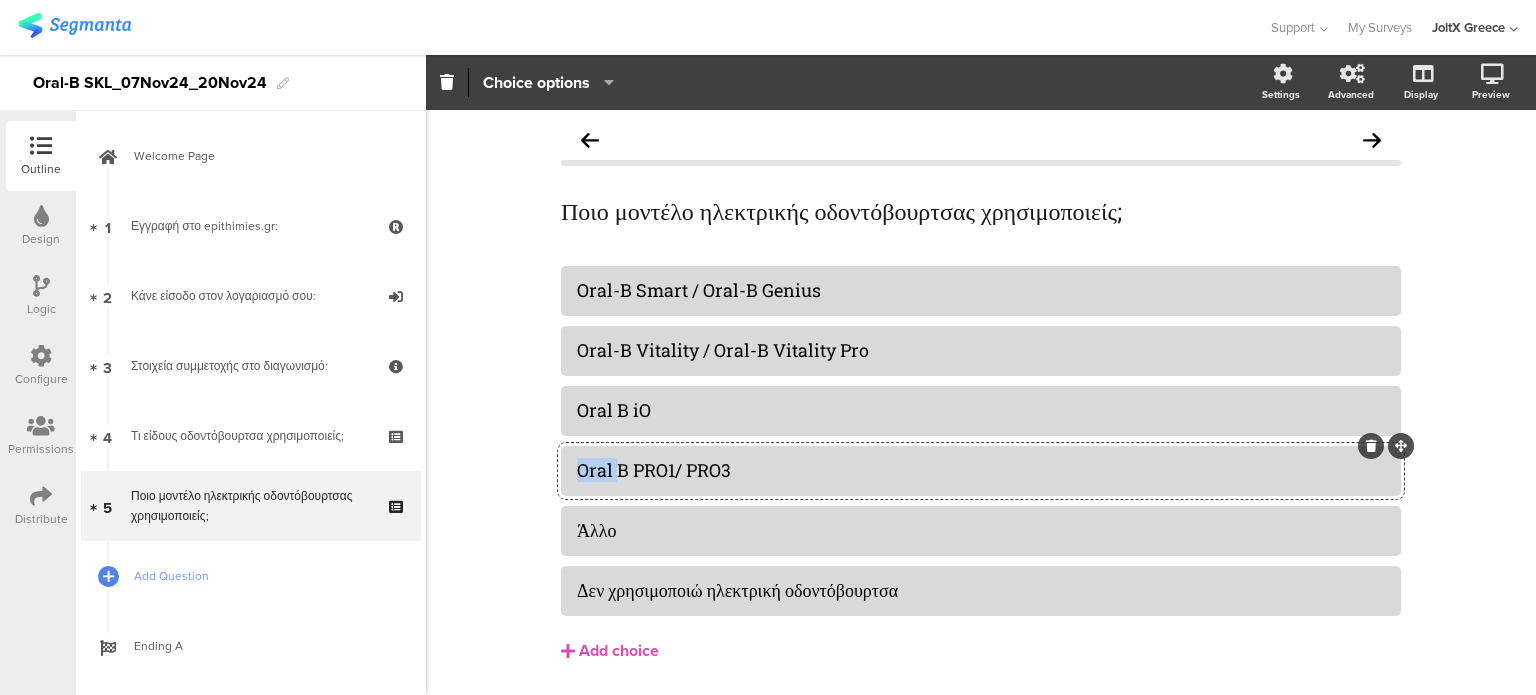 click on "Oral B PRO1/ PRO3" 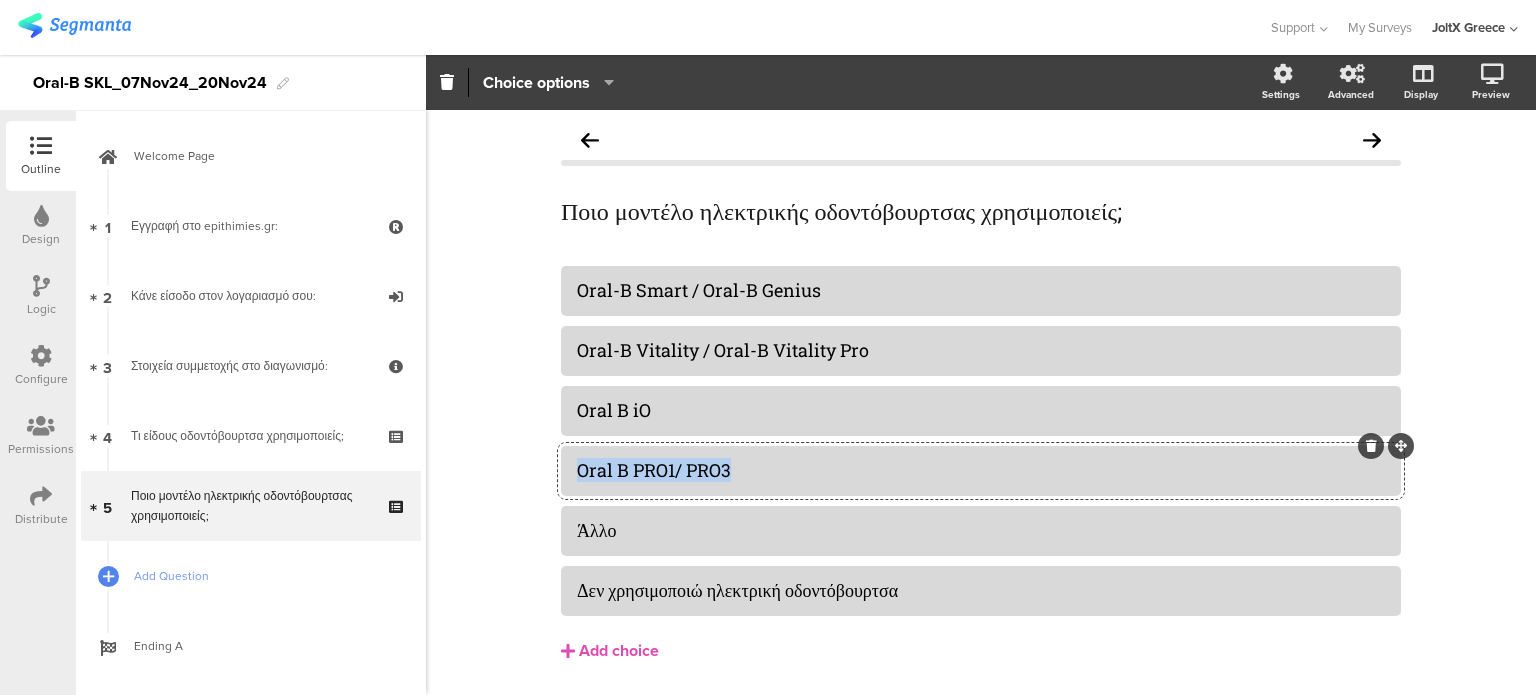 click on "Oral B PRO1/ PRO3" 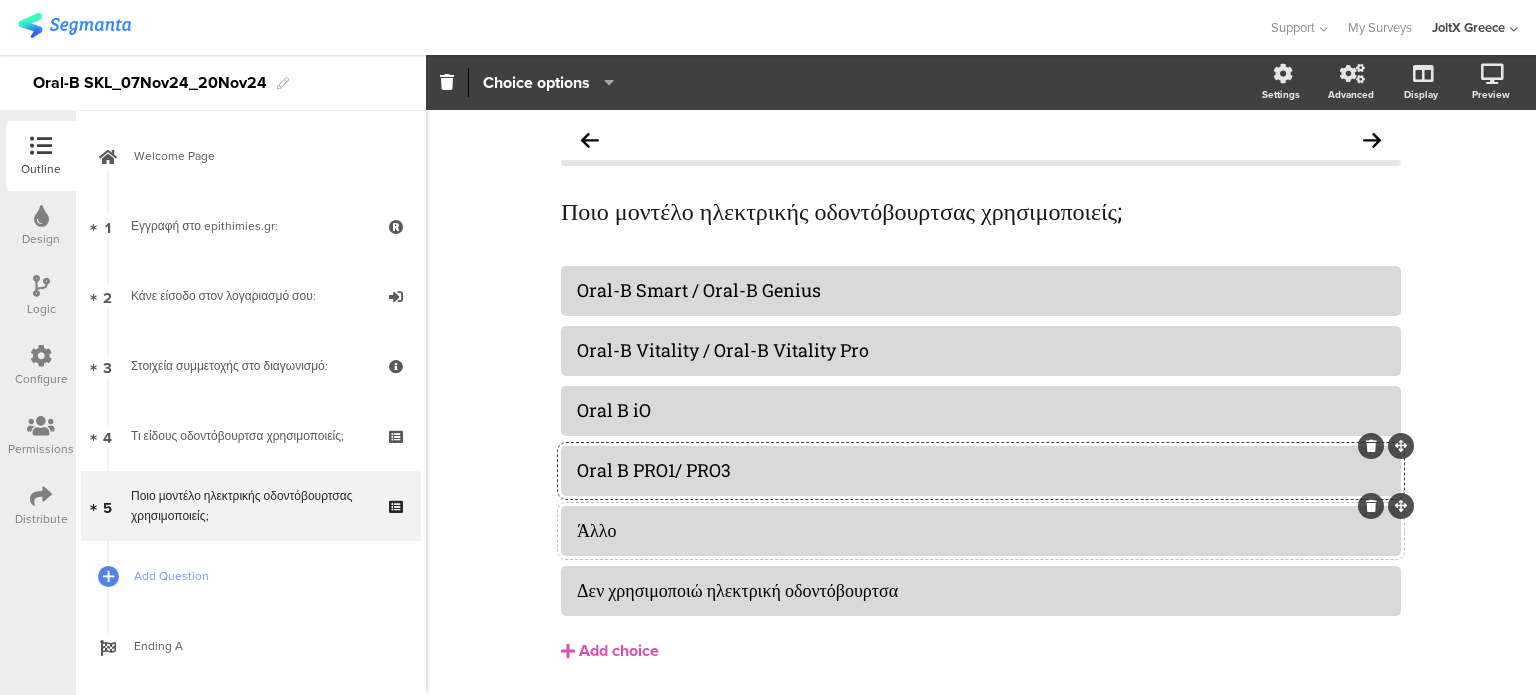 click on "Άλλο" 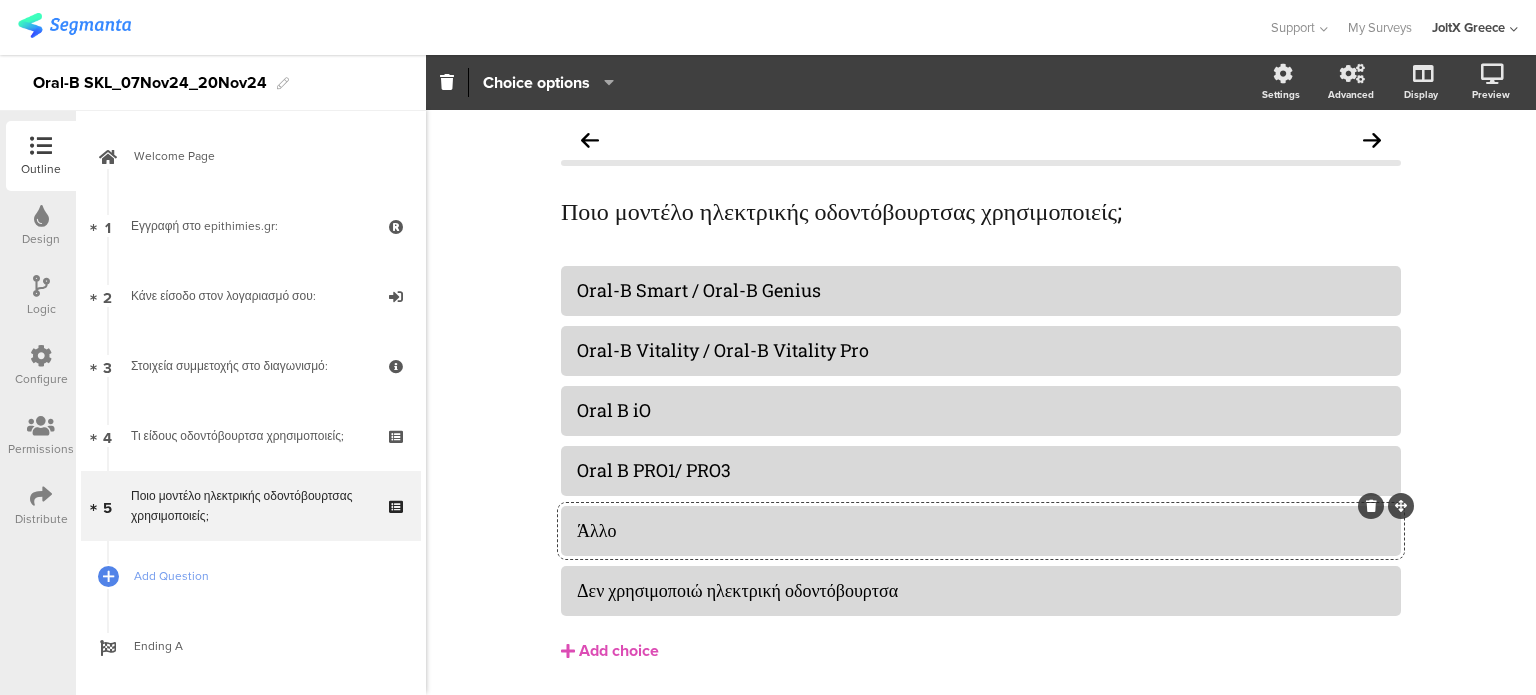 click on "Άλλο" 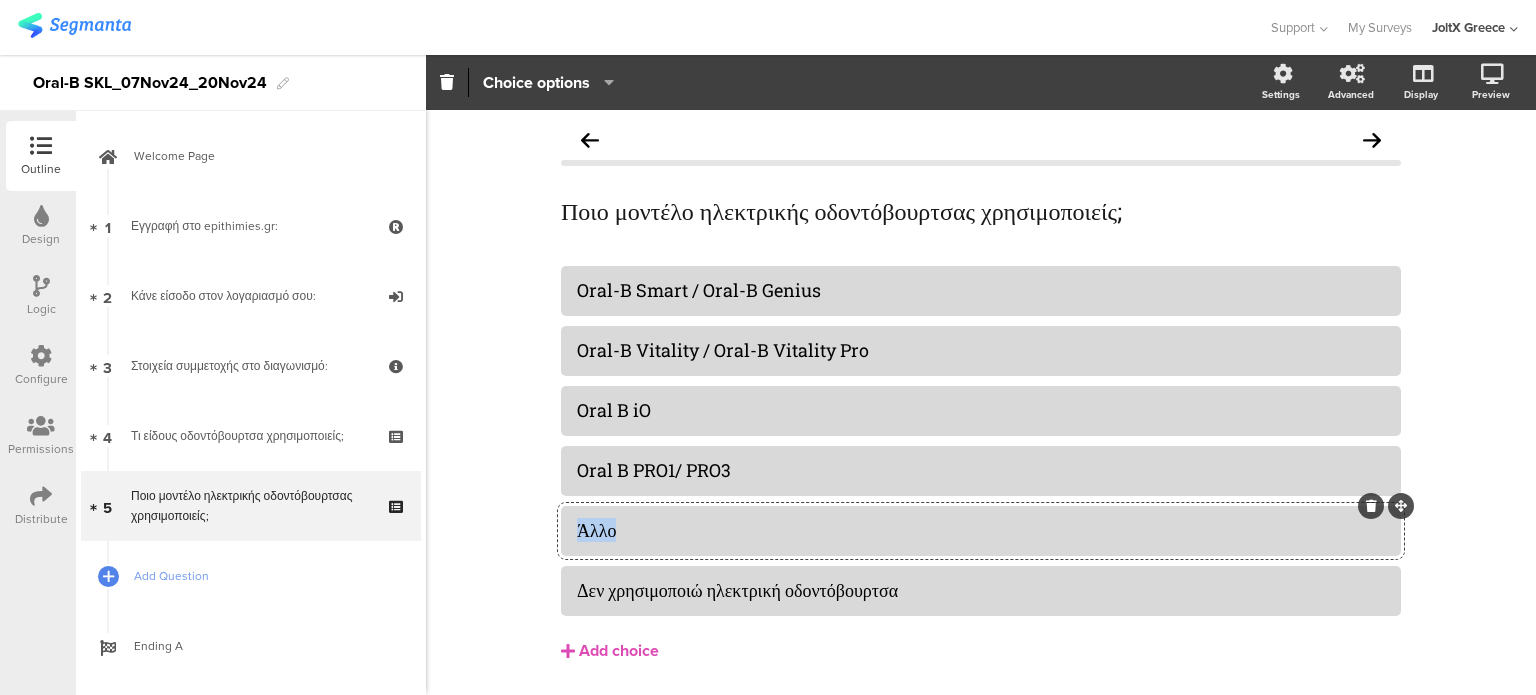 click on "Άλλο" 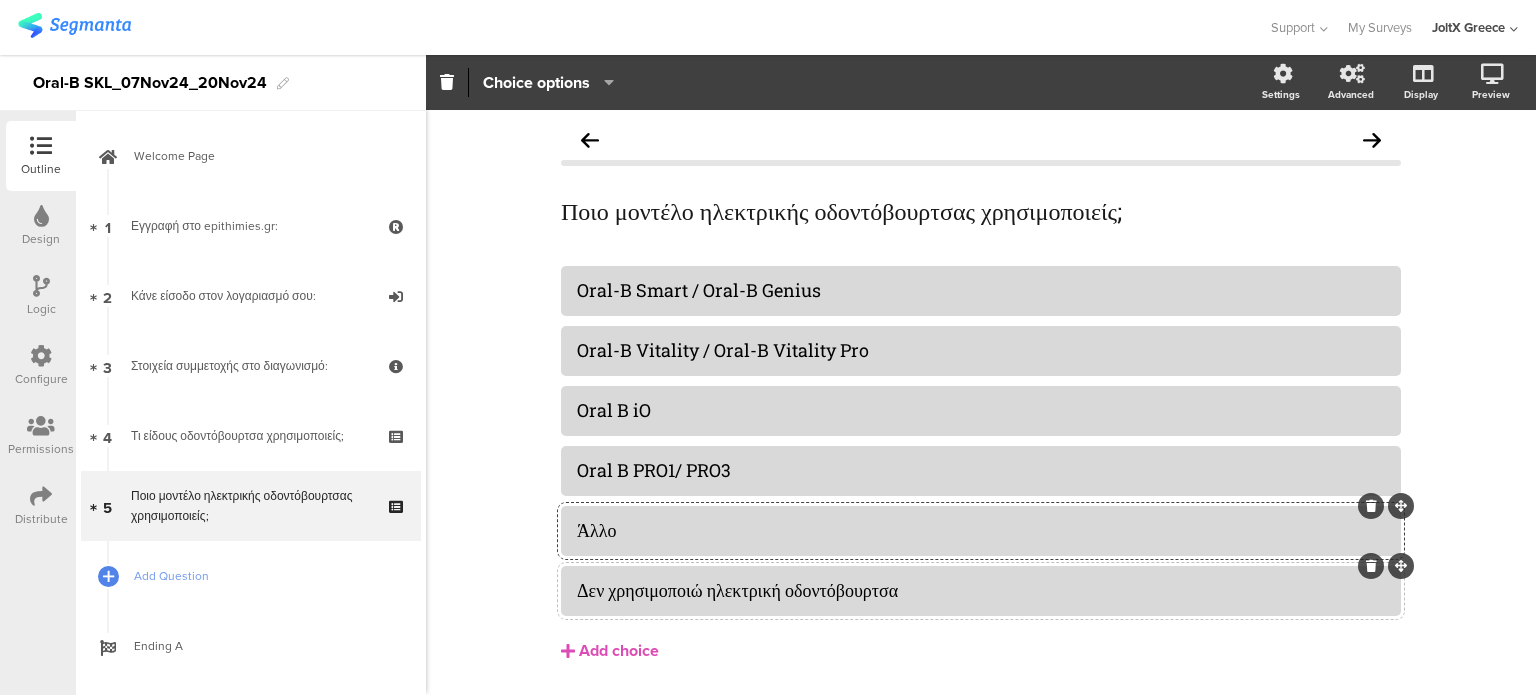 click on "Δεν χρησιμοποιώ ηλεκτρική οδοντόβουρτσα" 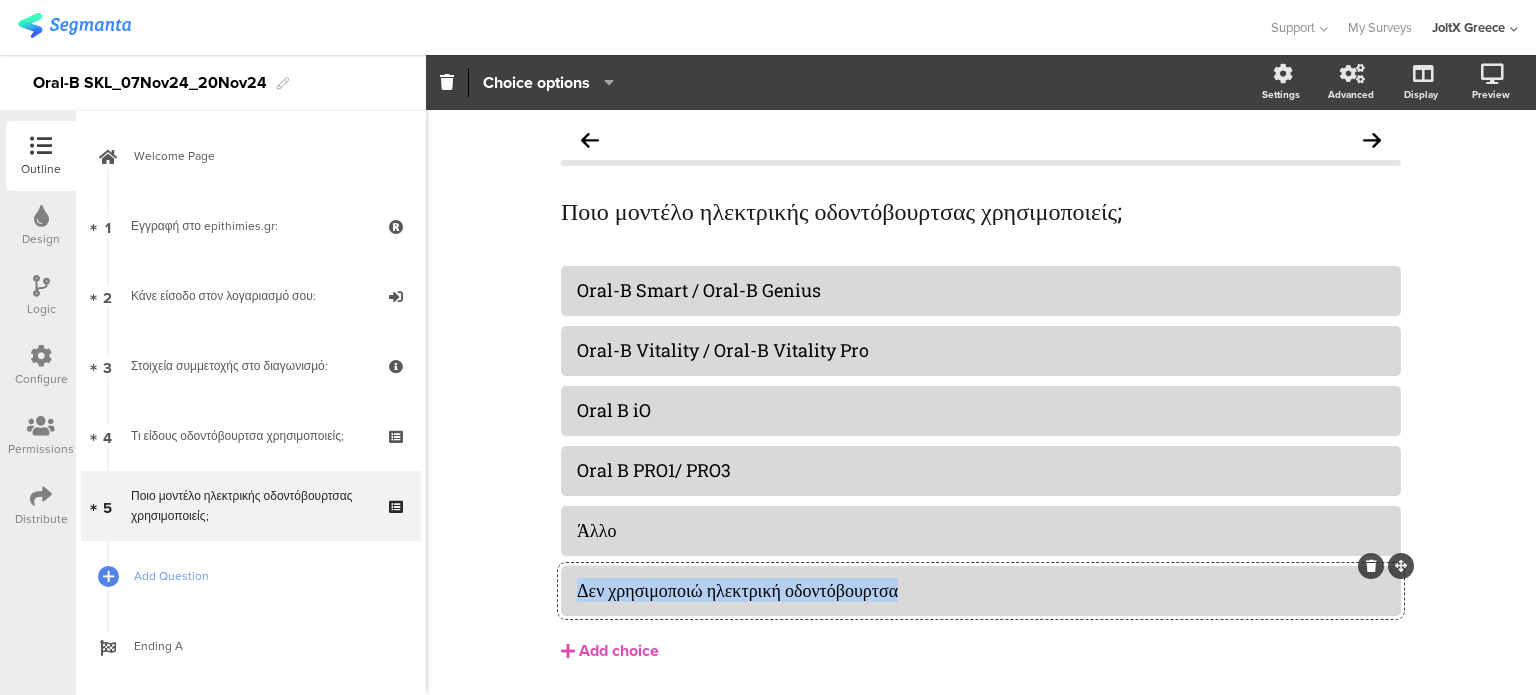 click on "Δεν χρησιμοποιώ ηλεκτρική οδοντόβουρτσα" 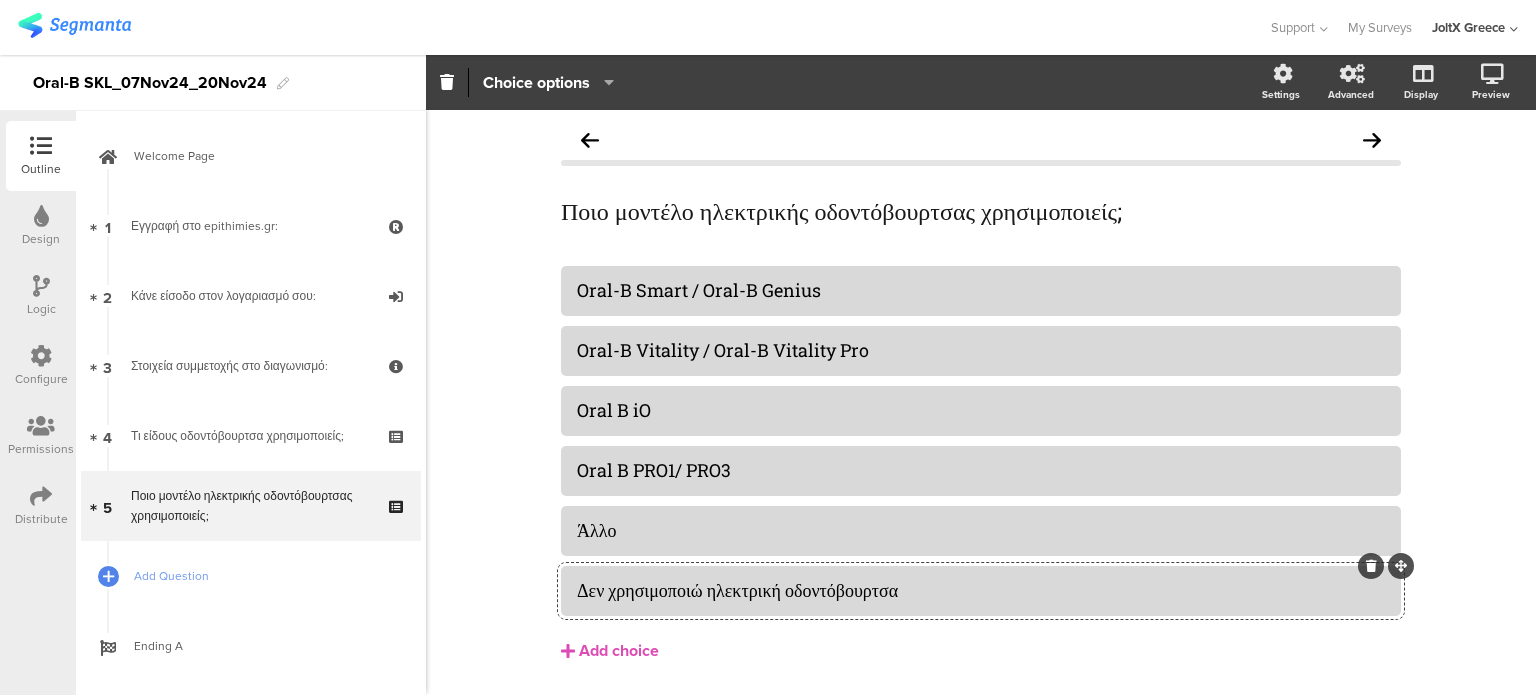 click at bounding box center (41, 356) 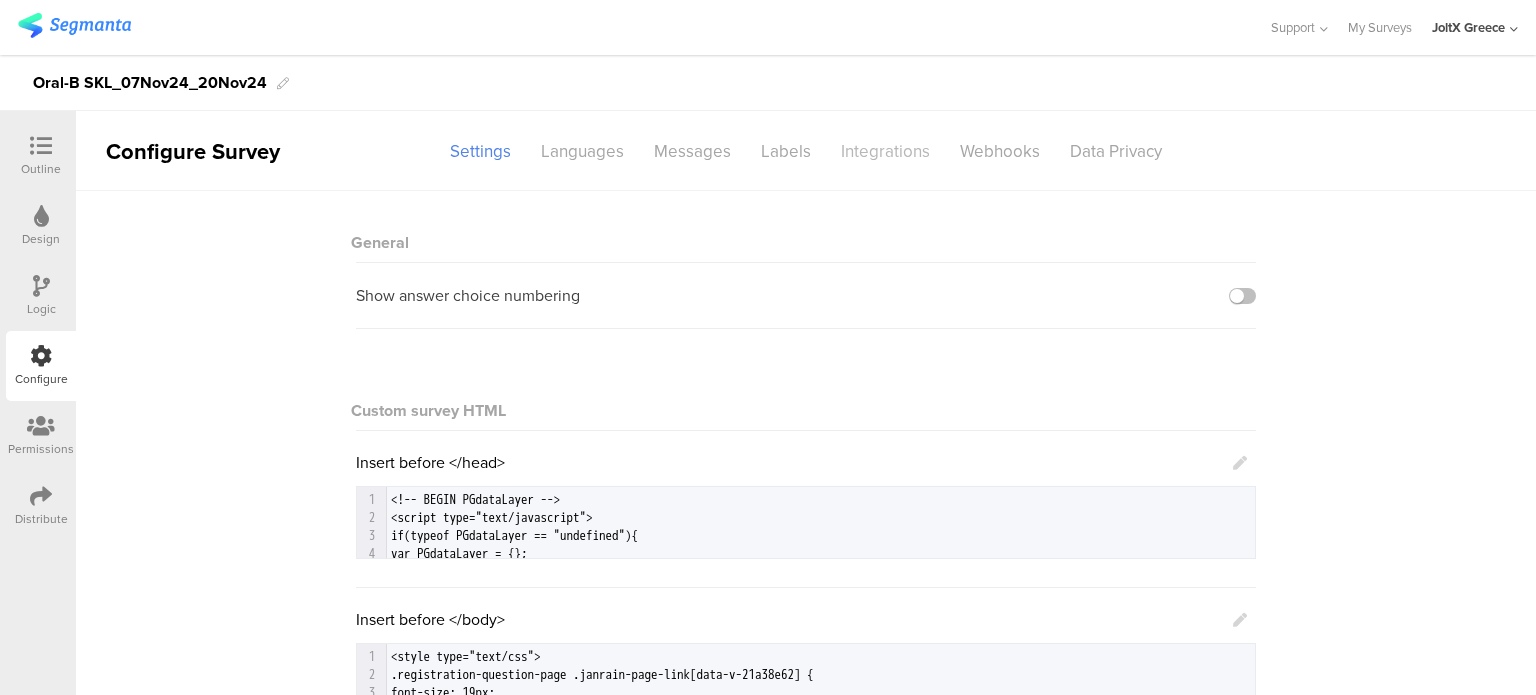 click on "Integrations" at bounding box center (885, 151) 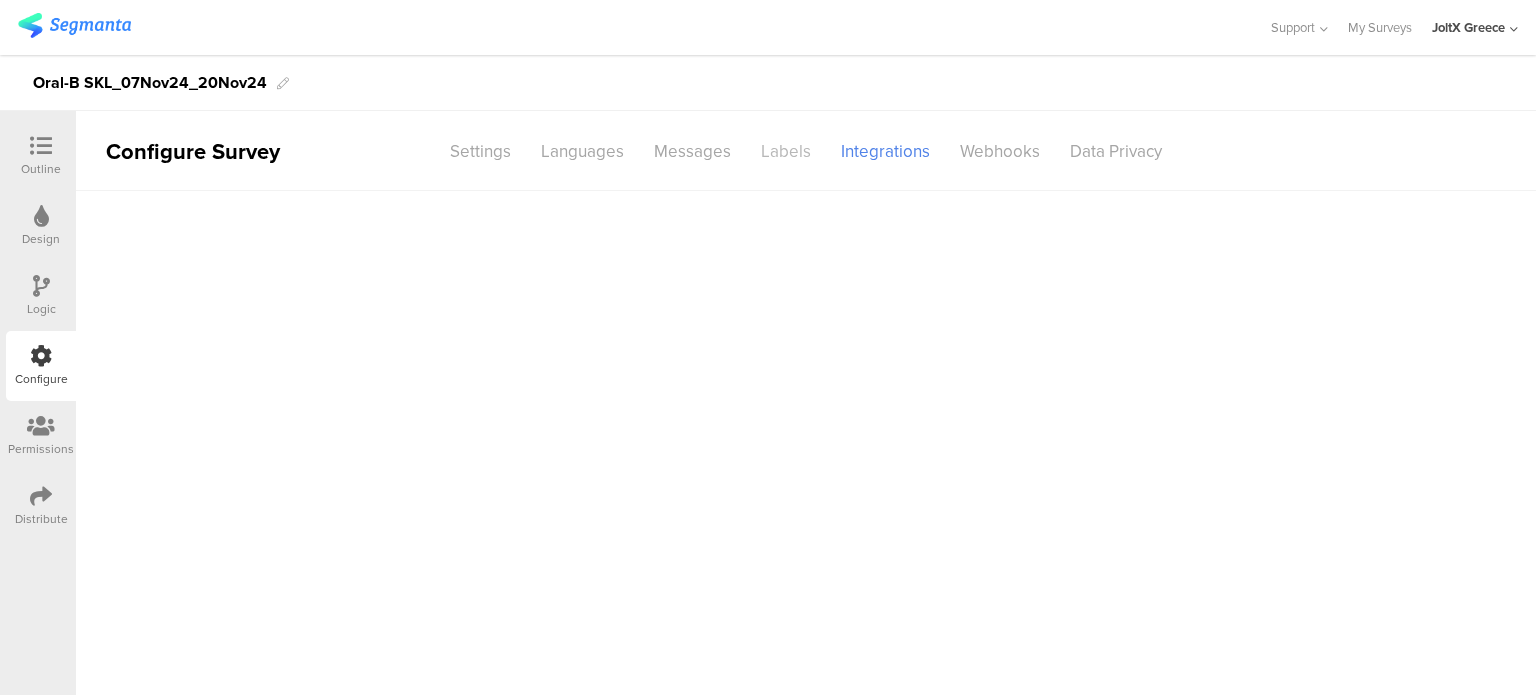 click on "Labels" at bounding box center [786, 151] 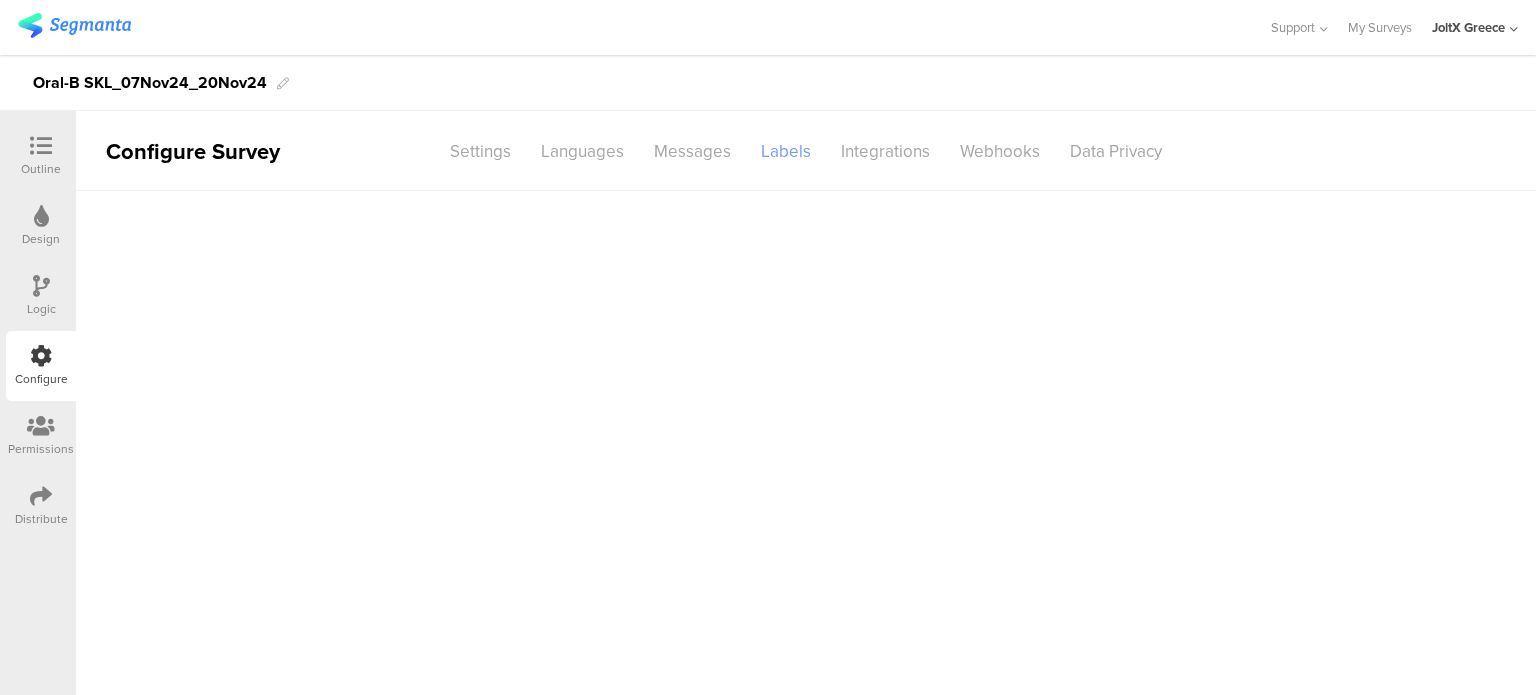click on "Labels" at bounding box center [786, 151] 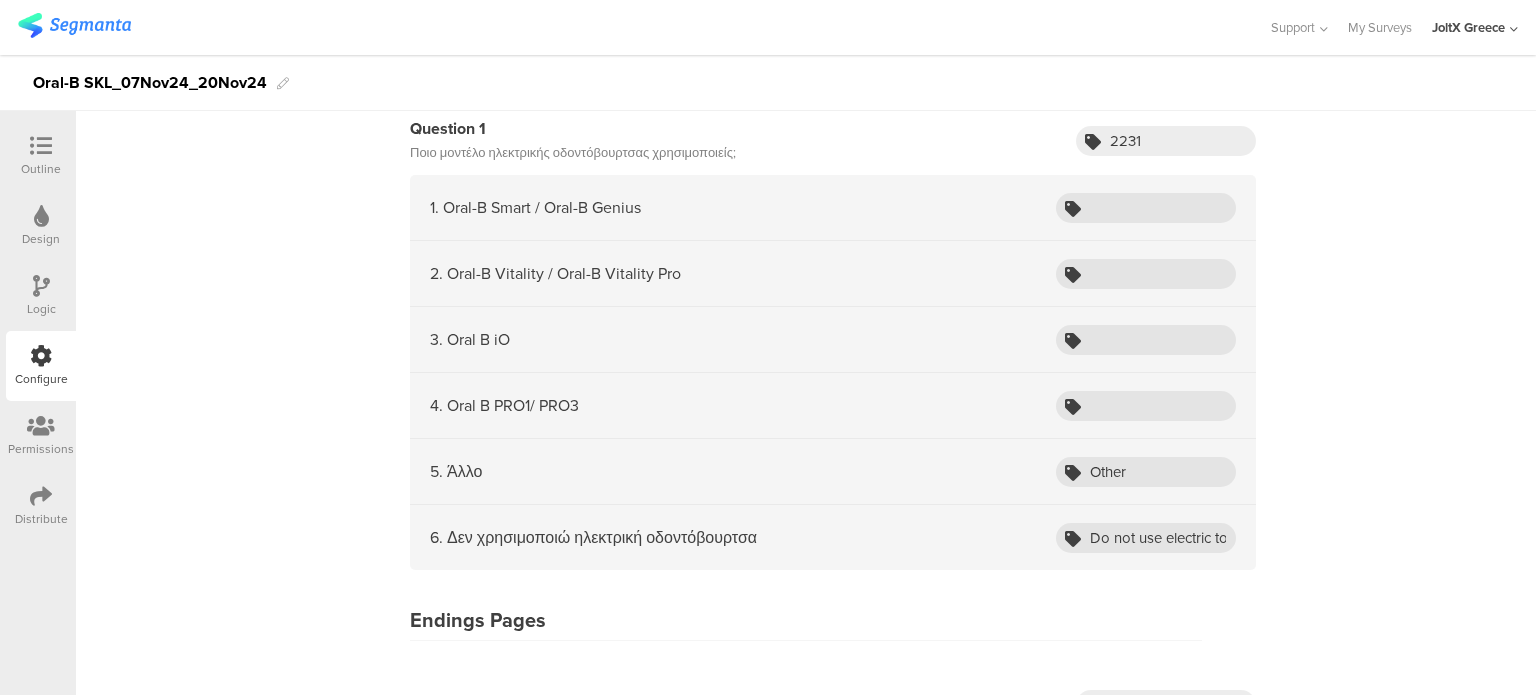 scroll, scrollTop: 2276, scrollLeft: 0, axis: vertical 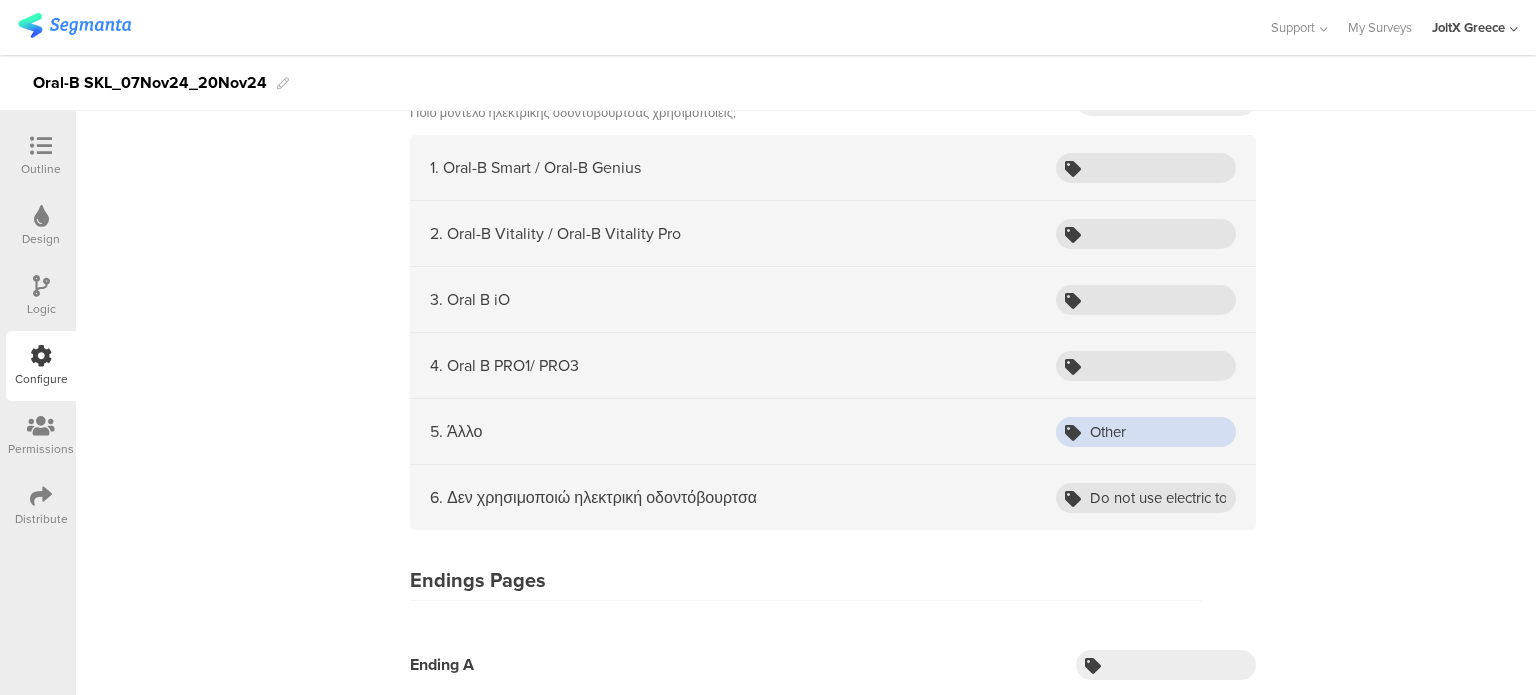 click on "Other" at bounding box center [1146, 432] 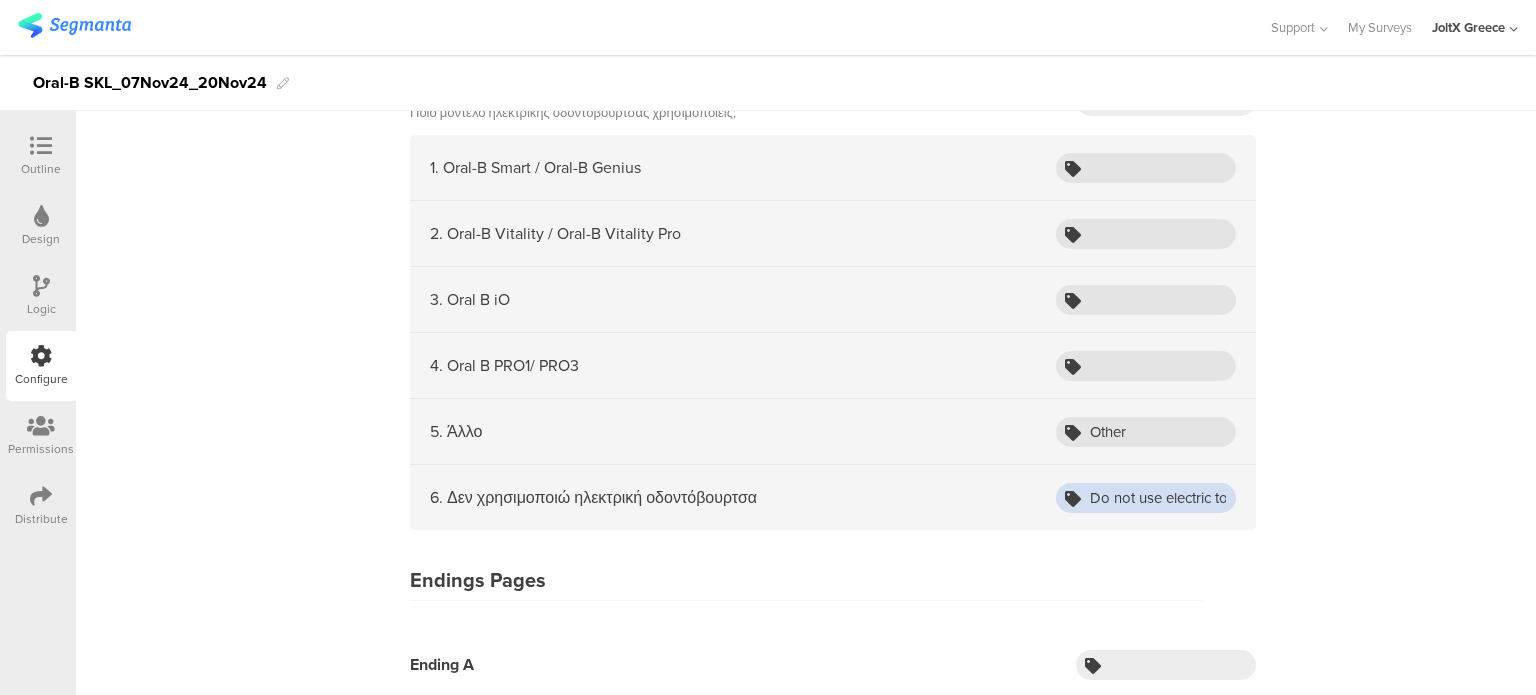 click on "Do not use electric toothbrush" at bounding box center (1146, 498) 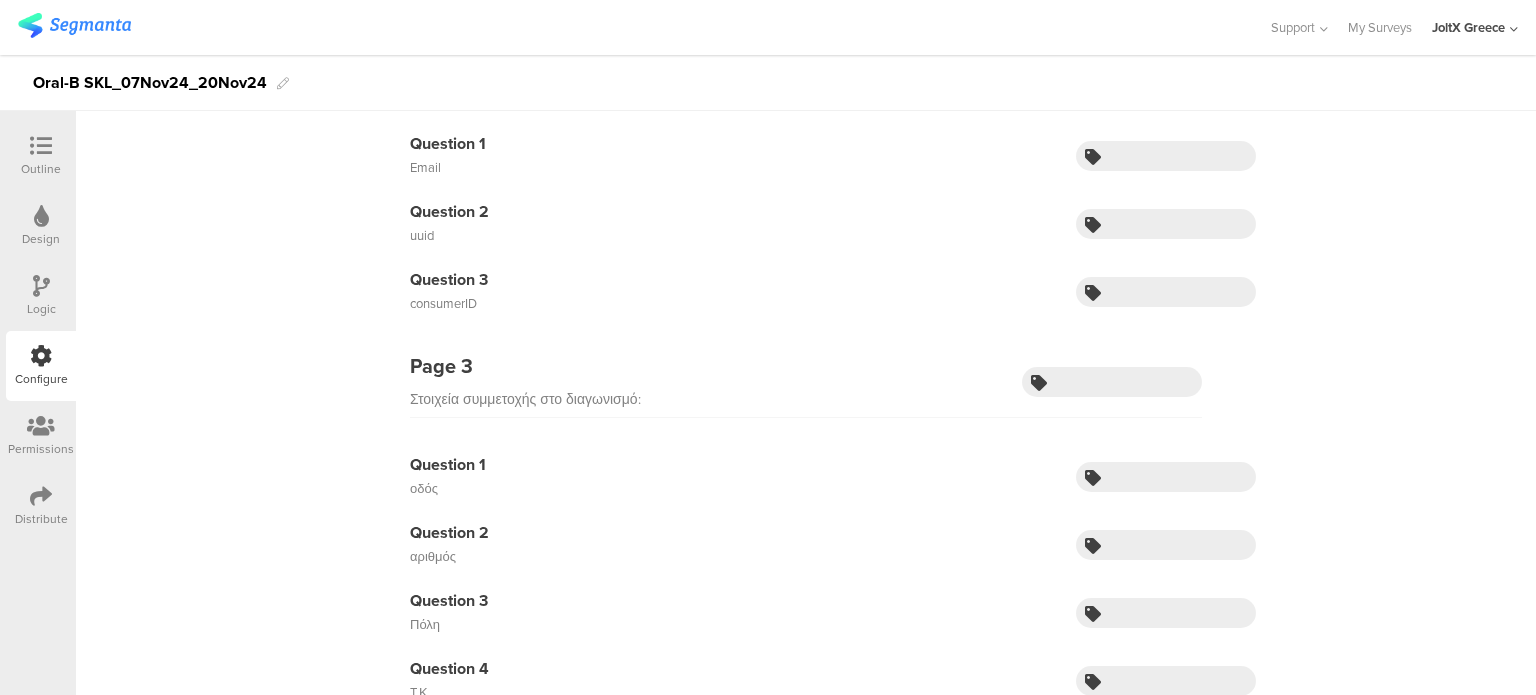 scroll, scrollTop: 476, scrollLeft: 0, axis: vertical 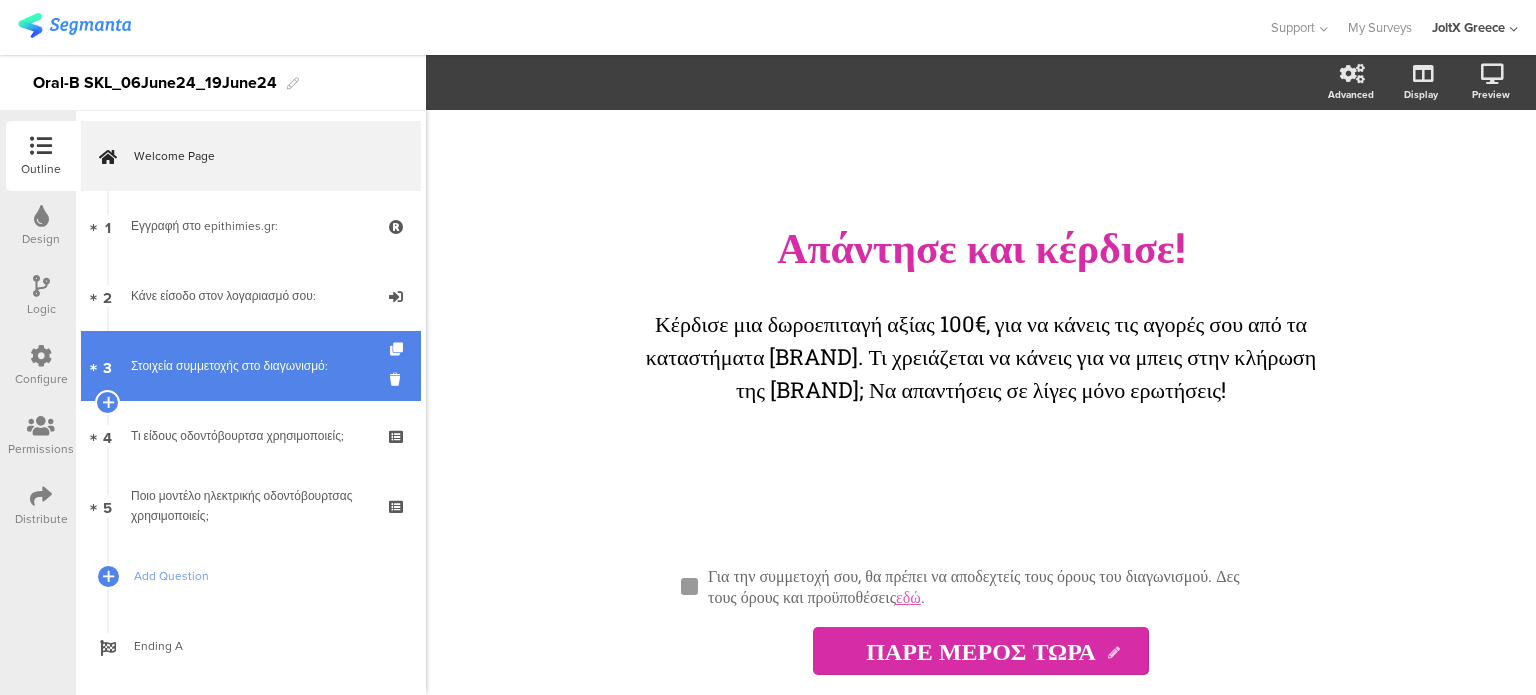 click on "3
Στοιχεία συμμετοχής στο διαγωνισμό:" at bounding box center (251, 366) 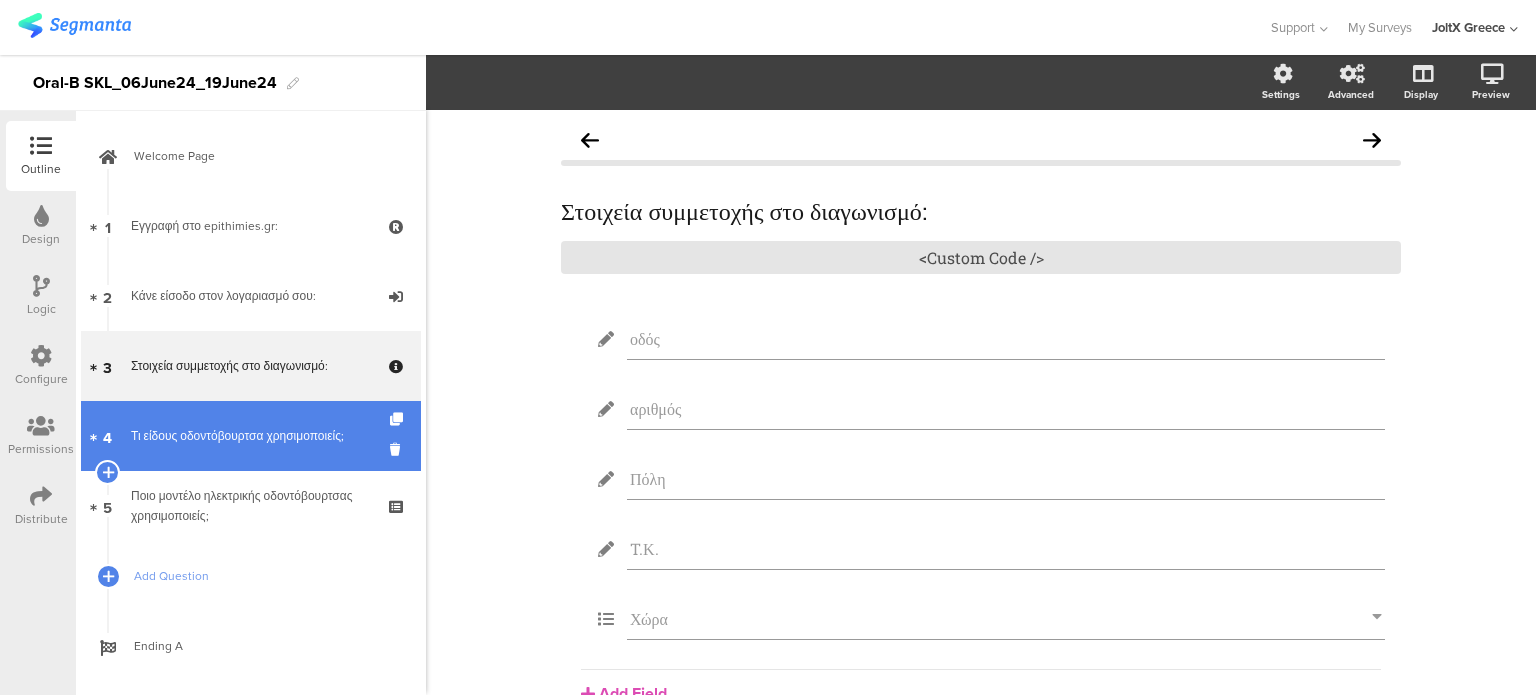click on "4
Τι είδους οδοντόβουρτσα χρησιμοποιείς;" at bounding box center [251, 436] 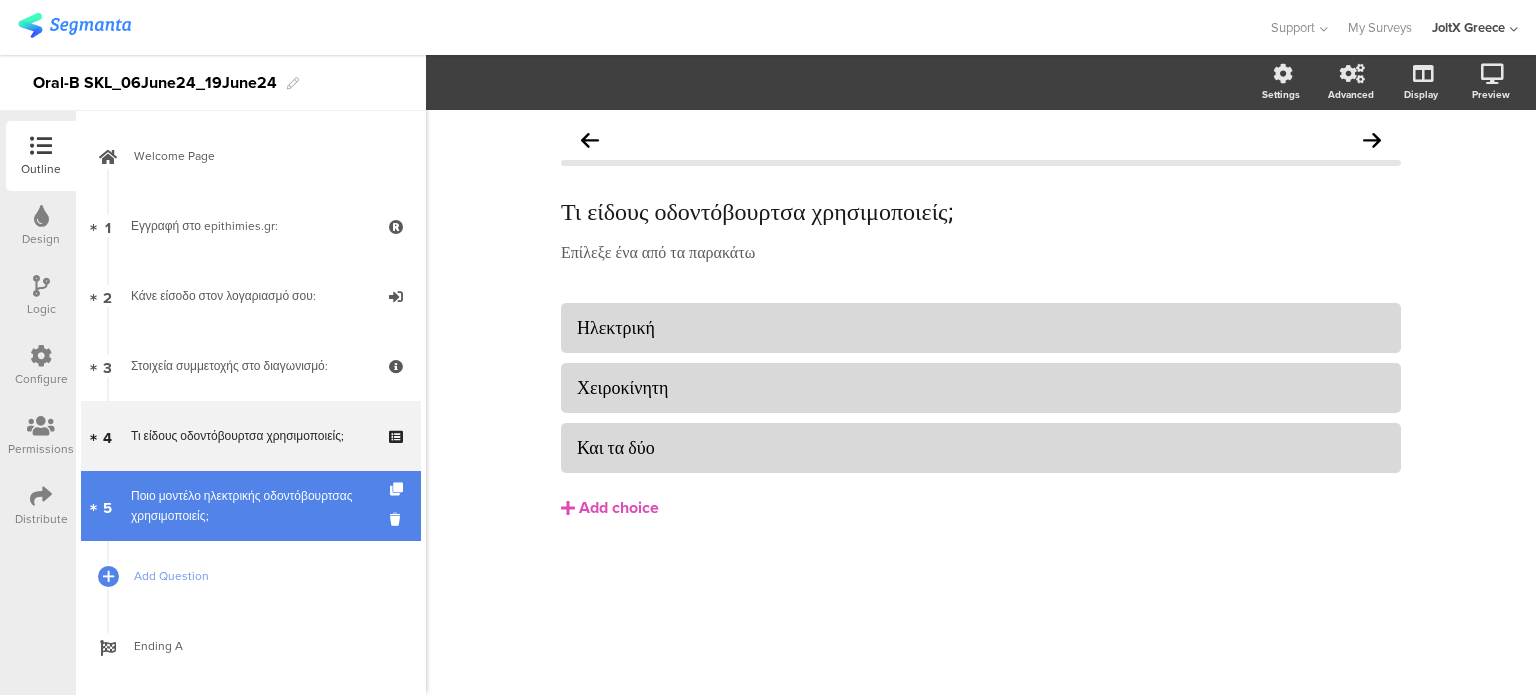 click on "Ποιο μοντέλο ηλεκτρικής οδοντόβουρτσας χρησιμοποιείς;" at bounding box center [250, 506] 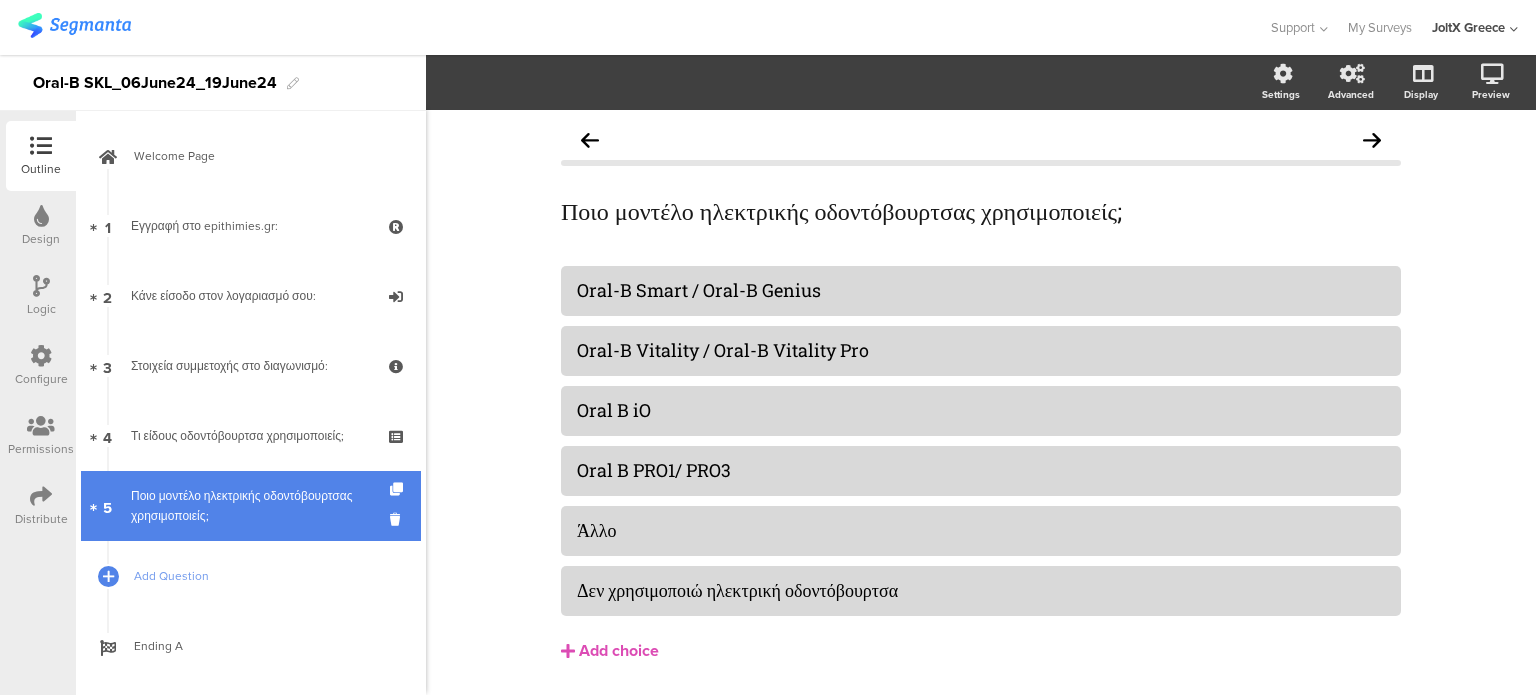 click on "5
Ποιο μοντέλο ηλεκτρικής οδοντόβουρτσας χρησιμοποιείς;" at bounding box center (251, 506) 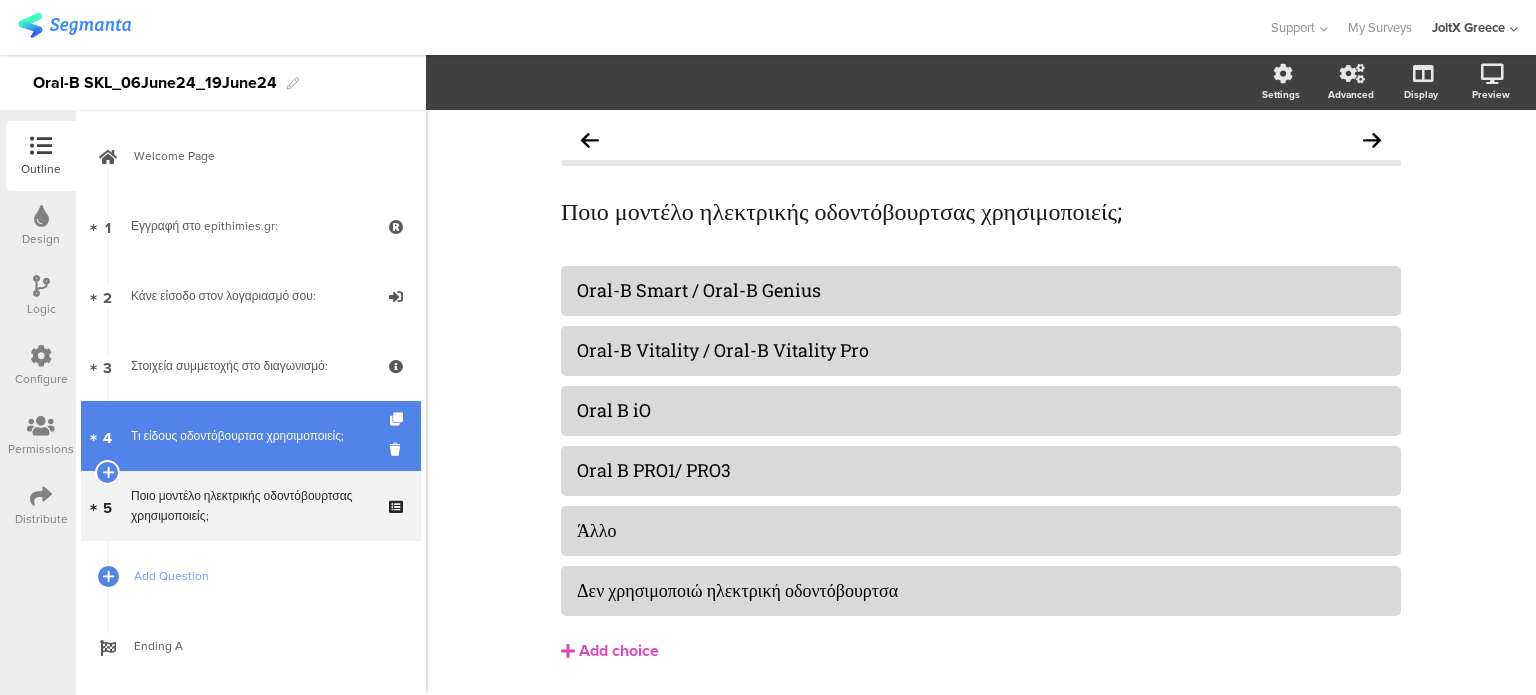 click on "4
Τι είδους οδοντόβουρτσα χρησιμοποιείς;" at bounding box center (251, 436) 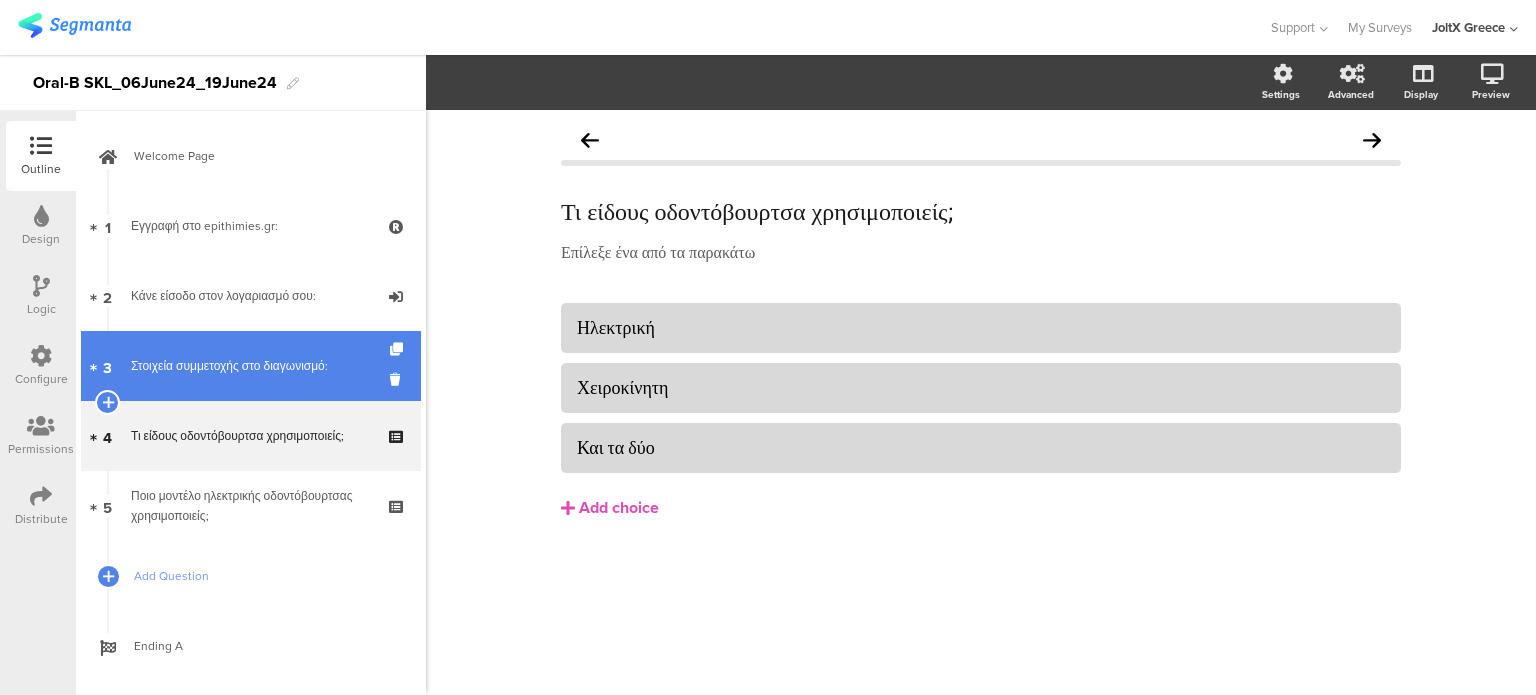 click on "Στοιχεία συμμετοχής στο διαγωνισμό:" at bounding box center (250, 366) 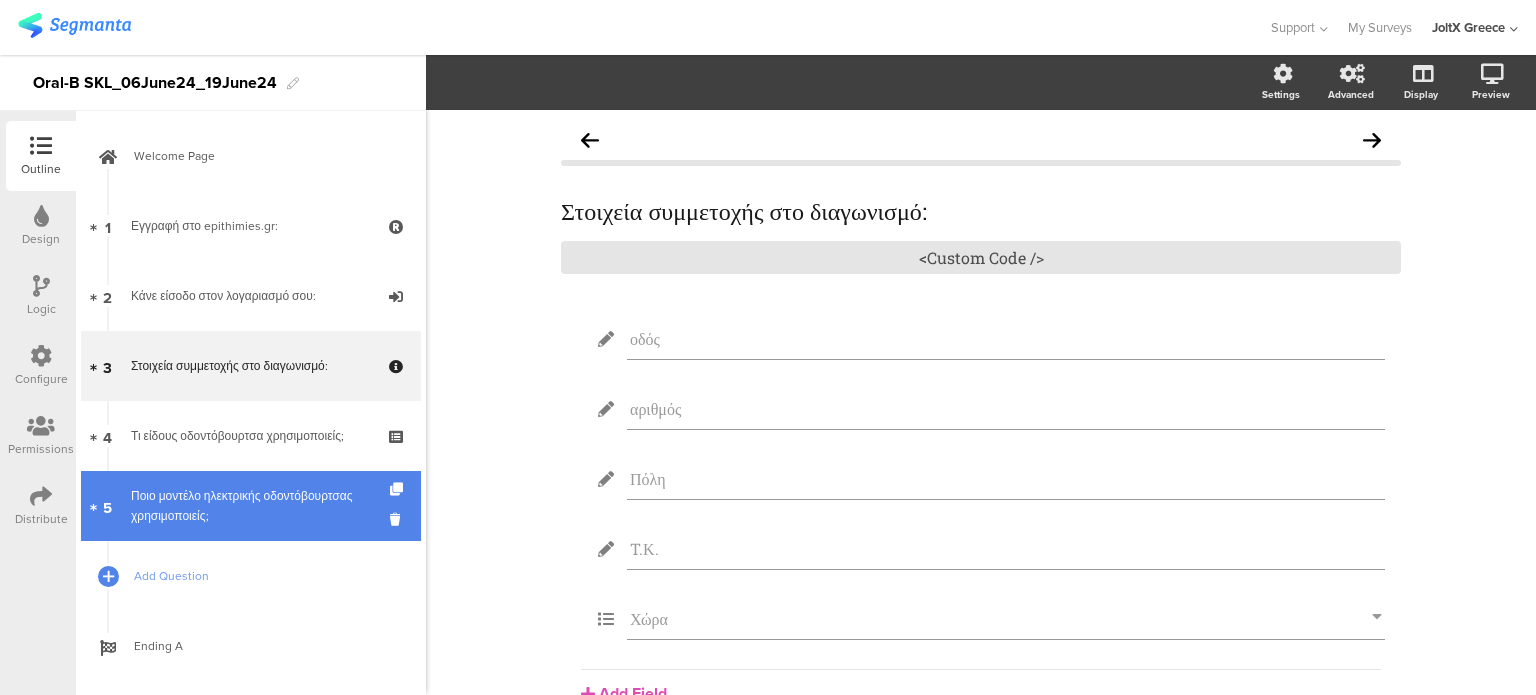 click on "4
Τι είδους οδοντόβουρτσα χρησιμοποιείς;" at bounding box center (251, 436) 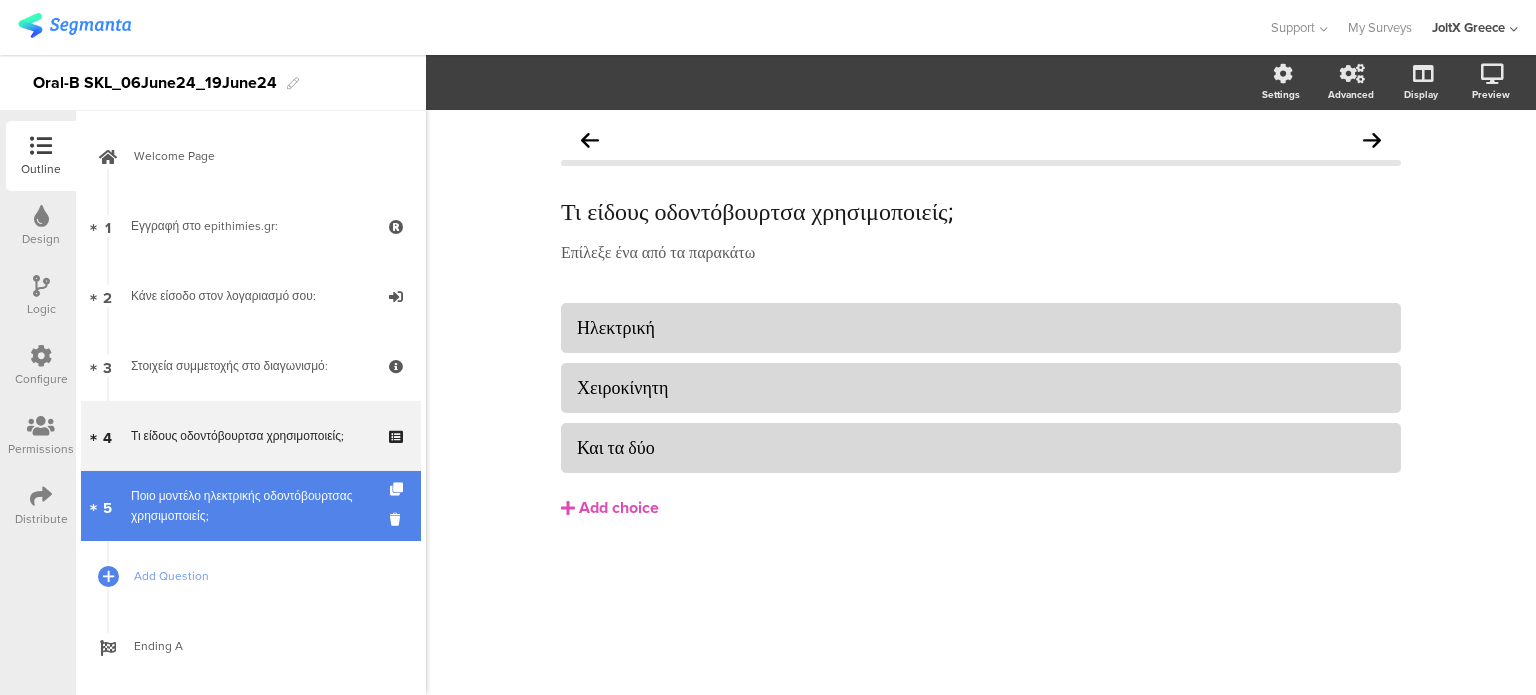 click on "Ποιο μοντέλο ηλεκτρικής οδοντόβουρτσας χρησιμοποιείς;" at bounding box center (250, 506) 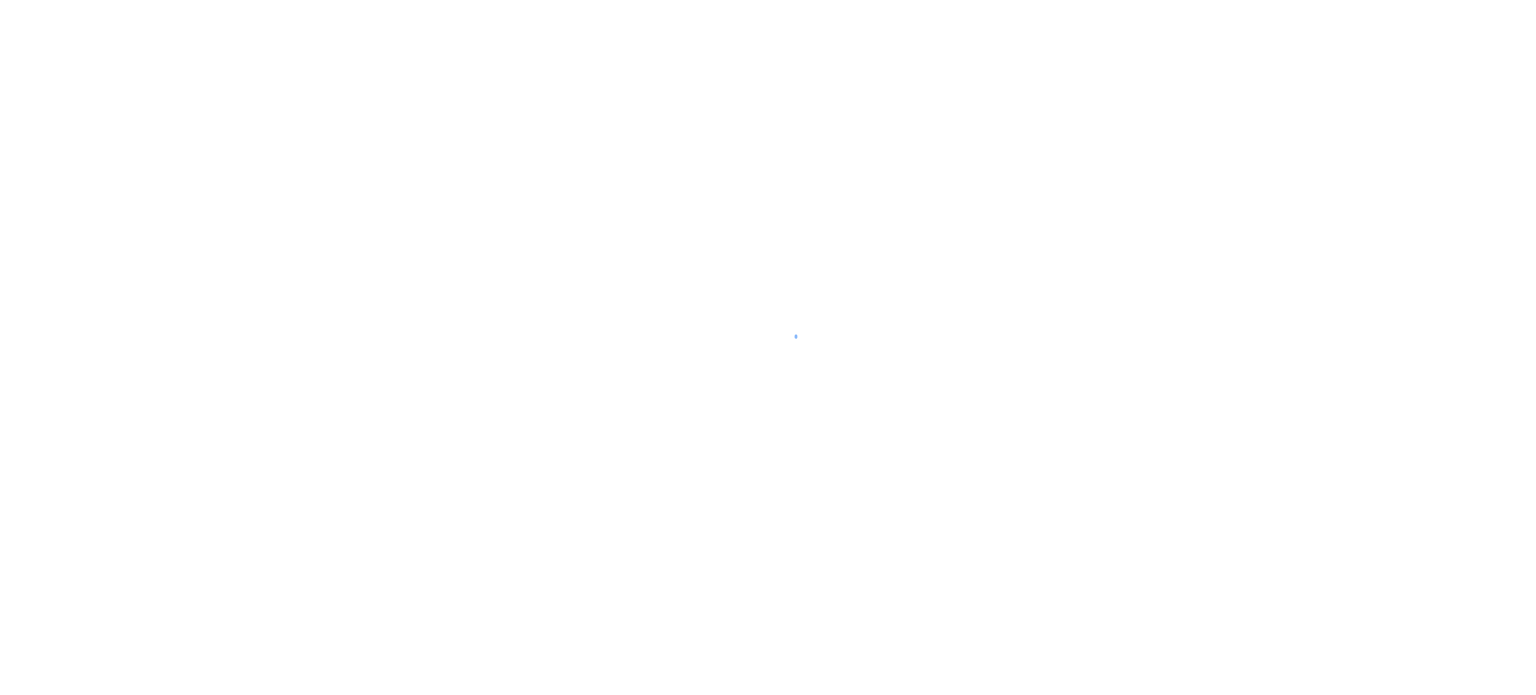 scroll, scrollTop: 0, scrollLeft: 0, axis: both 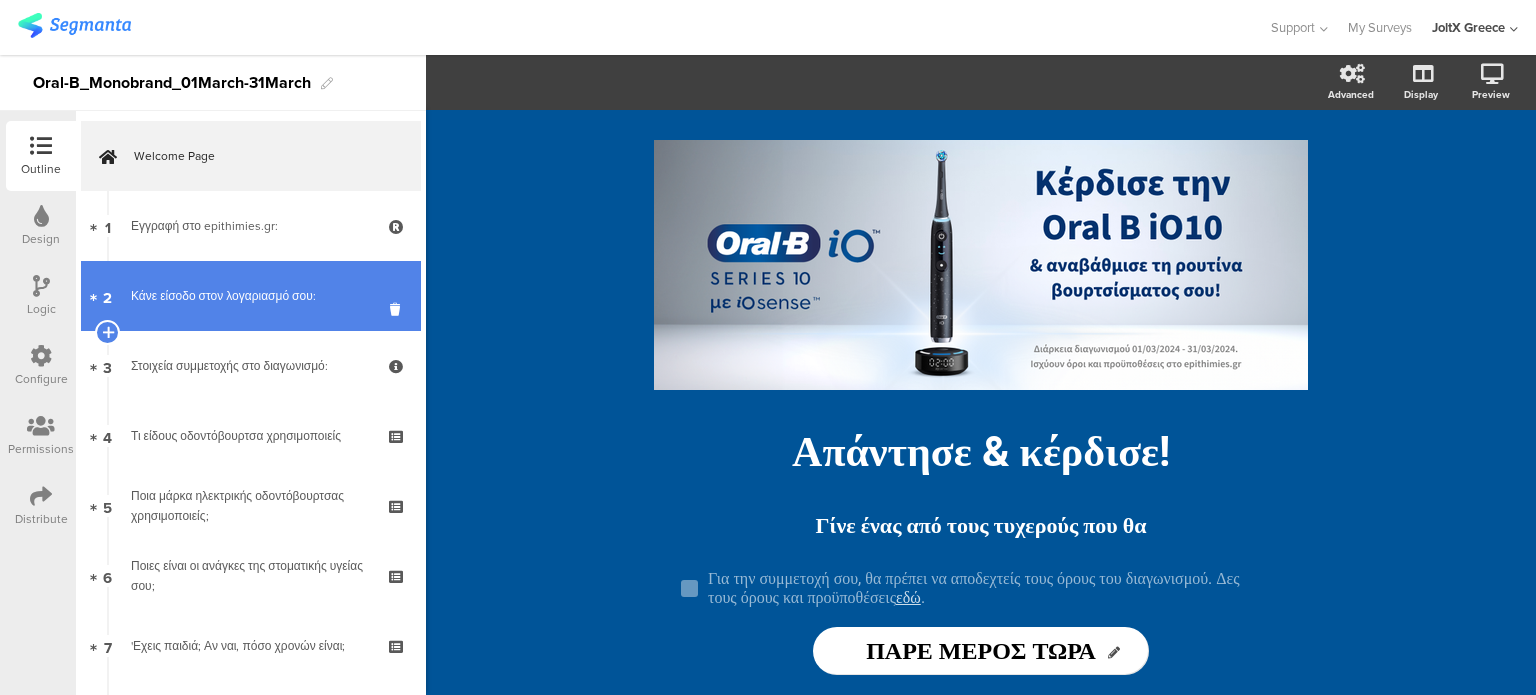 click on "Κάνε είσοδο στον λογαριασμό σου:" at bounding box center (250, 296) 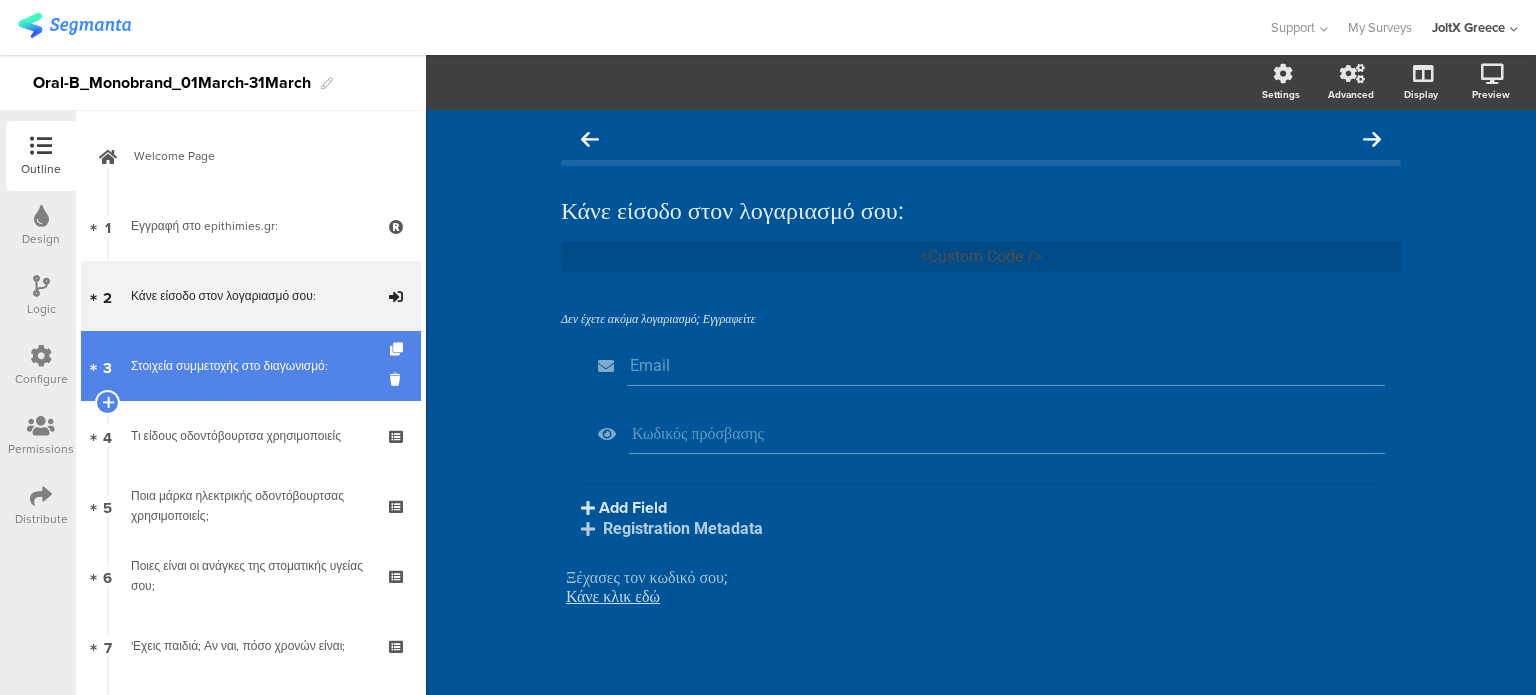 click on "Στοιχεία συμμετοχής στο διαγωνισμό:" at bounding box center [250, 366] 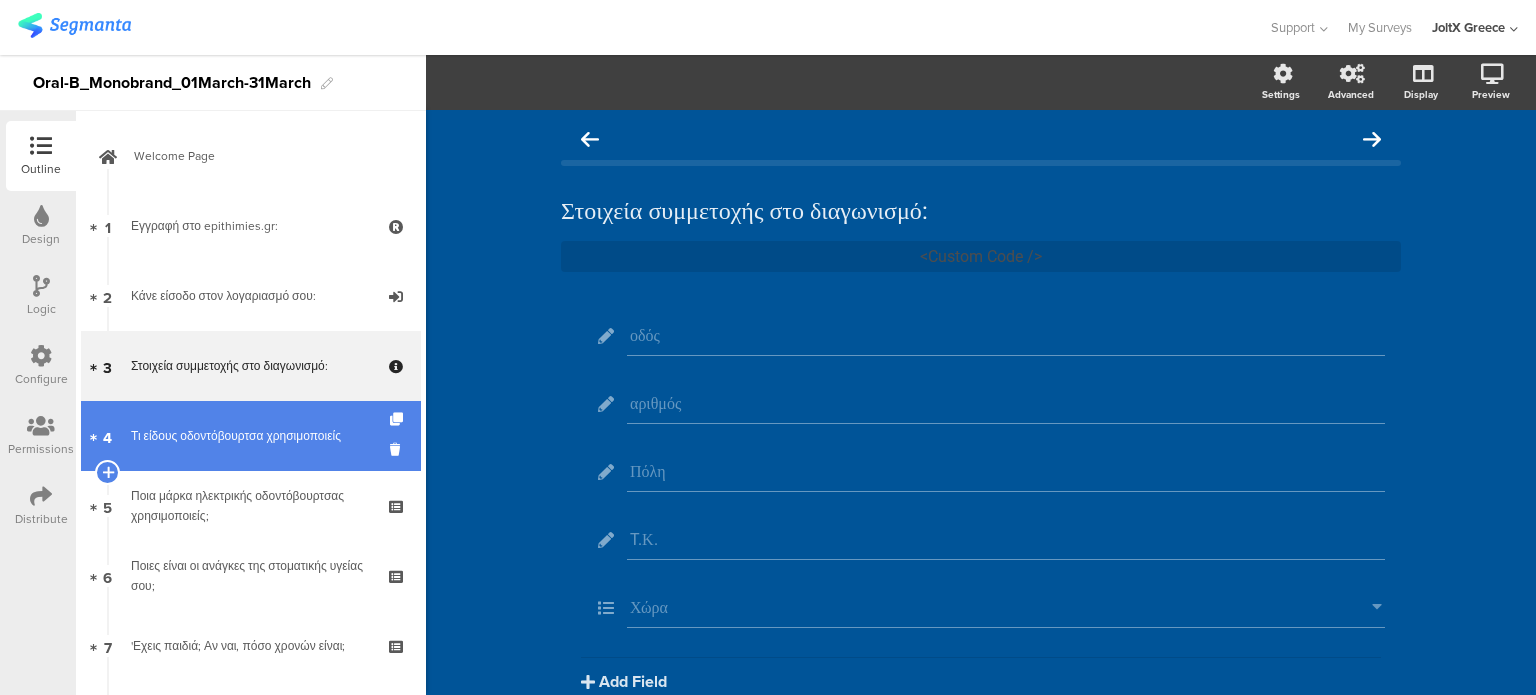 click on "Τι είδους οδοντόβουρτσα χρησιμοποιείς" at bounding box center [250, 436] 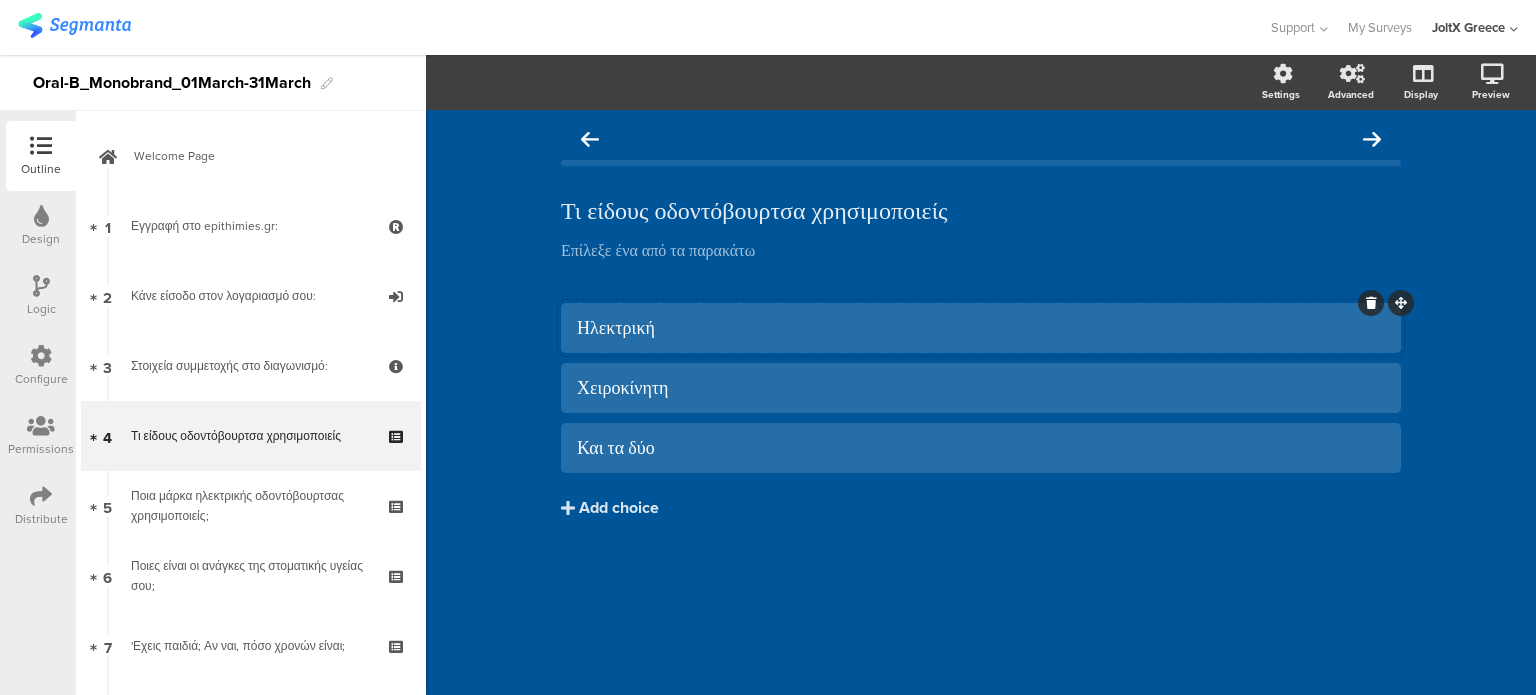 click on "Ηλεκτρική" 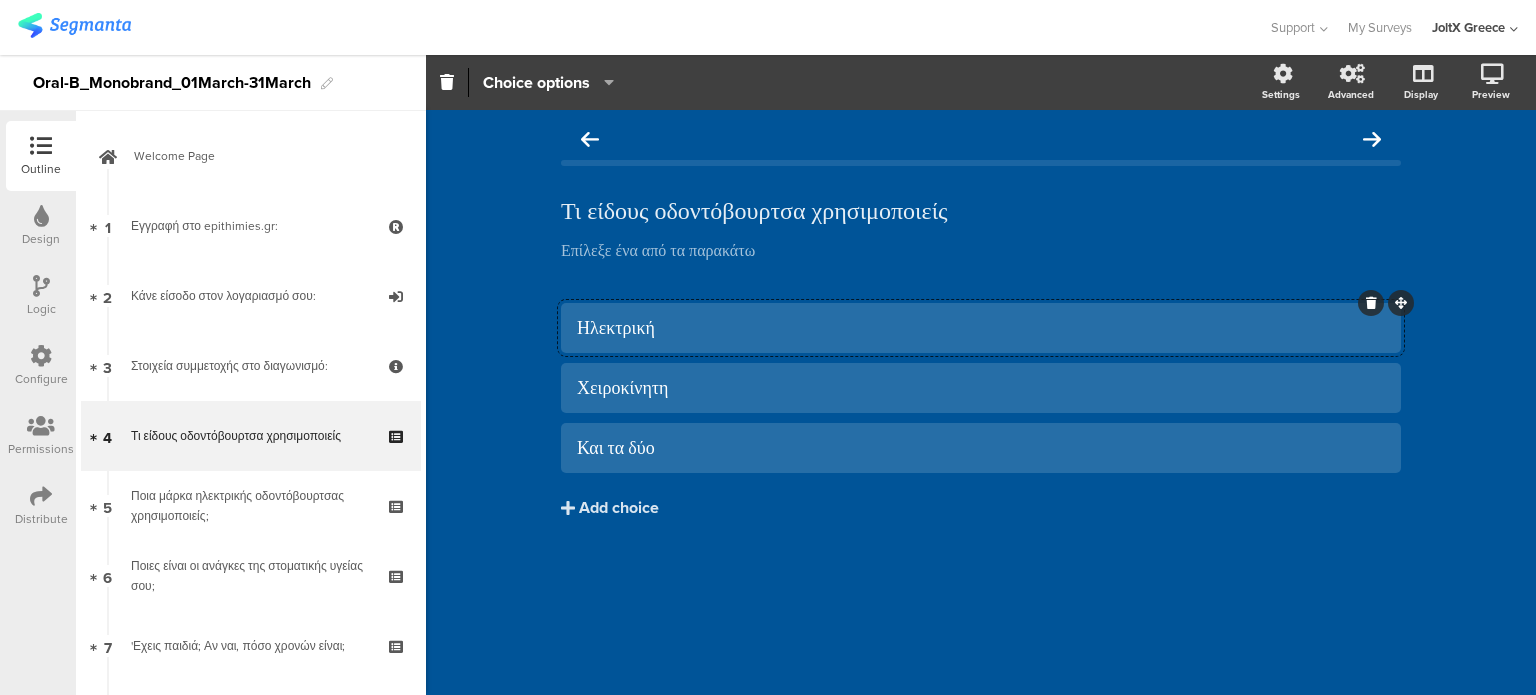 click on "Ηλεκτρική" 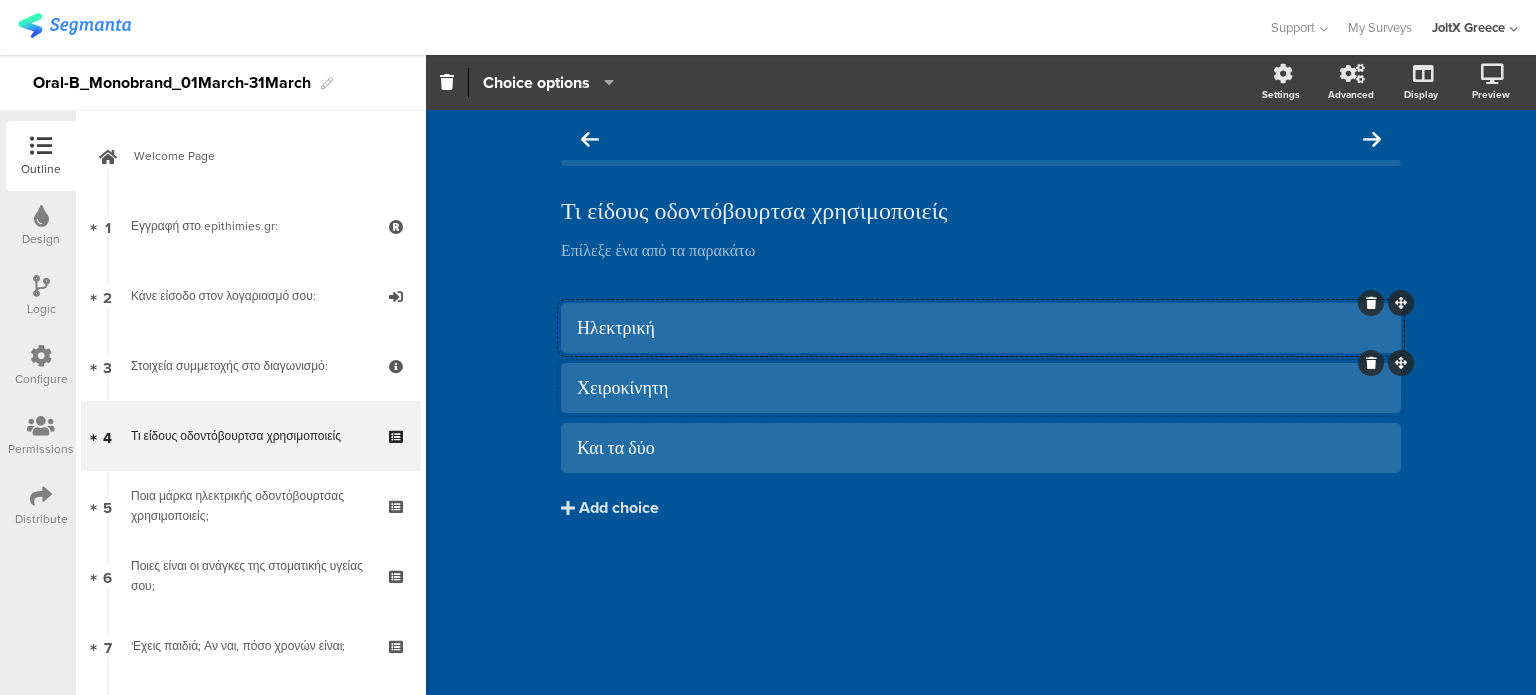 click on "Χειροκίνητη" 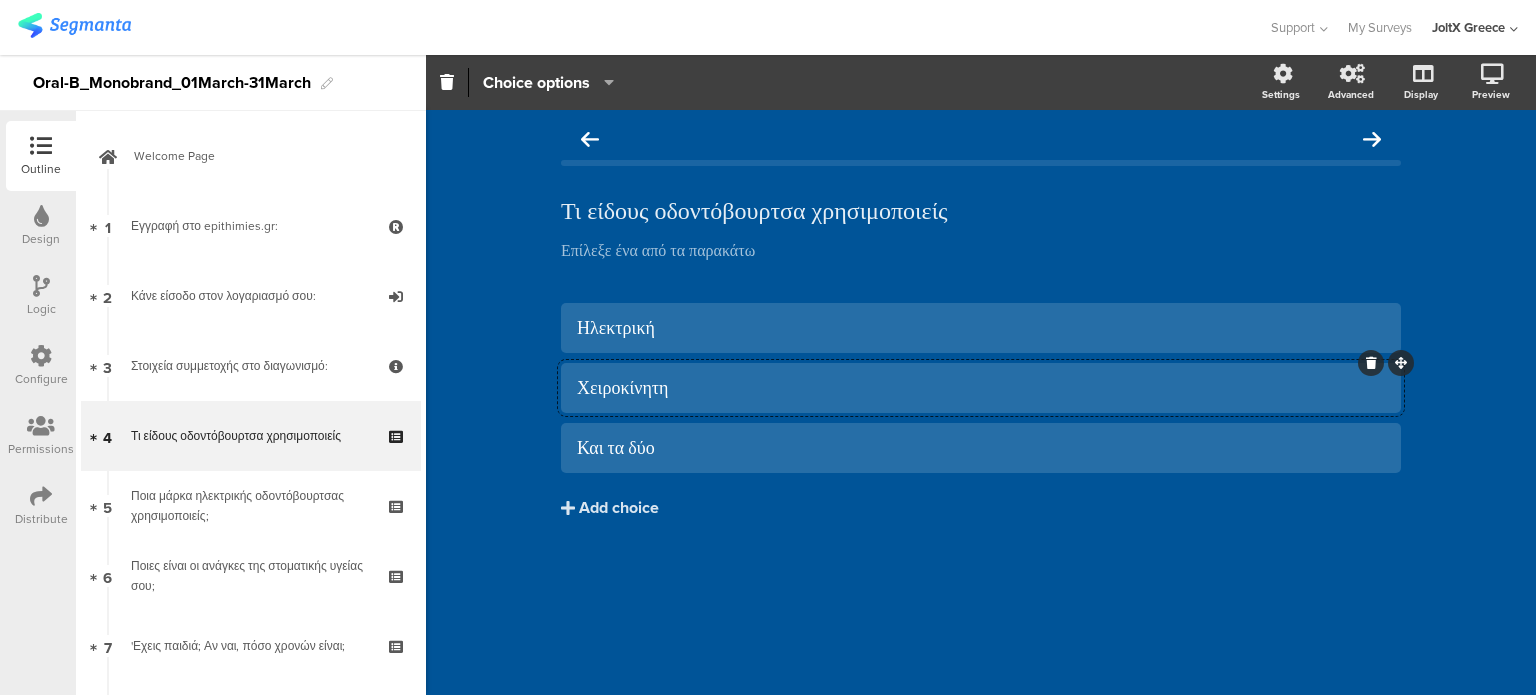 click on "Χειροκίνητη" 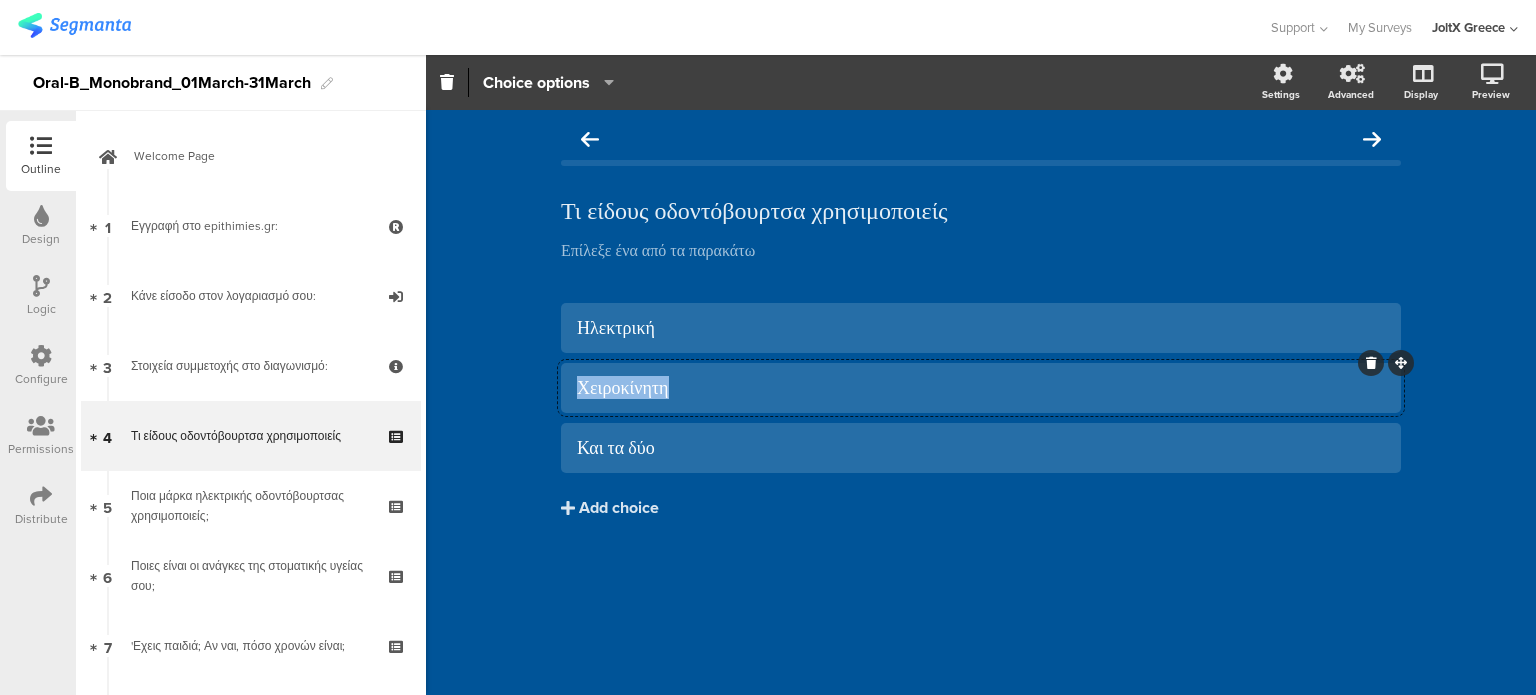 click on "Χειροκίνητη" 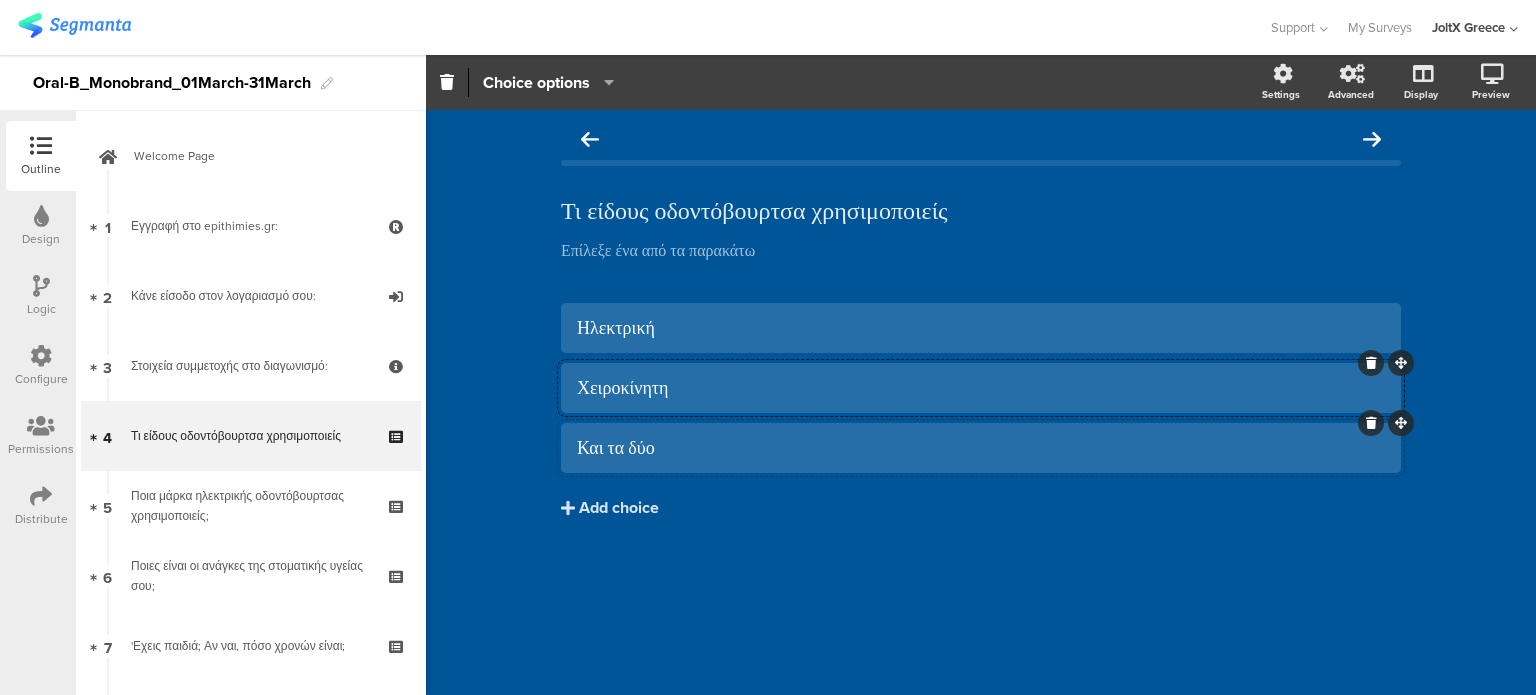click on "Και τα δύο" 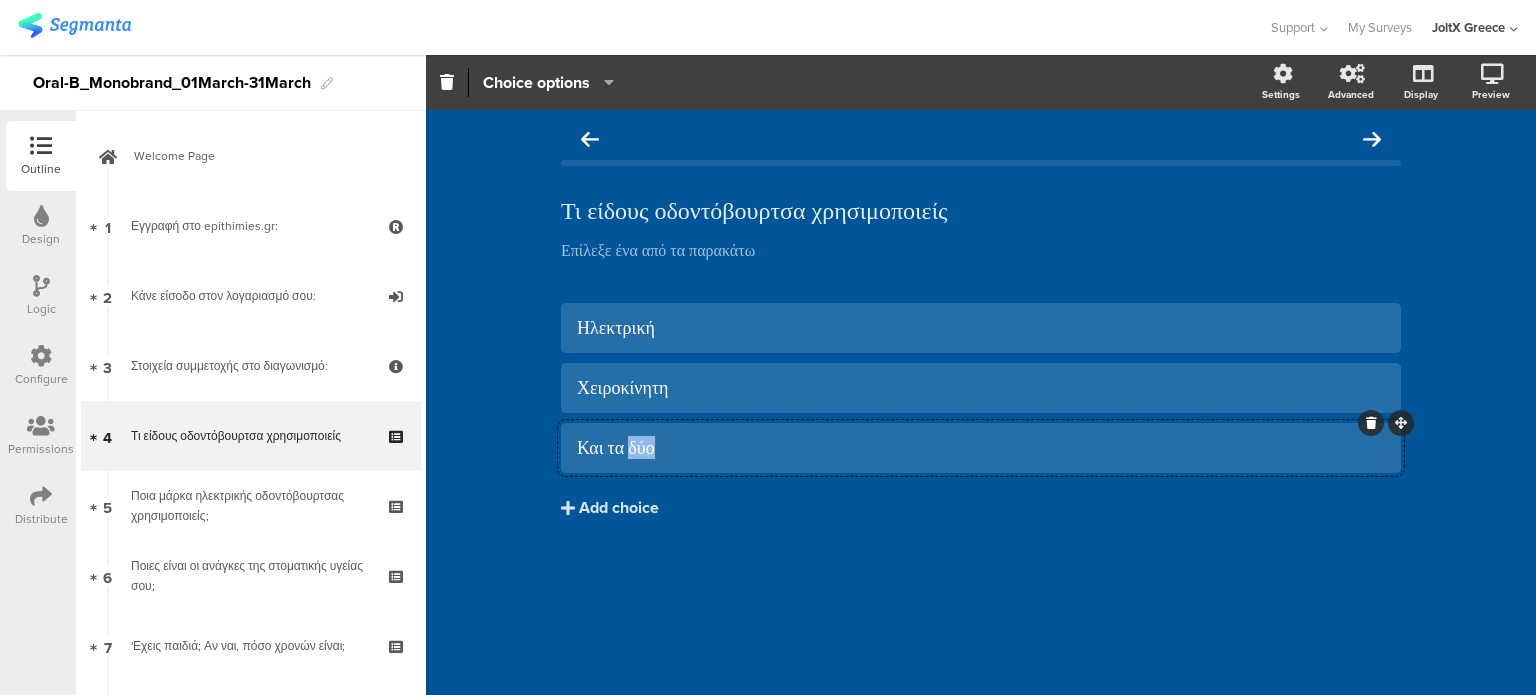 click on "Και τα δύο" 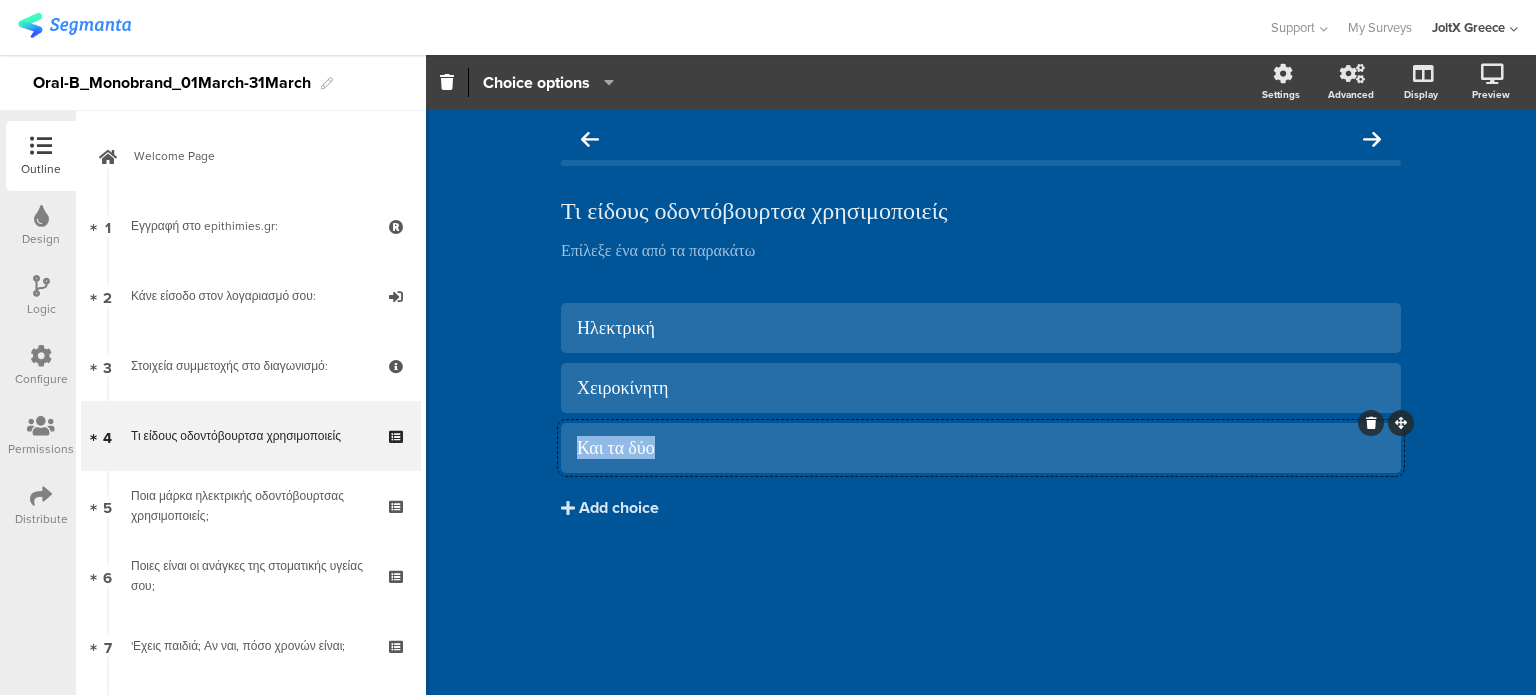 click on "Και τα δύο" 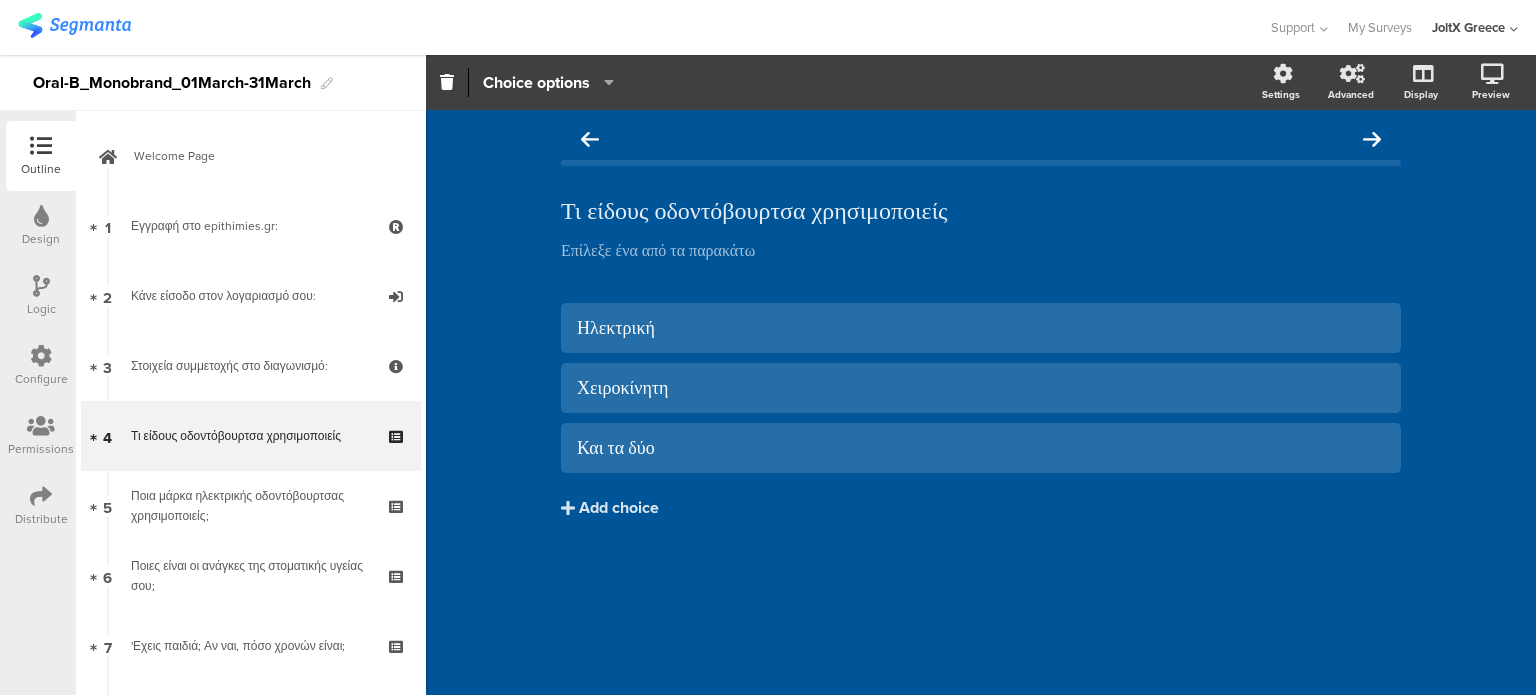 click at bounding box center (41, 356) 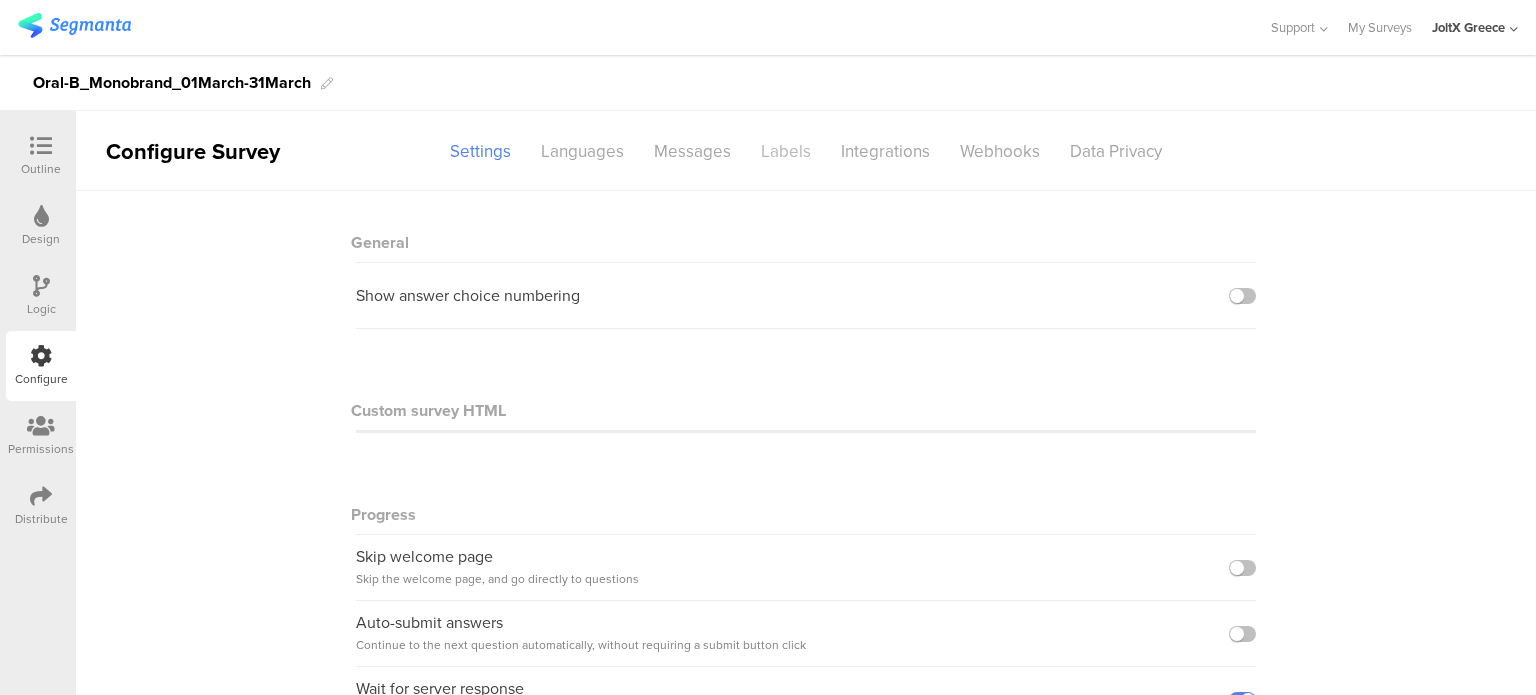 click on "Labels" at bounding box center [786, 151] 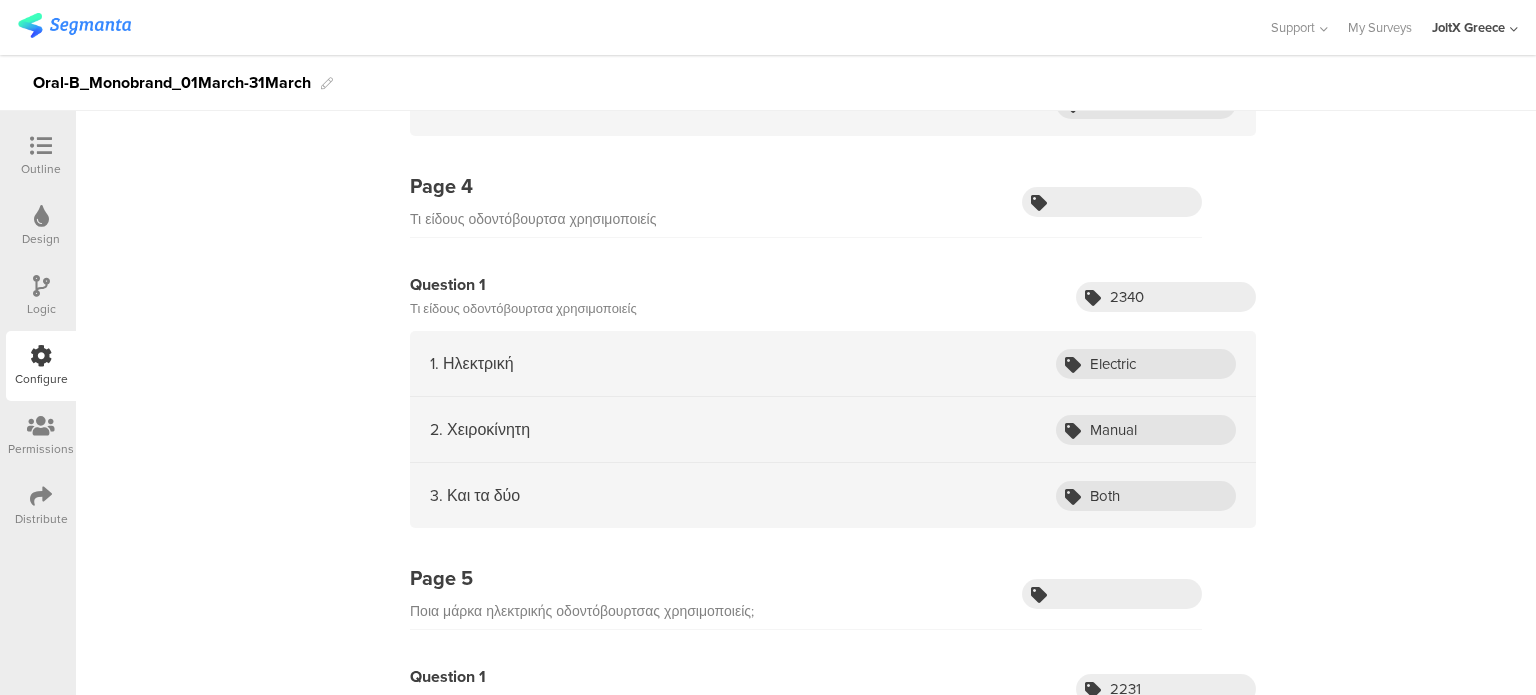 scroll, scrollTop: 1800, scrollLeft: 0, axis: vertical 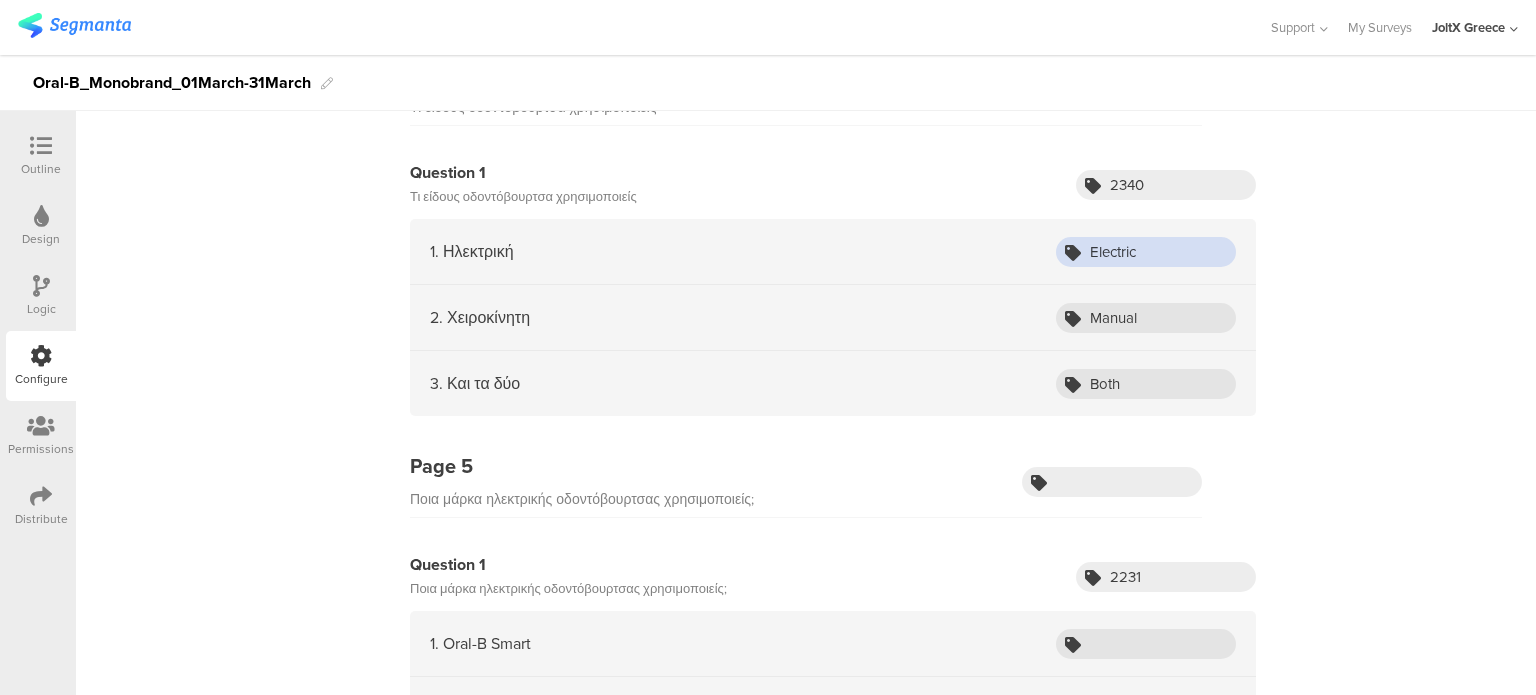 drag, startPoint x: 1152, startPoint y: 253, endPoint x: 1051, endPoint y: 256, distance: 101.04455 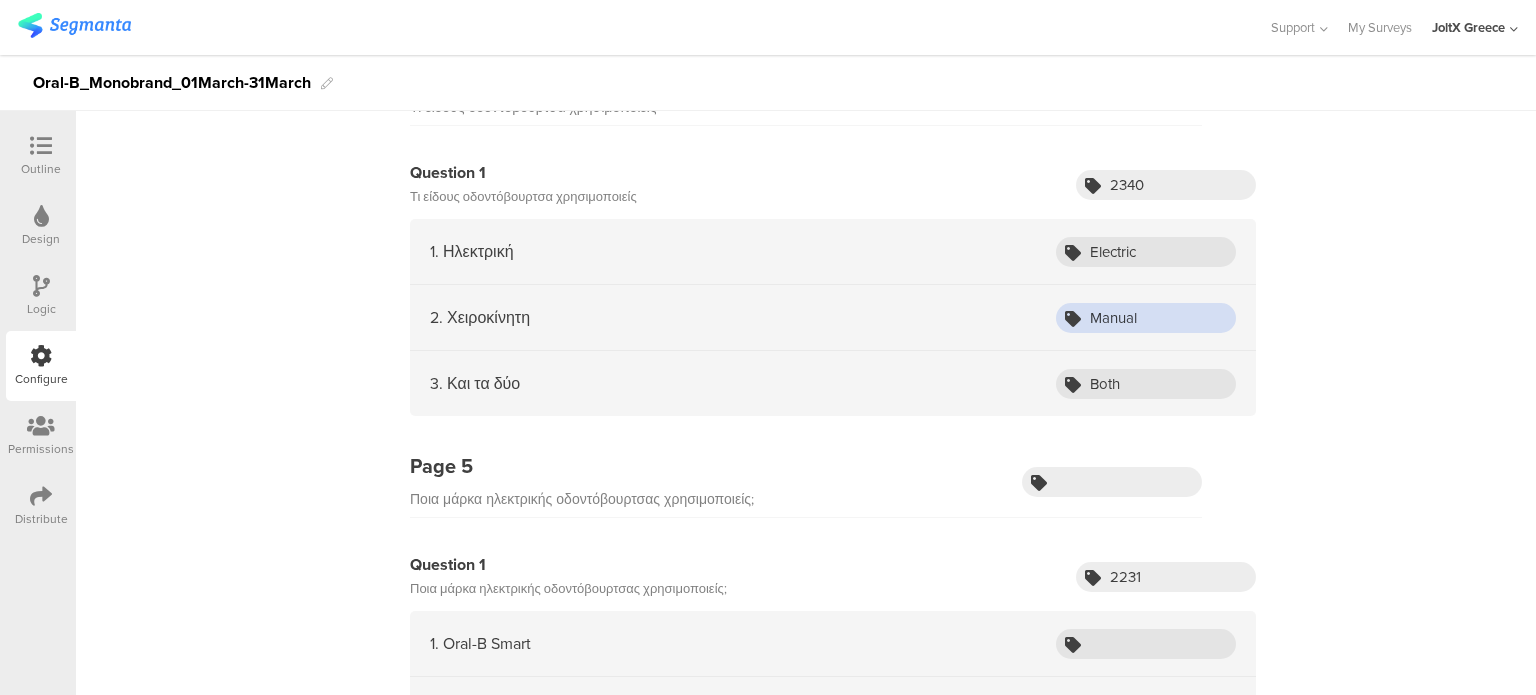 click on "Manual" at bounding box center (1146, 318) 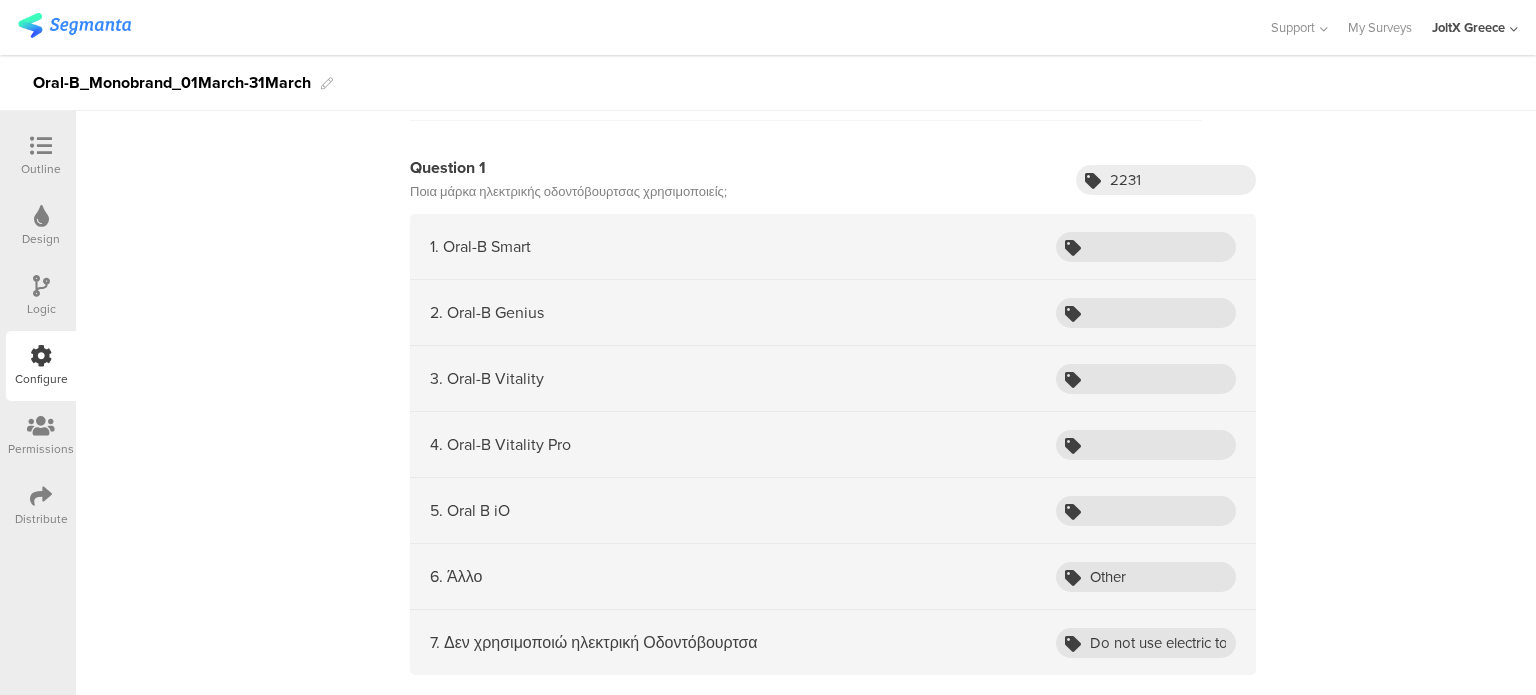 scroll, scrollTop: 2200, scrollLeft: 0, axis: vertical 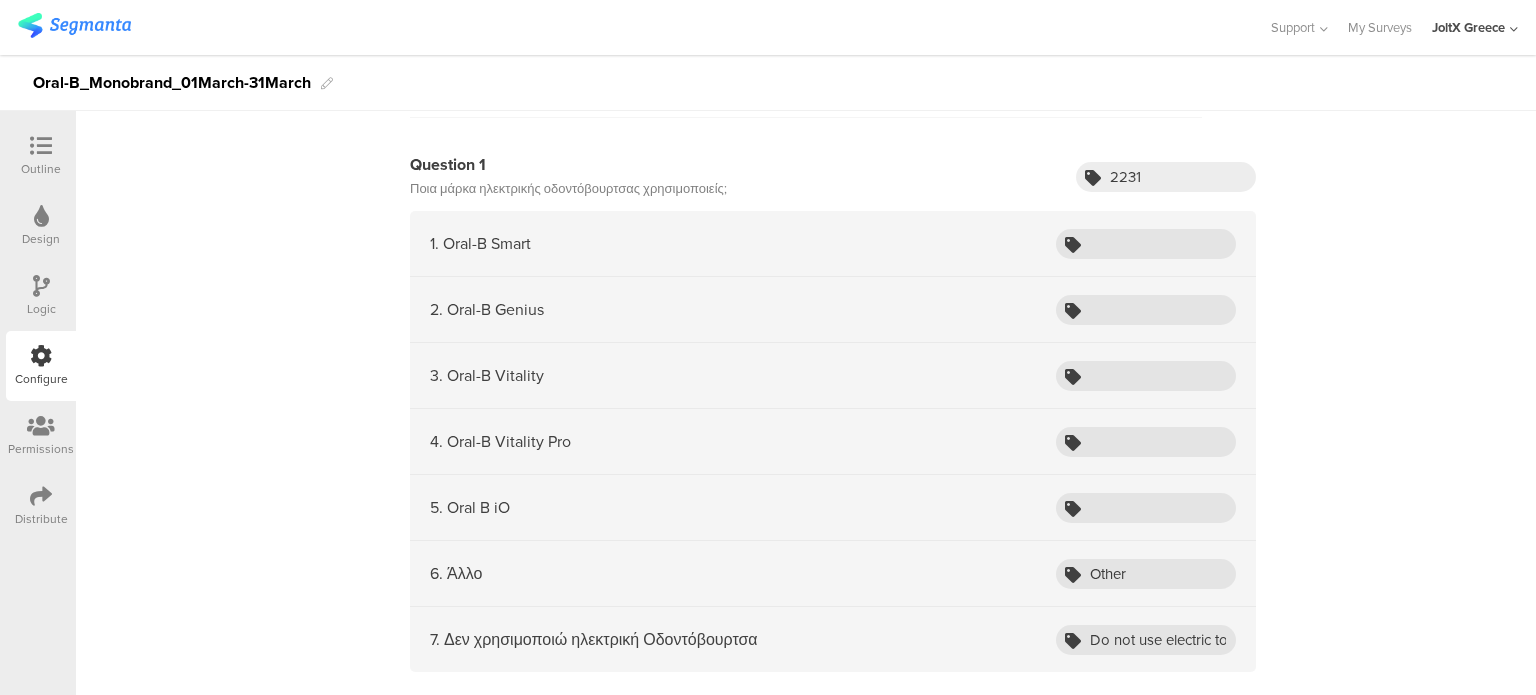 click on "Ποια μάρκα ηλεκτρικής οδοντόβουρτσας χρησιμοποιείς;​" at bounding box center (568, 189) 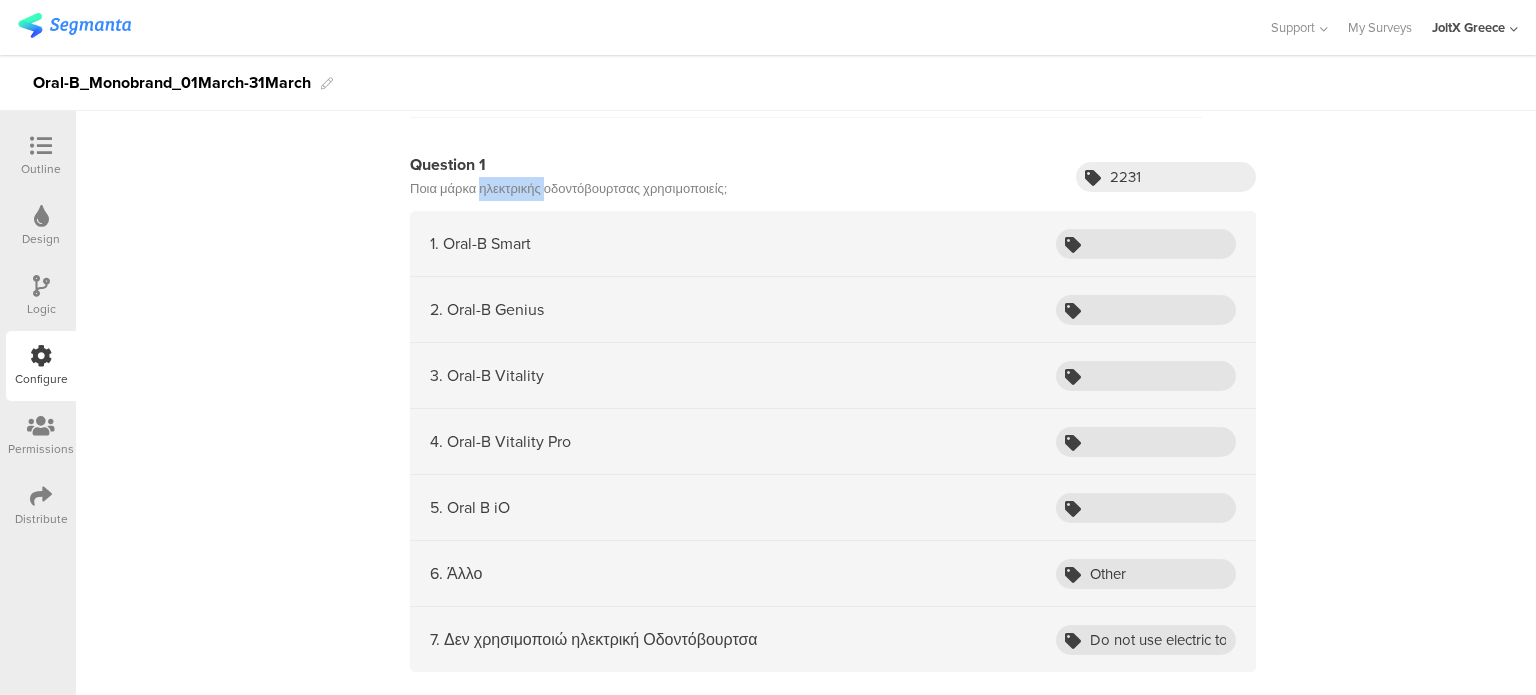 click on "Ποια μάρκα ηλεκτρικής οδοντόβουρτσας χρησιμοποιείς;​" at bounding box center [568, 189] 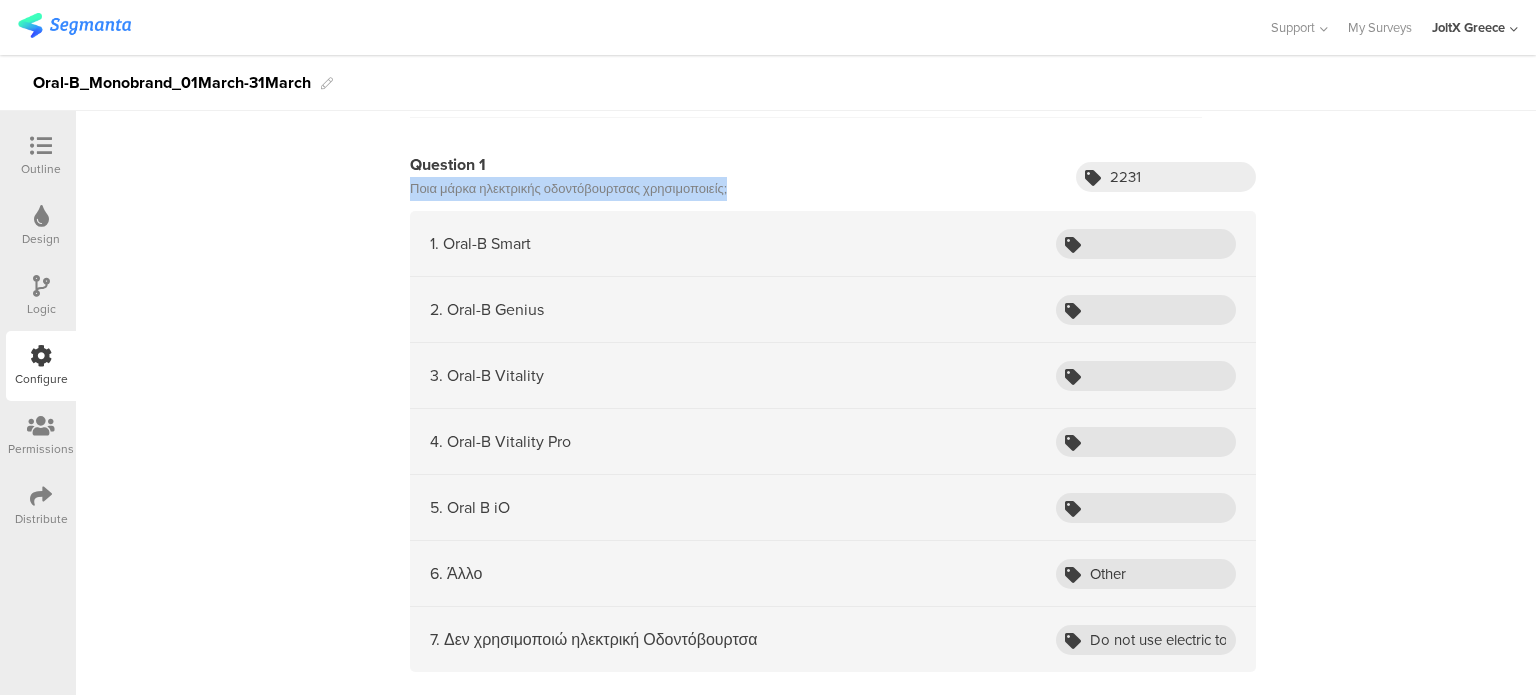 click on "Ποια μάρκα ηλεκτρικής οδοντόβουρτσας χρησιμοποιείς;​" at bounding box center (568, 189) 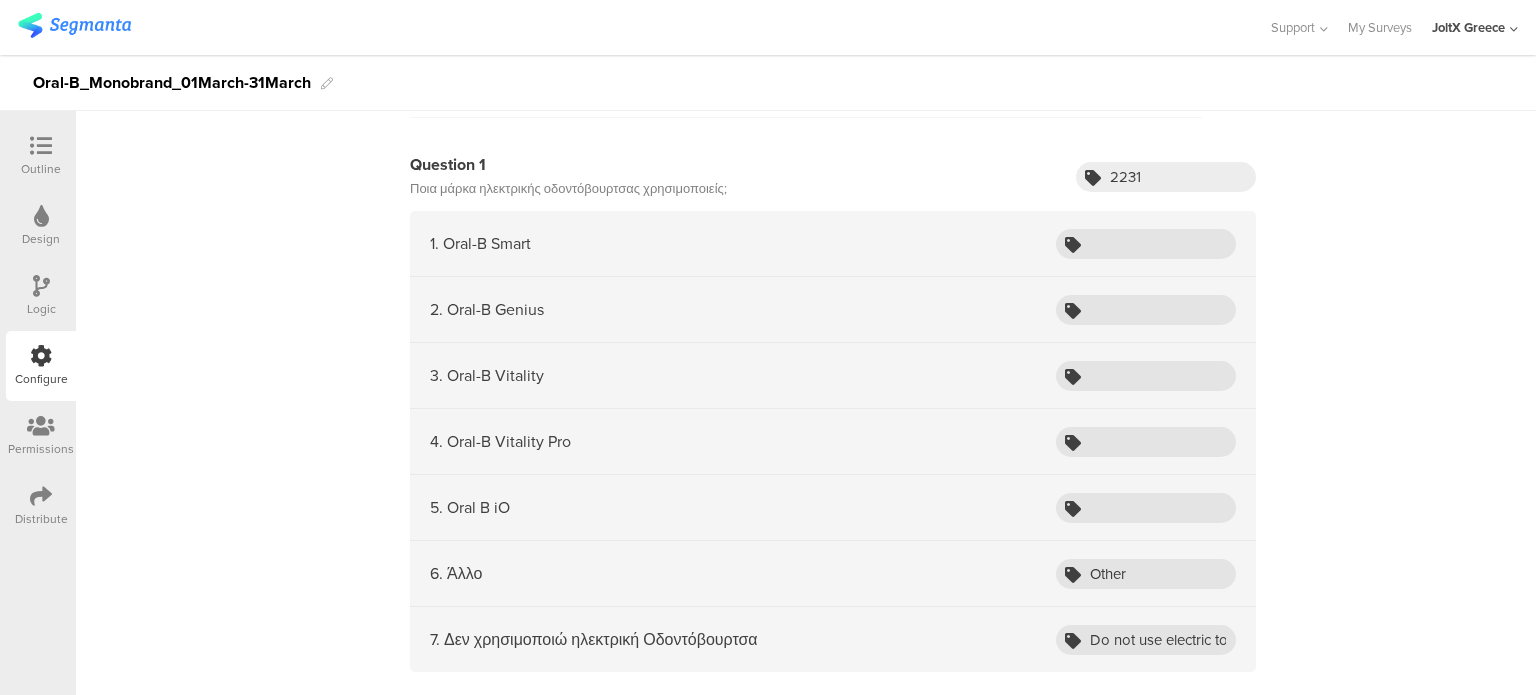 click on "1. Oral-B Smart" at bounding box center [480, 243] 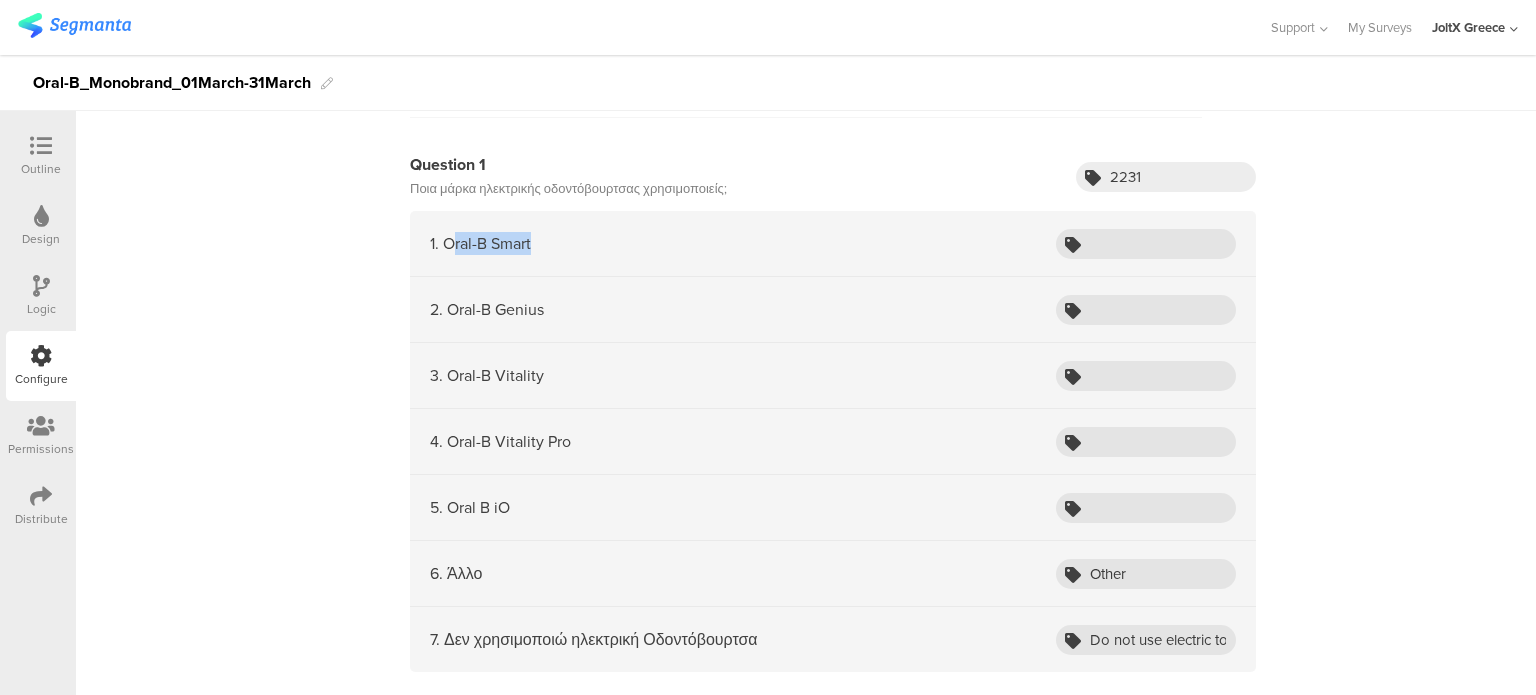 drag, startPoint x: 540, startPoint y: 239, endPoint x: 447, endPoint y: 238, distance: 93.00538 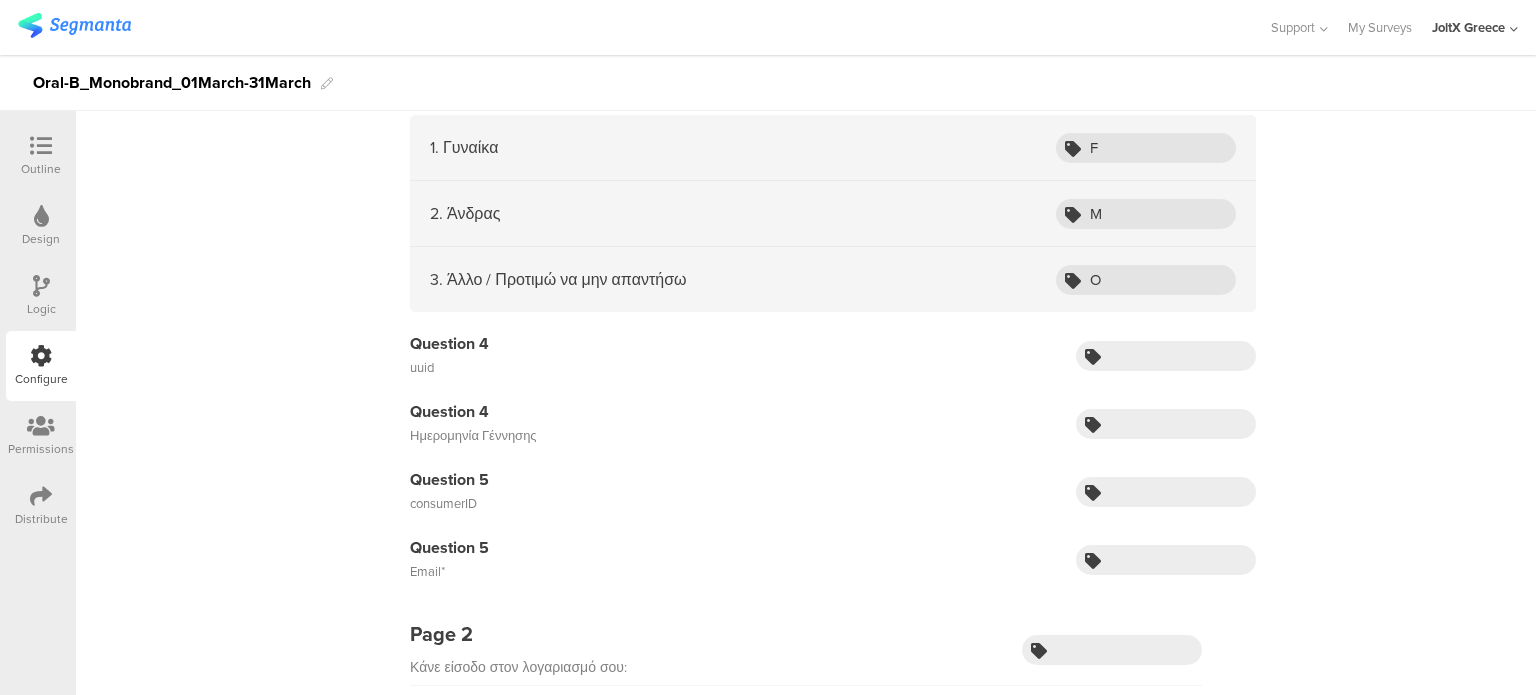 scroll, scrollTop: 0, scrollLeft: 0, axis: both 